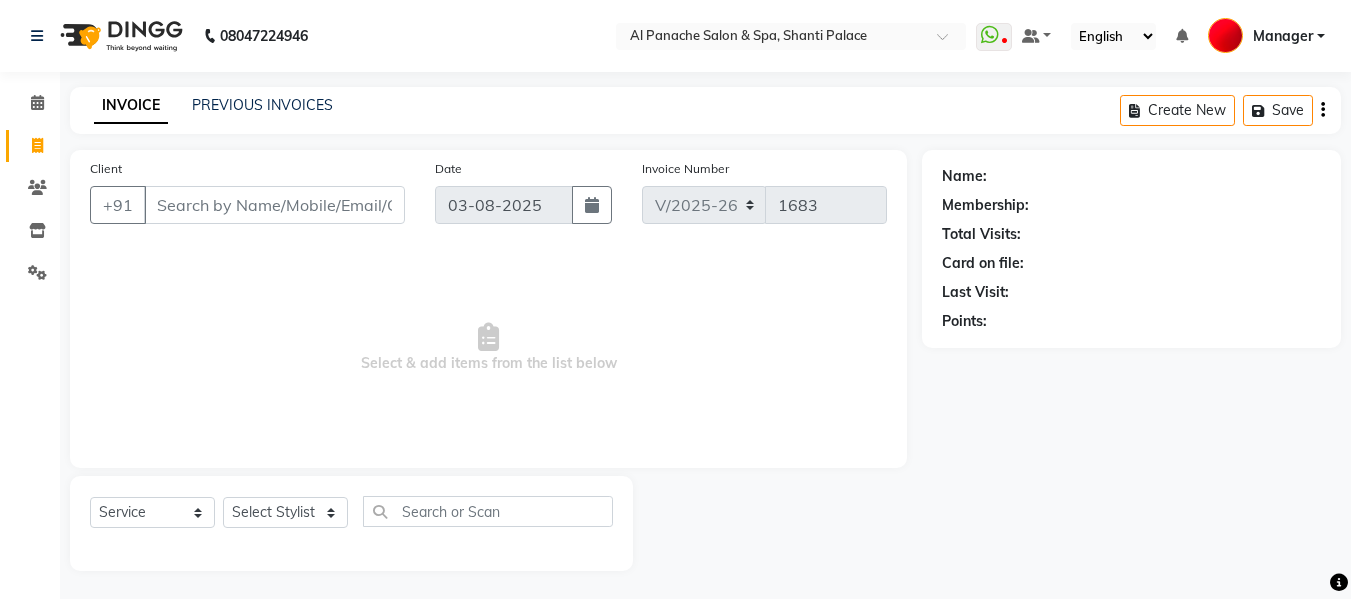 select on "751" 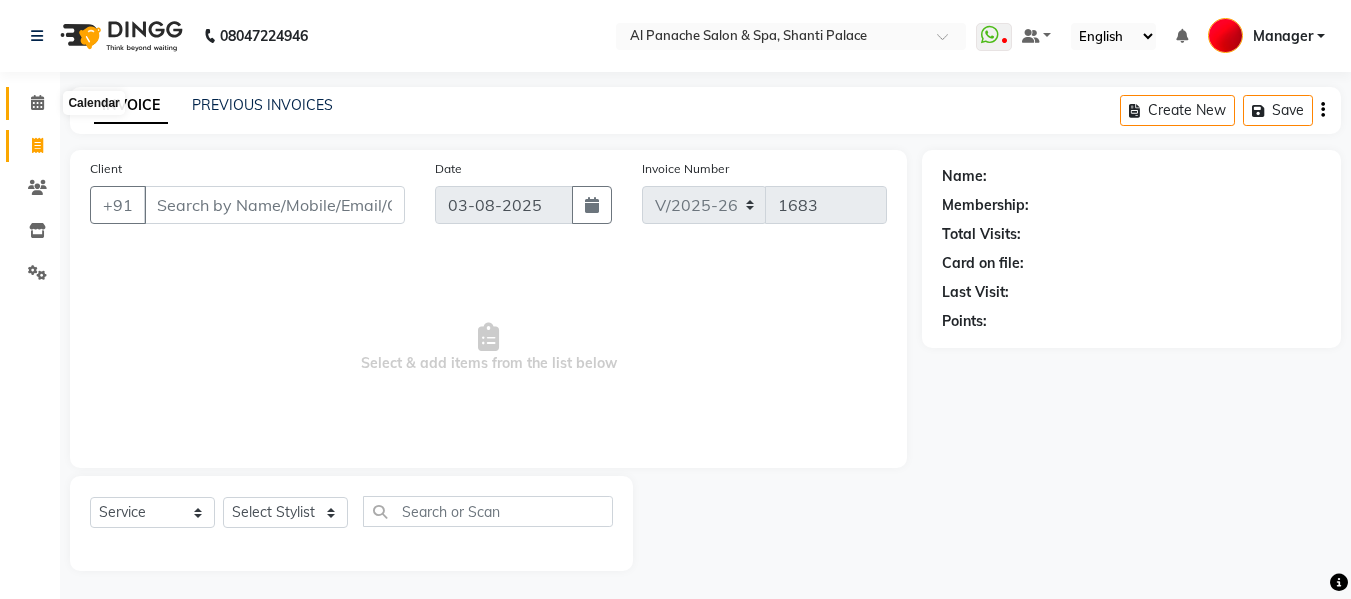 click 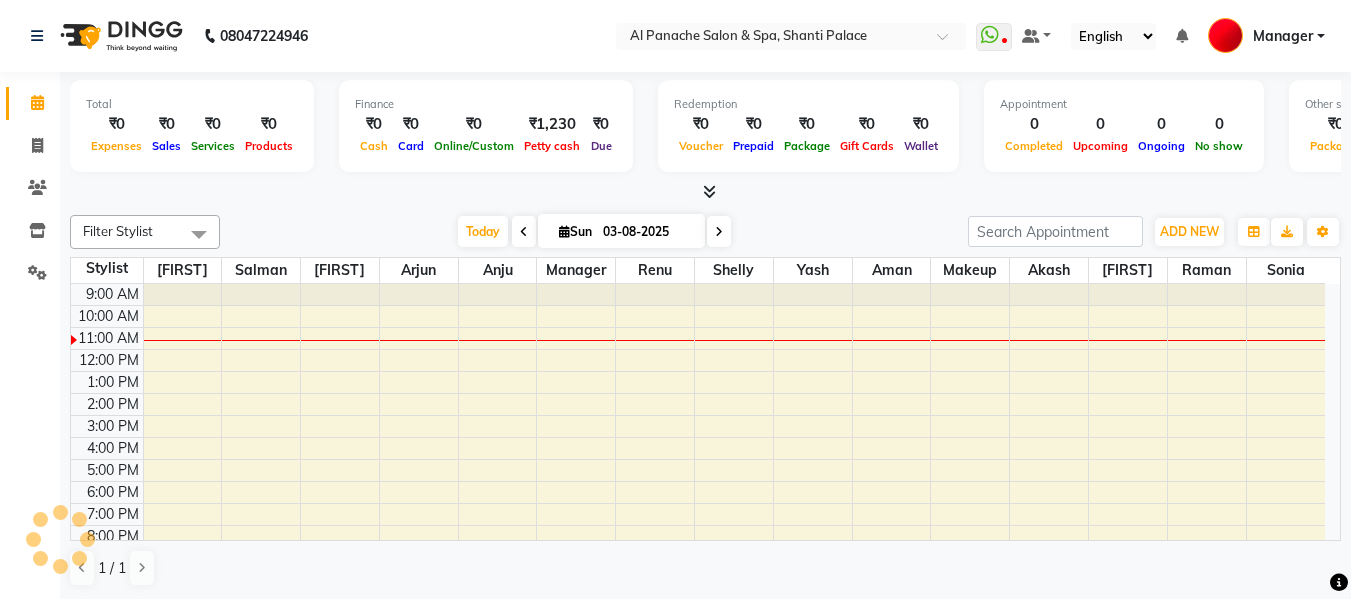 scroll, scrollTop: 0, scrollLeft: 0, axis: both 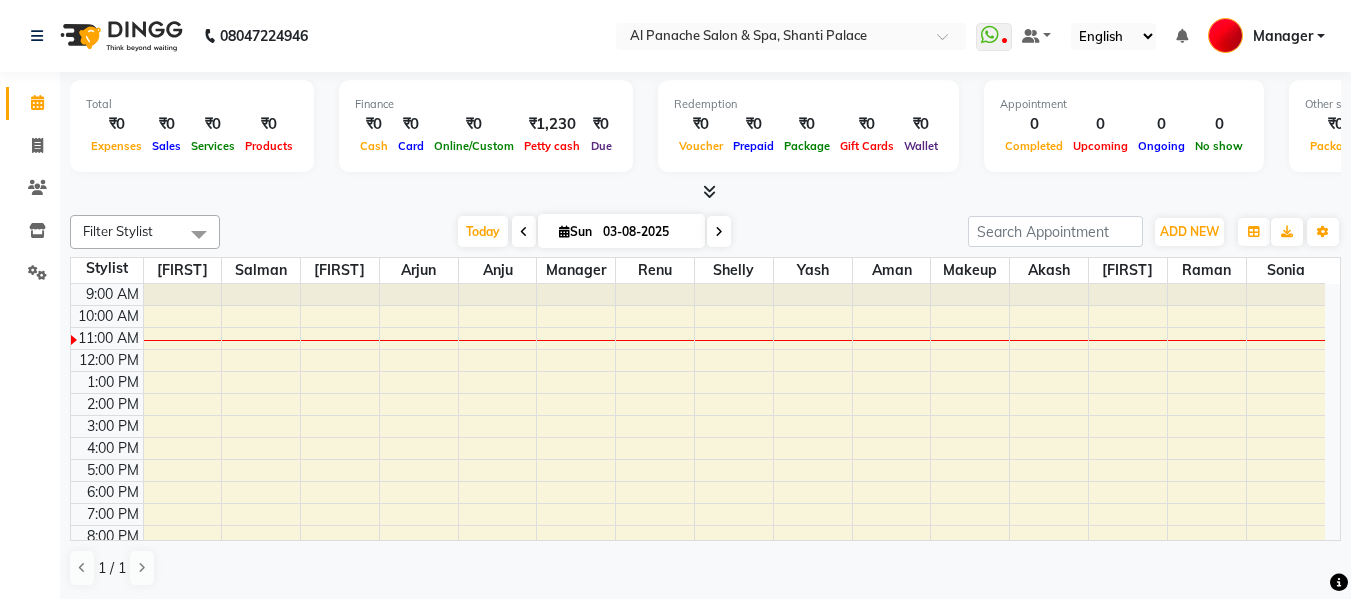 click at bounding box center [524, 231] 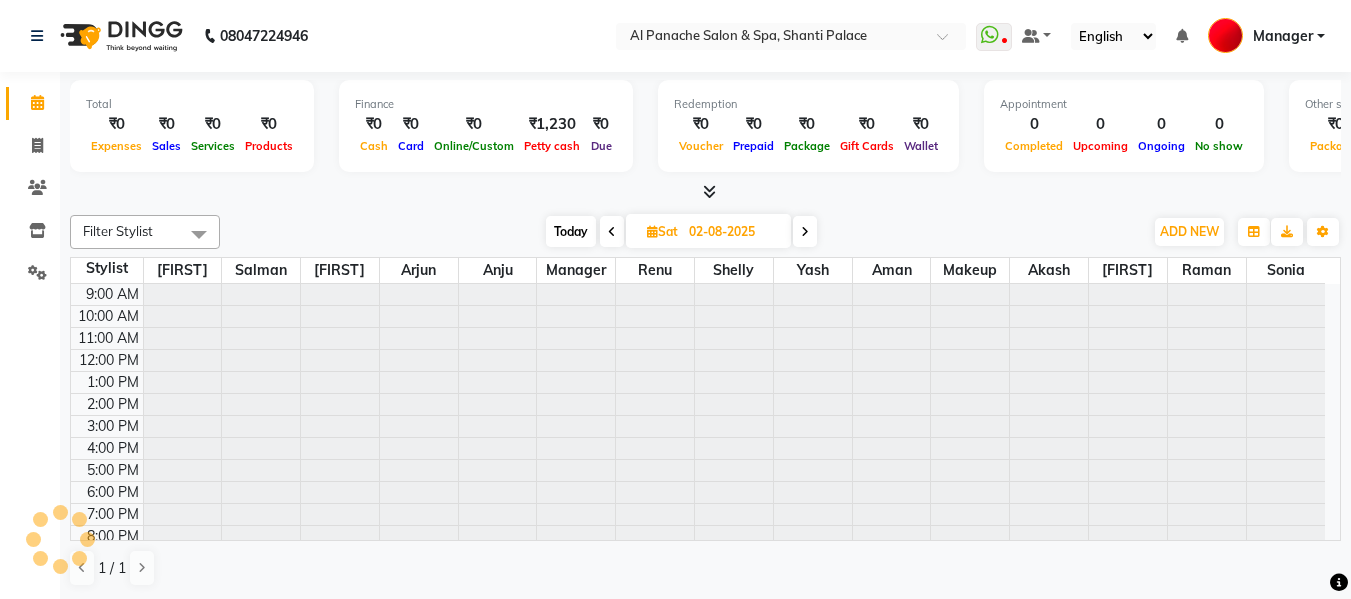 scroll, scrollTop: 29, scrollLeft: 0, axis: vertical 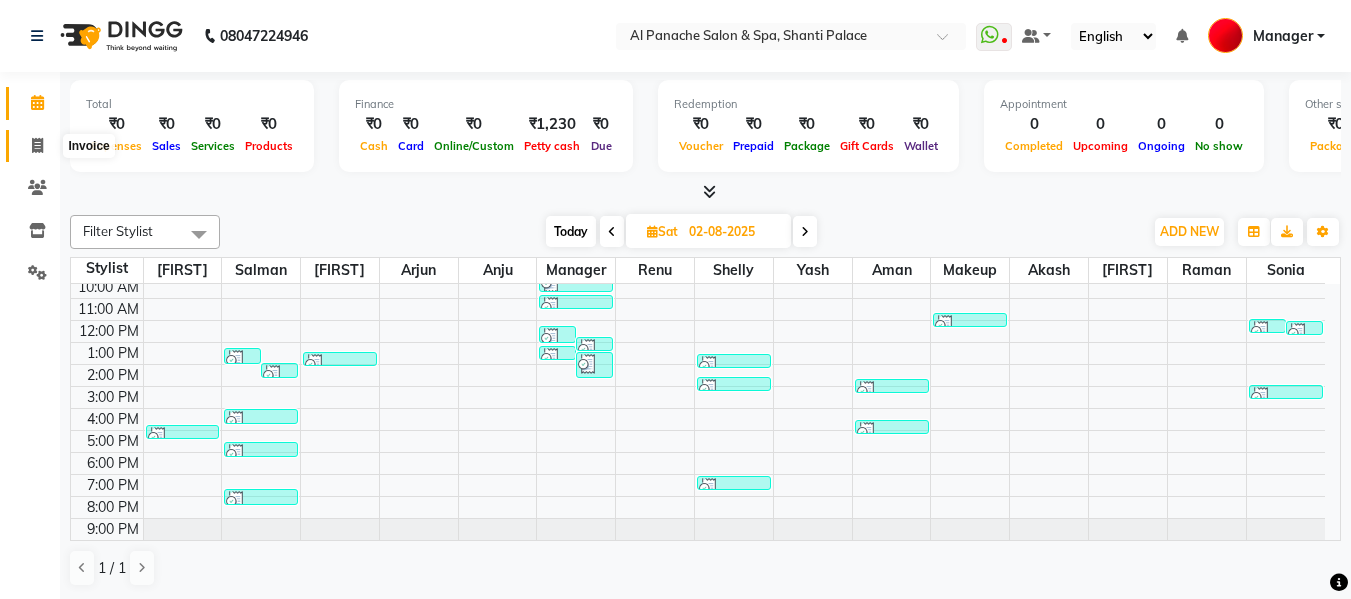 click 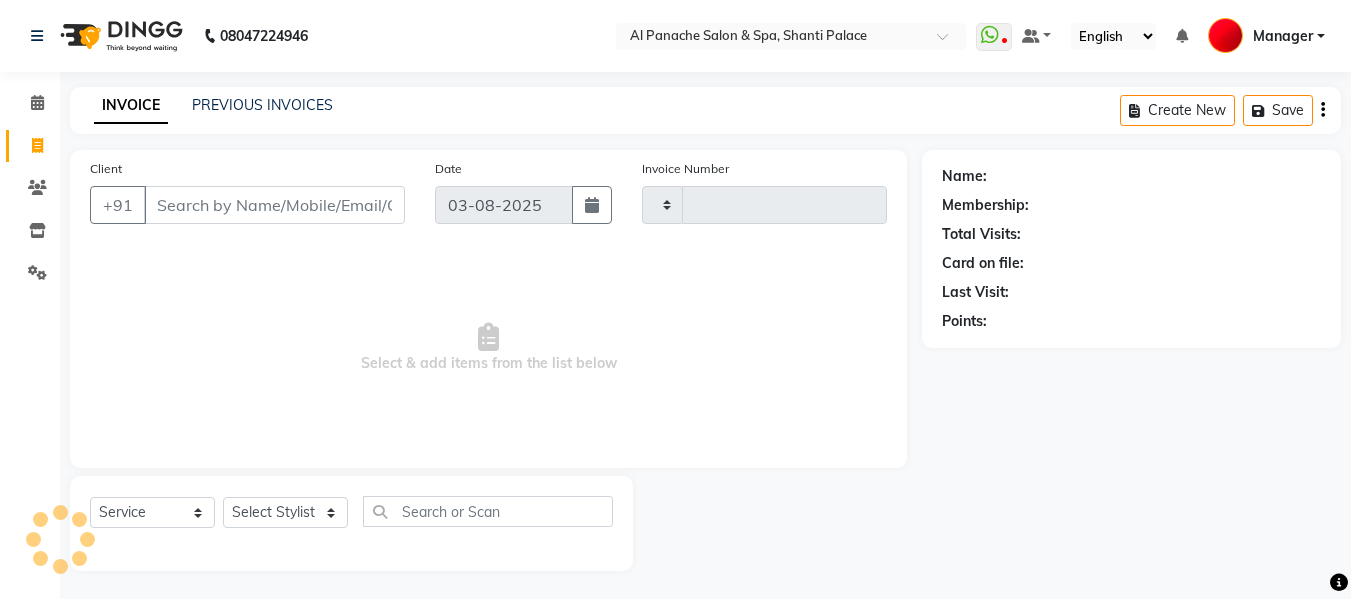 type on "1683" 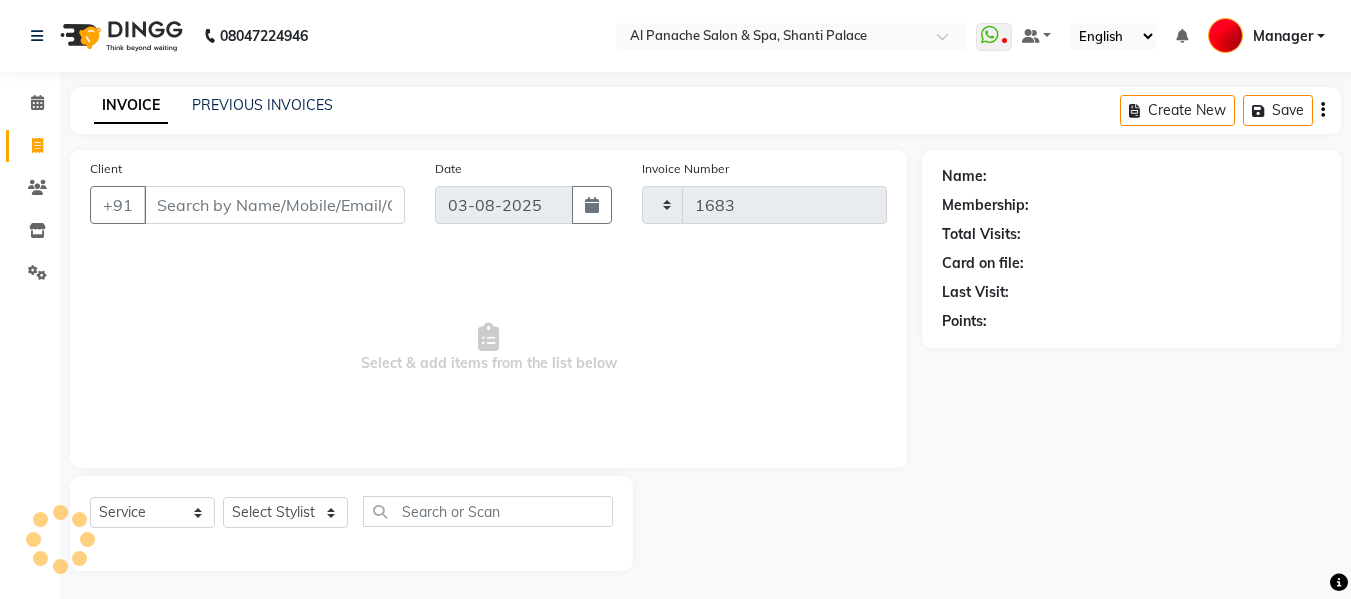 select on "751" 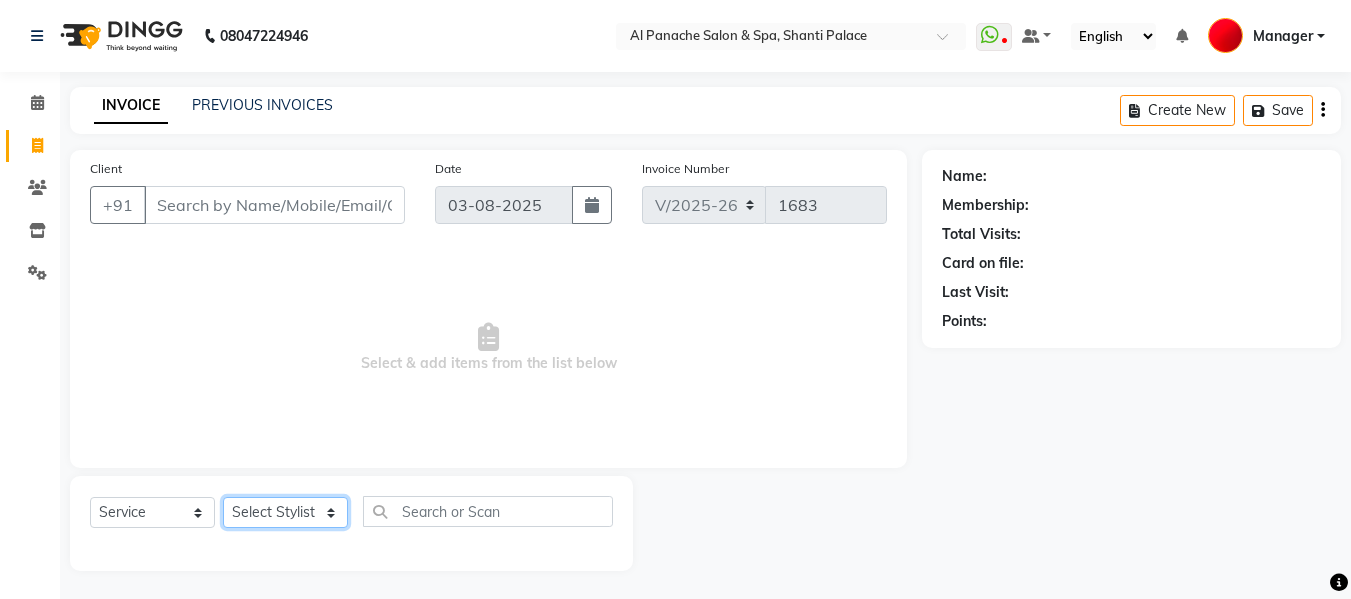 click on "Select Stylist" 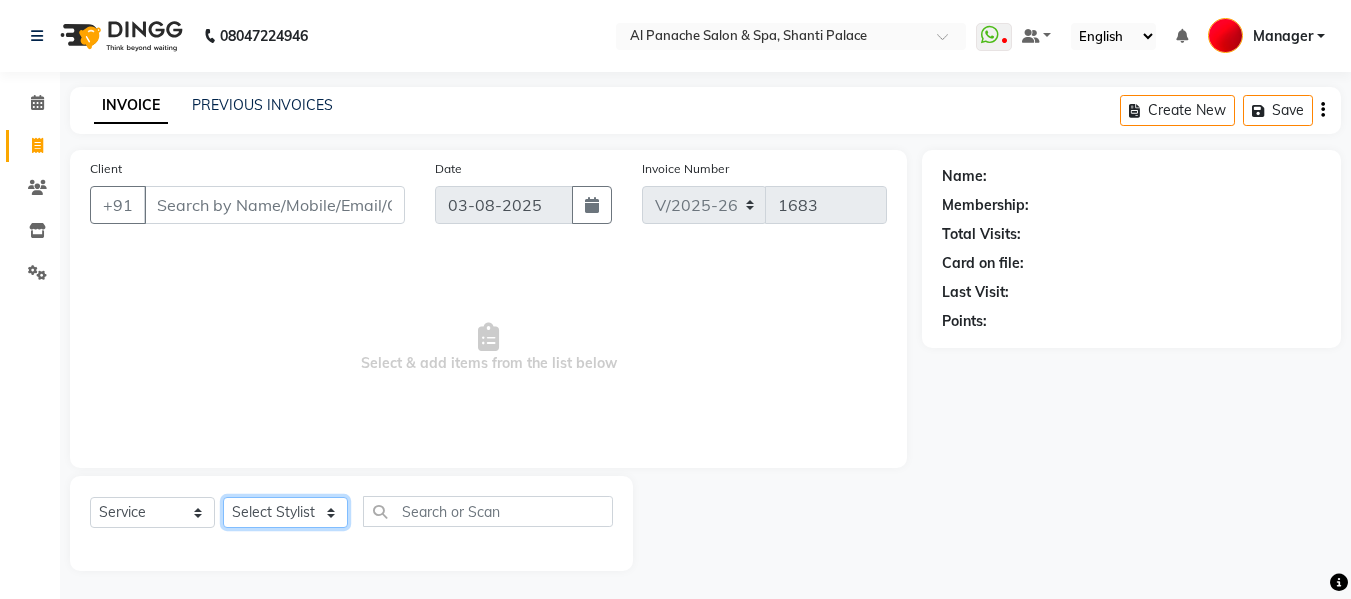 select on "12074" 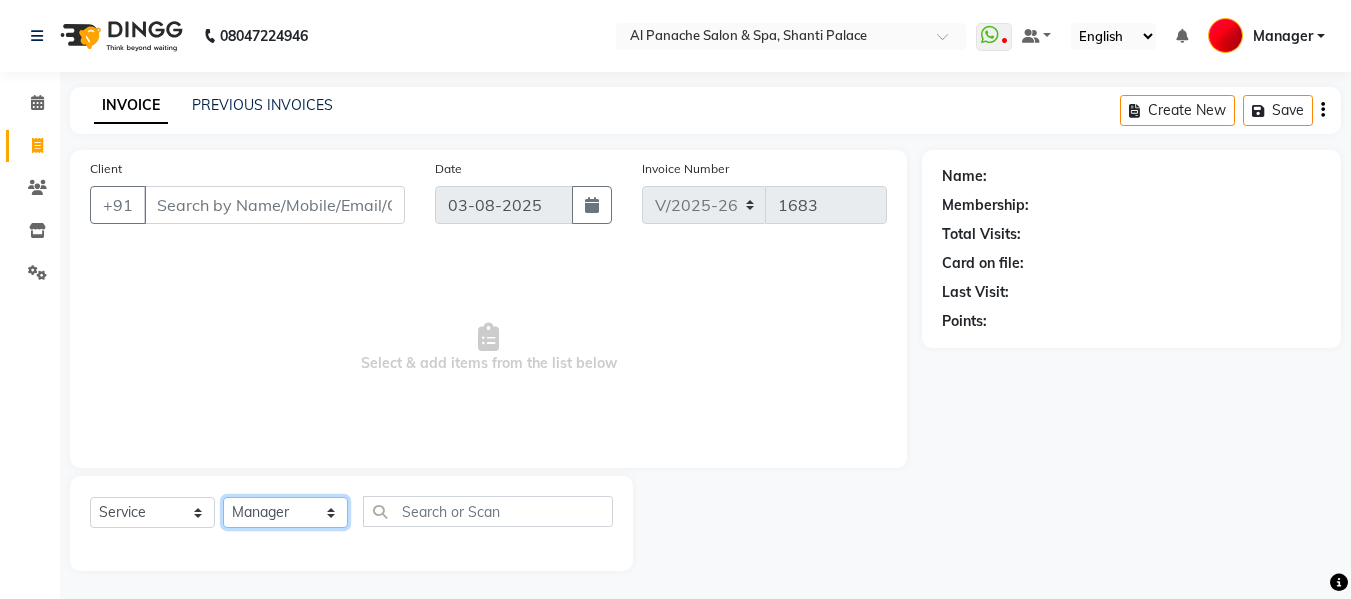 click on "Select Stylist Akash Aman anju Arjun AShu Bhavna Dhadwal Guneek Makeup Manager Raman Renu Salman Shelly shushma Sonia yash" 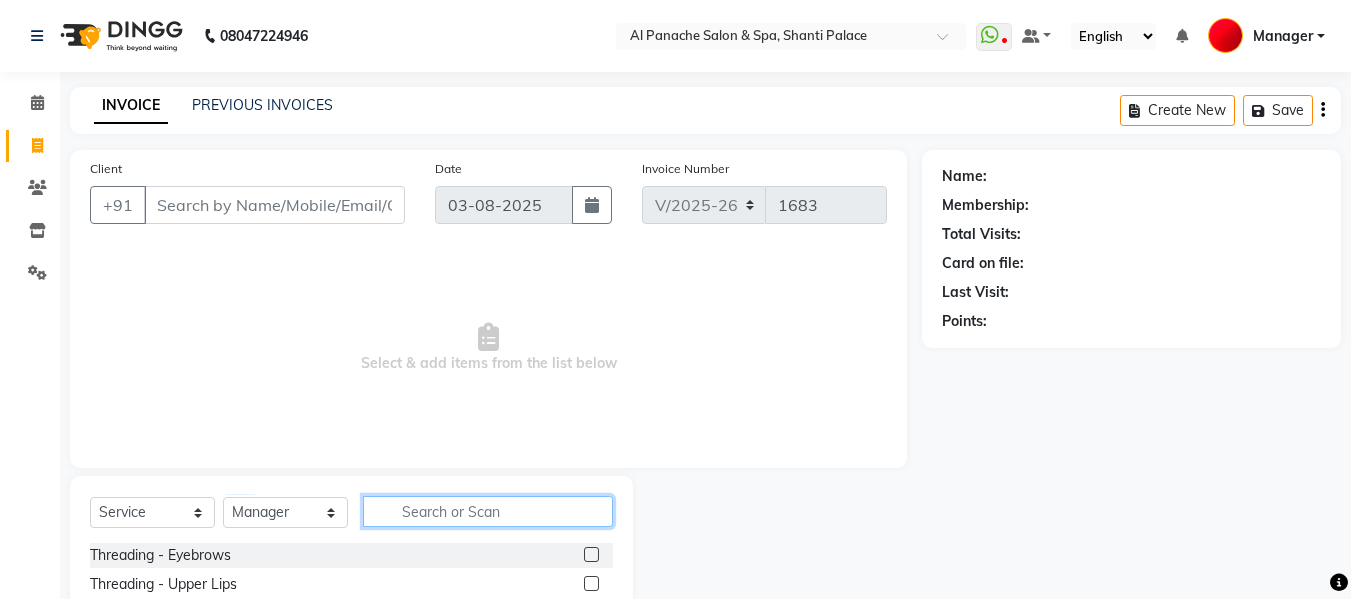 click 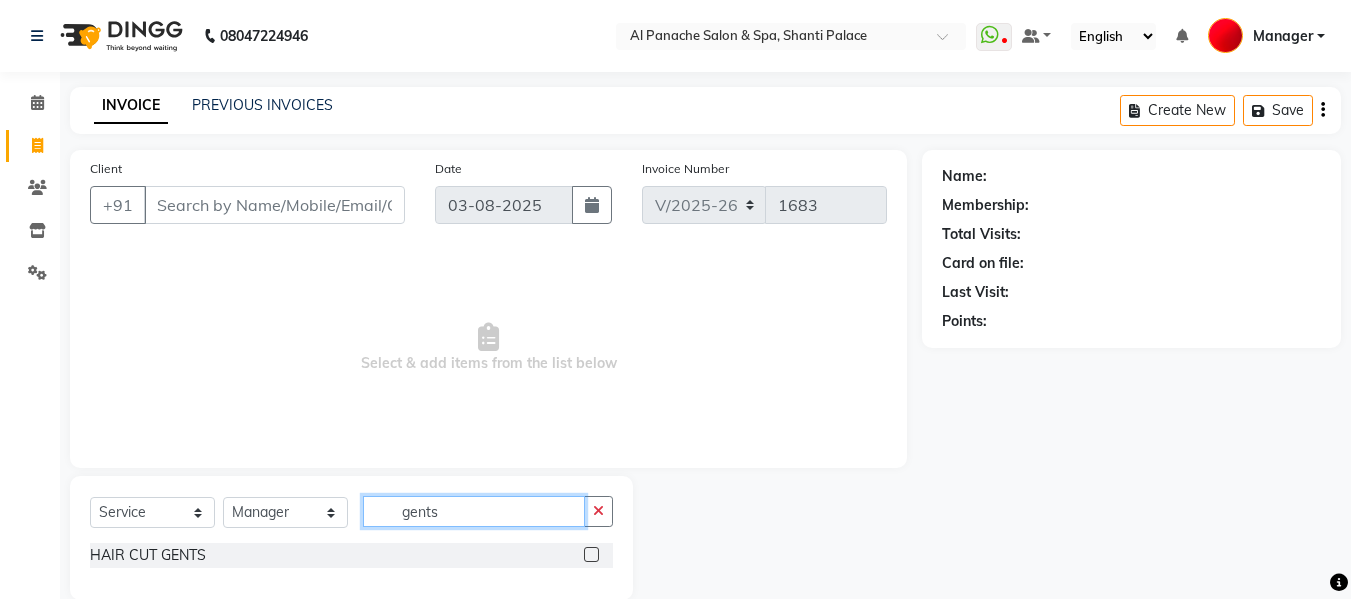 type on "gents" 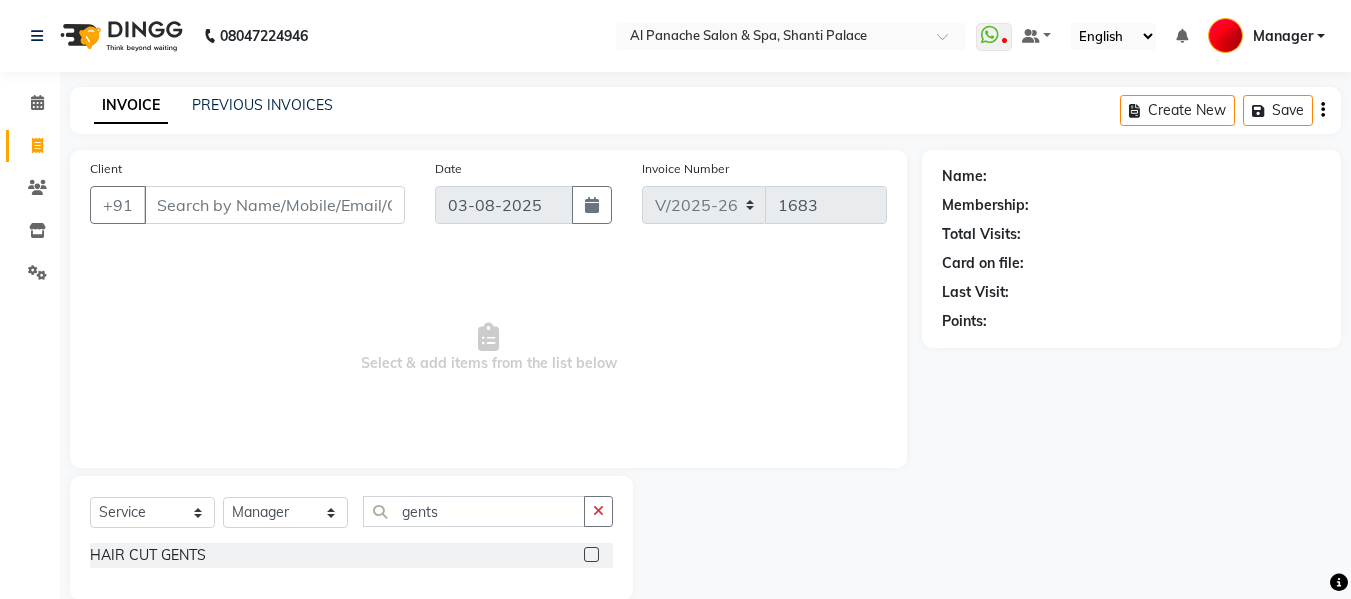 click 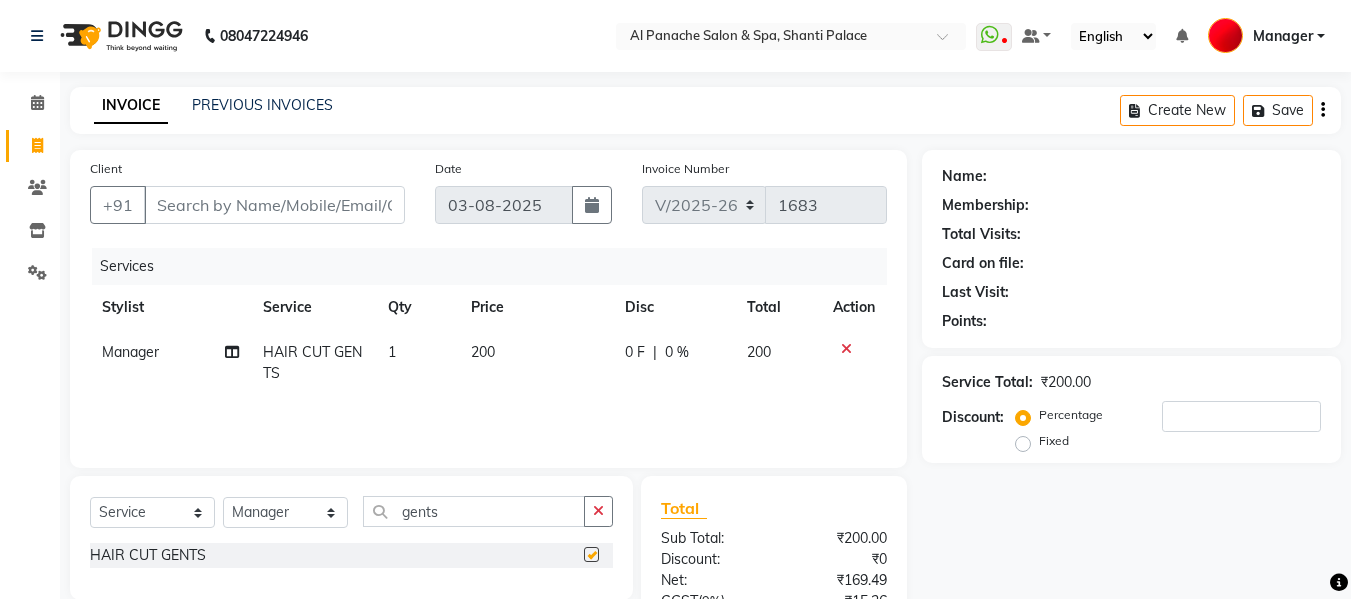 checkbox on "false" 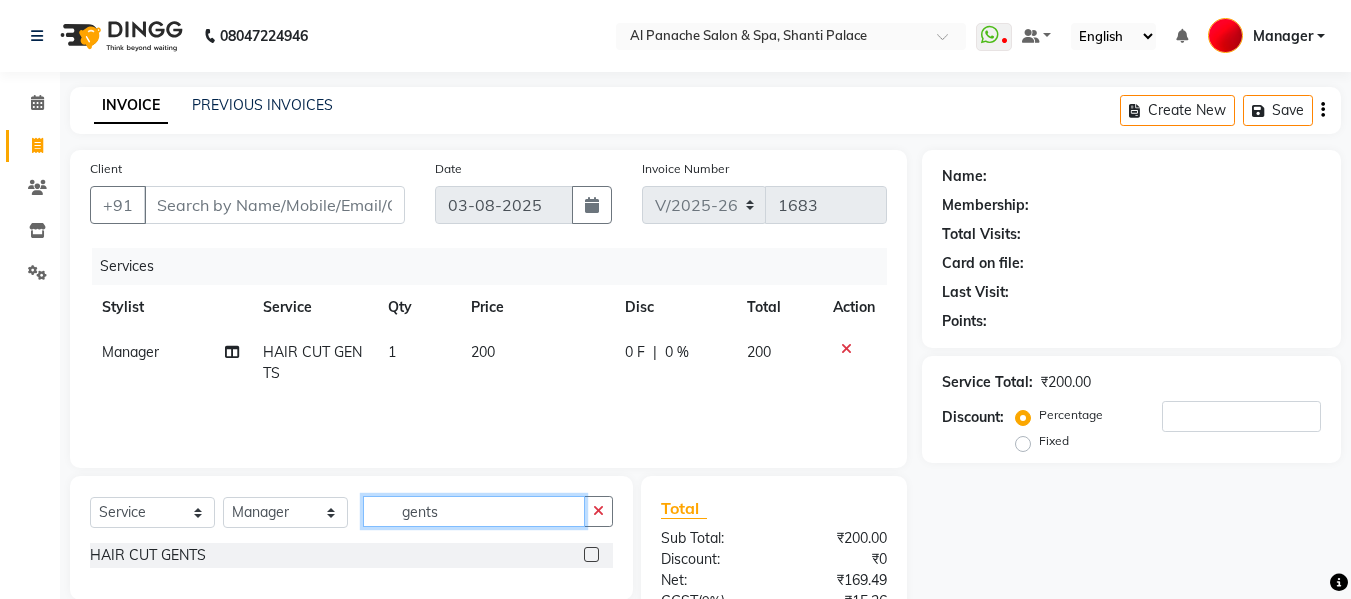 click on "gents" 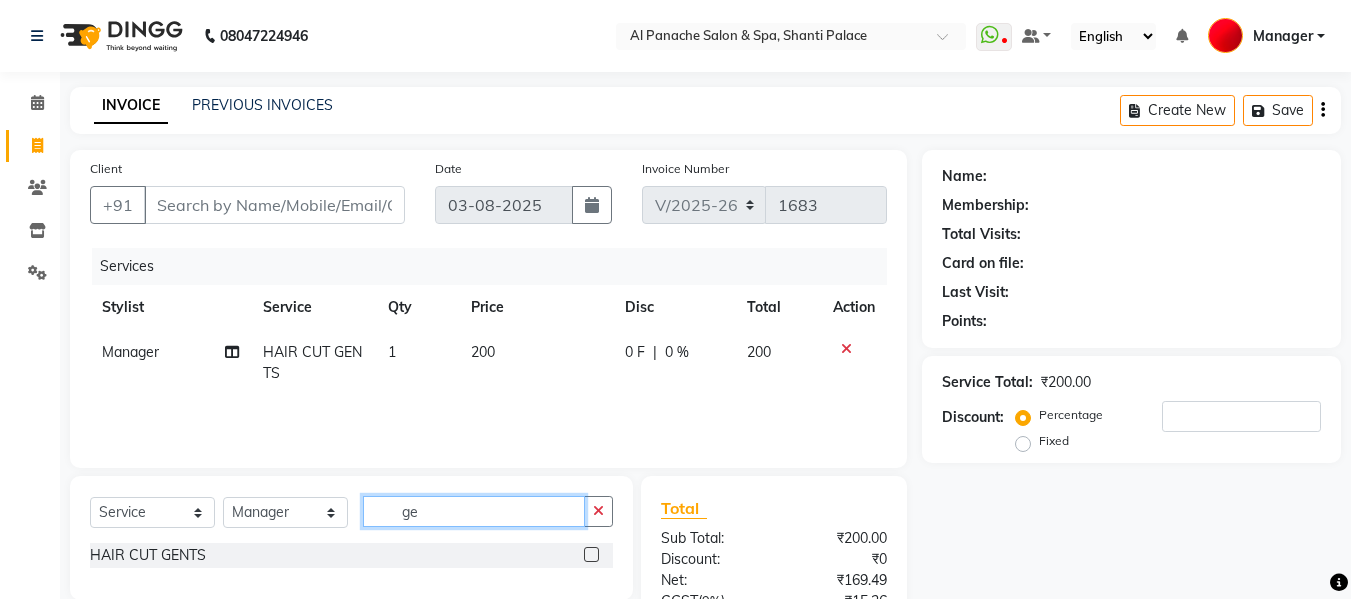 type on "g" 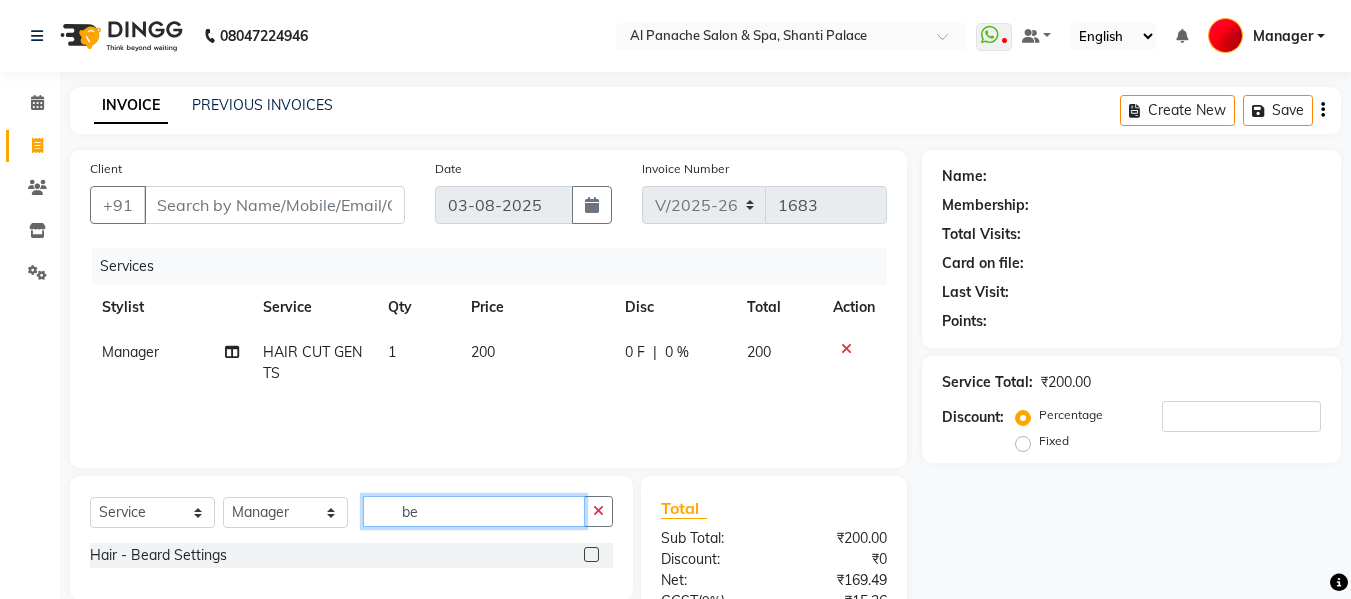 type on "be" 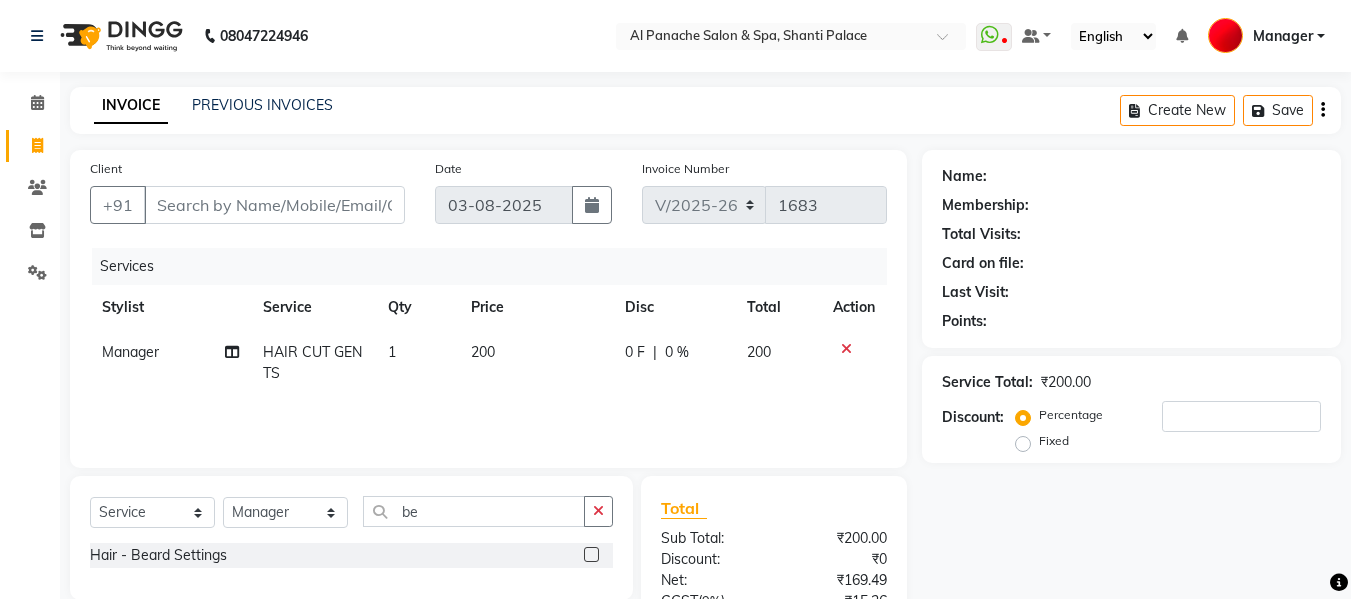click 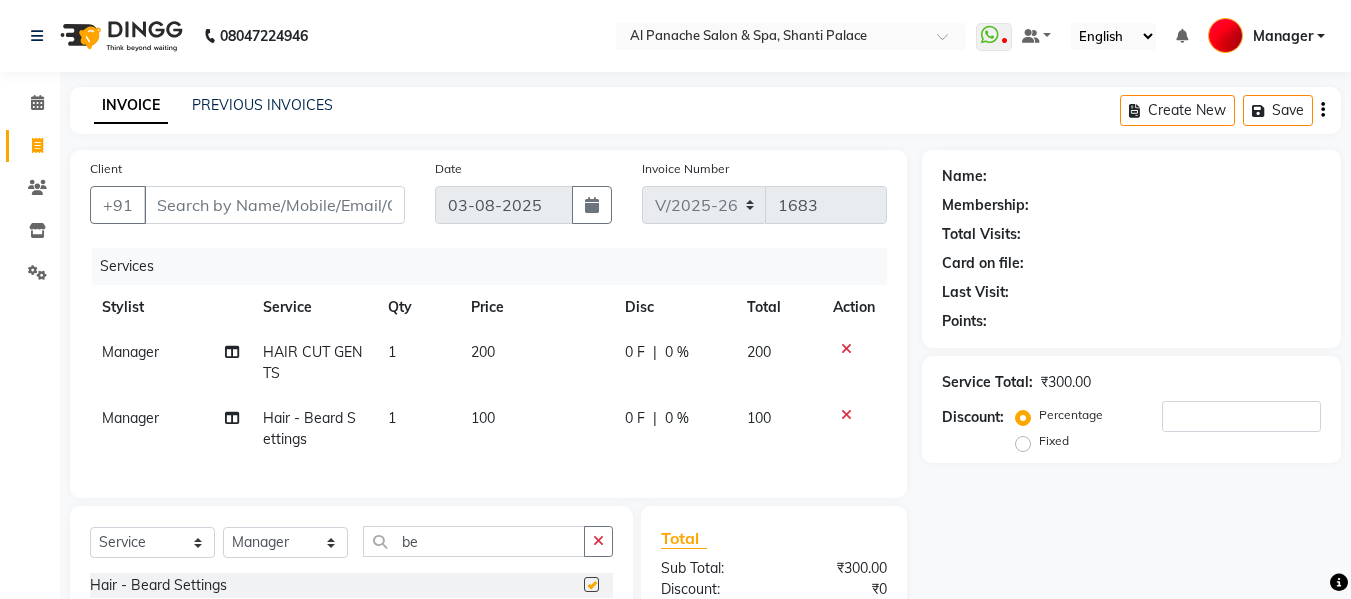 checkbox on "false" 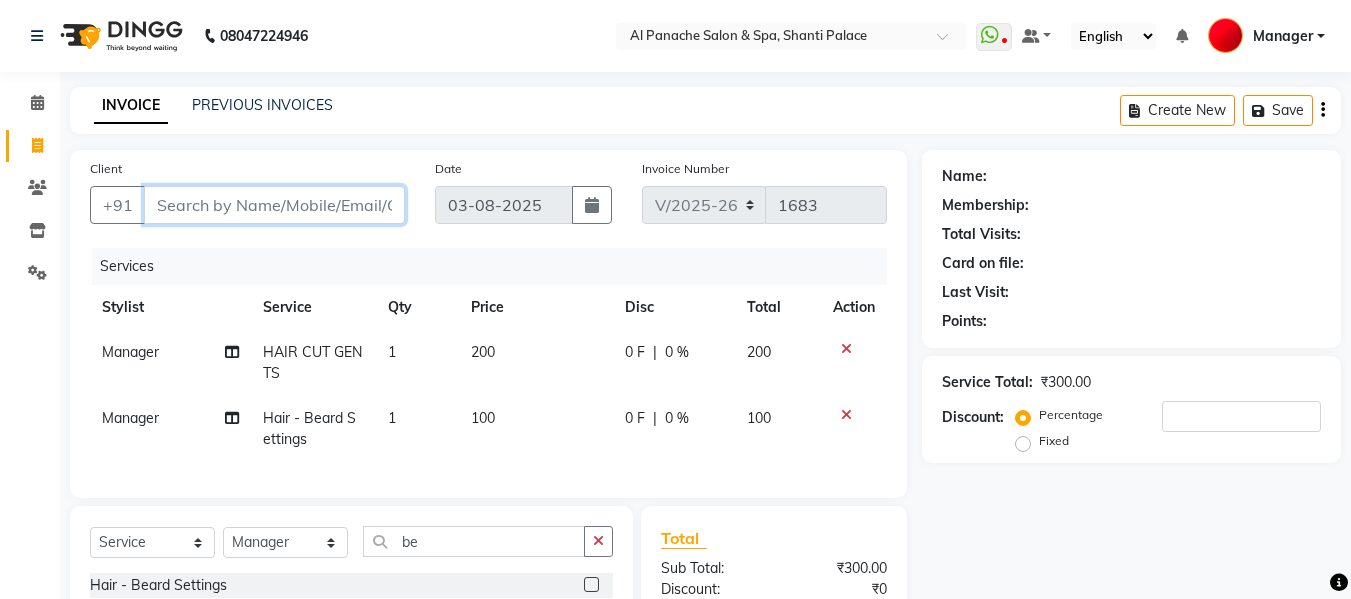 click on "Client" at bounding box center (274, 205) 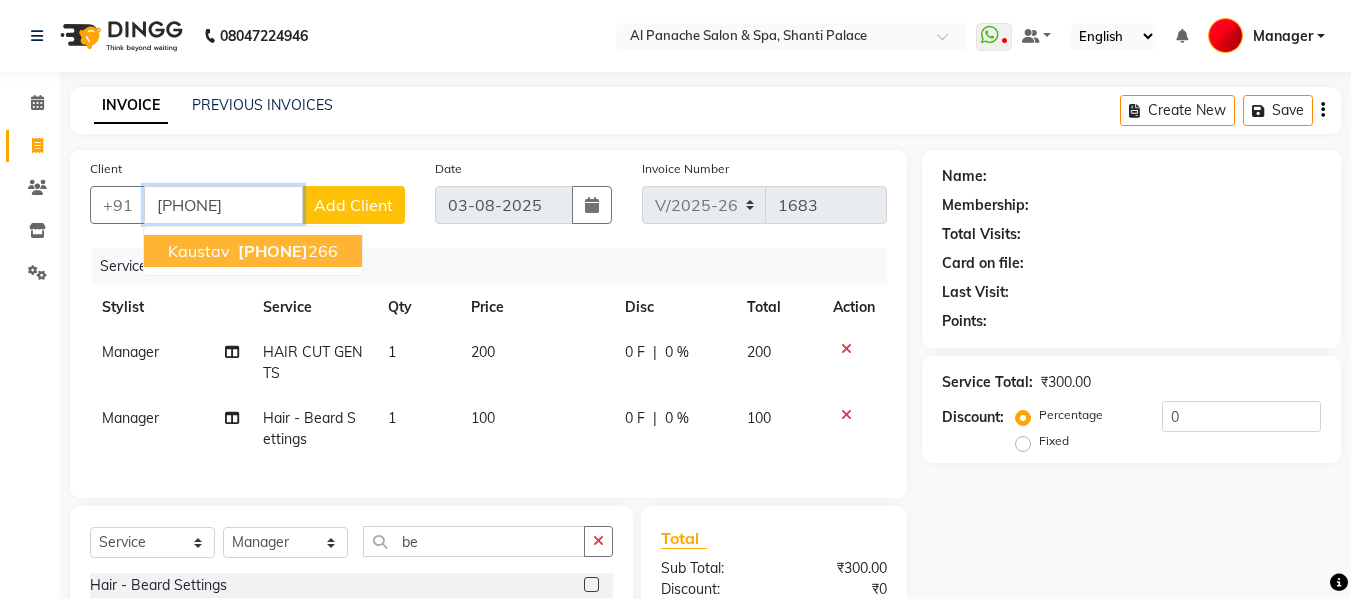 click on "[PHONE] [NUMBER]" at bounding box center [286, 251] 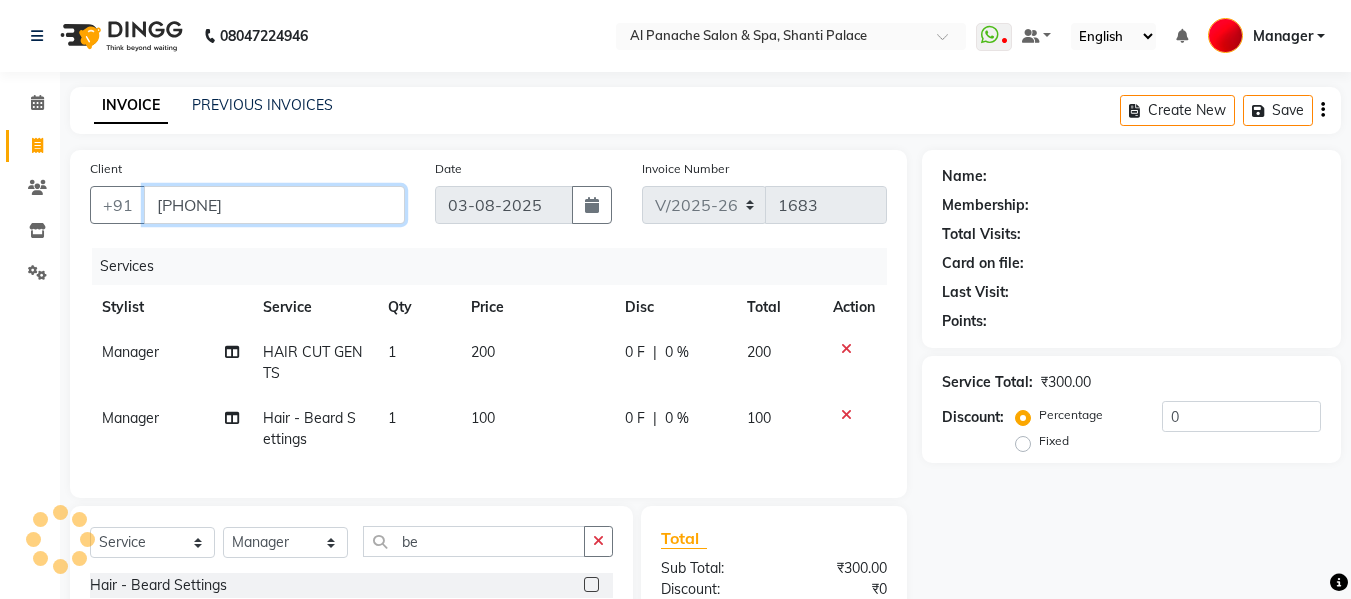 type on "[PHONE]" 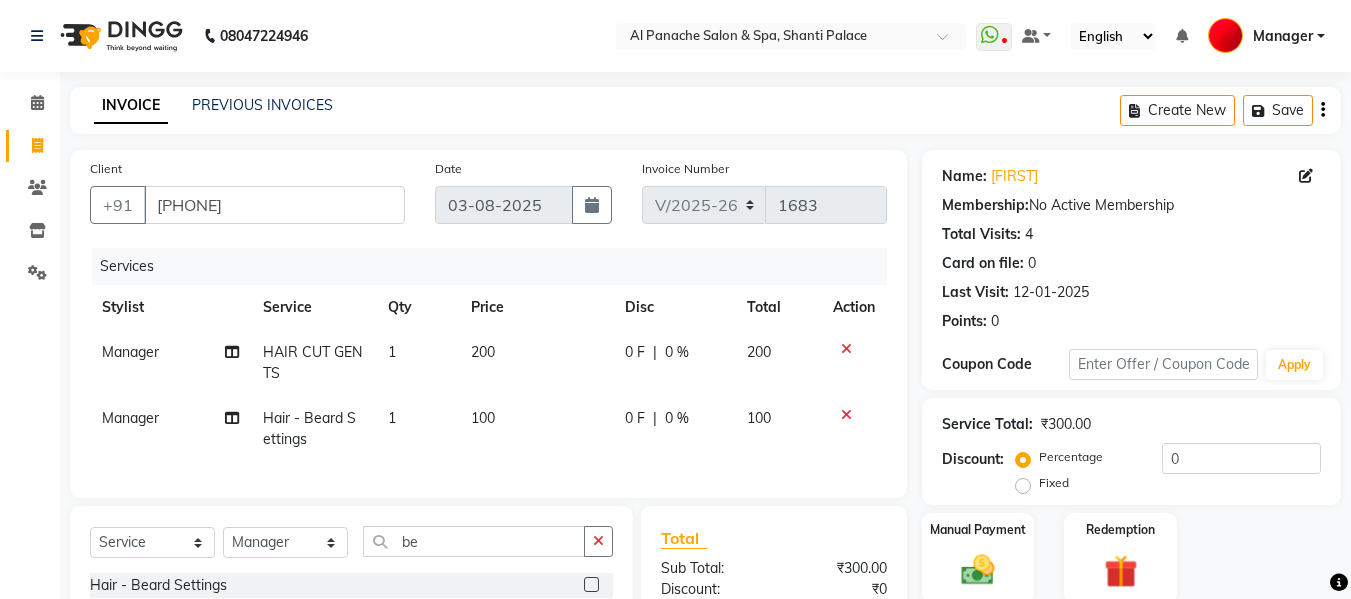scroll, scrollTop: 246, scrollLeft: 0, axis: vertical 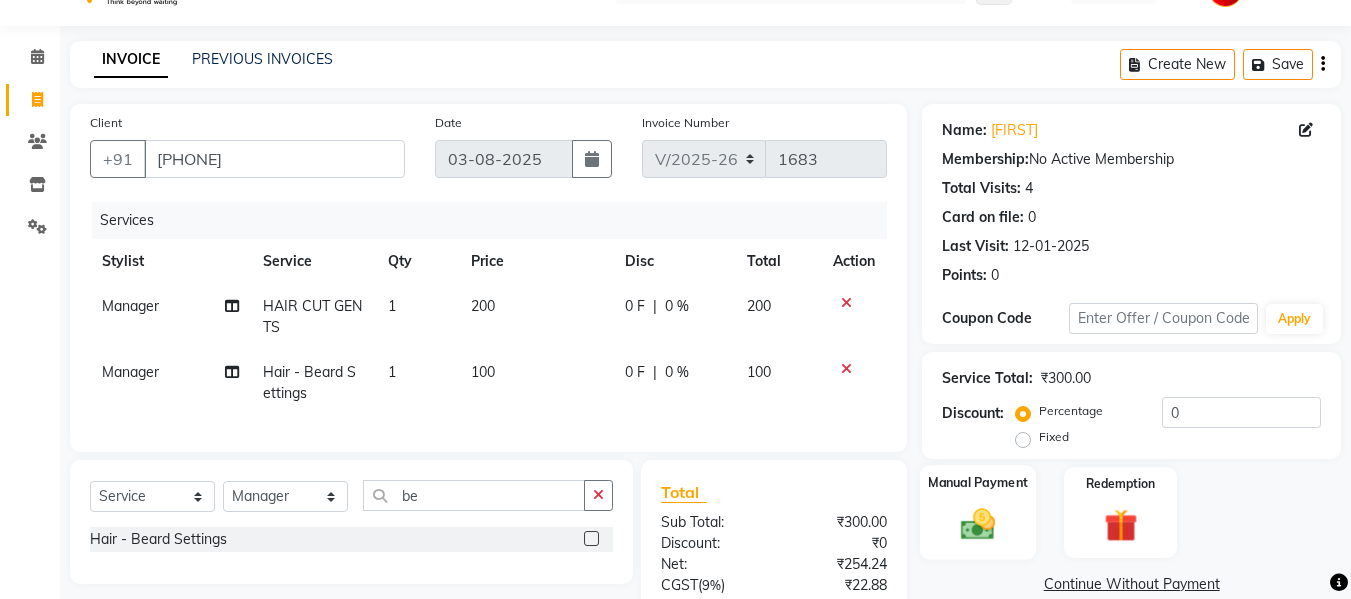 click 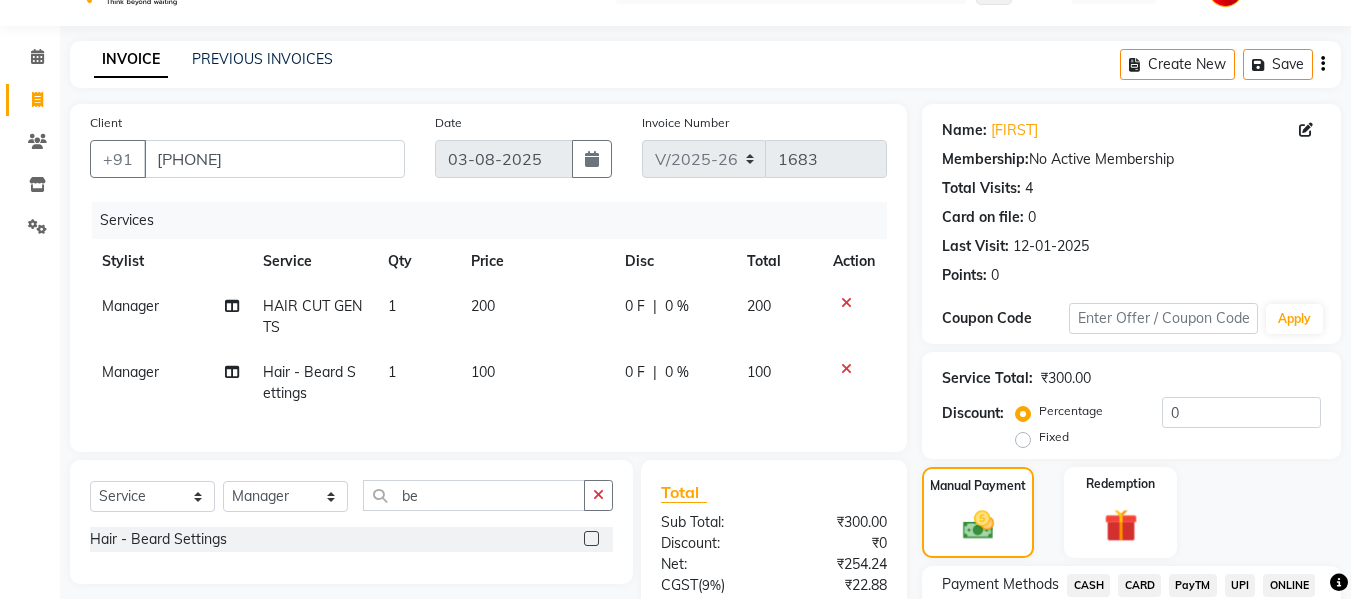 scroll, scrollTop: 246, scrollLeft: 0, axis: vertical 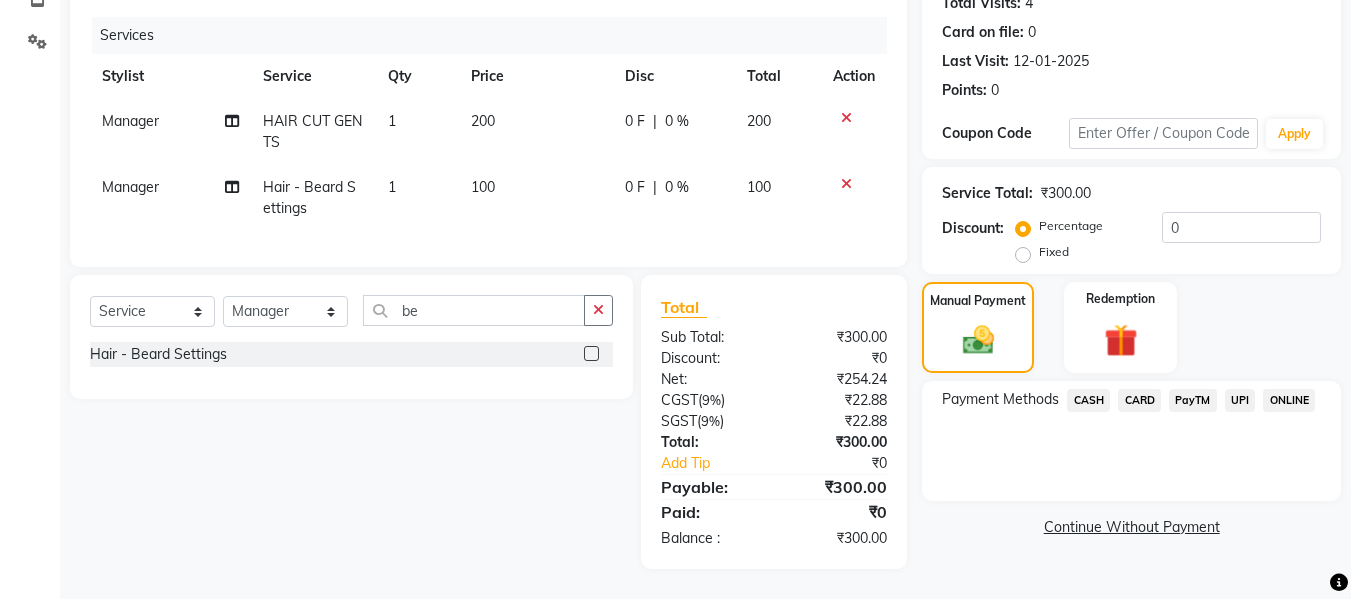click on "UPI" 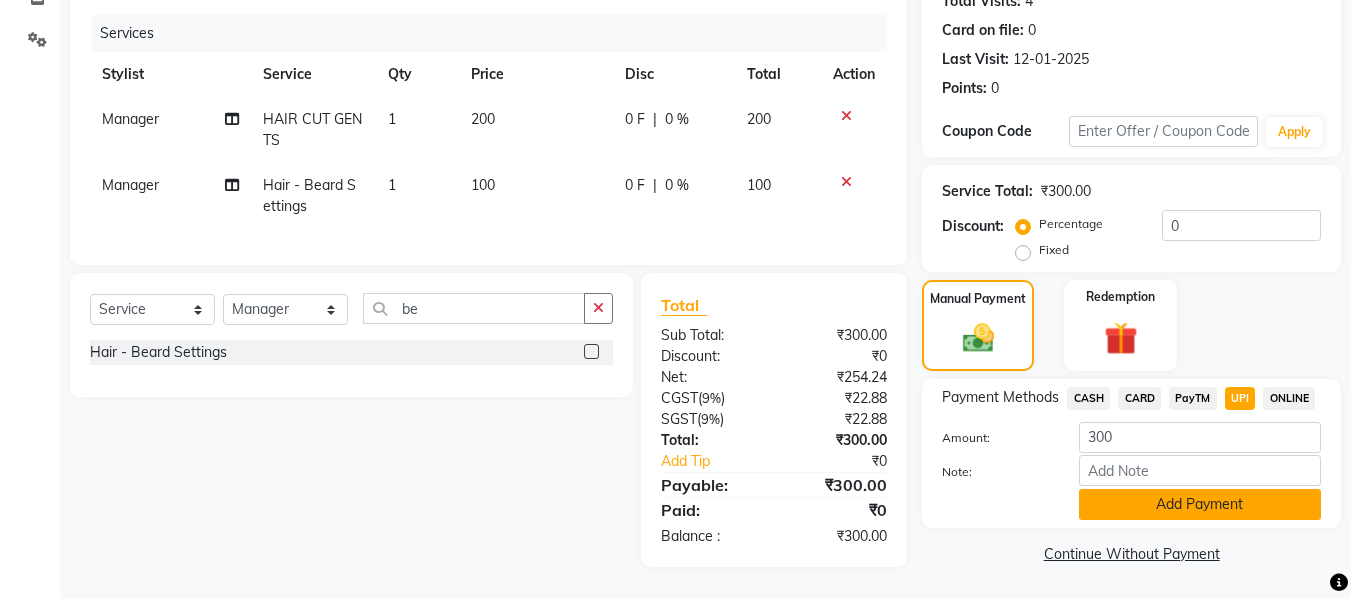 click on "Add Payment" 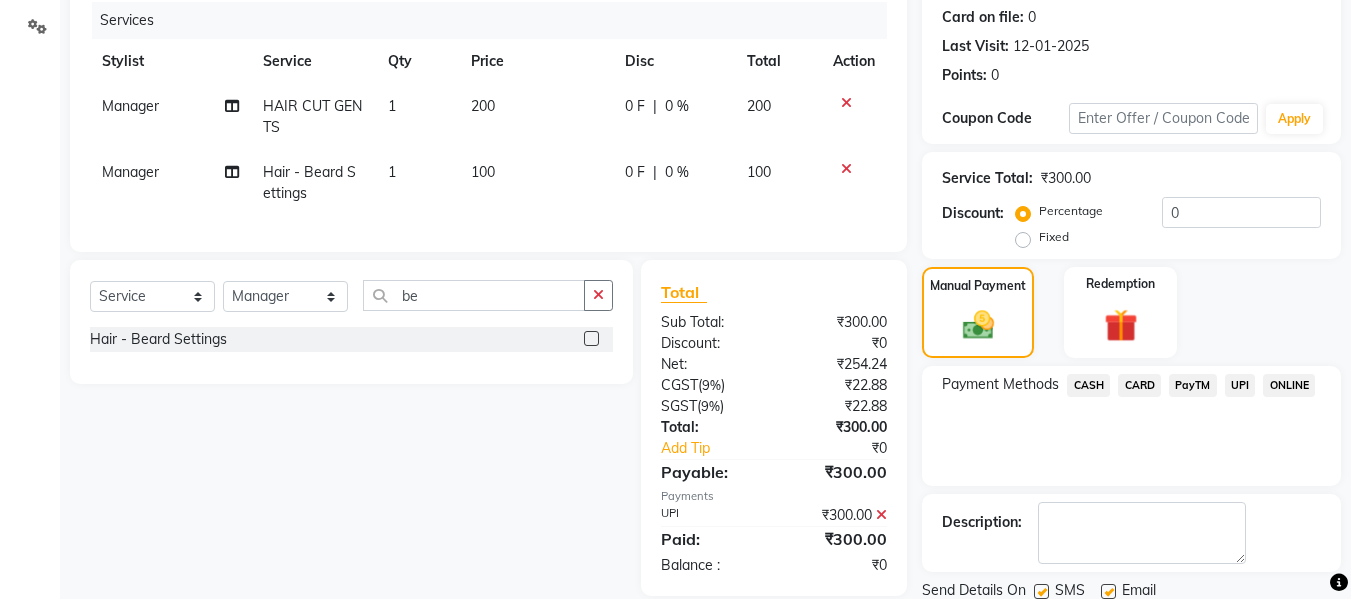 scroll, scrollTop: 317, scrollLeft: 0, axis: vertical 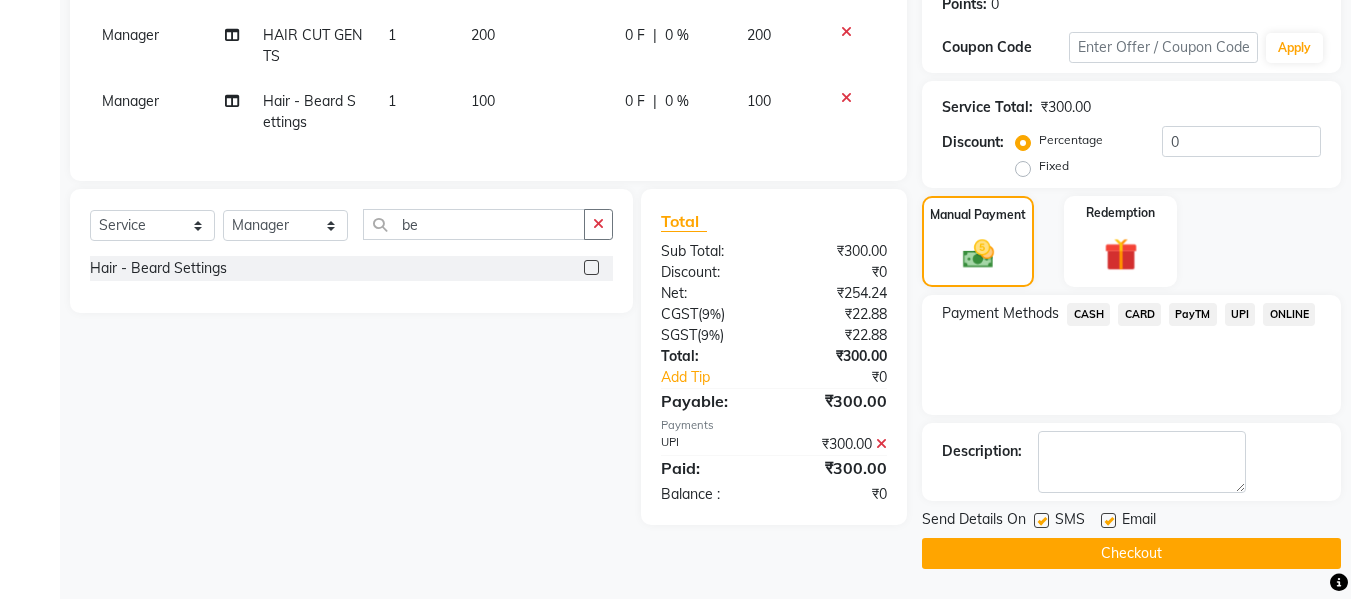 click on "Checkout" 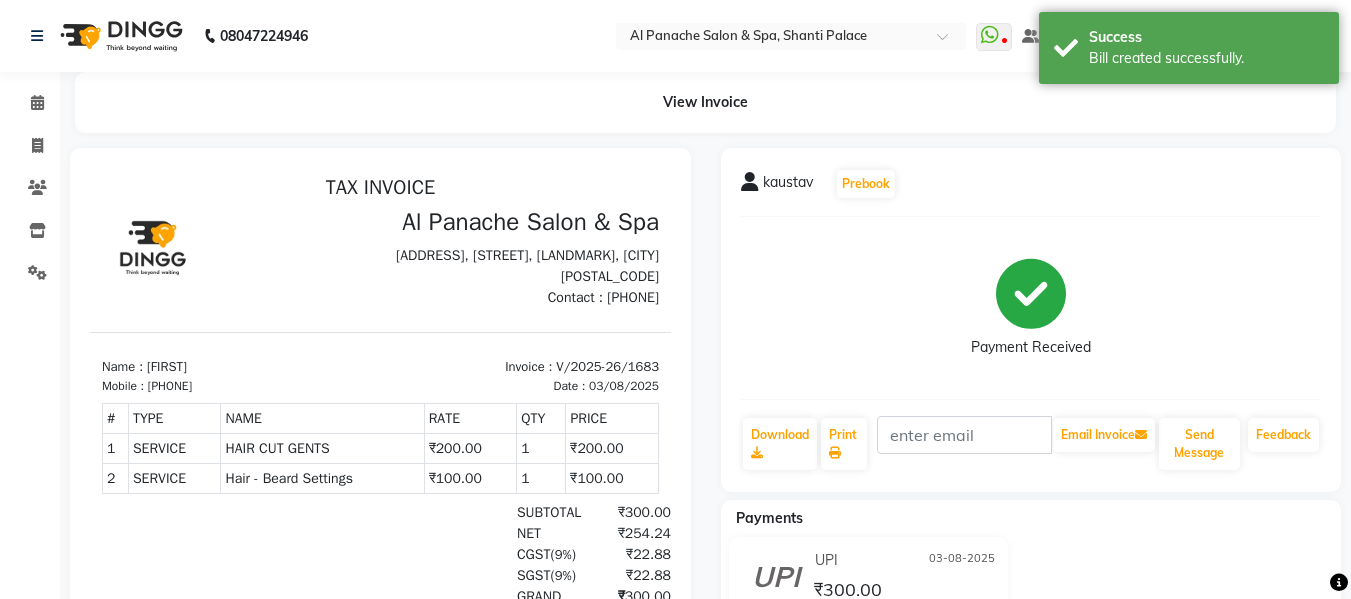 scroll, scrollTop: 0, scrollLeft: 0, axis: both 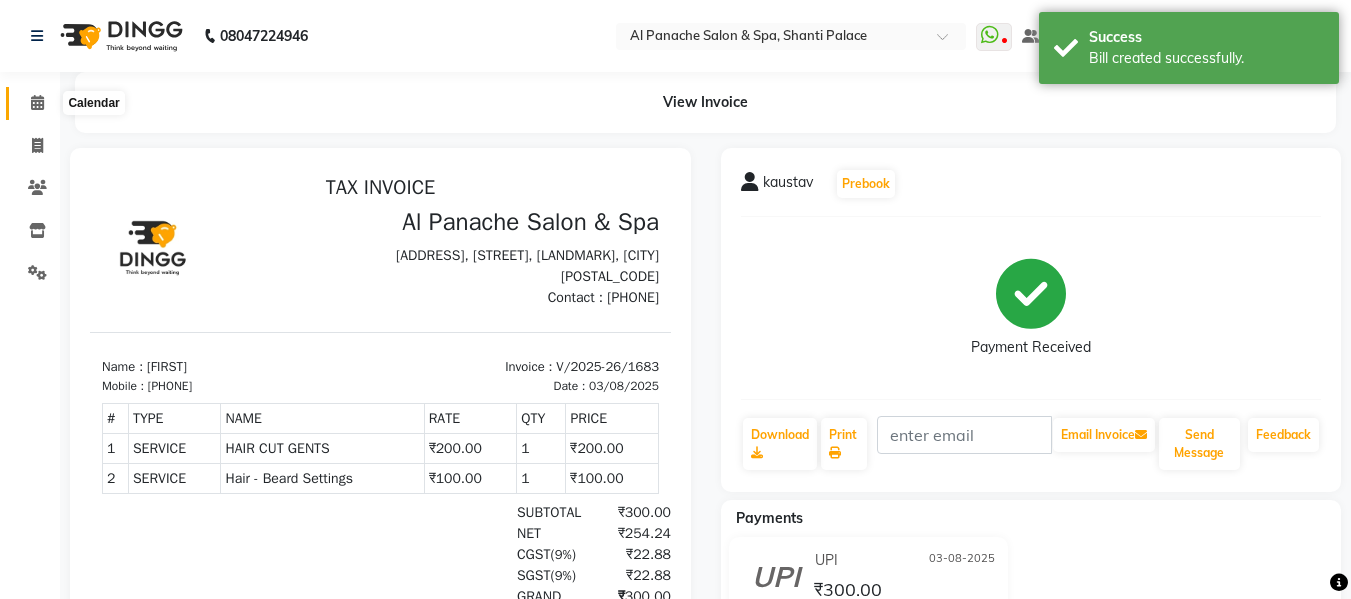 click 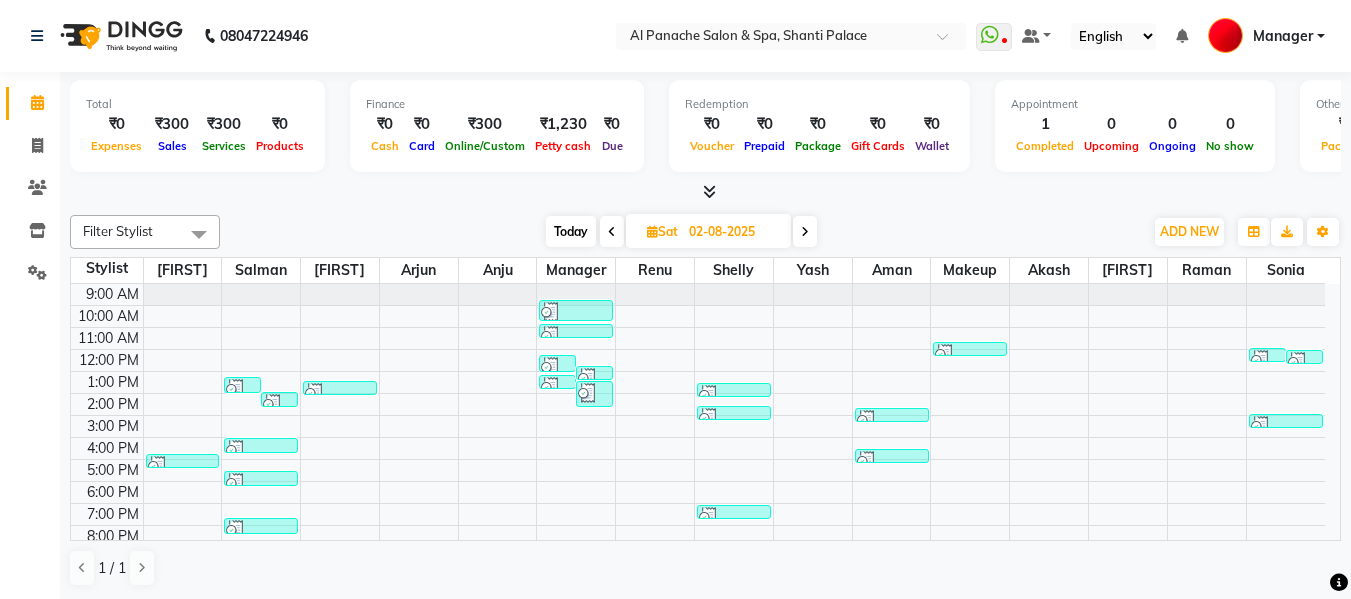 click at bounding box center (805, 231) 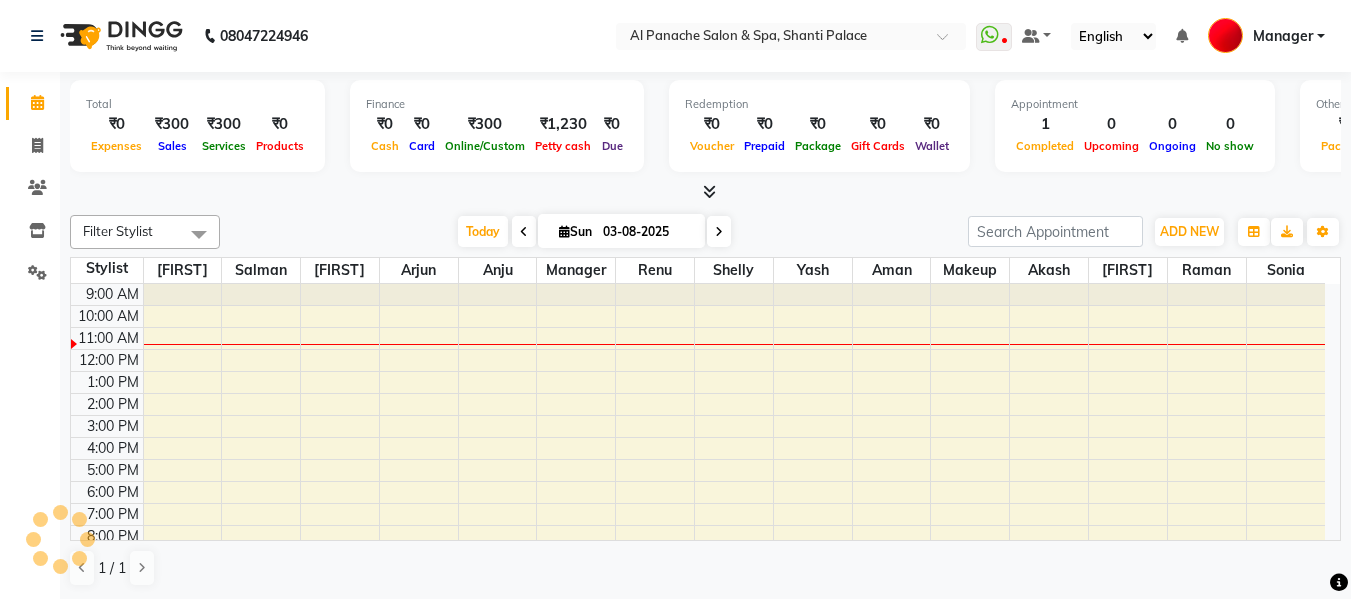 scroll, scrollTop: 29, scrollLeft: 0, axis: vertical 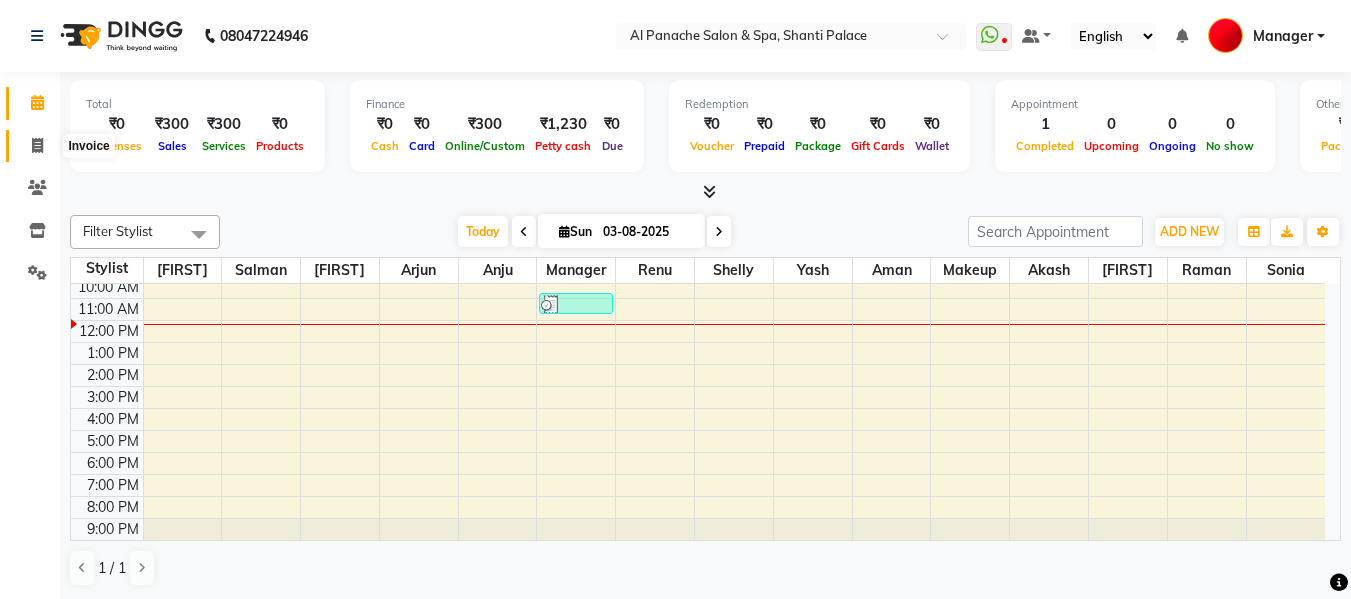 click 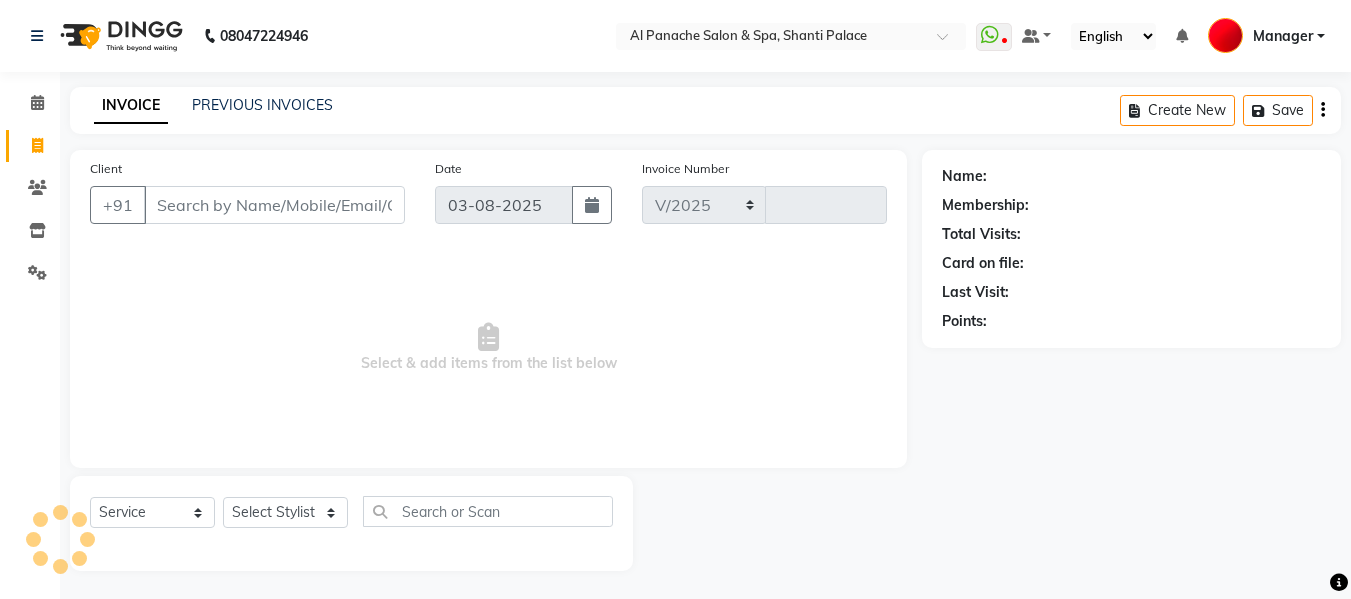 select on "751" 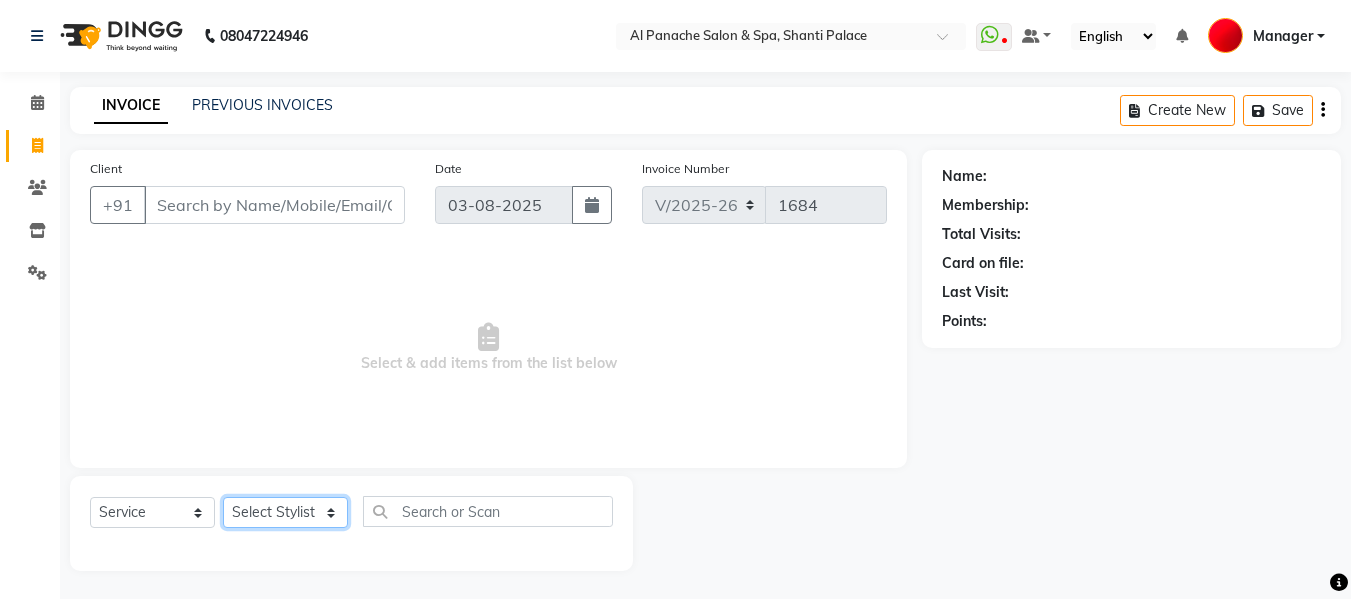 click on "Select Stylist Akash Aman anju Arjun AShu Bhavna Dhadwal Guneek Makeup Manager Raman Renu Salman Shelly shushma Sonia yash" 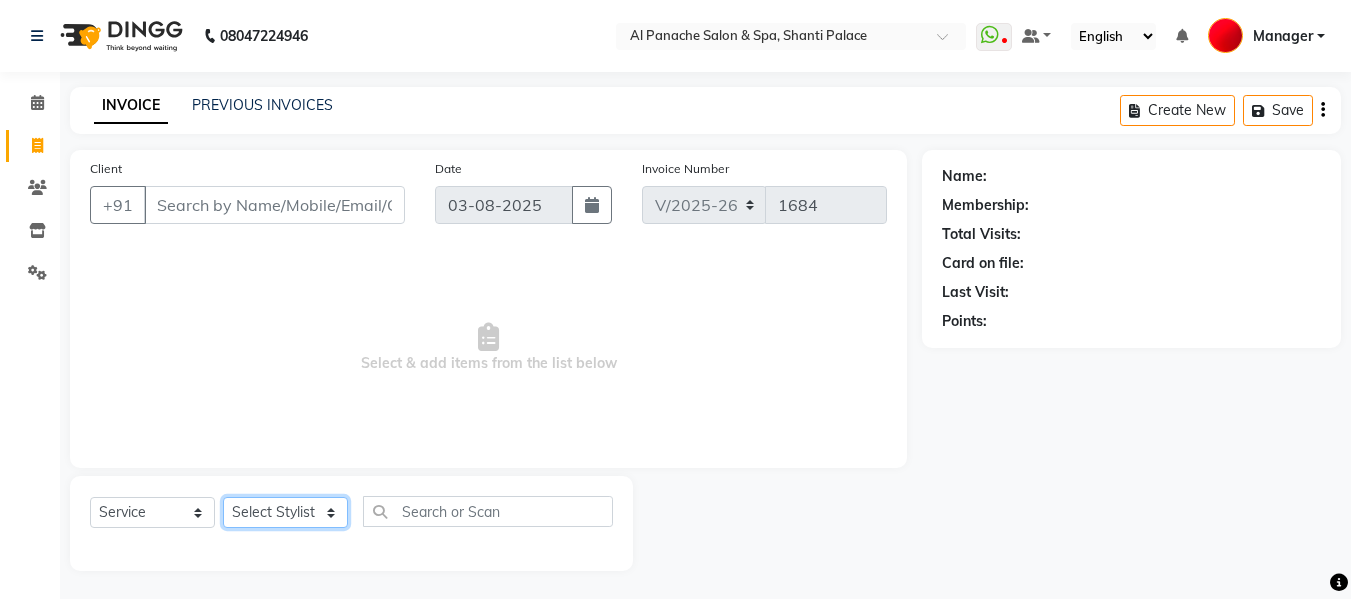 select on "50647" 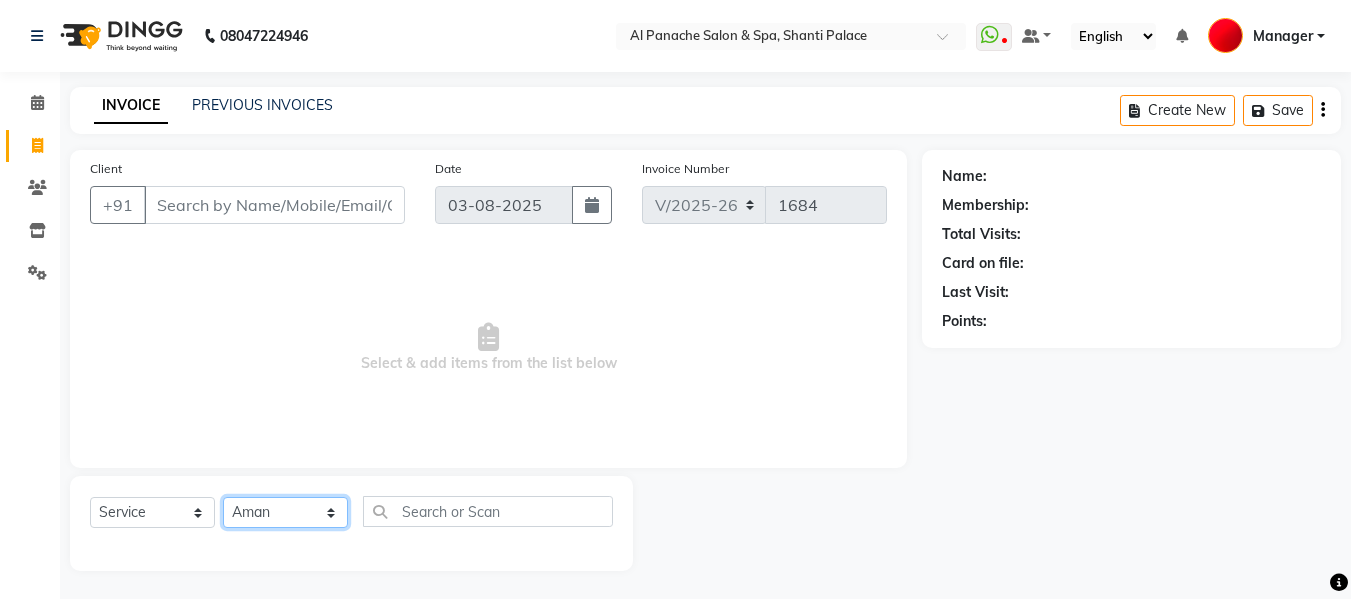 click on "Select Stylist Akash Aman anju Arjun AShu Bhavna Dhadwal Guneek Makeup Manager Raman Renu Salman Shelly shushma Sonia yash" 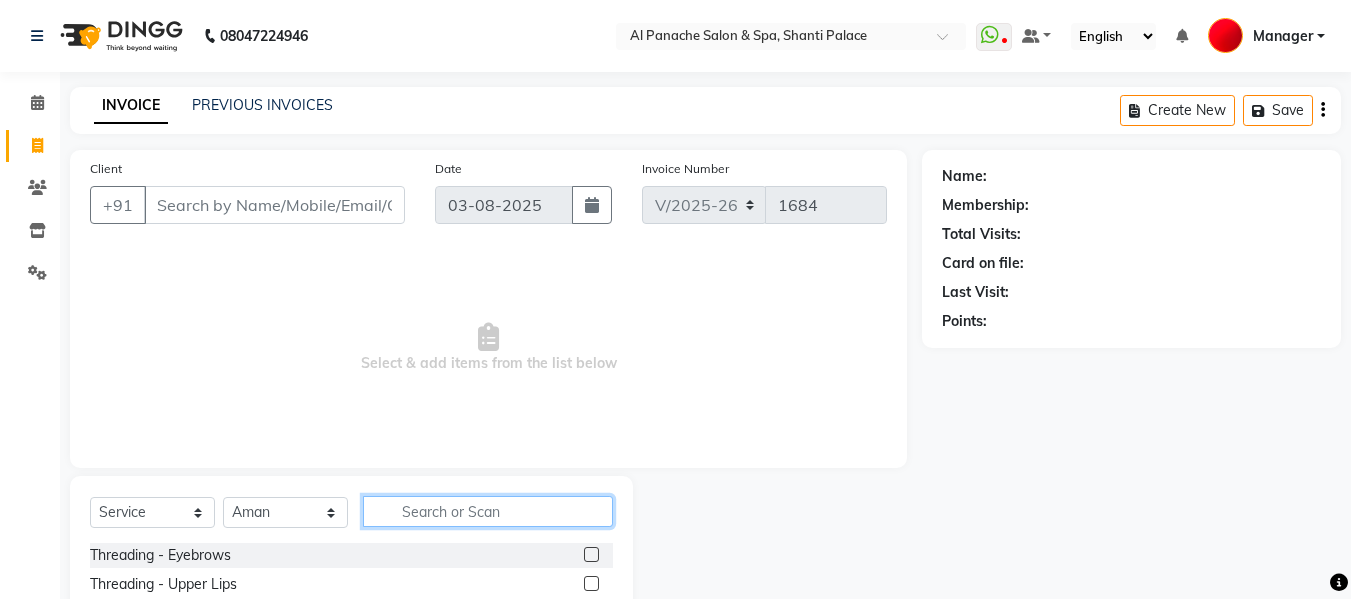click 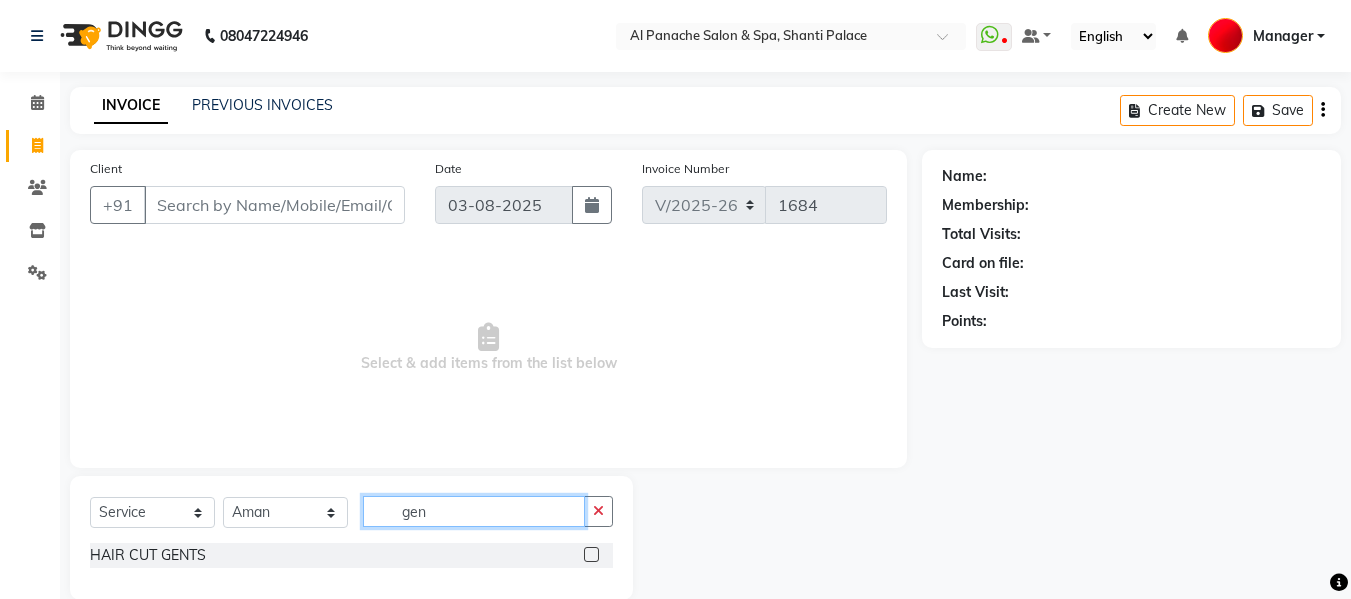type on "gen" 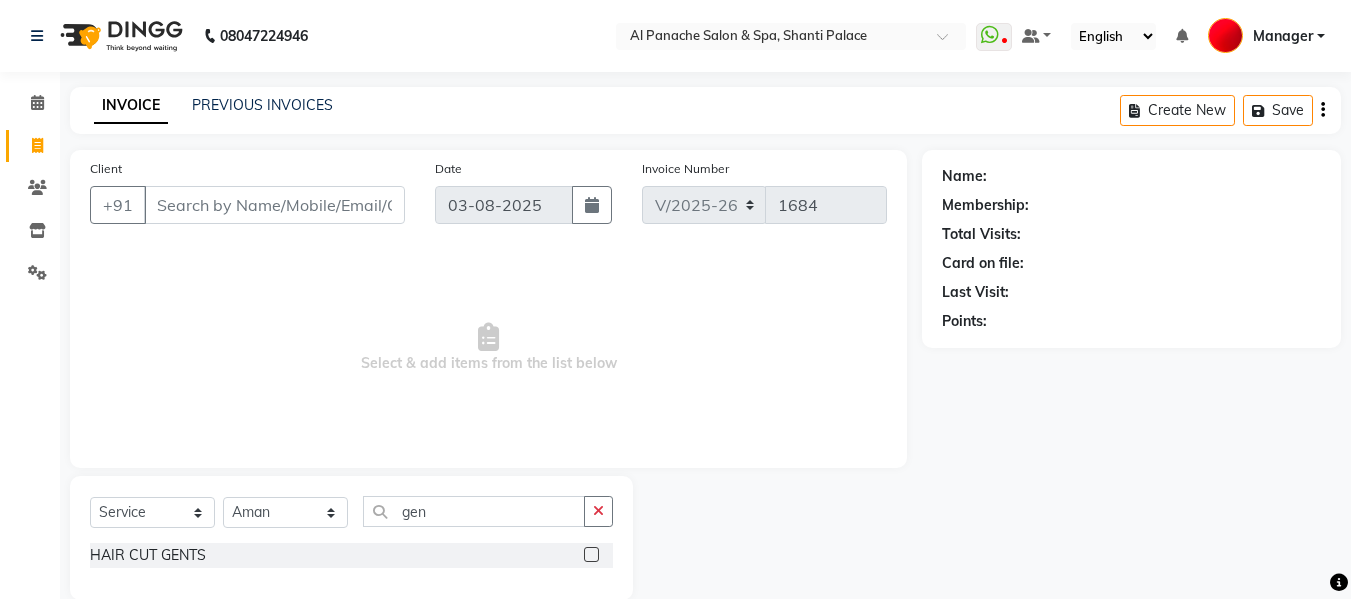 click 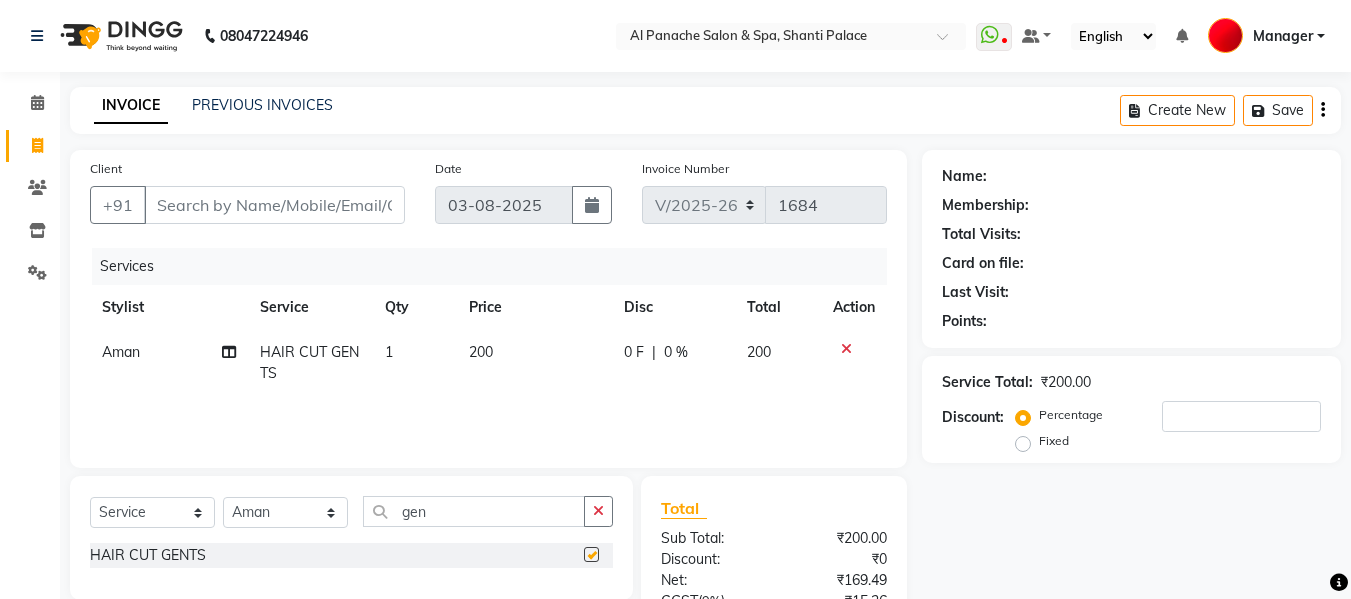 checkbox on "false" 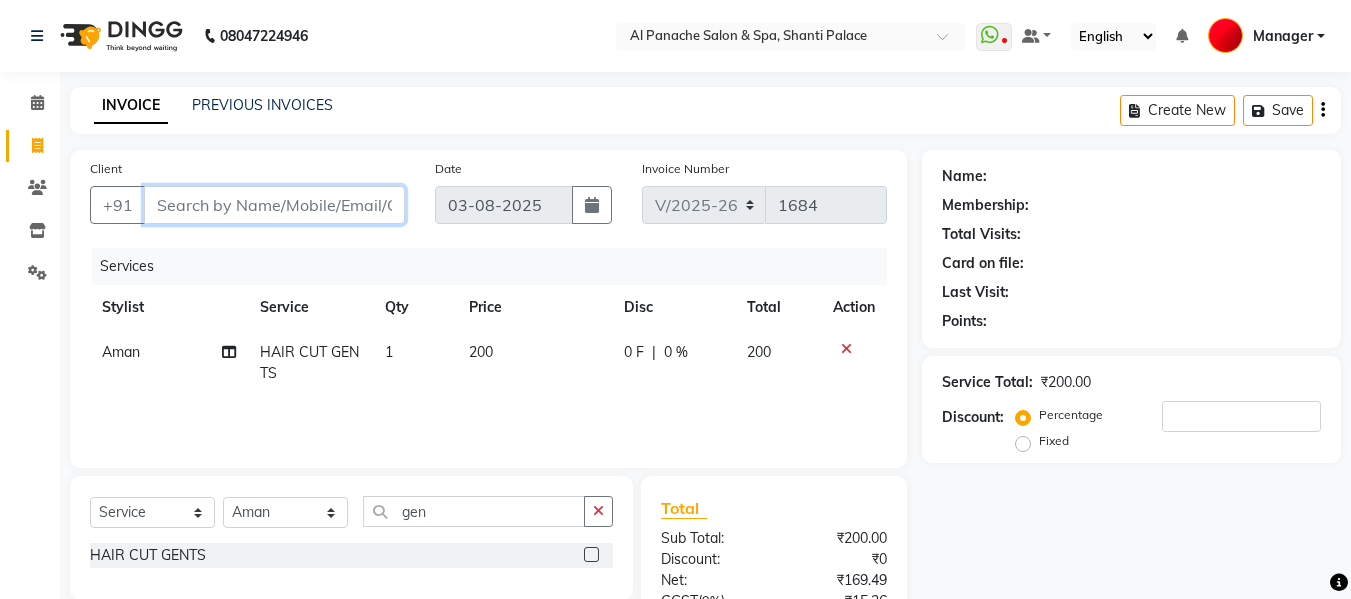 click on "Client" at bounding box center (274, 205) 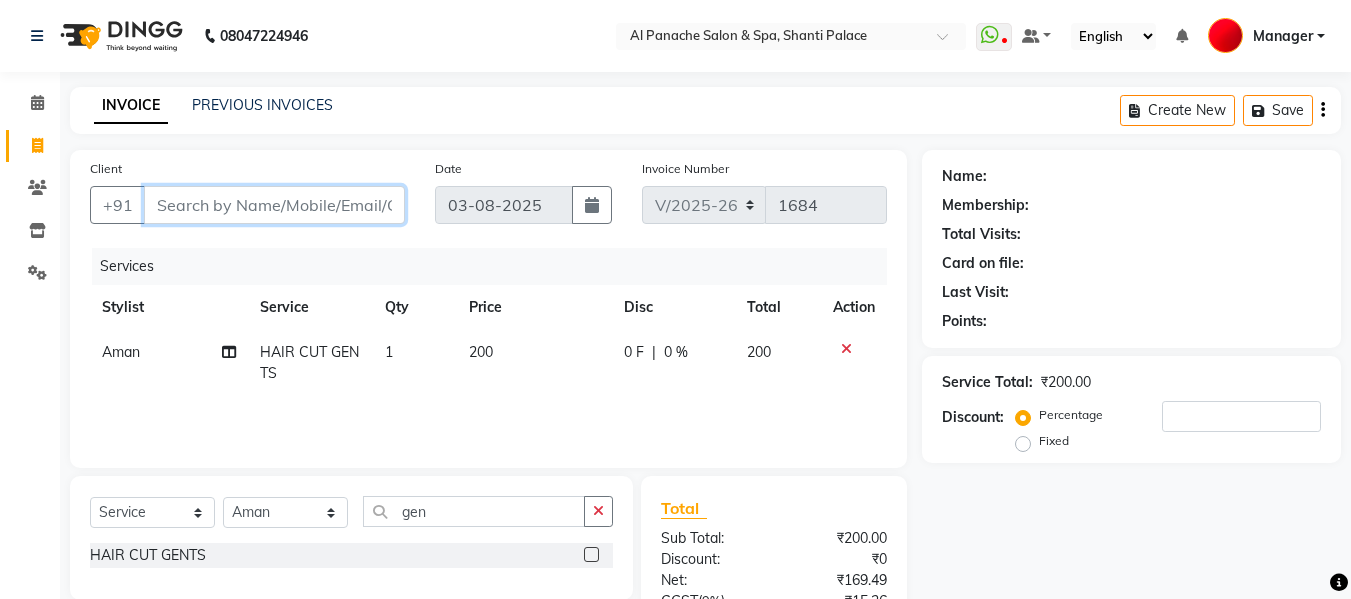type on "p" 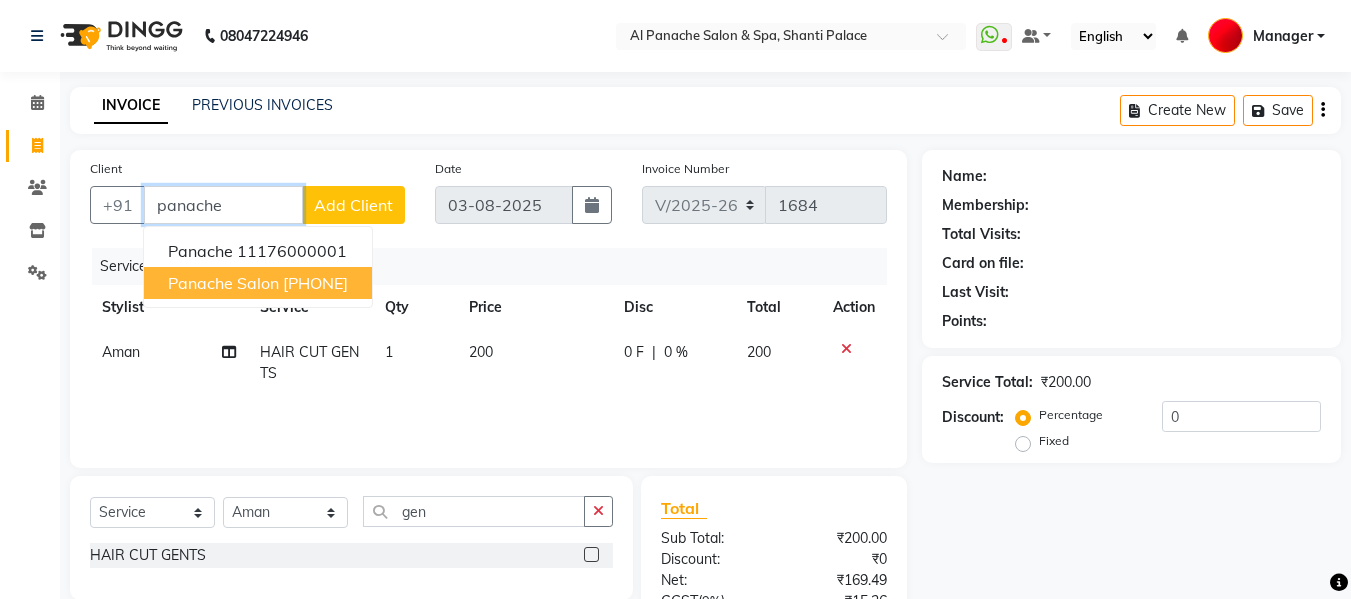 click on "[PHONE]" at bounding box center [315, 283] 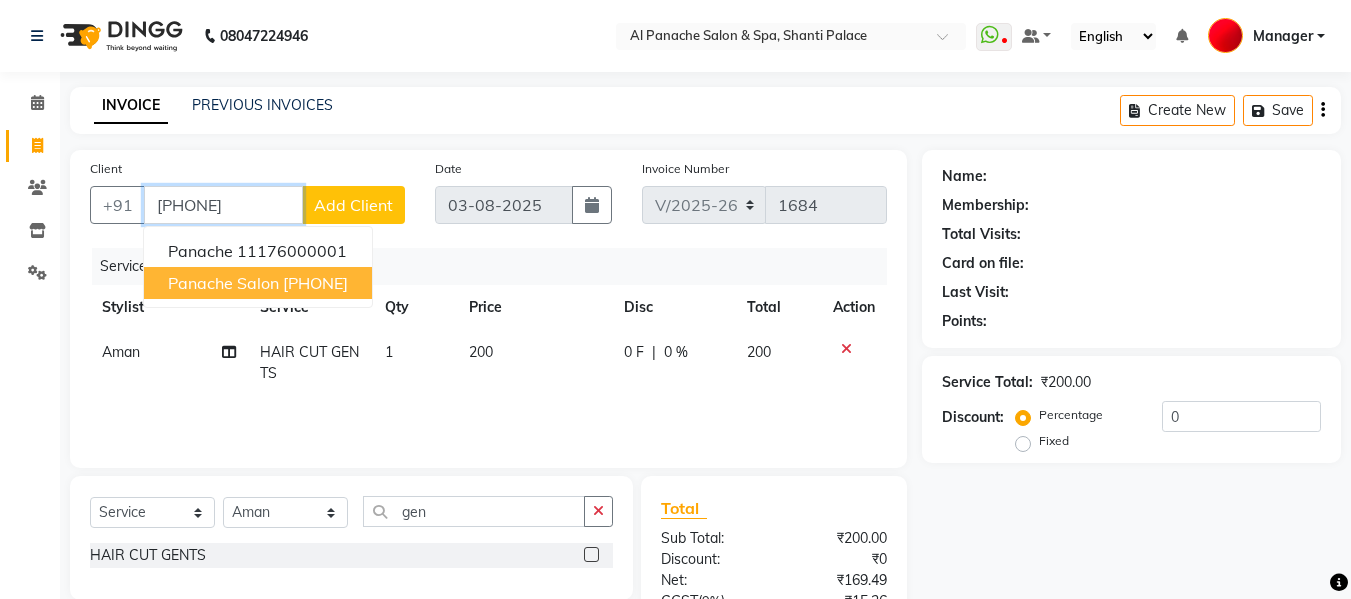 type on "[PHONE]" 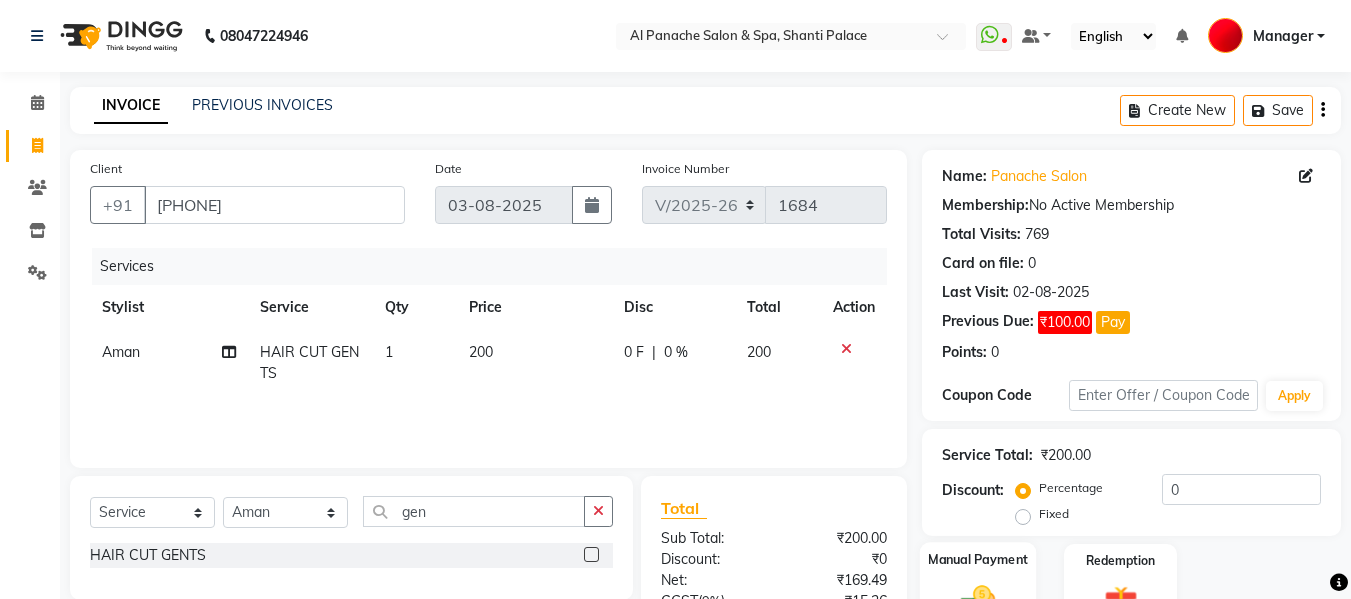 click 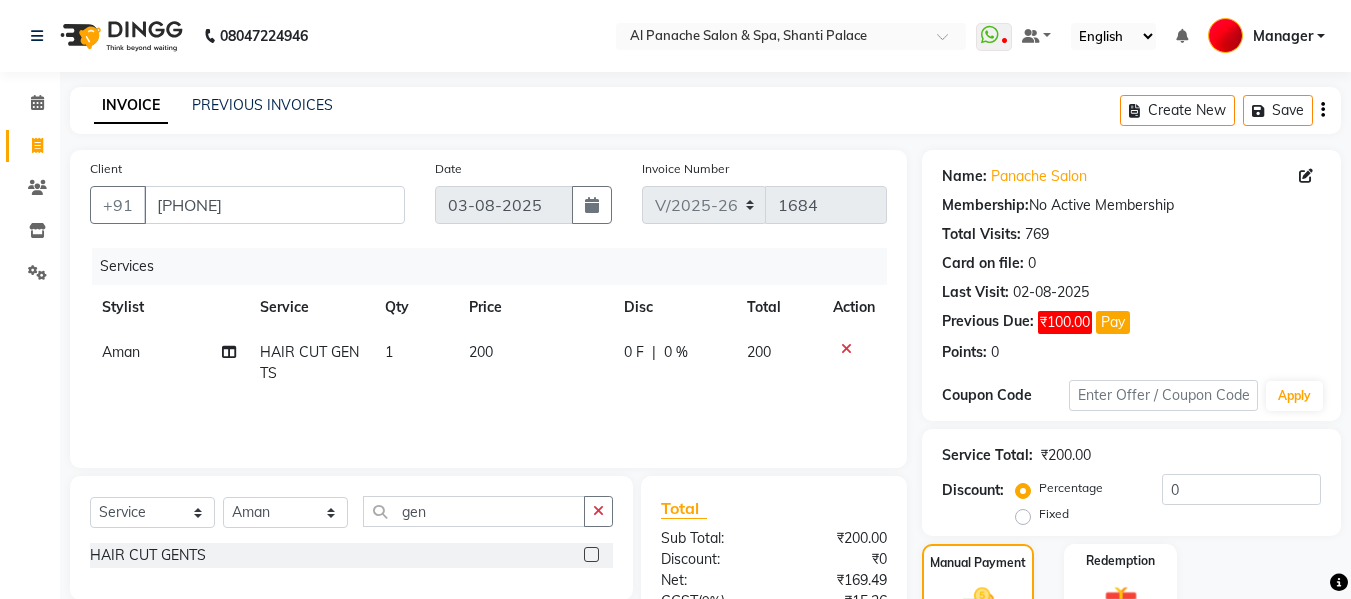 scroll, scrollTop: 235, scrollLeft: 0, axis: vertical 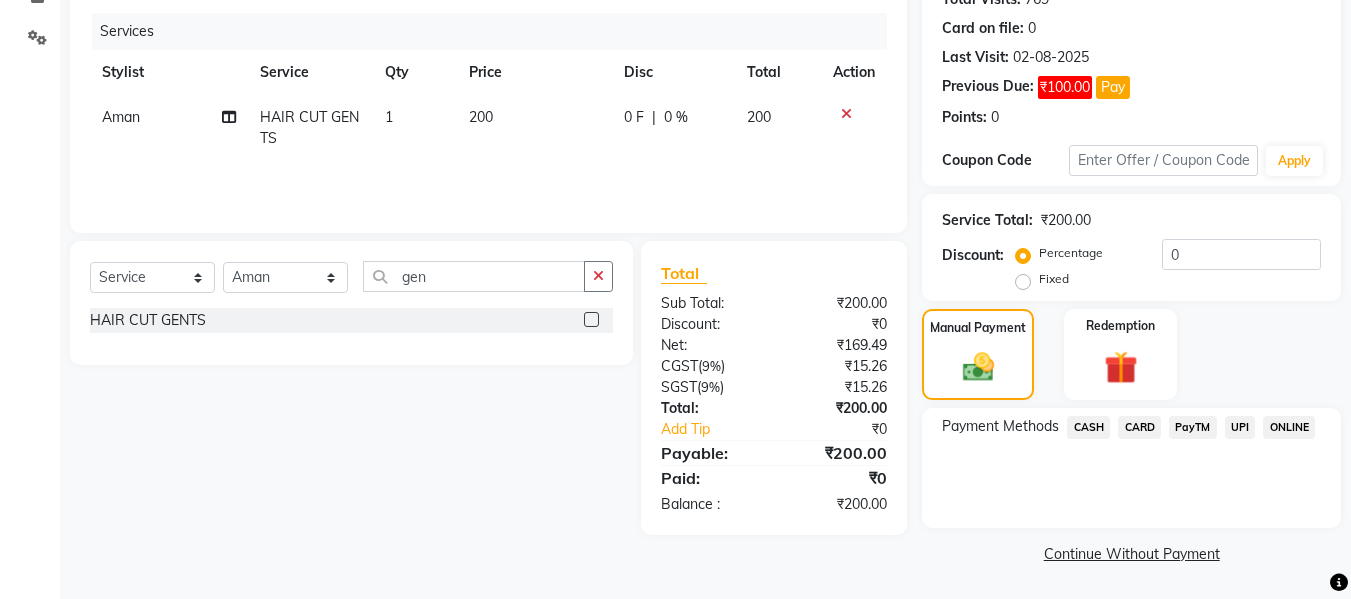 click on "UPI" 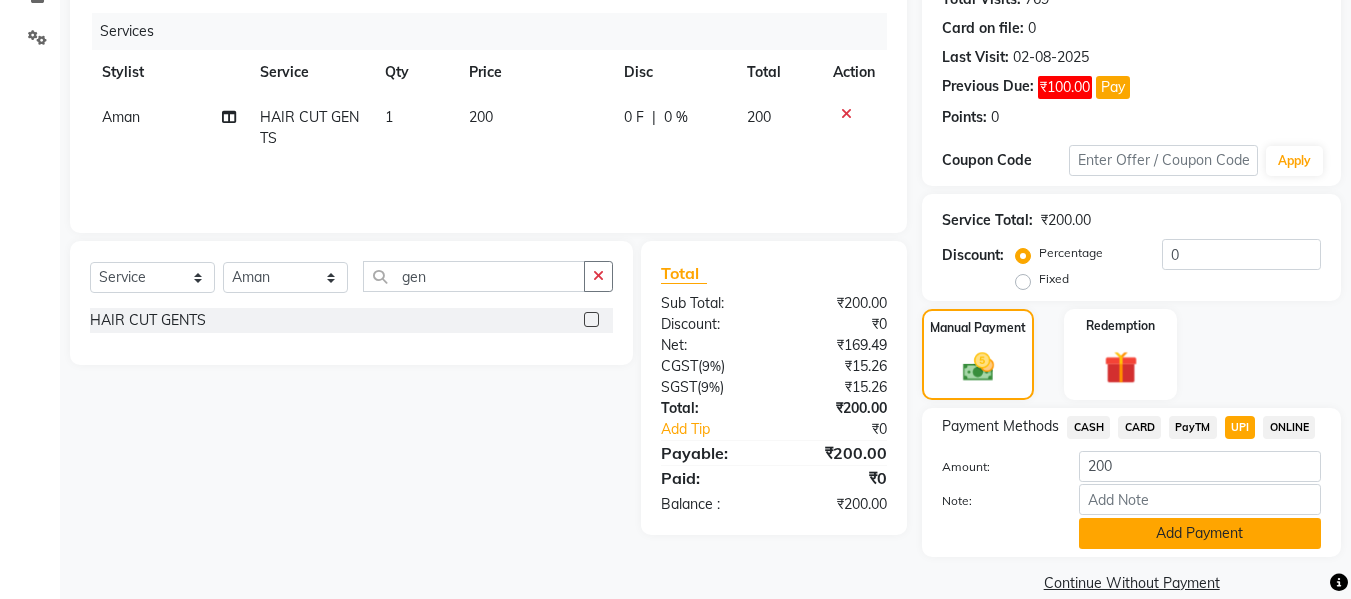 click on "Add Payment" 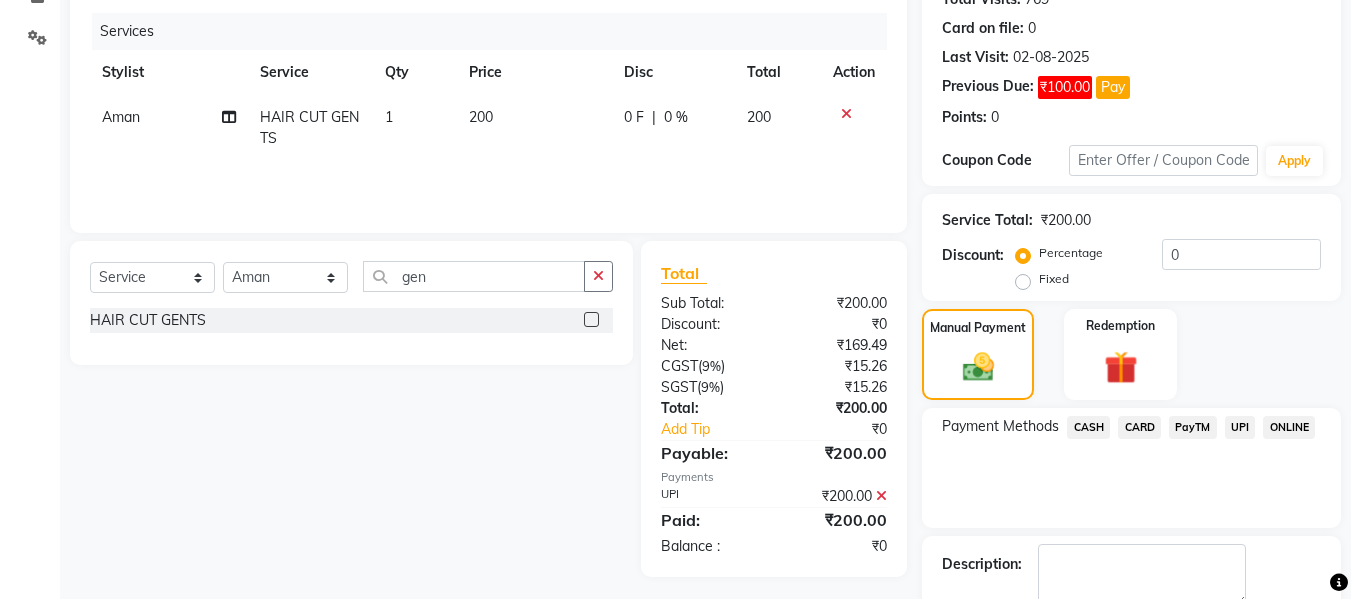 scroll, scrollTop: 348, scrollLeft: 0, axis: vertical 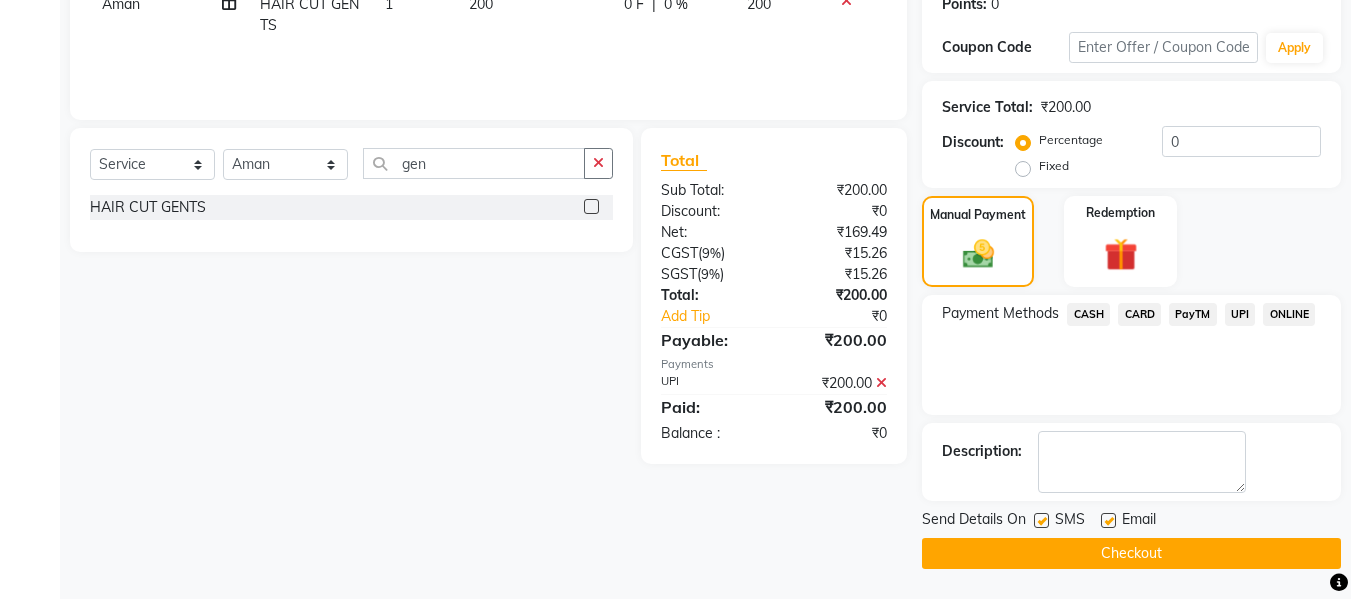 click on "Checkout" 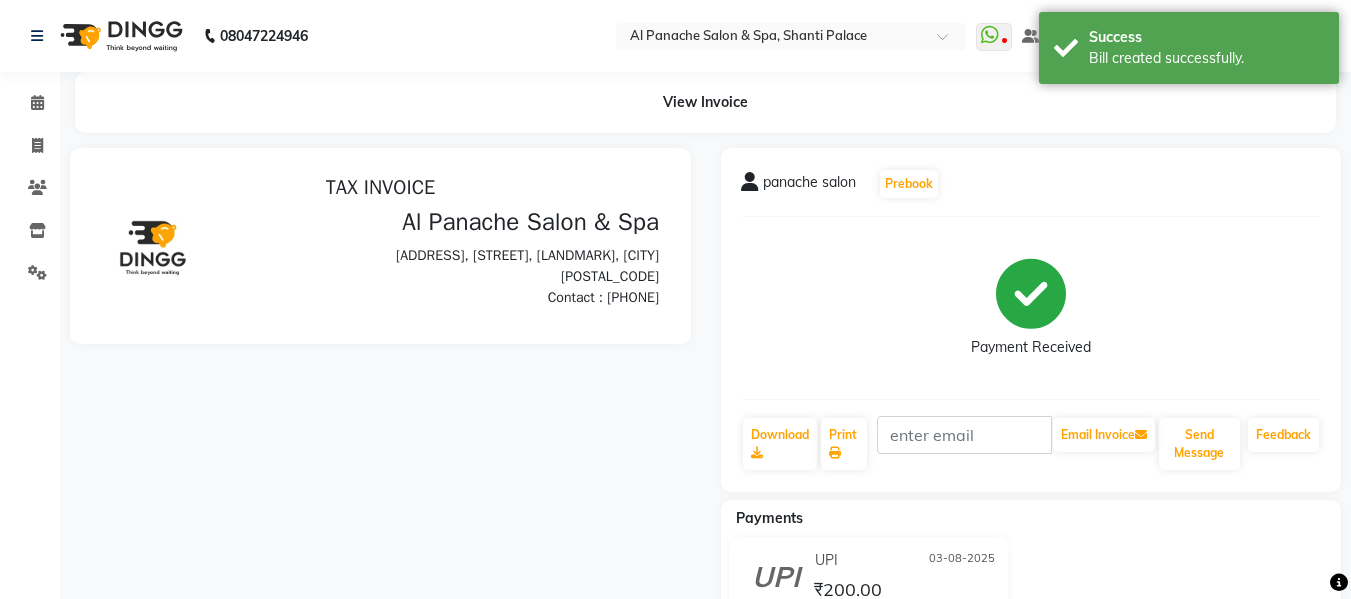 scroll, scrollTop: 0, scrollLeft: 0, axis: both 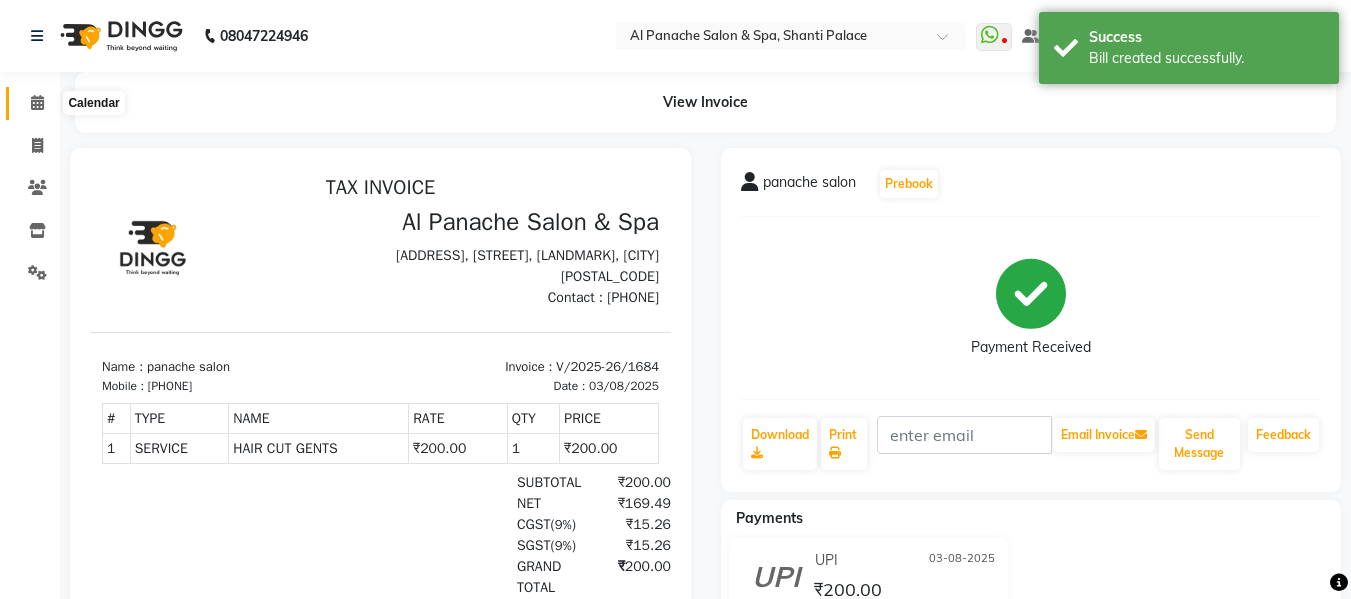 click 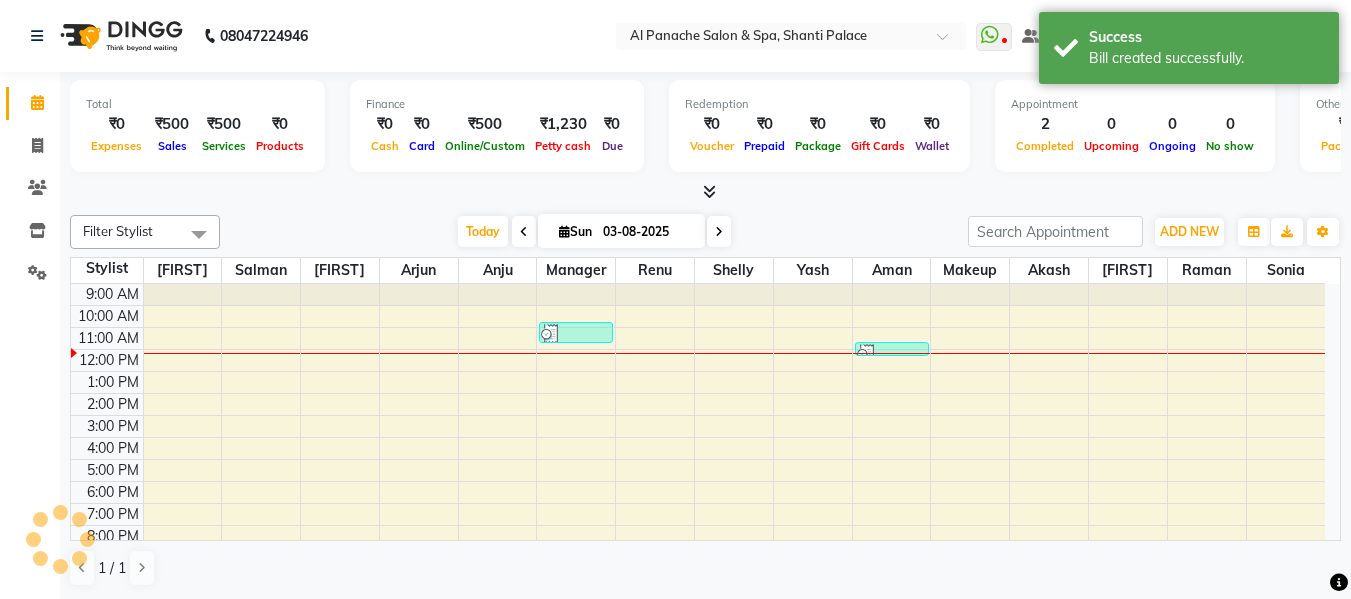 scroll, scrollTop: 0, scrollLeft: 0, axis: both 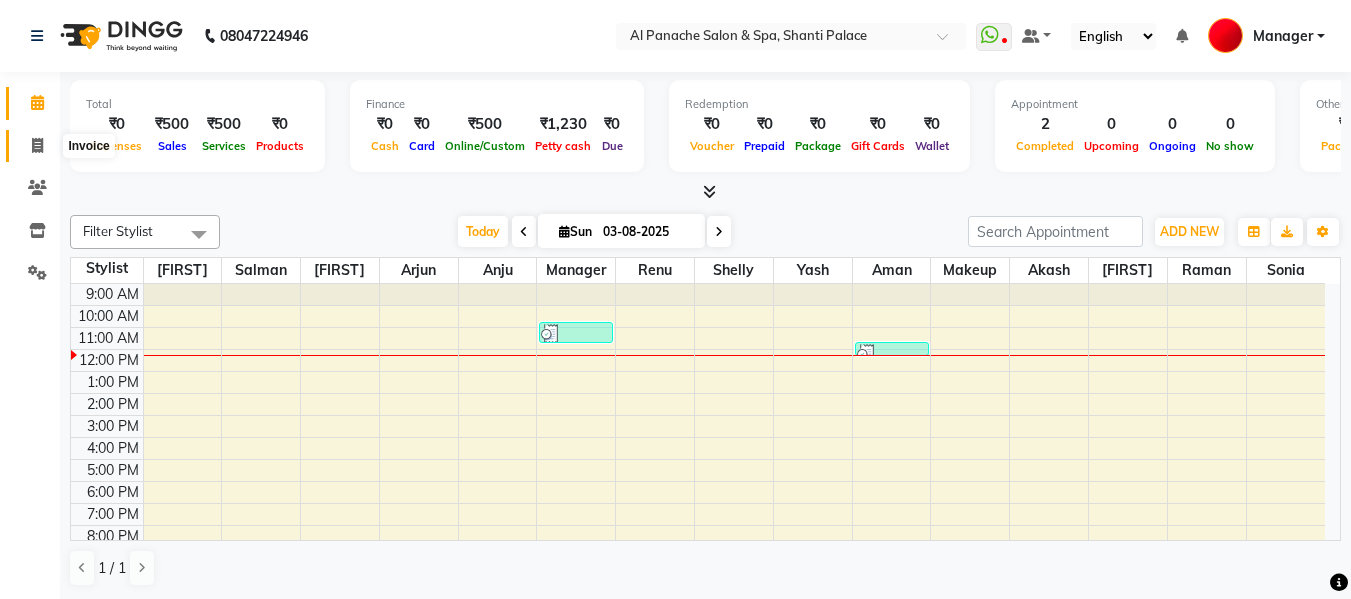 click 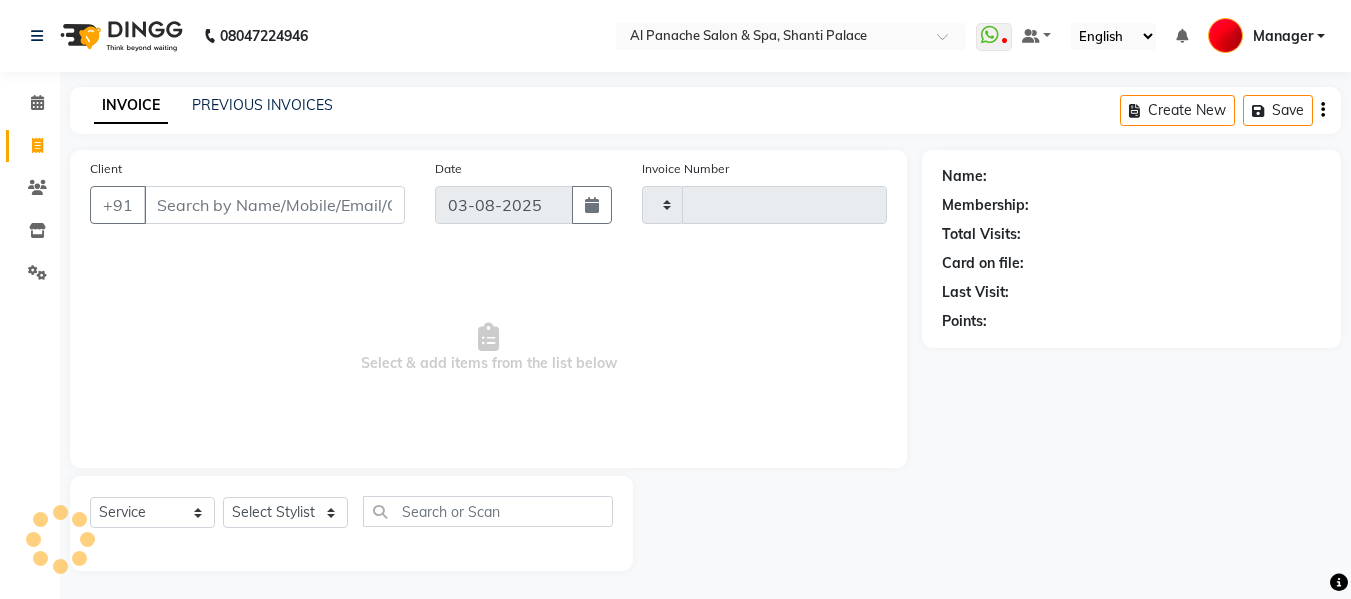 type on "1685" 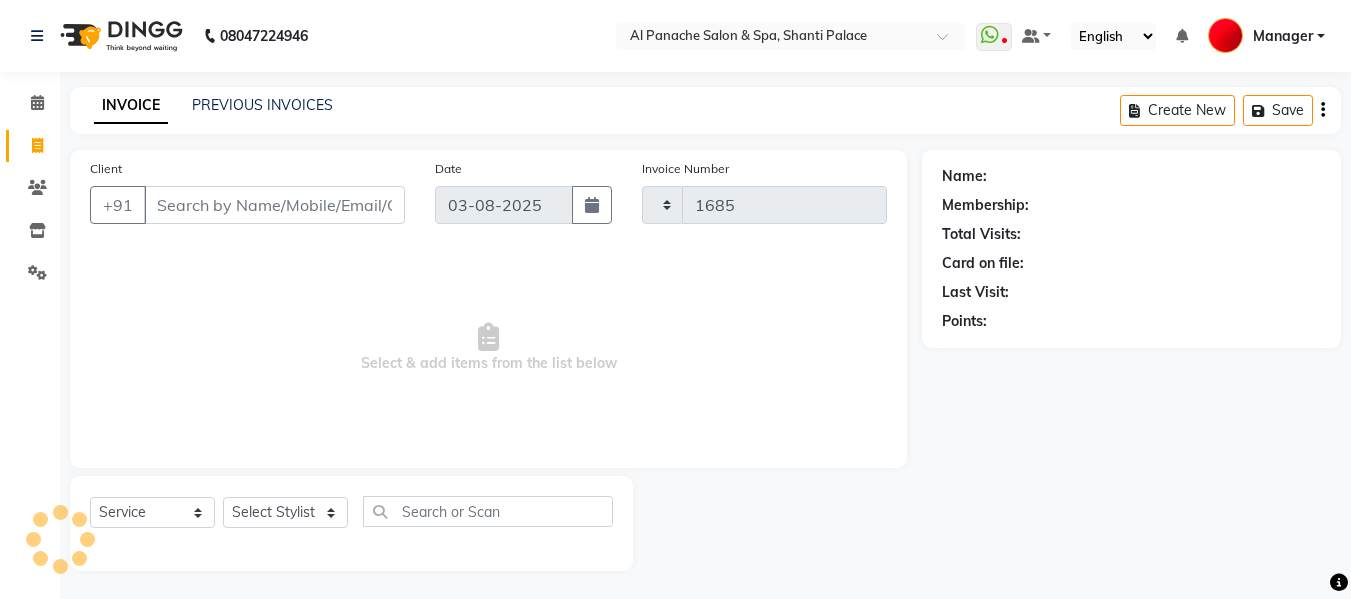 select on "751" 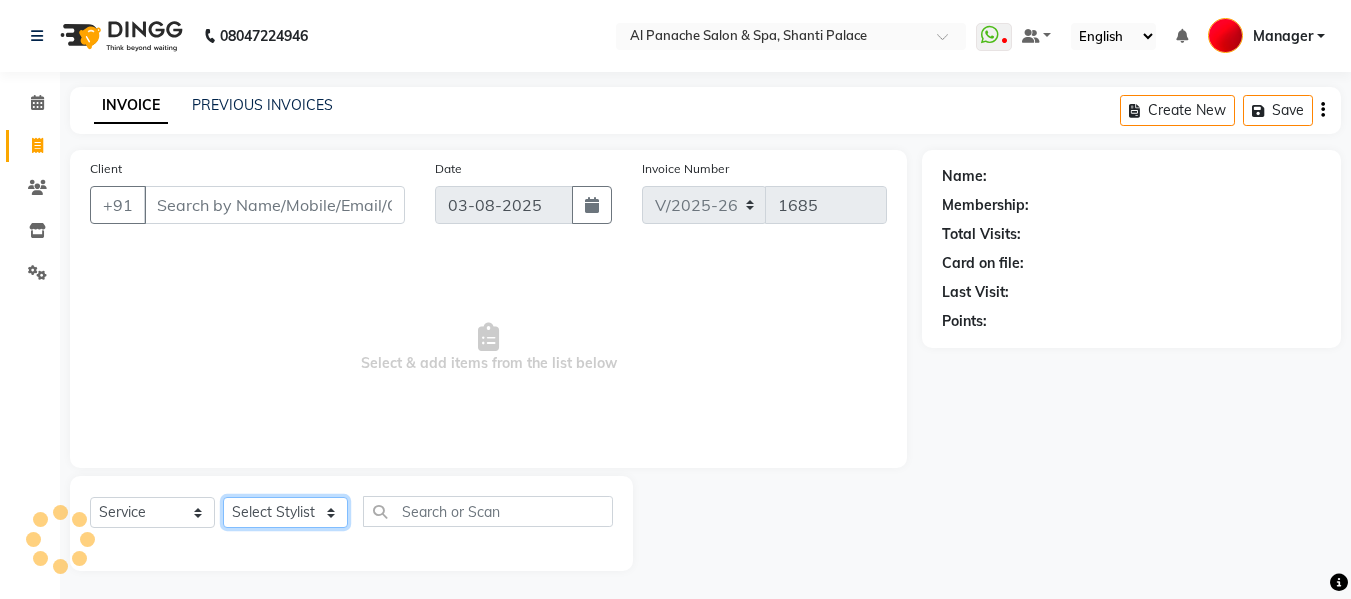 click on "Select Stylist" 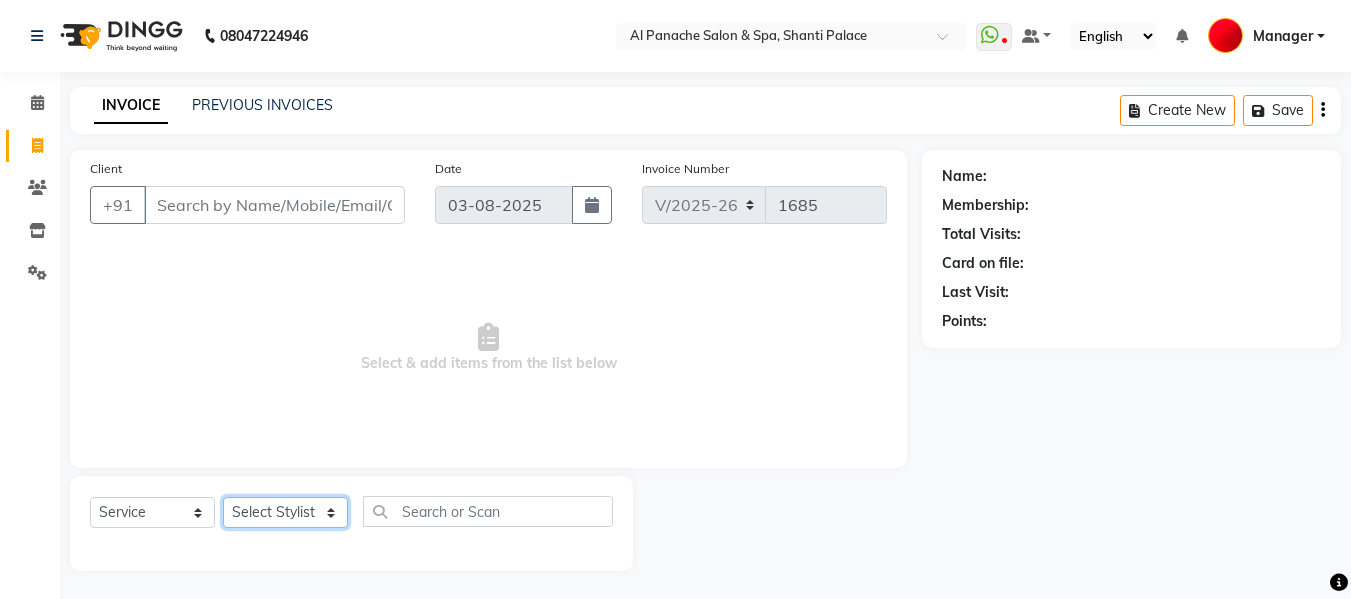 select on "63849" 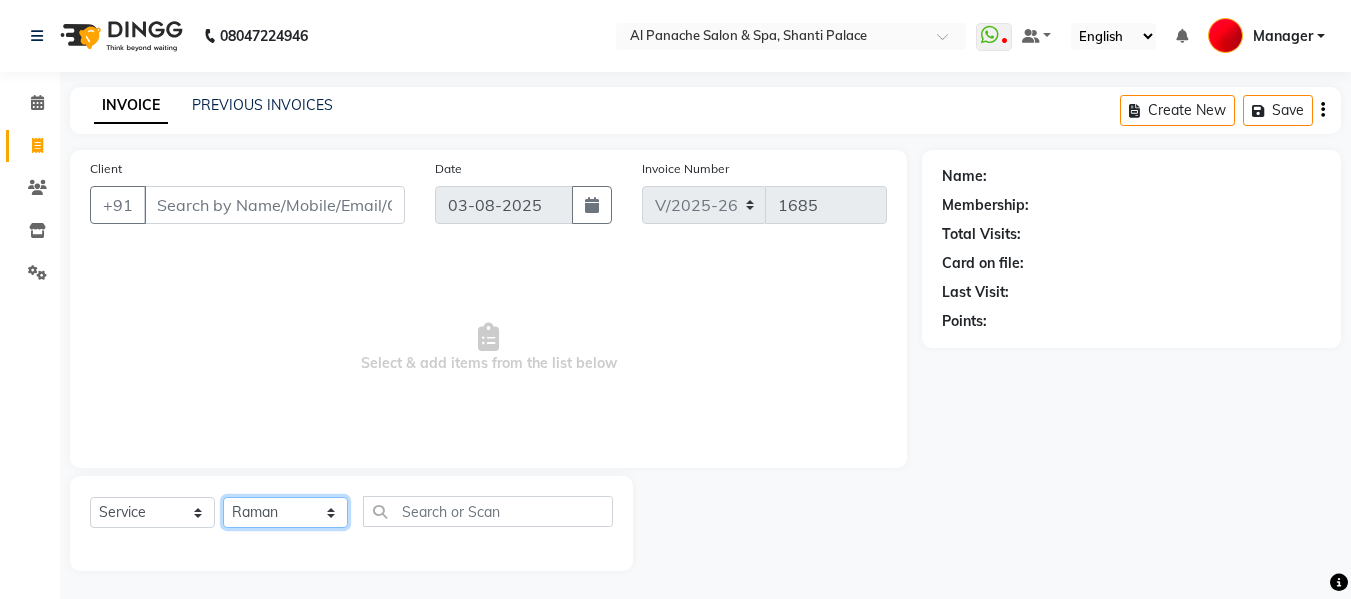 click on "Select Stylist Akash Aman anju Arjun AShu Bhavna Dhadwal Guneek Makeup Manager Raman Renu Salman Shelly shushma Sonia yash" 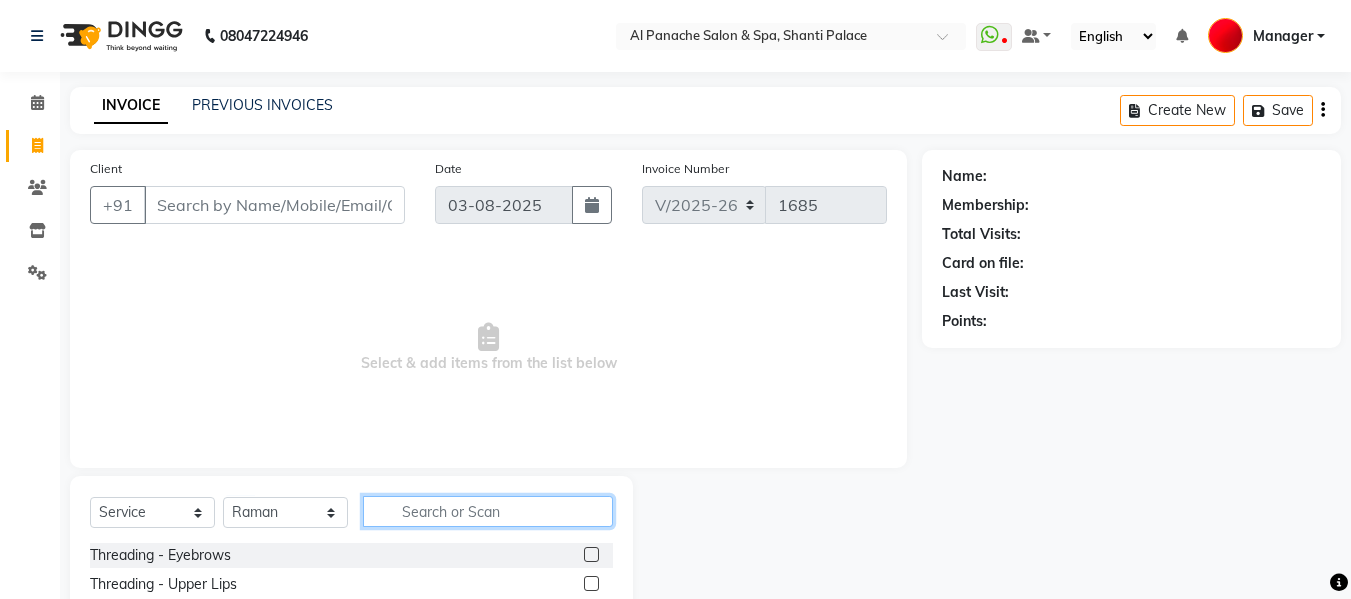 click 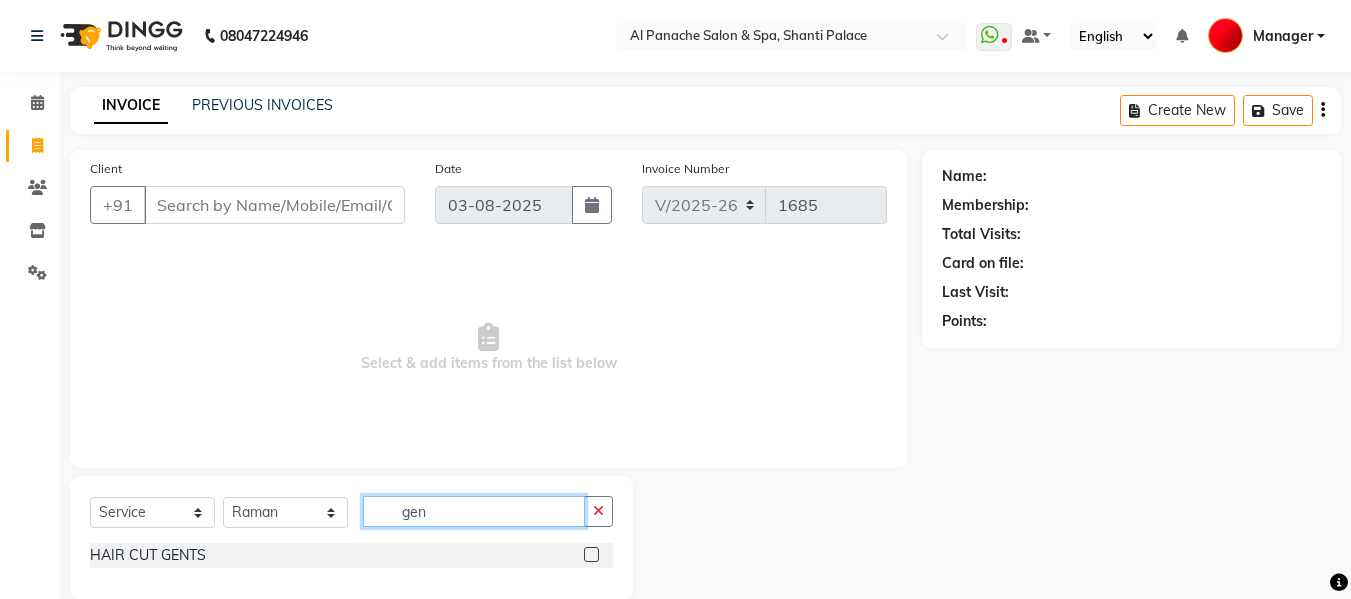 type on "gen" 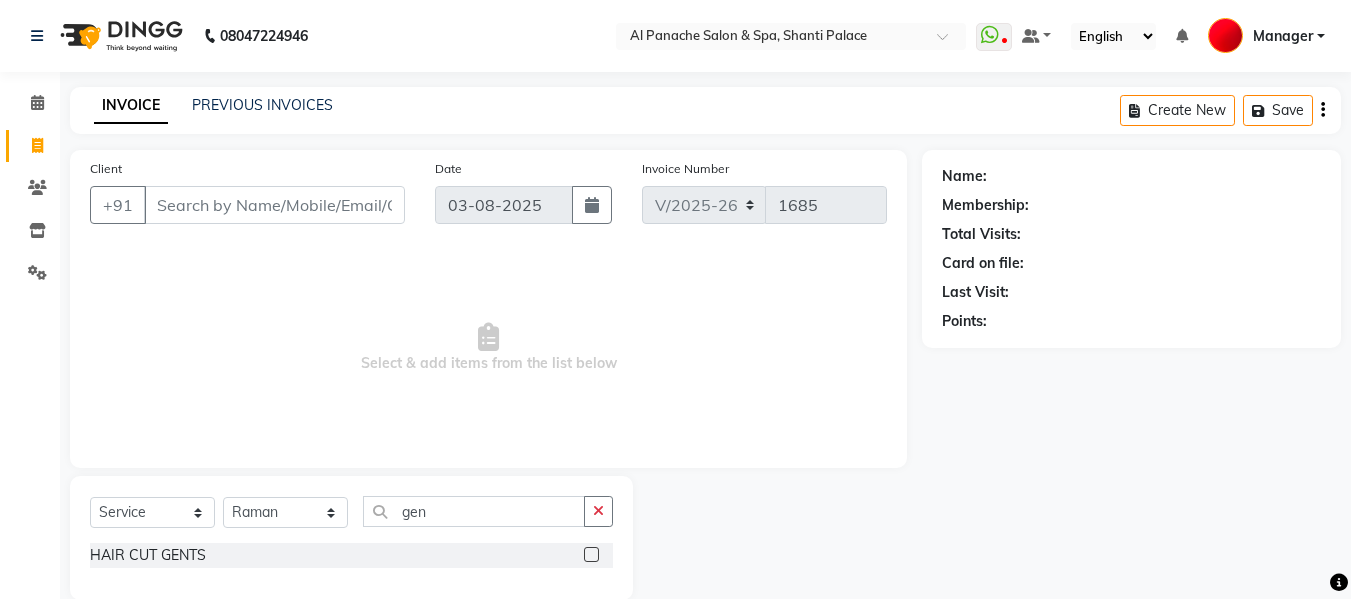 click 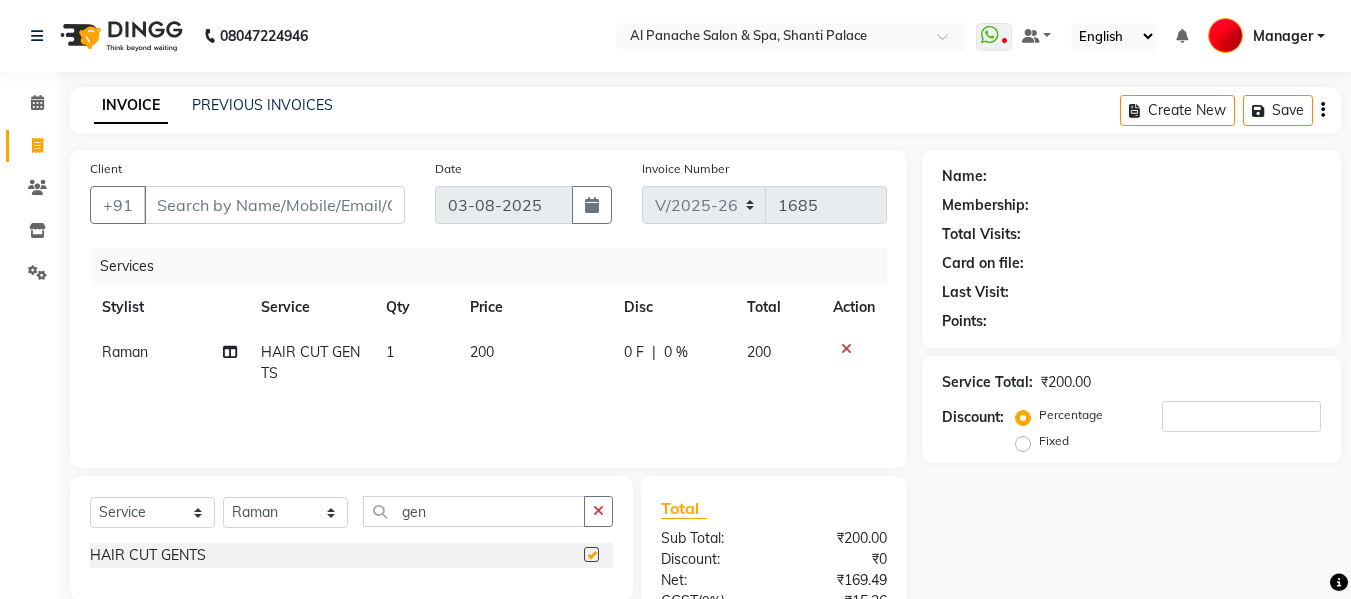 checkbox on "false" 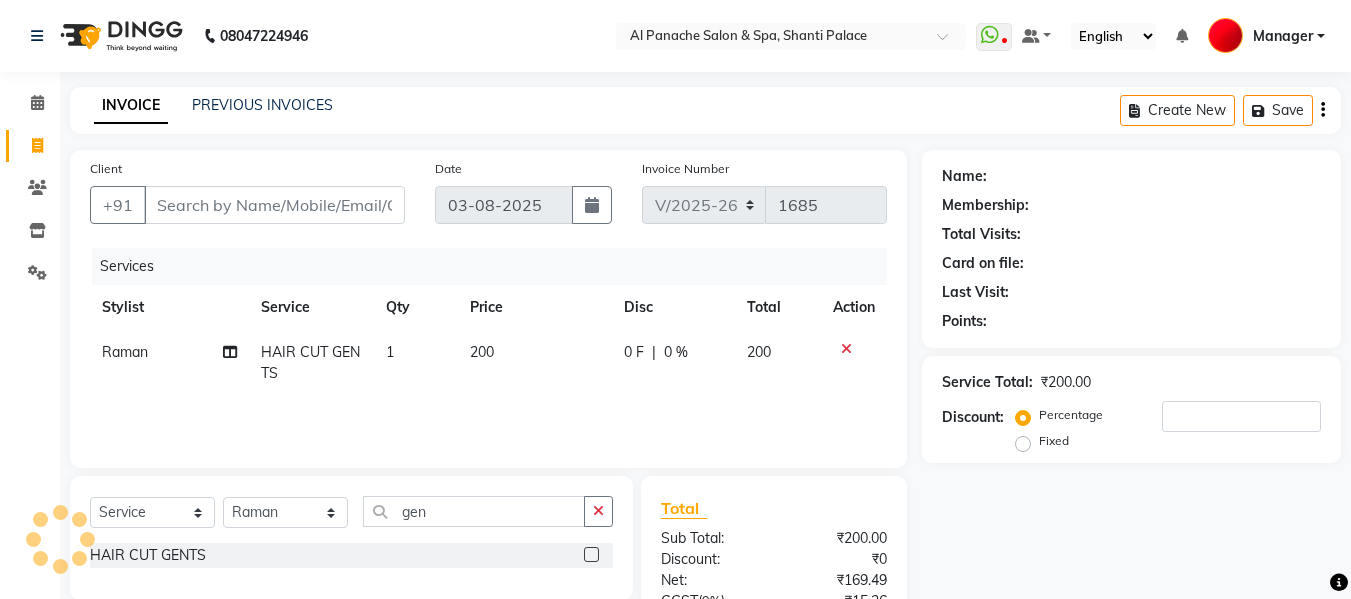 click on "200" 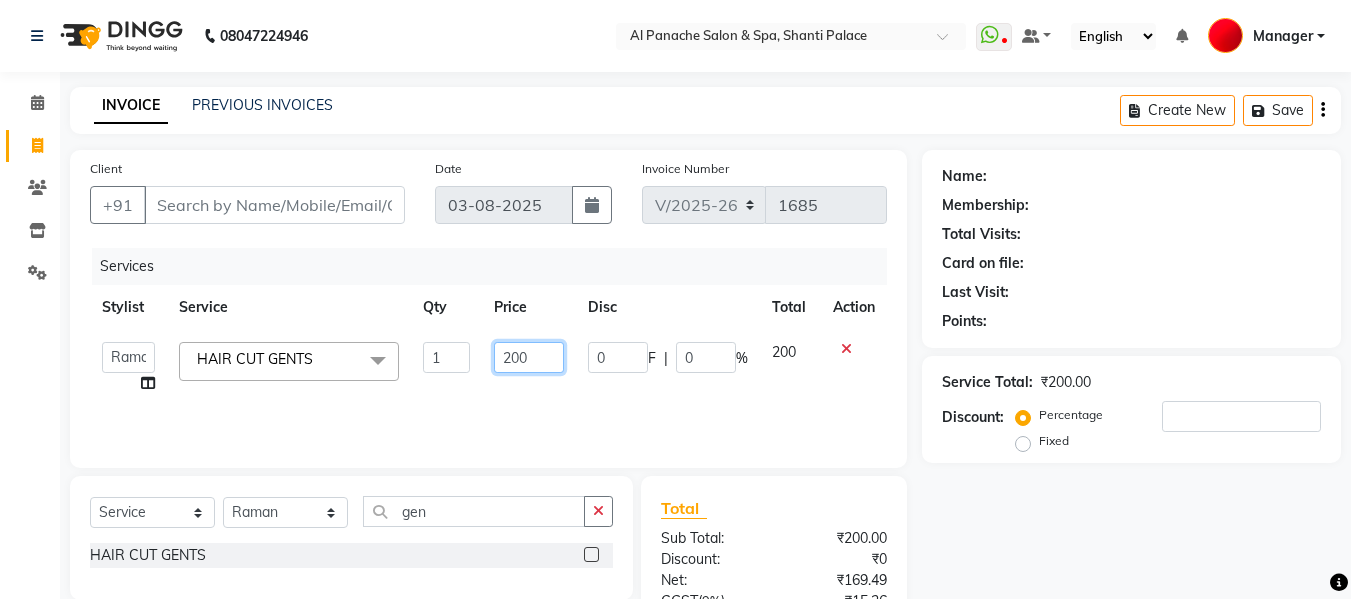 click on "200" 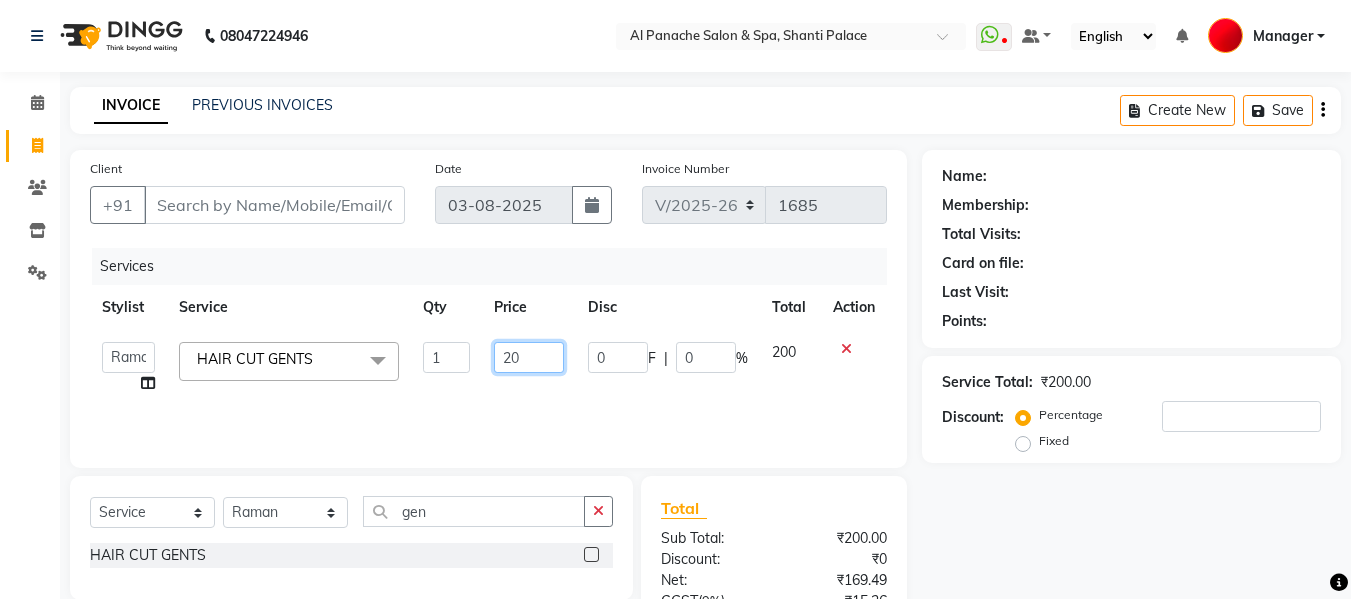 type on "250" 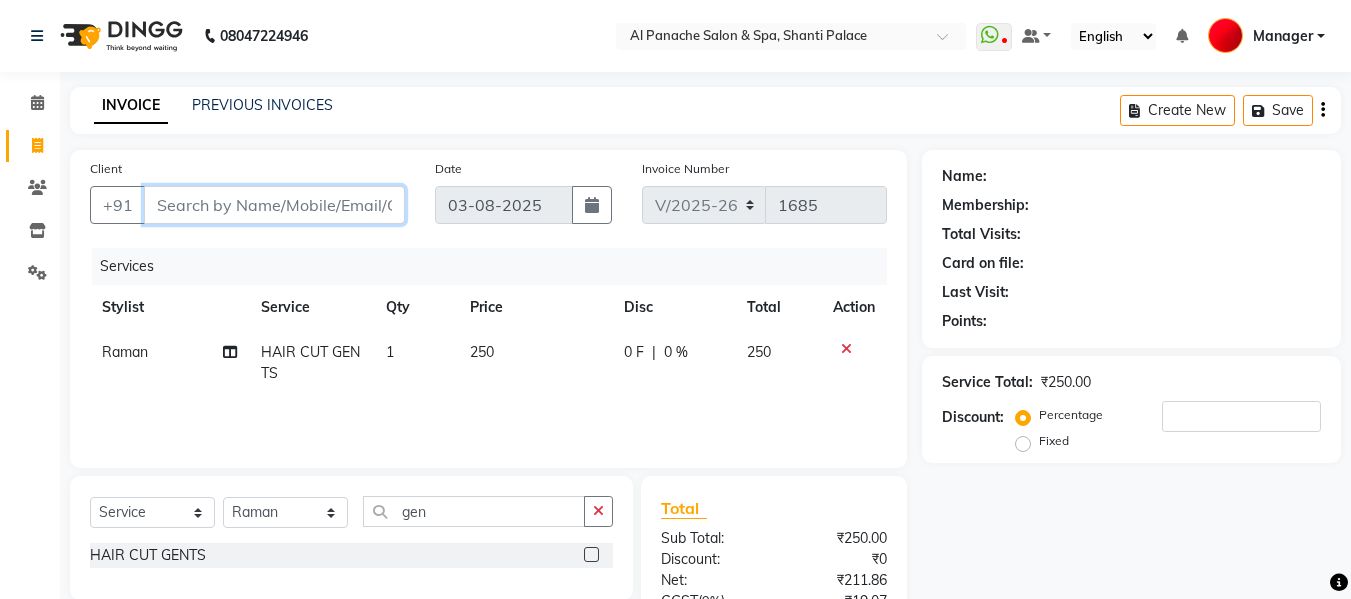 click on "Client" at bounding box center [274, 205] 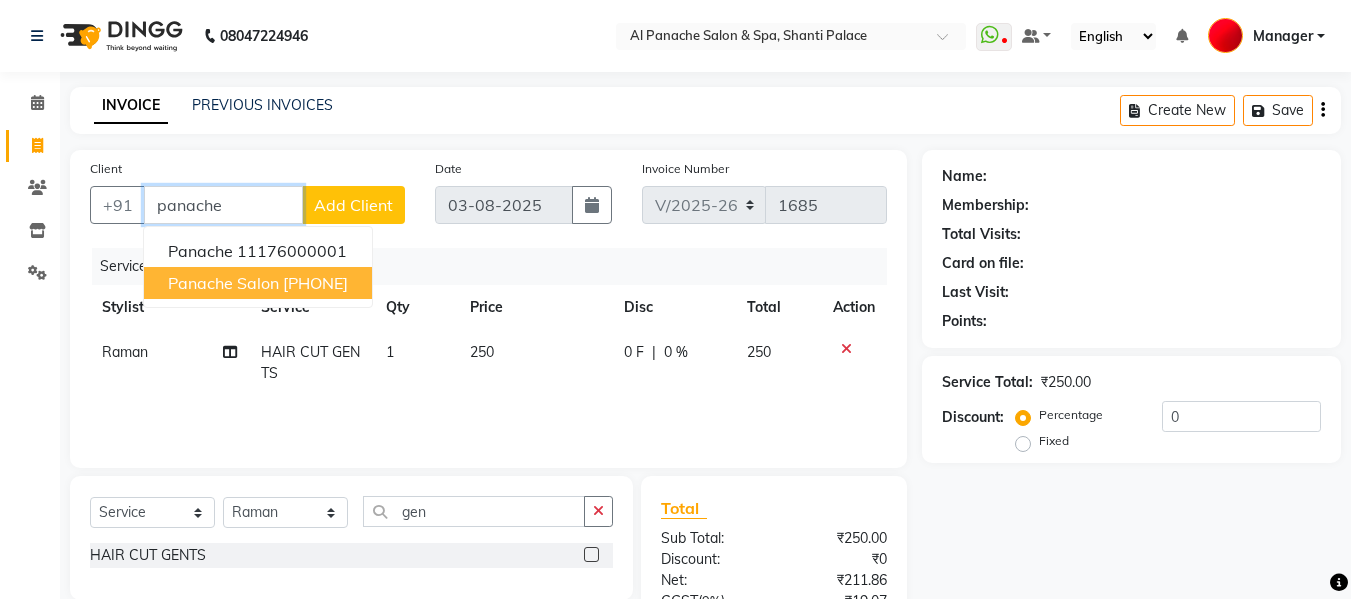 click on "[PHONE]" at bounding box center (315, 283) 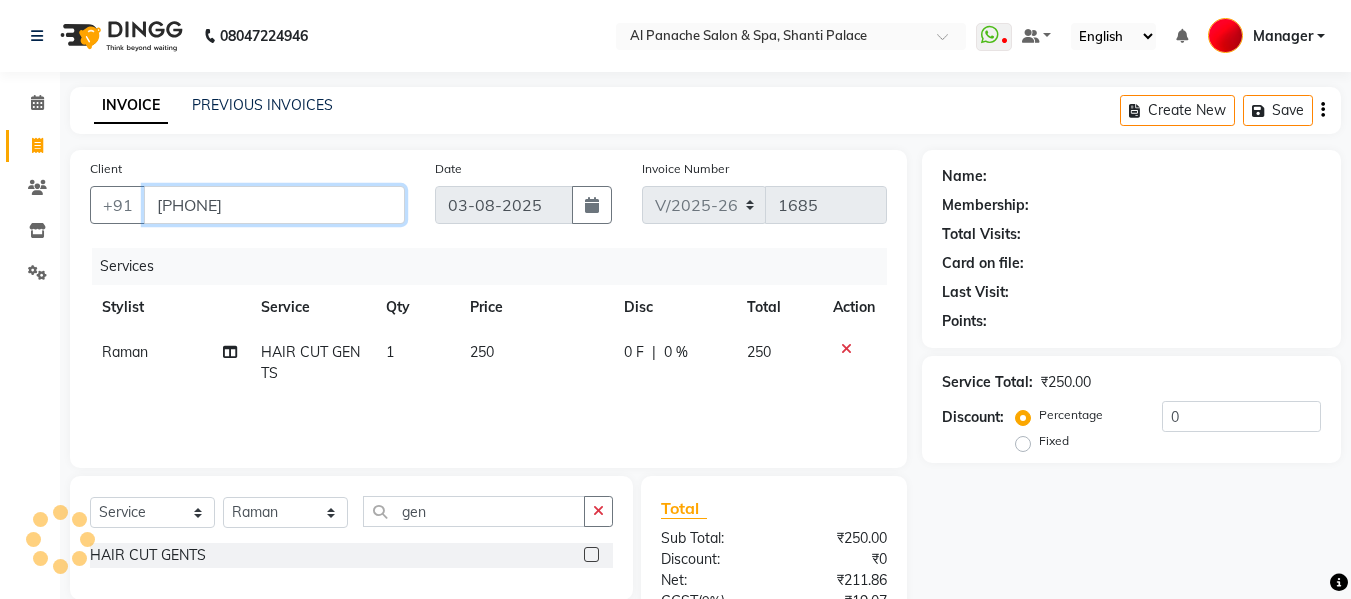 type on "[PHONE]" 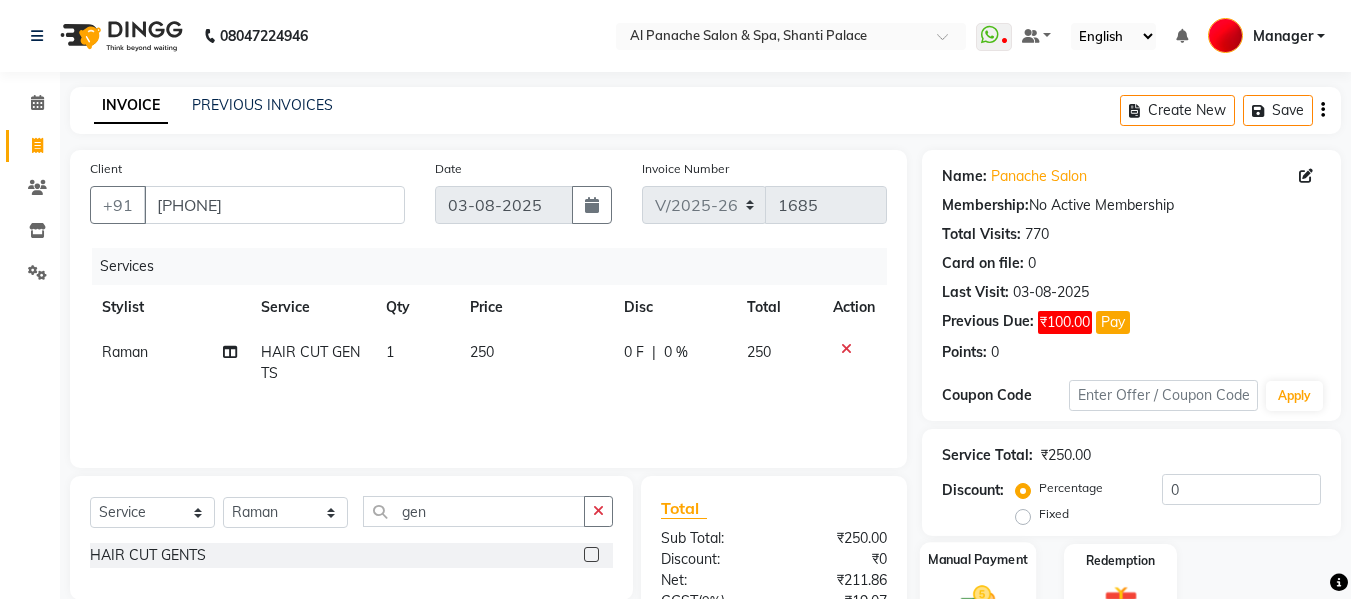 click on "Manual Payment" 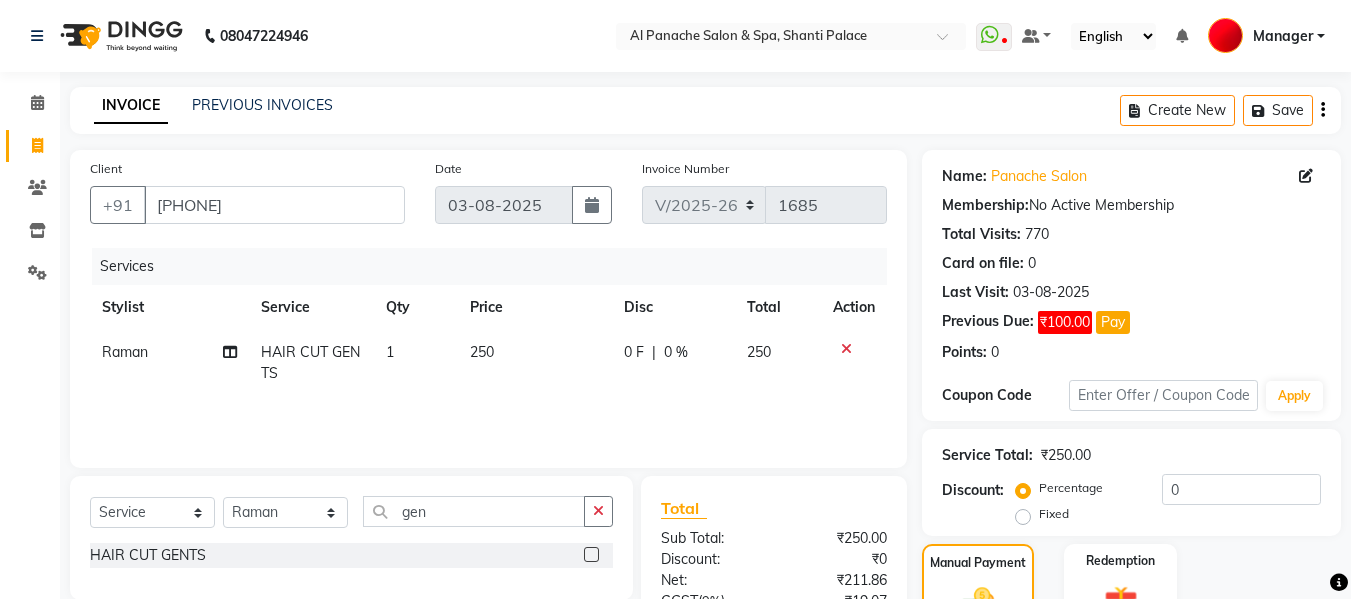 scroll, scrollTop: 235, scrollLeft: 0, axis: vertical 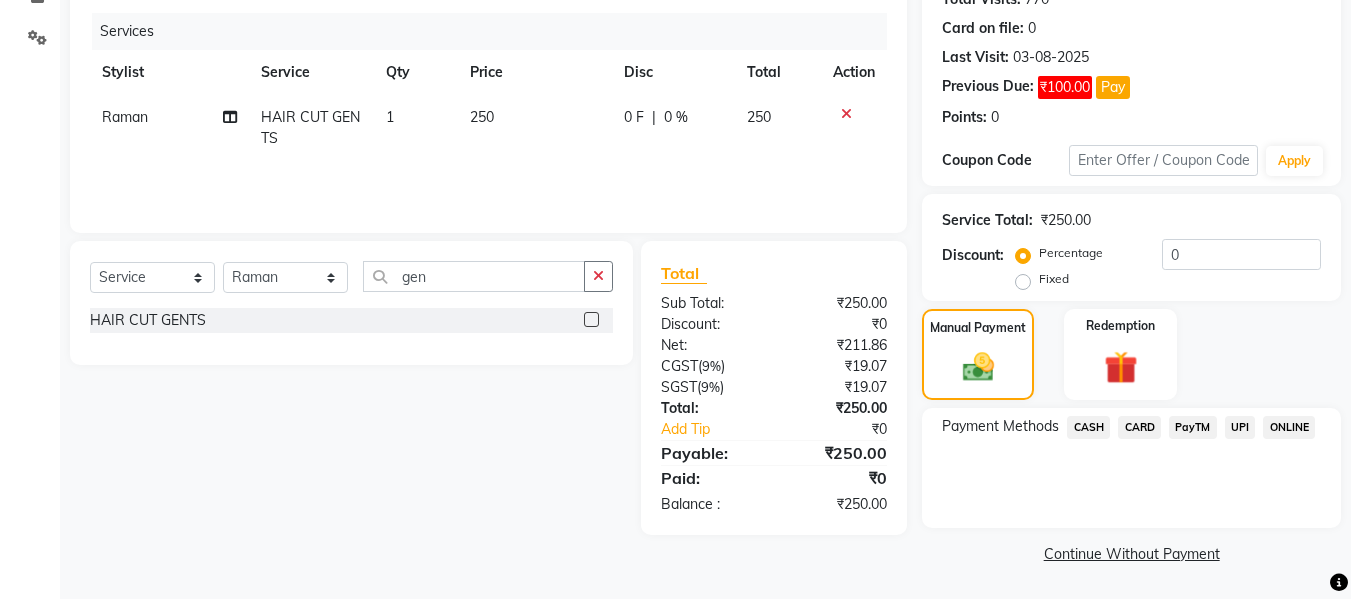 click on "CASH" 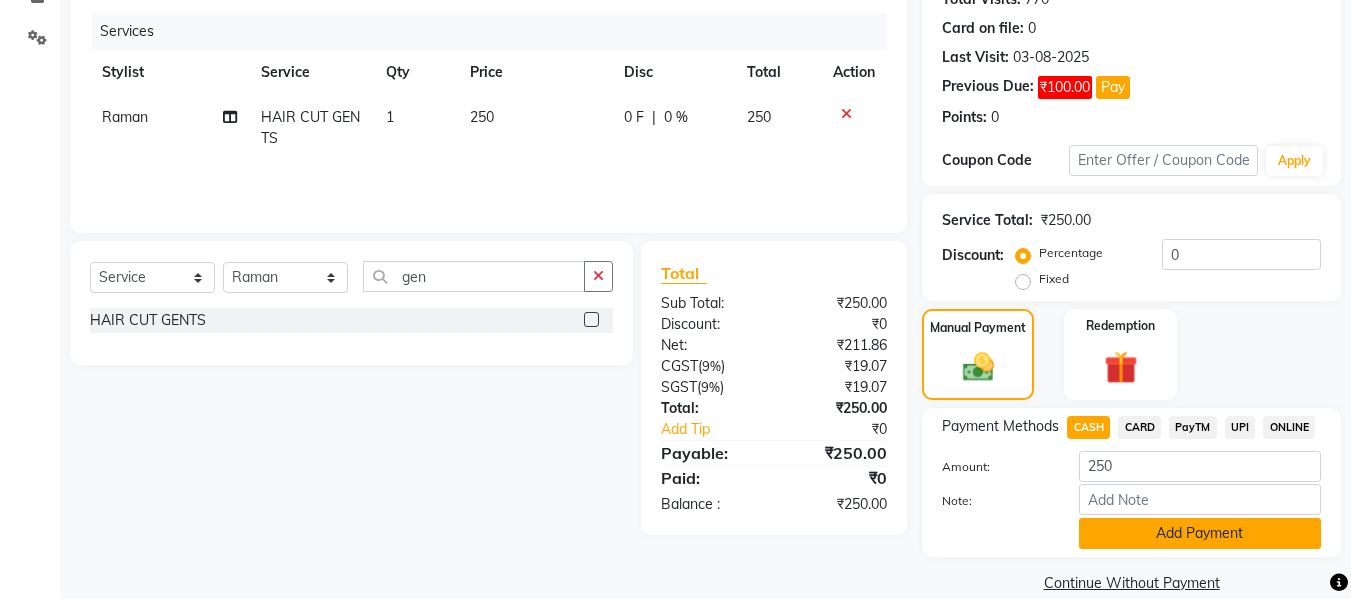 click on "Add Payment" 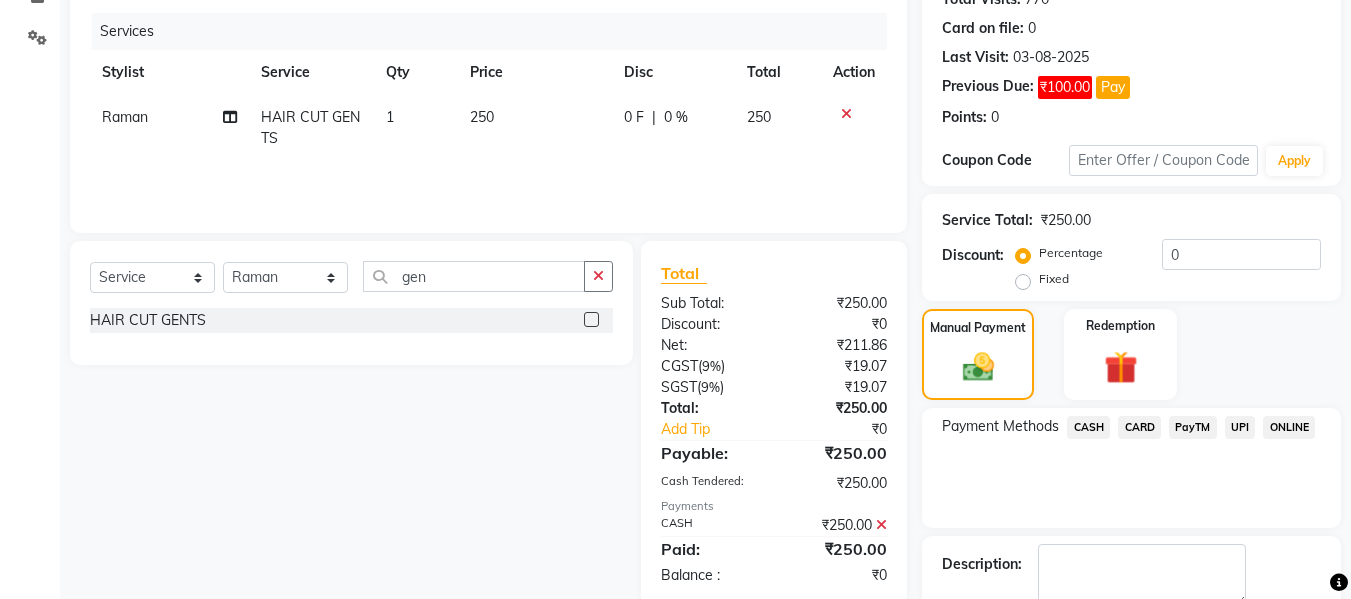 scroll, scrollTop: 348, scrollLeft: 0, axis: vertical 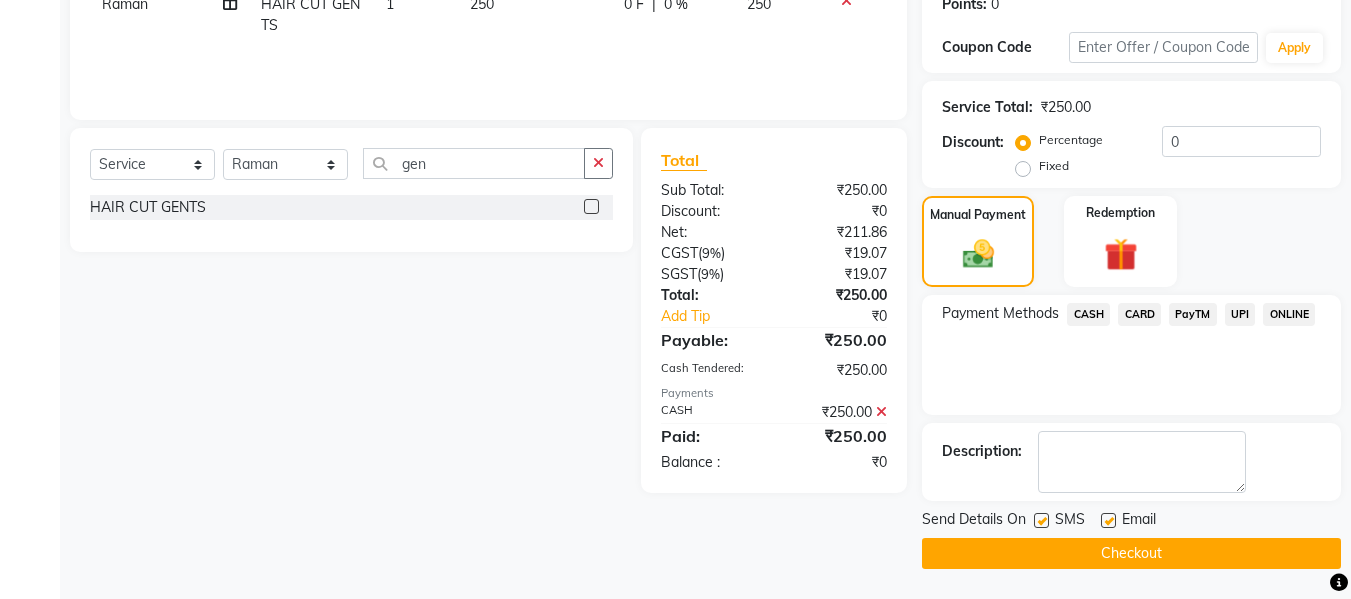 click on "Checkout" 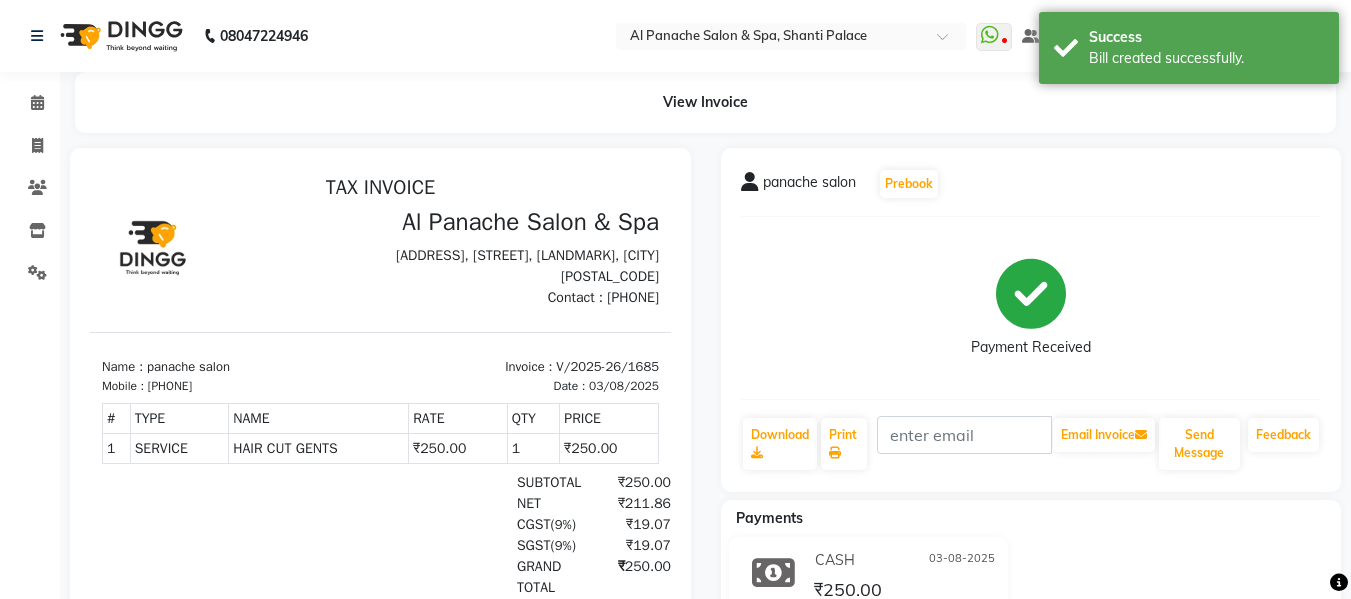 scroll, scrollTop: 0, scrollLeft: 0, axis: both 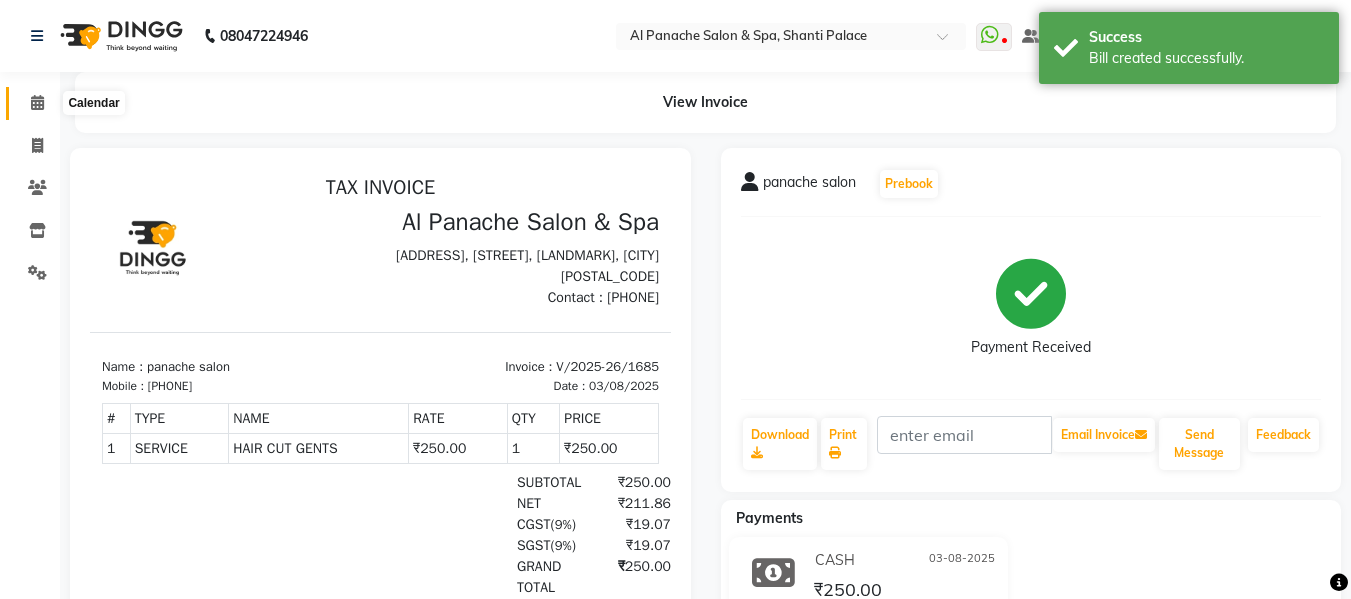 click 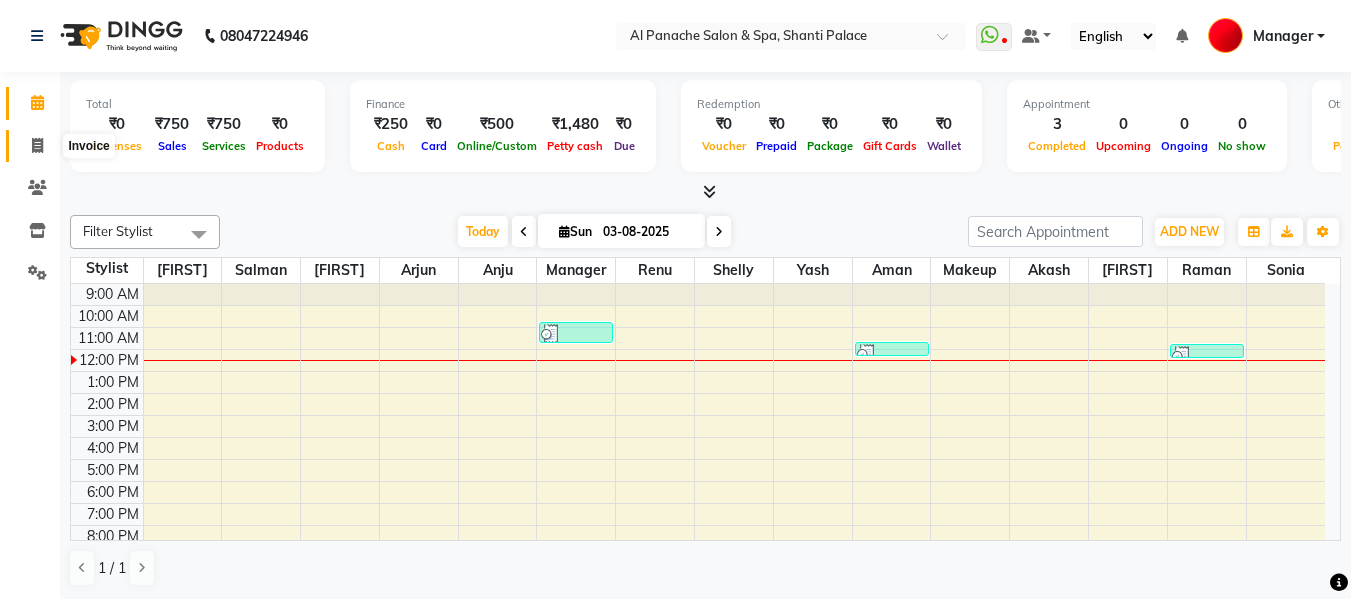 click 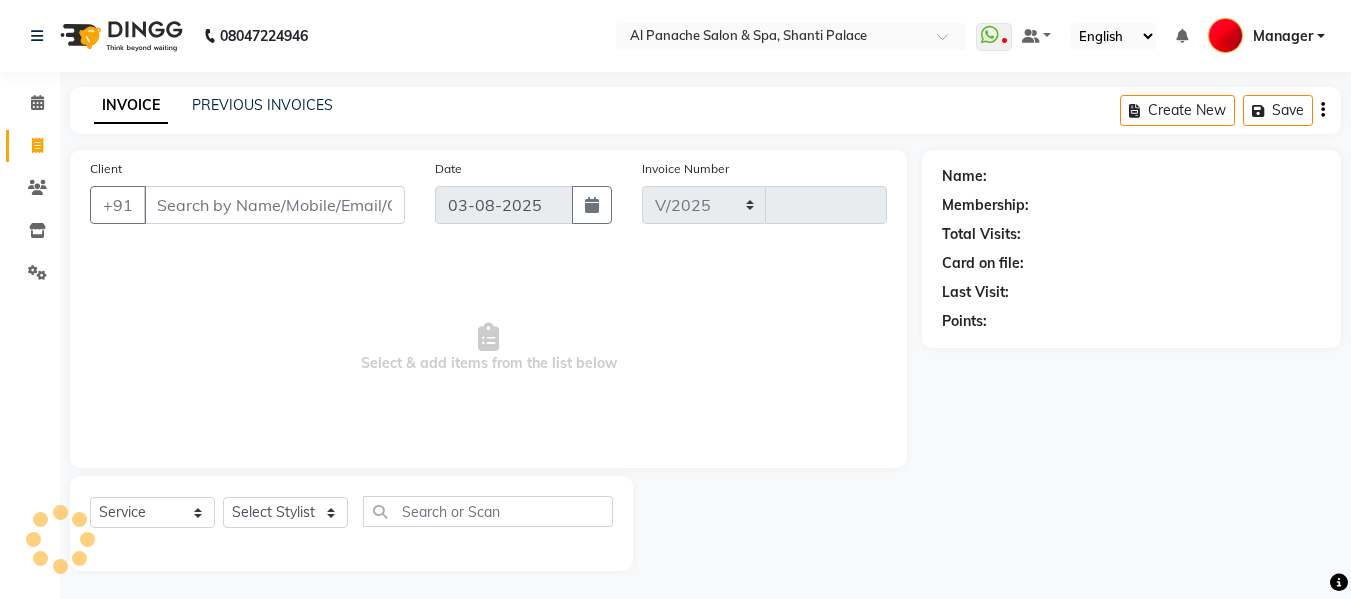 select on "751" 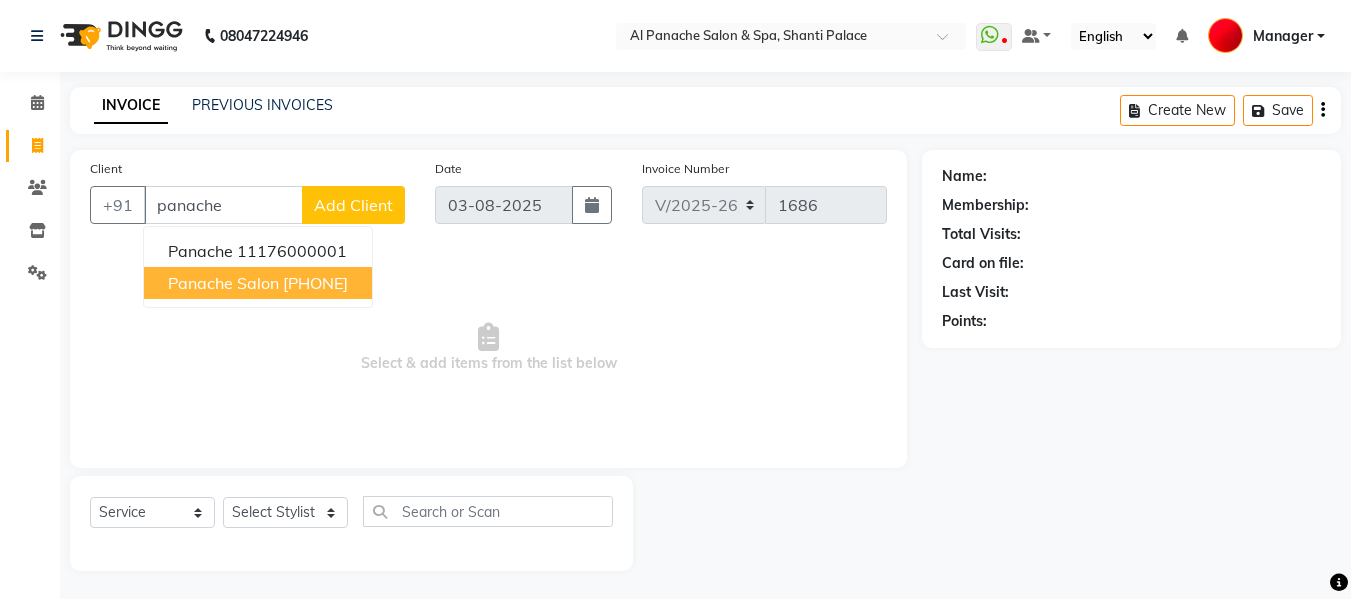 click on "panache salon  9858967272" at bounding box center [258, 283] 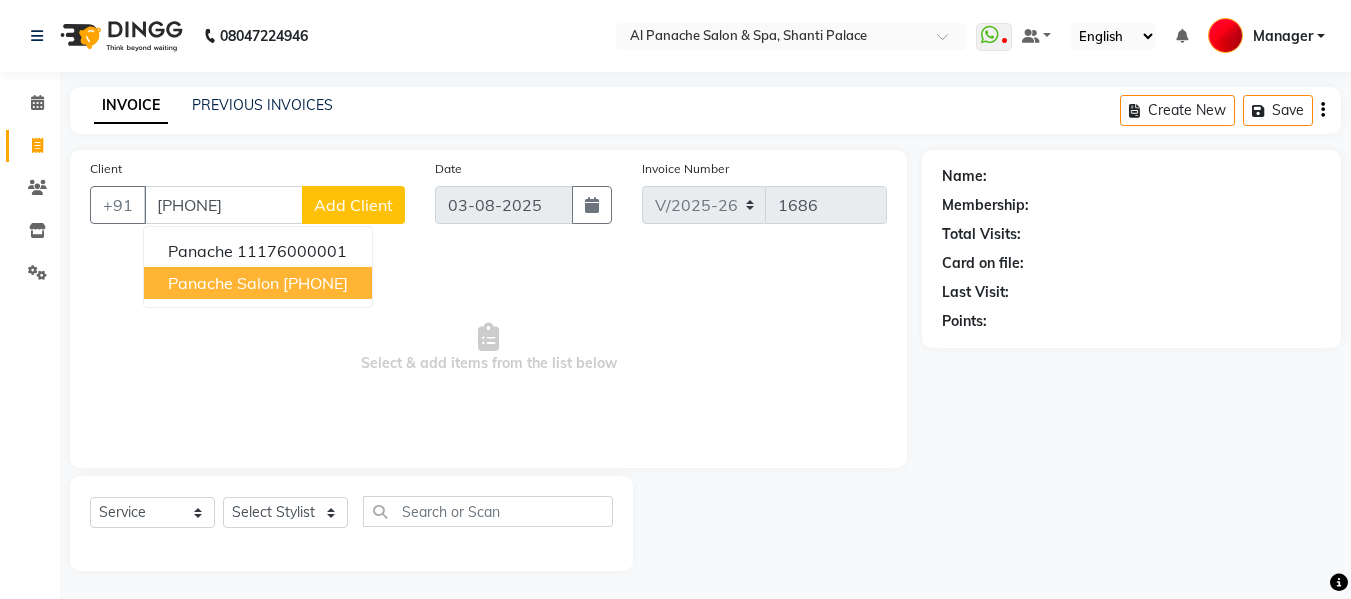 type on "[PHONE]" 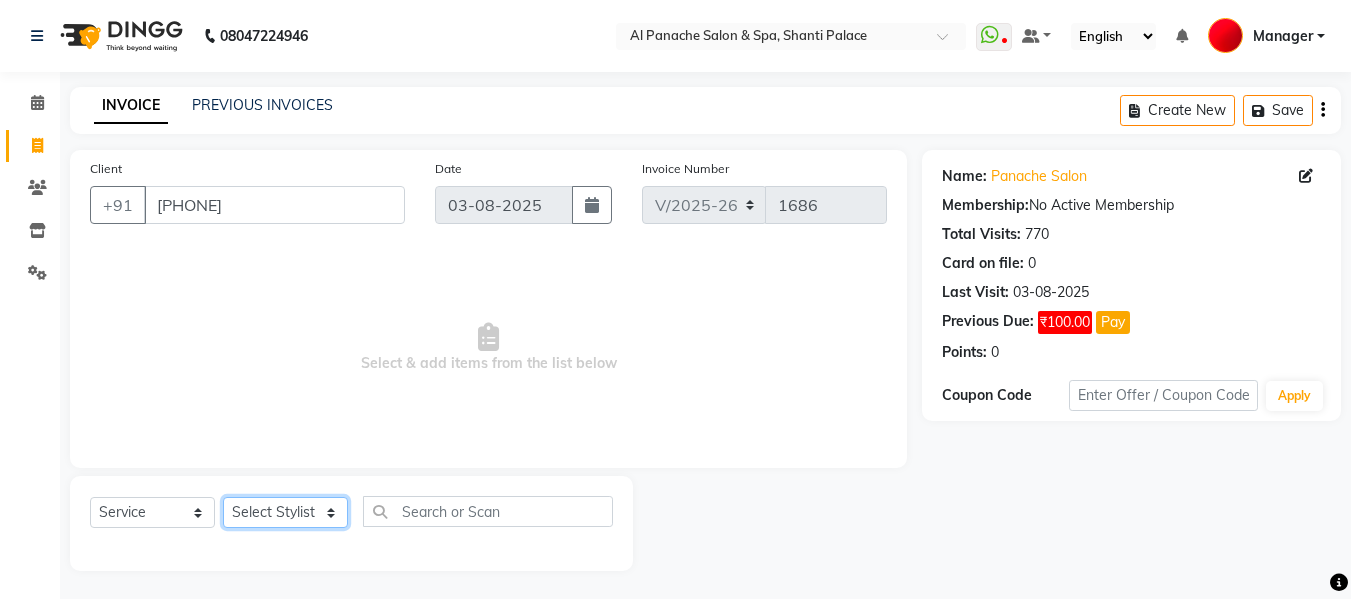 click on "Select Stylist Akash Aman anju Arjun AShu Bhavna Dhadwal Guneek Makeup Manager Raman Renu Salman Shelly shushma Sonia yash" 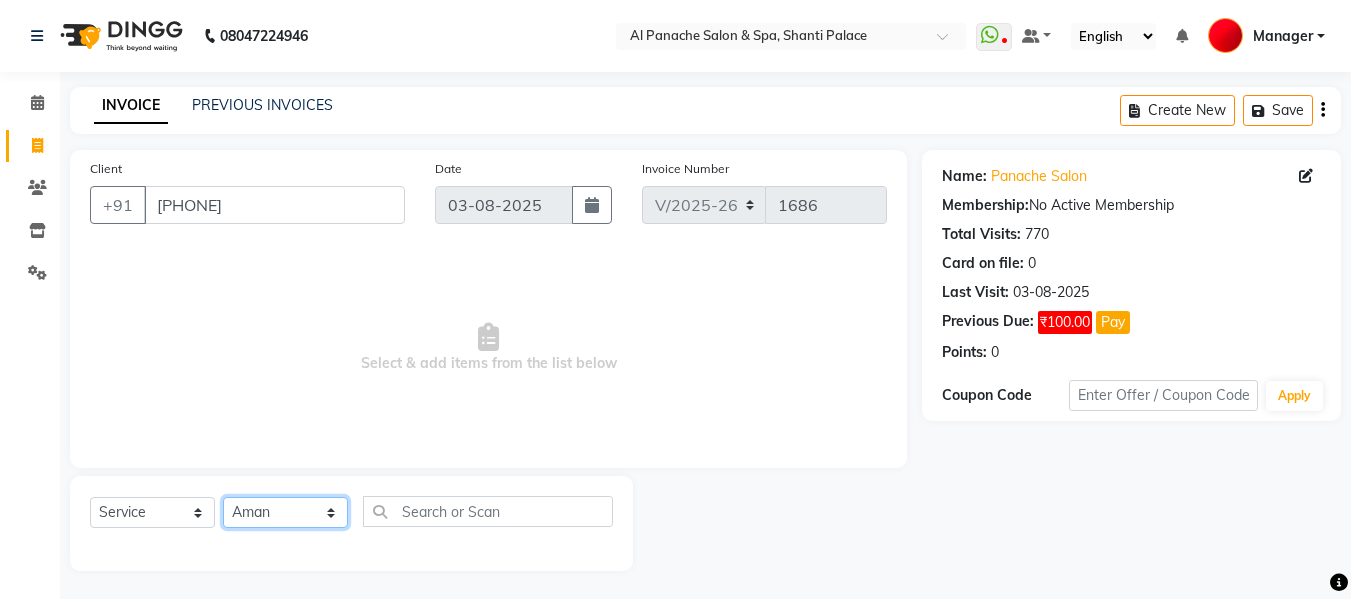 click on "Select Stylist Akash Aman anju Arjun AShu Bhavna Dhadwal Guneek Makeup Manager Raman Renu Salman Shelly shushma Sonia yash" 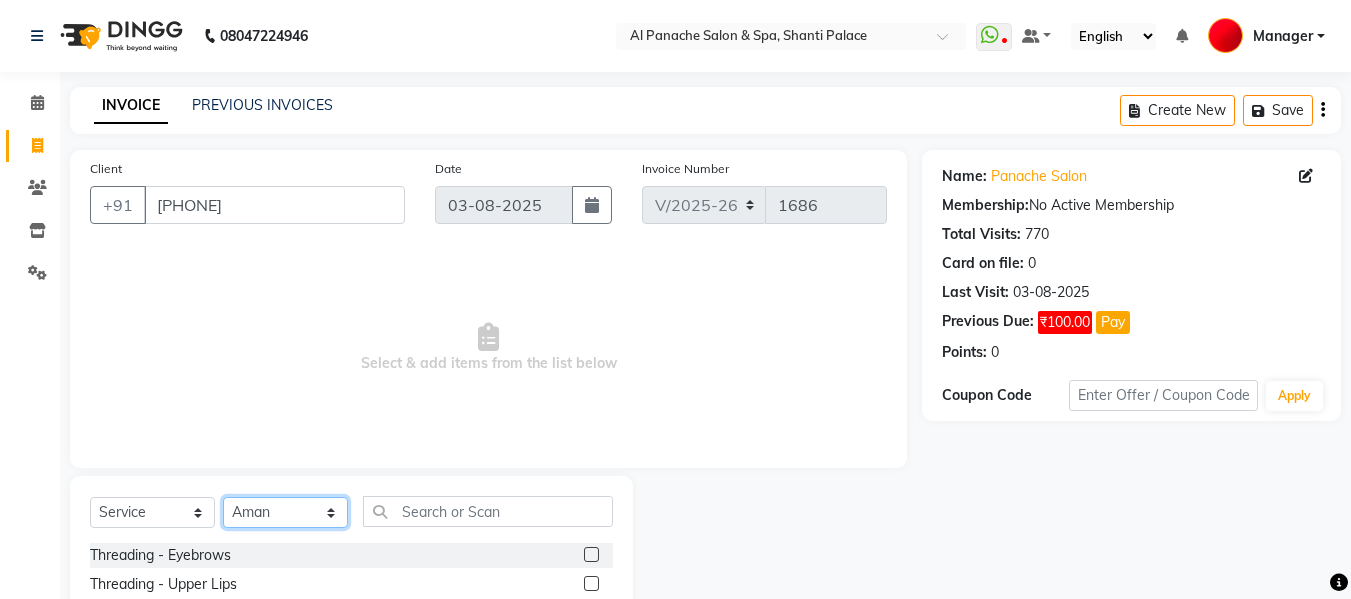 click on "Select Stylist Akash Aman anju Arjun AShu Bhavna Dhadwal Guneek Makeup Manager Raman Renu Salman Shelly shushma Sonia yash" 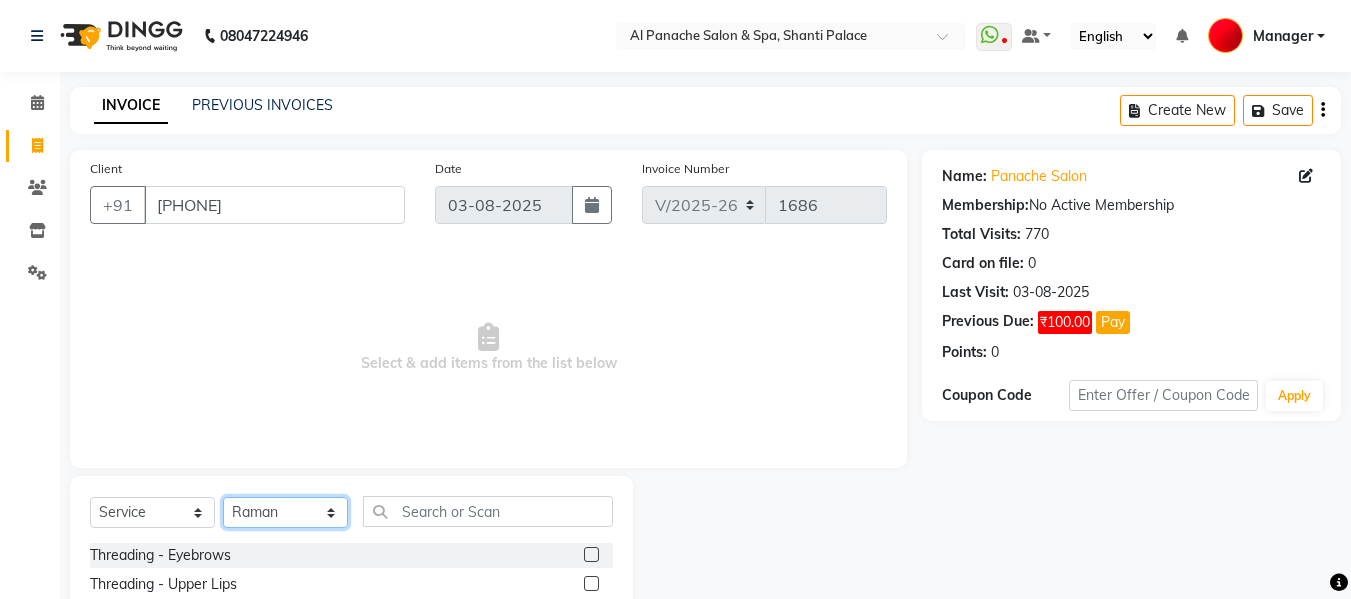 click on "Select Stylist Akash Aman anju Arjun AShu Bhavna Dhadwal Guneek Makeup Manager Raman Renu Salman Shelly shushma Sonia yash" 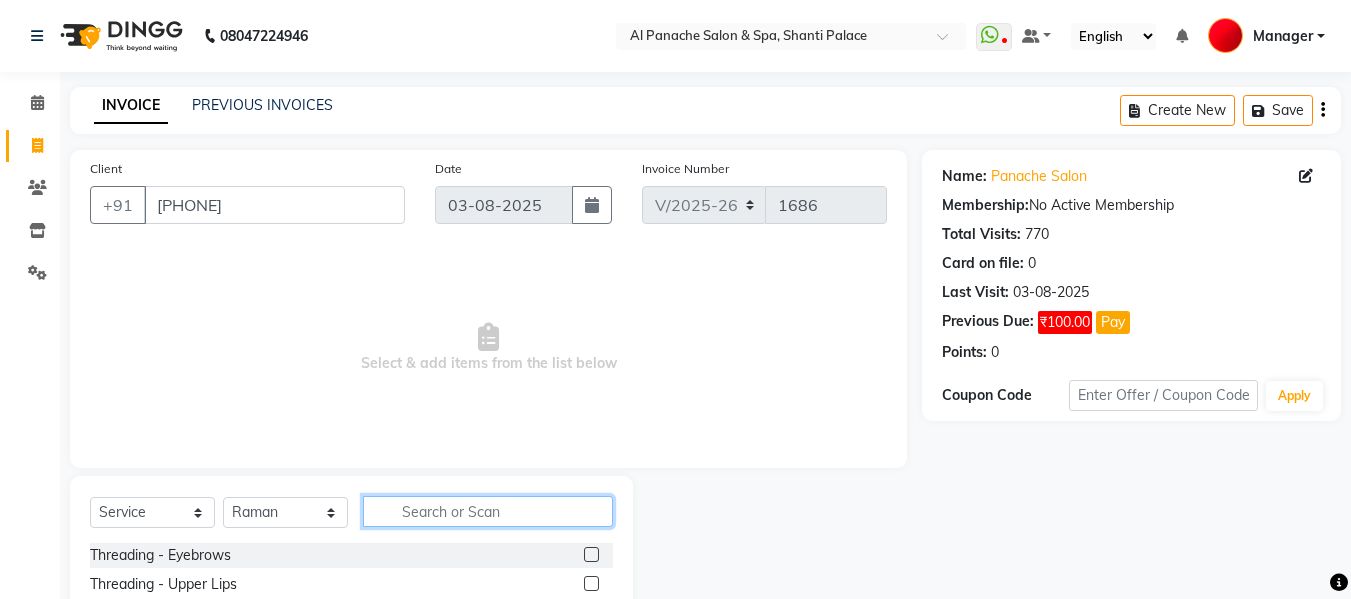 click 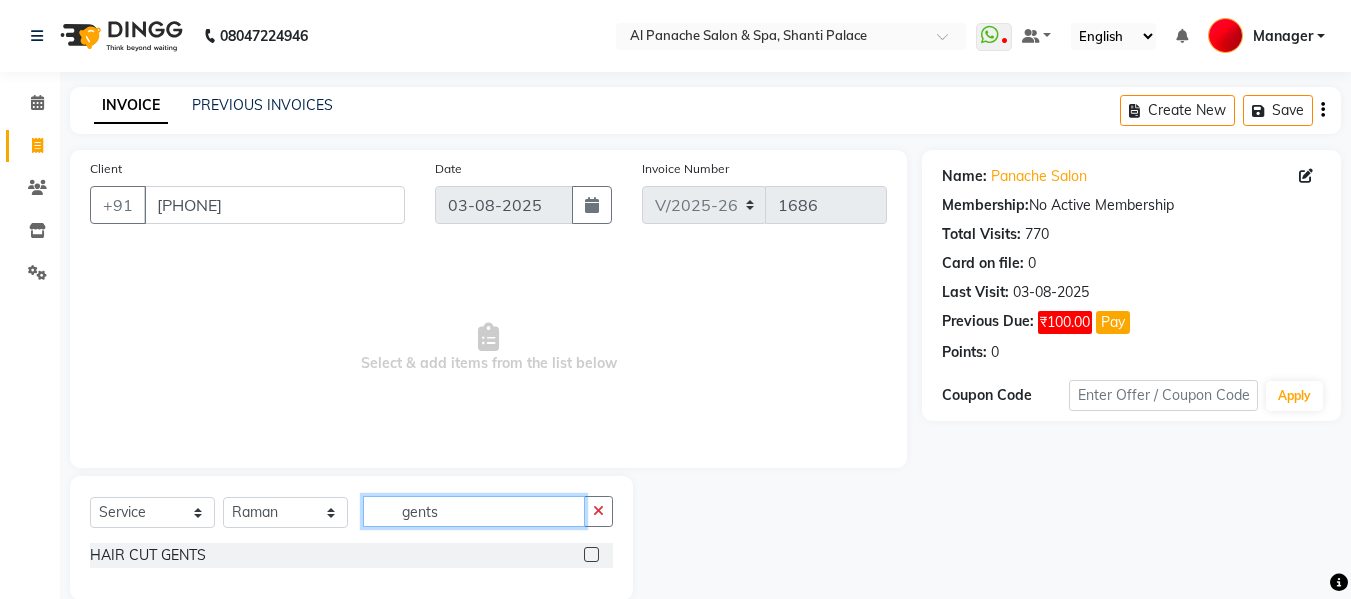 type on "gents" 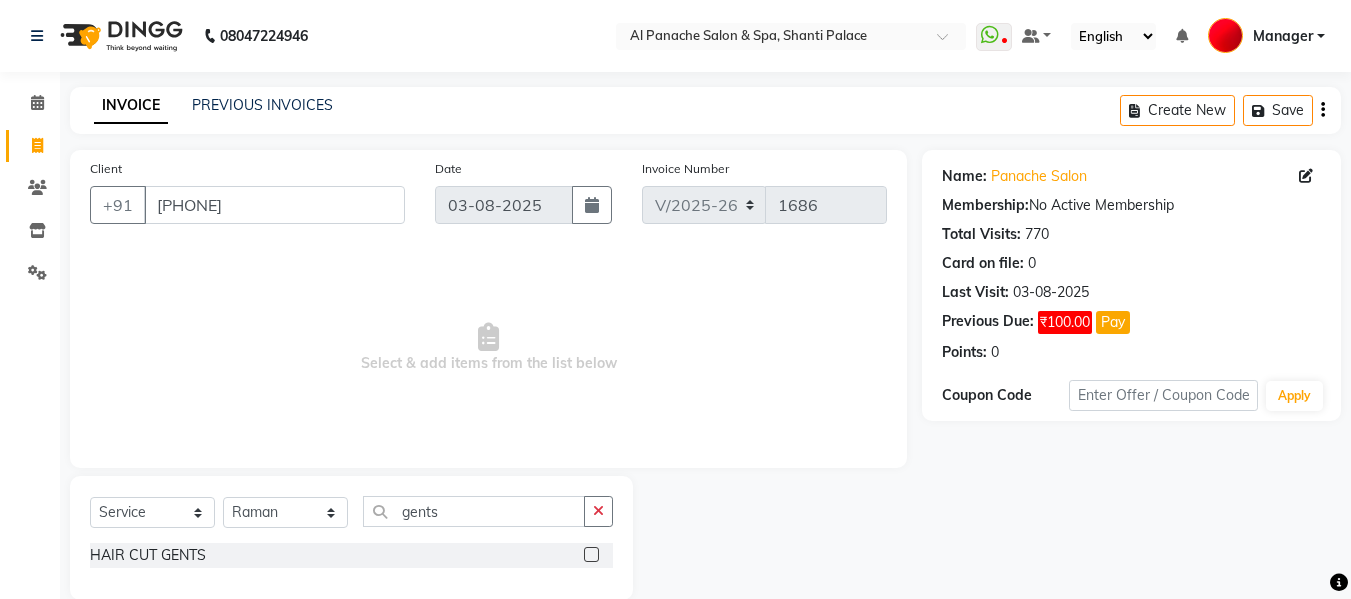 click 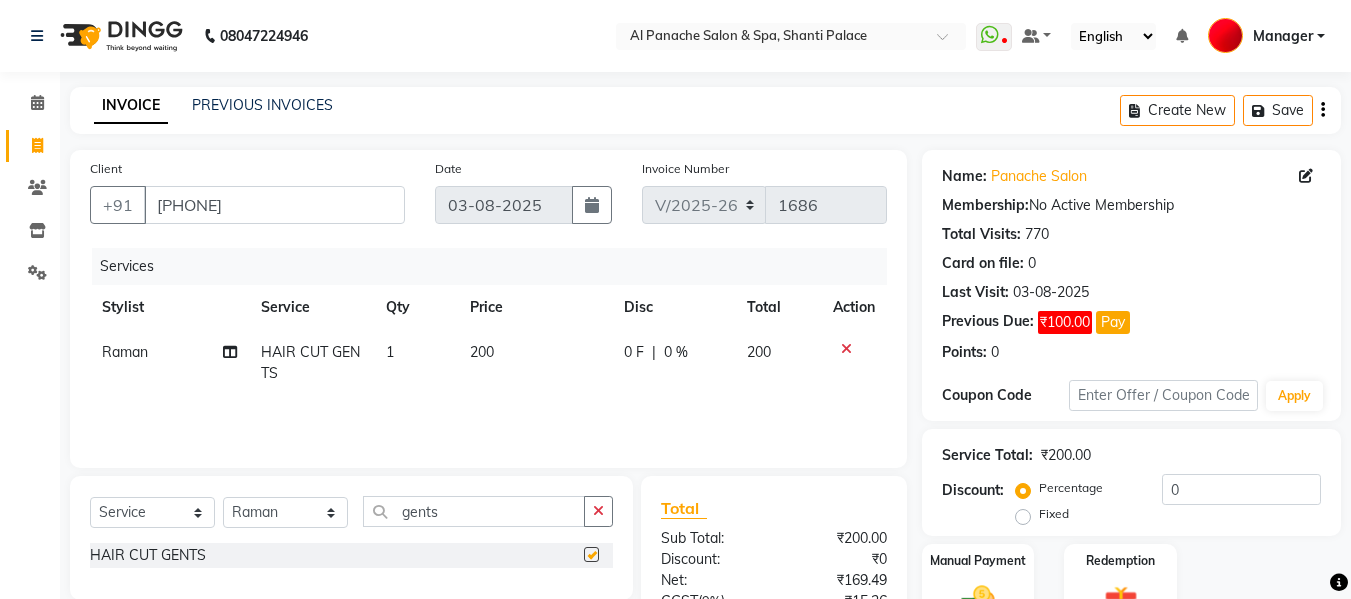 checkbox on "false" 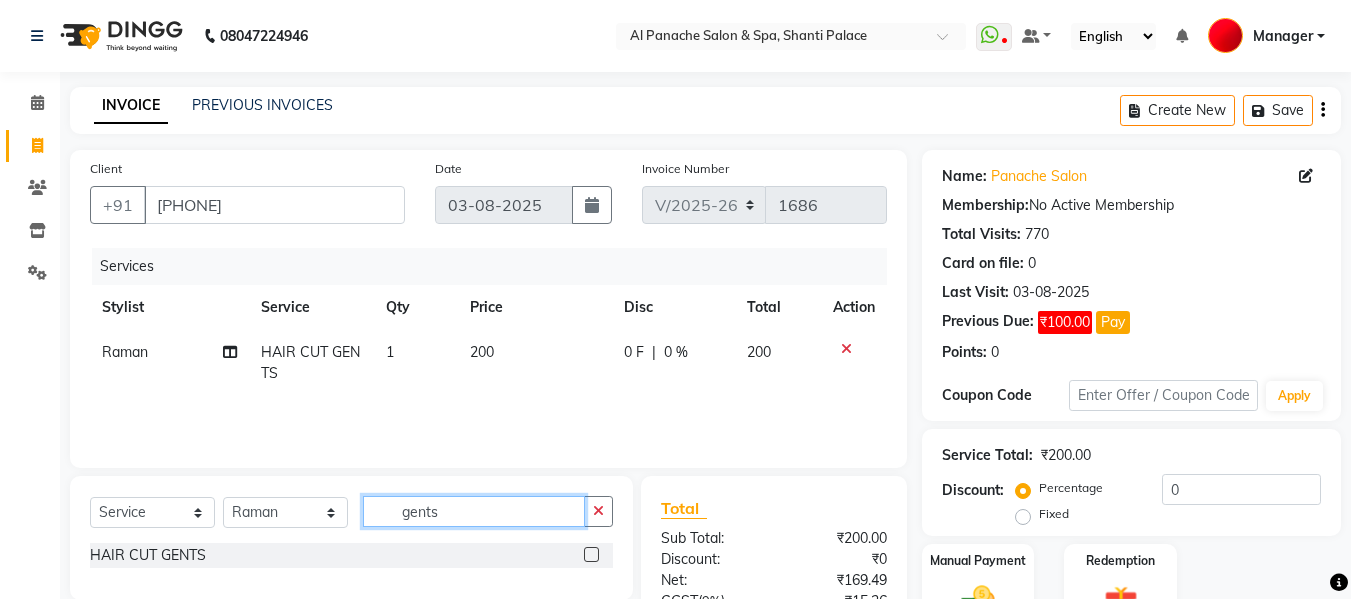 click on "gents" 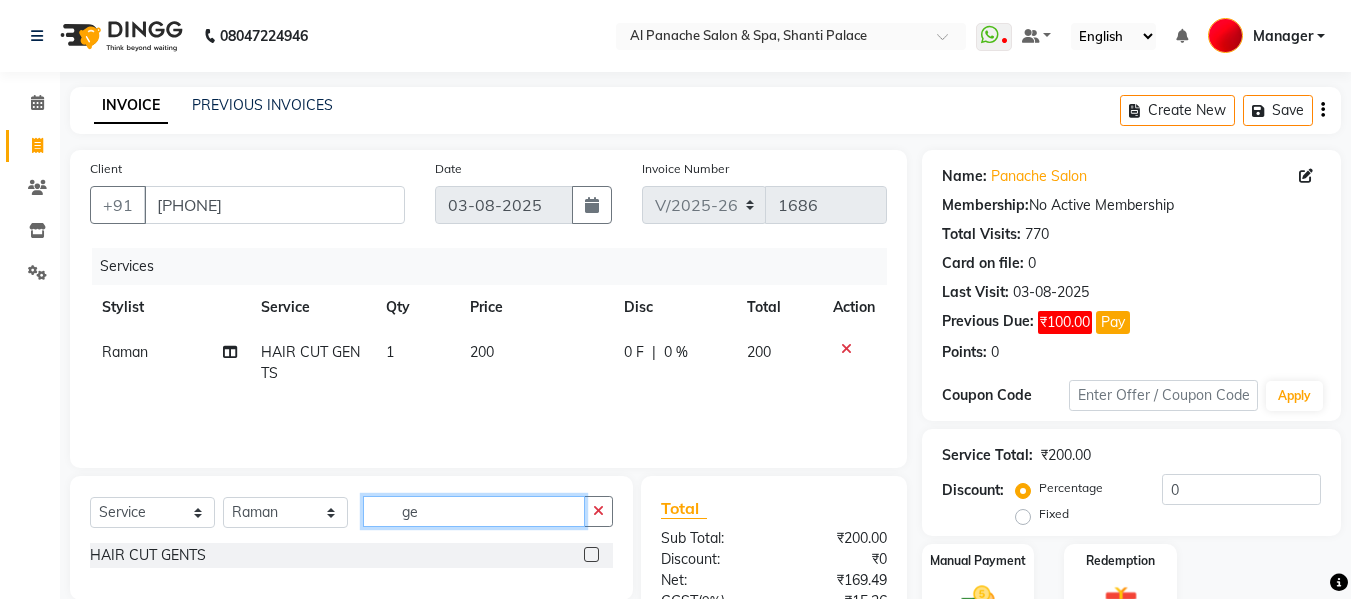 type on "g" 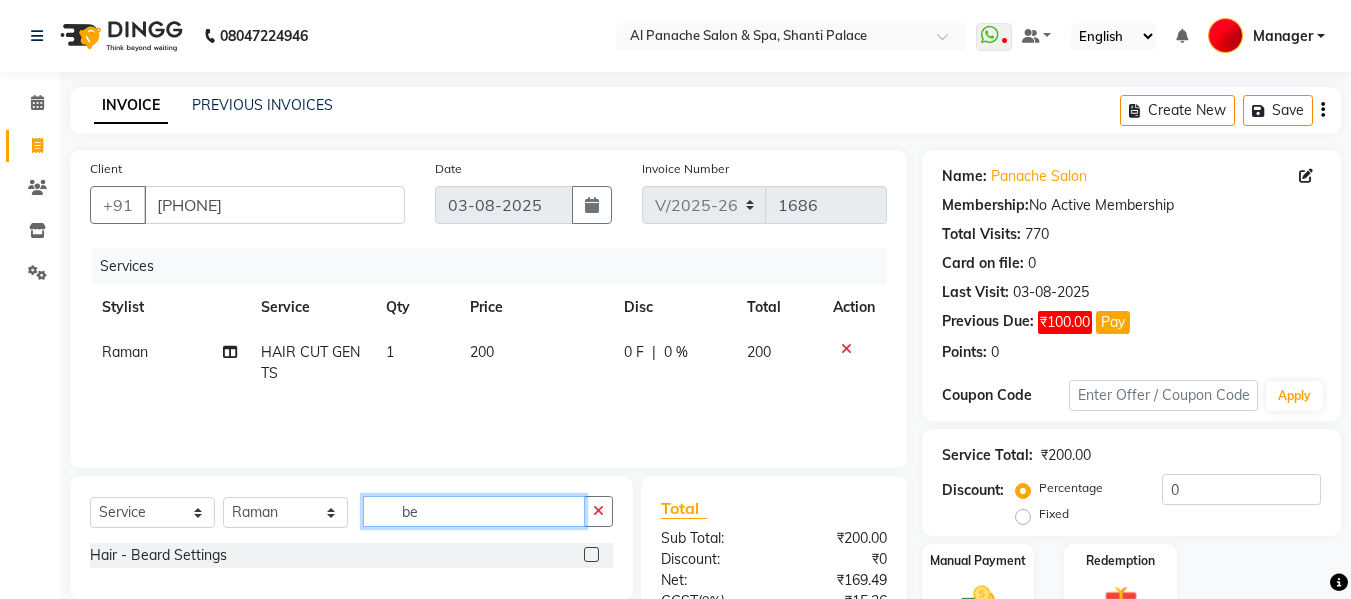 type on "be" 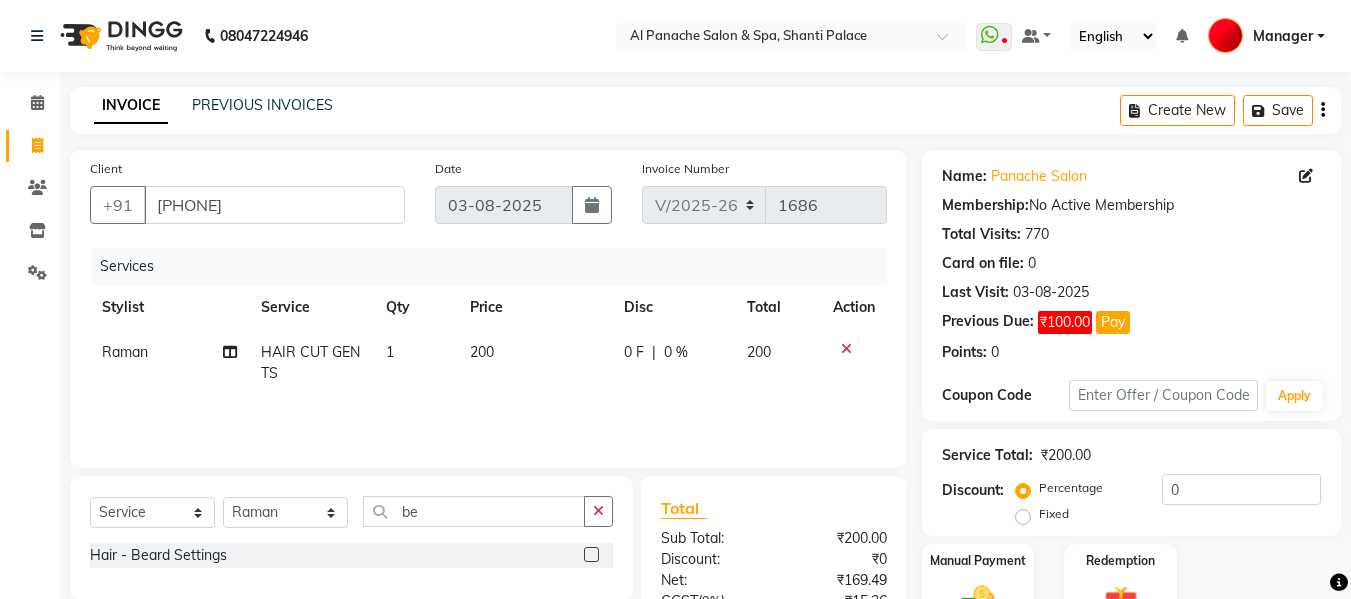 click 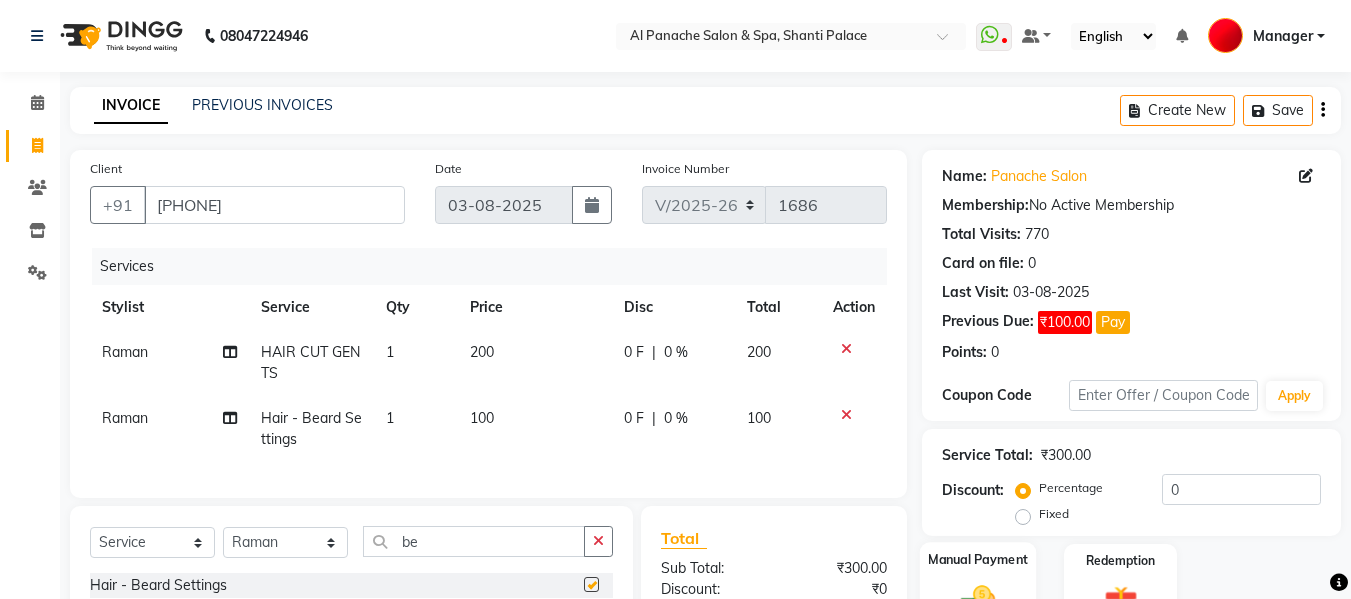 checkbox on "false" 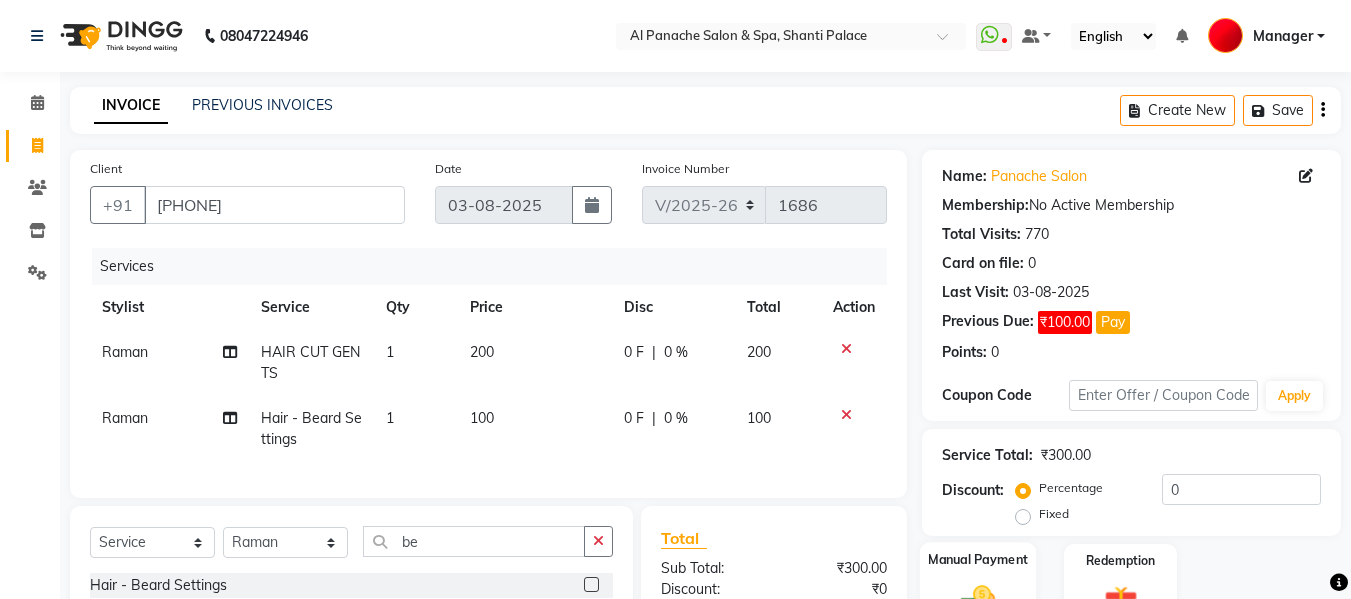 click 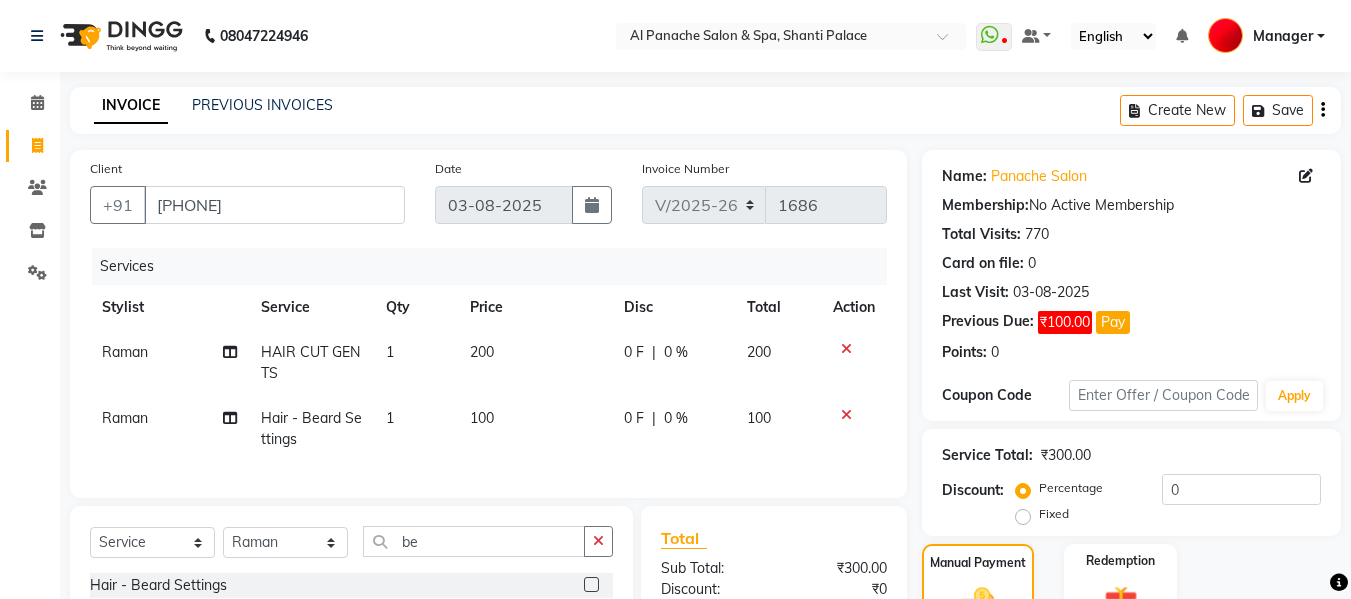 scroll, scrollTop: 246, scrollLeft: 0, axis: vertical 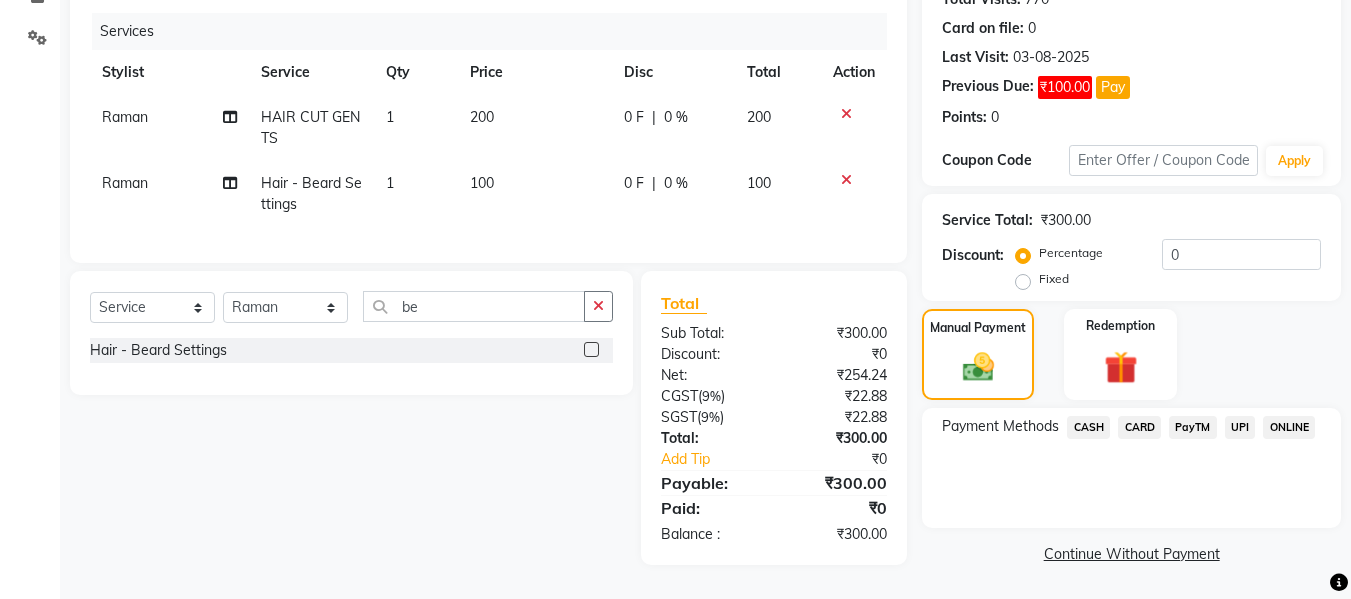click on "UPI" 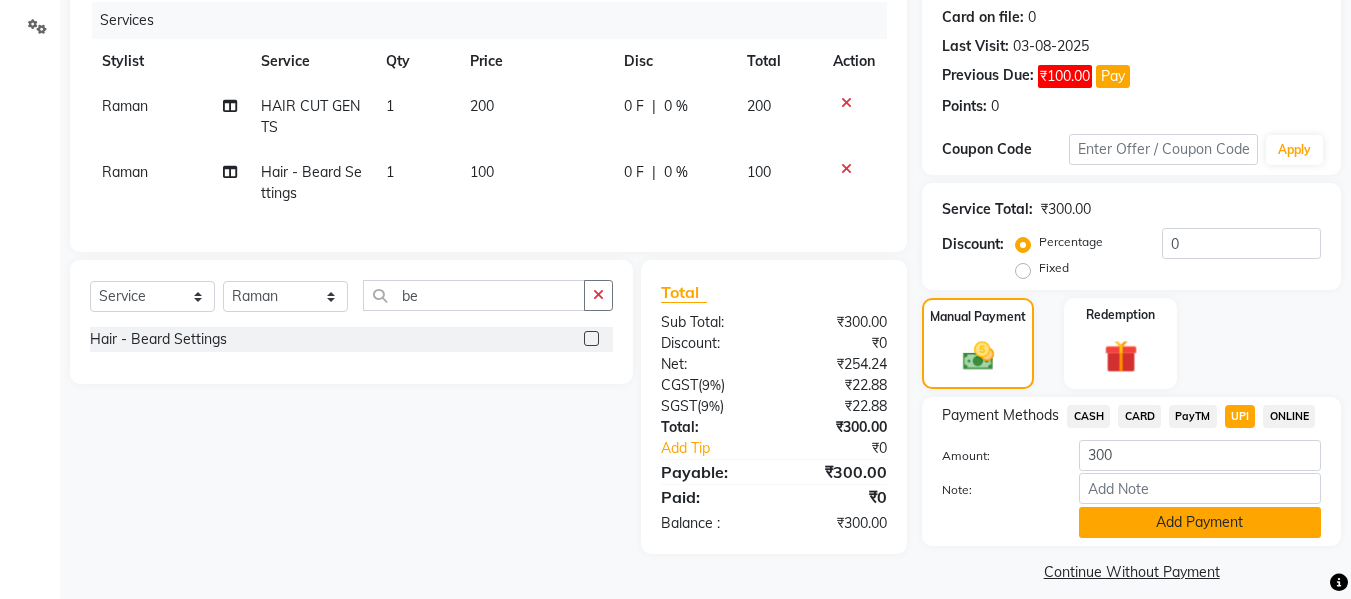 click on "Add Payment" 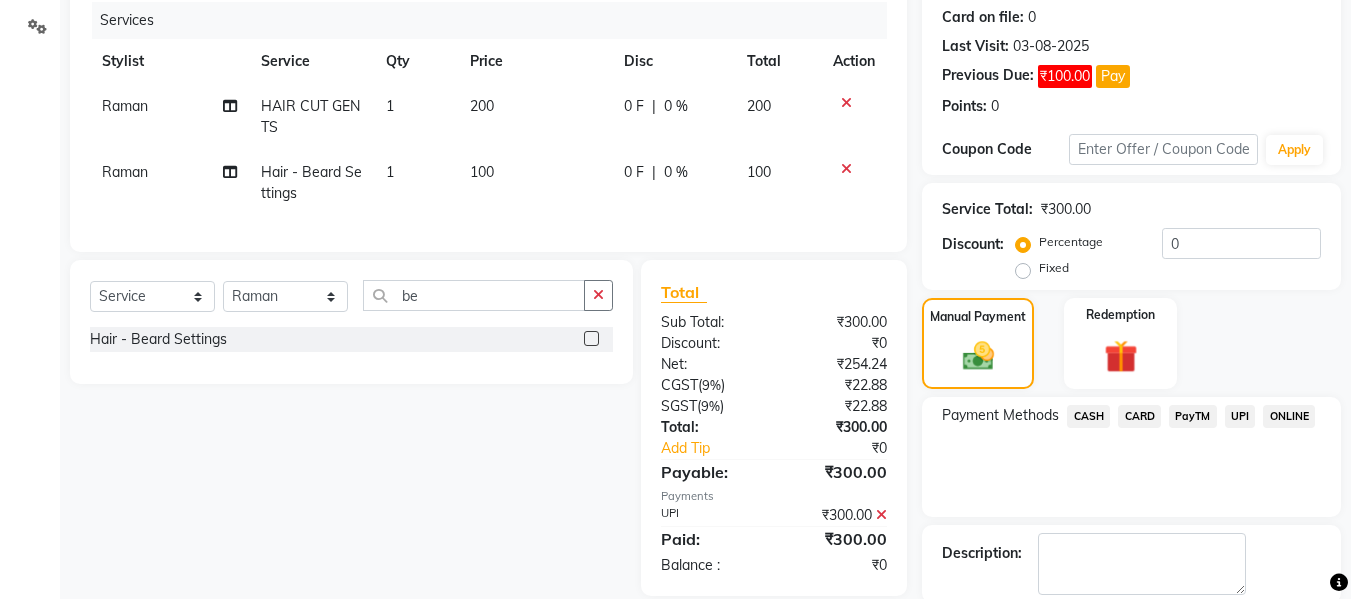 scroll, scrollTop: 348, scrollLeft: 0, axis: vertical 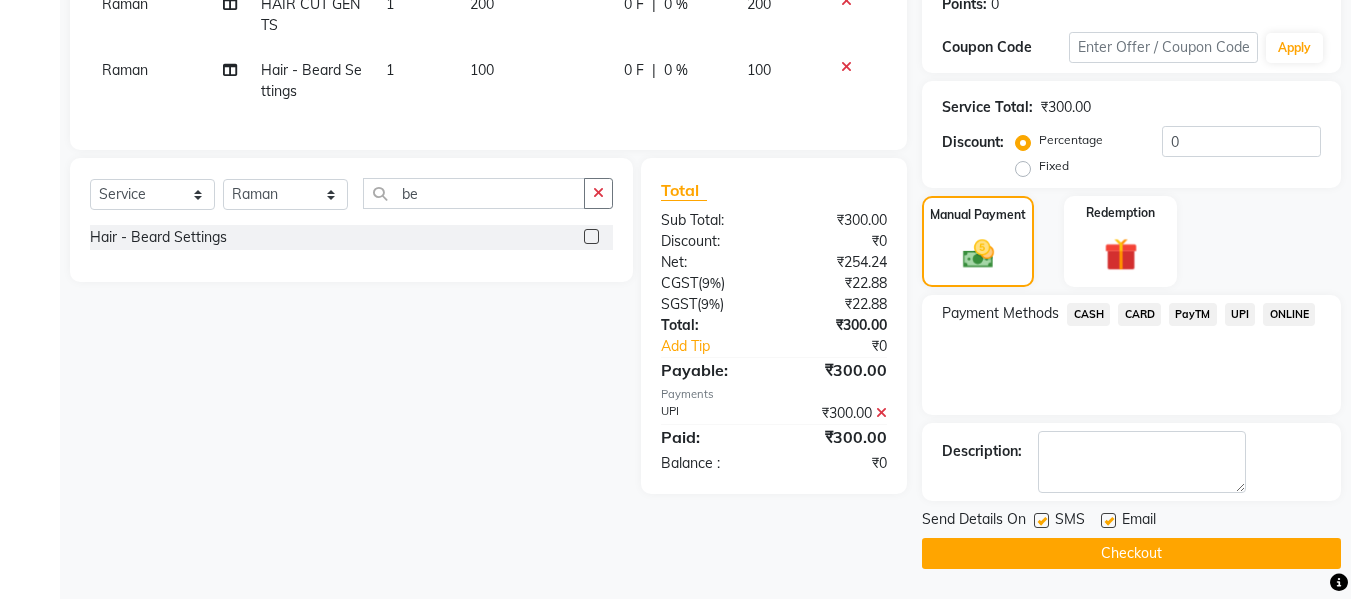 click on "Checkout" 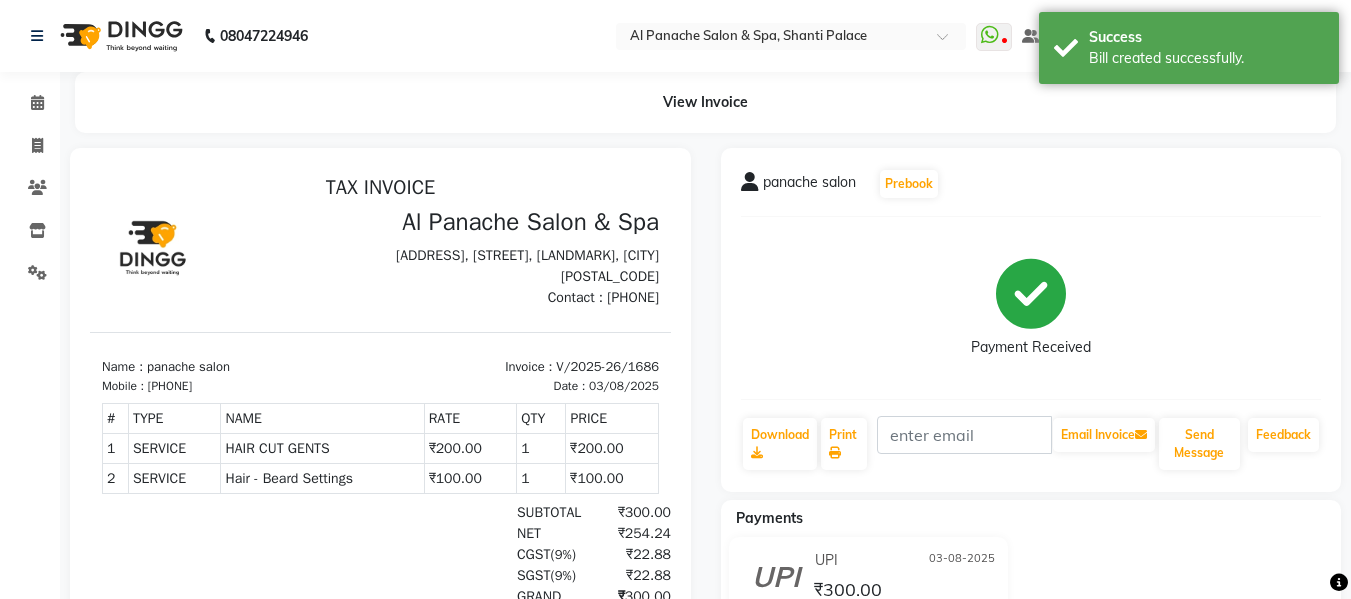 scroll, scrollTop: 0, scrollLeft: 0, axis: both 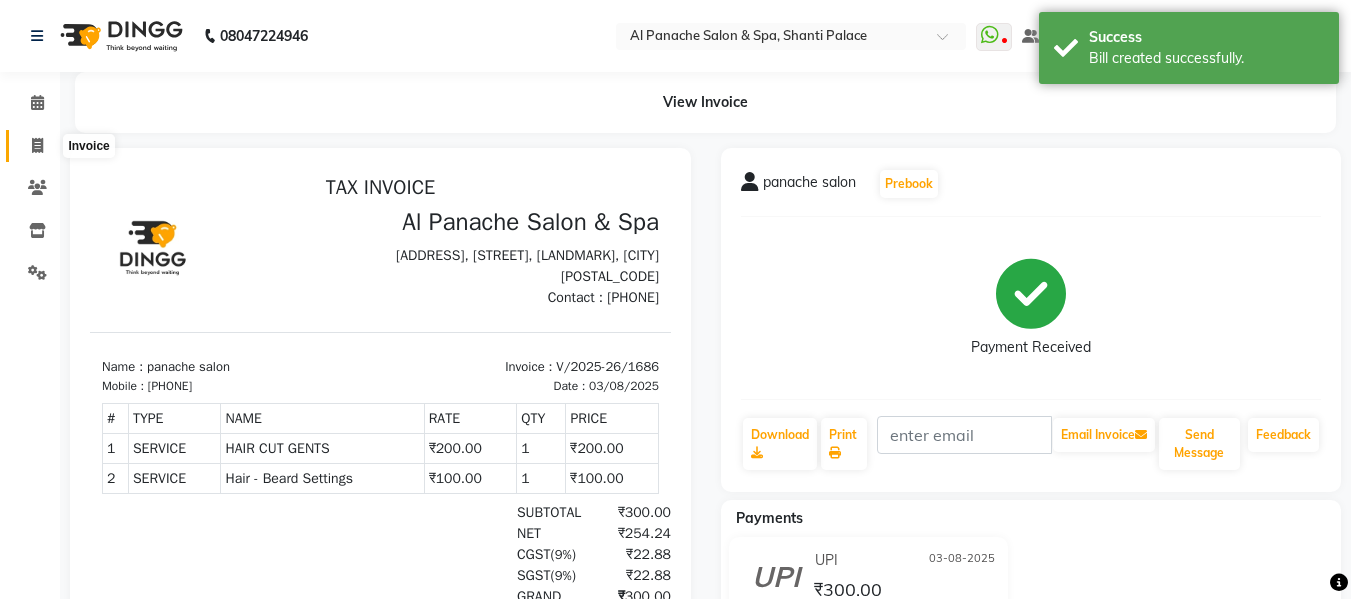 click 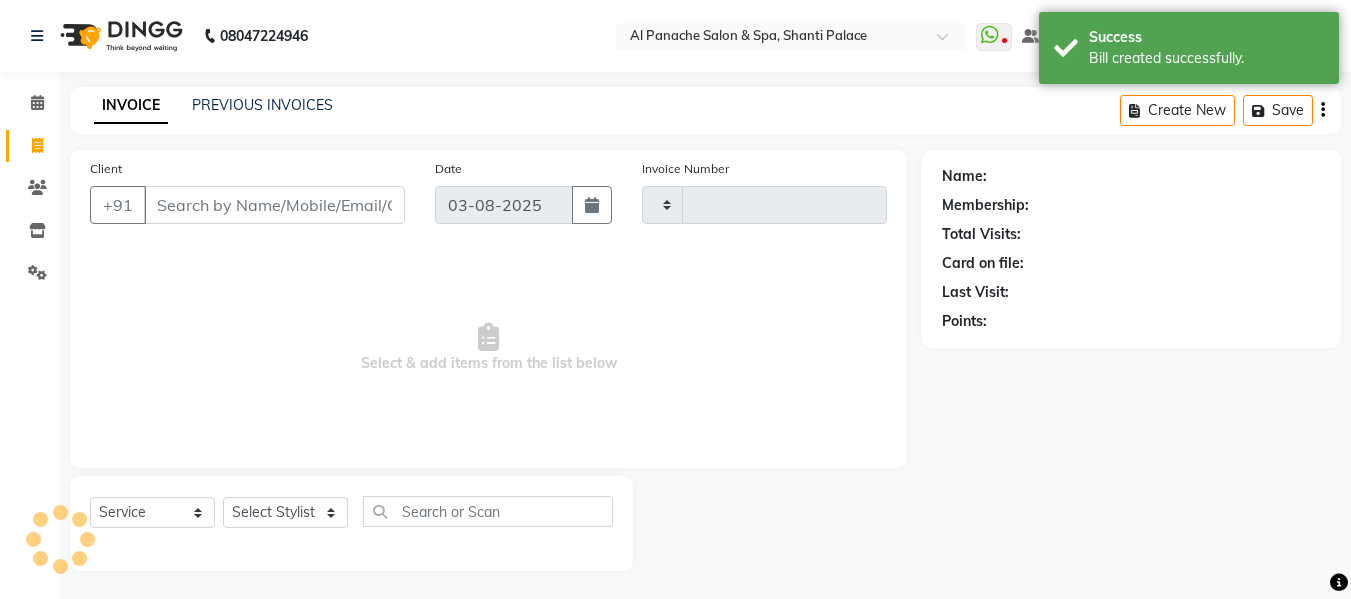 type on "1687" 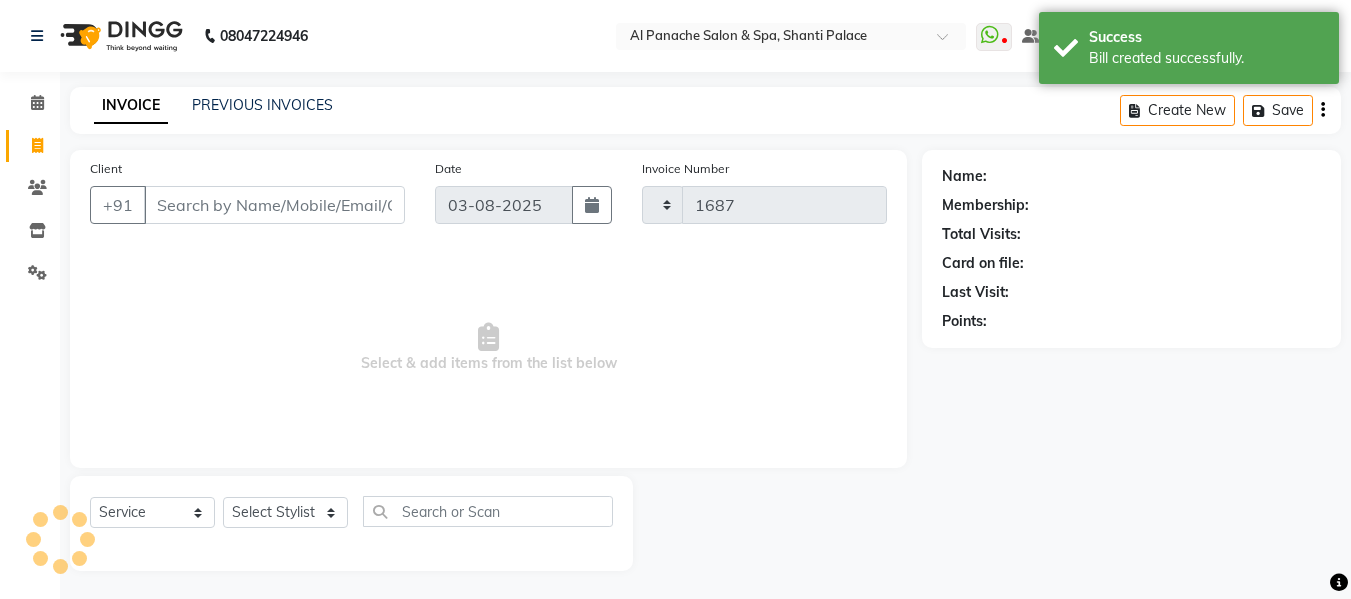 scroll, scrollTop: 2, scrollLeft: 0, axis: vertical 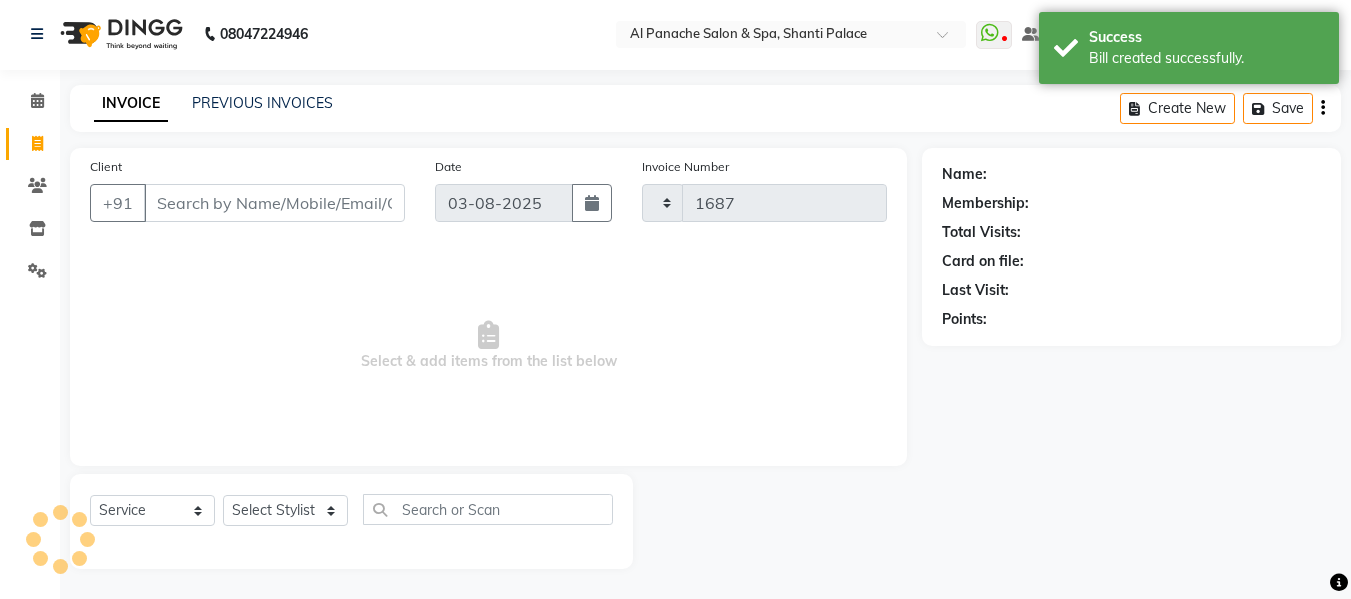 select on "751" 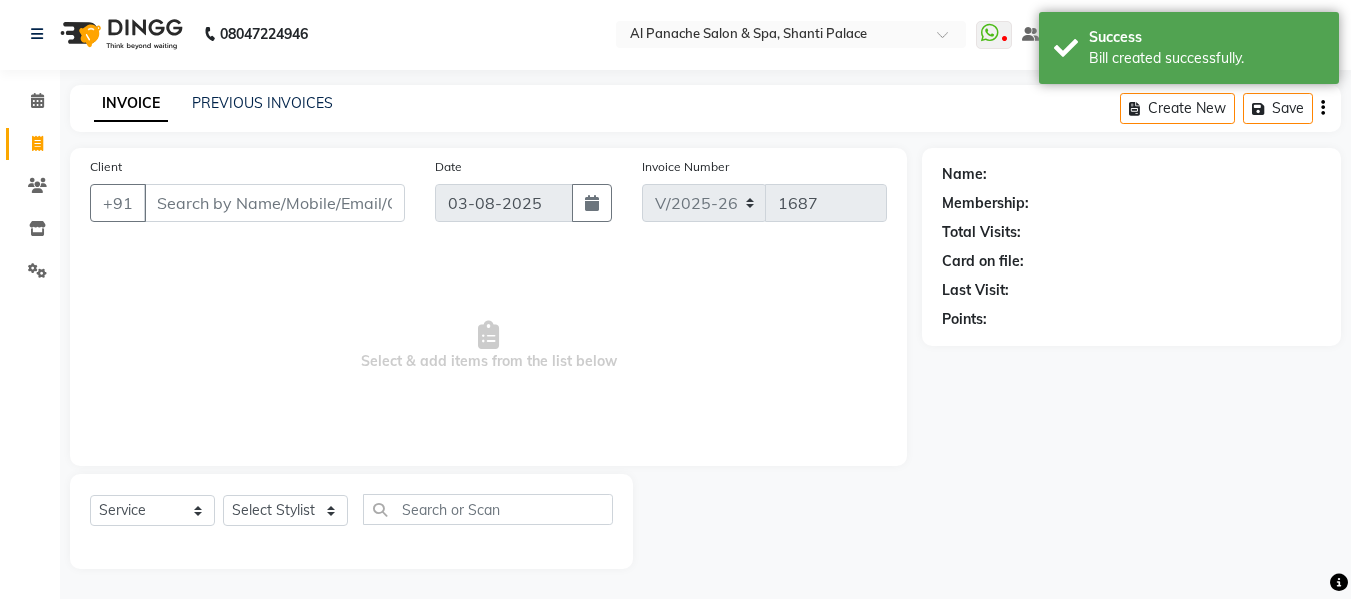 click on "Client" at bounding box center (274, 203) 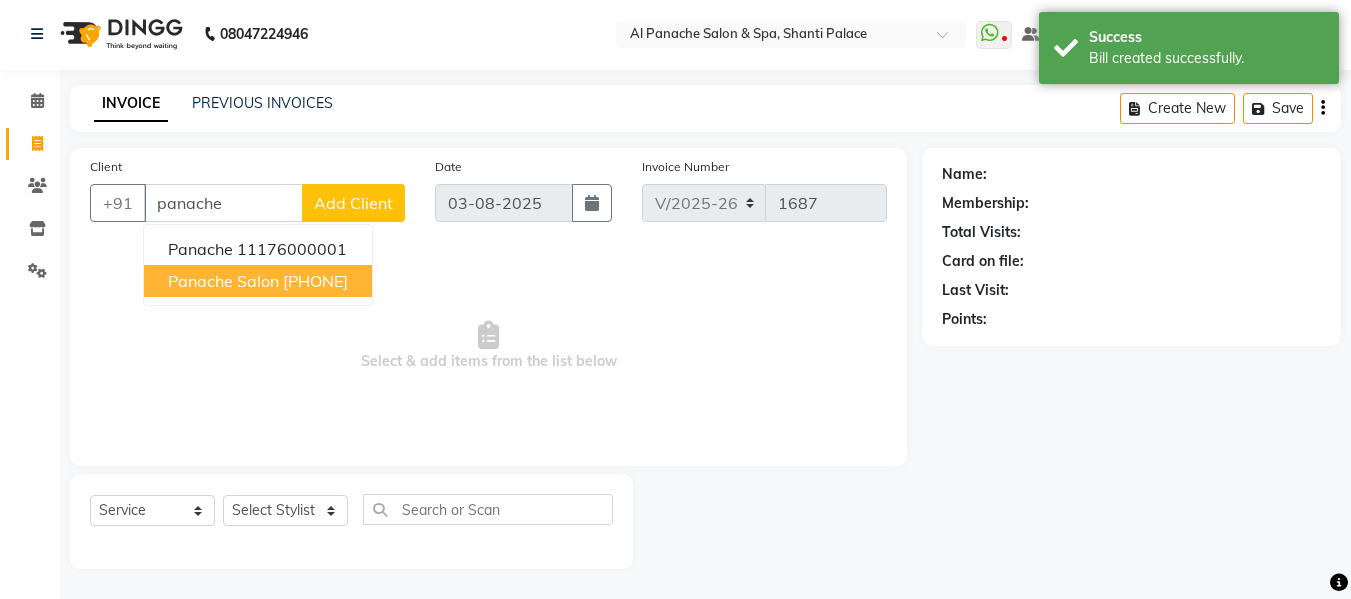 click on "[PHONE]" at bounding box center (315, 281) 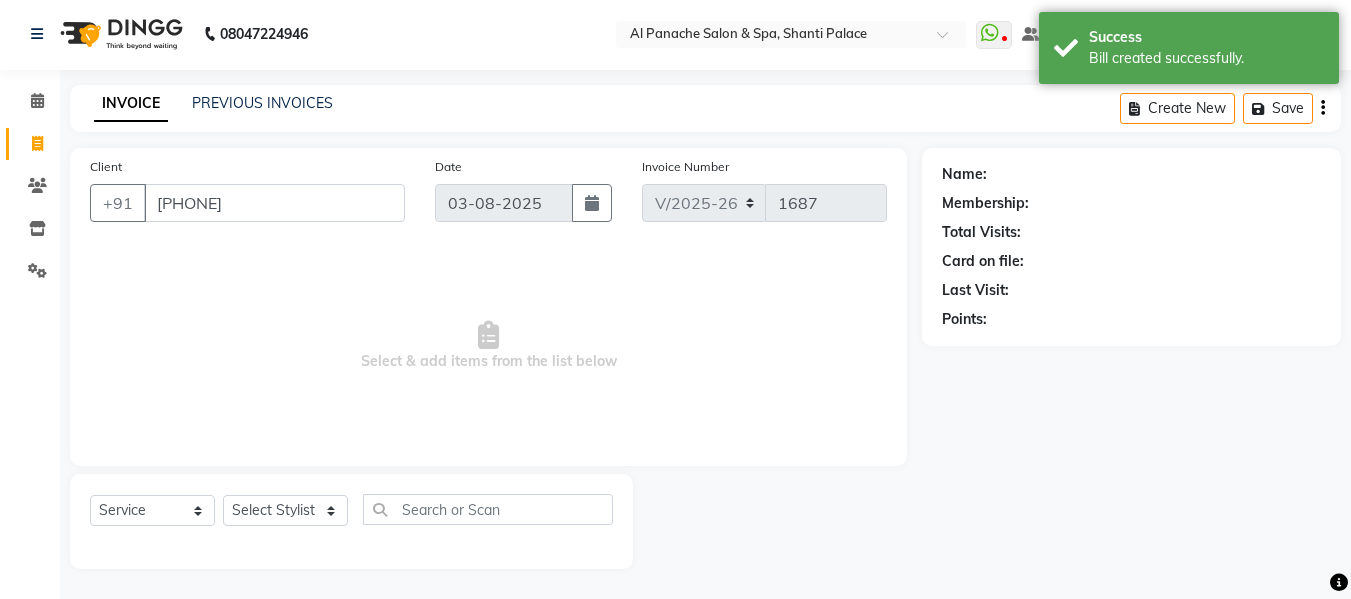 type on "[PHONE]" 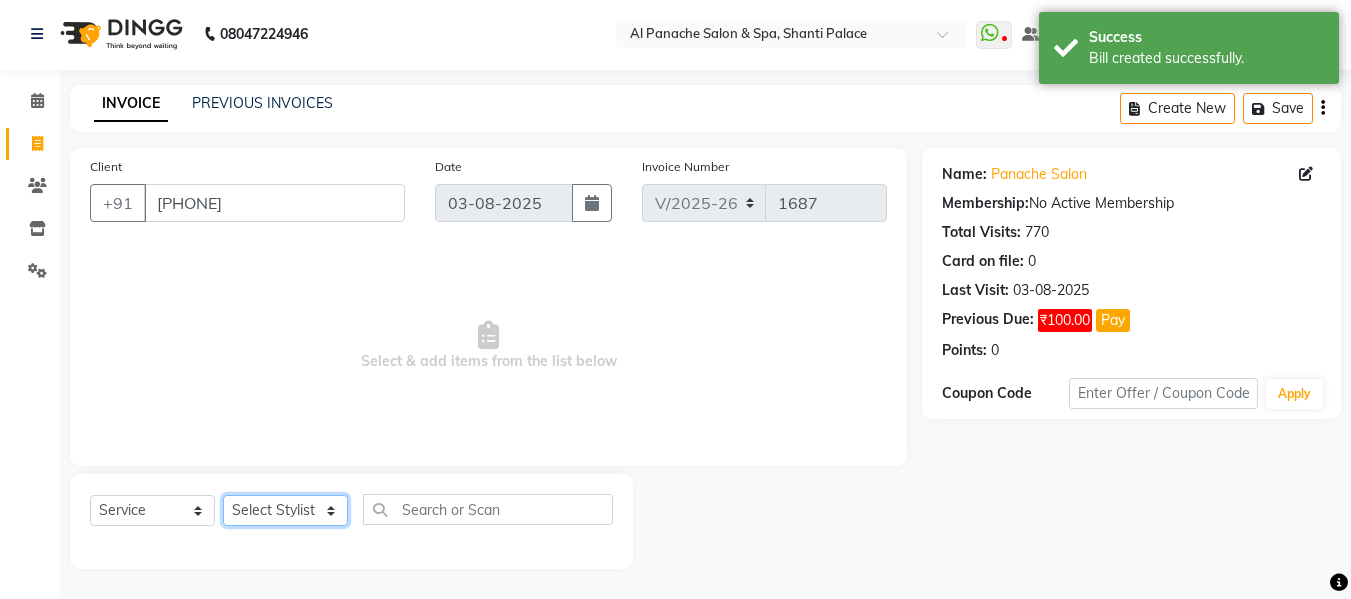 click on "Select Stylist Akash Aman anju Arjun AShu Bhavna Dhadwal Guneek Makeup Manager Raman Renu Salman Shelly shushma Sonia yash" 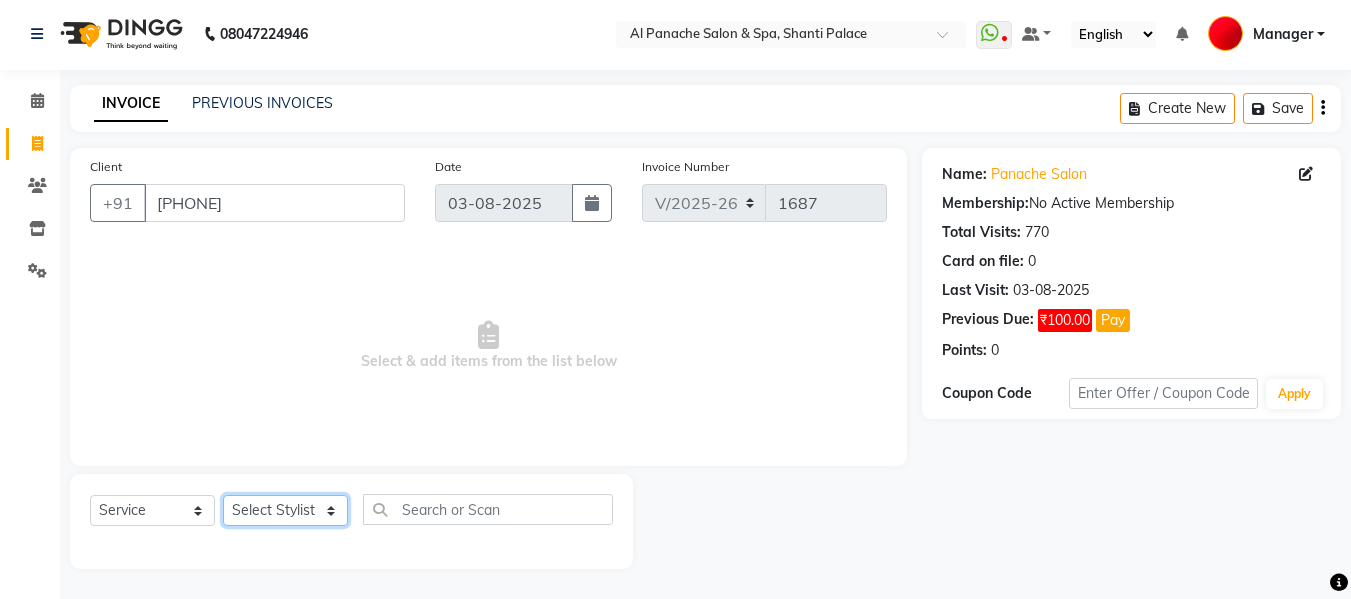 select on "50647" 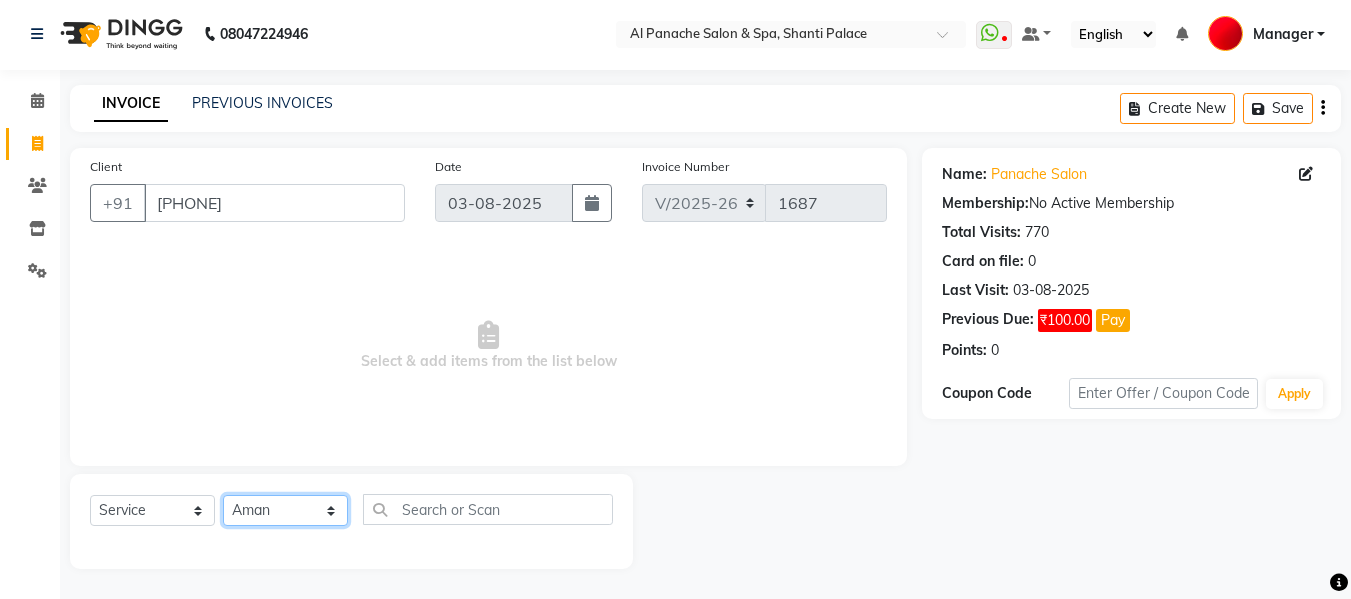 click on "Select Stylist Akash Aman anju Arjun AShu Bhavna Dhadwal Guneek Makeup Manager Raman Renu Salman Shelly shushma Sonia yash" 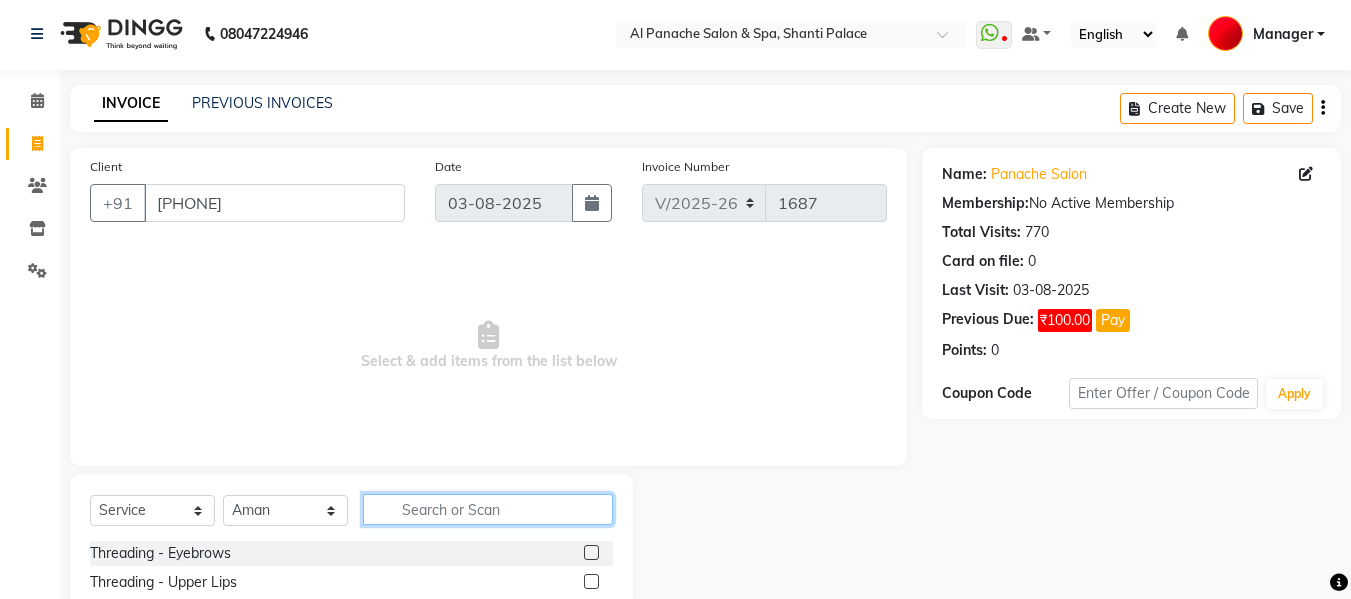 click 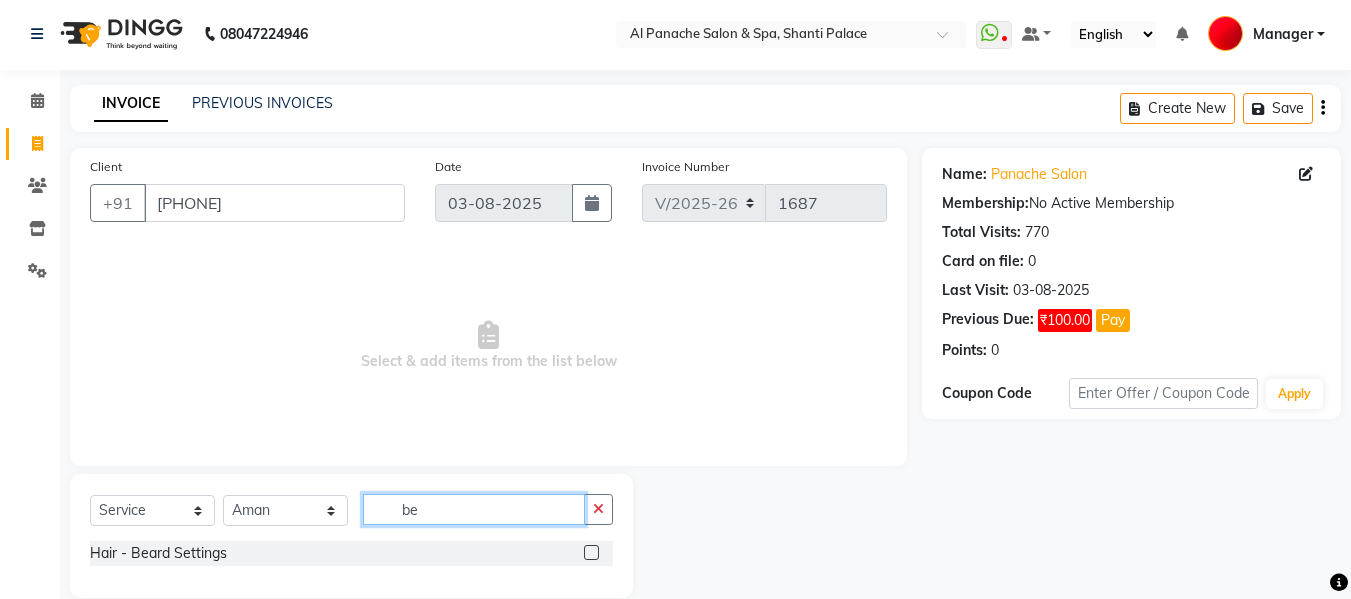 type on "be" 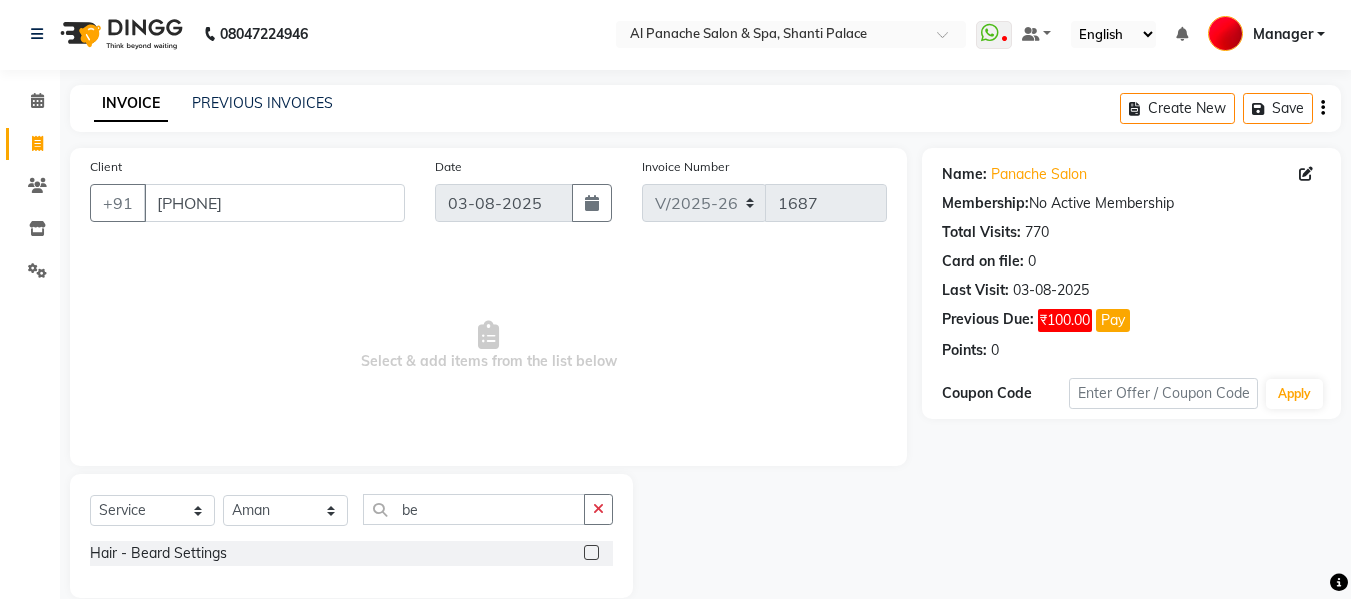 click 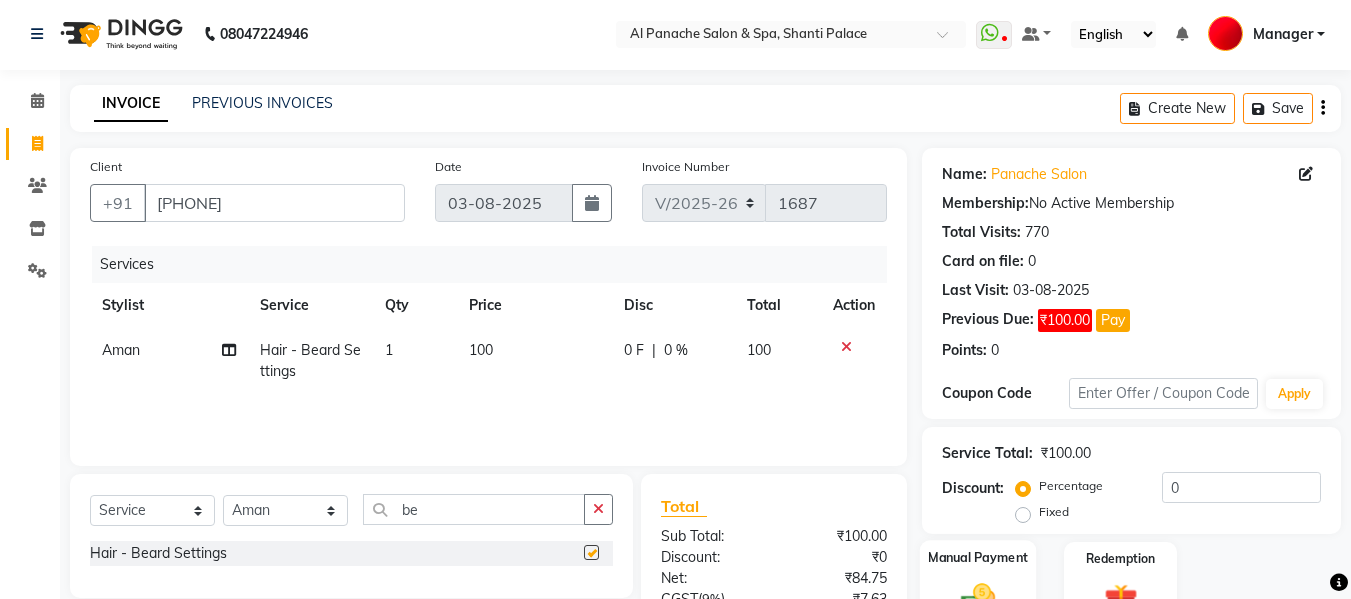 checkbox on "false" 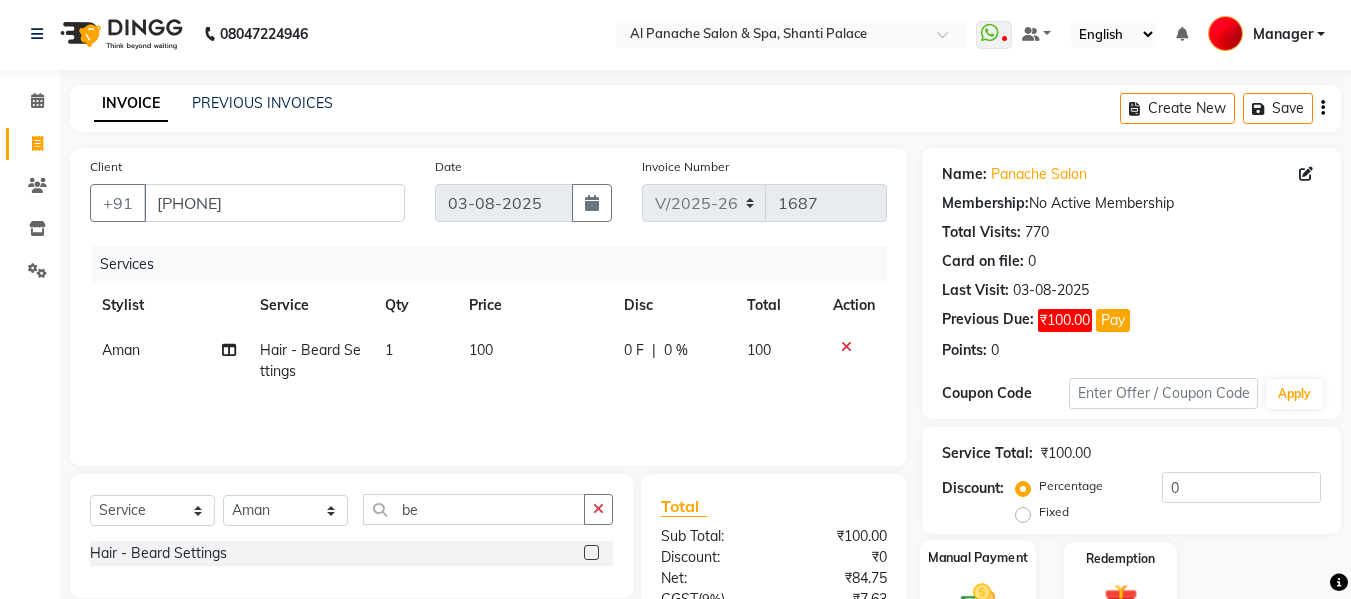 click on "Manual Payment" 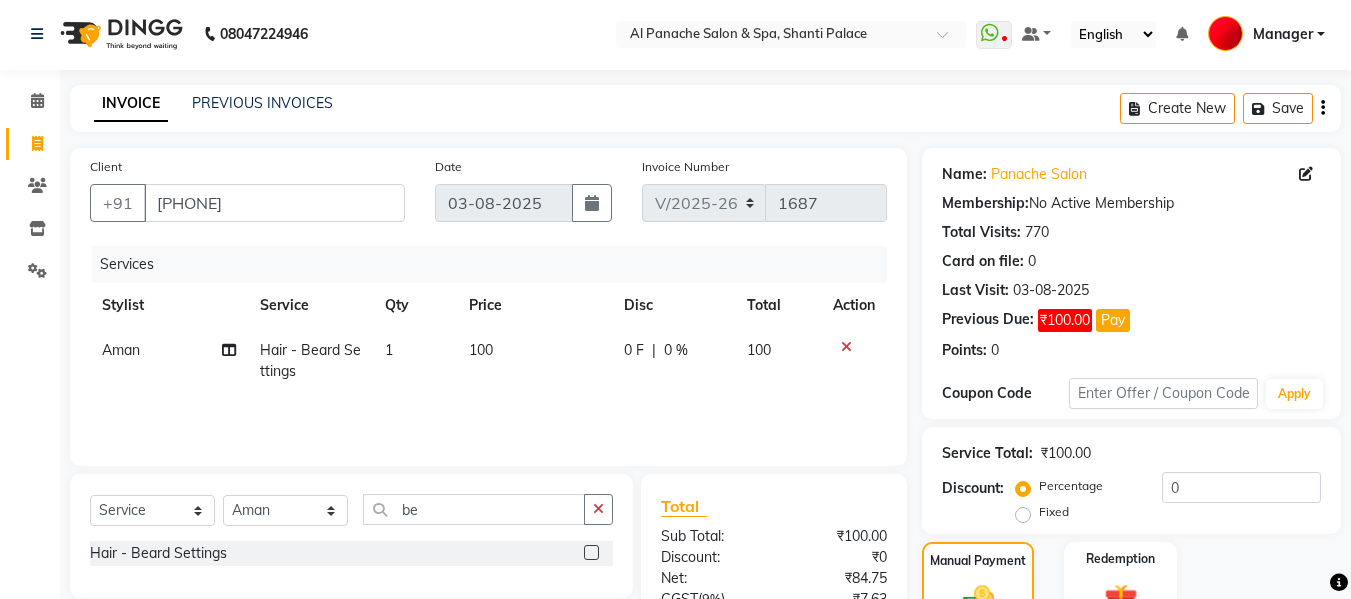 scroll, scrollTop: 235, scrollLeft: 0, axis: vertical 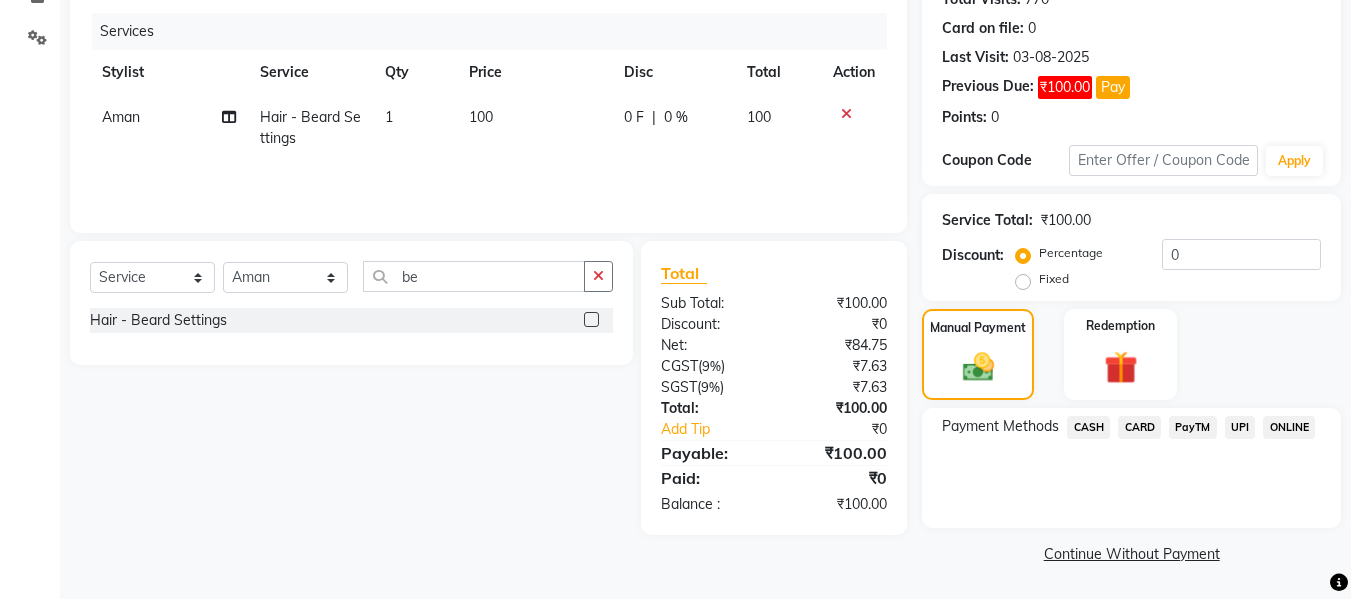 click on "UPI" 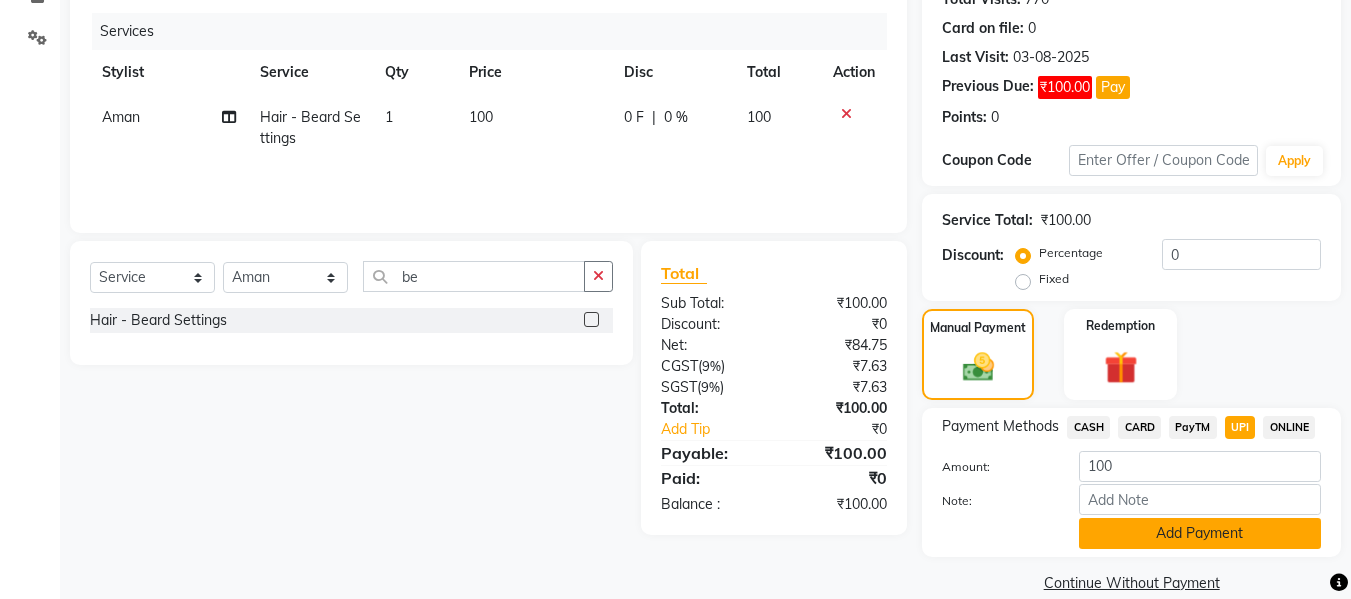click on "Add Payment" 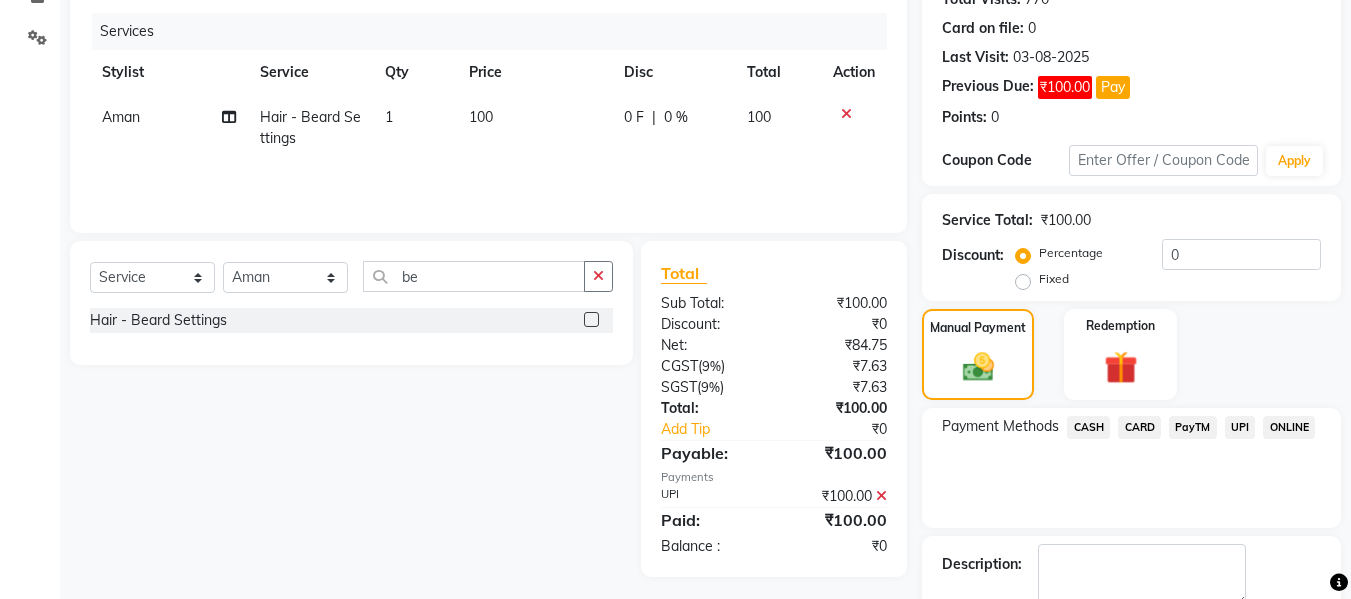 scroll, scrollTop: 348, scrollLeft: 0, axis: vertical 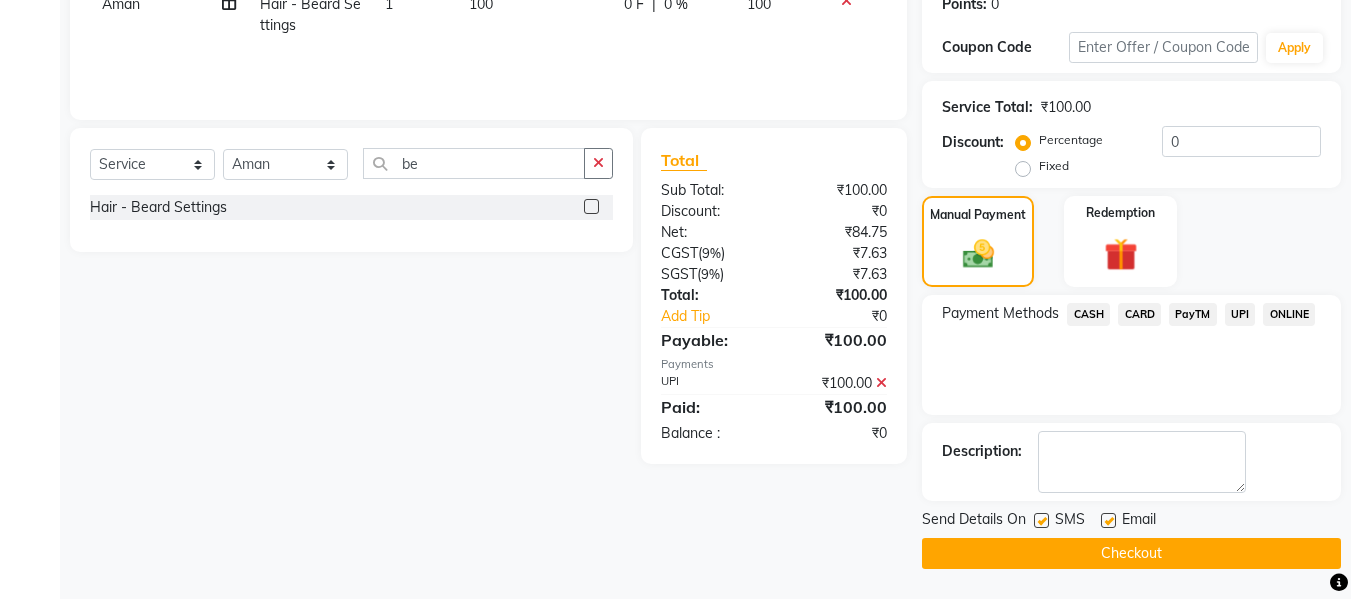 click on "Checkout" 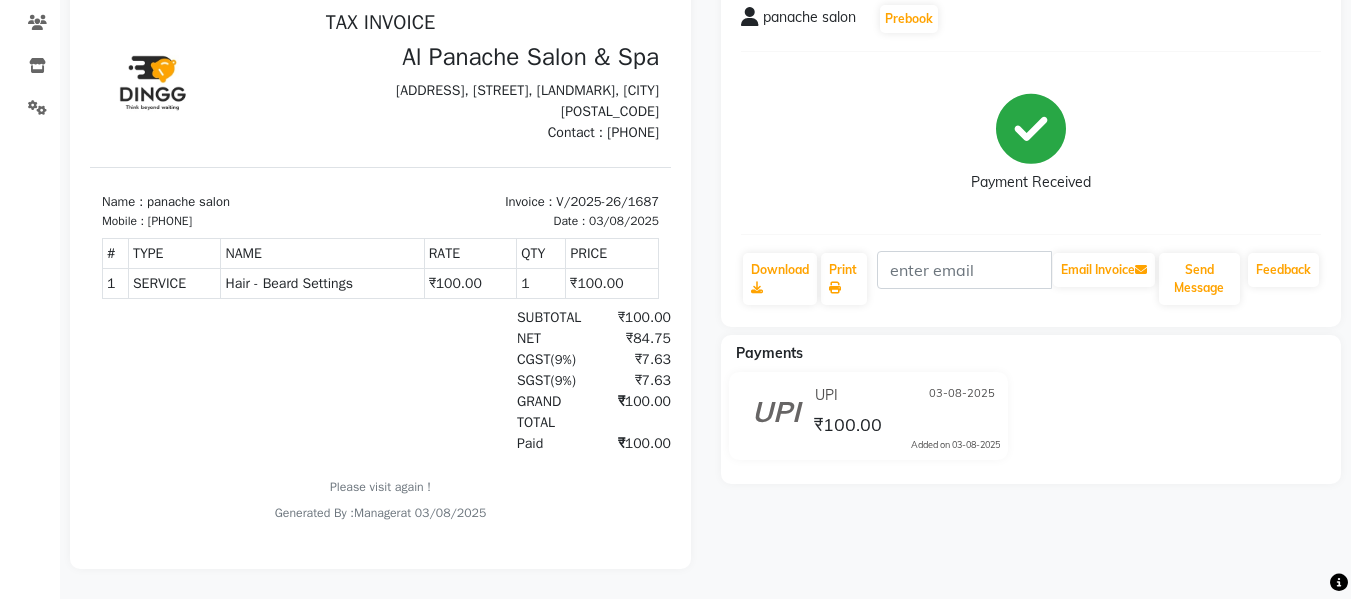 scroll, scrollTop: 180, scrollLeft: 0, axis: vertical 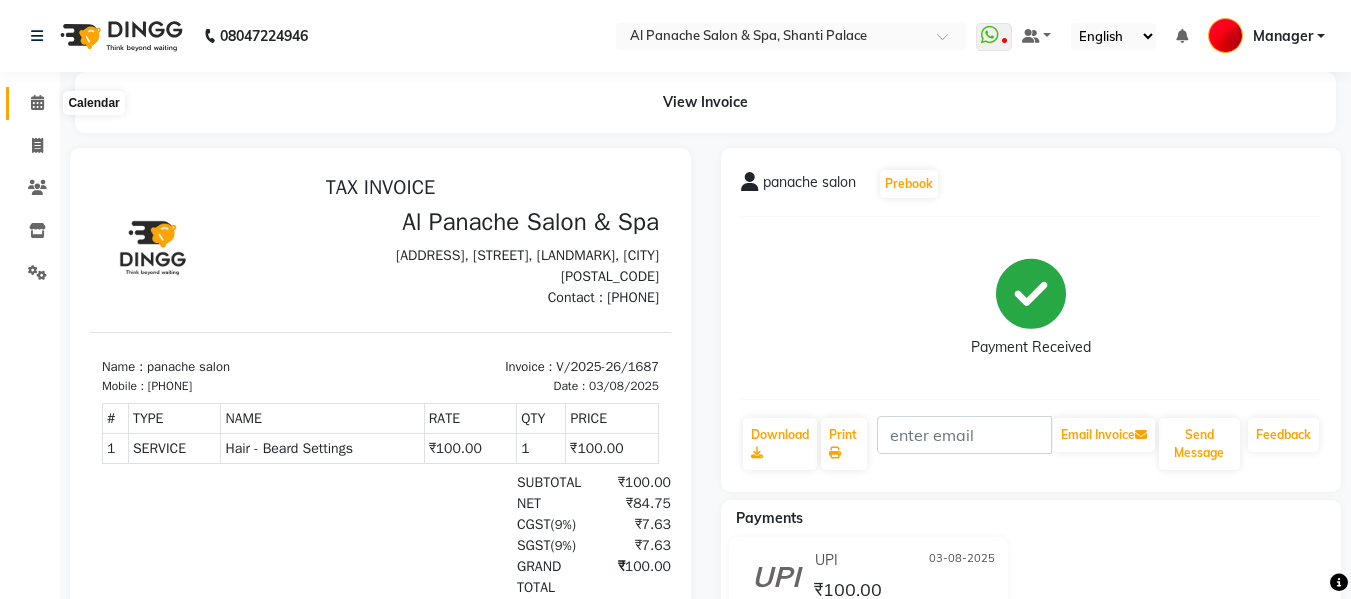 click 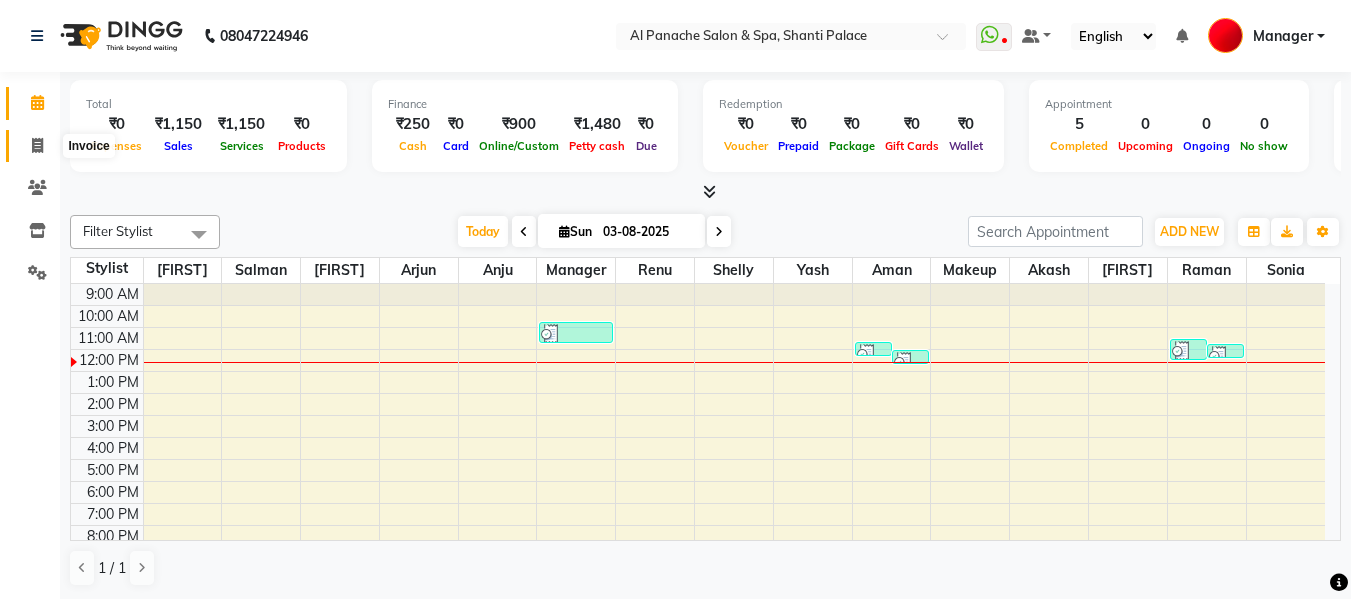 click 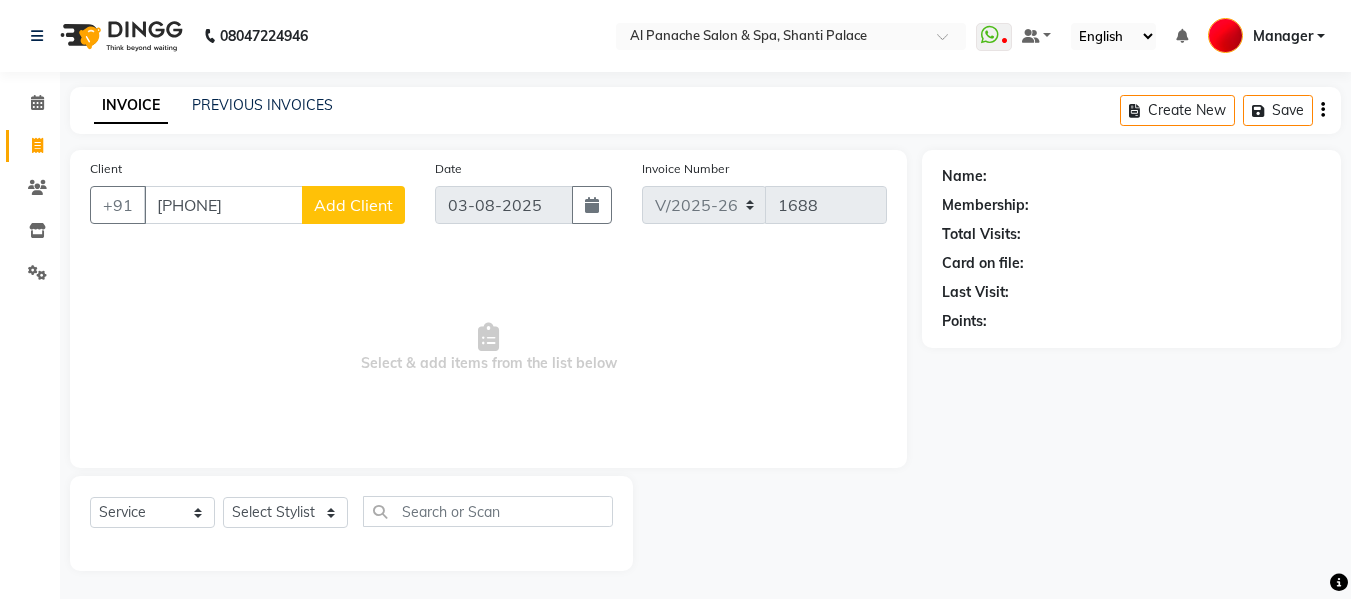 type on "[PHONE]" 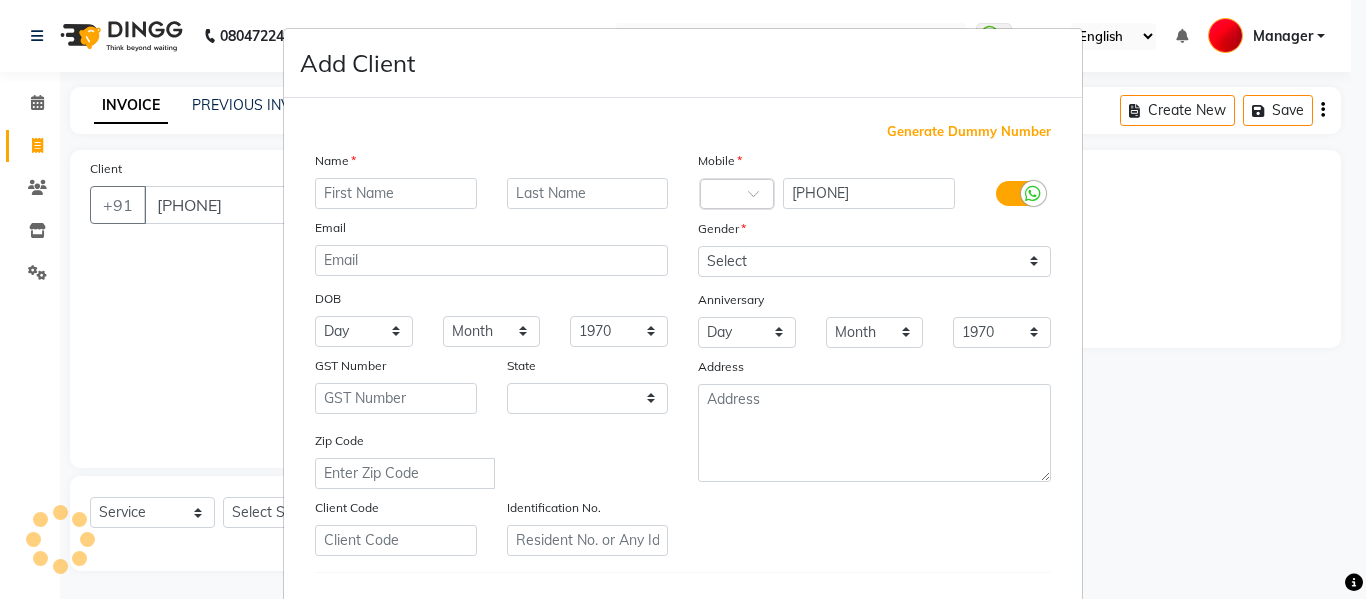 select on "15" 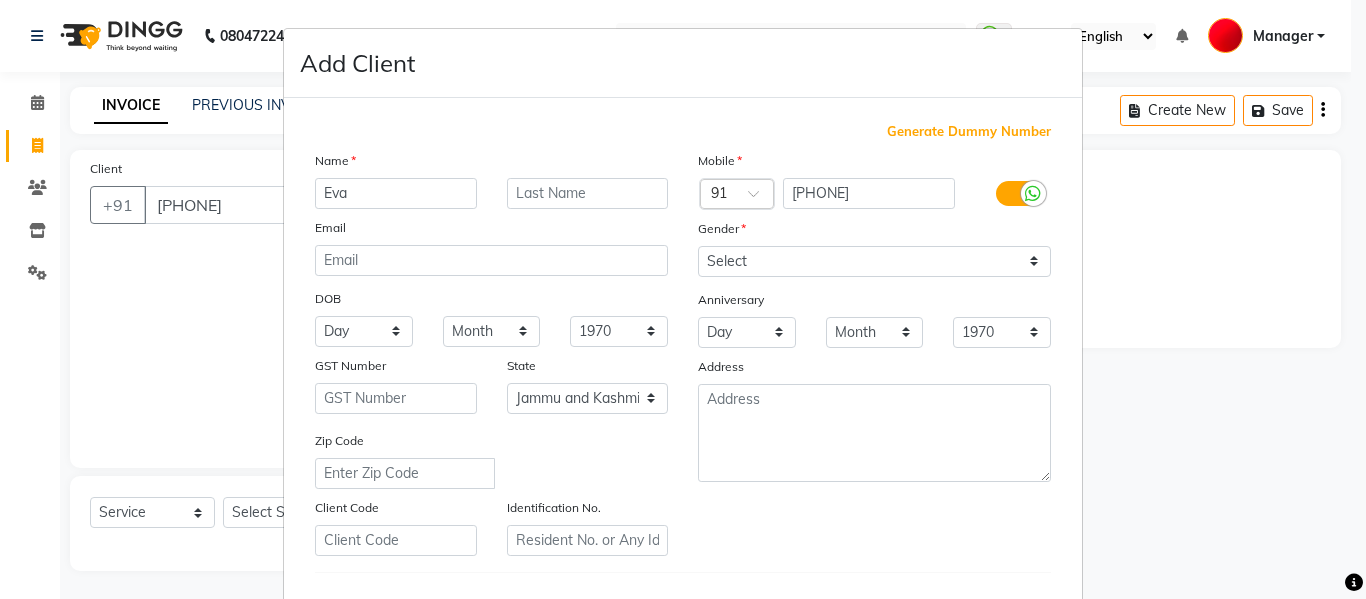 type on "Eva" 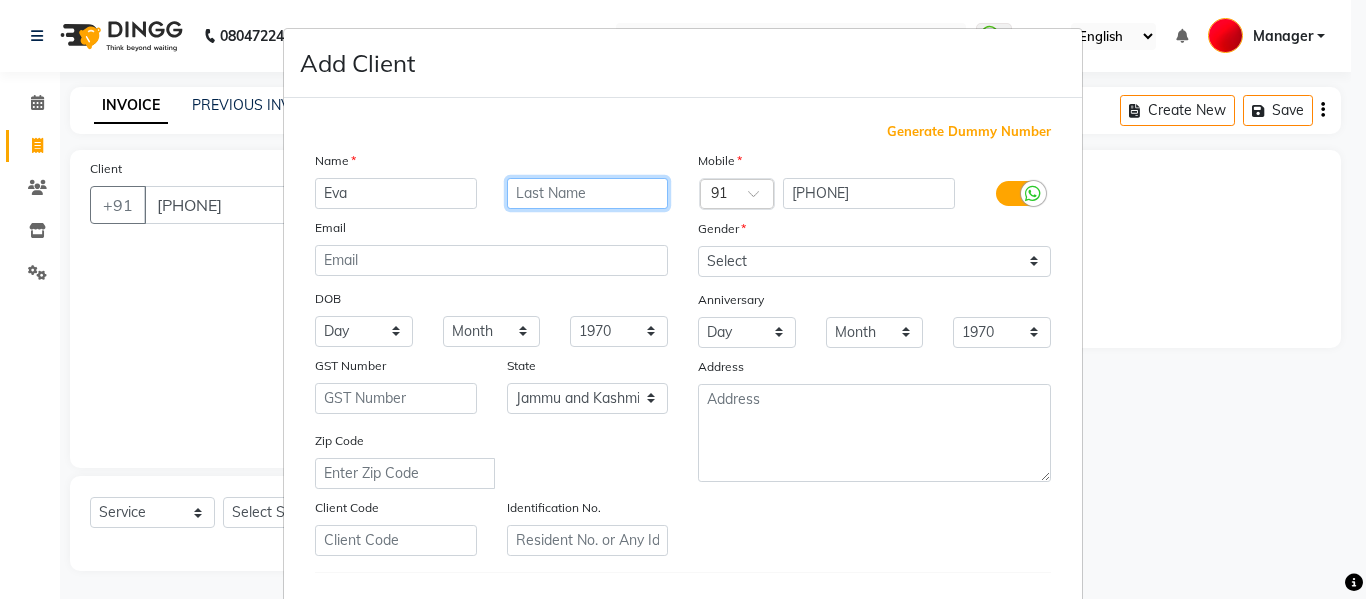 click at bounding box center [588, 193] 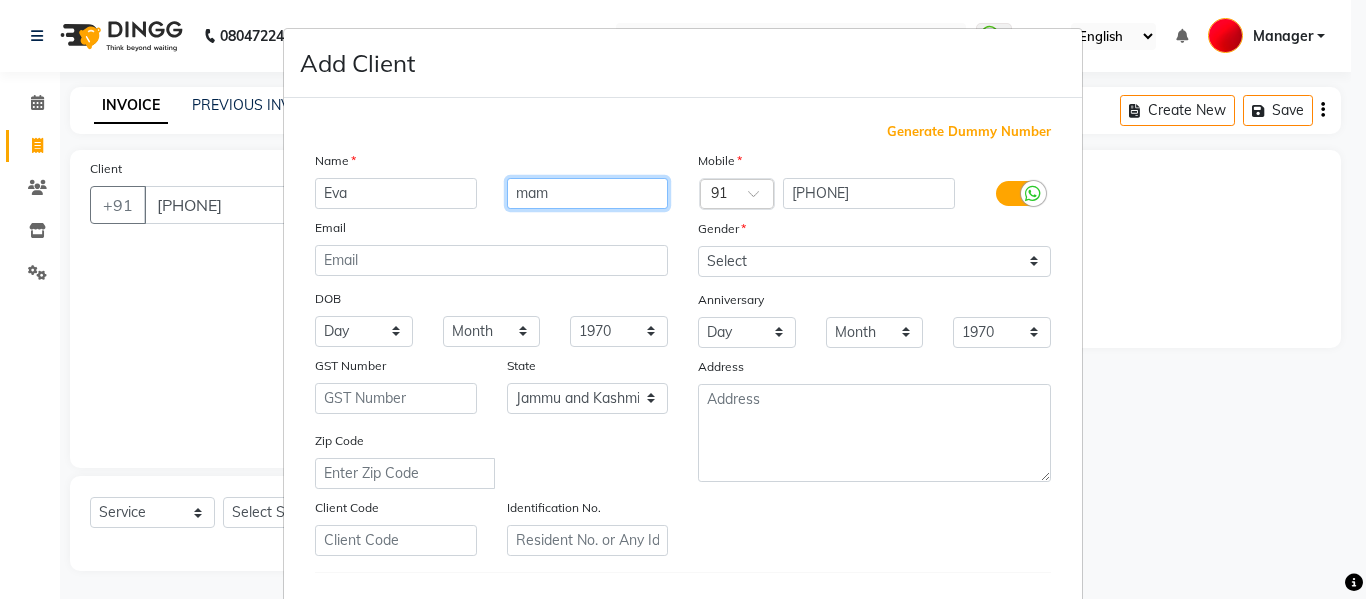 type on "mam" 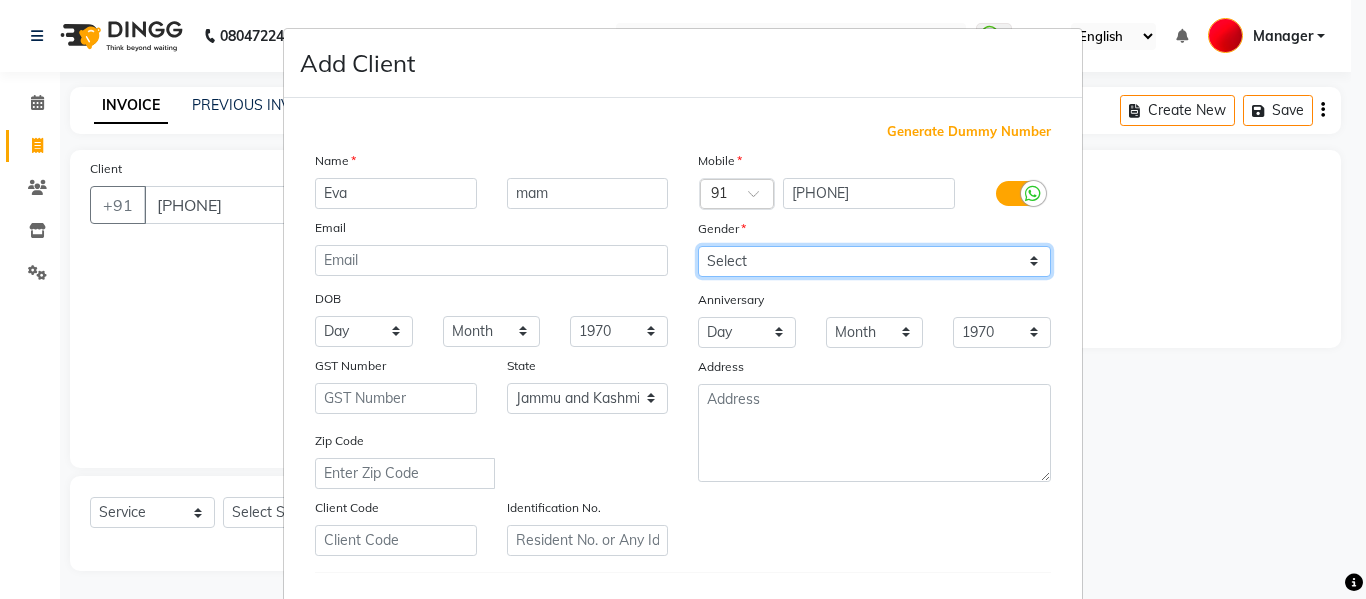 click on "Select Male Female Other Prefer Not To Say" at bounding box center (874, 261) 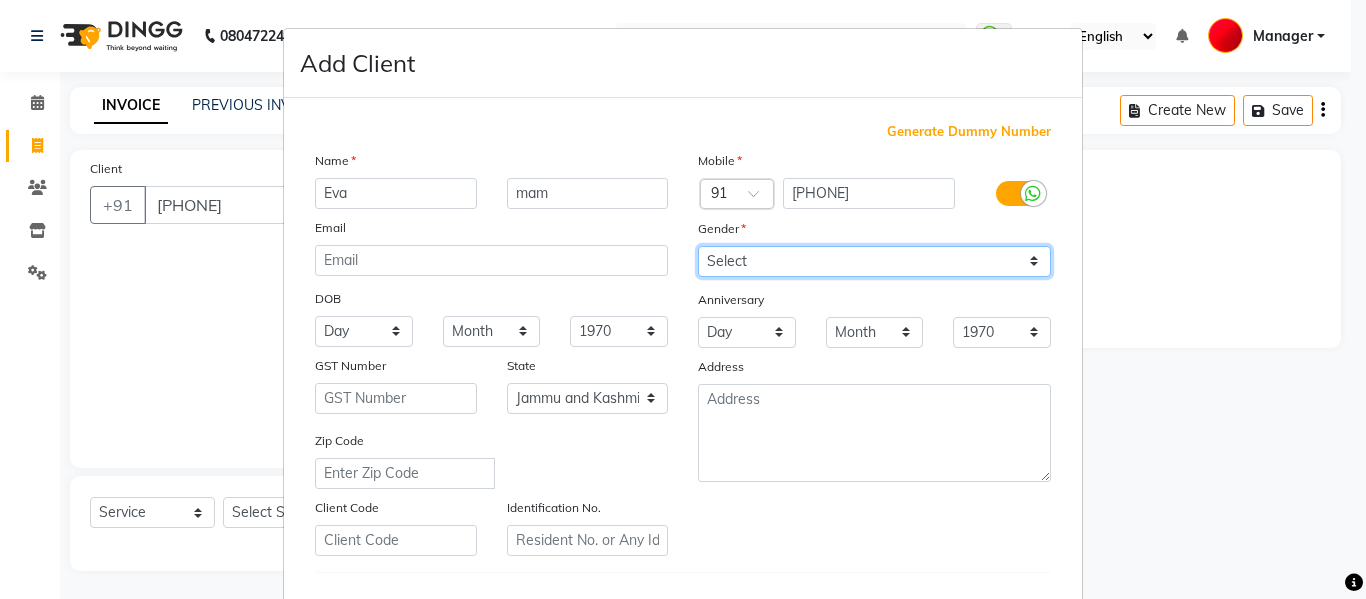 select on "female" 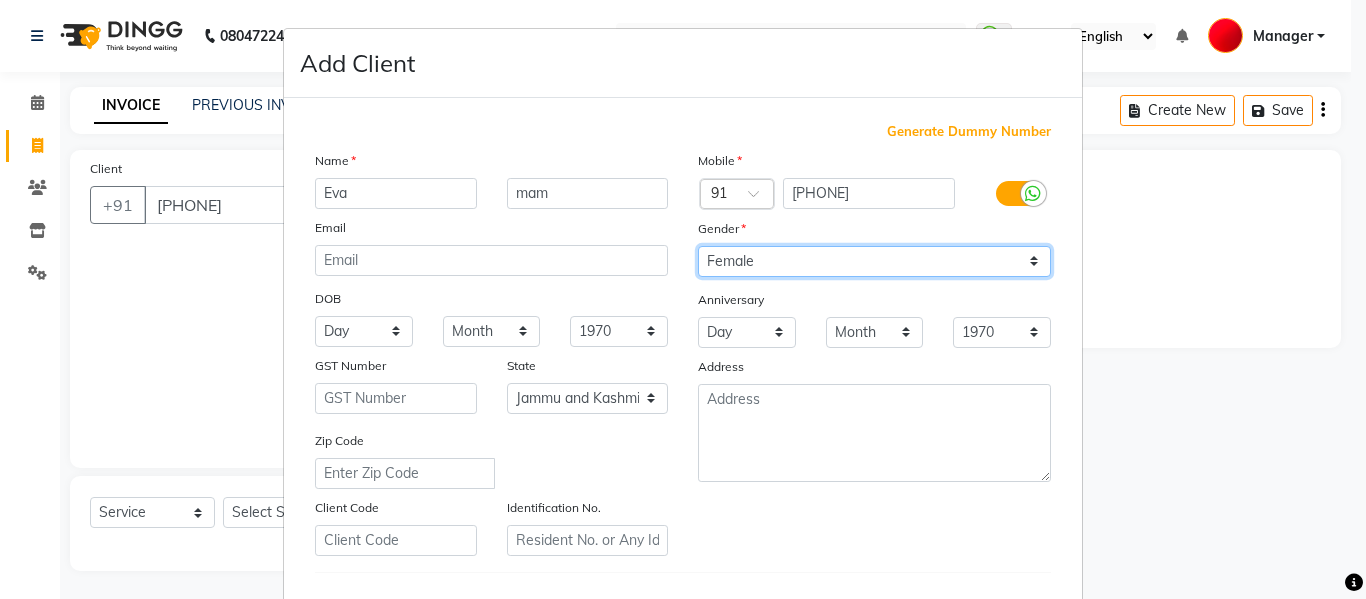 click on "Select Male Female Other Prefer Not To Say" at bounding box center (874, 261) 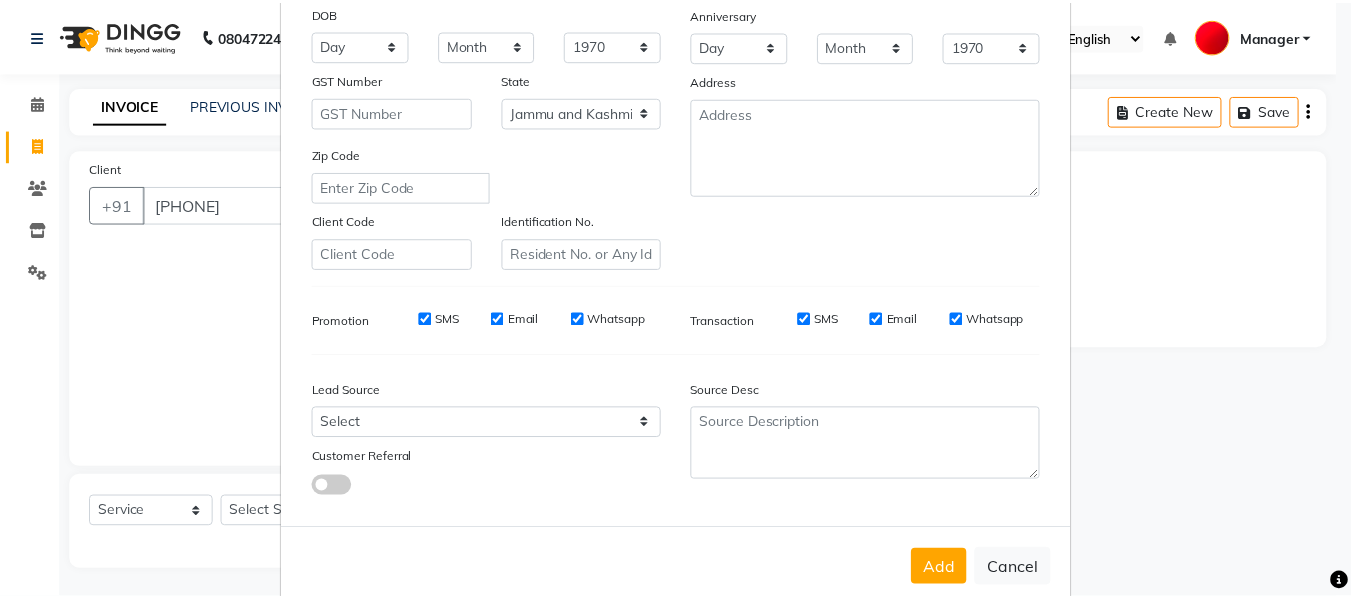 scroll, scrollTop: 306, scrollLeft: 0, axis: vertical 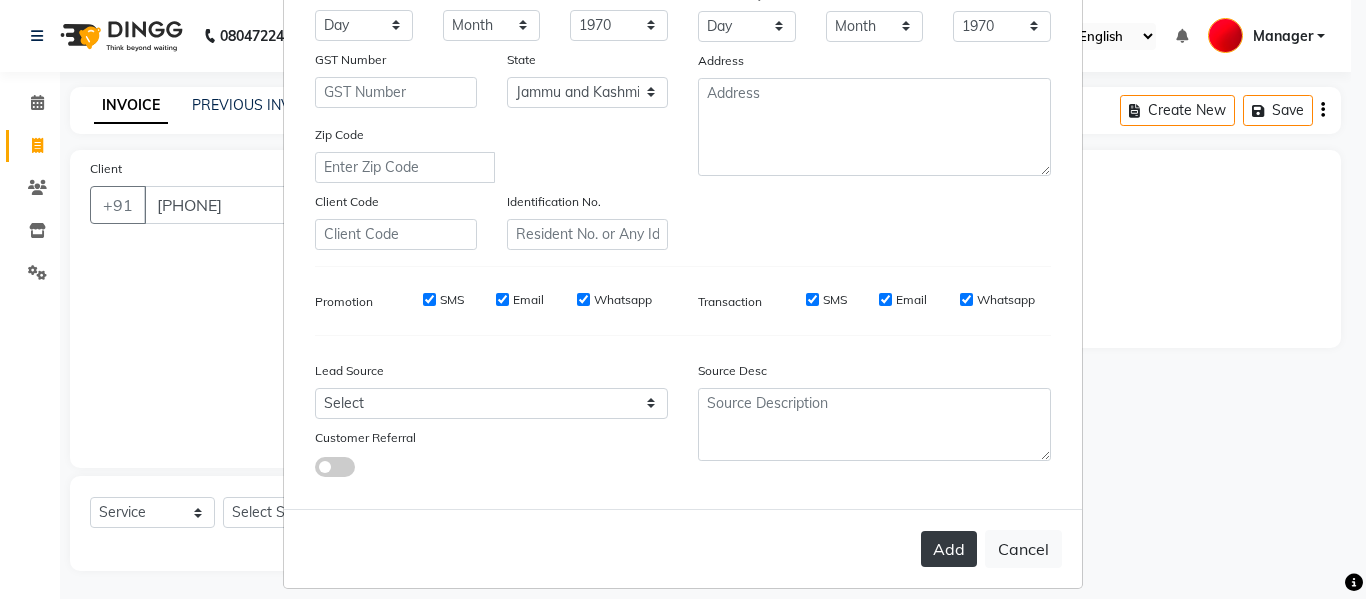 click on "Add" at bounding box center (949, 549) 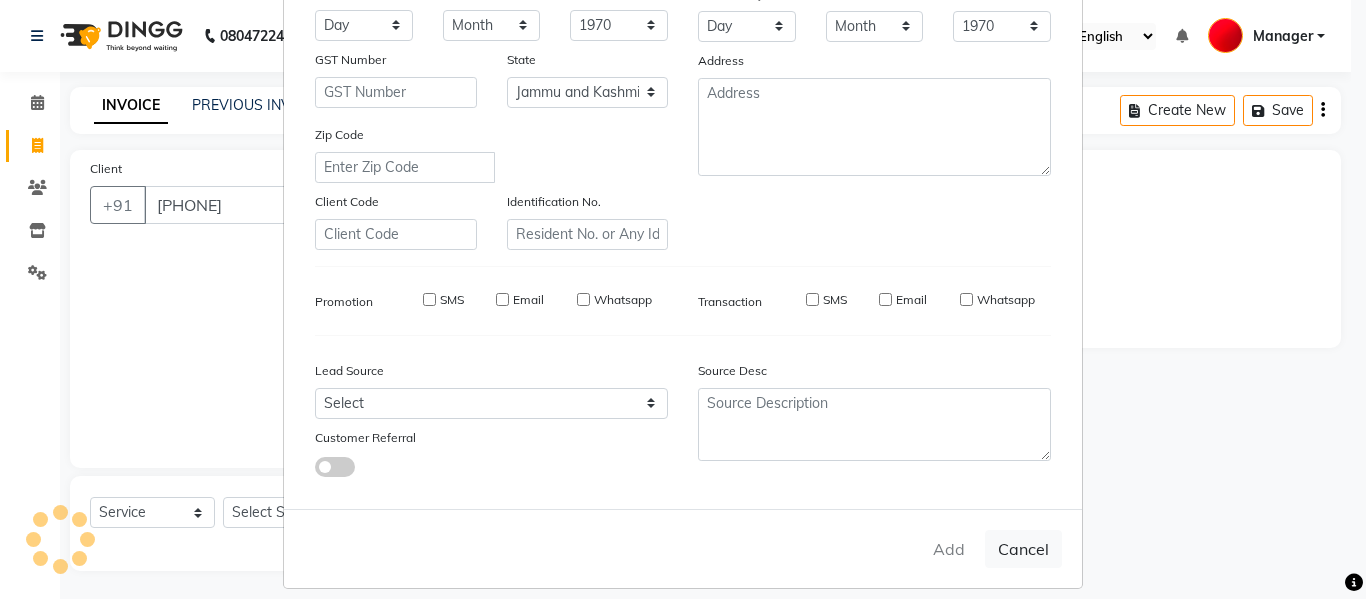 type 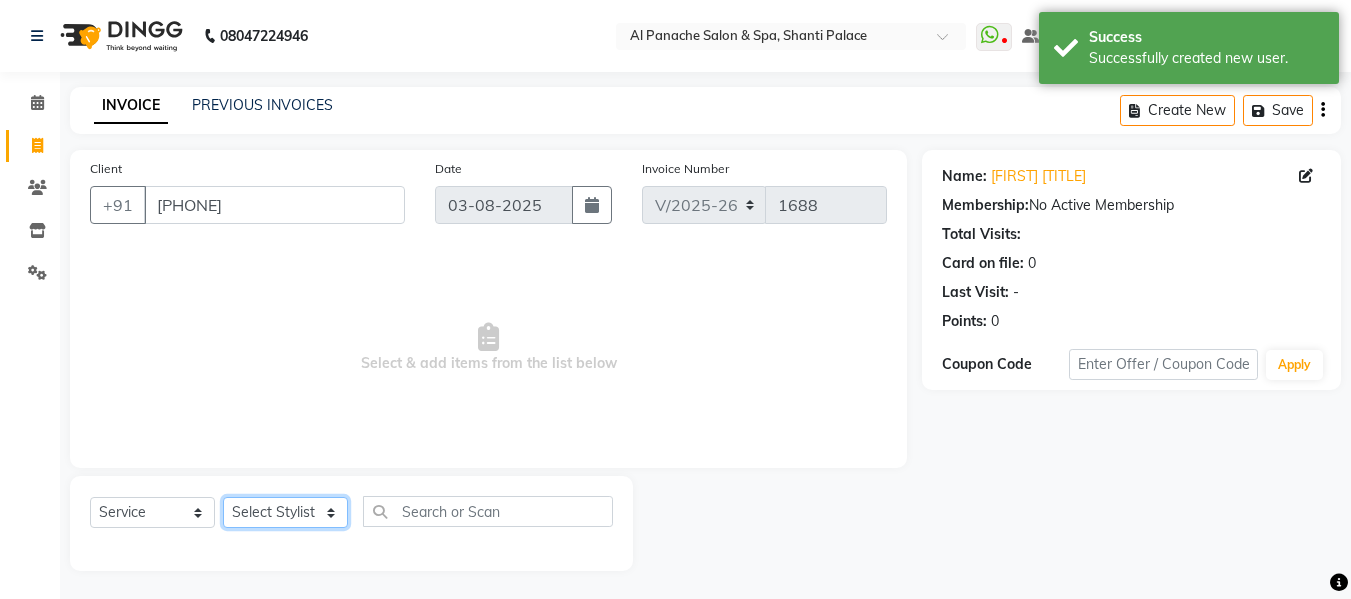 click on "Select Stylist Akash Aman anju Arjun AShu Bhavna Dhadwal Guneek Makeup Manager Raman Renu Salman Shelly shushma Sonia yash" 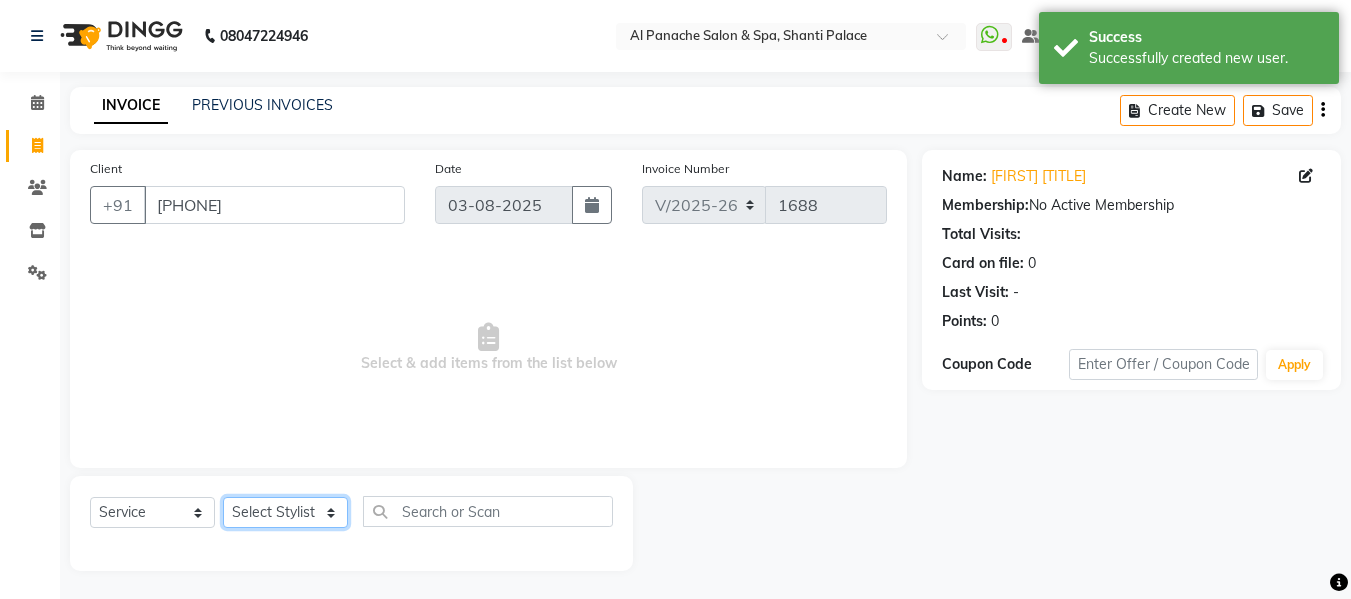 select on "12067" 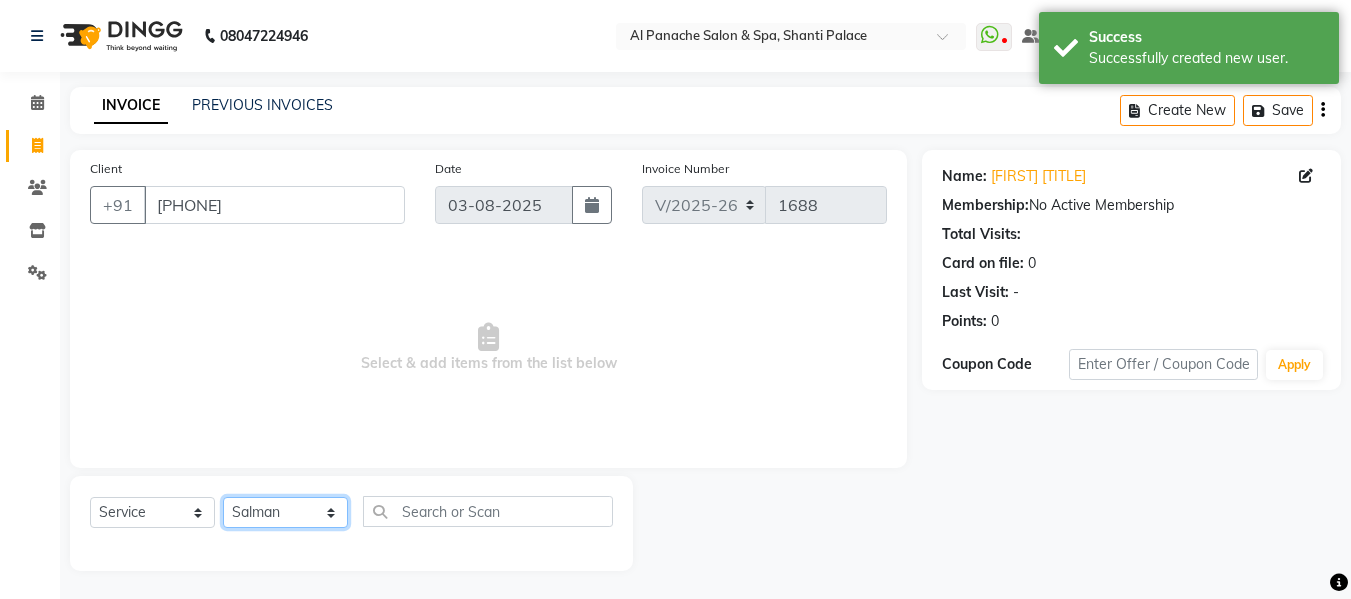 click on "Select Stylist Akash Aman anju Arjun AShu Bhavna Dhadwal Guneek Makeup Manager Raman Renu Salman Shelly shushma Sonia yash" 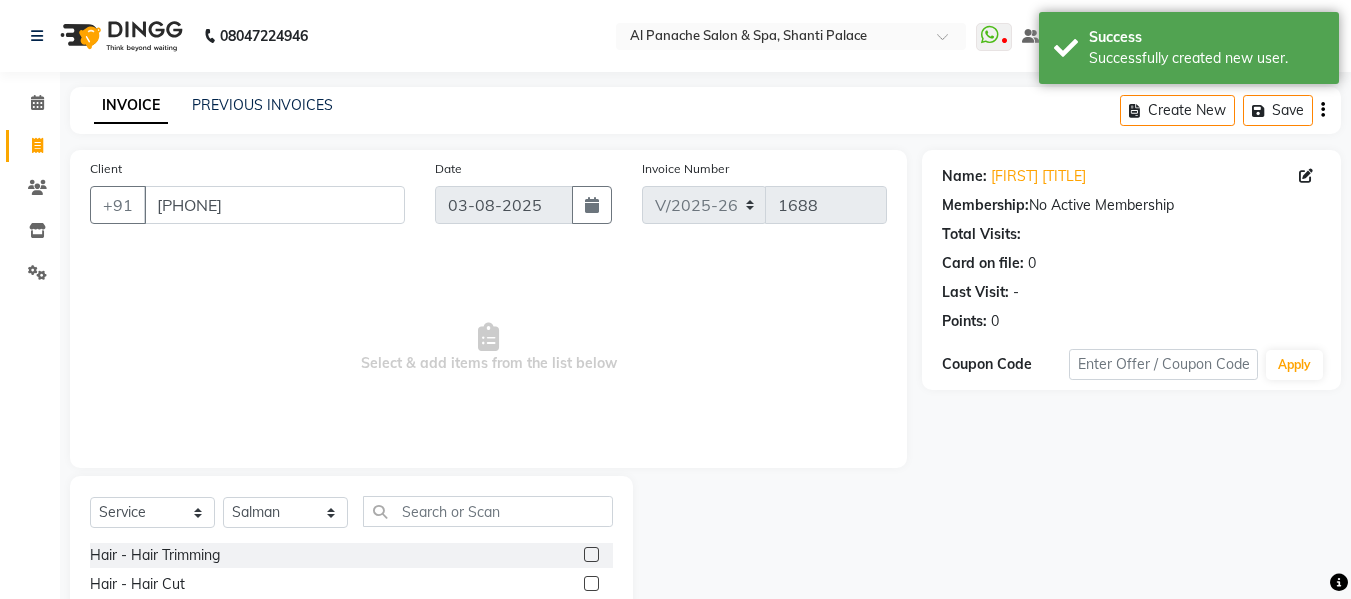 click 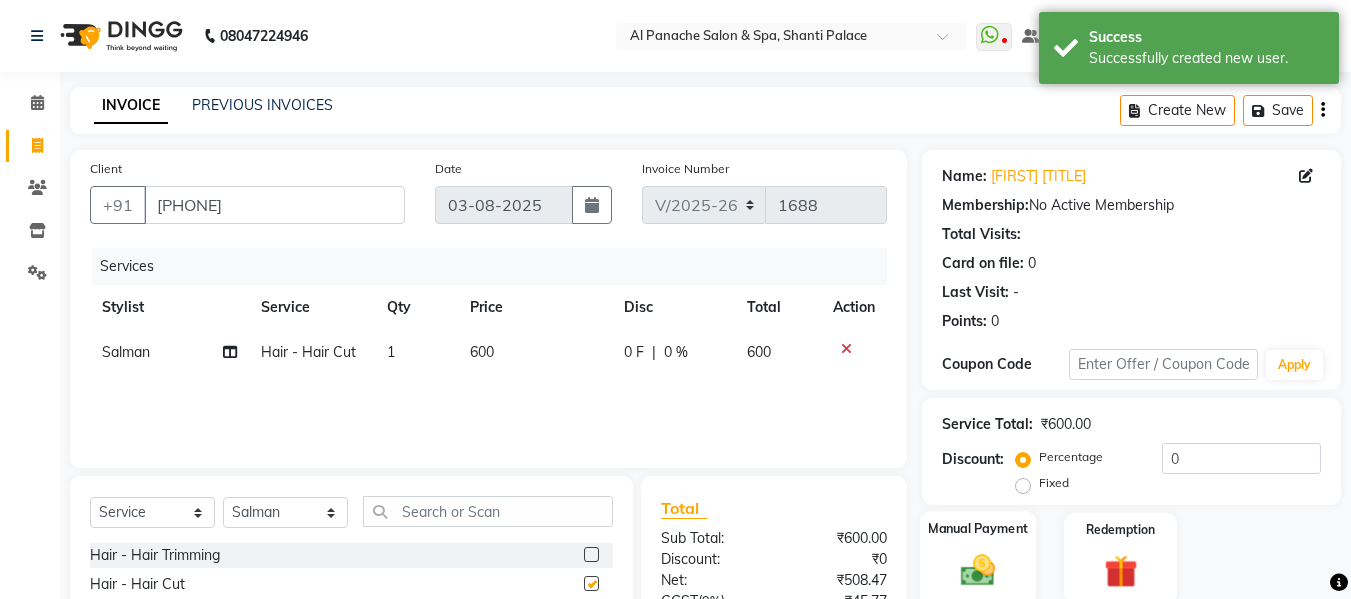 checkbox on "false" 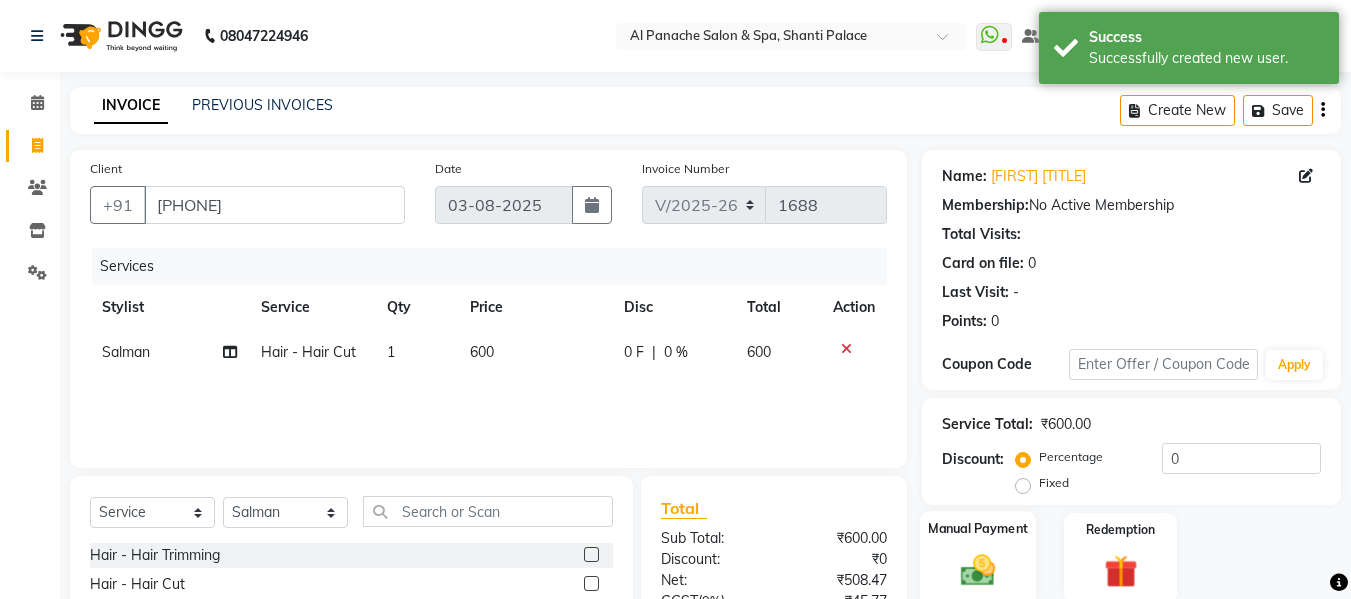 click 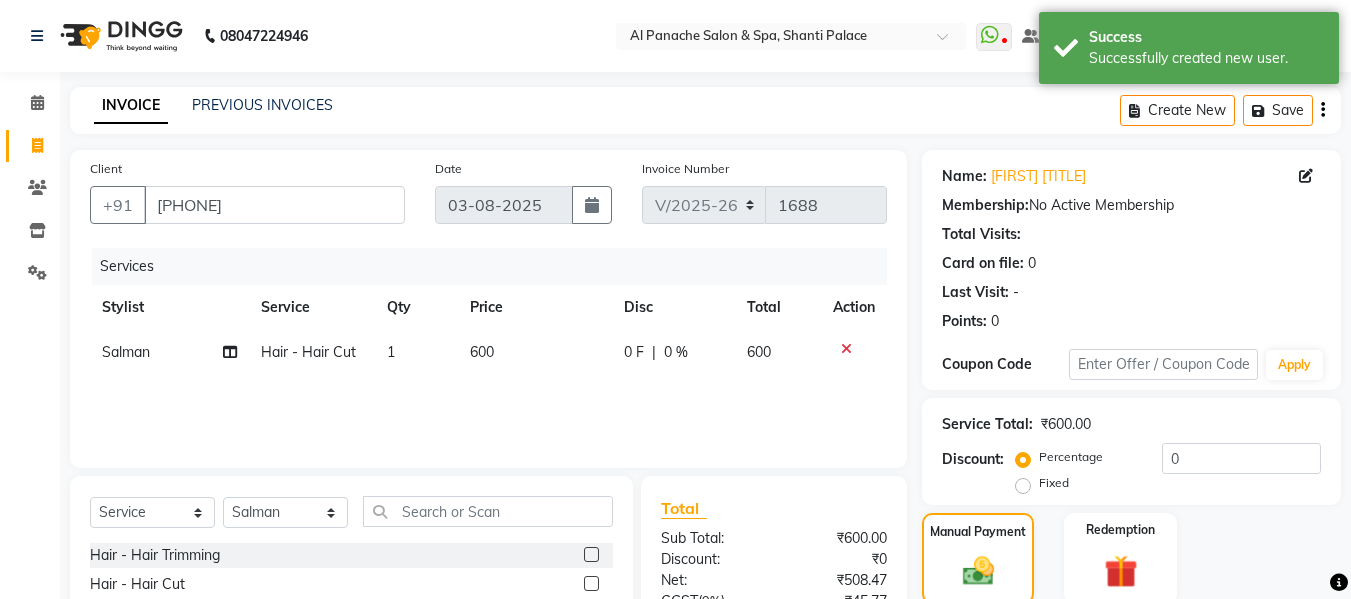 scroll, scrollTop: 86, scrollLeft: 0, axis: vertical 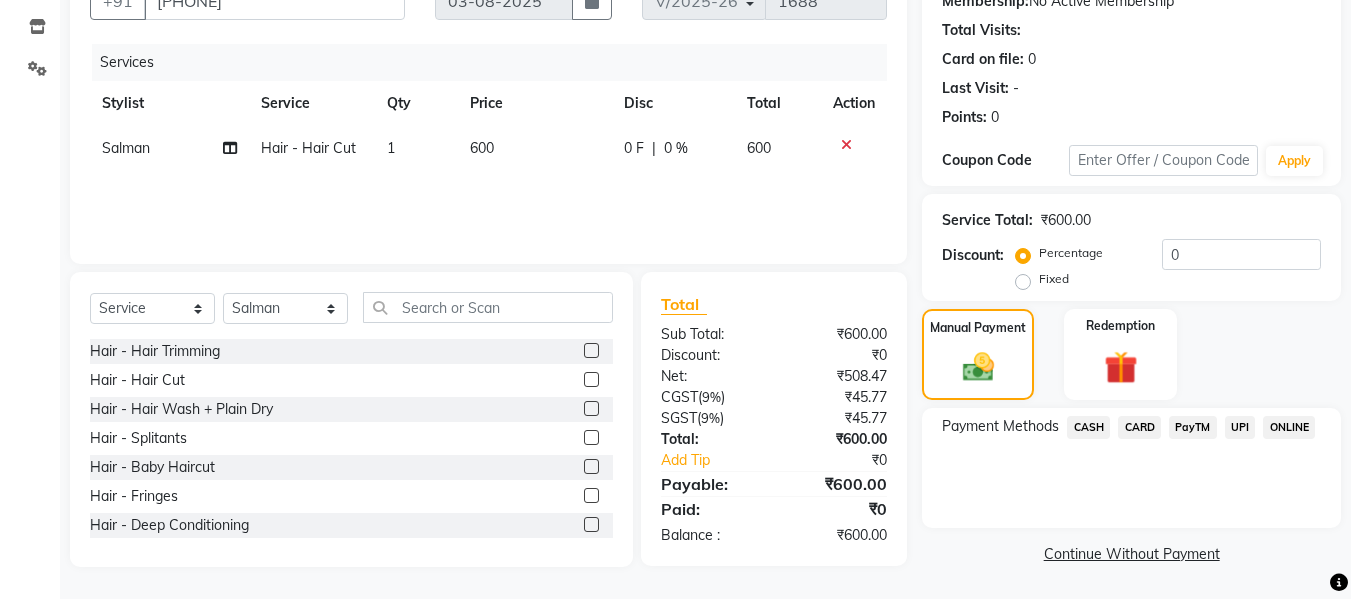 click on "CASH" 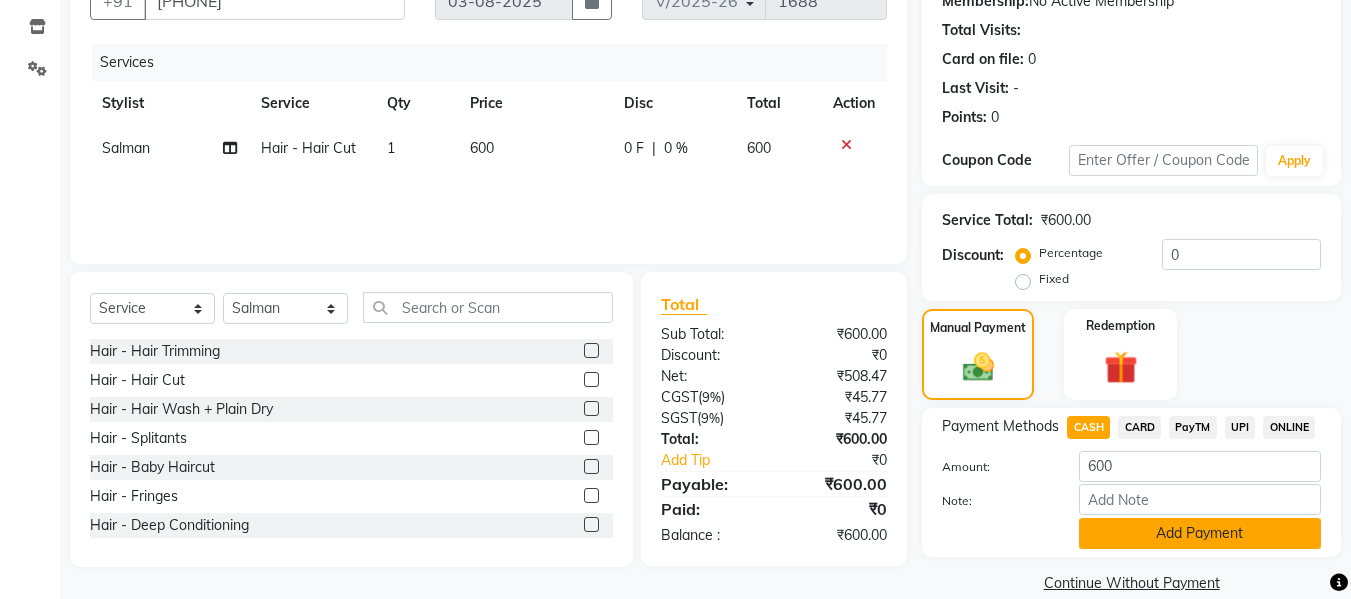click on "Add Payment" 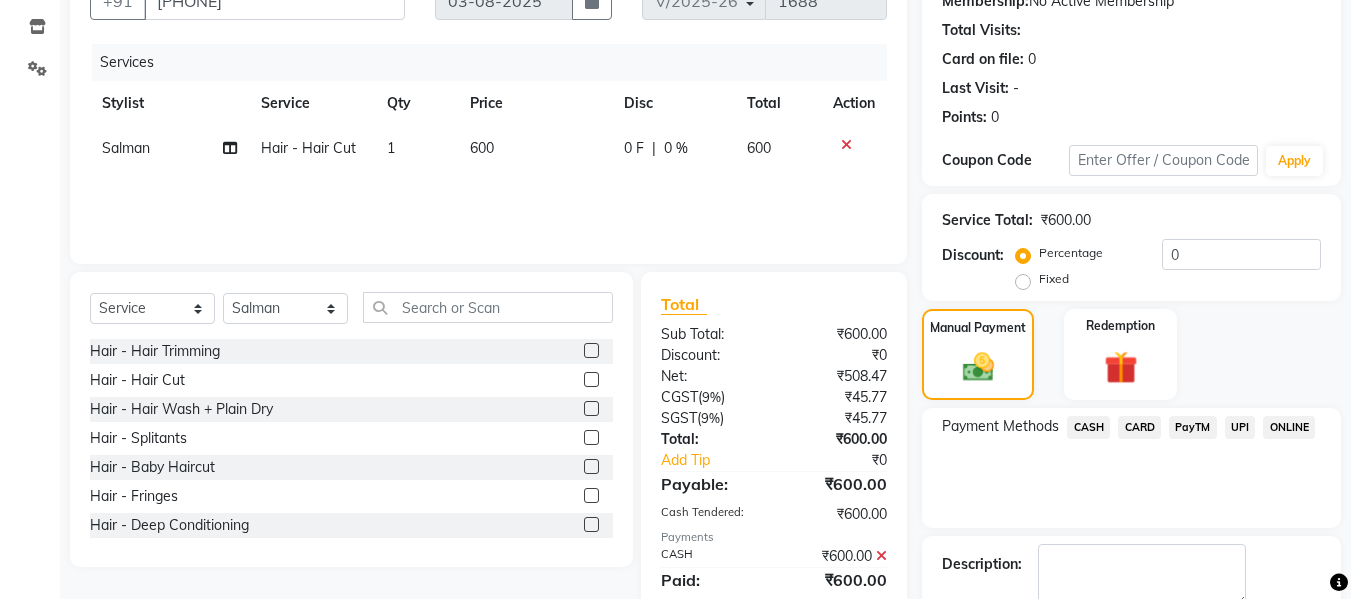 scroll, scrollTop: 317, scrollLeft: 0, axis: vertical 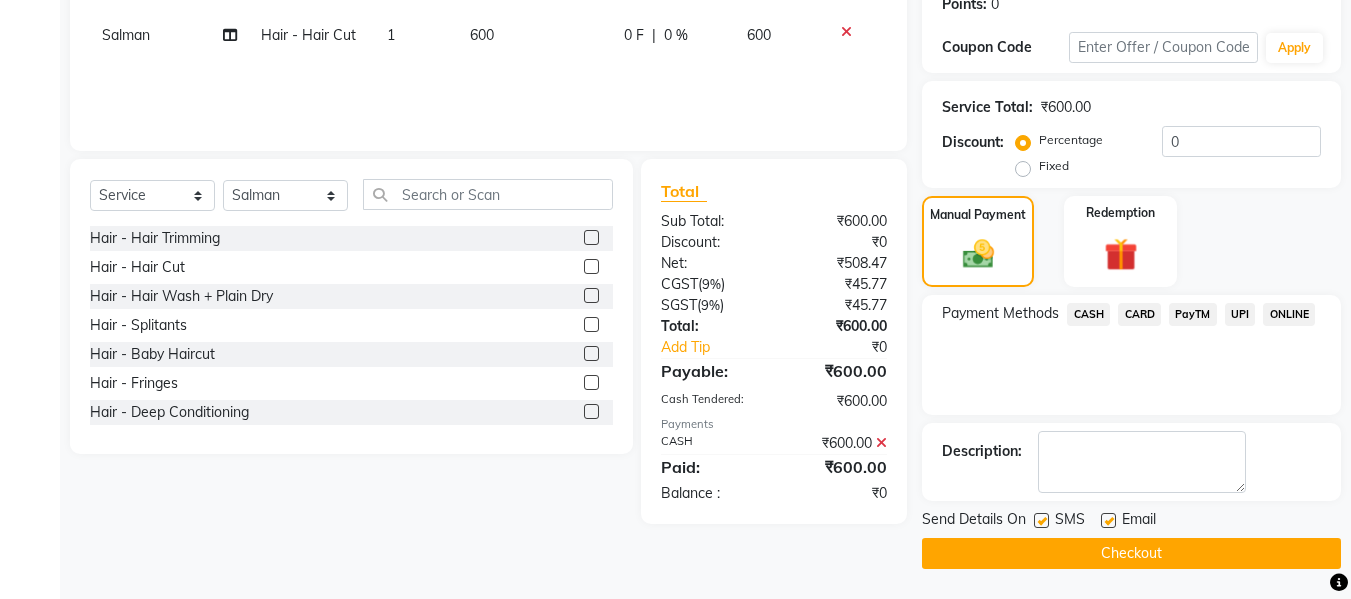 click on "Checkout" 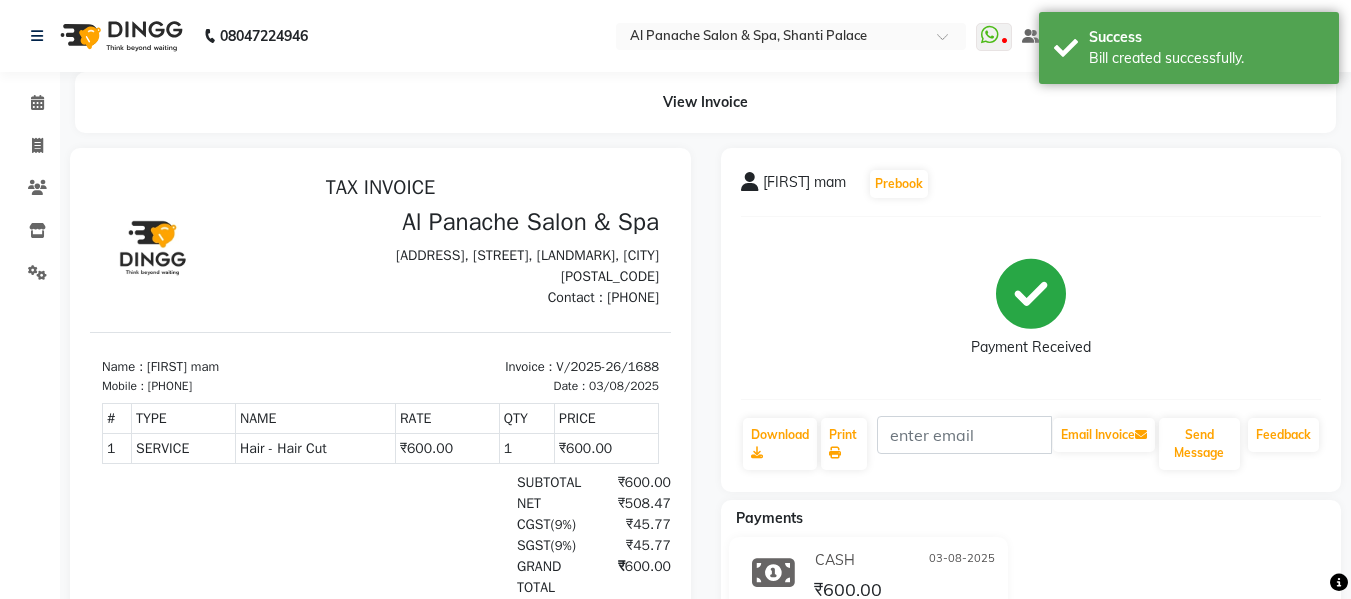 scroll, scrollTop: 0, scrollLeft: 0, axis: both 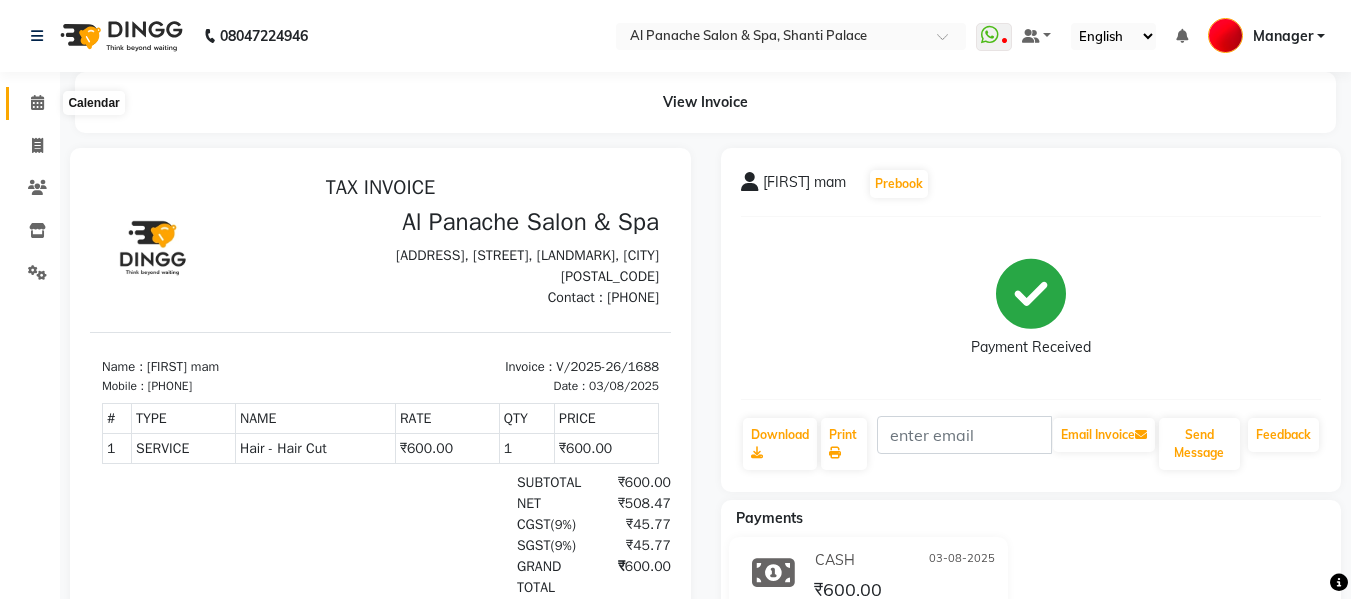 click 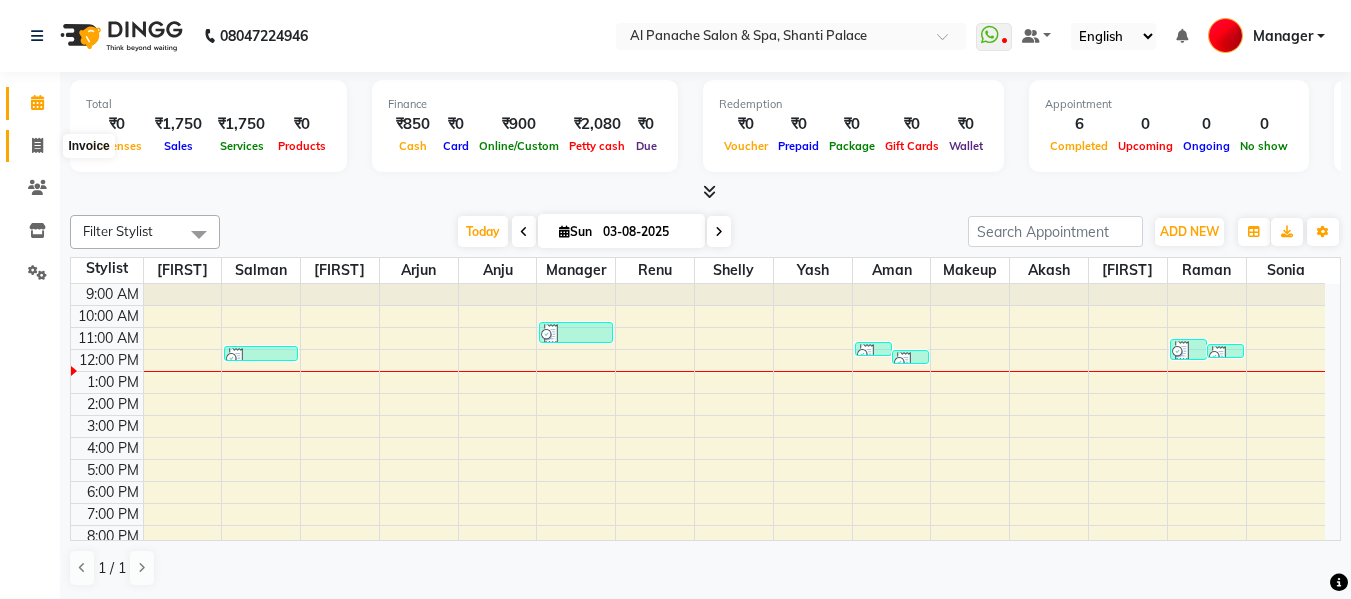 click 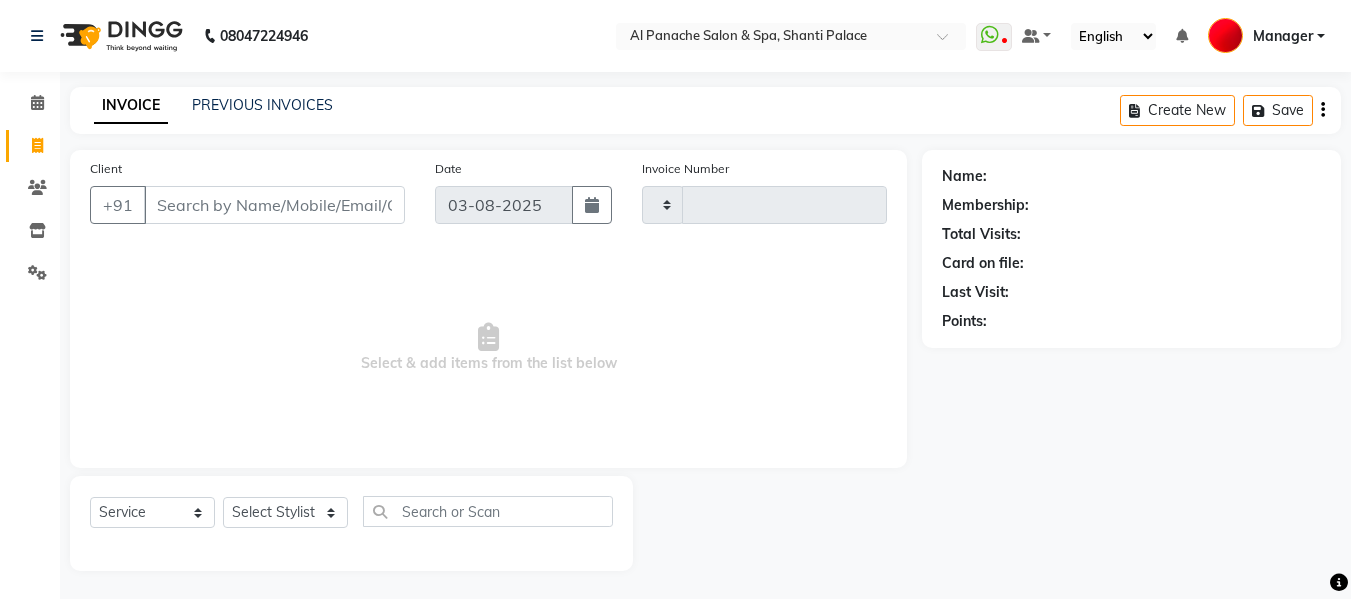 type on "1689" 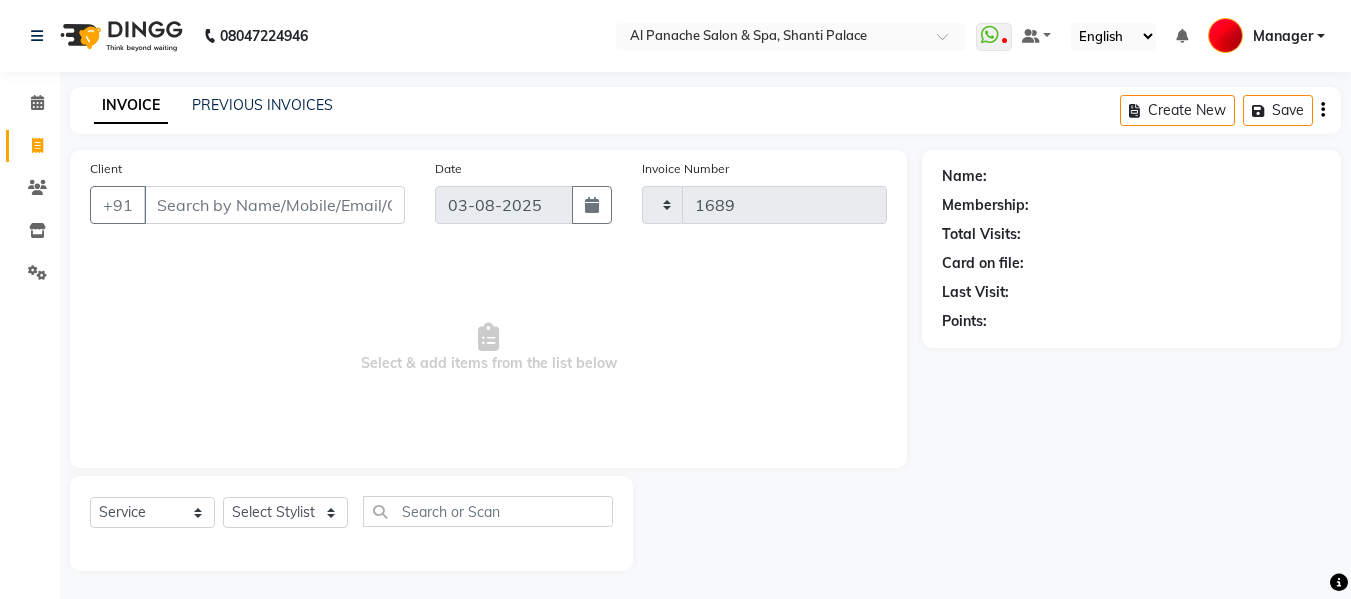 select on "751" 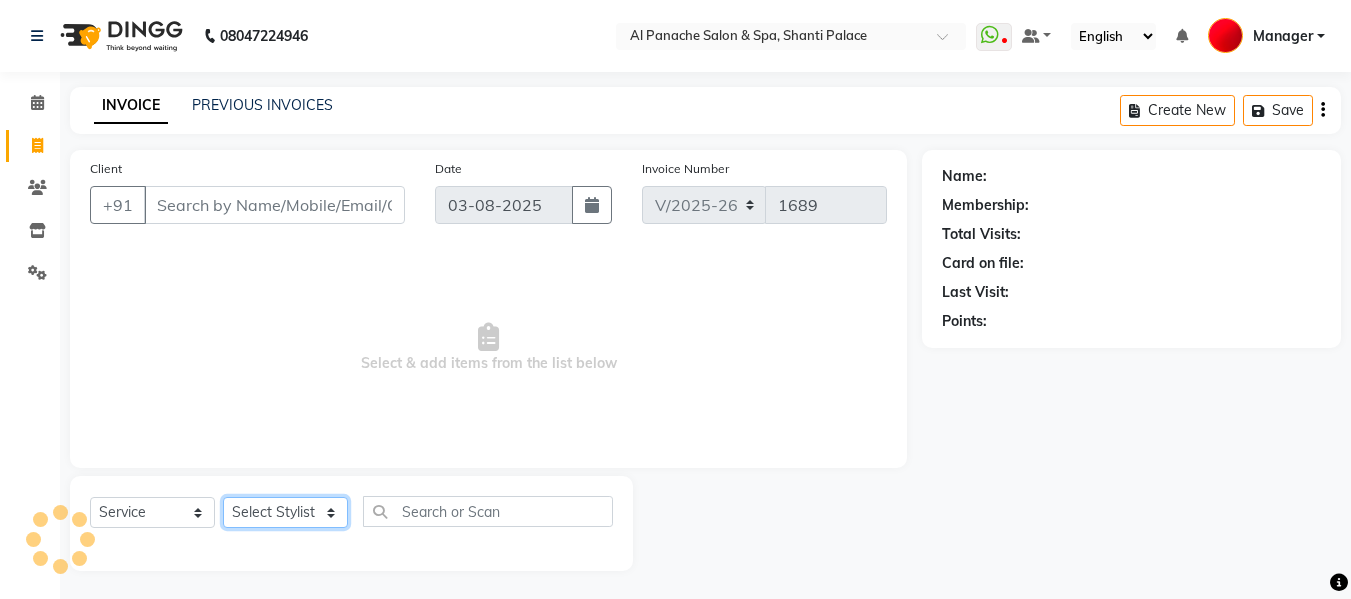 click on "Select Stylist" 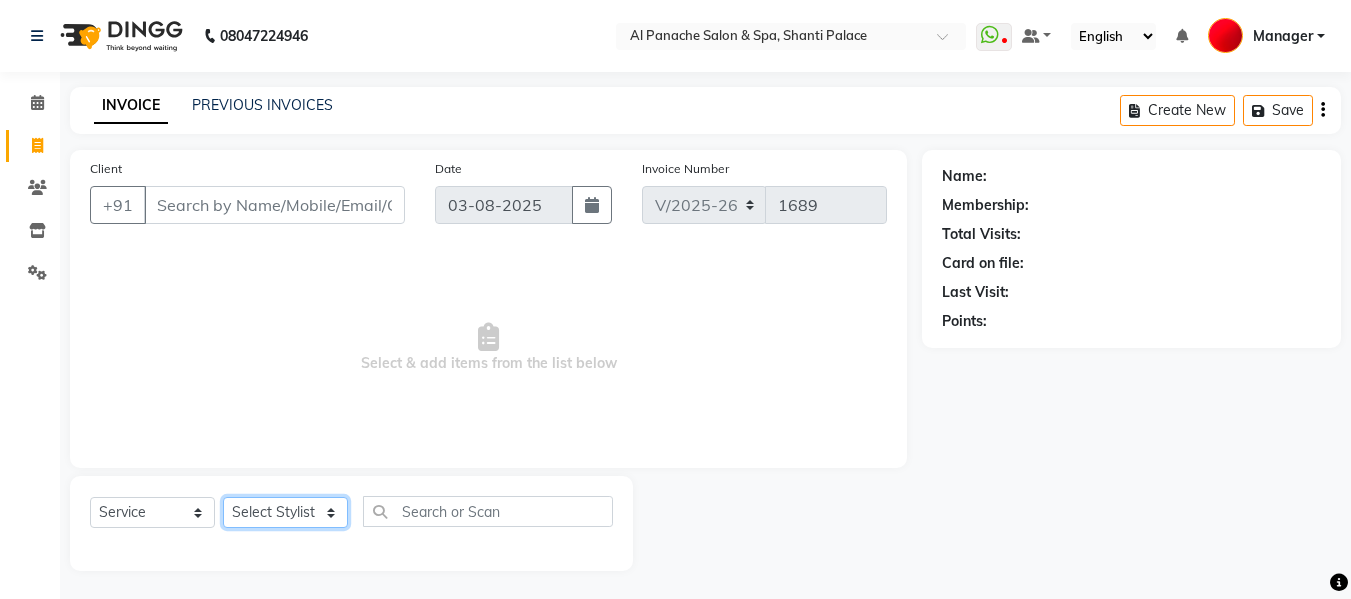 select on "62929" 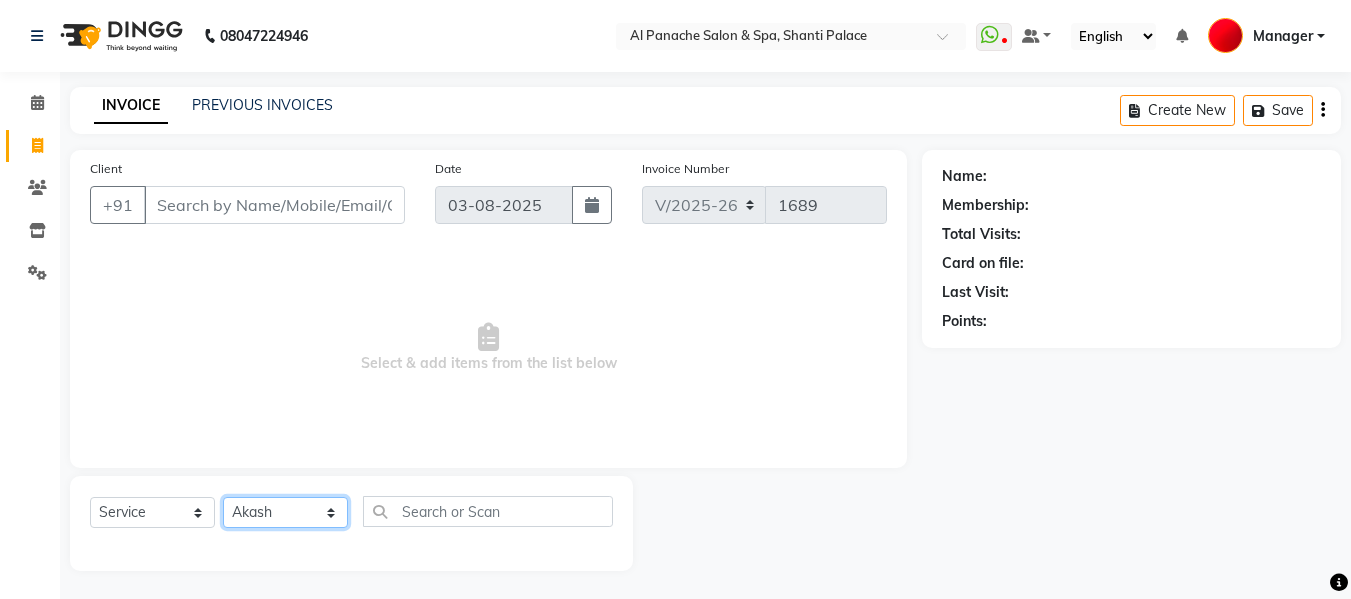 click on "Select Stylist Akash Aman anju Arjun AShu Bhavna Dhadwal Guneek Makeup Manager Raman Renu Salman Shelly shushma Sonia yash" 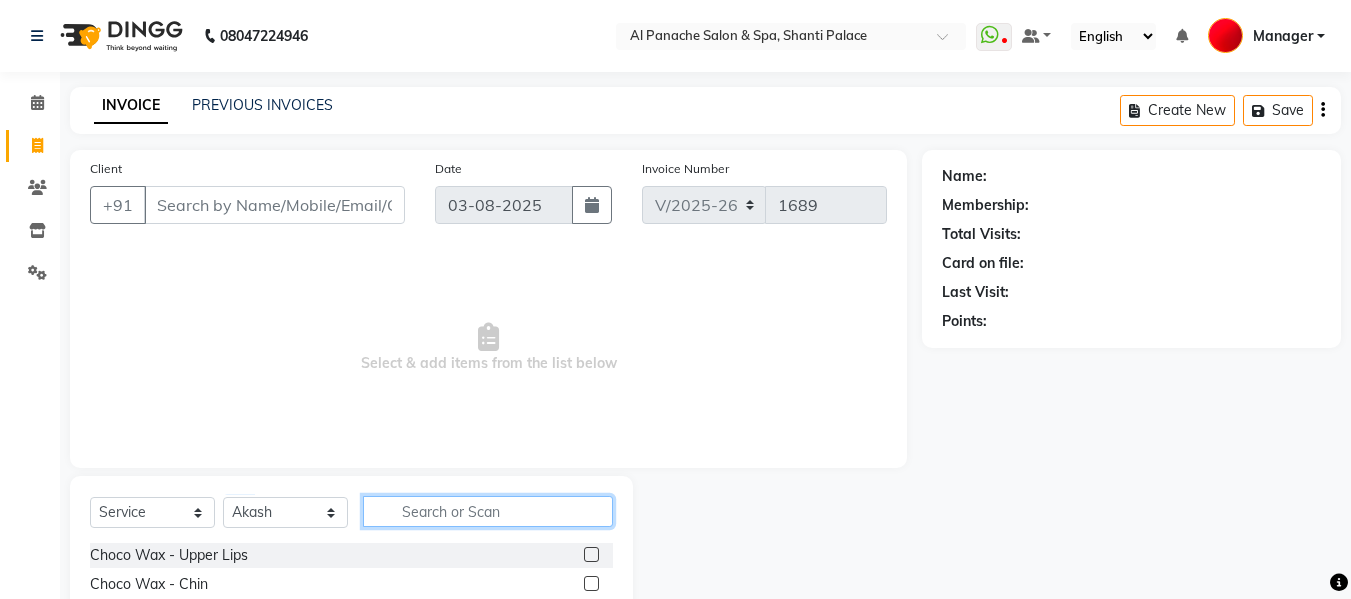 click 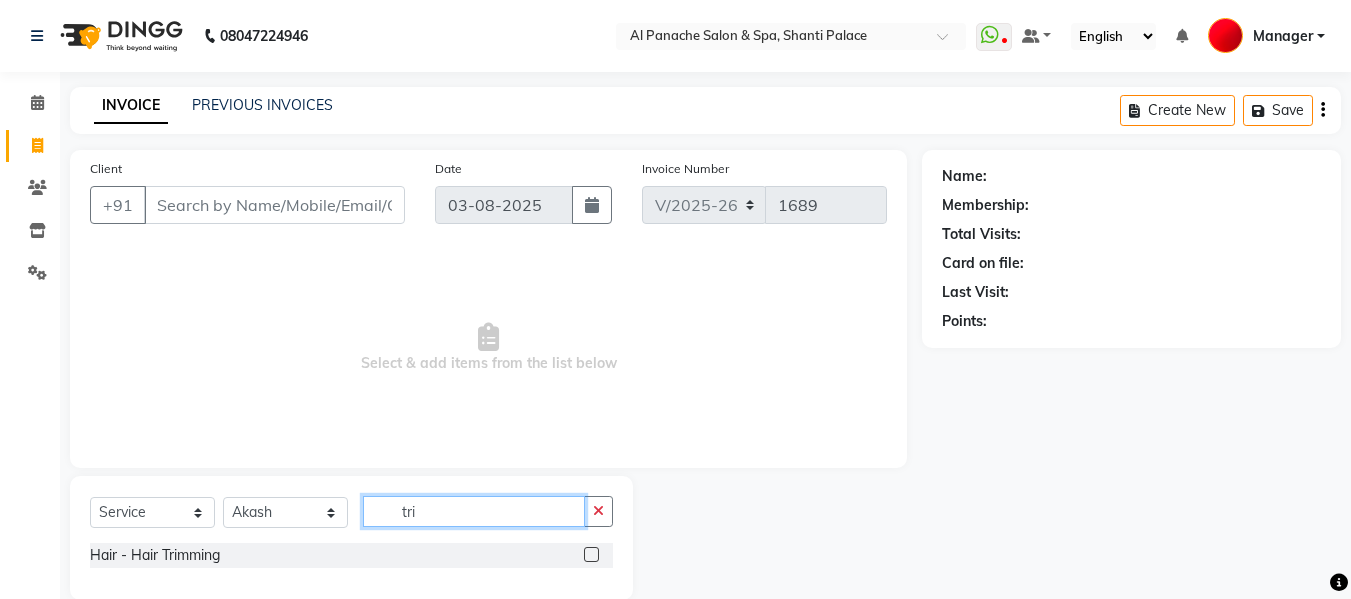 type on "tri" 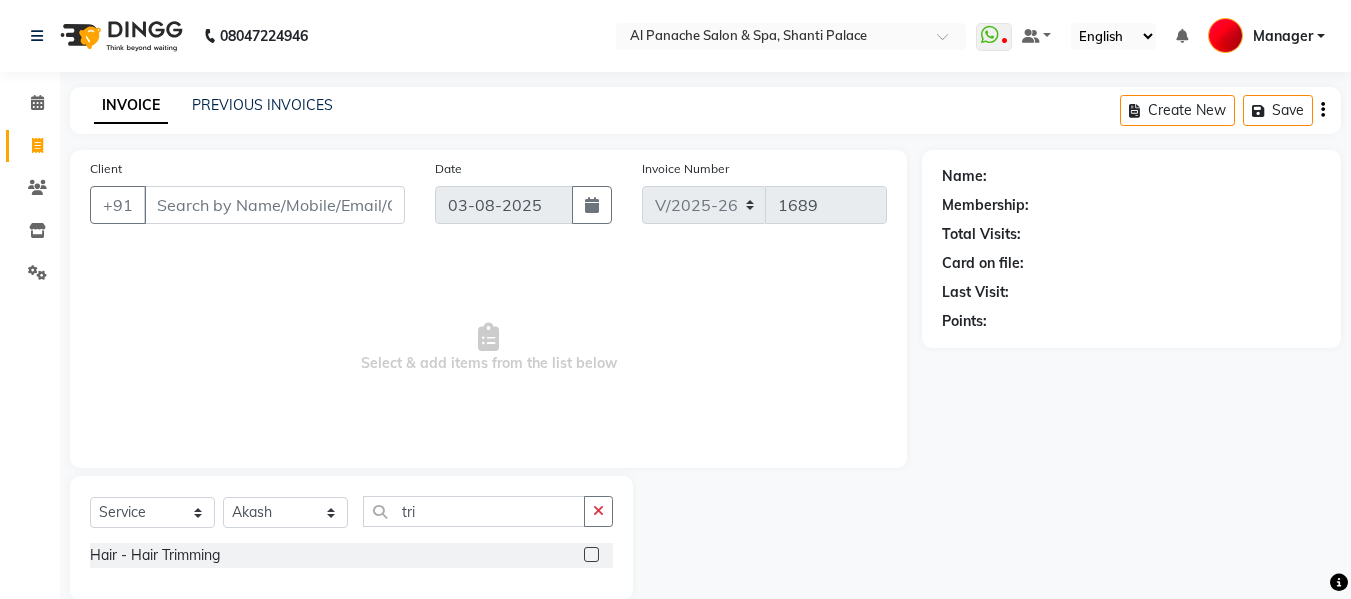click 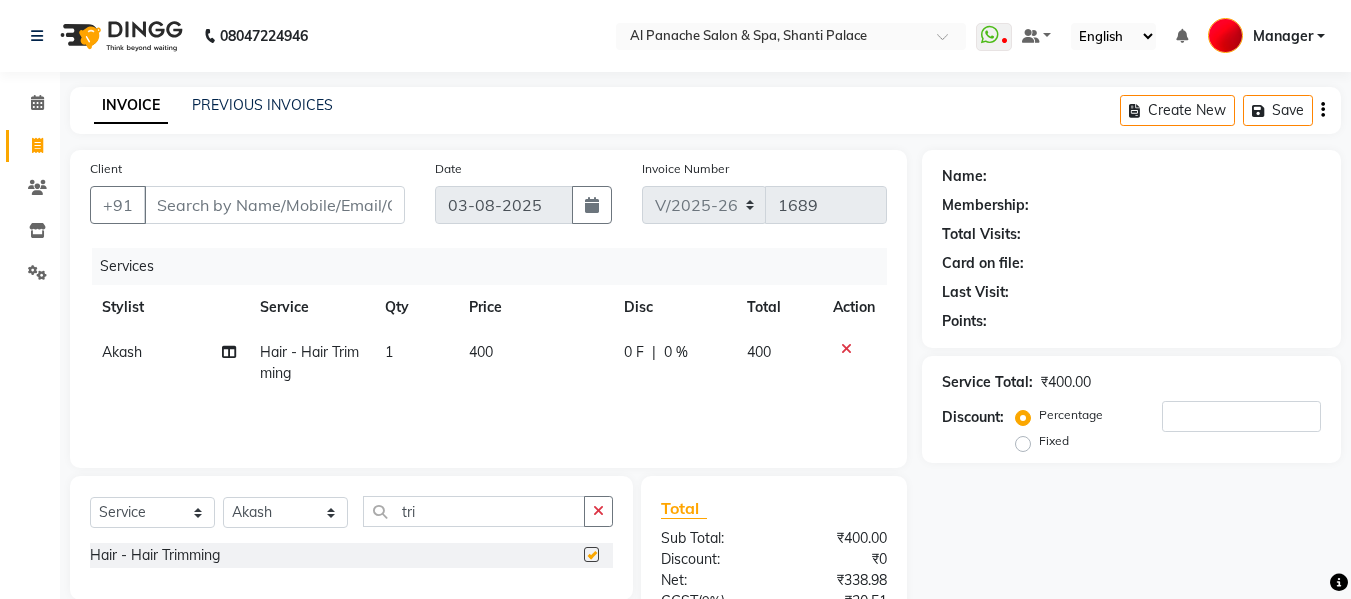 checkbox on "false" 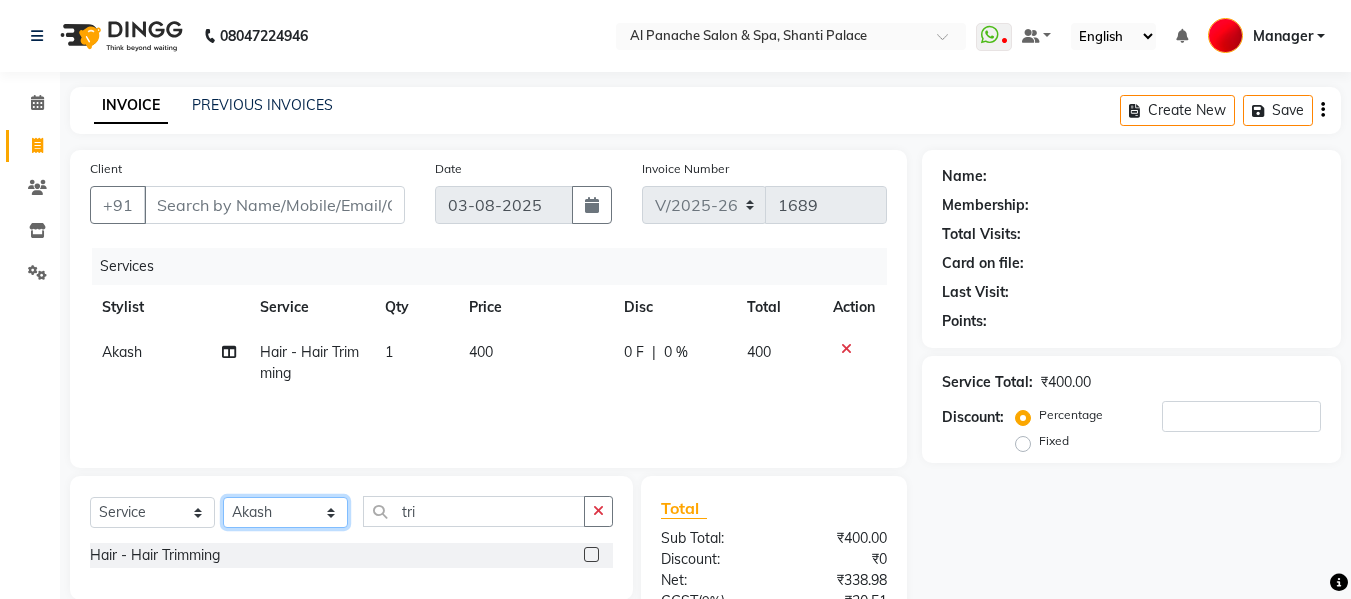 click on "Select Stylist Akash Aman anju Arjun AShu Bhavna Dhadwal Guneek Makeup Manager Raman Renu Salman Shelly shushma Sonia yash" 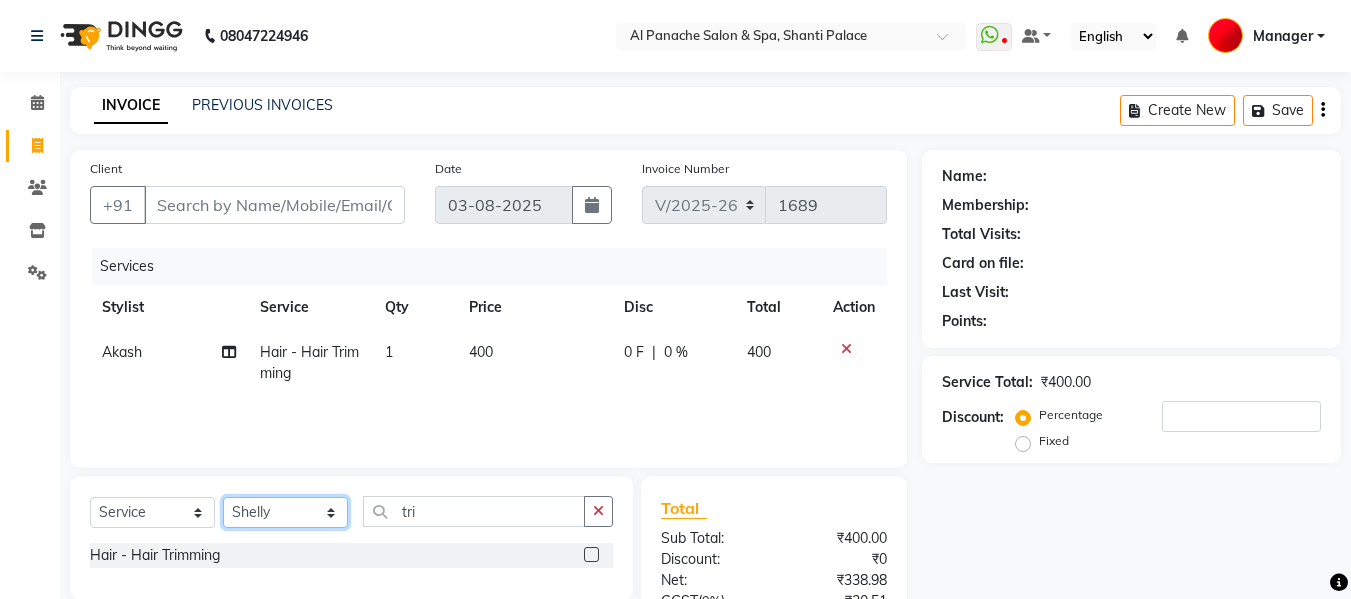click on "Select Stylist Akash Aman anju Arjun AShu Bhavna Dhadwal Guneek Makeup Manager Raman Renu Salman Shelly shushma Sonia yash" 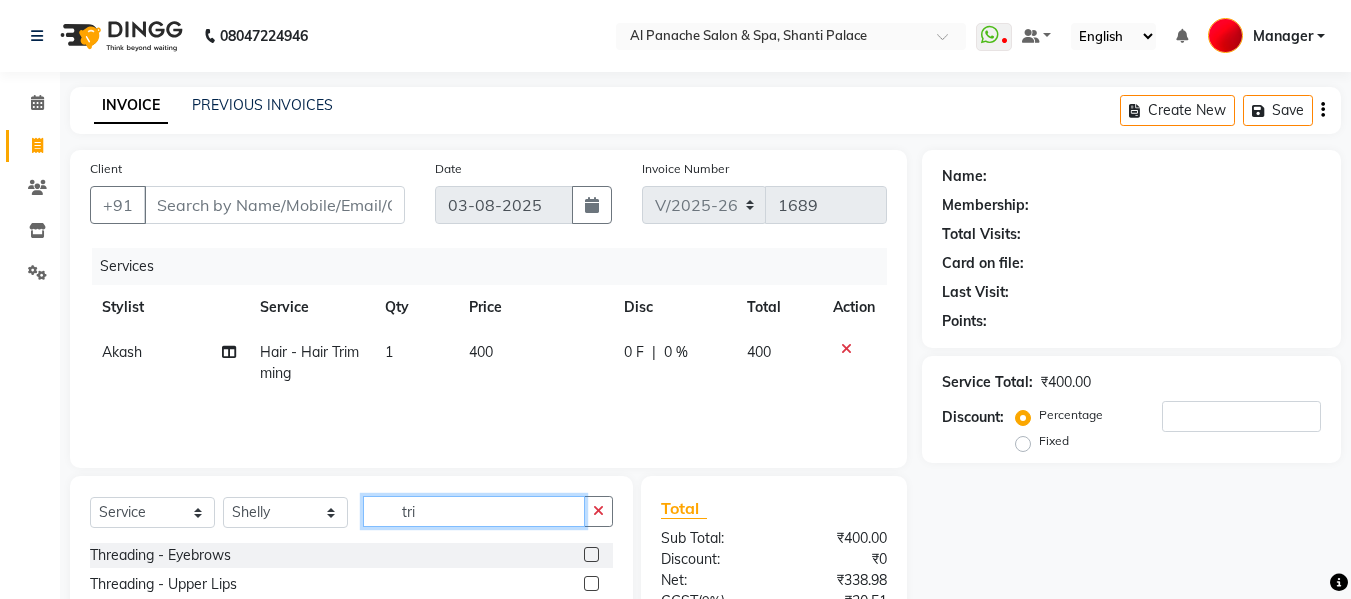 click on "tri" 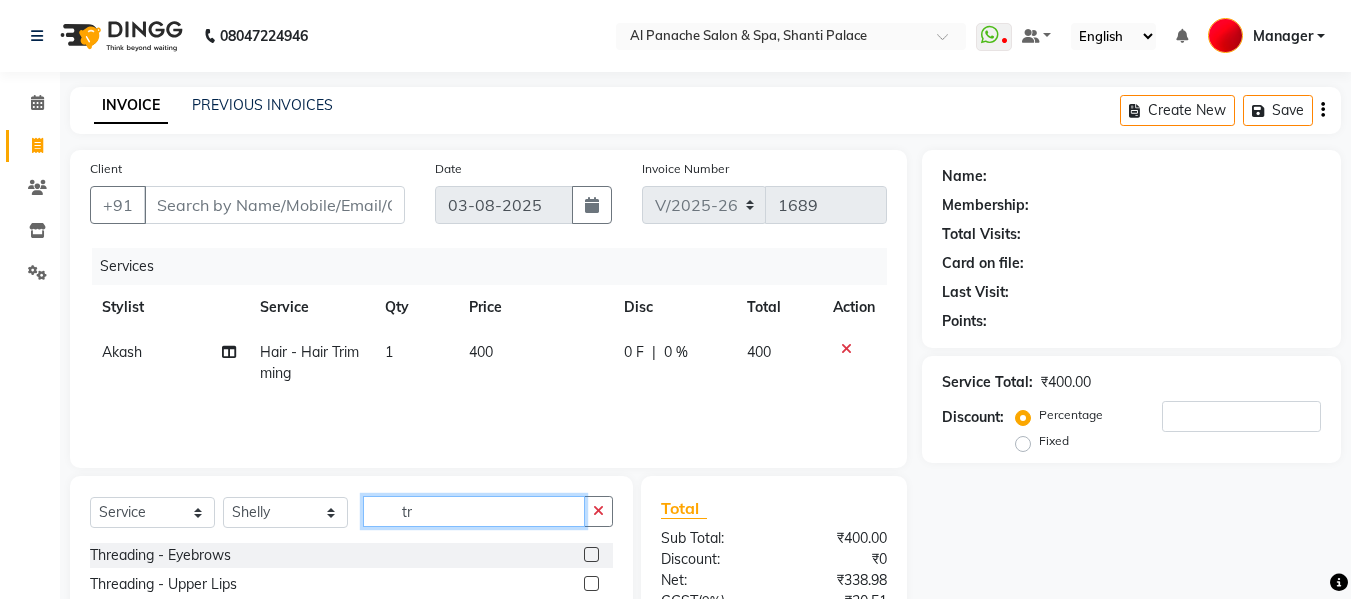type on "t" 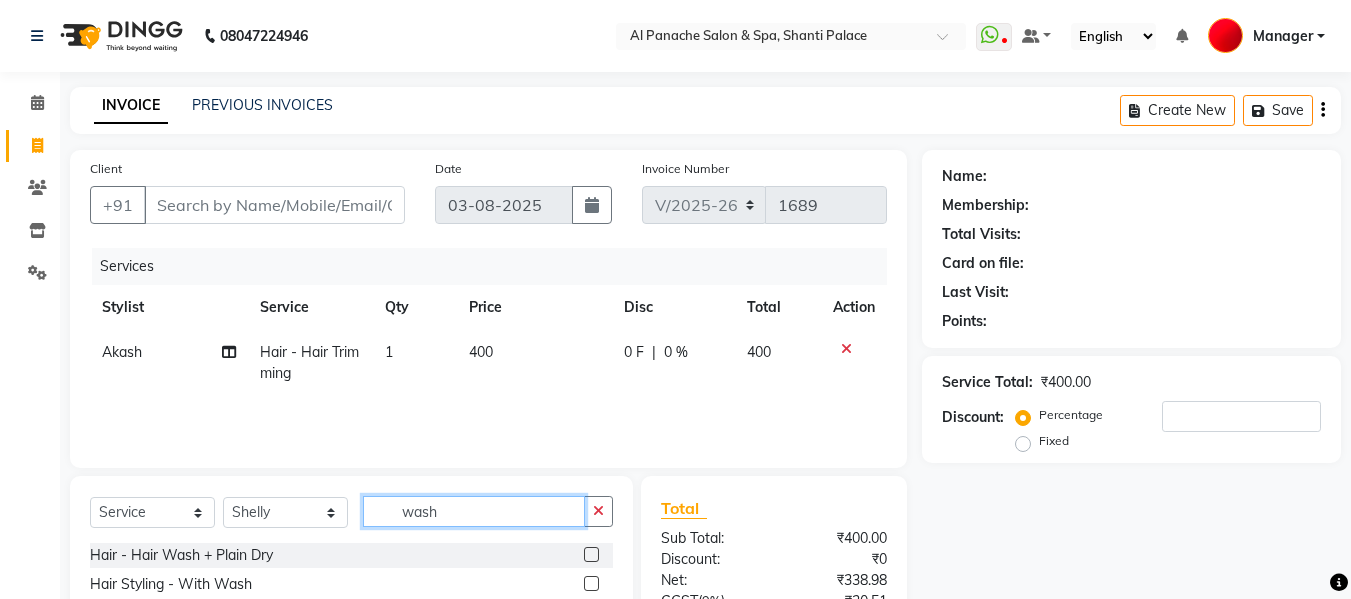 type on "wash" 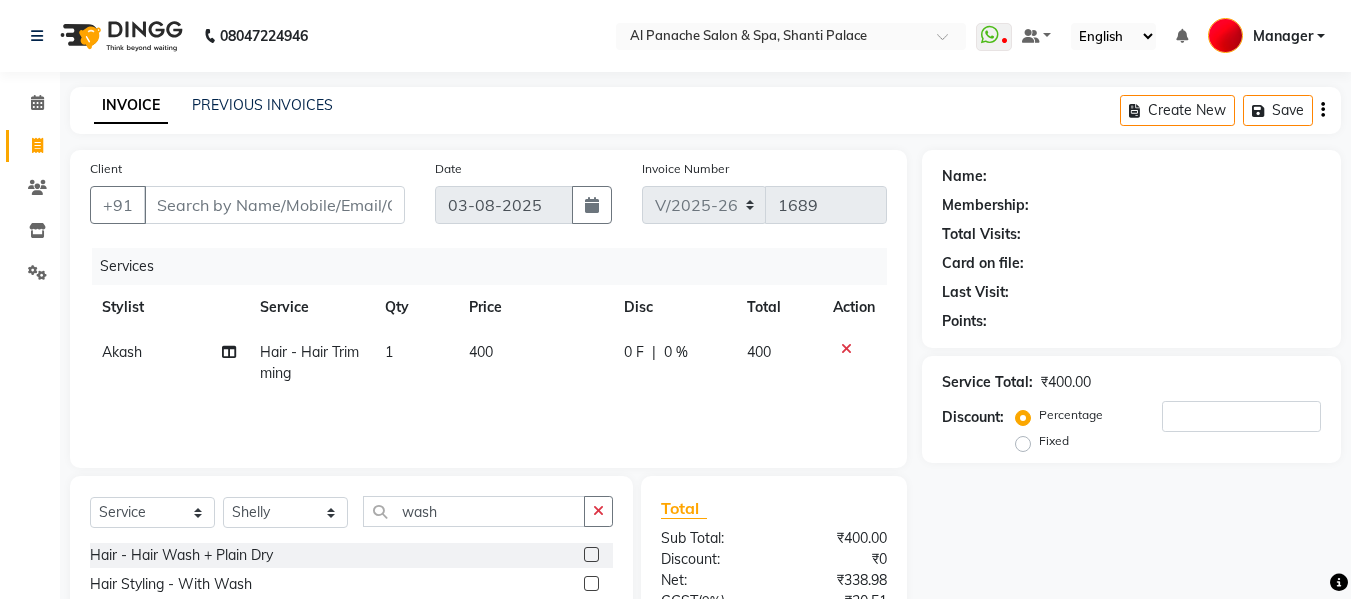 click 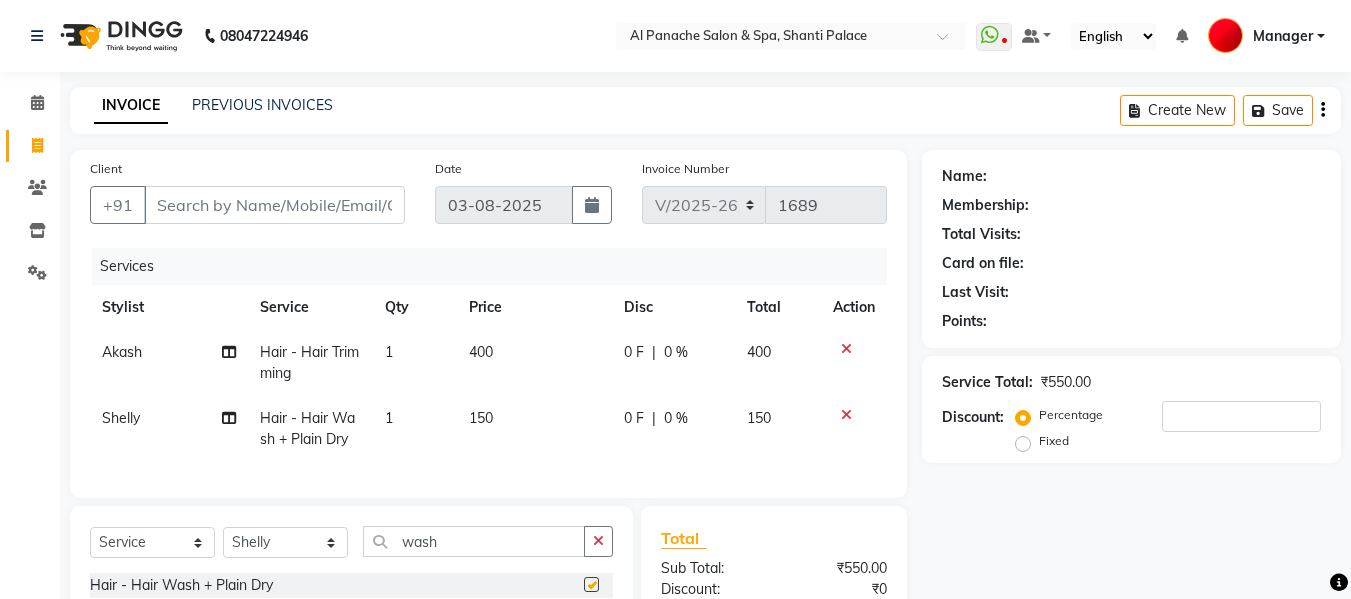 checkbox on "false" 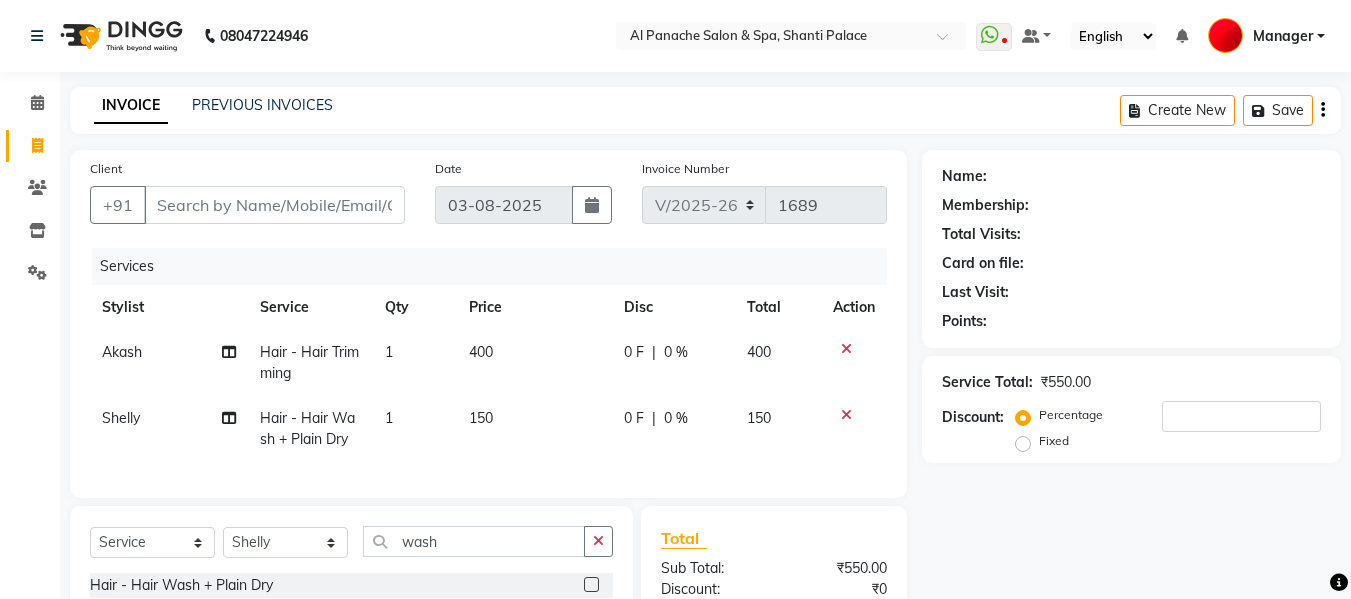 click on "150" 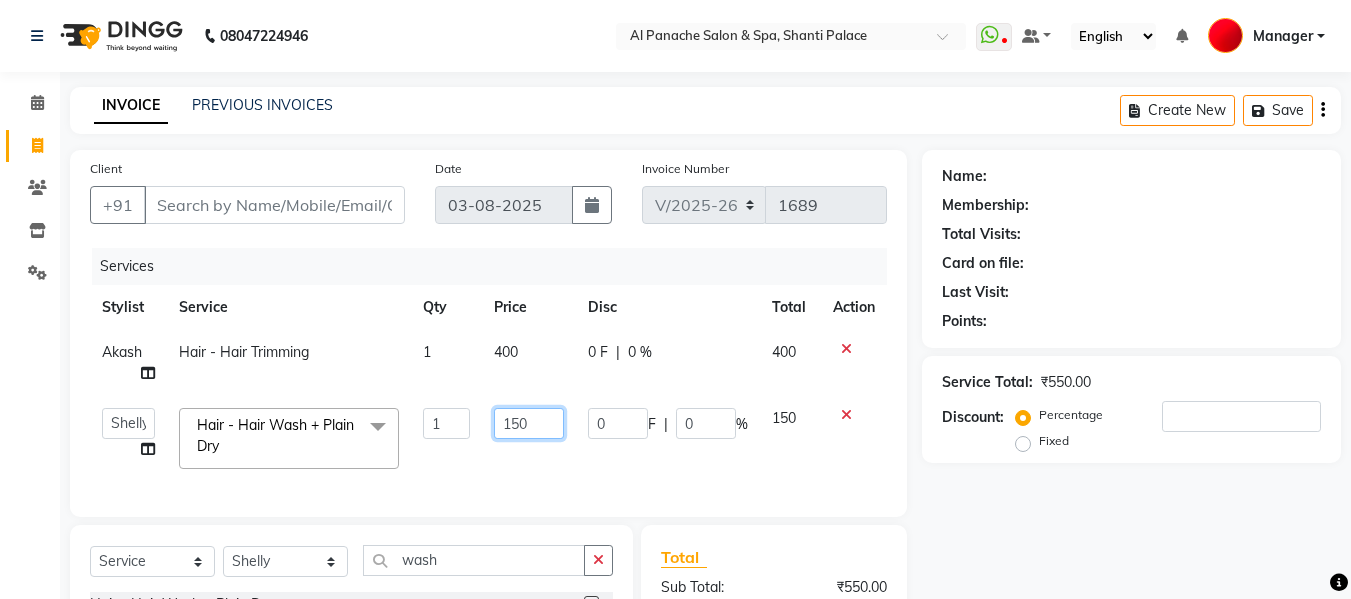 click on "150" 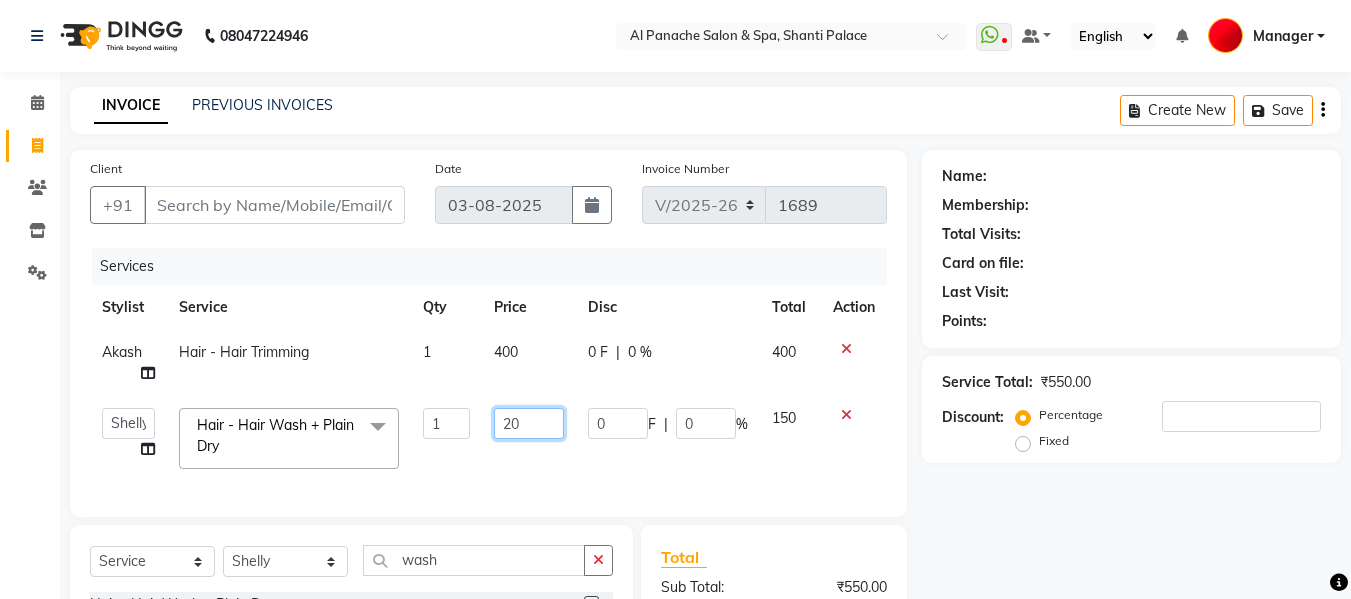 type on "200" 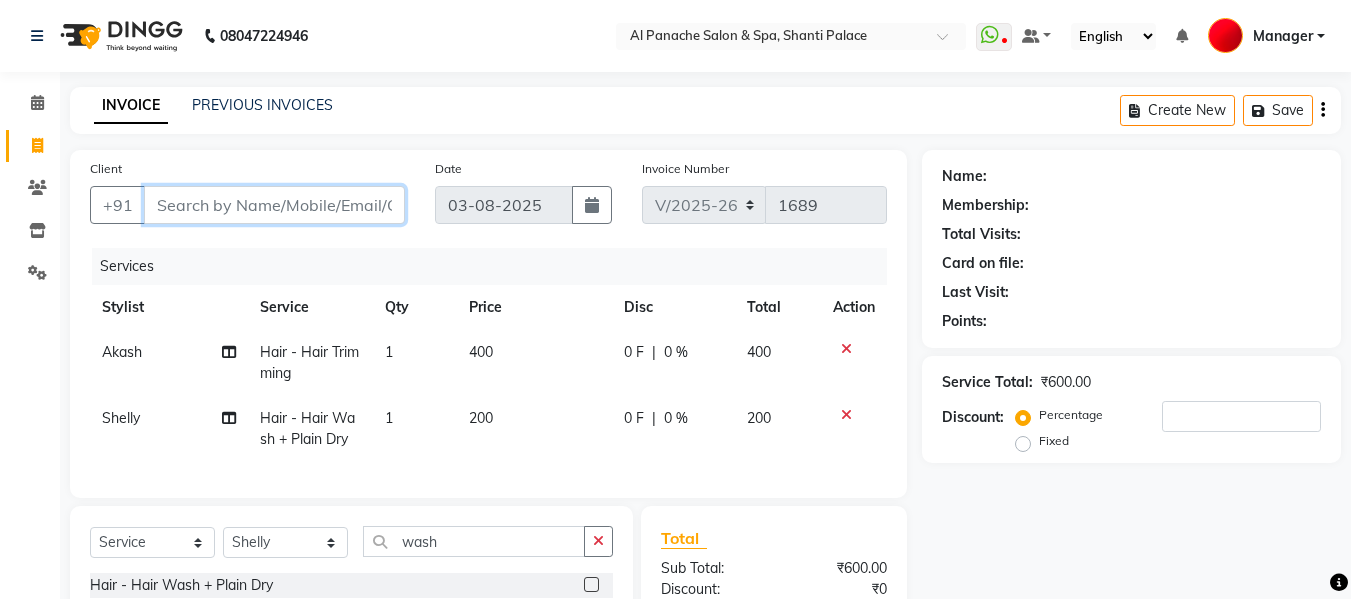 click on "Client" at bounding box center [274, 205] 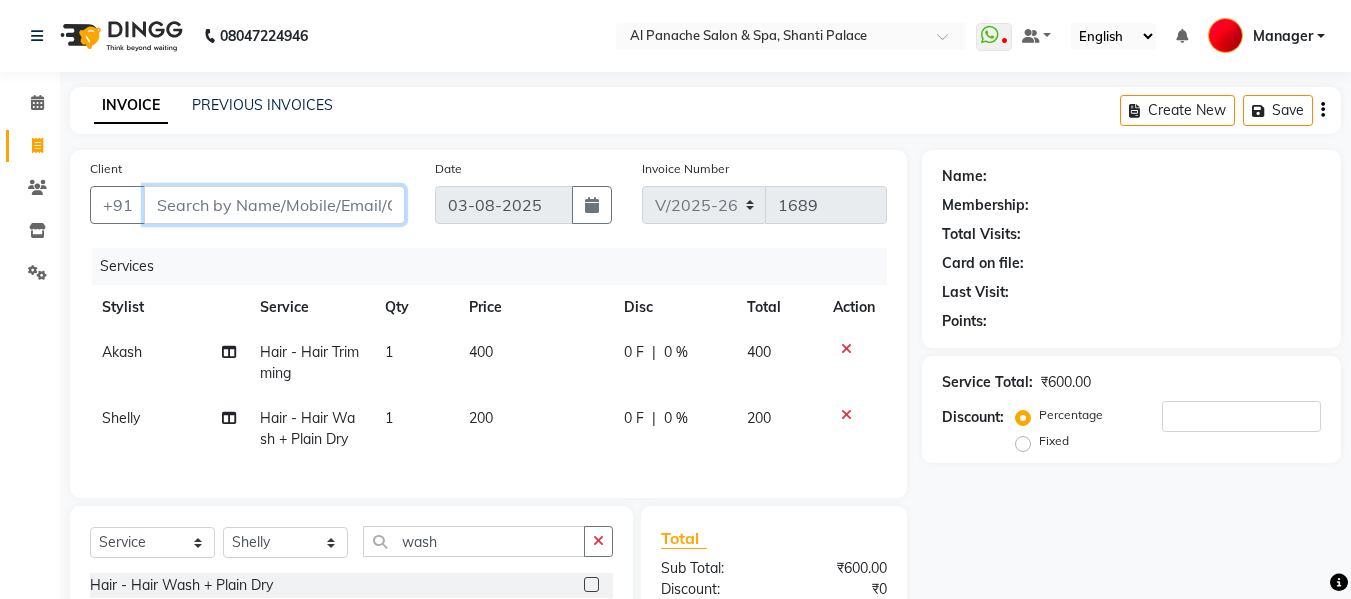 type on "p" 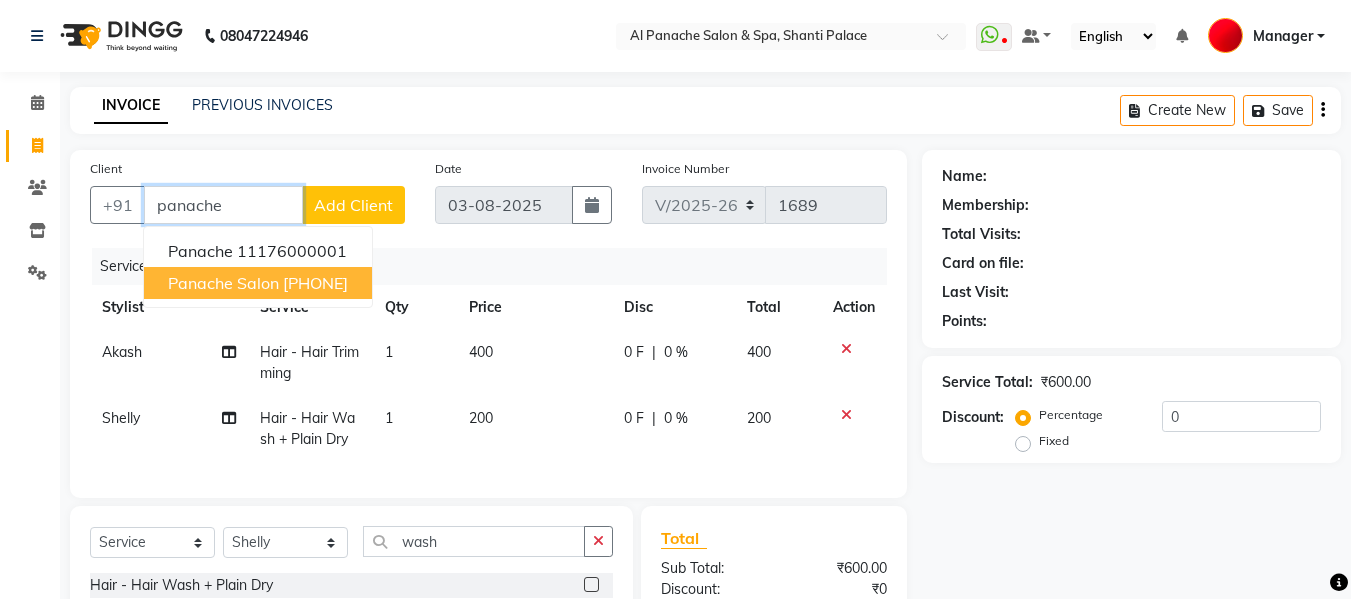 click on "[PHONE]" at bounding box center [315, 283] 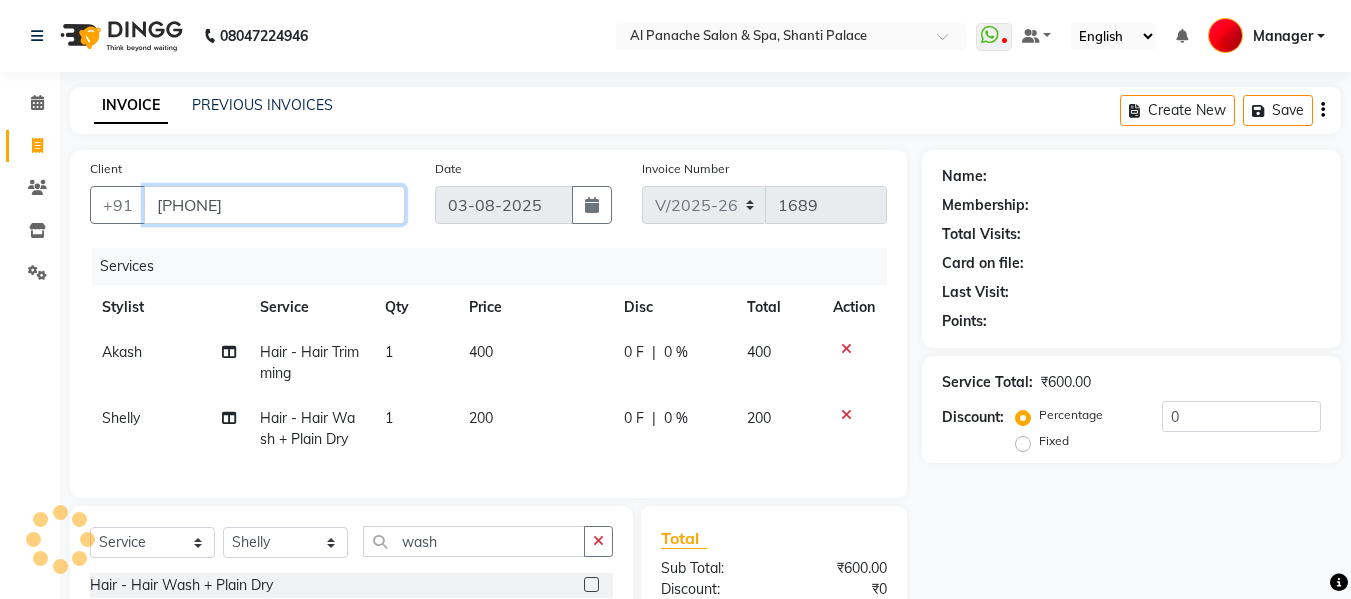 type on "[PHONE]" 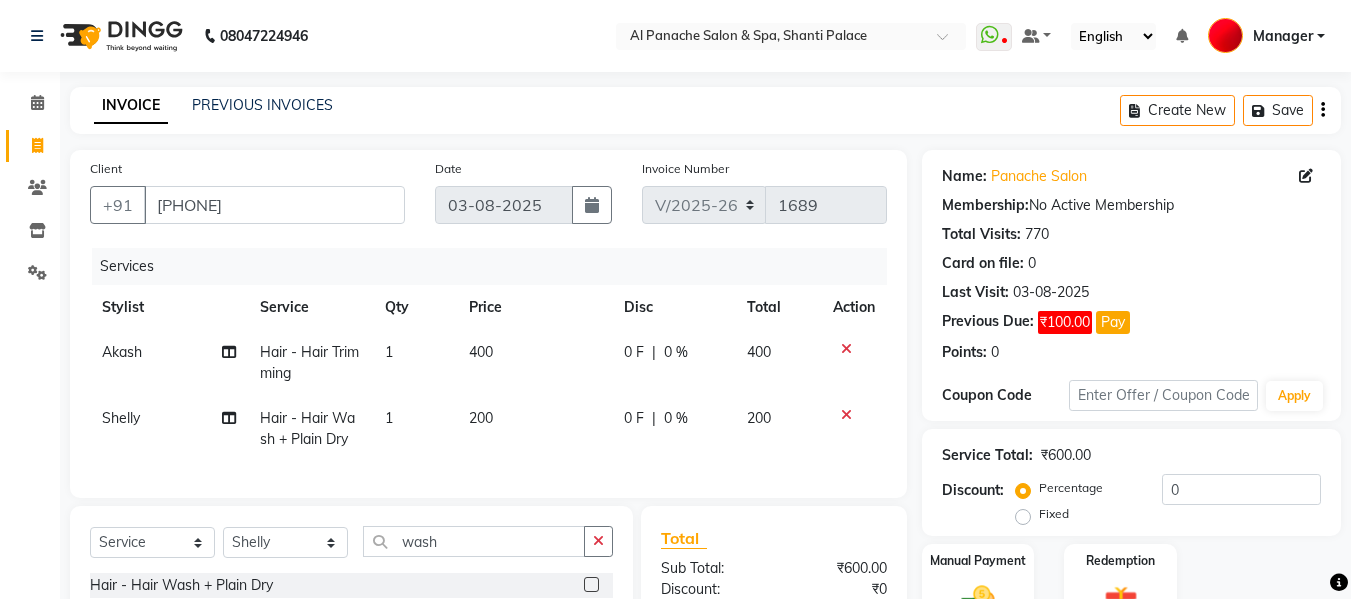scroll, scrollTop: 246, scrollLeft: 0, axis: vertical 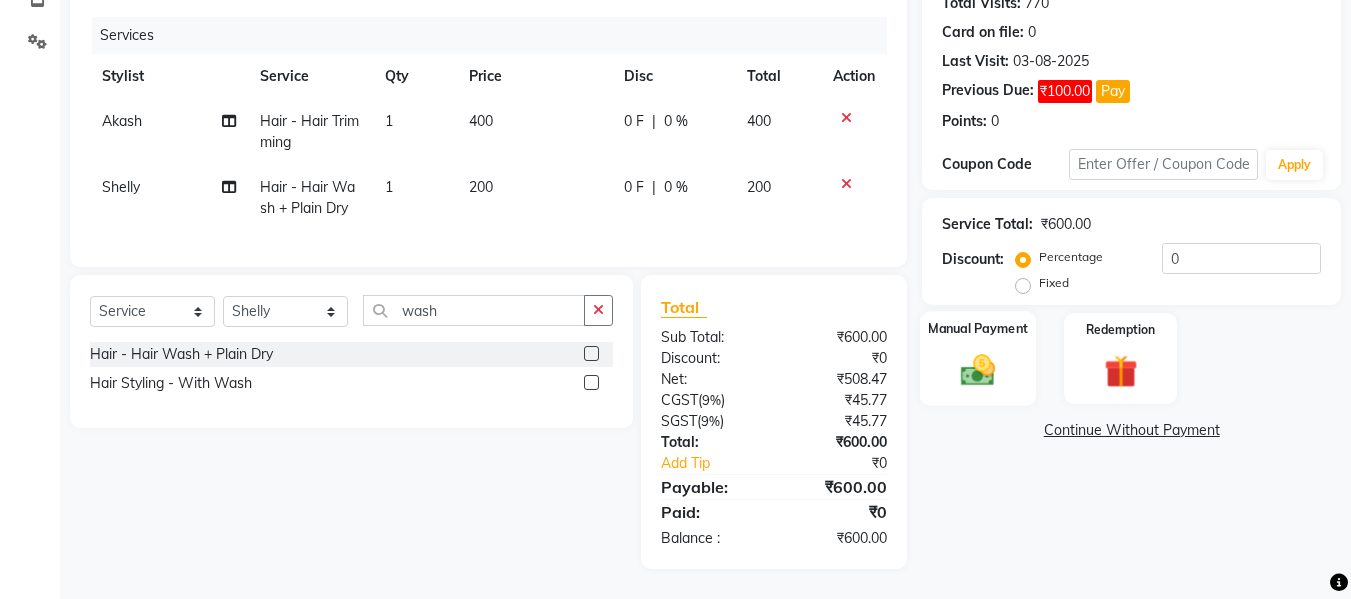 click 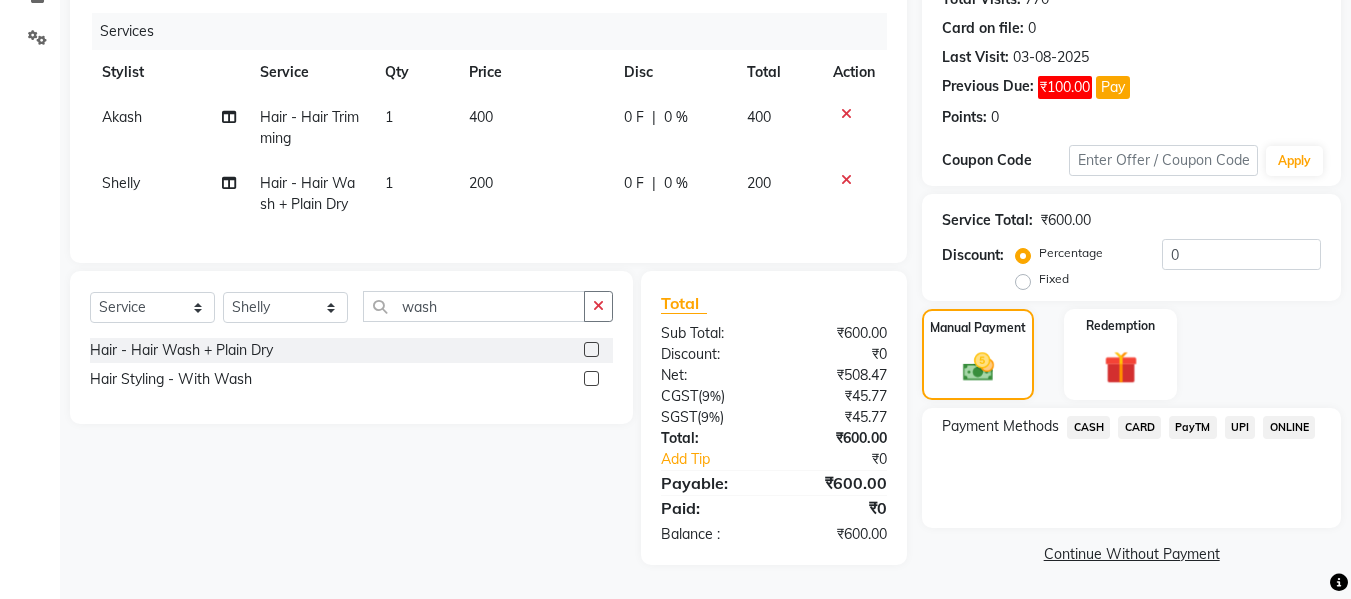 click on "CASH" 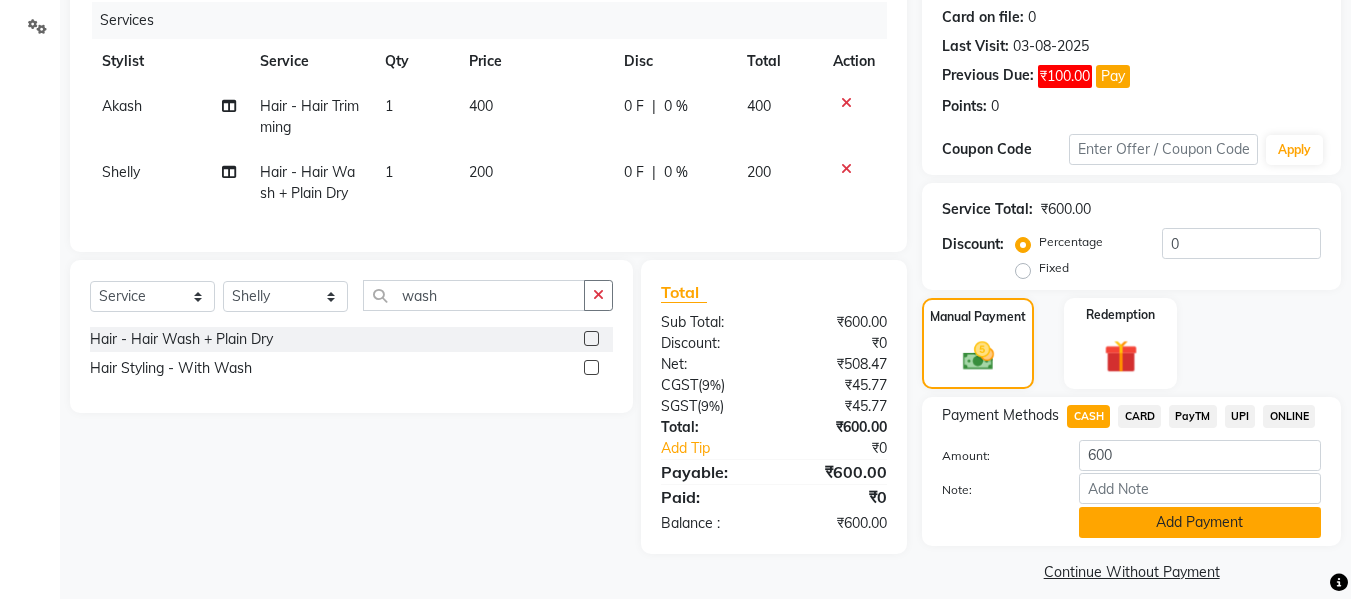 click on "Add Payment" 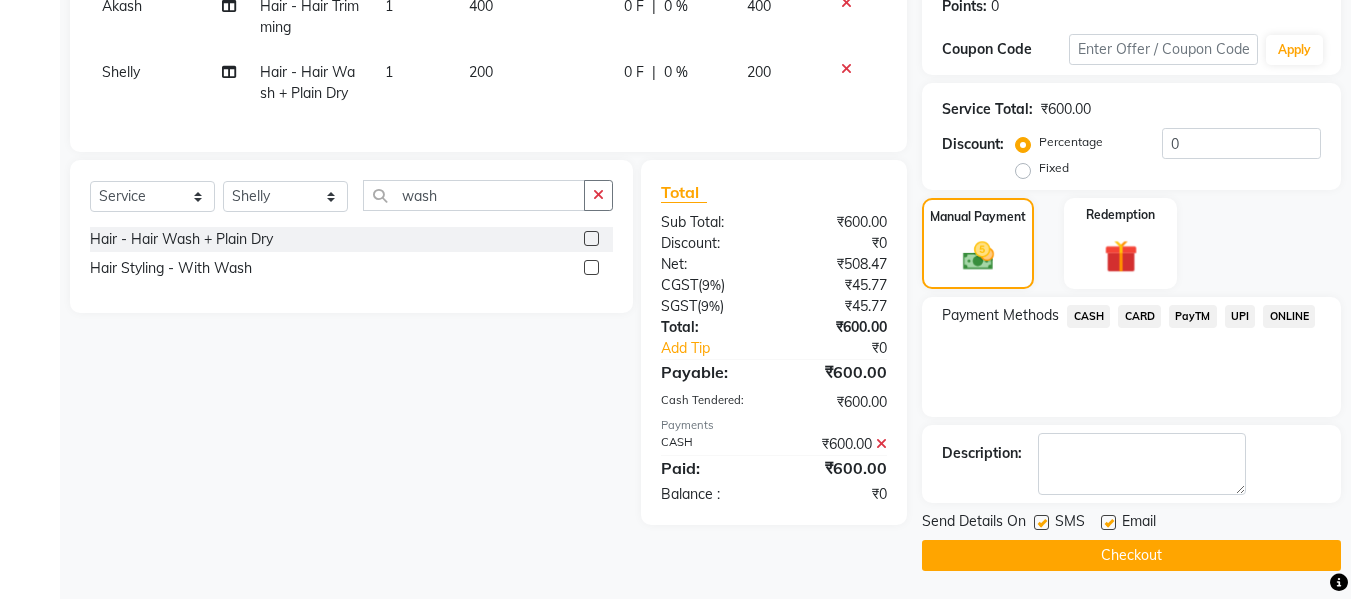 scroll, scrollTop: 348, scrollLeft: 0, axis: vertical 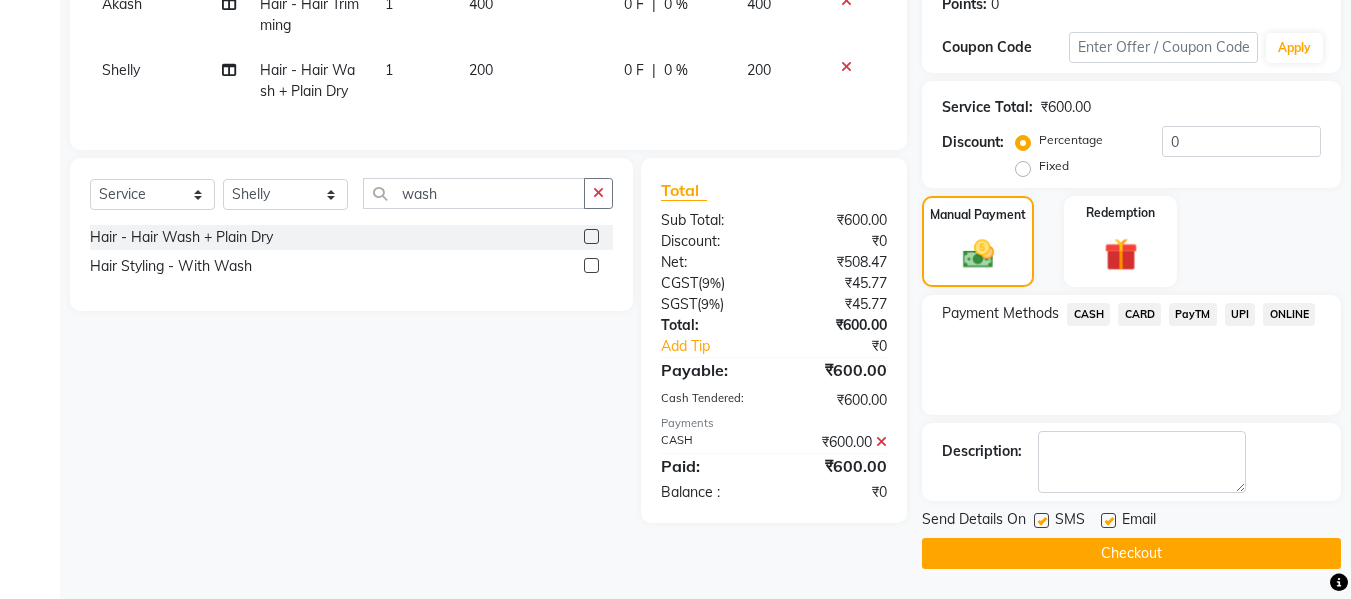 click on "Checkout" 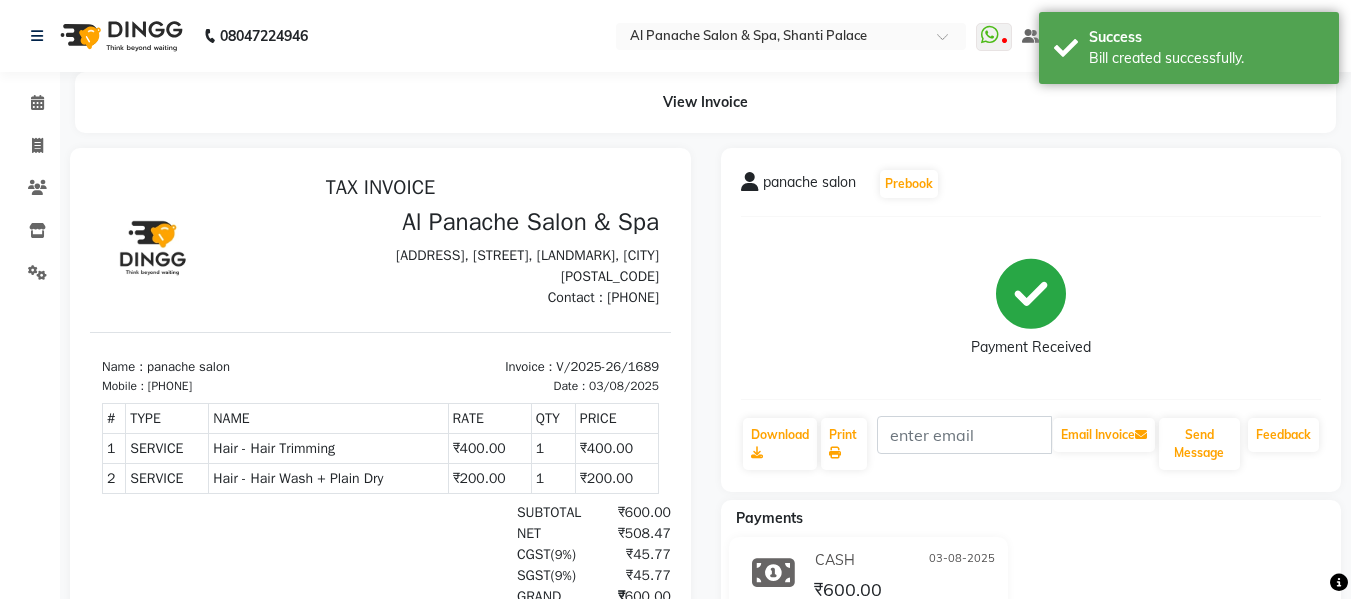 scroll, scrollTop: 0, scrollLeft: 0, axis: both 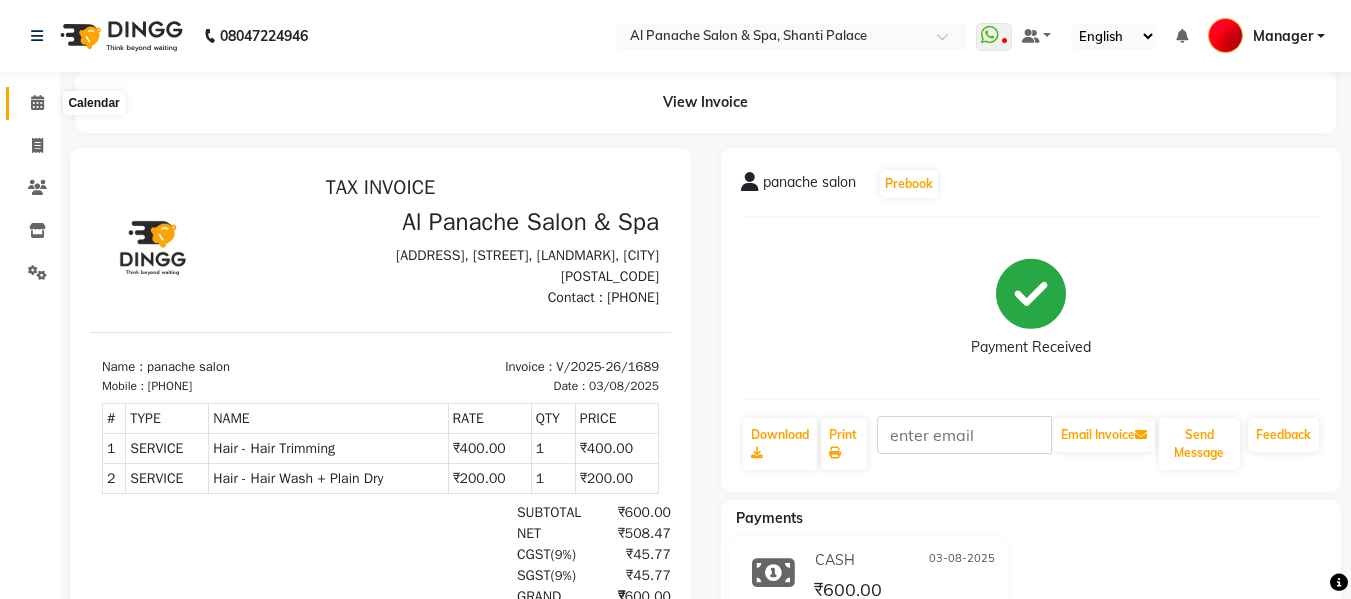 click 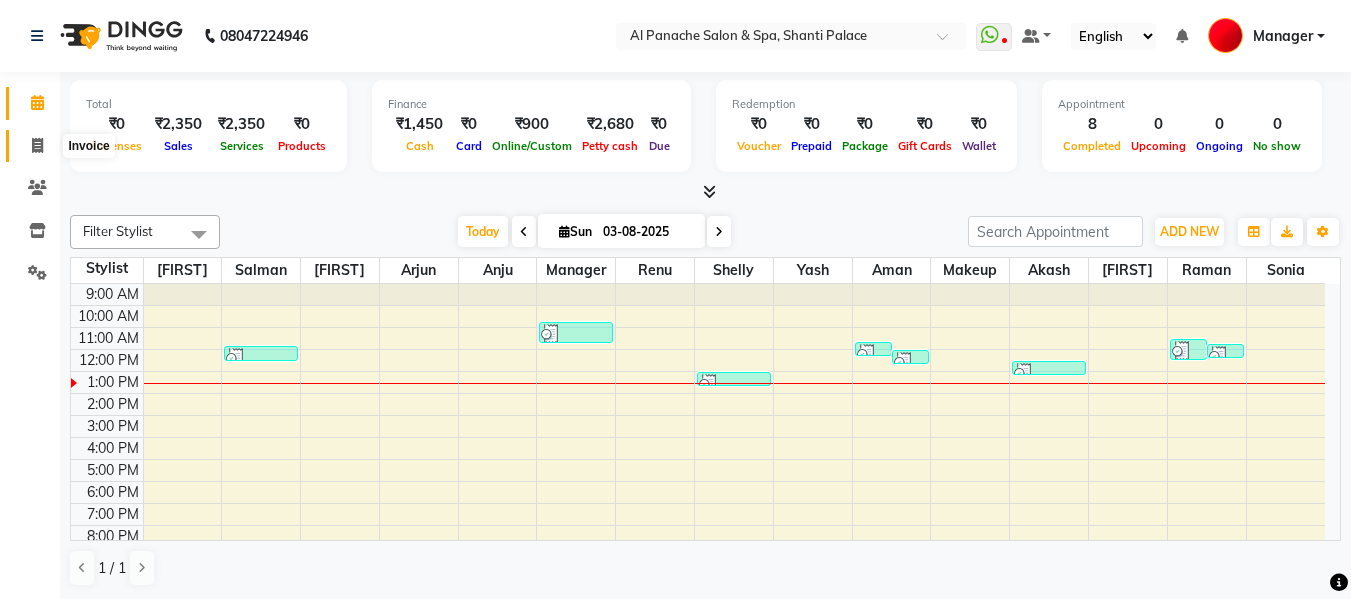 click 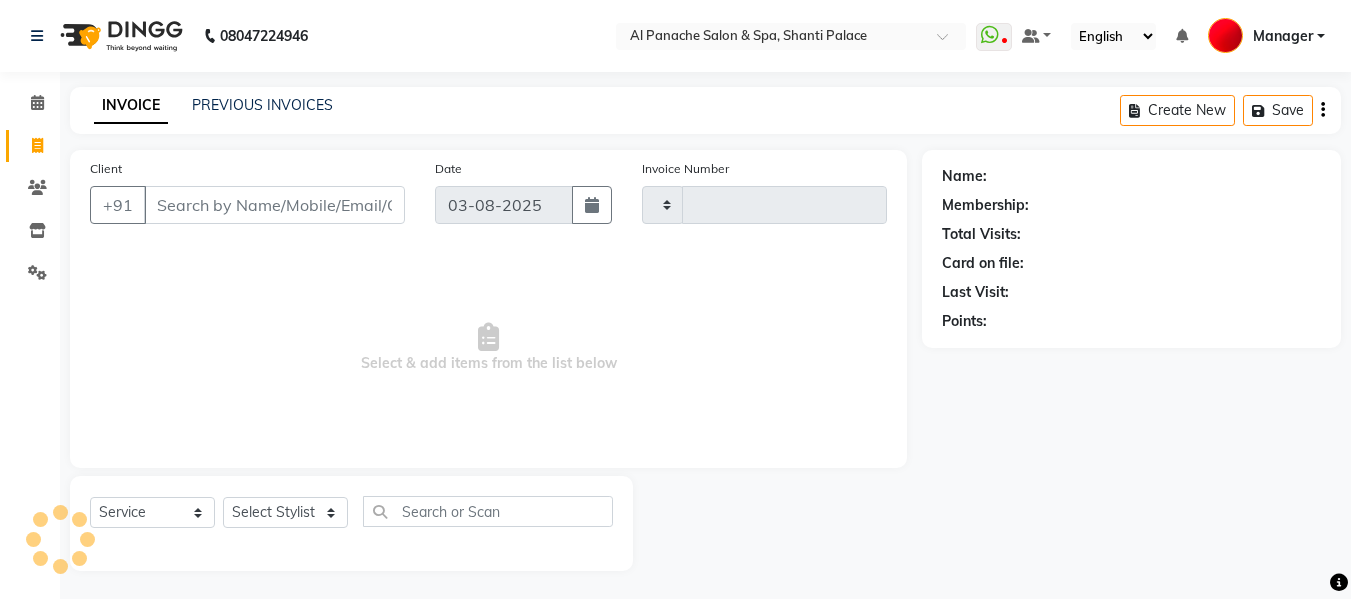 type on "1690" 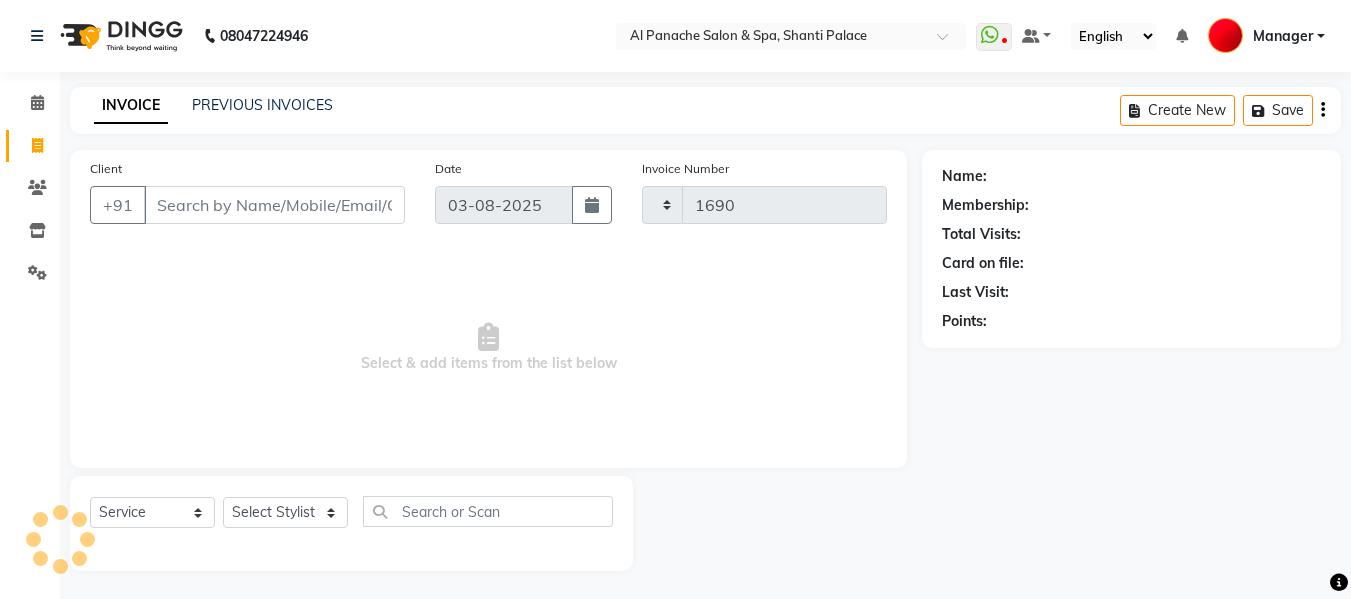 select on "751" 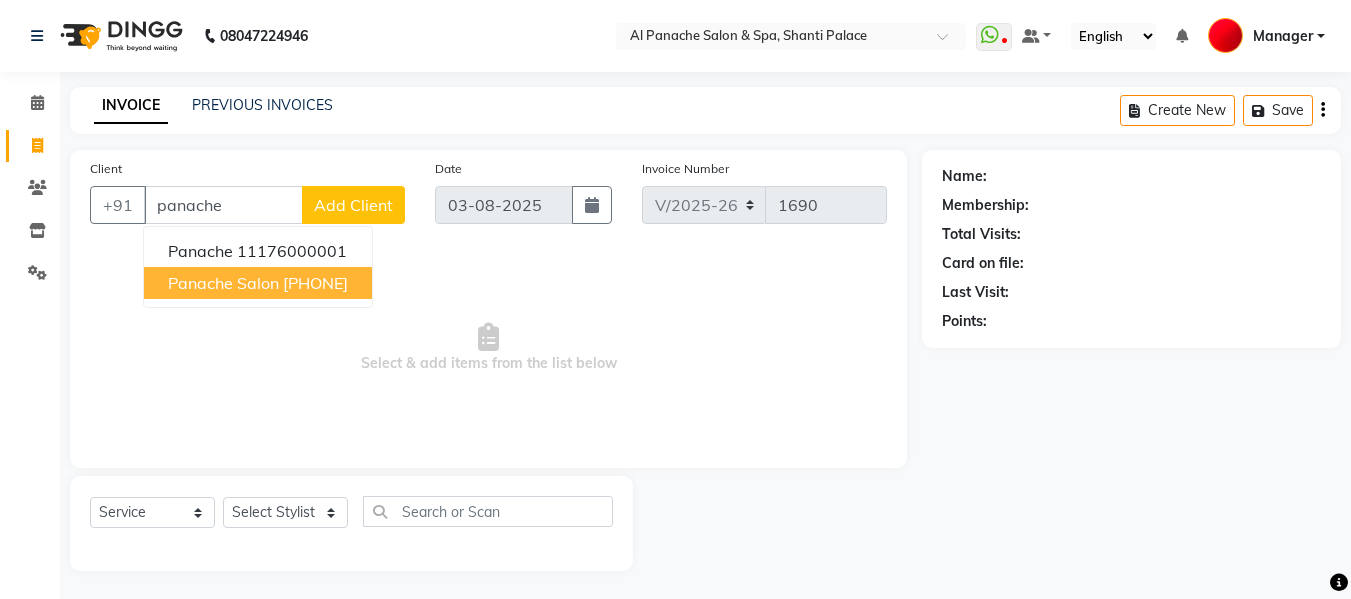 click on "[PHONE]" at bounding box center [315, 283] 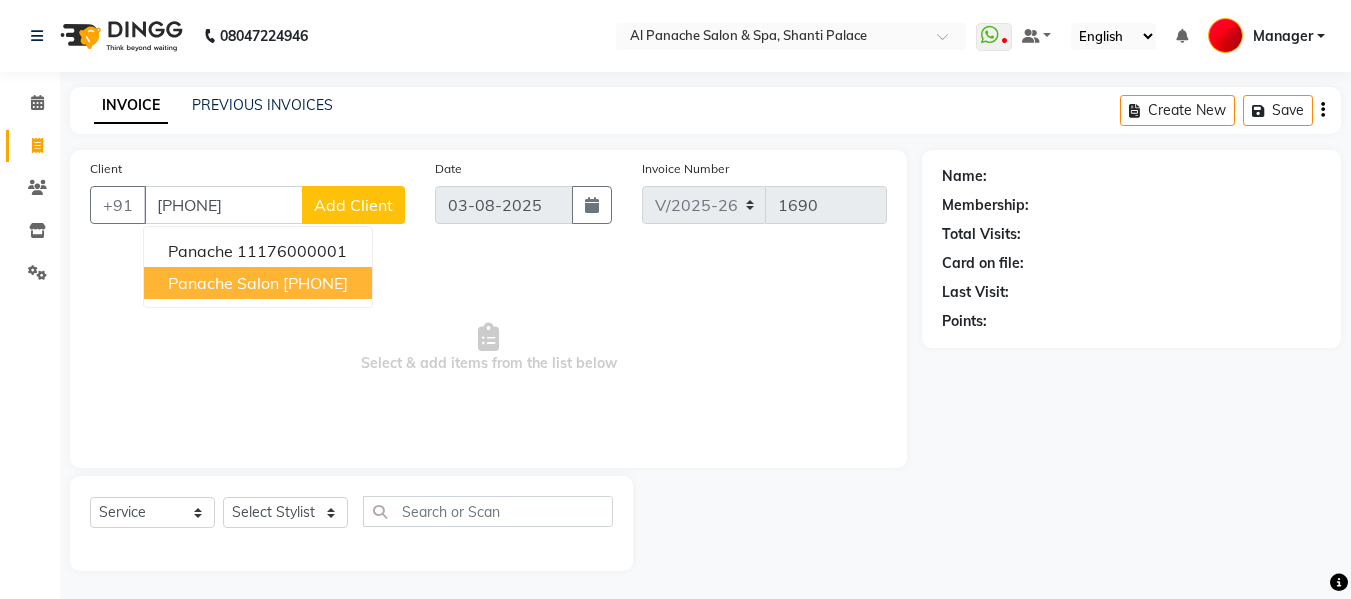 type on "[PHONE]" 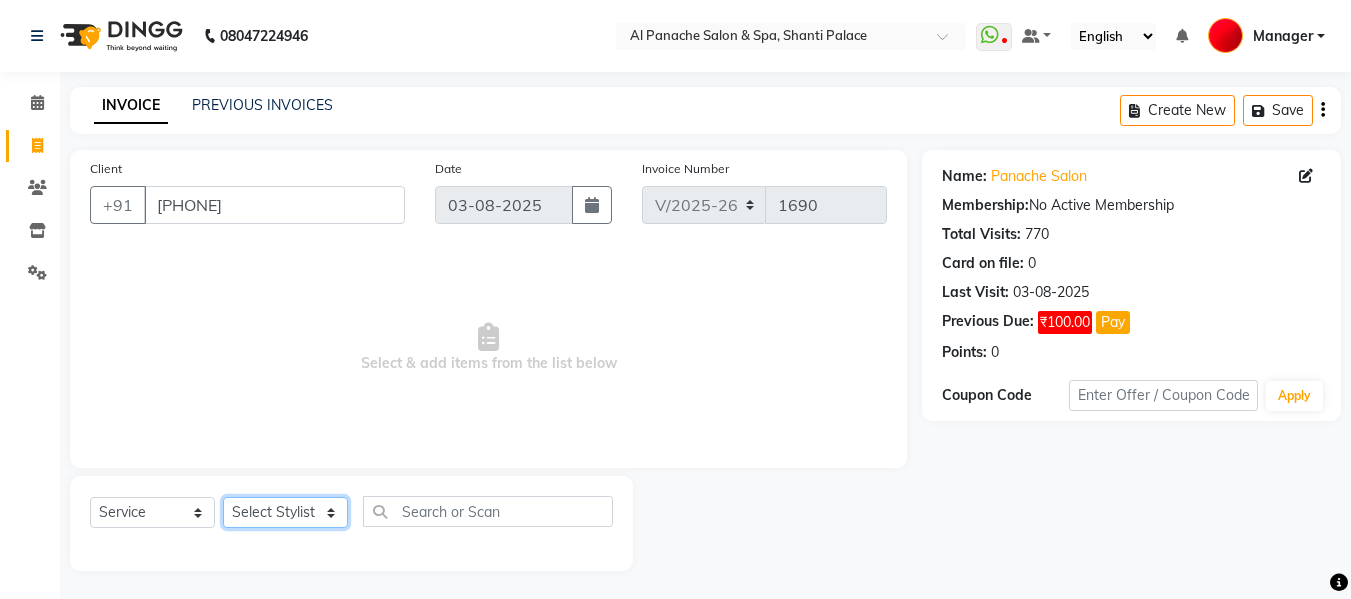 click on "Select Stylist Akash Aman anju Arjun AShu Bhavna Dhadwal Guneek Makeup Manager Raman Renu Salman Shelly shushma Sonia yash" 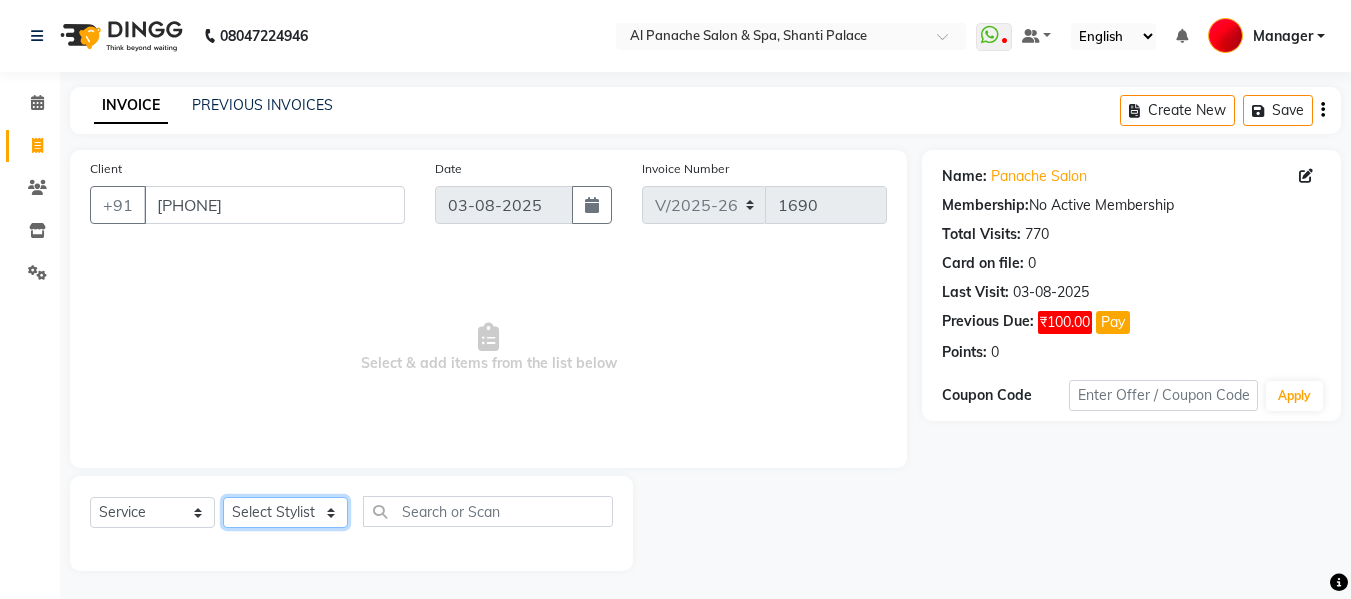 select on "12074" 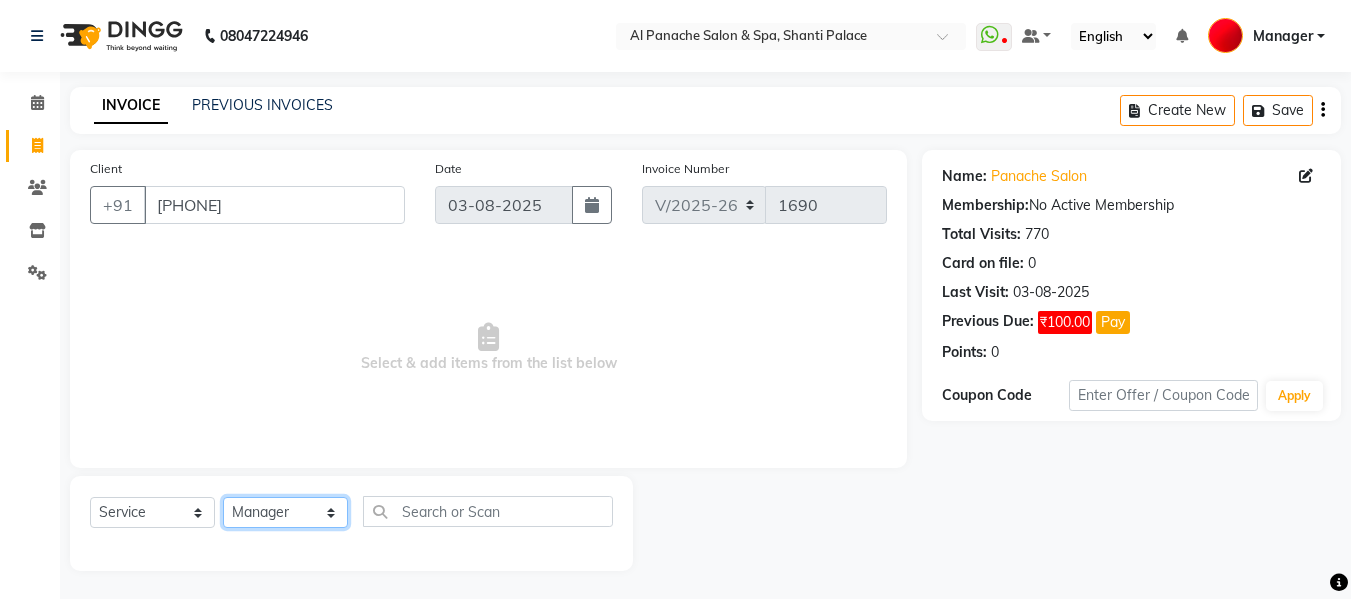 click on "Select Stylist Akash Aman anju Arjun AShu Bhavna Dhadwal Guneek Makeup Manager Raman Renu Salman Shelly shushma Sonia yash" 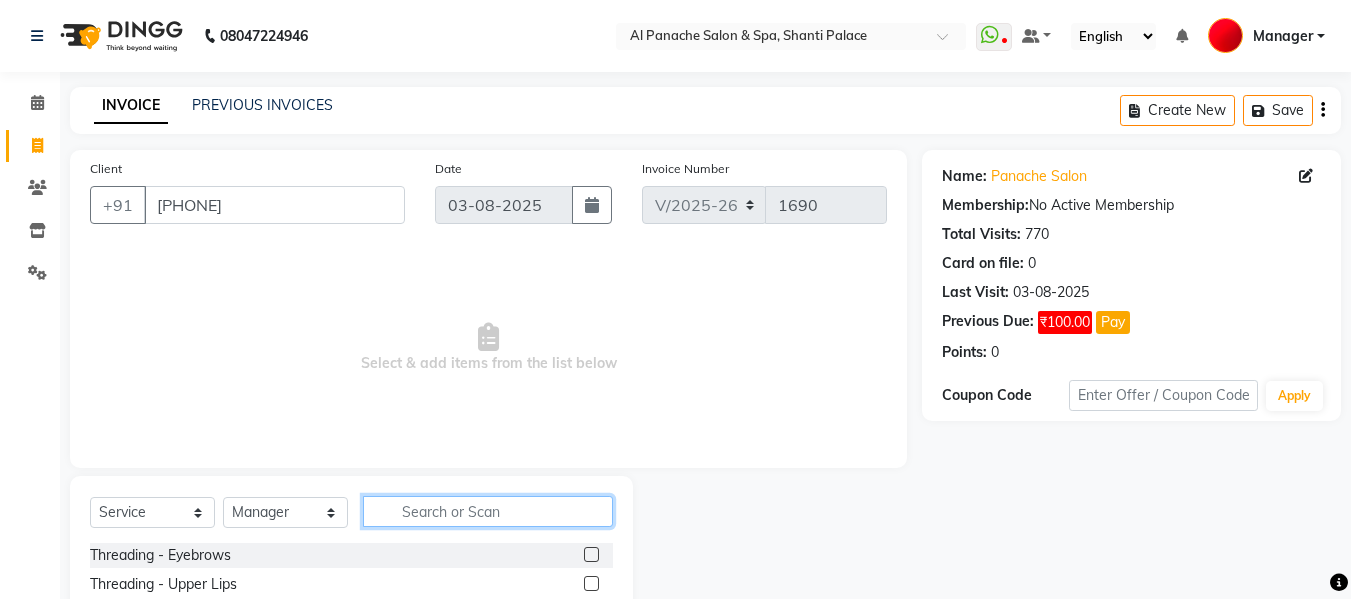 click 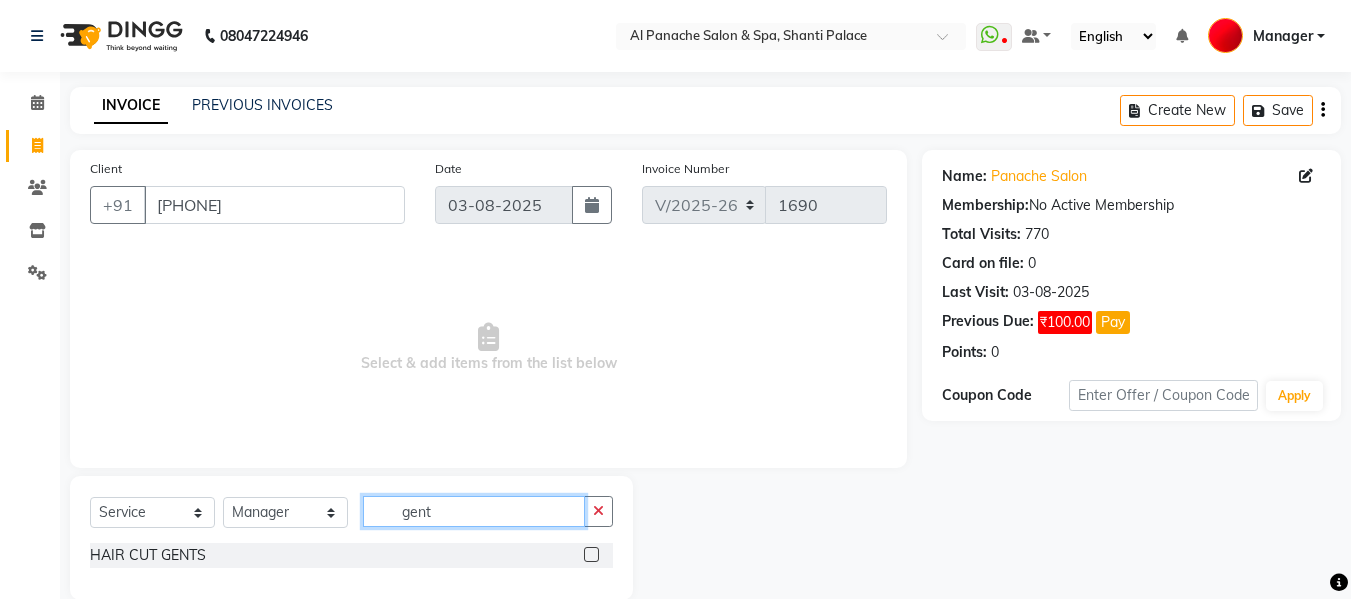 type on "gent" 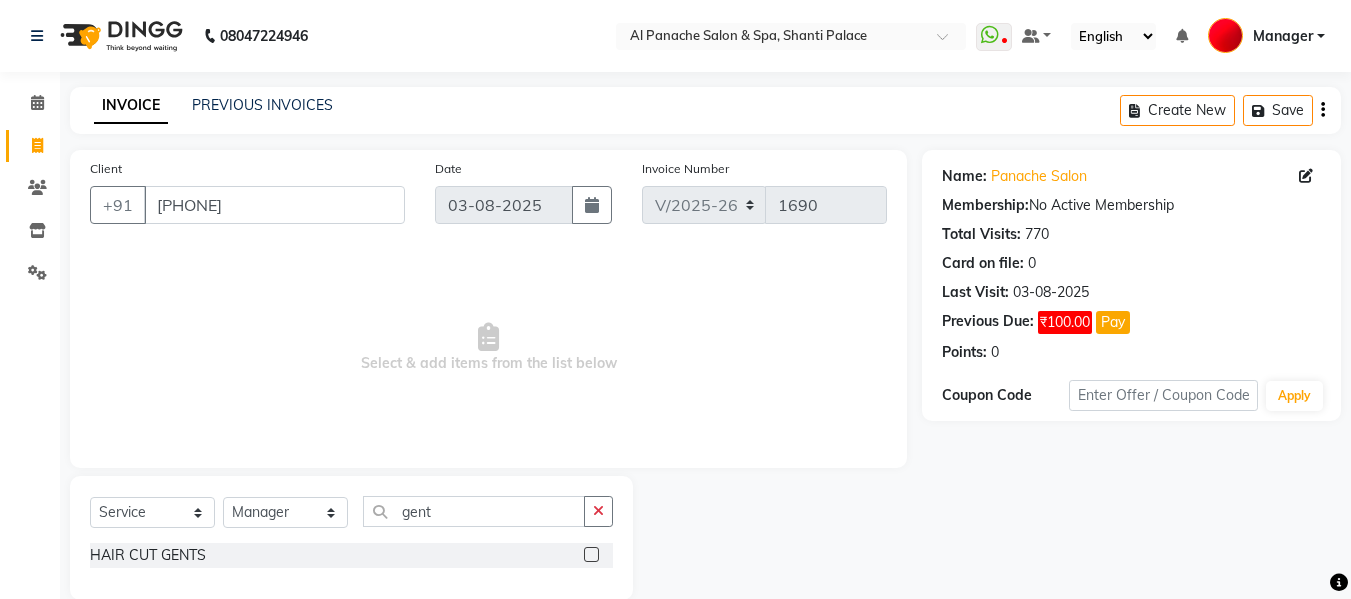 click 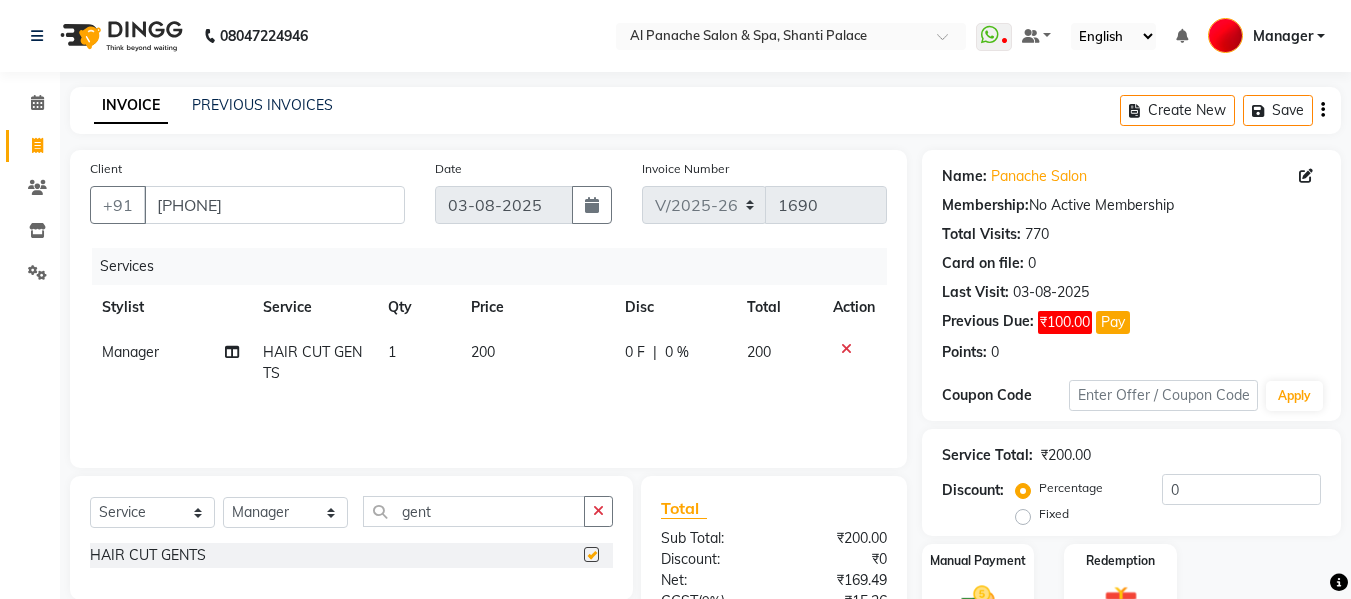 checkbox on "false" 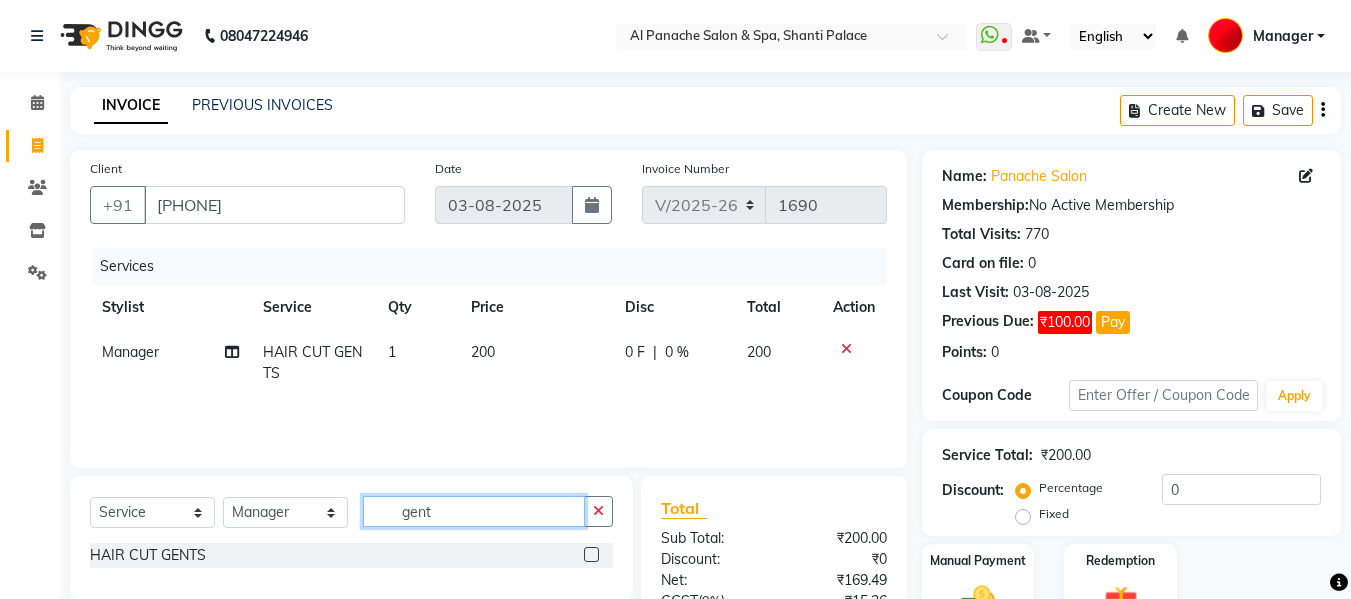 click on "gent" 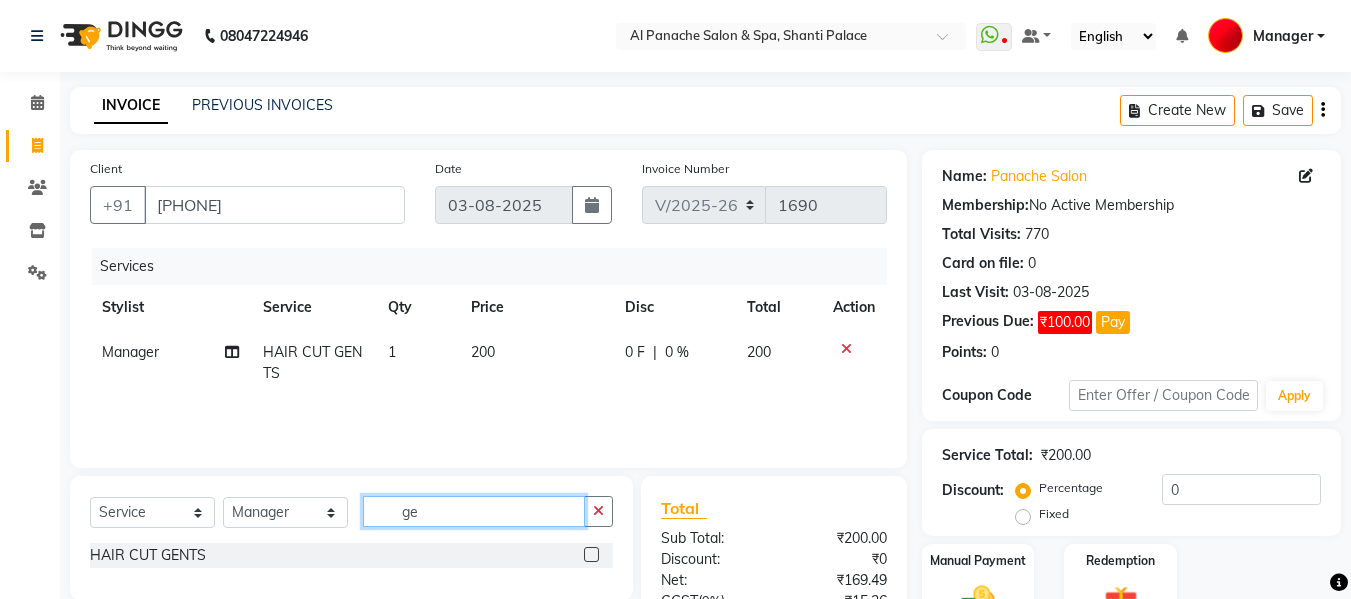 type on "g" 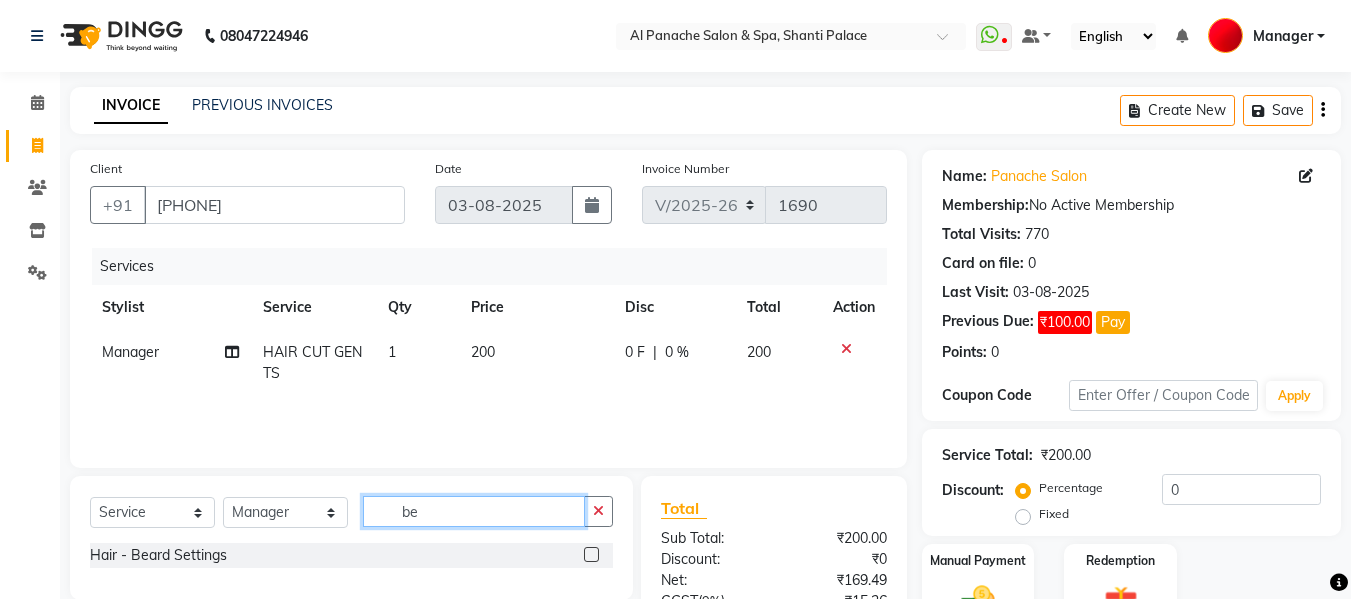 type on "be" 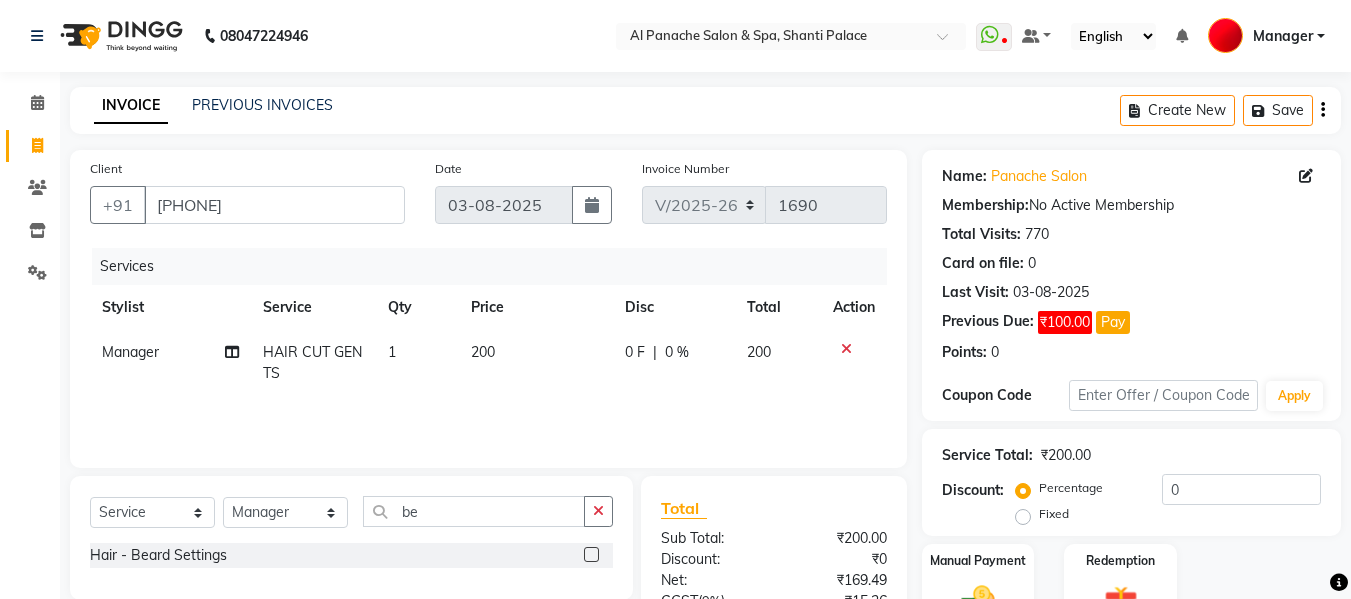 click 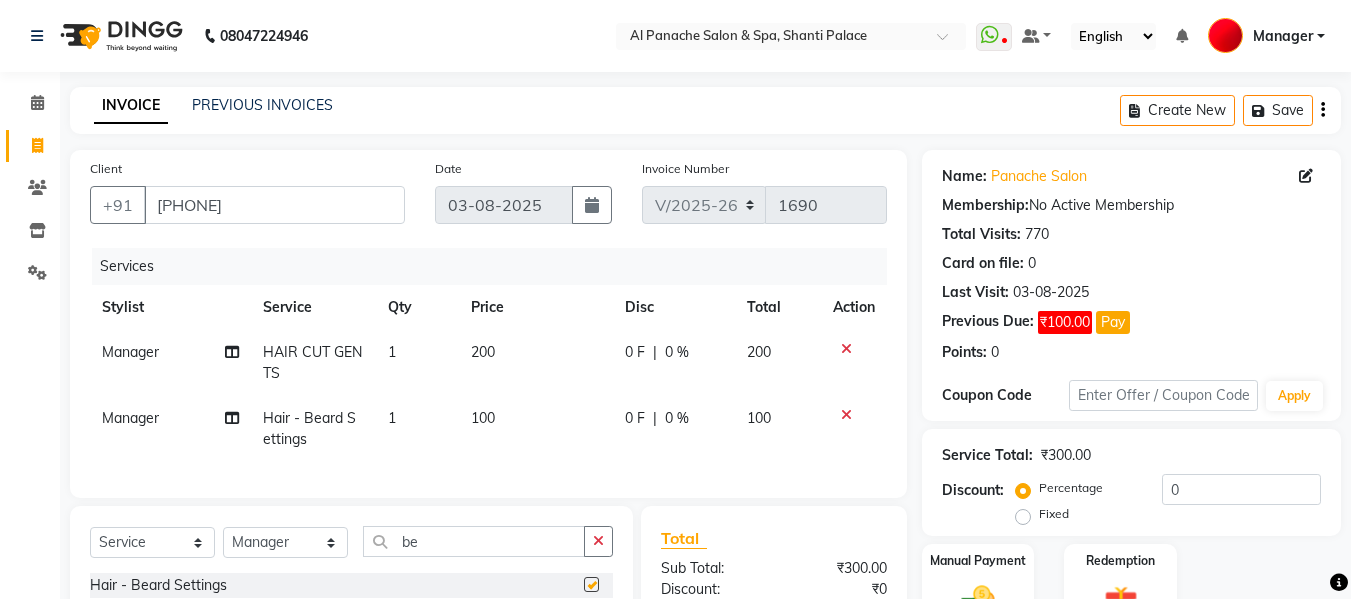 checkbox on "false" 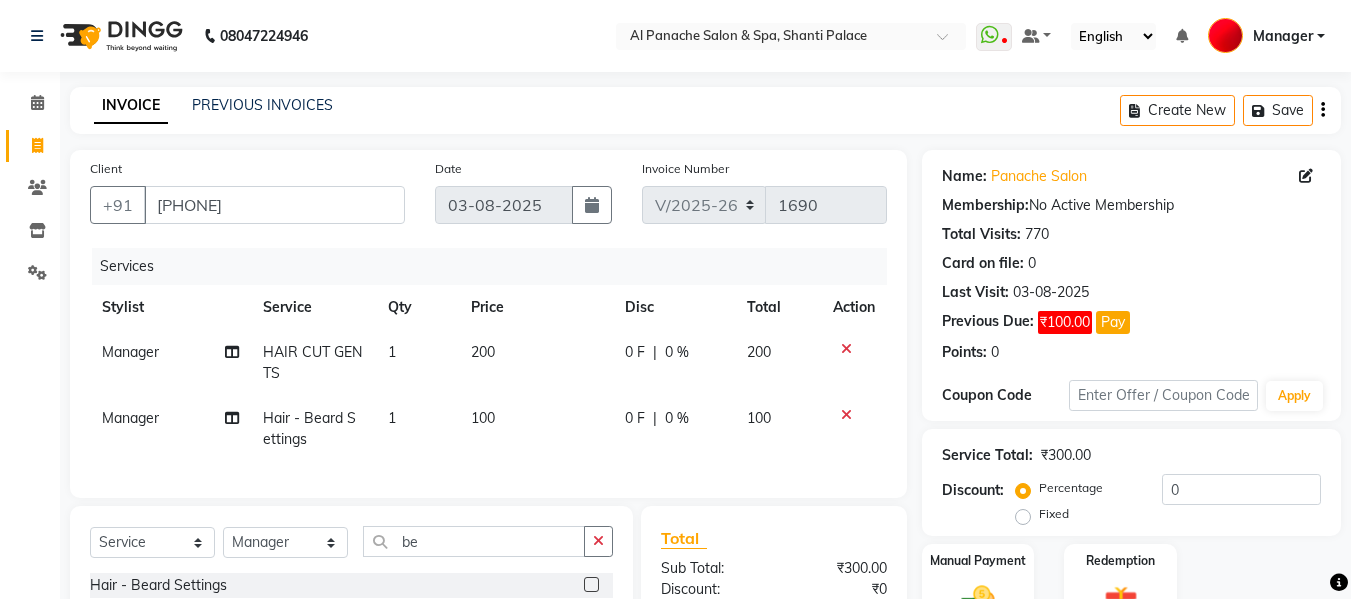 click on "100" 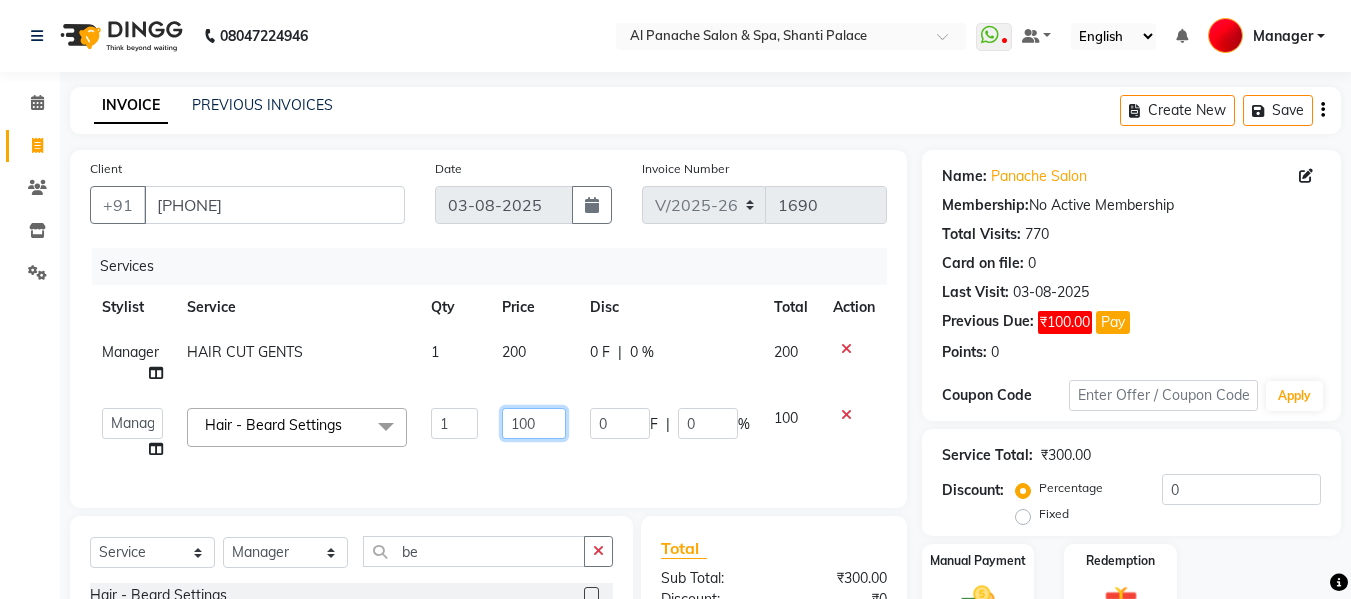 click on "100" 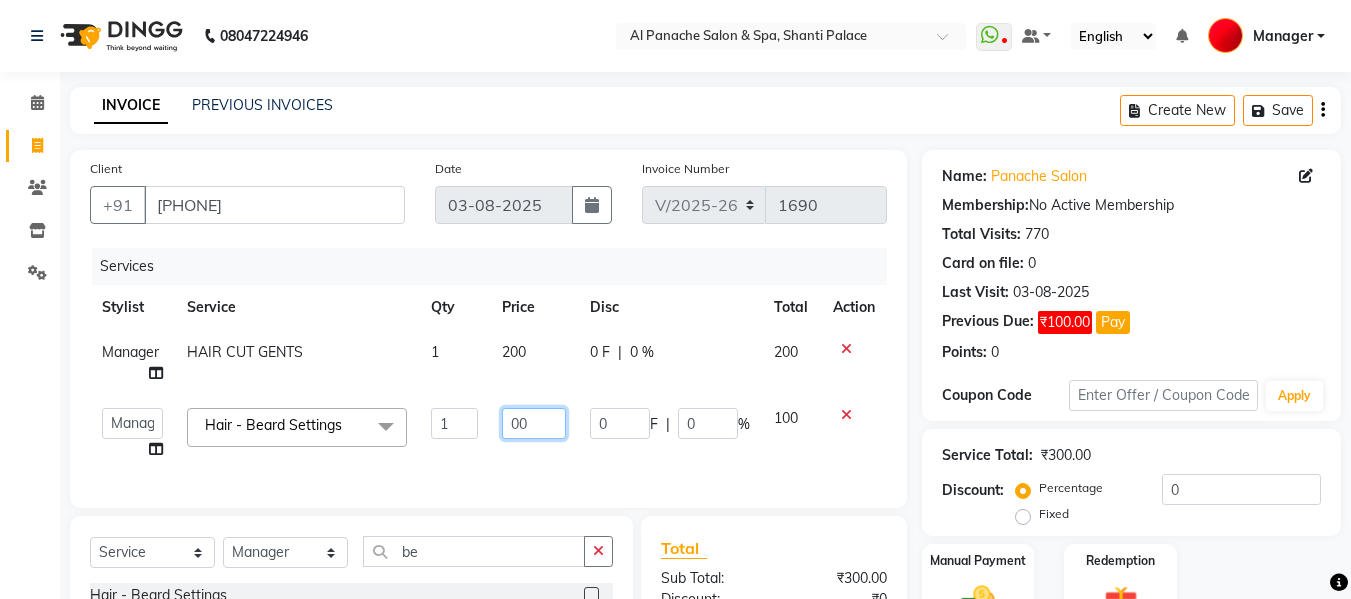 type on "400" 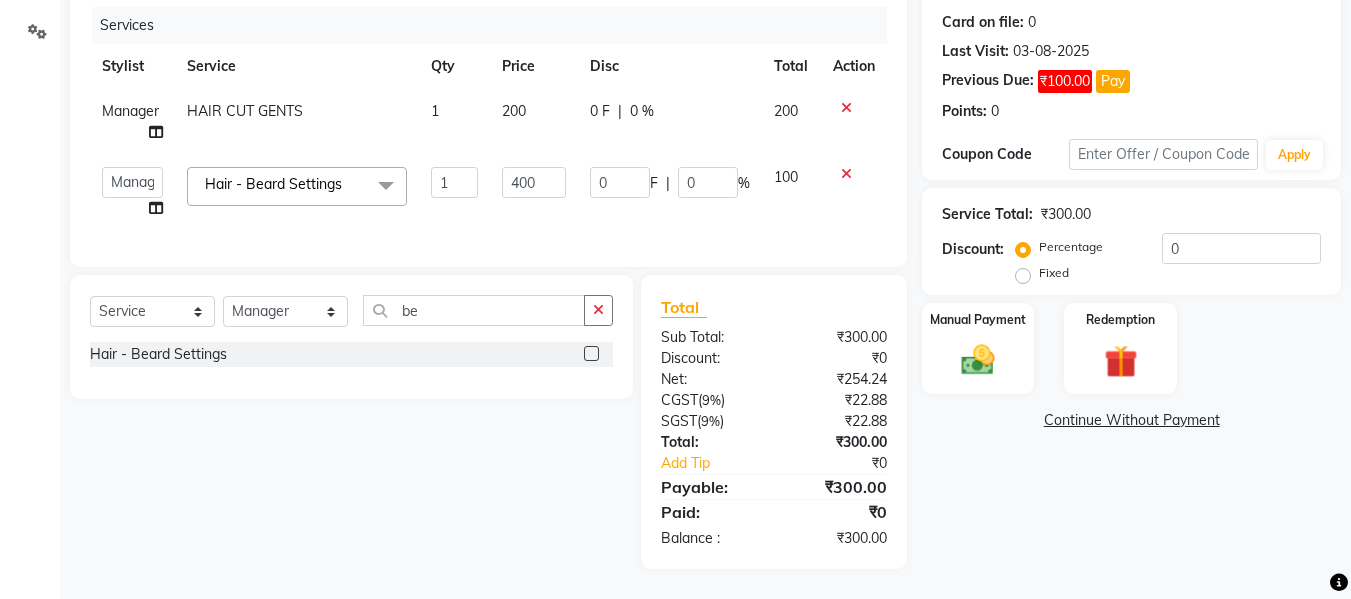 scroll, scrollTop: 246, scrollLeft: 0, axis: vertical 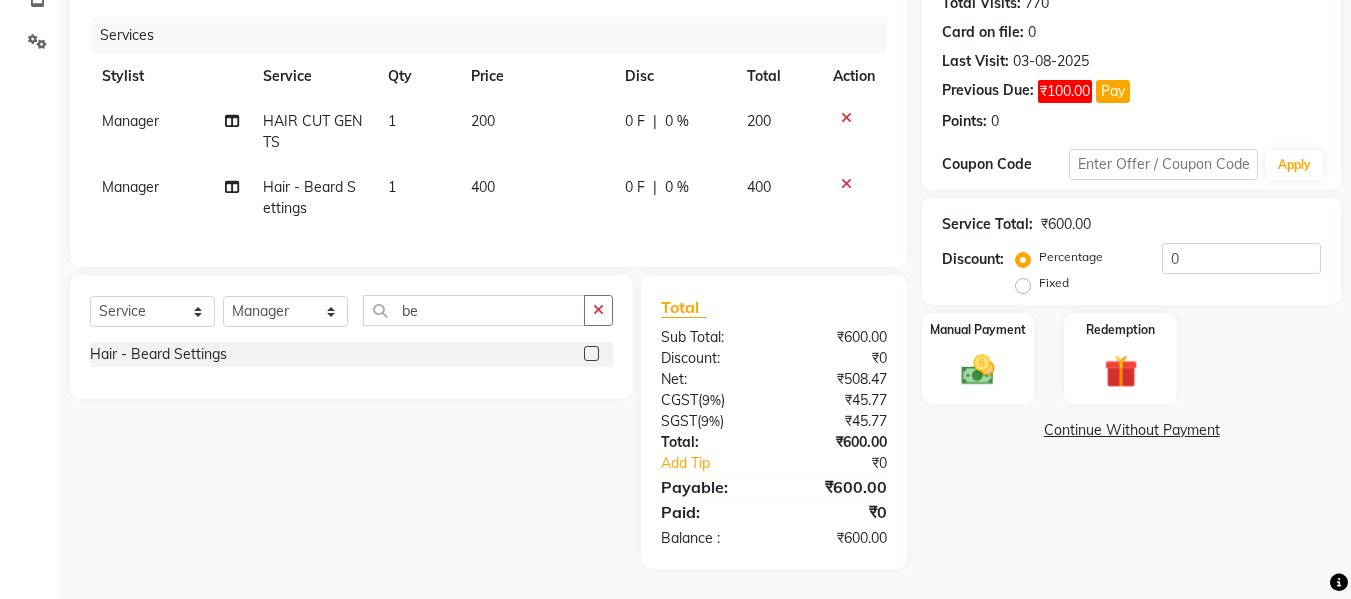 click on "Name: Panache Salon Membership:  No Active Membership  Total Visits:  770 Card on file:  0 Last Visit:   03-08-2025 Previous Due:  ₹100.00 Pay Points:   0  Coupon Code Apply Service Total:  ₹600.00  Discount:  Percentage   Fixed  0 Manual Payment Redemption  Continue Without Payment" 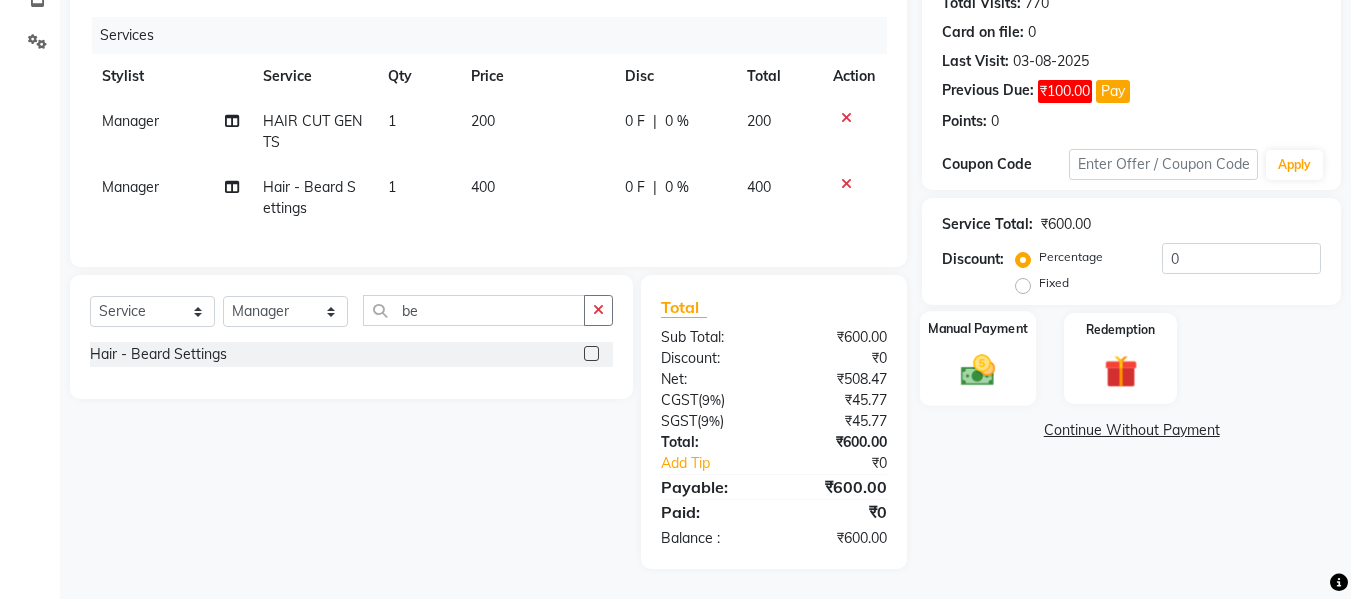 click 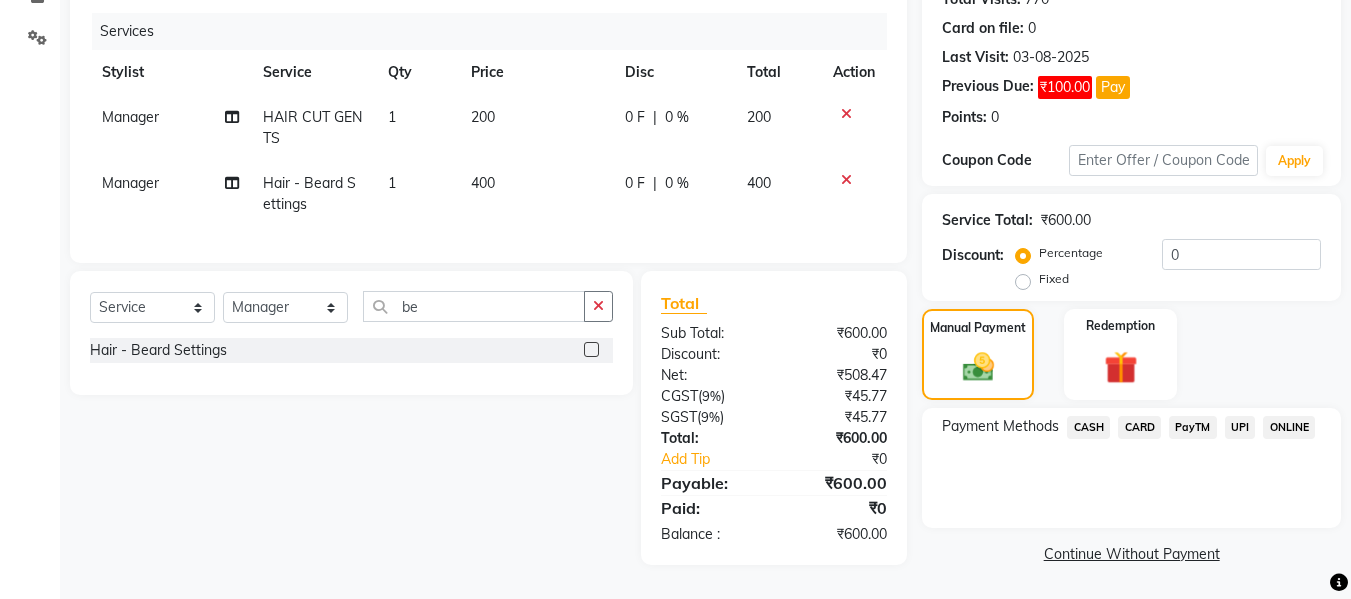 click on "CASH" 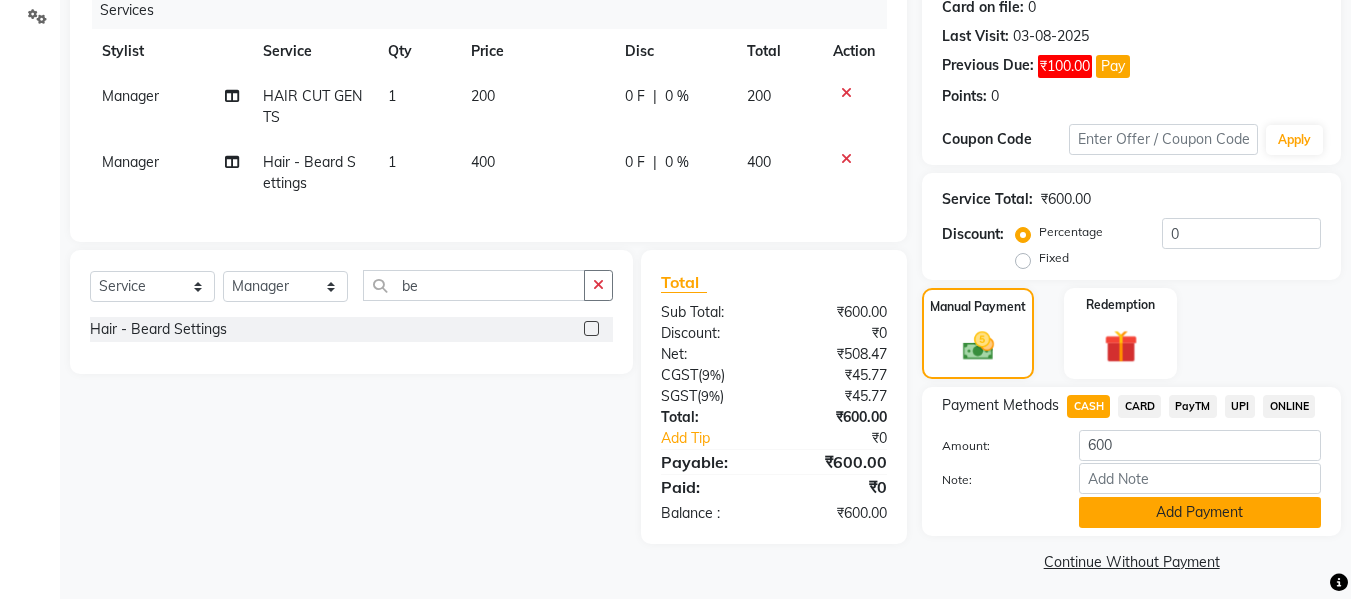 click on "Add Payment" 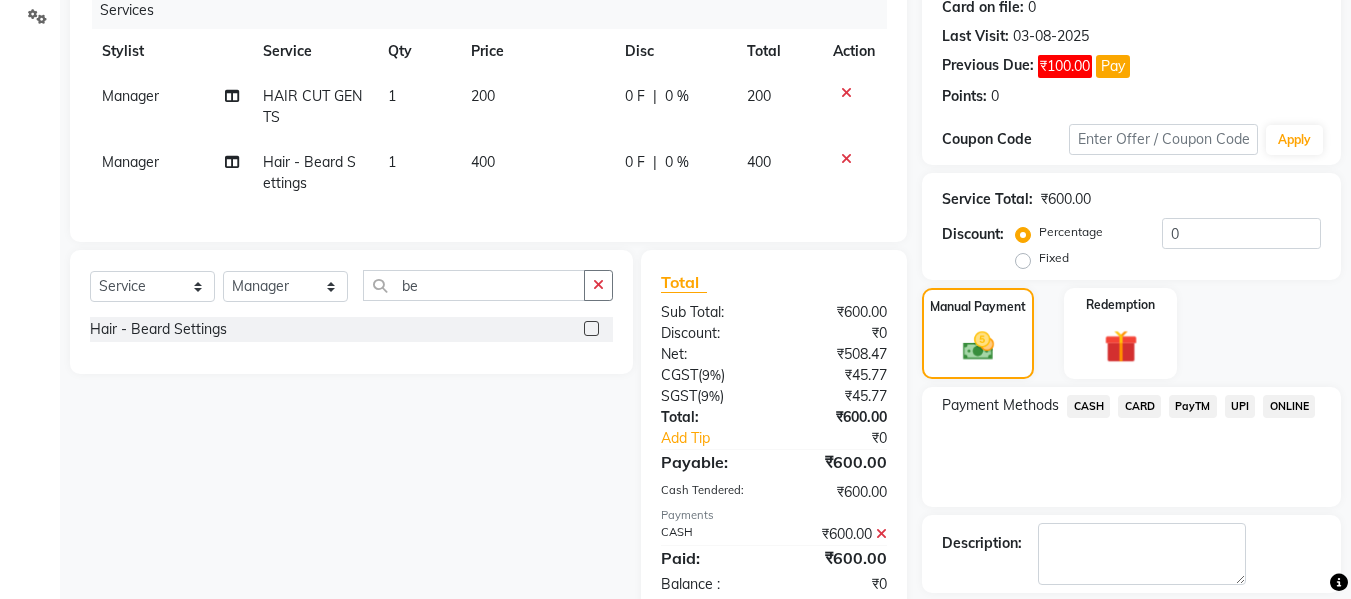scroll, scrollTop: 348, scrollLeft: 0, axis: vertical 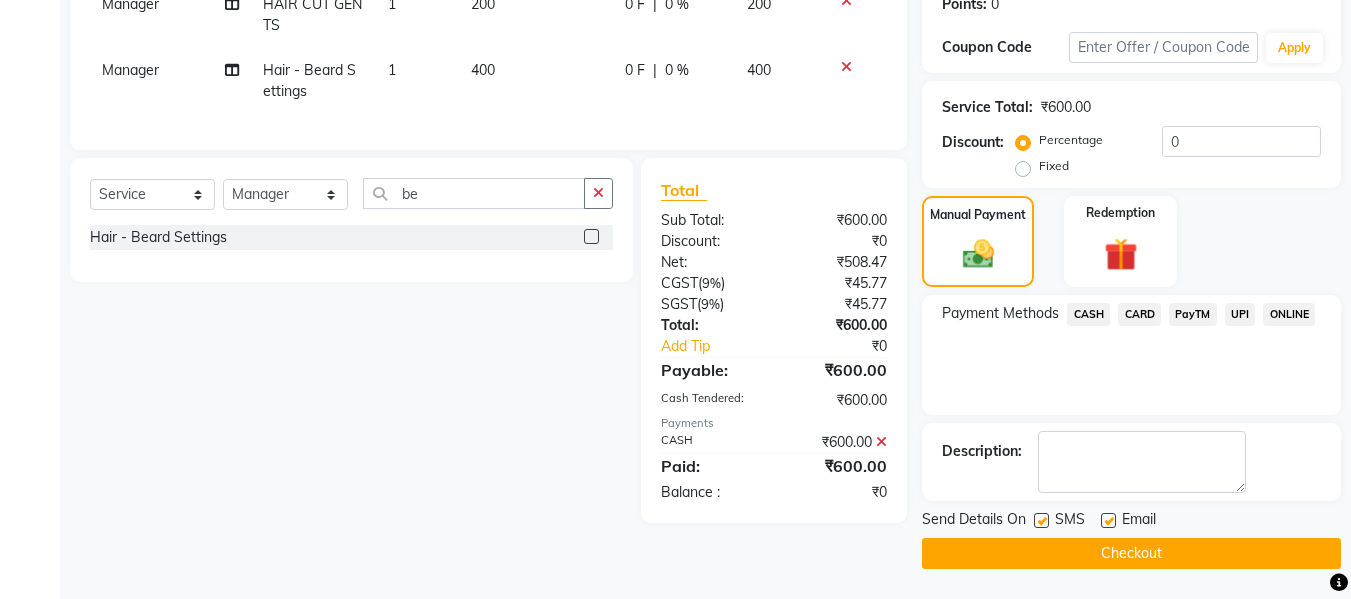 click on "Checkout" 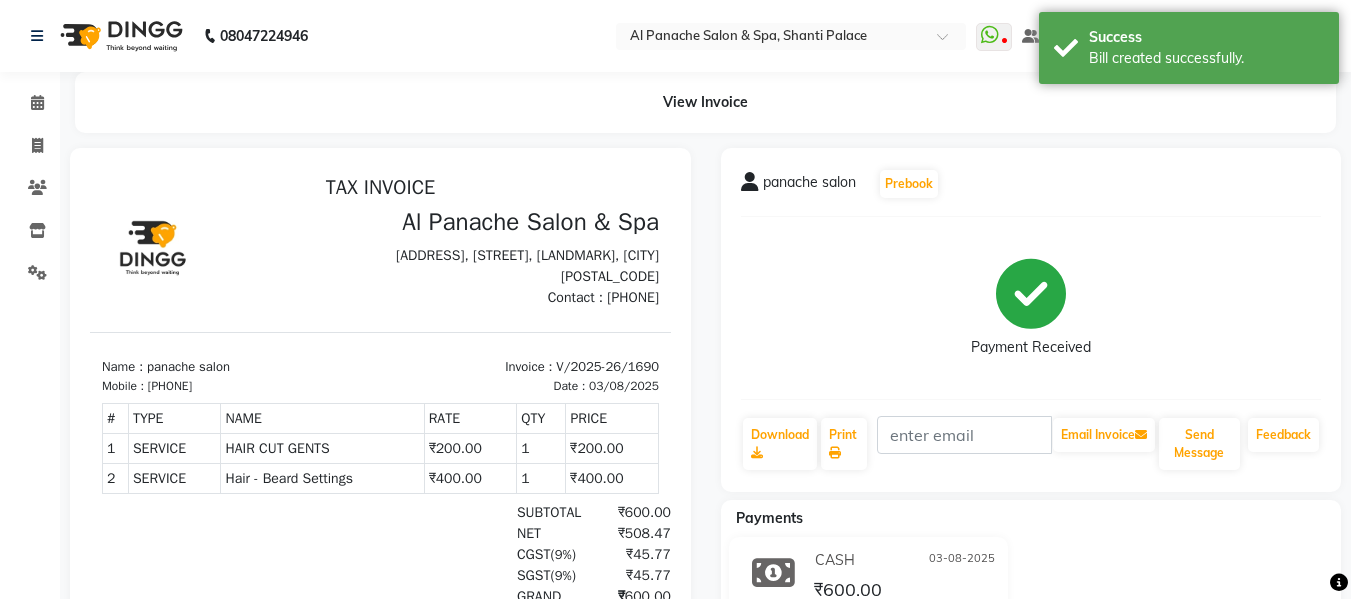 scroll, scrollTop: 0, scrollLeft: 0, axis: both 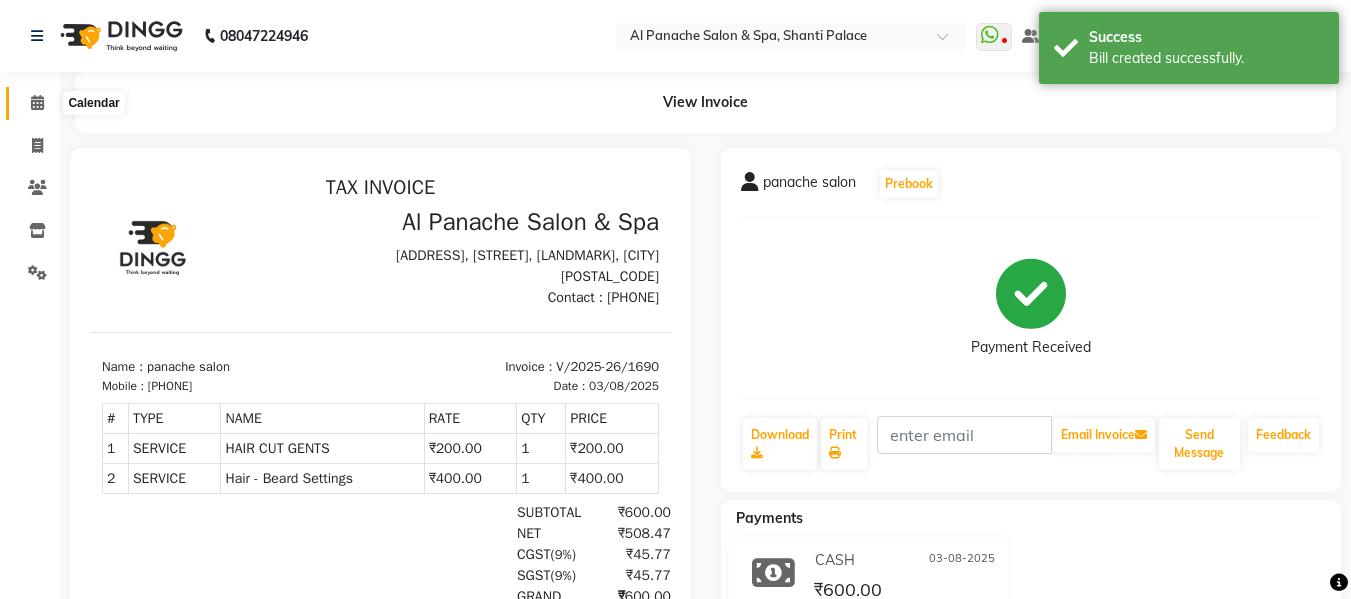 click 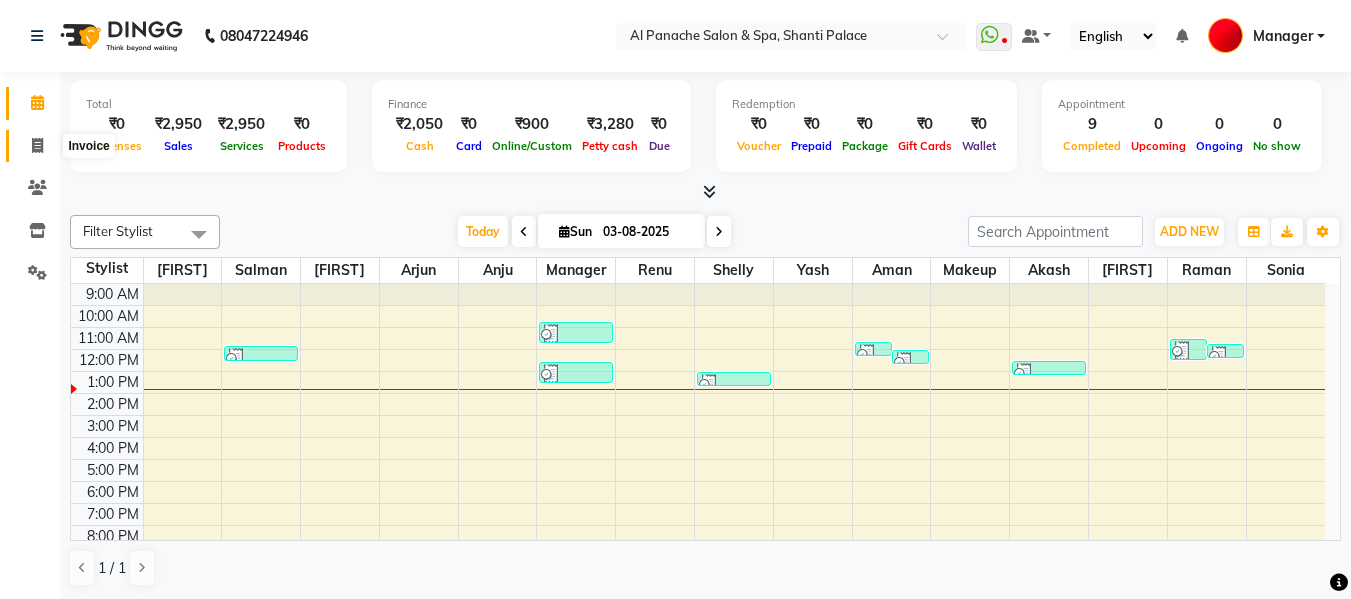 click 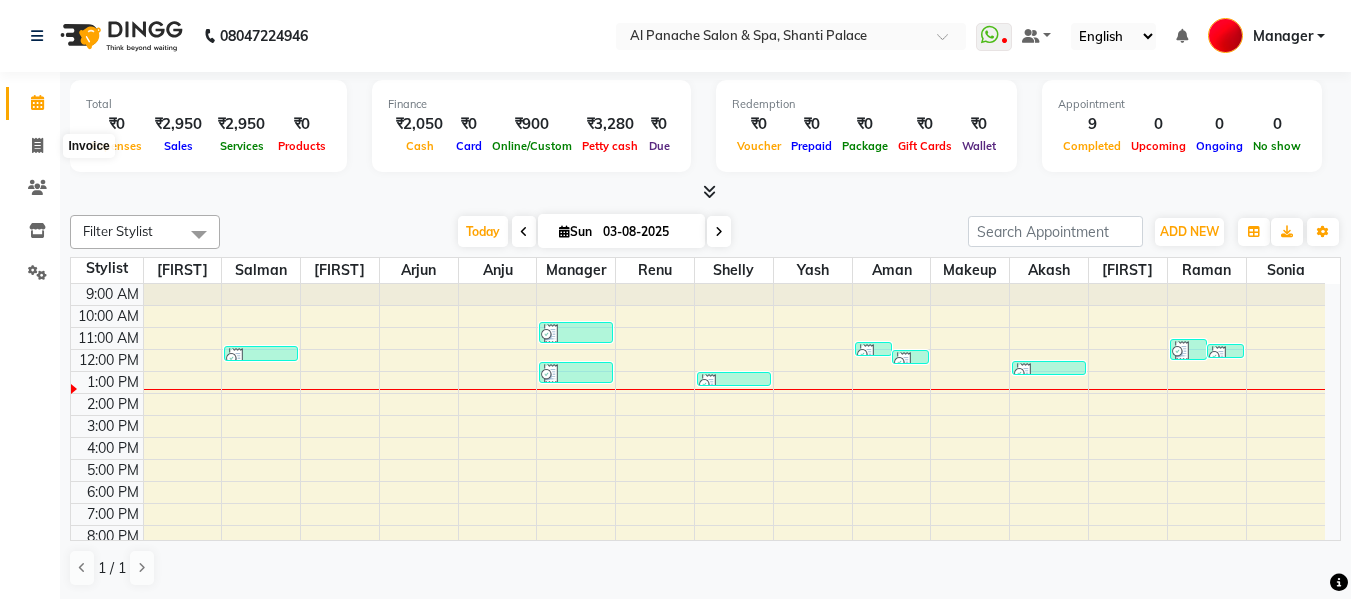 select on "751" 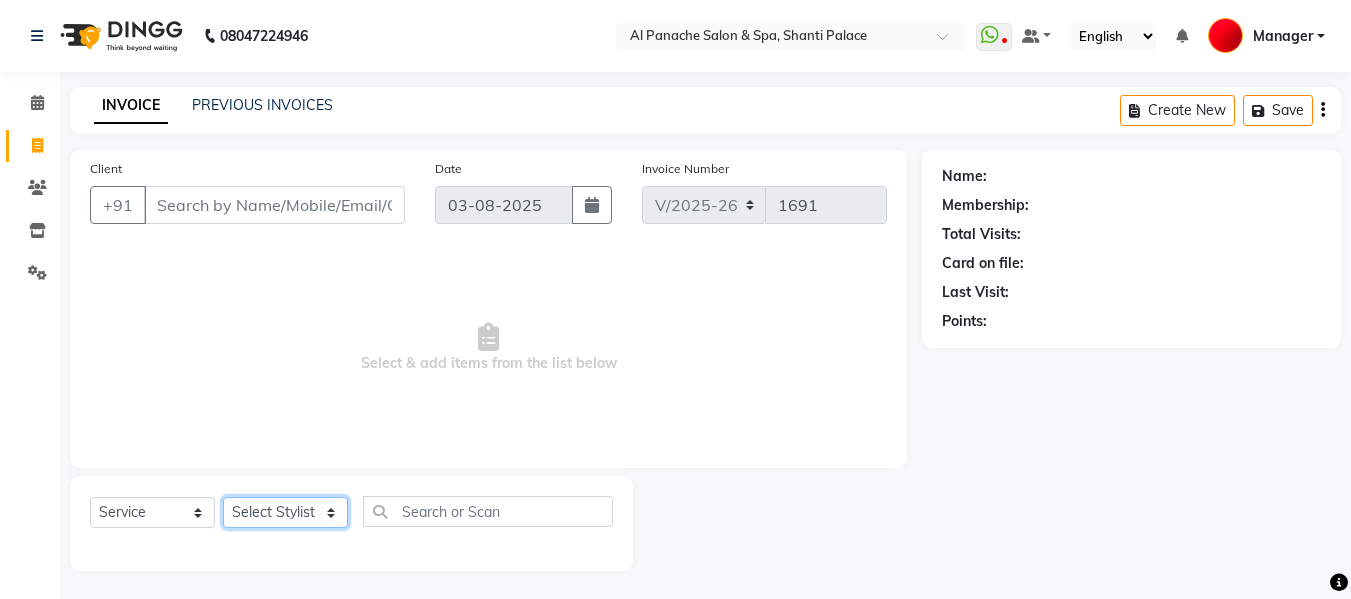 click on "Select Stylist" 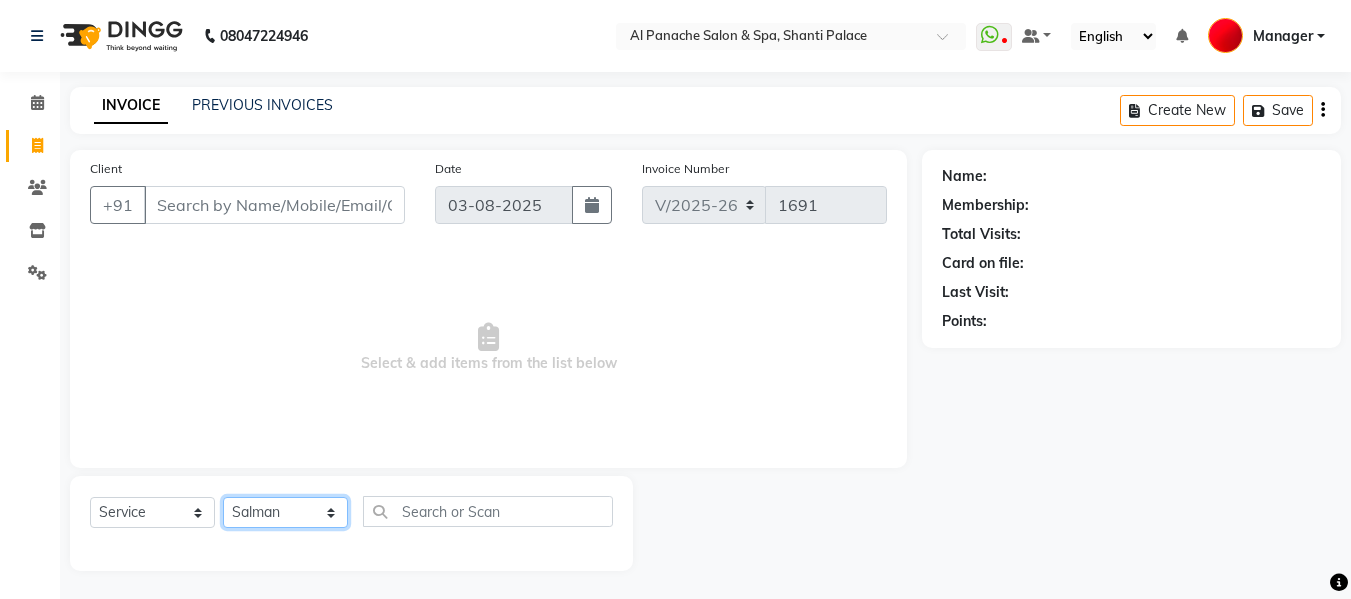 click on "Select Stylist Akash Aman anju Arjun AShu Bhavna Dhadwal Guneek Makeup Manager Raman Renu Salman Shelly shushma Sonia yash" 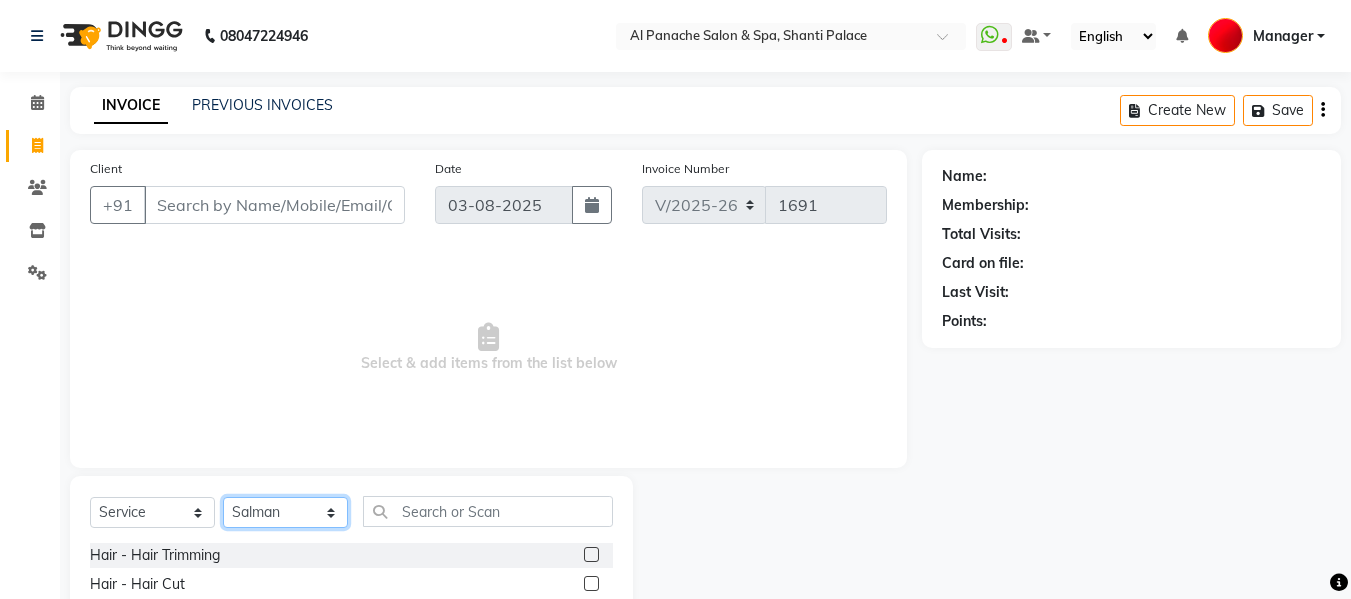 click on "Select Stylist Akash Aman anju Arjun AShu Bhavna Dhadwal Guneek Makeup Manager Raman Renu Salman Shelly shushma Sonia yash" 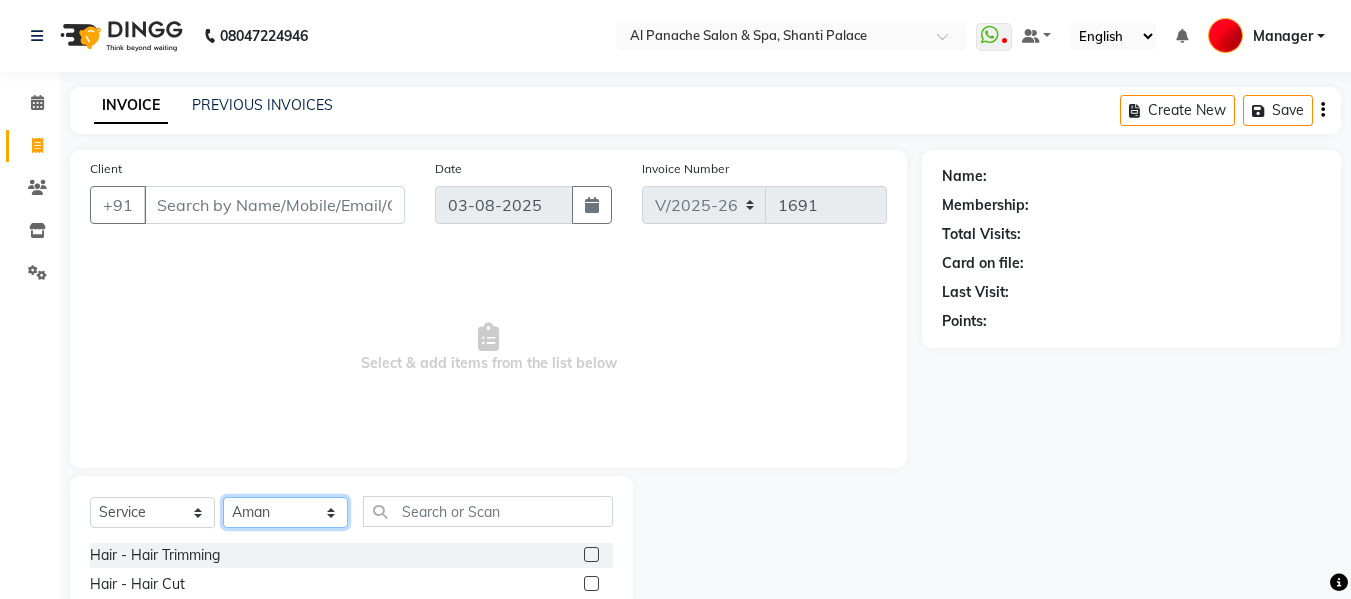 click on "Select Stylist Akash Aman anju Arjun AShu Bhavna Dhadwal Guneek Makeup Manager Raman Renu Salman Shelly shushma Sonia yash" 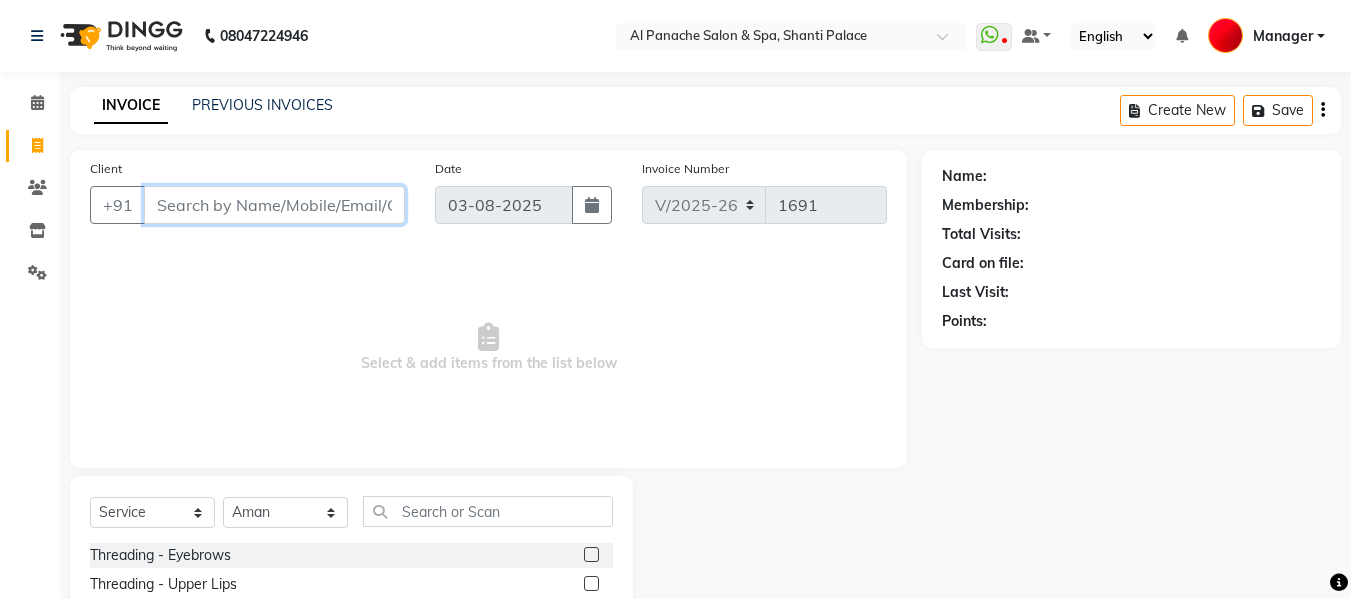 click on "Client" at bounding box center (274, 205) 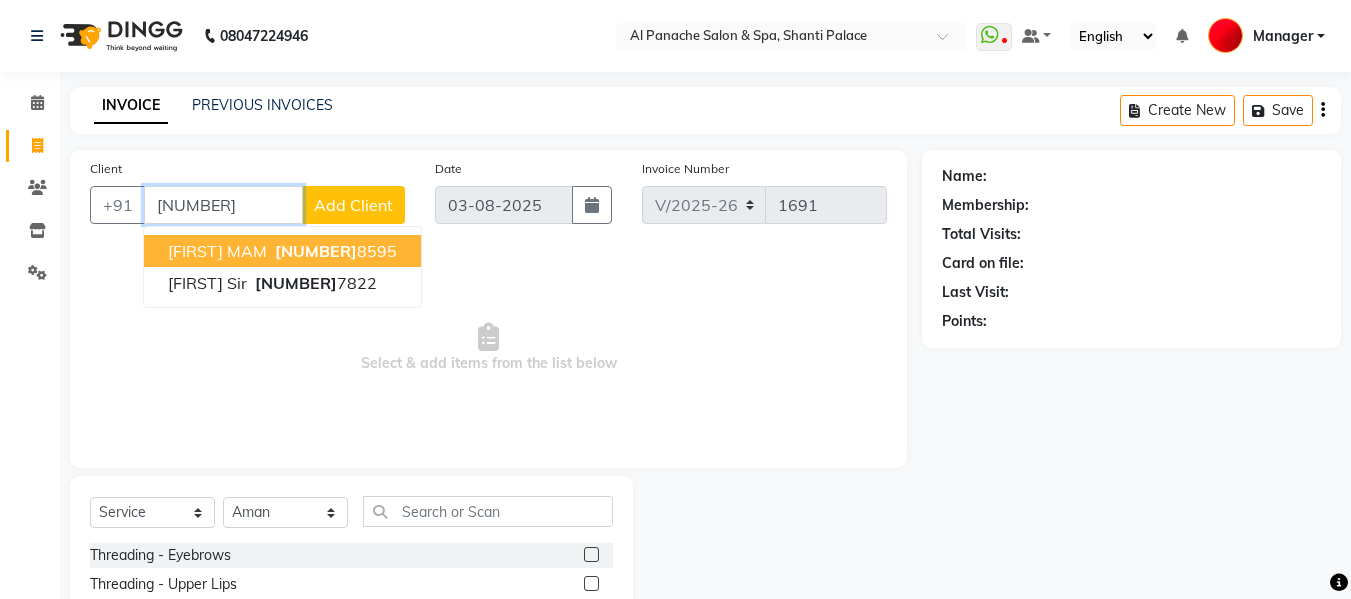 click on "[FIRST] MAM   [PHONE]" at bounding box center (282, 251) 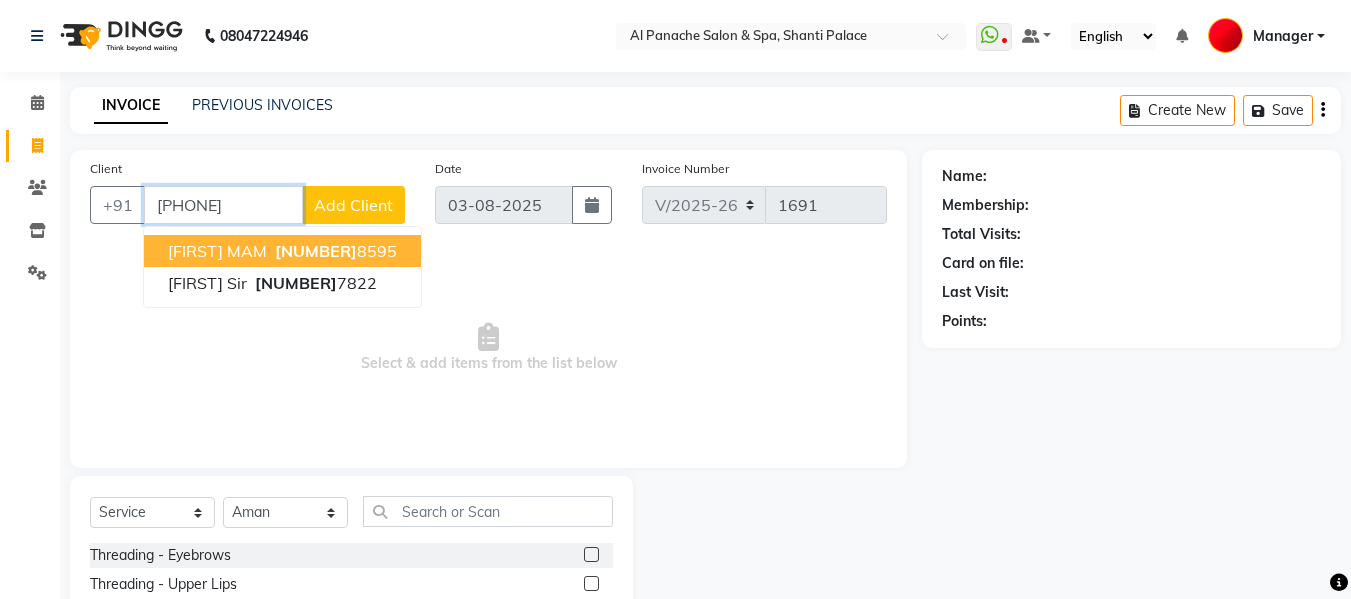 type on "[PHONE]" 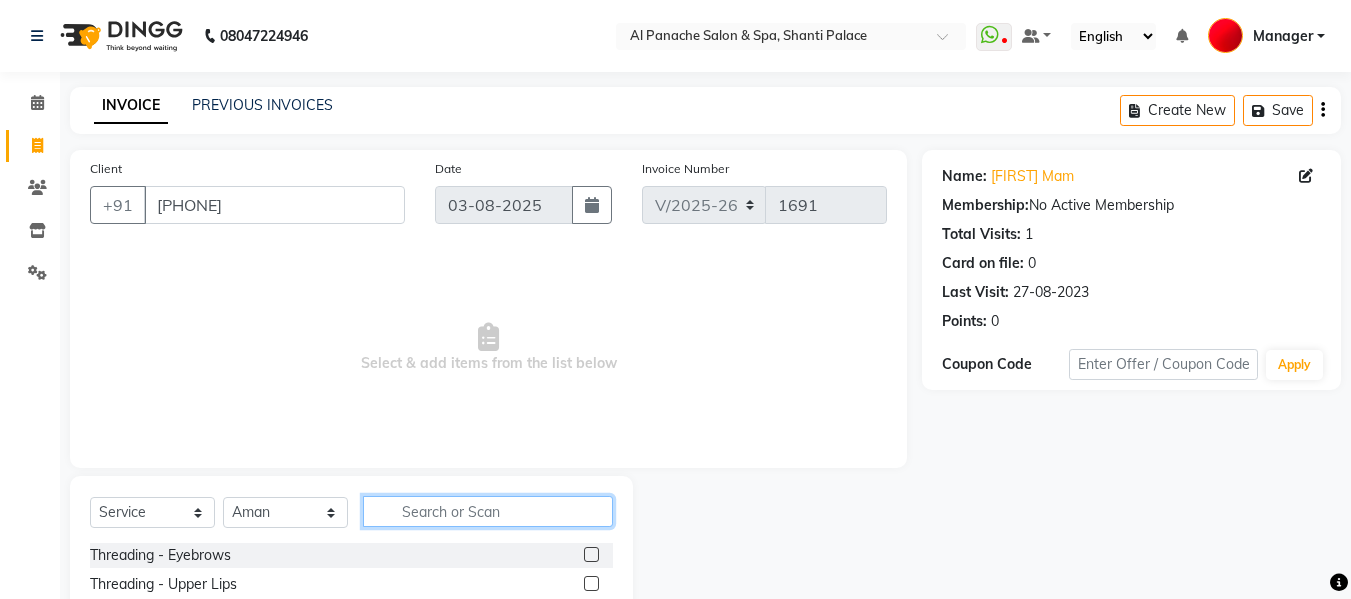 click 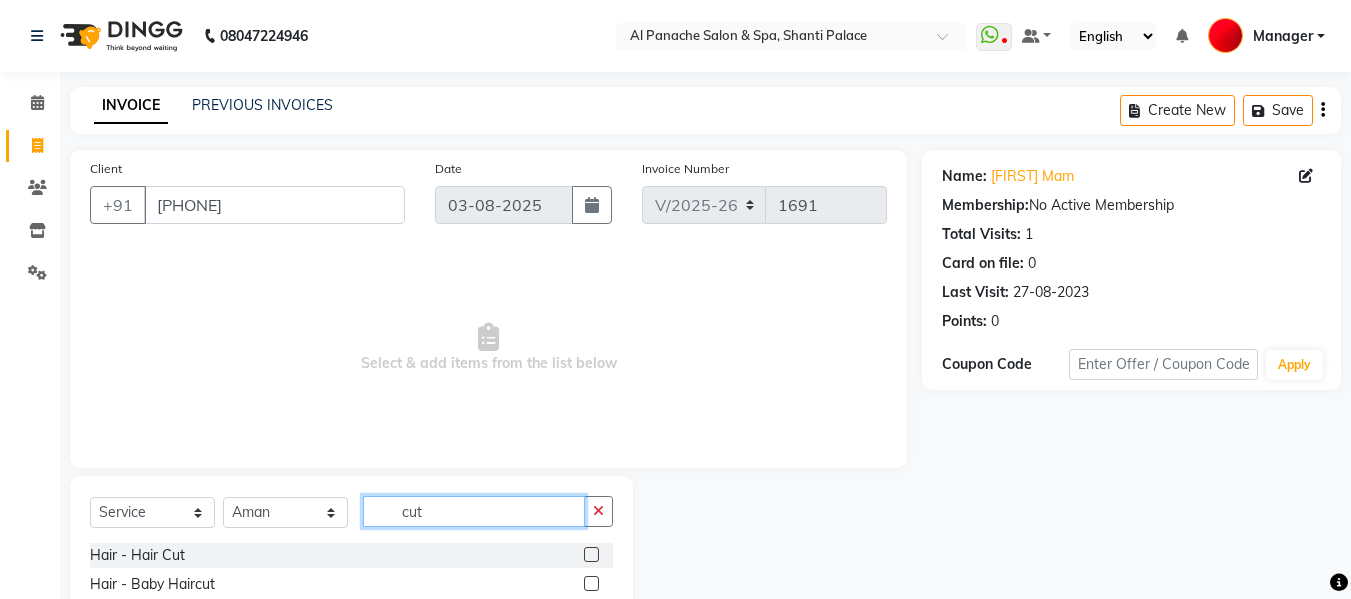 type on "cut" 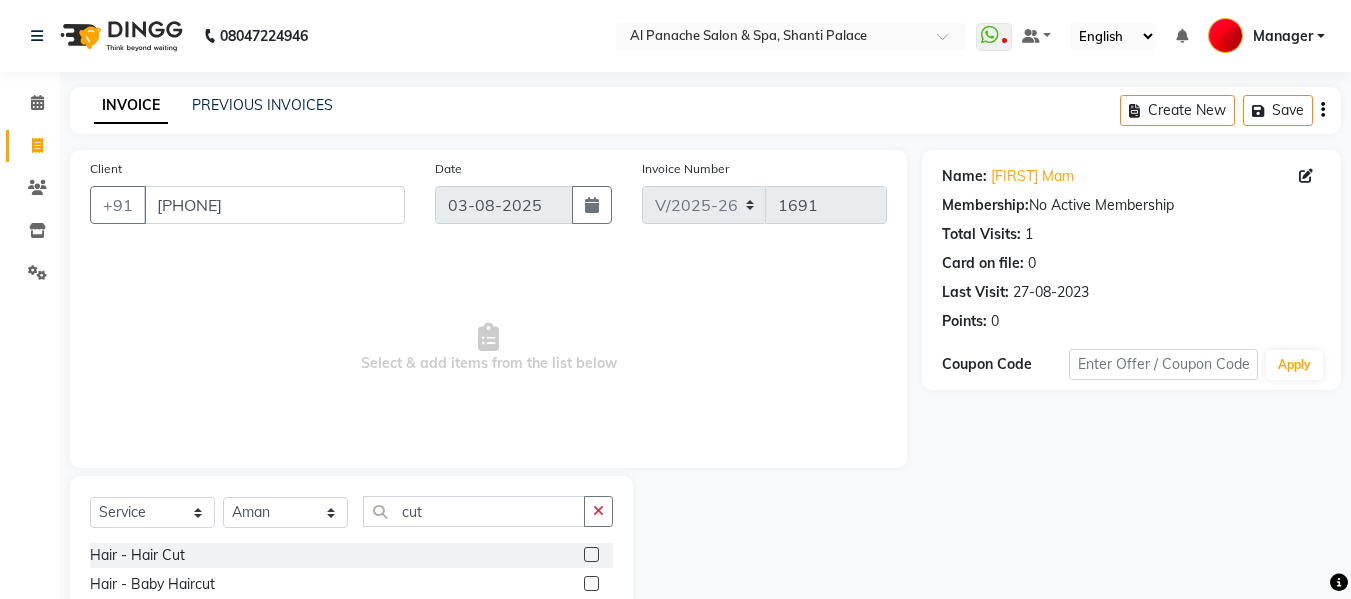 click 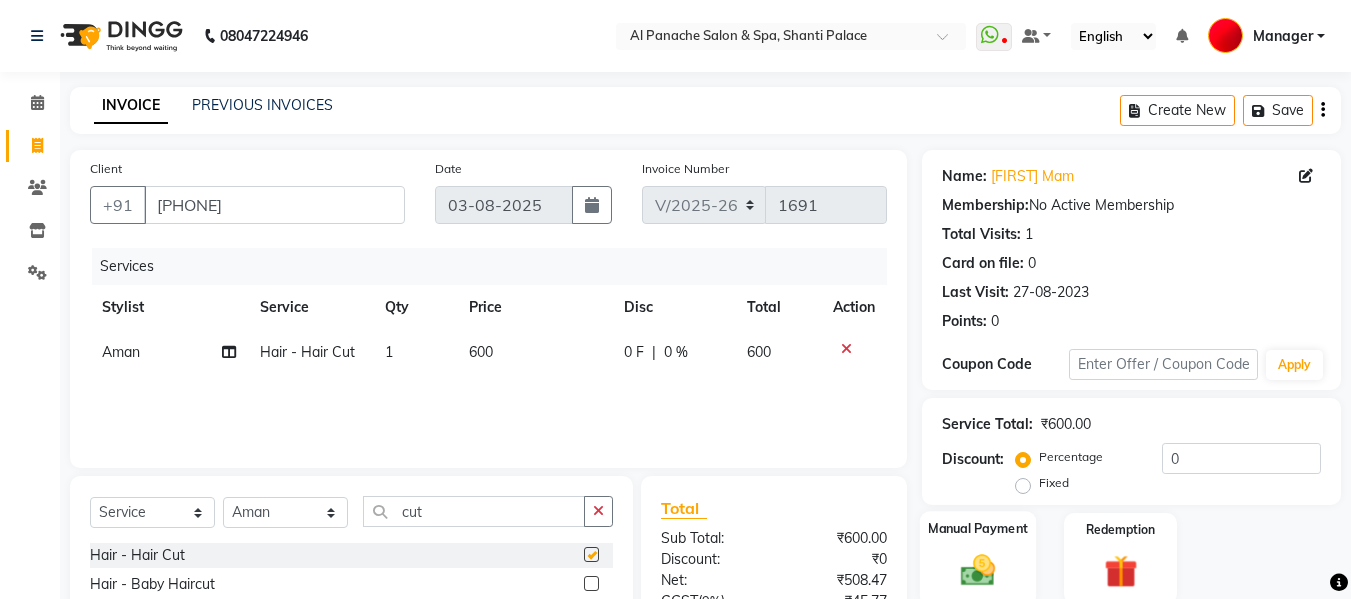 checkbox on "false" 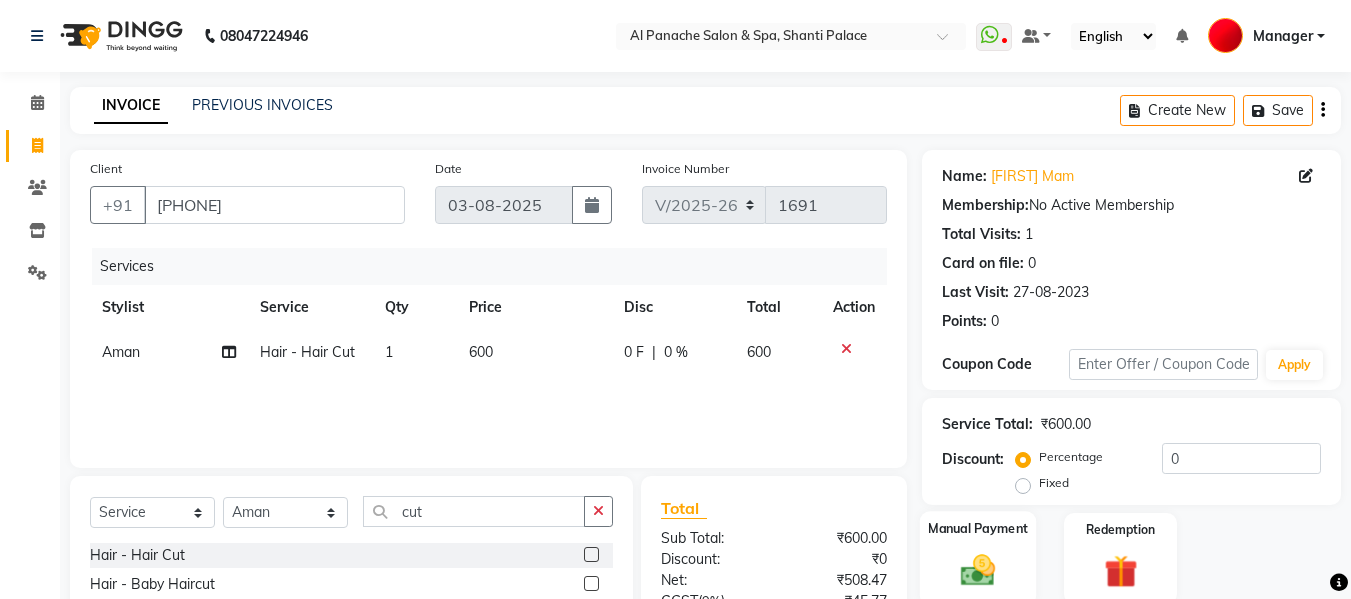 click 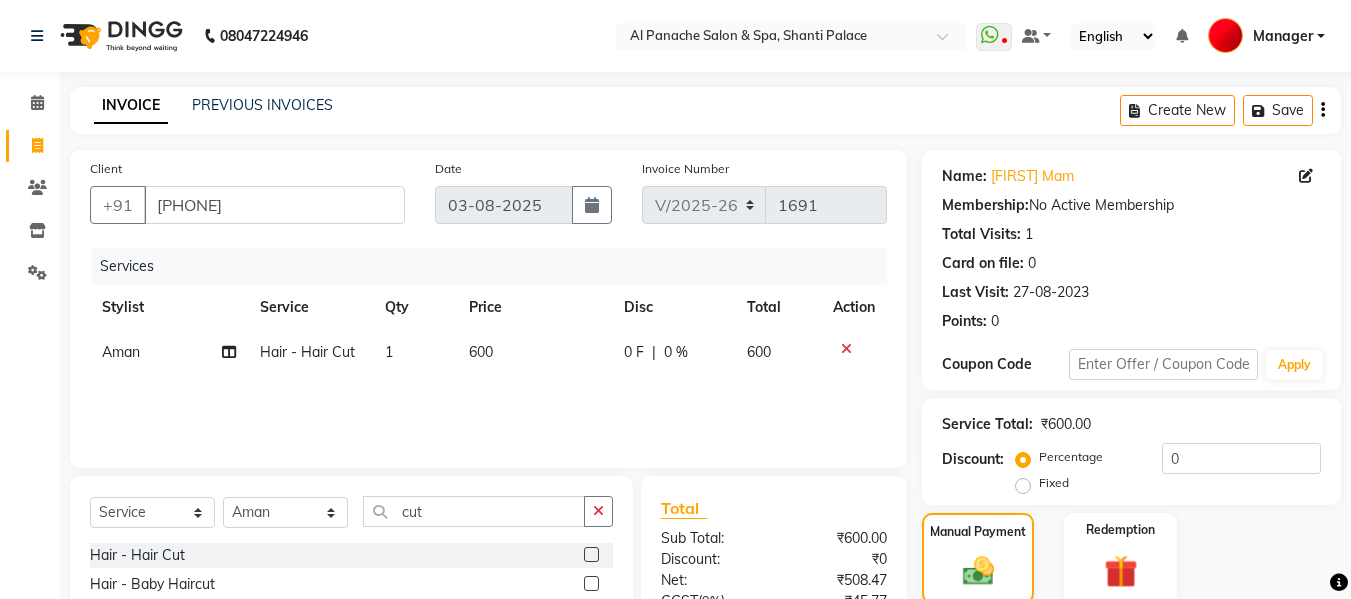 scroll, scrollTop: 204, scrollLeft: 0, axis: vertical 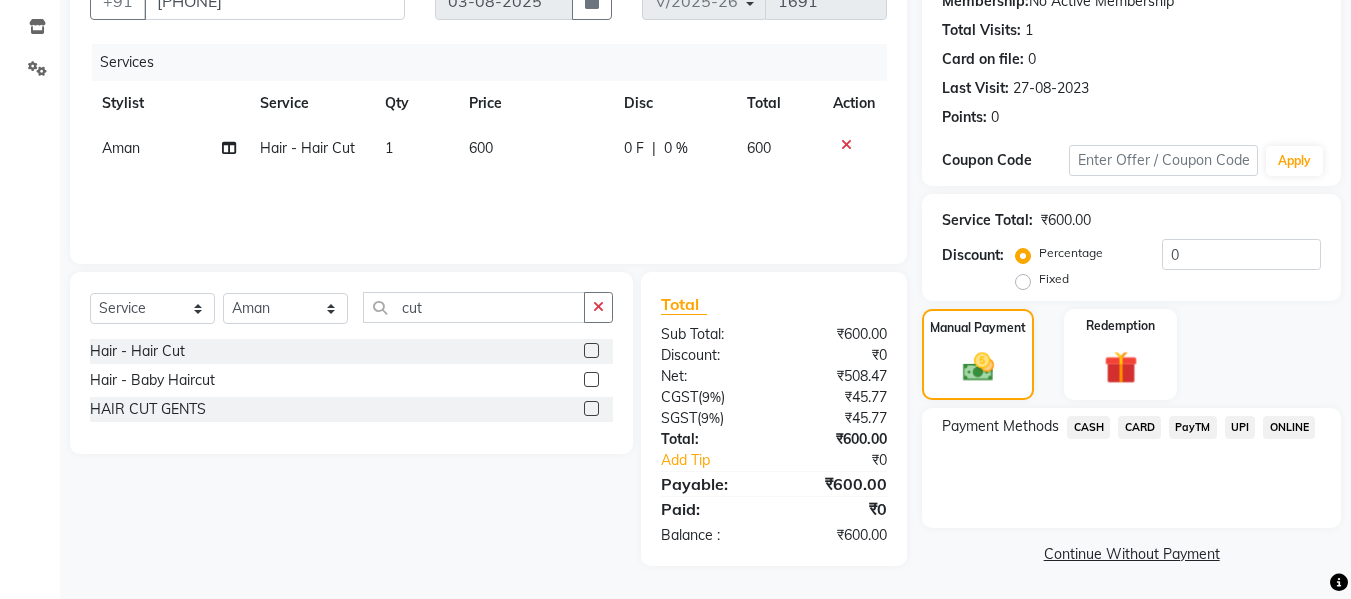 click on "UPI" 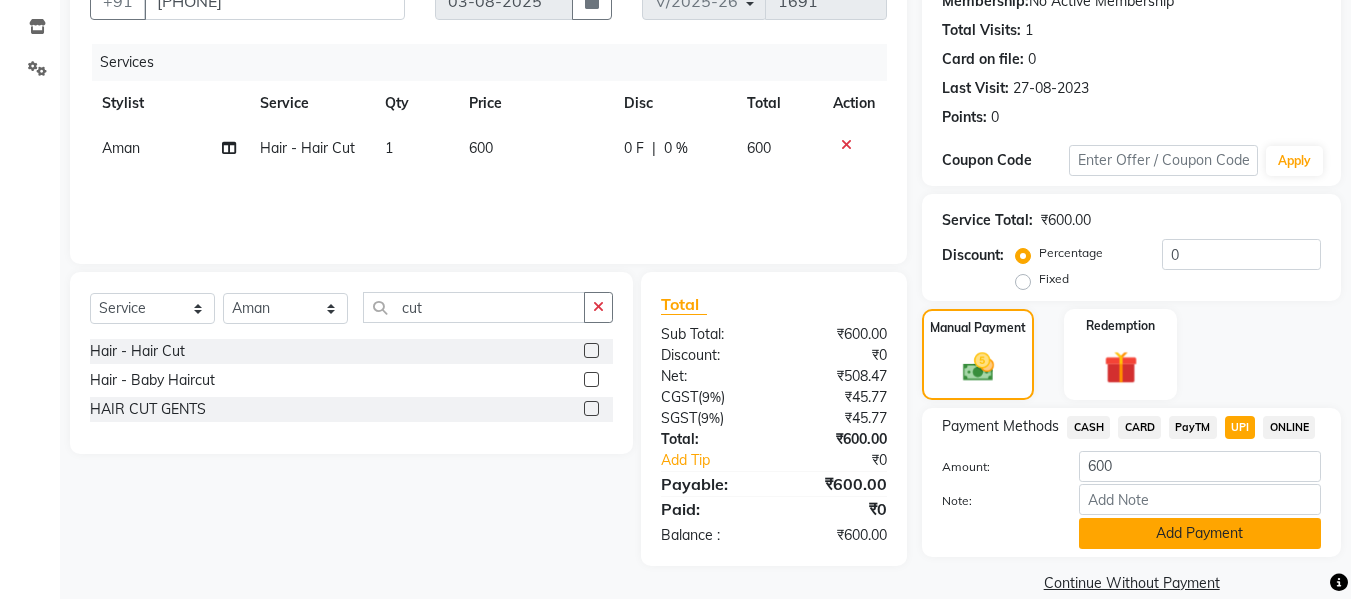 click on "Add Payment" 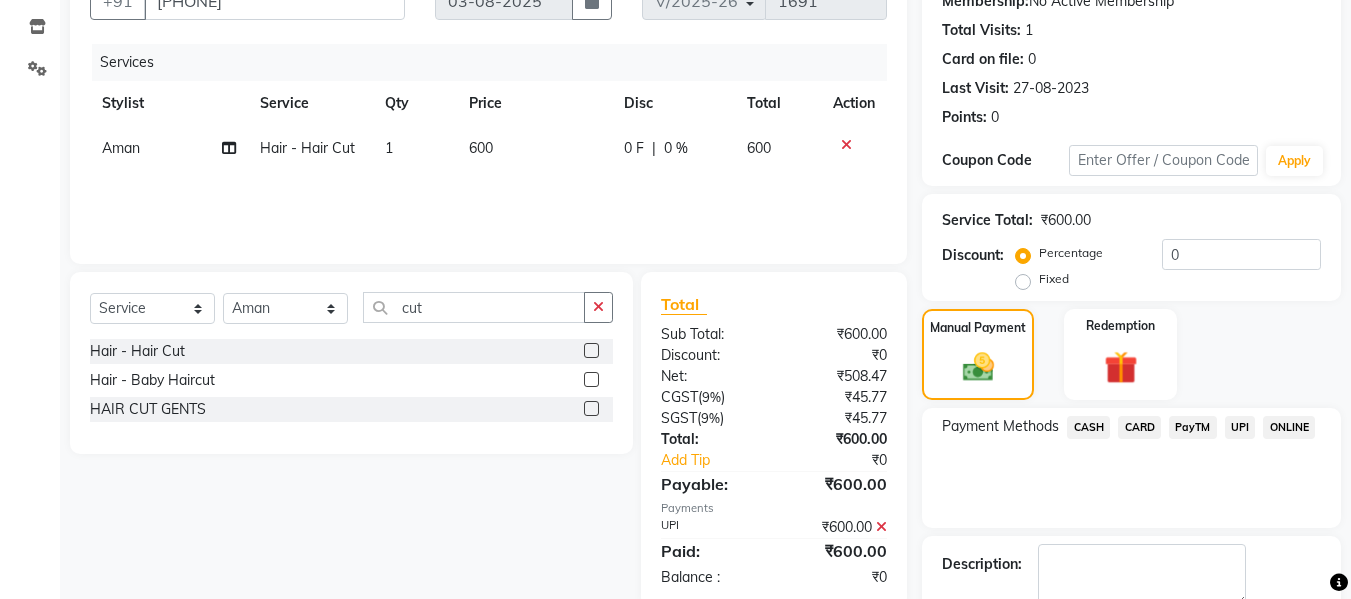 scroll, scrollTop: 317, scrollLeft: 0, axis: vertical 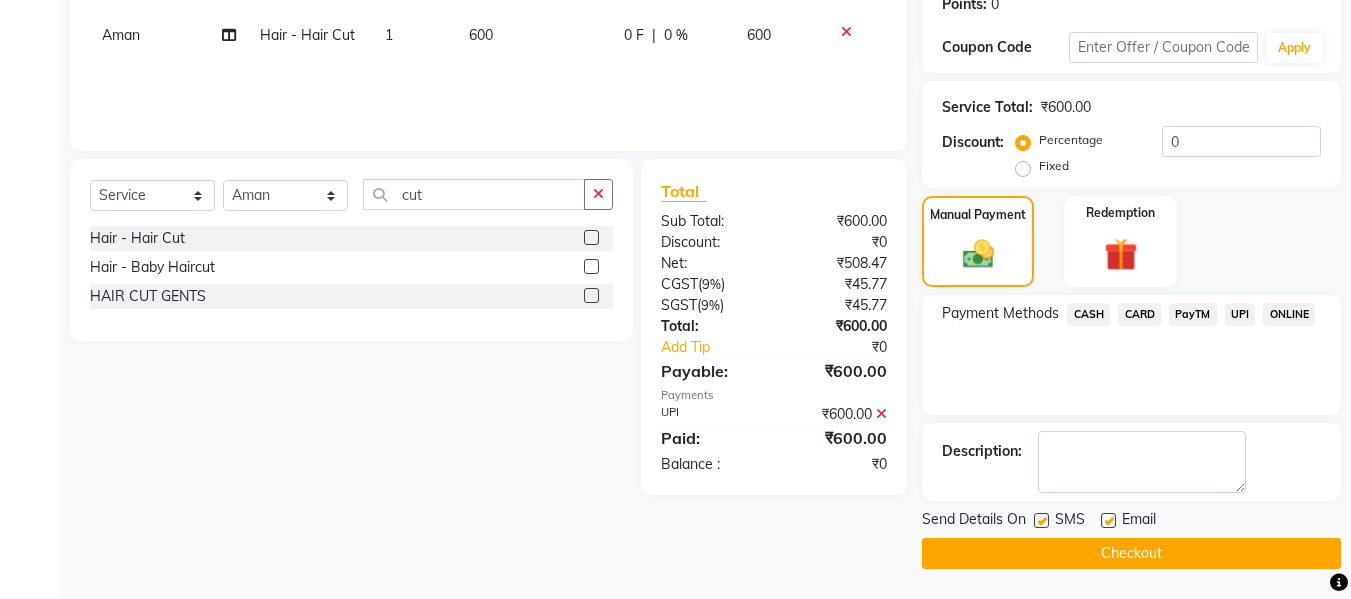 click on "Checkout" 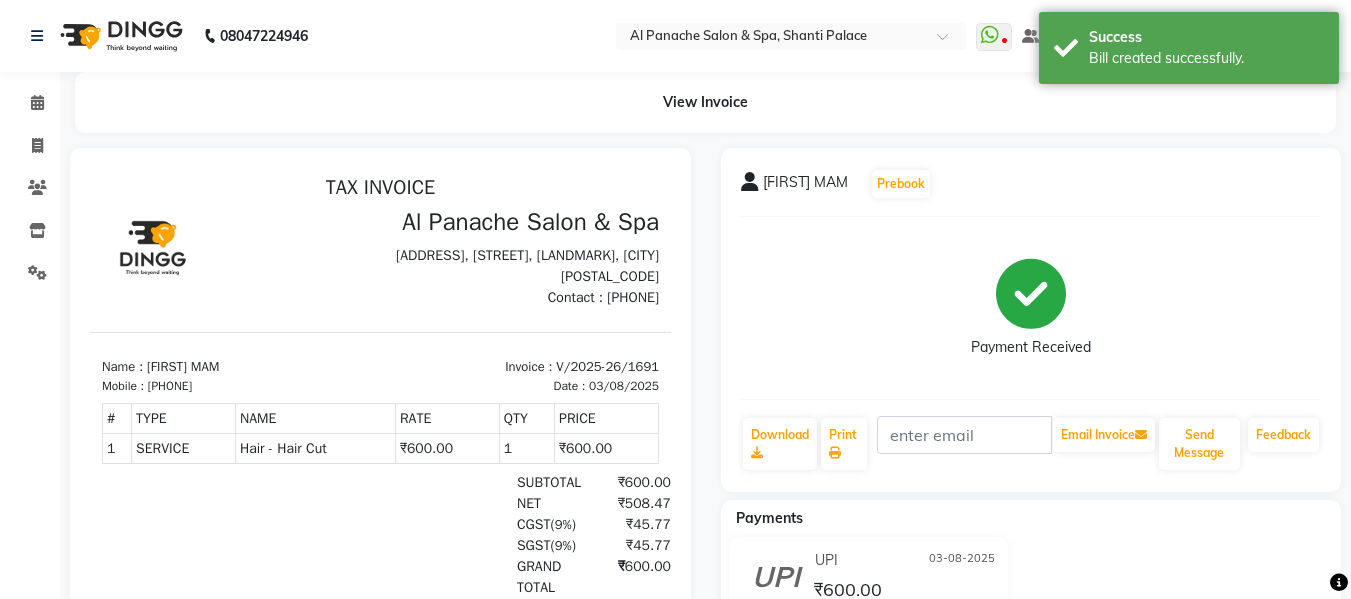 scroll, scrollTop: 0, scrollLeft: 0, axis: both 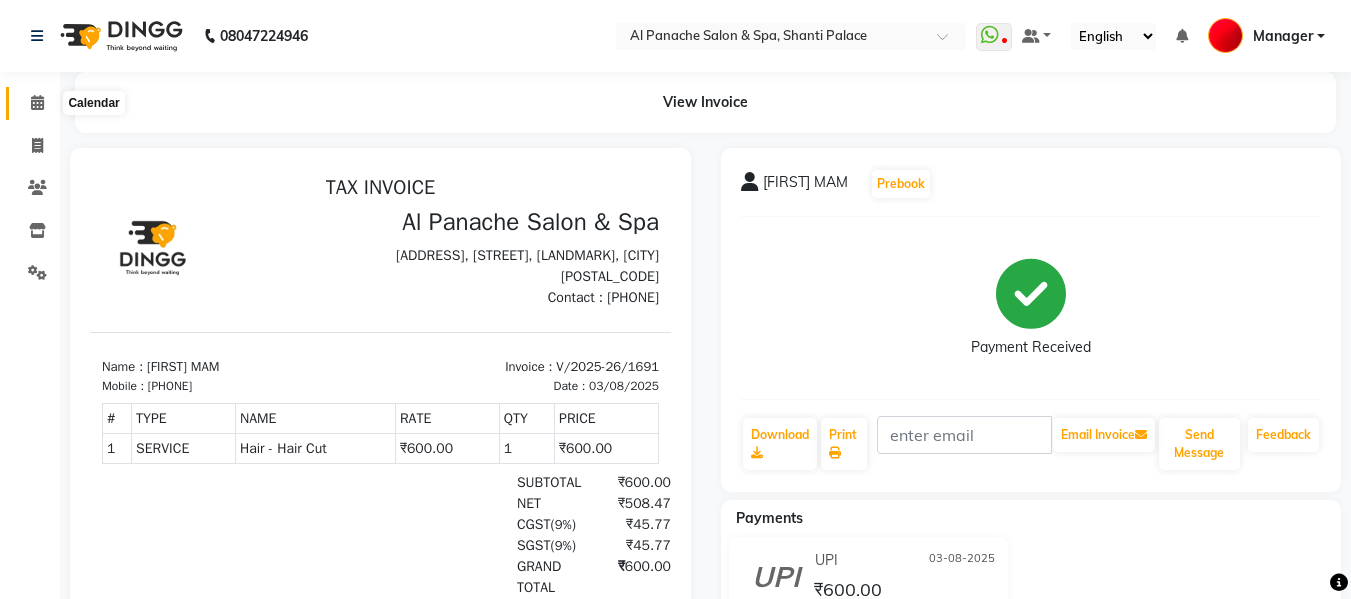 click 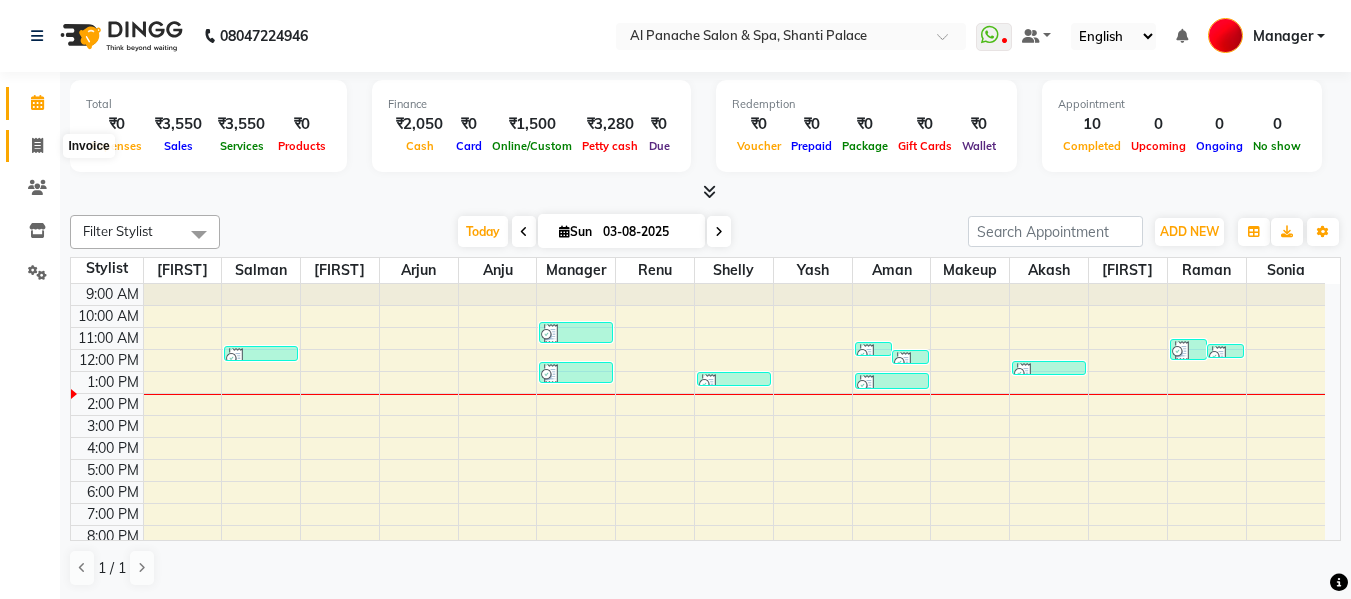 click 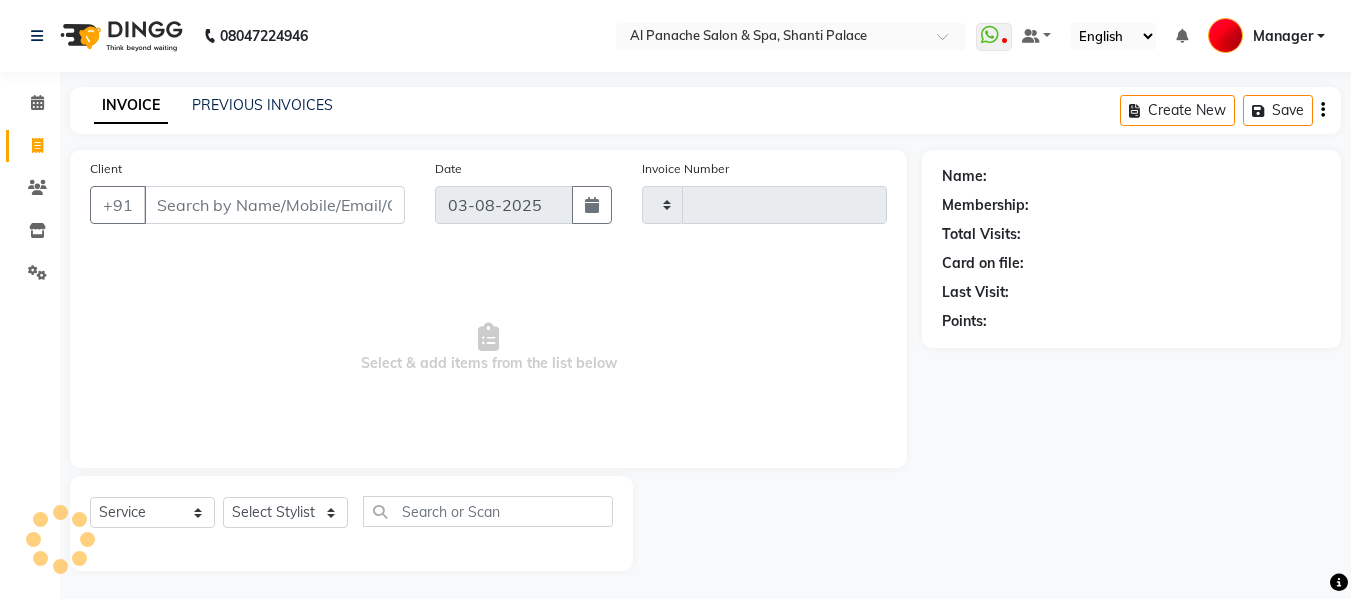 type on "1692" 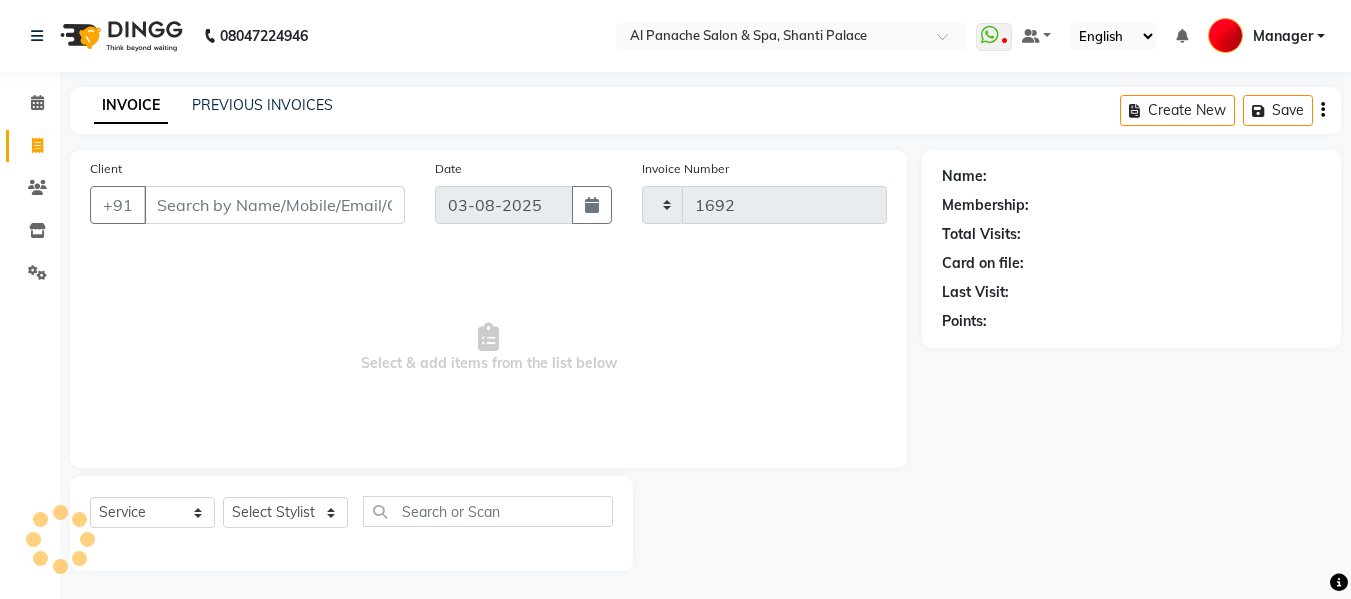 select on "751" 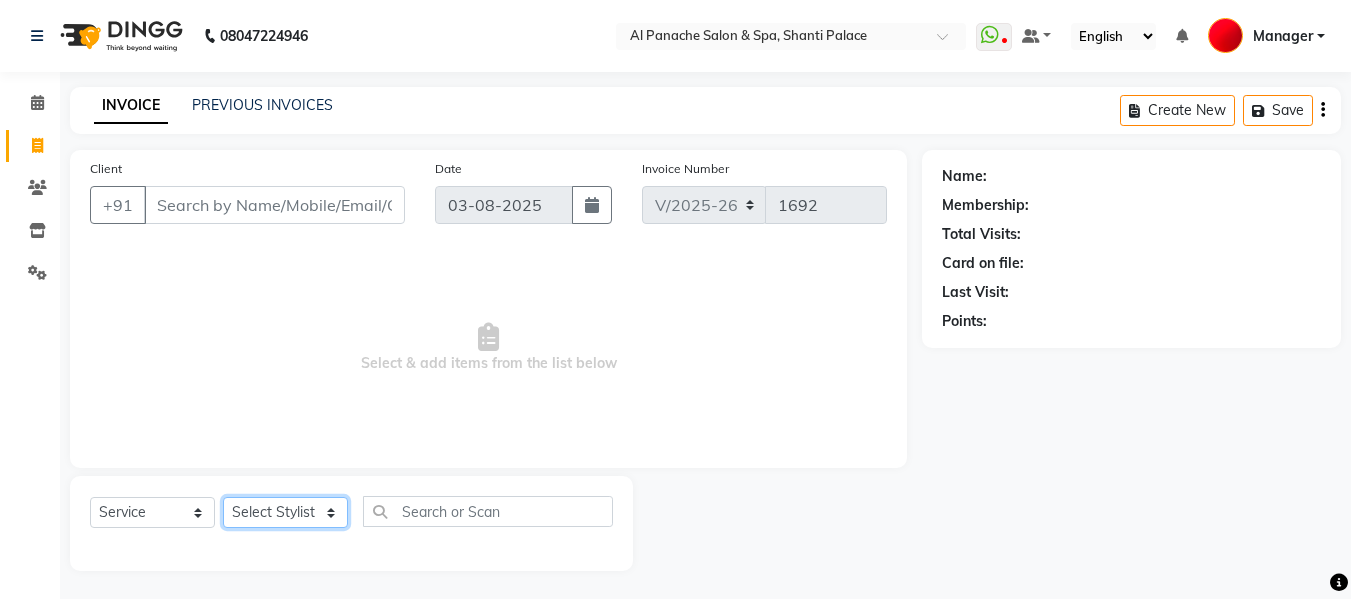 click on "Select Stylist Akash Aman anju Arjun AShu Bhavna Dhadwal Guneek Makeup Manager Raman Renu Salman Shelly shushma Sonia yash" 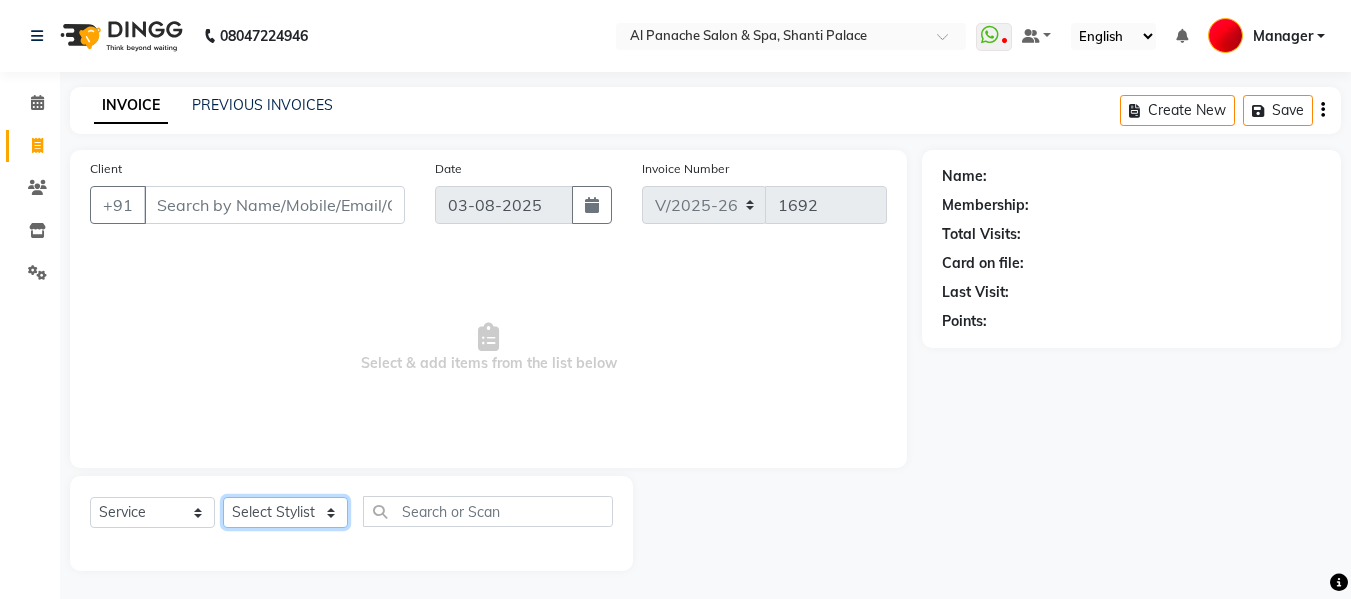 select on "12067" 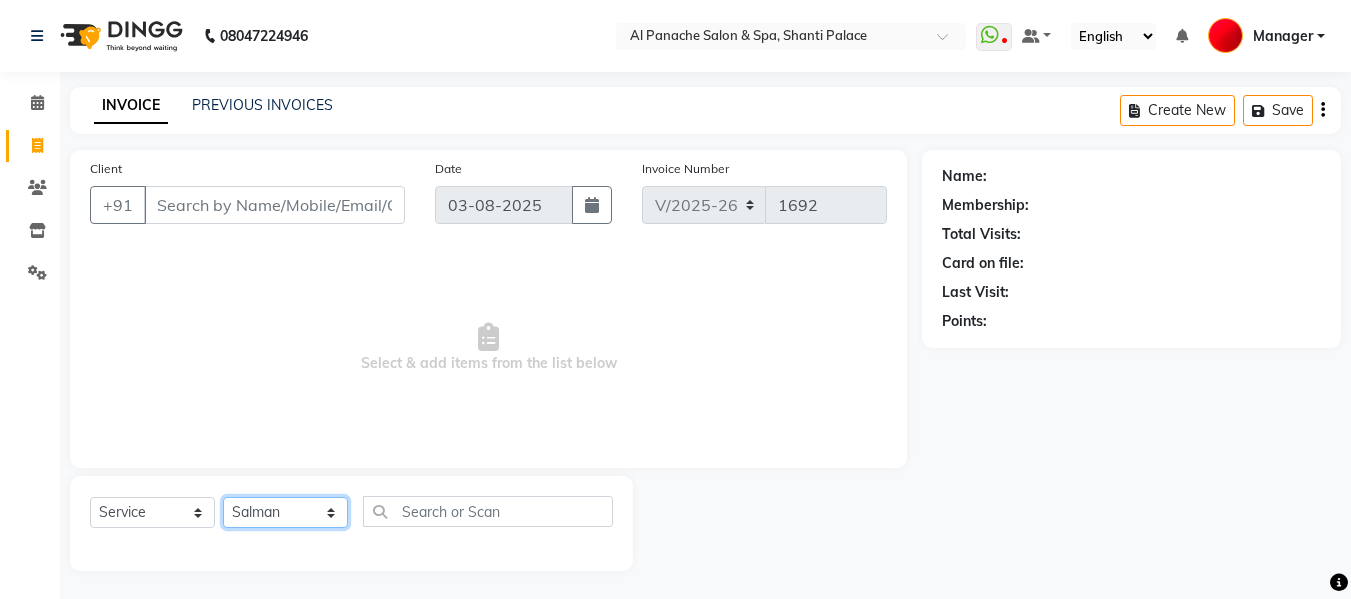 click on "Select Stylist Akash Aman anju Arjun AShu Bhavna Dhadwal Guneek Makeup Manager Raman Renu Salman Shelly shushma Sonia yash" 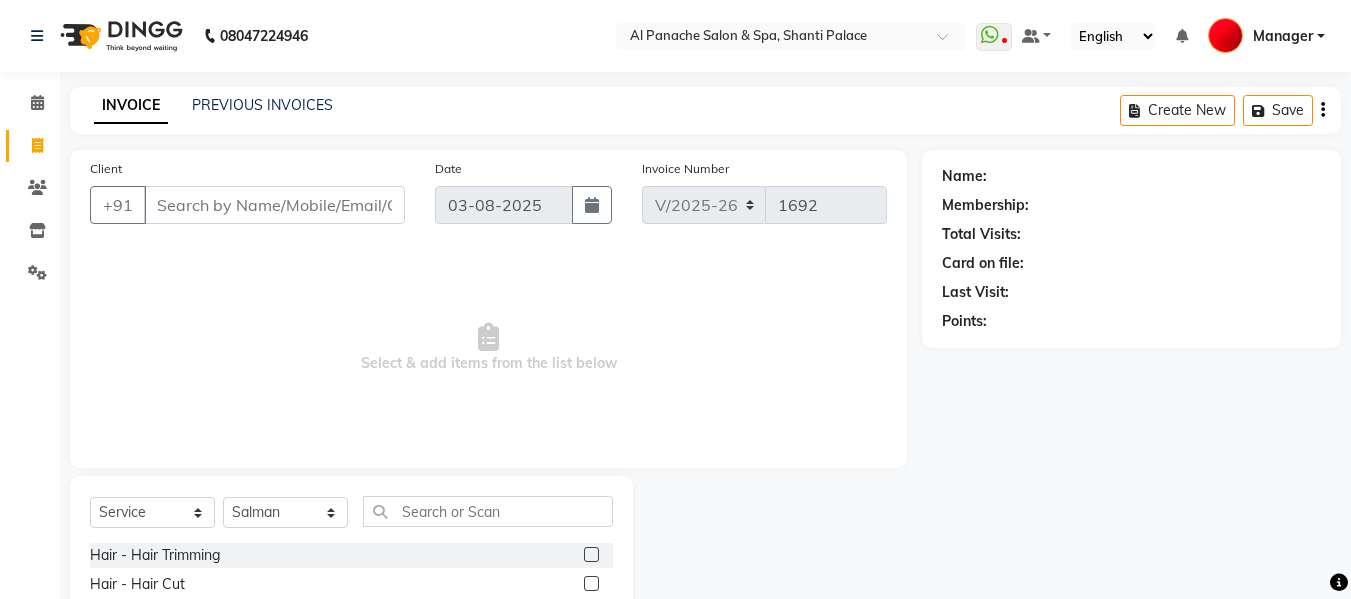 click 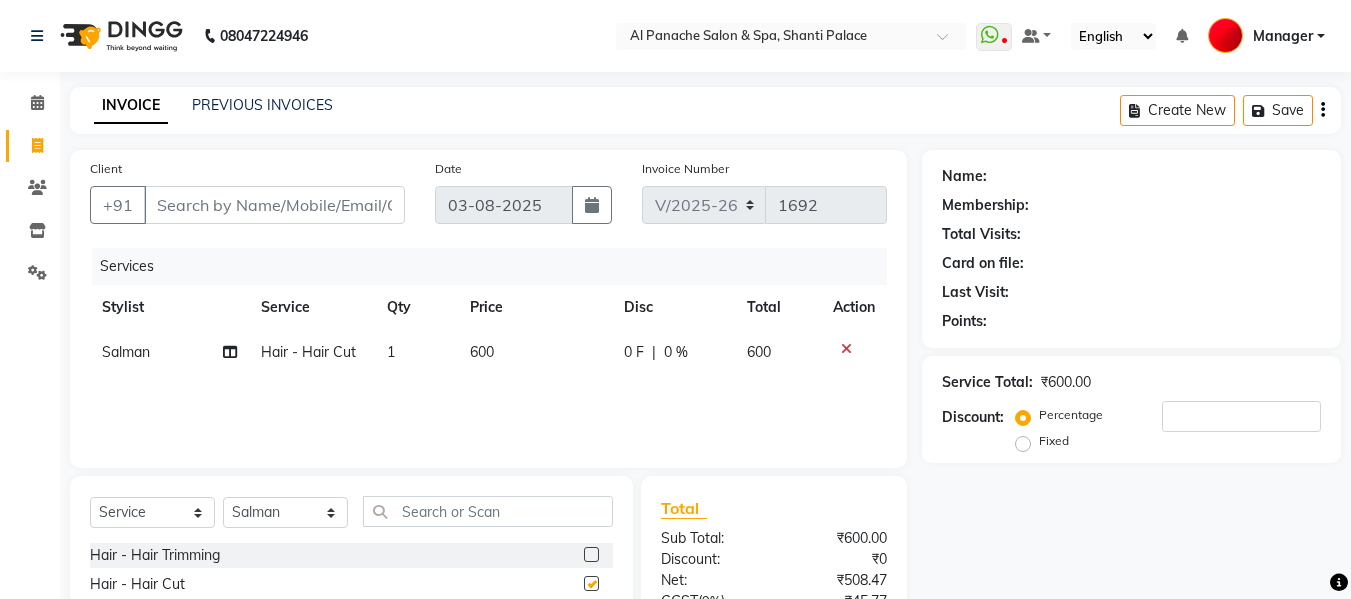 checkbox on "false" 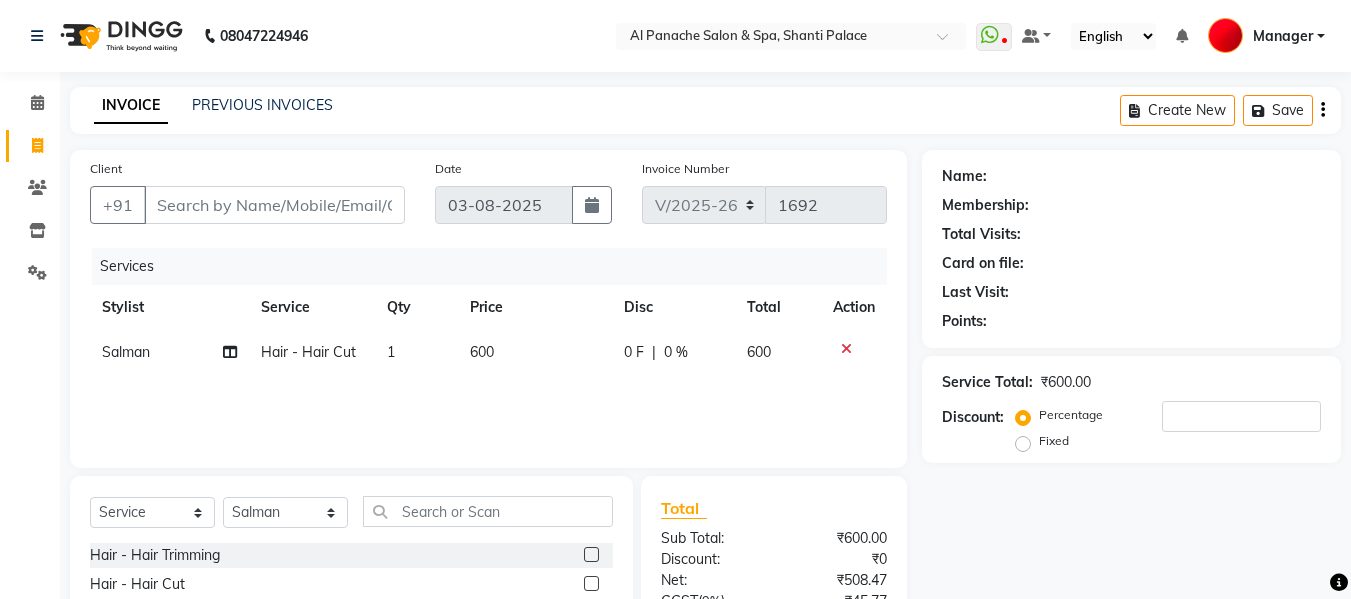 click on "600" 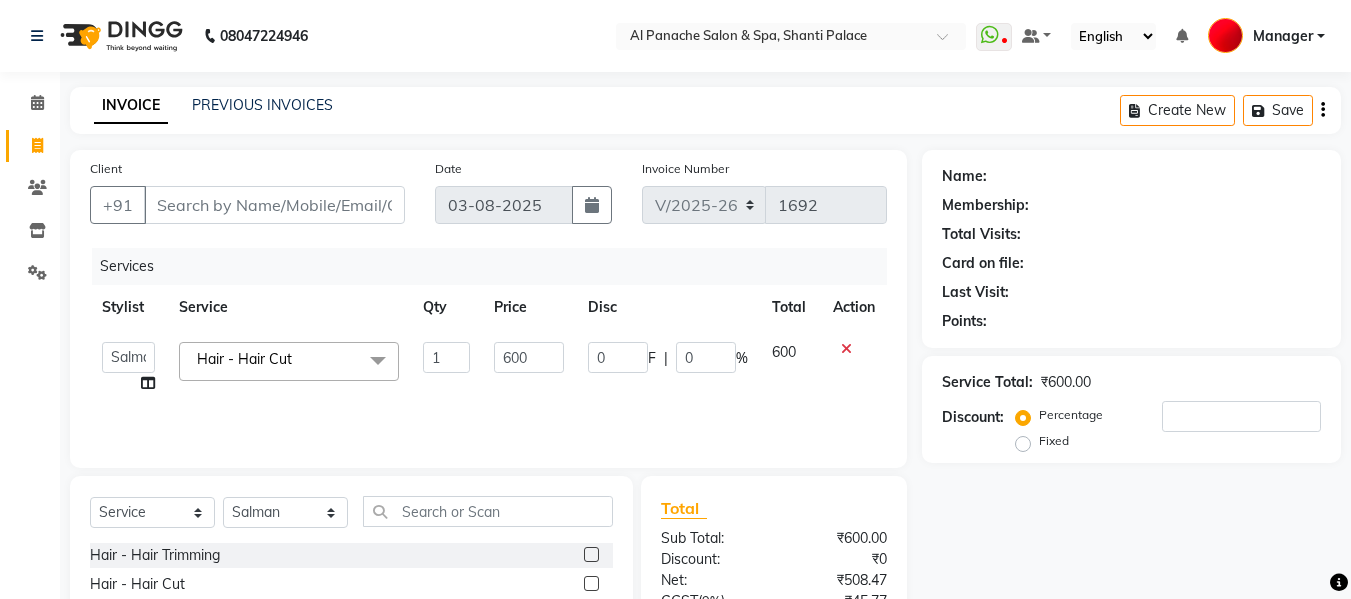 click 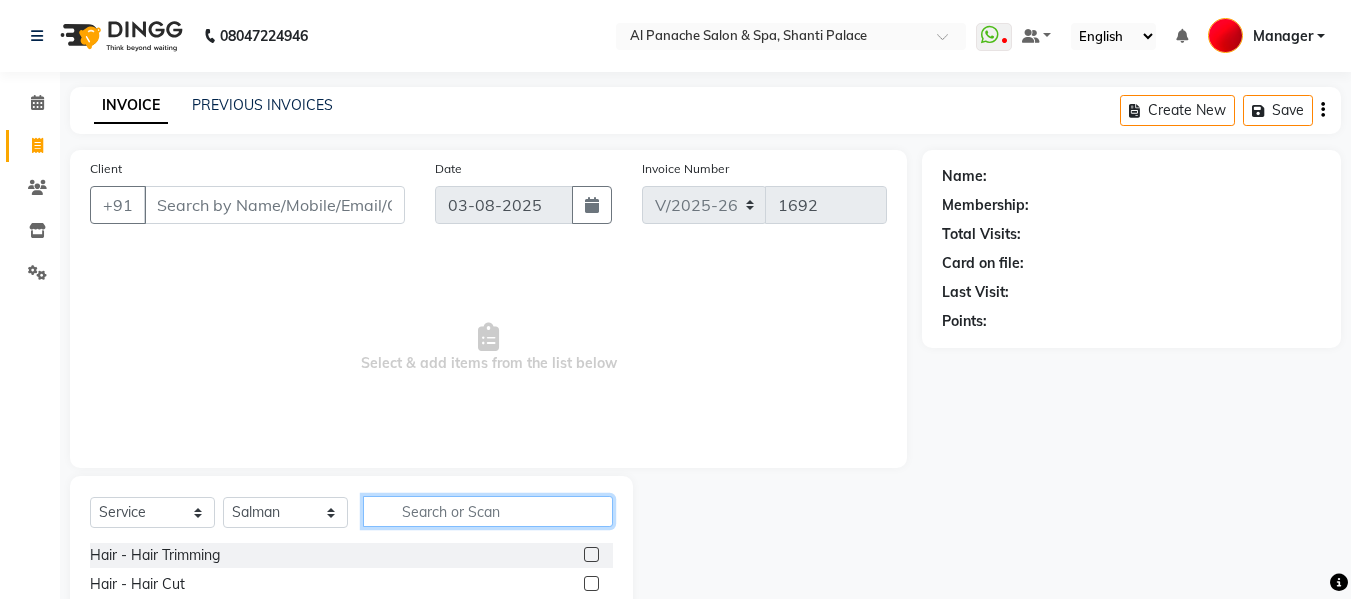 click 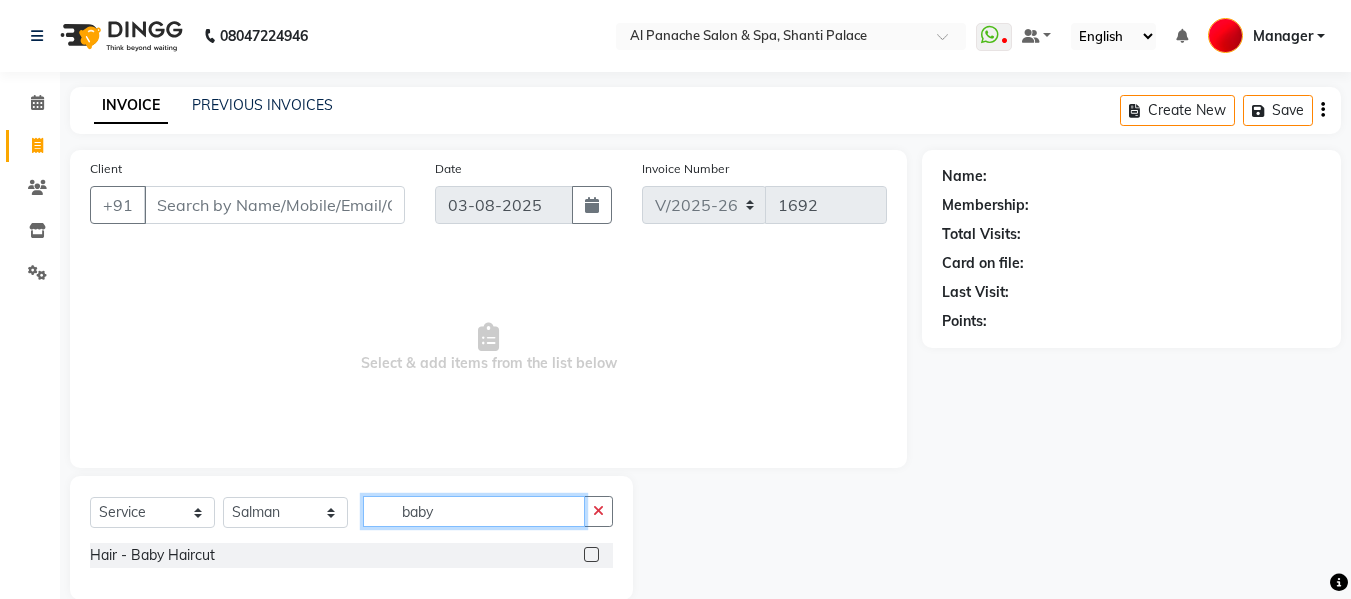 type on "baby" 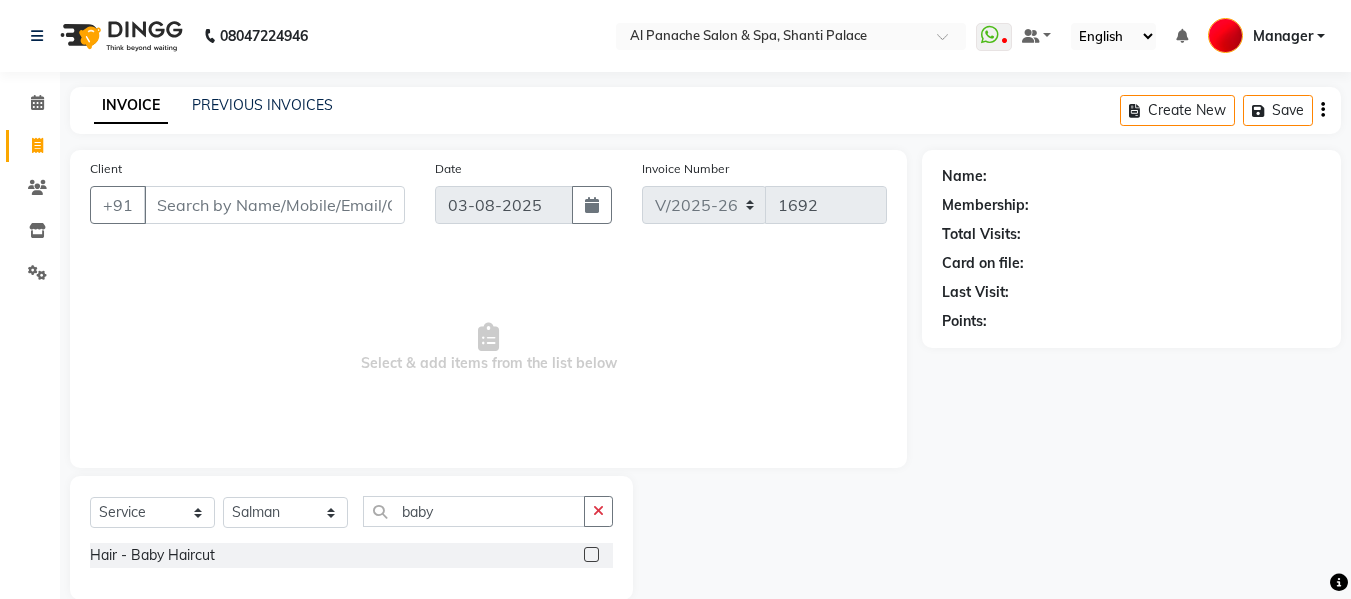 click 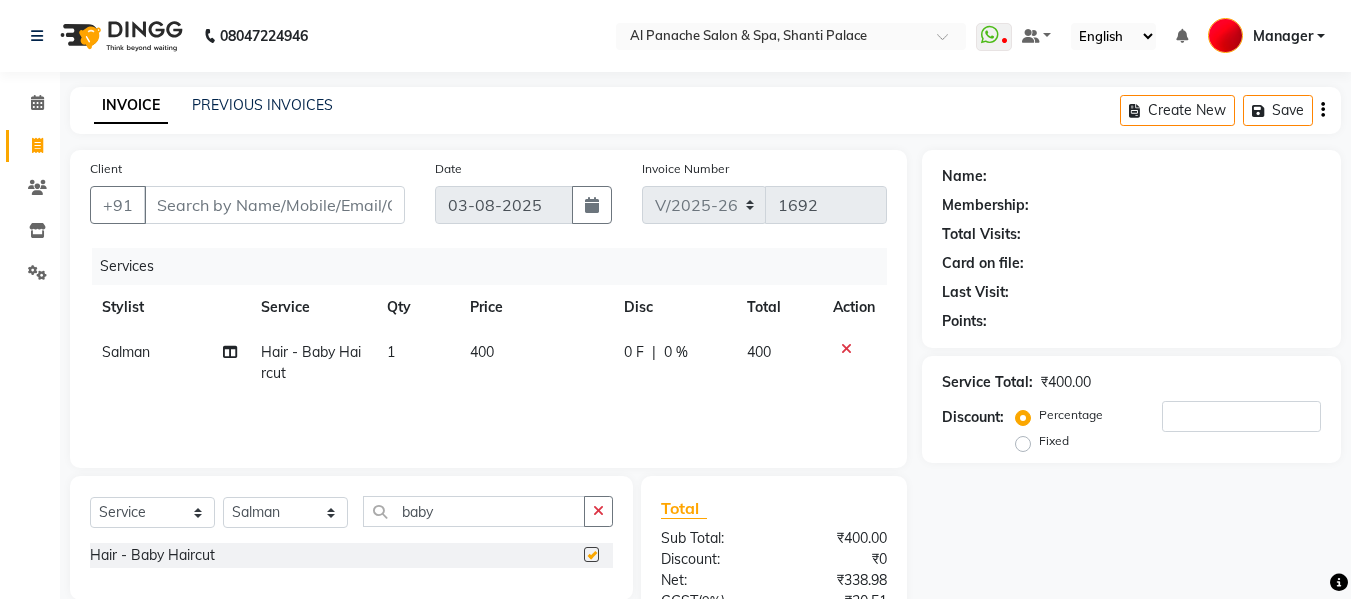checkbox on "false" 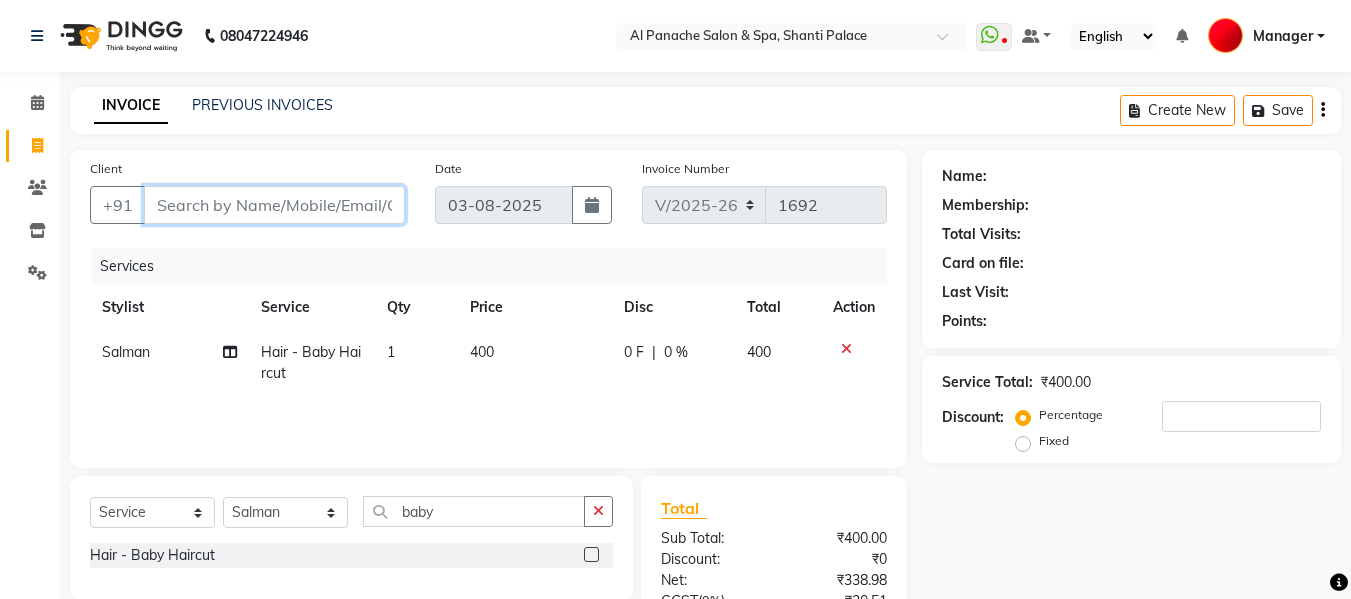click on "Client" at bounding box center (274, 205) 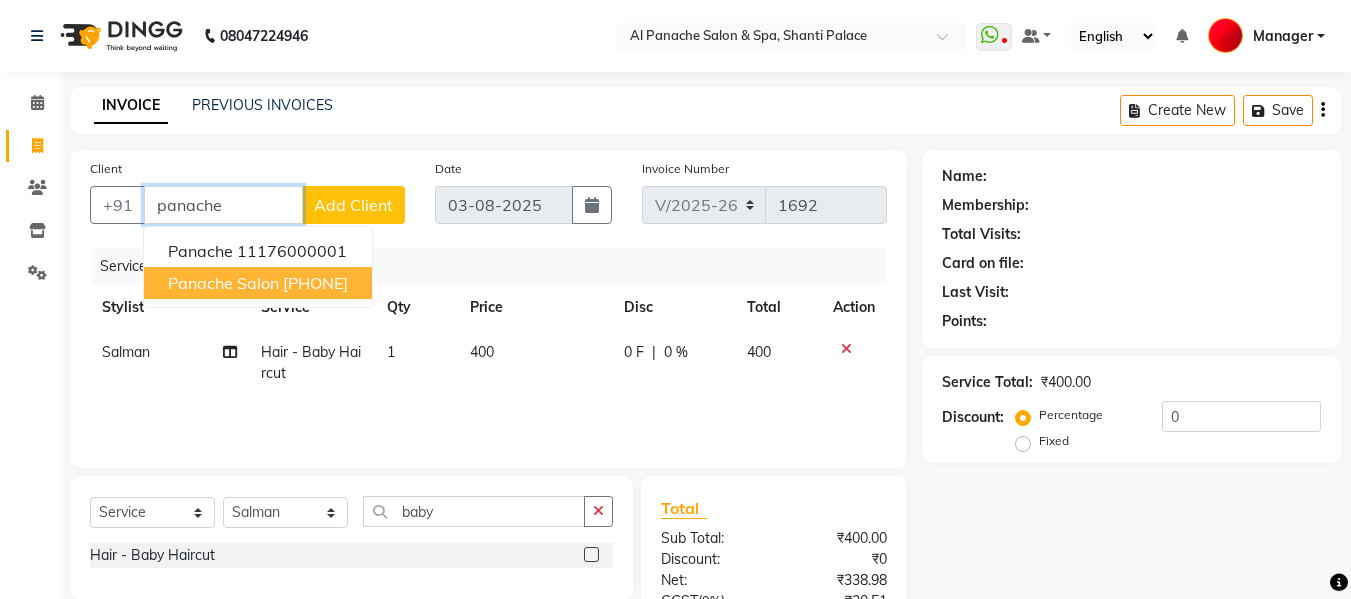 click on "[PHONE]" at bounding box center (315, 283) 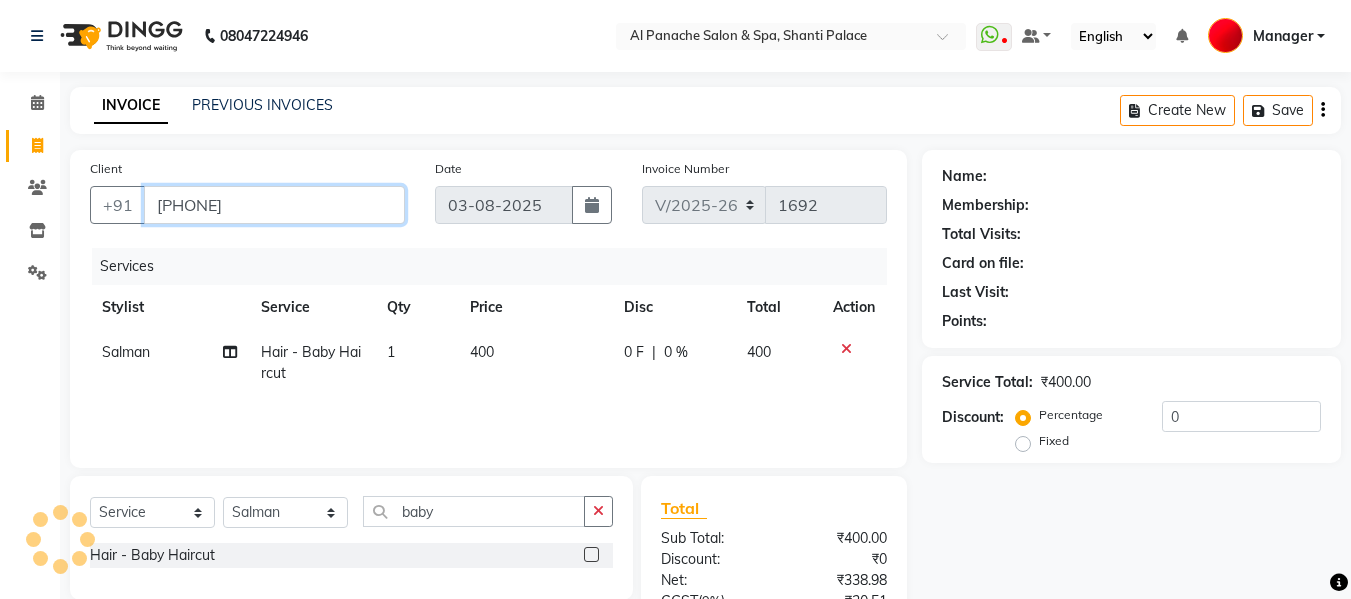 type on "[PHONE]" 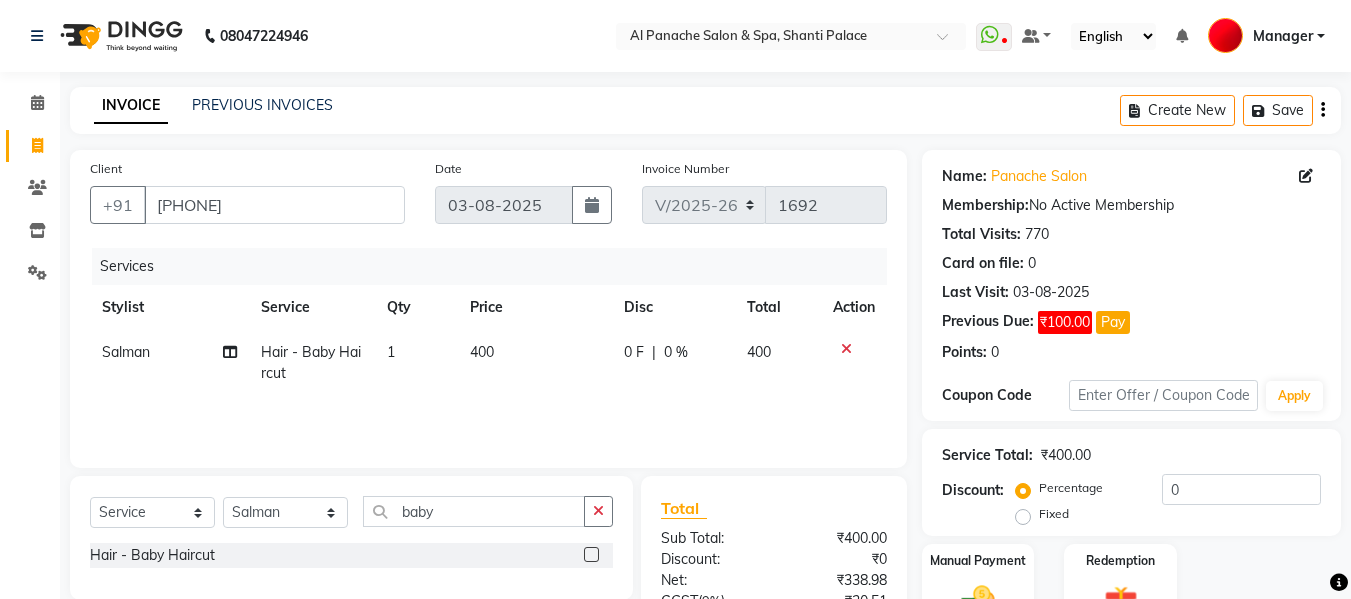 scroll, scrollTop: 201, scrollLeft: 0, axis: vertical 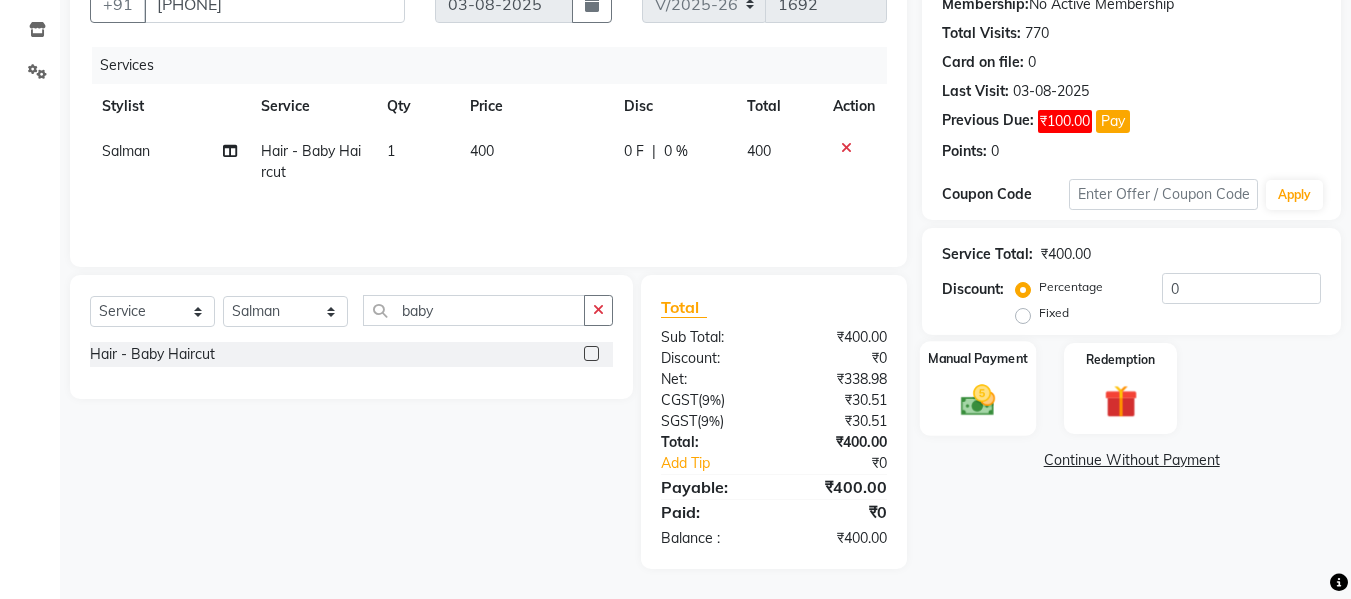 click 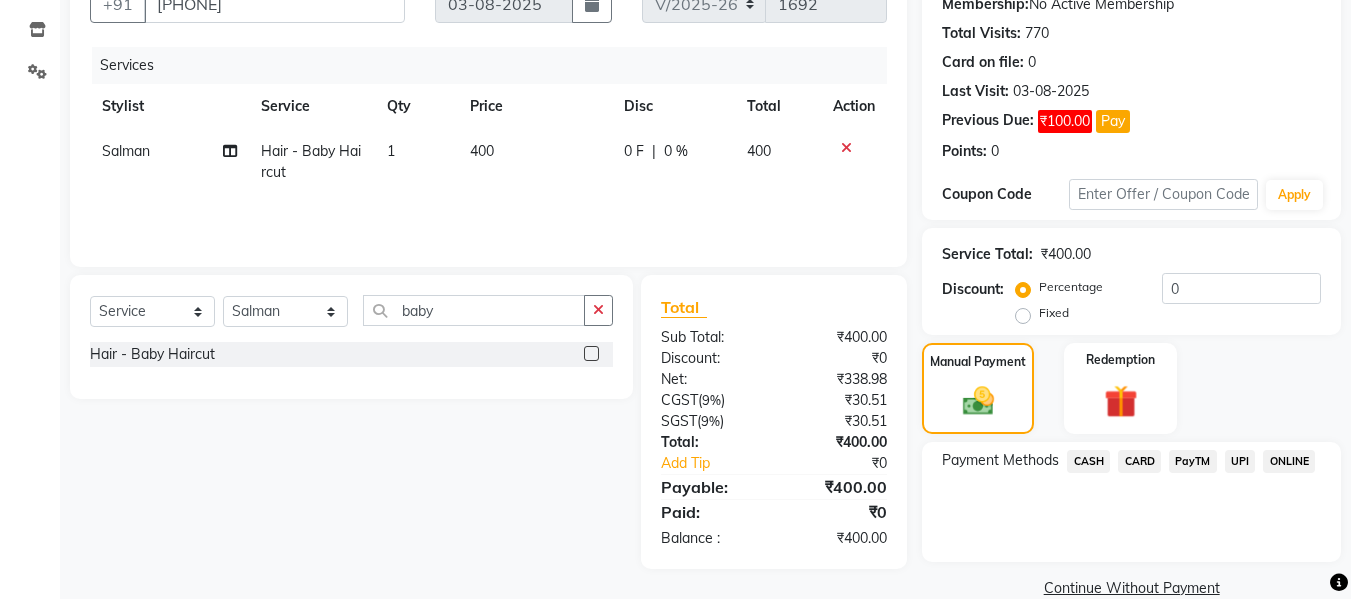 click on "CASH" 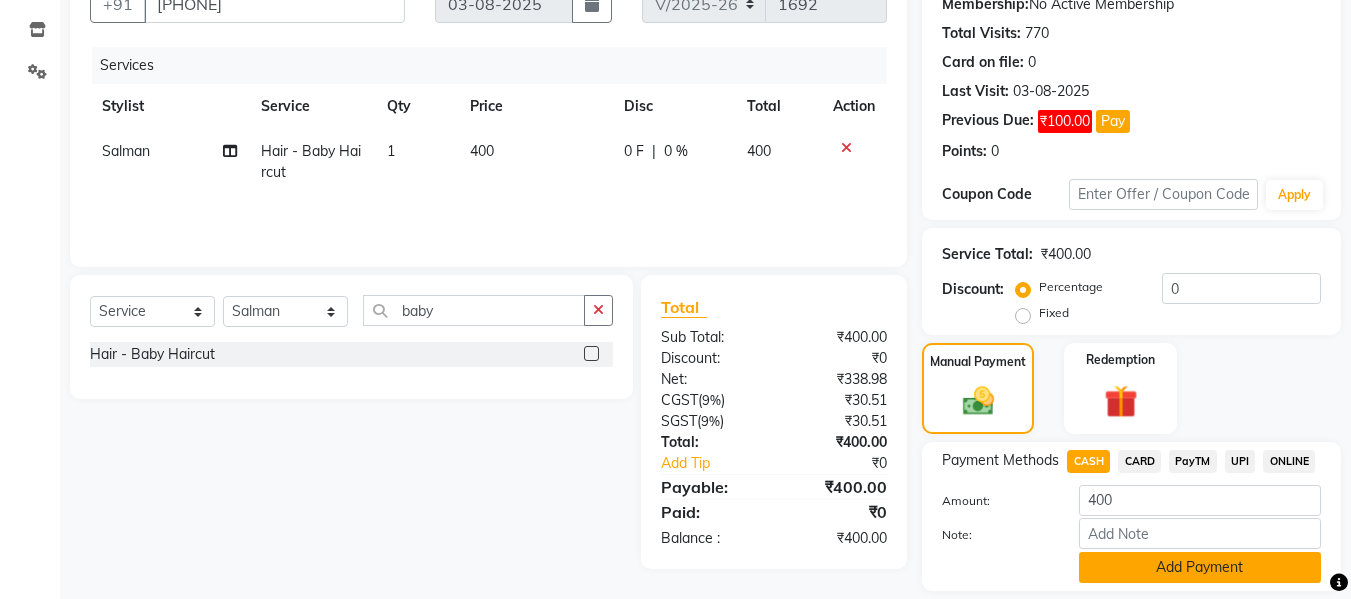 click on "Add Payment" 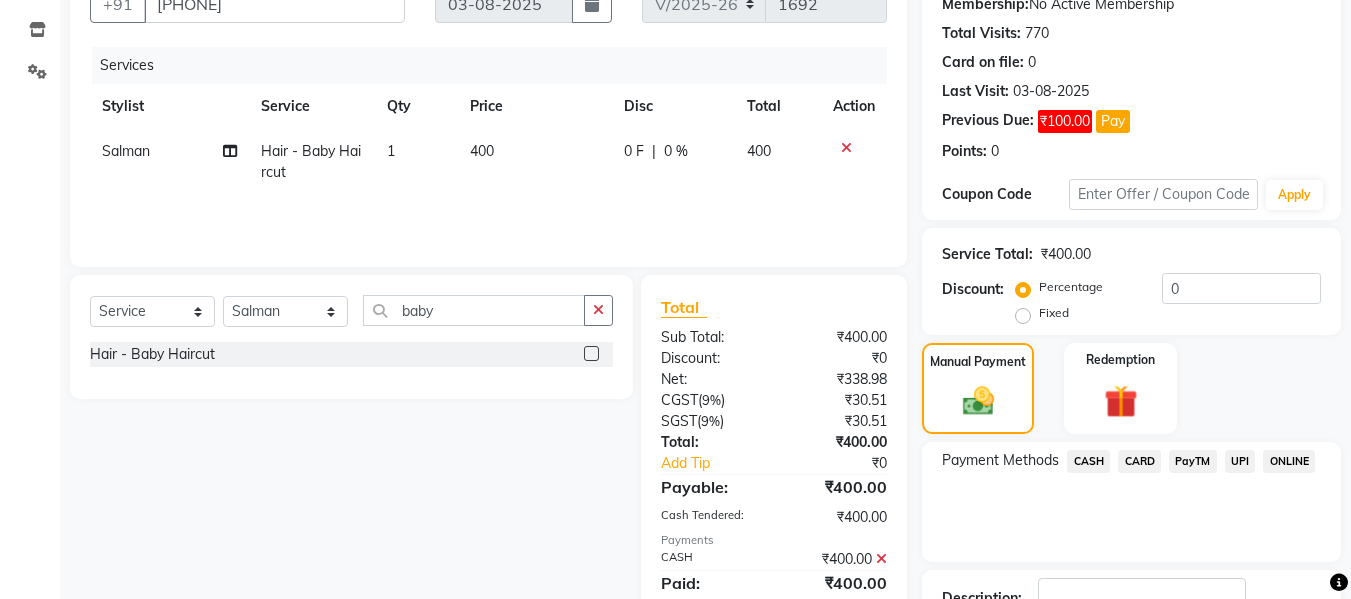 scroll, scrollTop: 348, scrollLeft: 0, axis: vertical 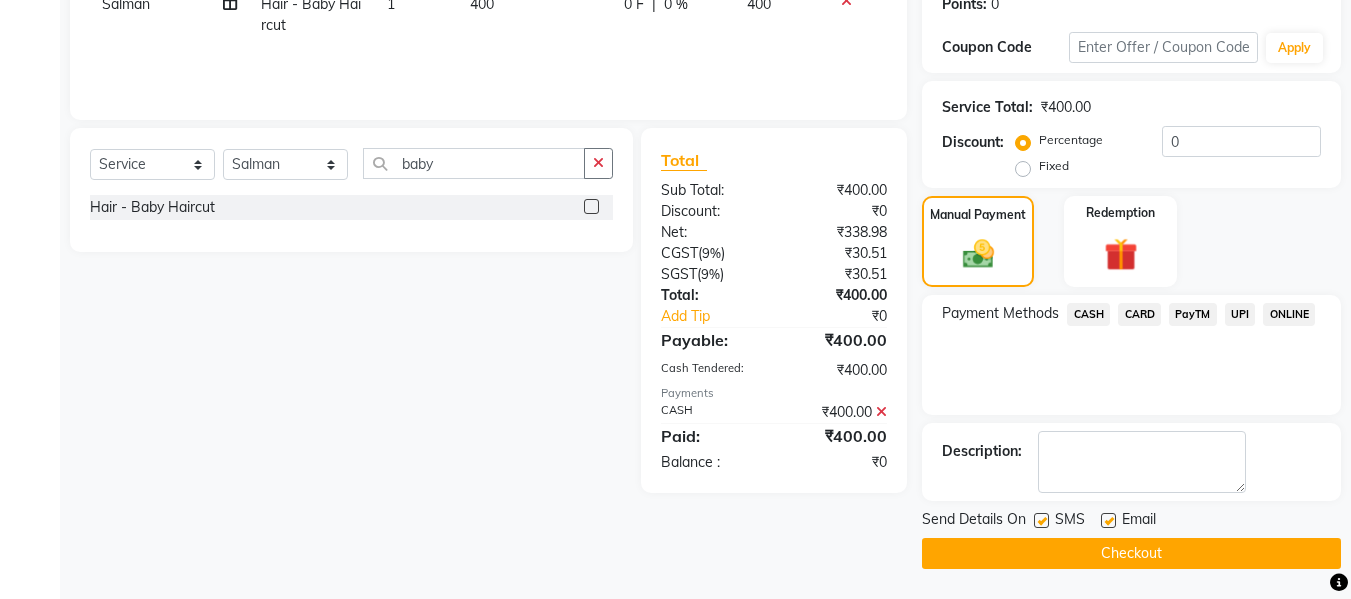 click on "Checkout" 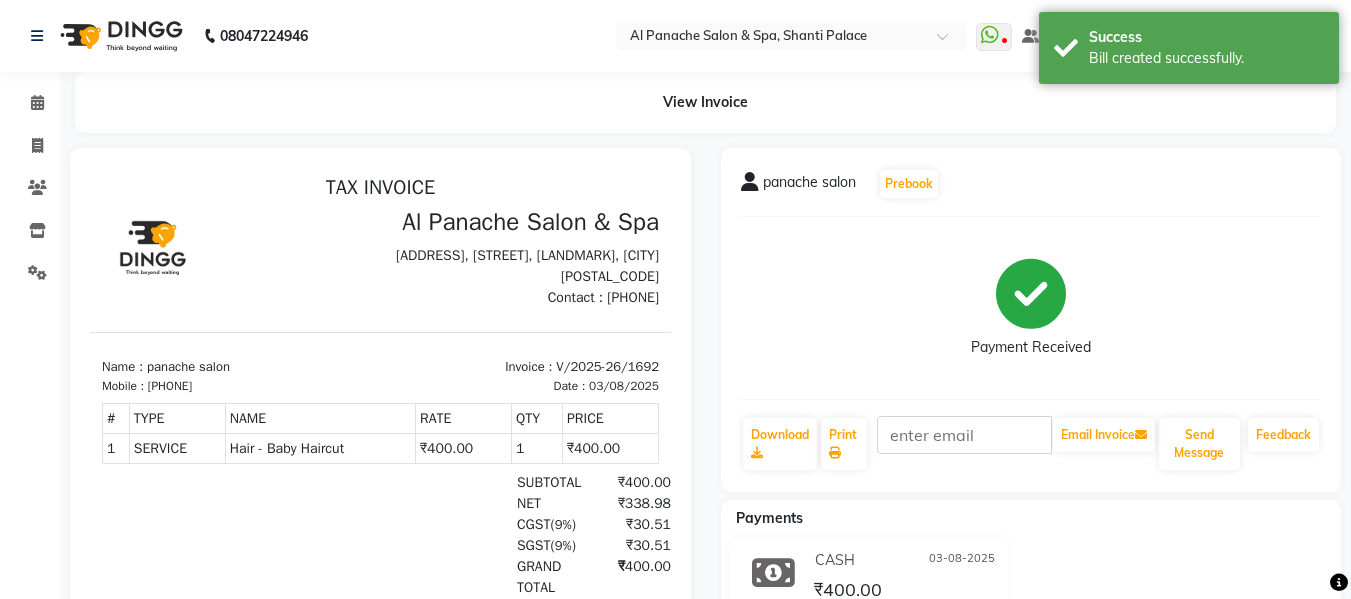 scroll, scrollTop: 0, scrollLeft: 0, axis: both 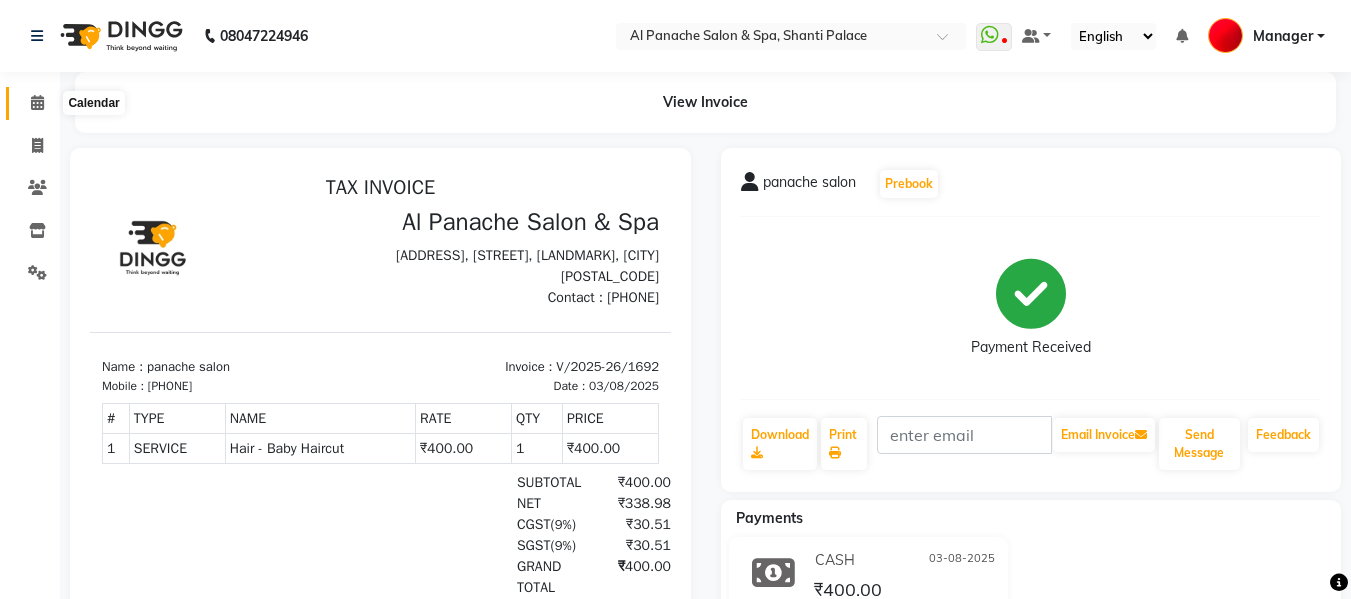 click 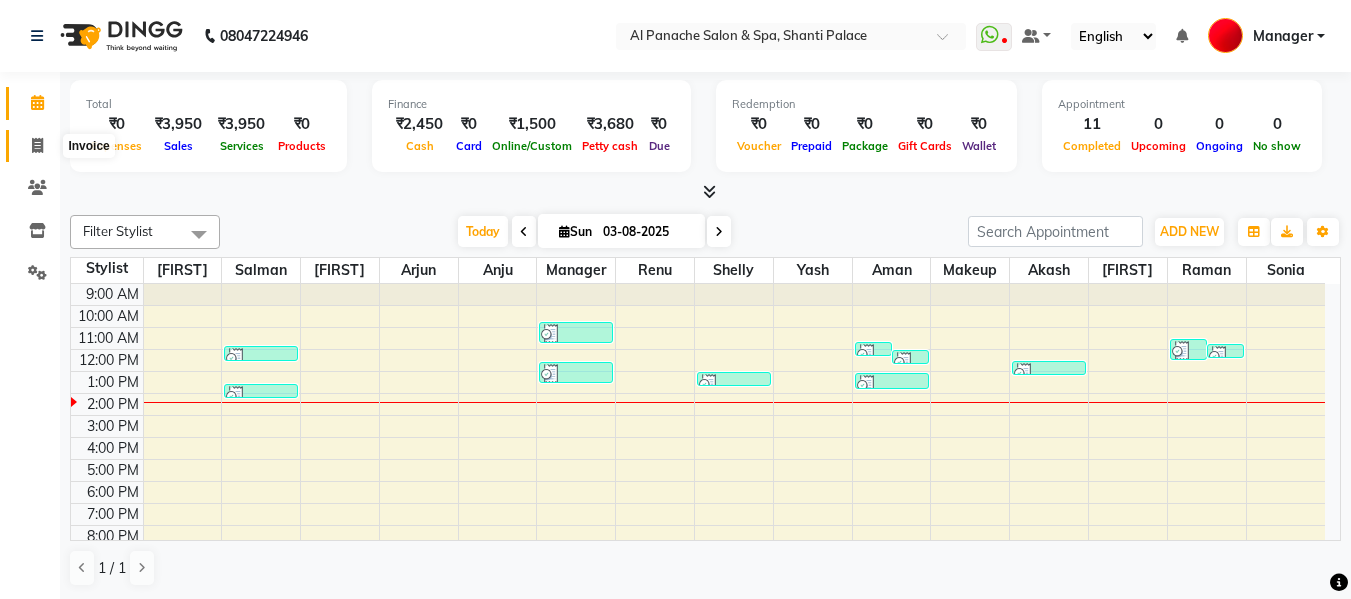 click 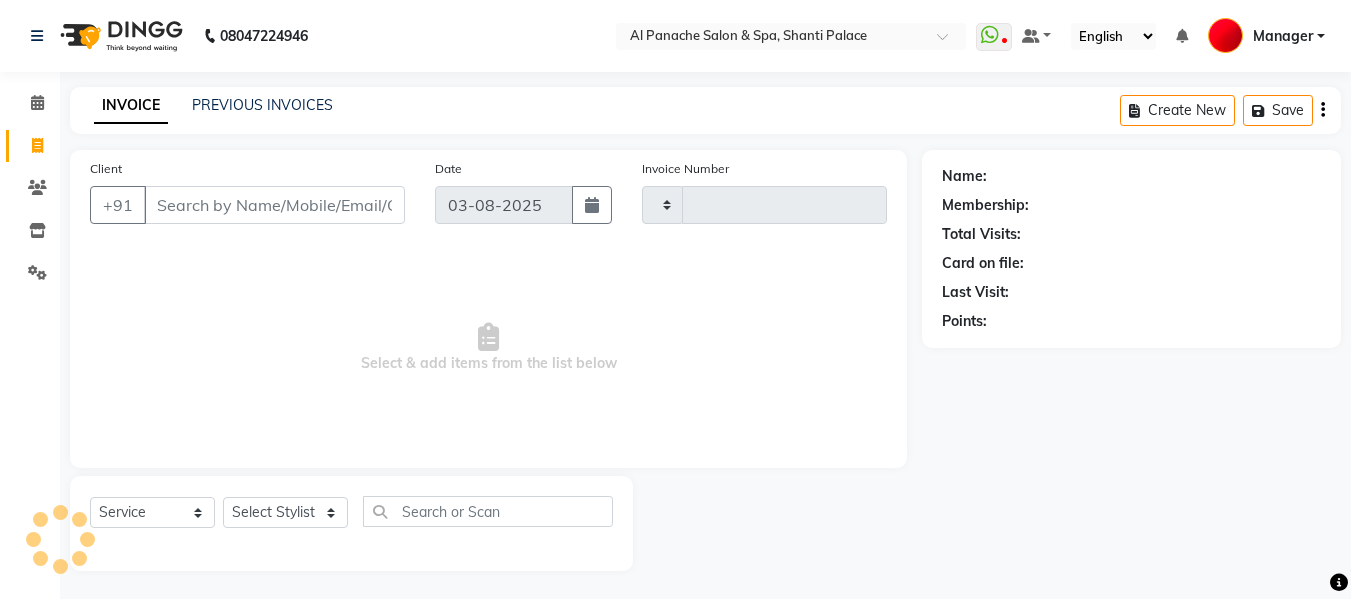type on "1693" 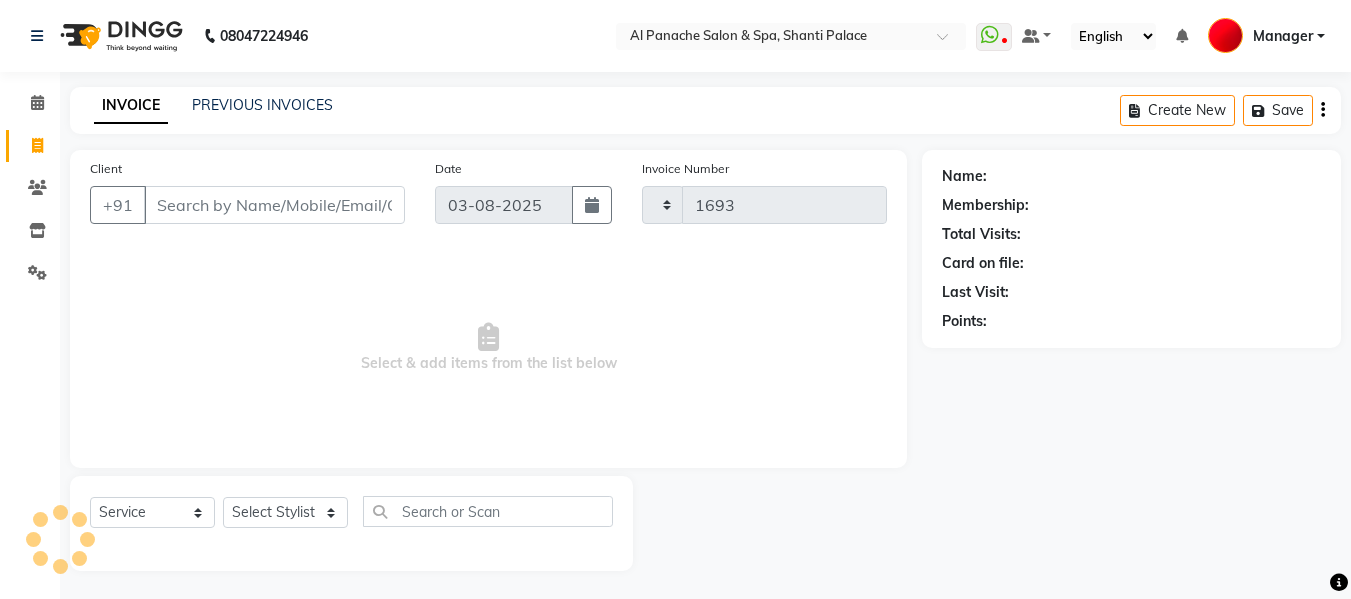 select on "751" 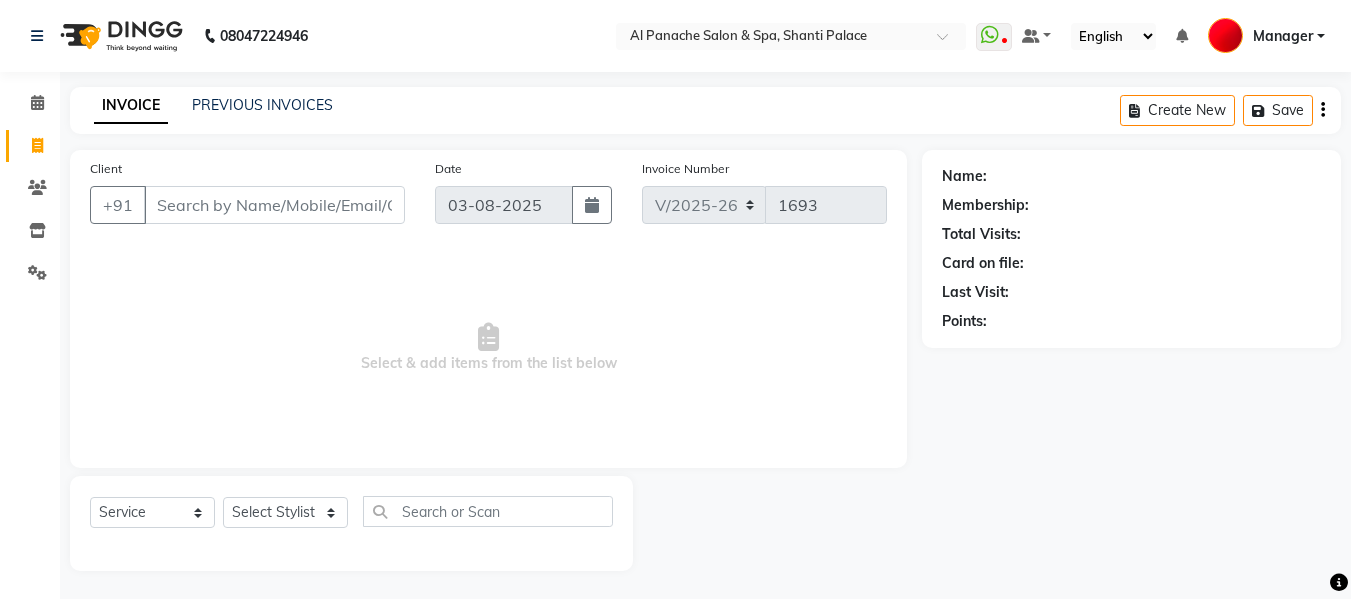 click on "Client" at bounding box center [274, 205] 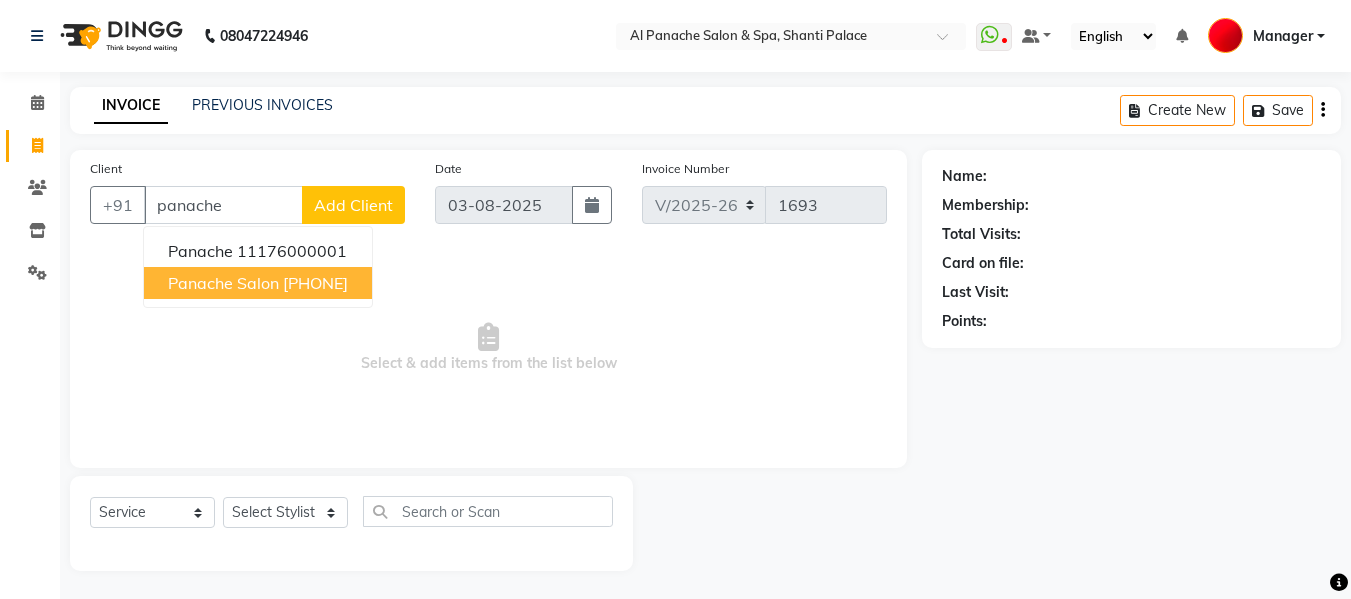 click on "[PHONE]" at bounding box center [315, 283] 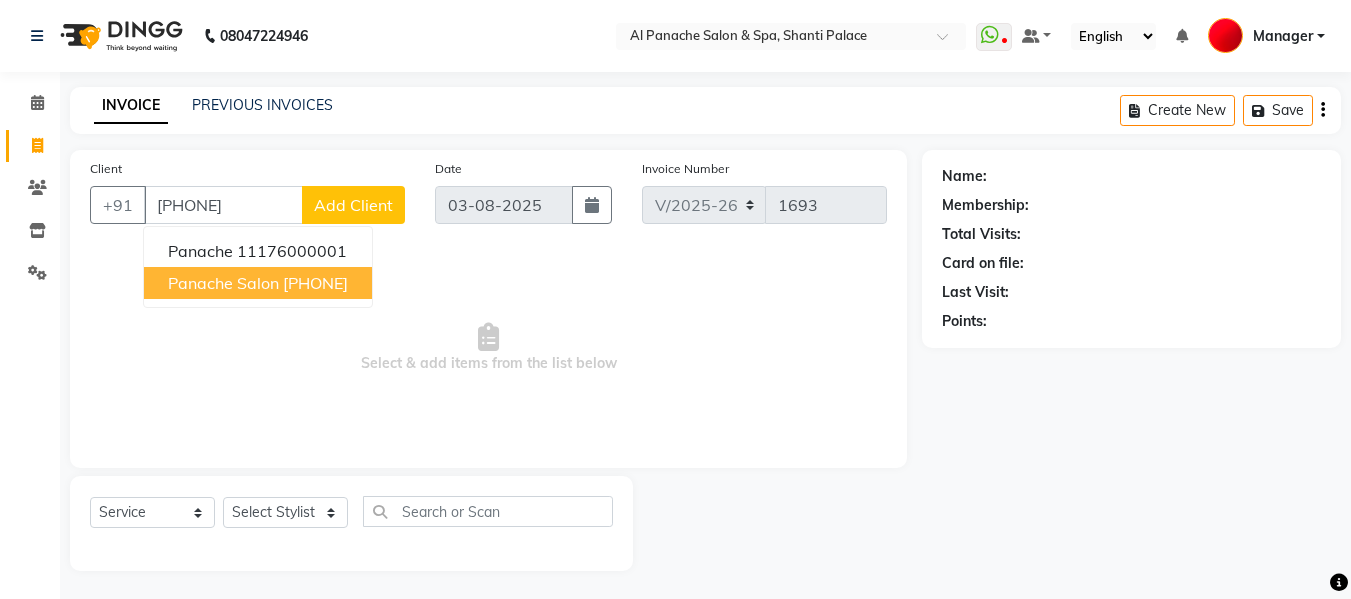 type on "[PHONE]" 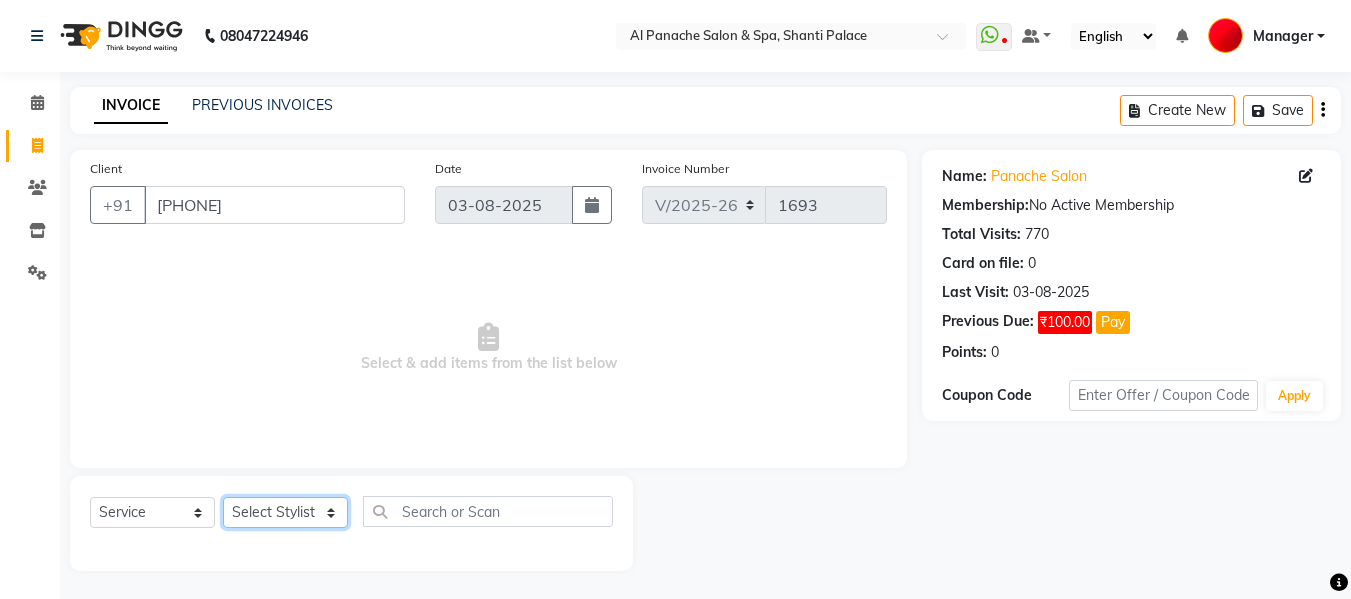 click on "Select Stylist Akash Aman anju Arjun AShu Bhavna Dhadwal Guneek Makeup Manager Raman Renu Salman Shelly shushma Sonia yash" 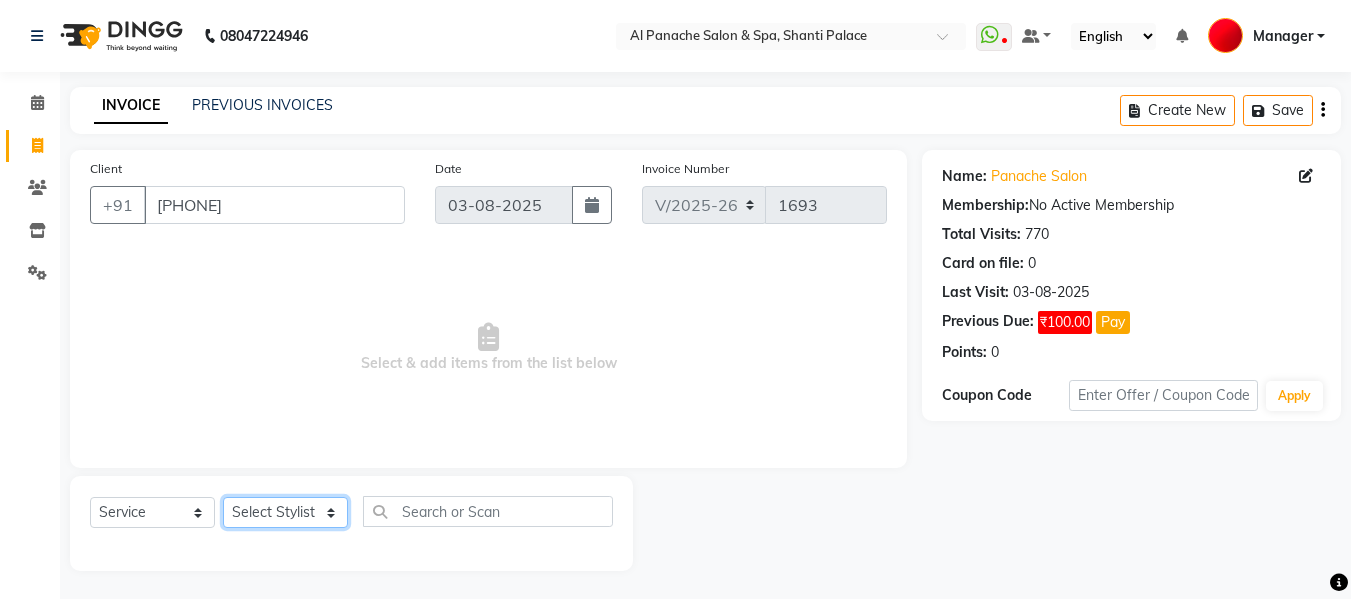 select on "12074" 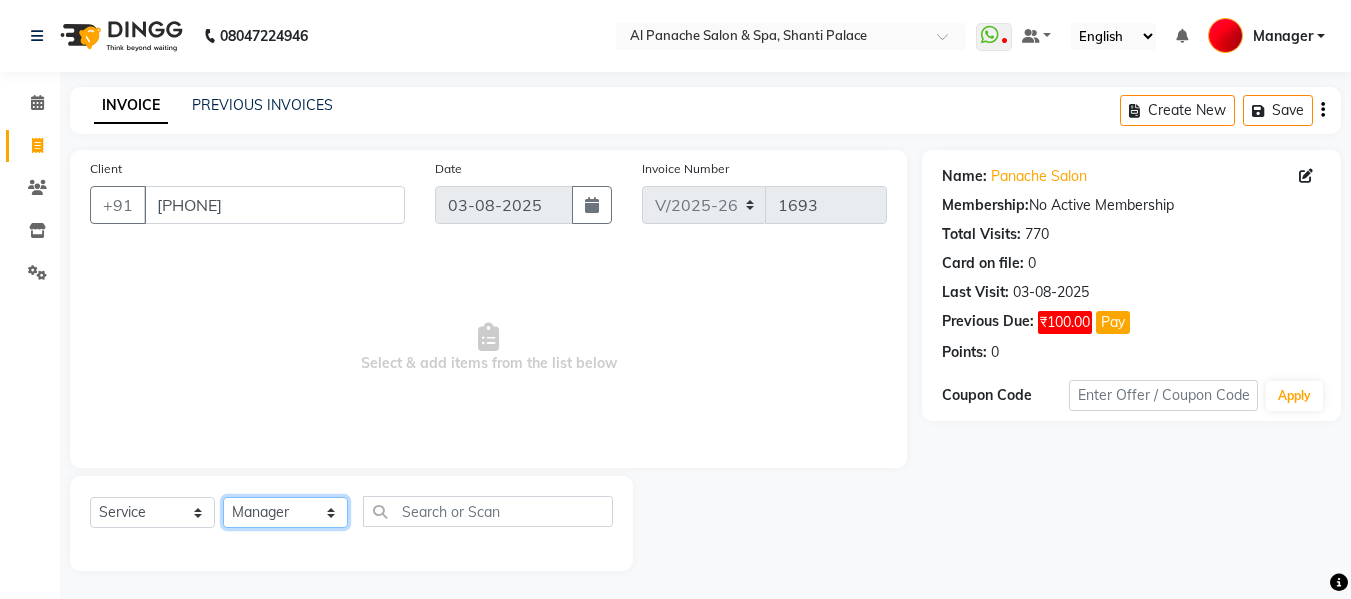 click on "Select Stylist Akash Aman anju Arjun AShu Bhavna Dhadwal Guneek Makeup Manager Raman Renu Salman Shelly shushma Sonia yash" 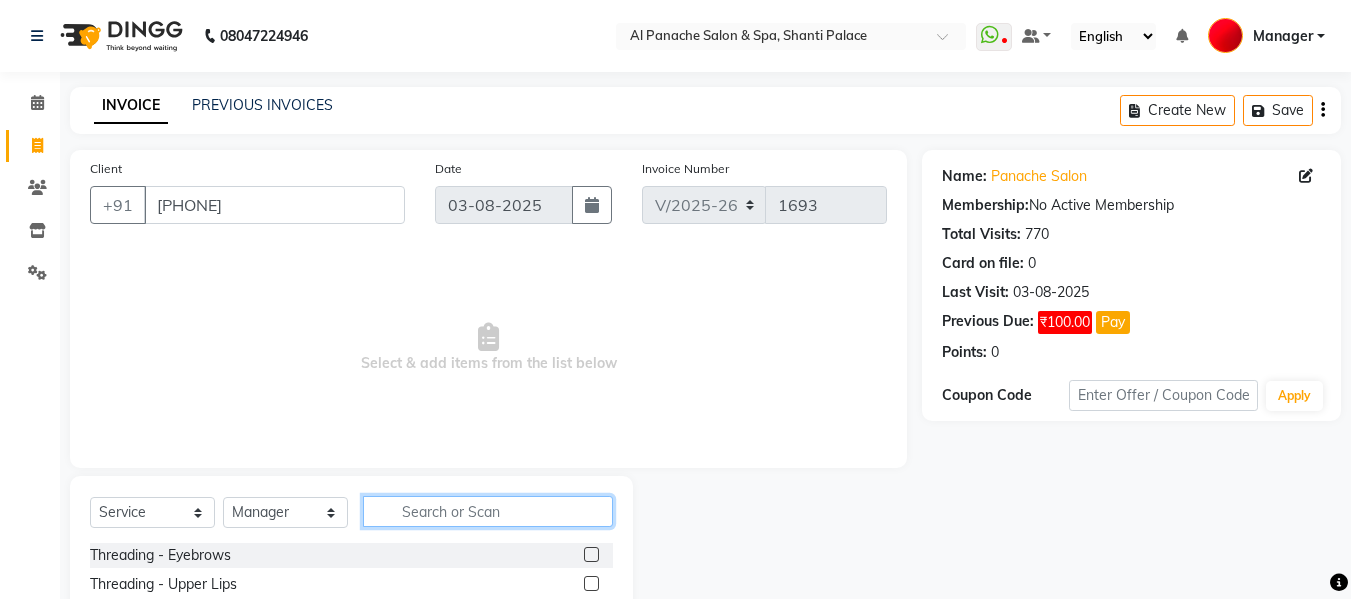 click 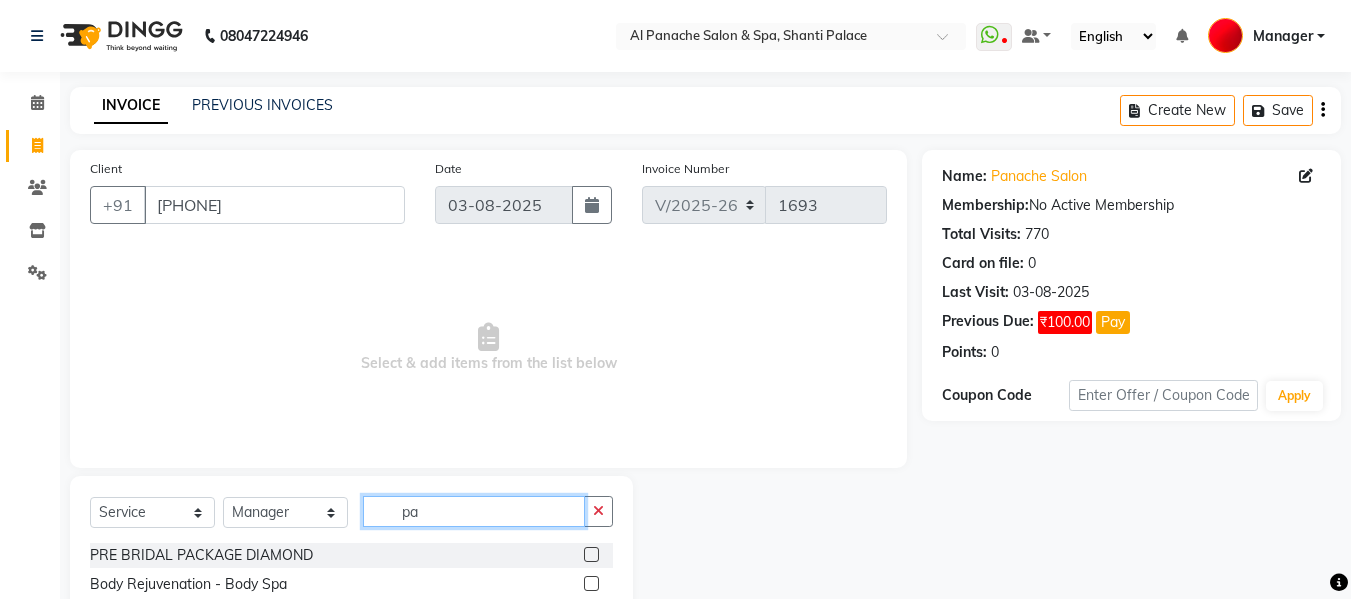 type on "p" 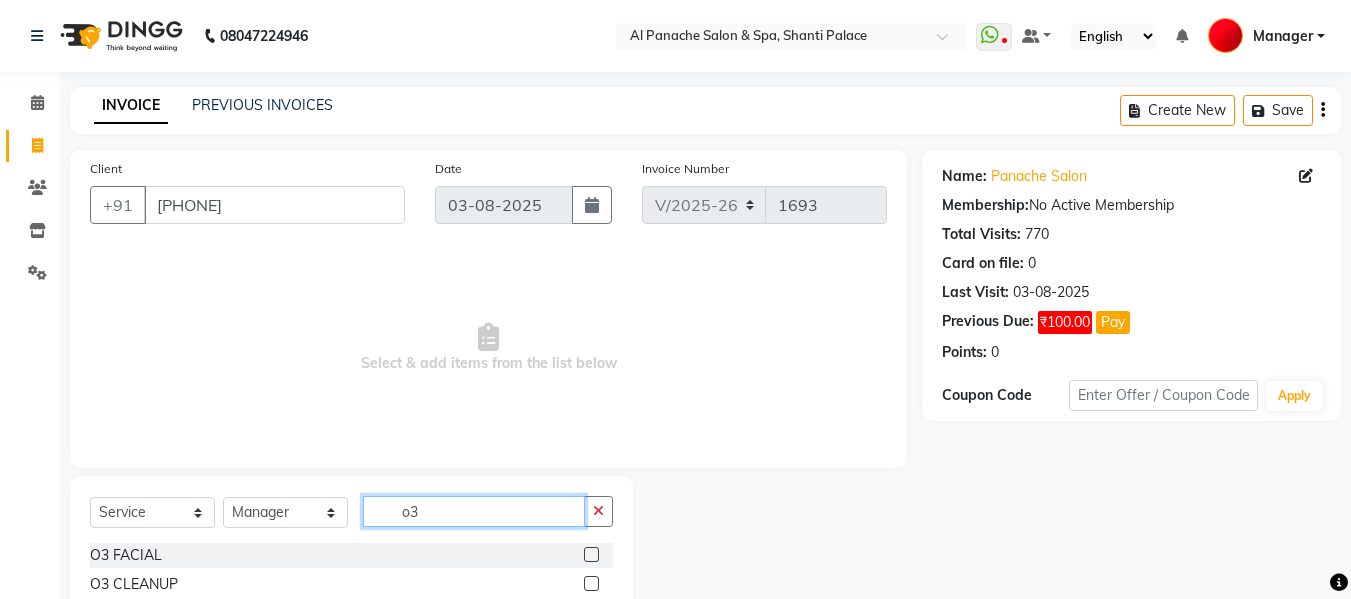 scroll, scrollTop: 176, scrollLeft: 0, axis: vertical 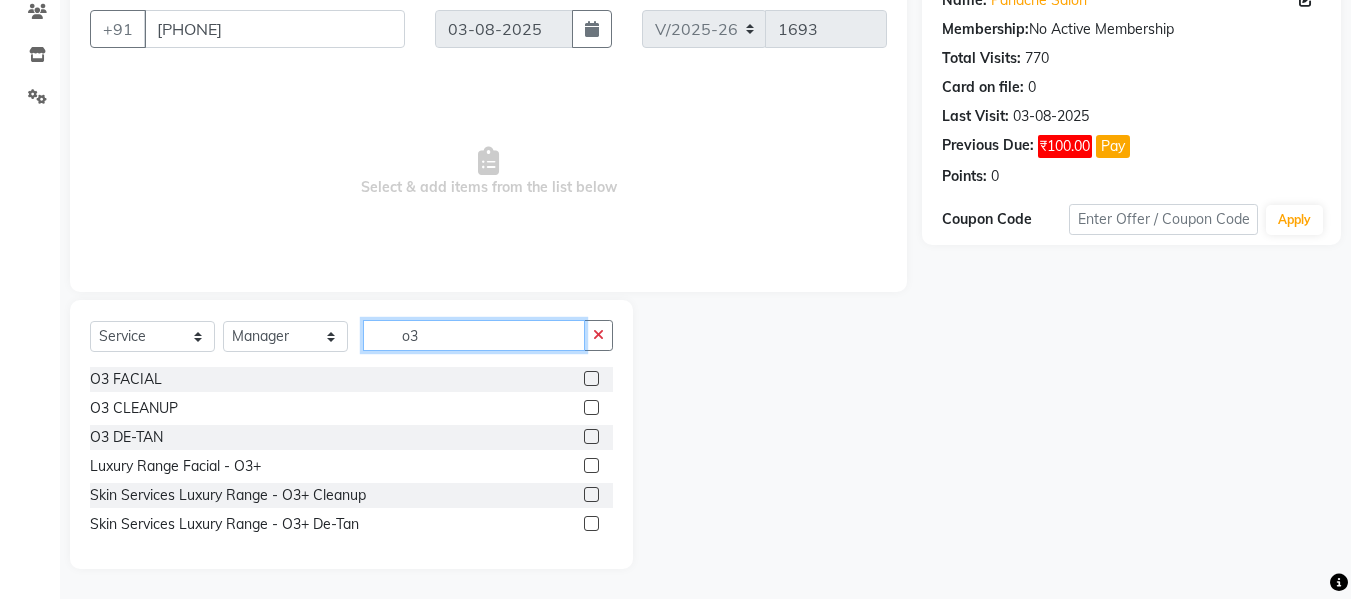 type on "o3" 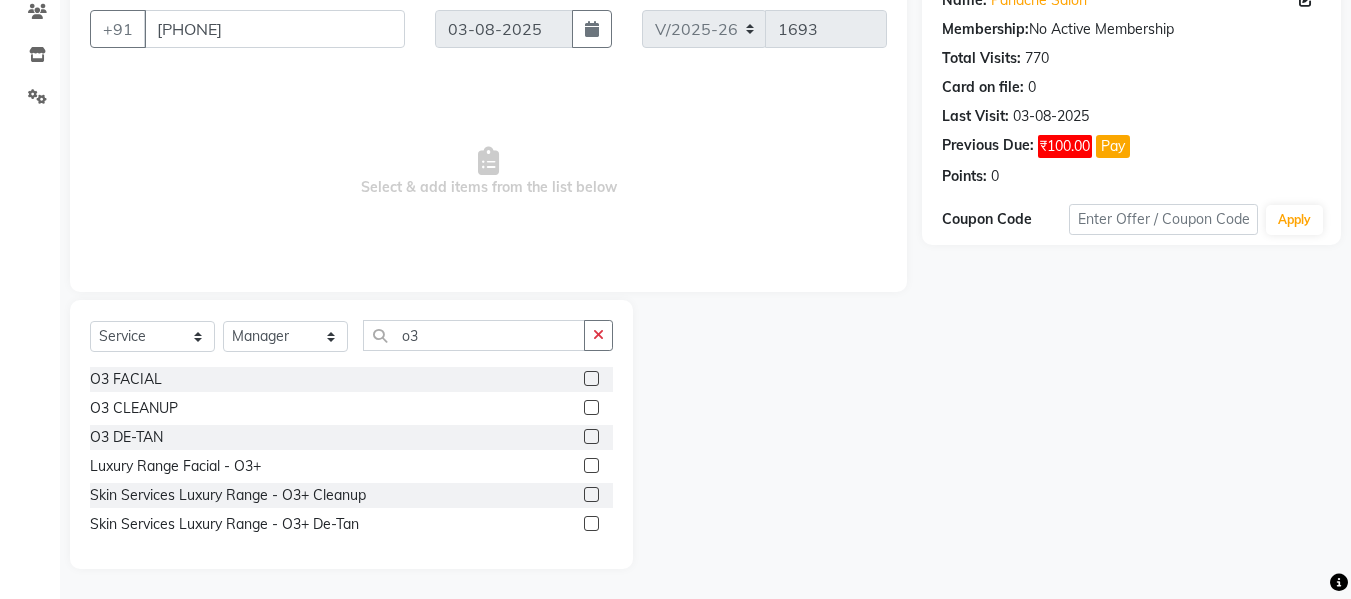 click 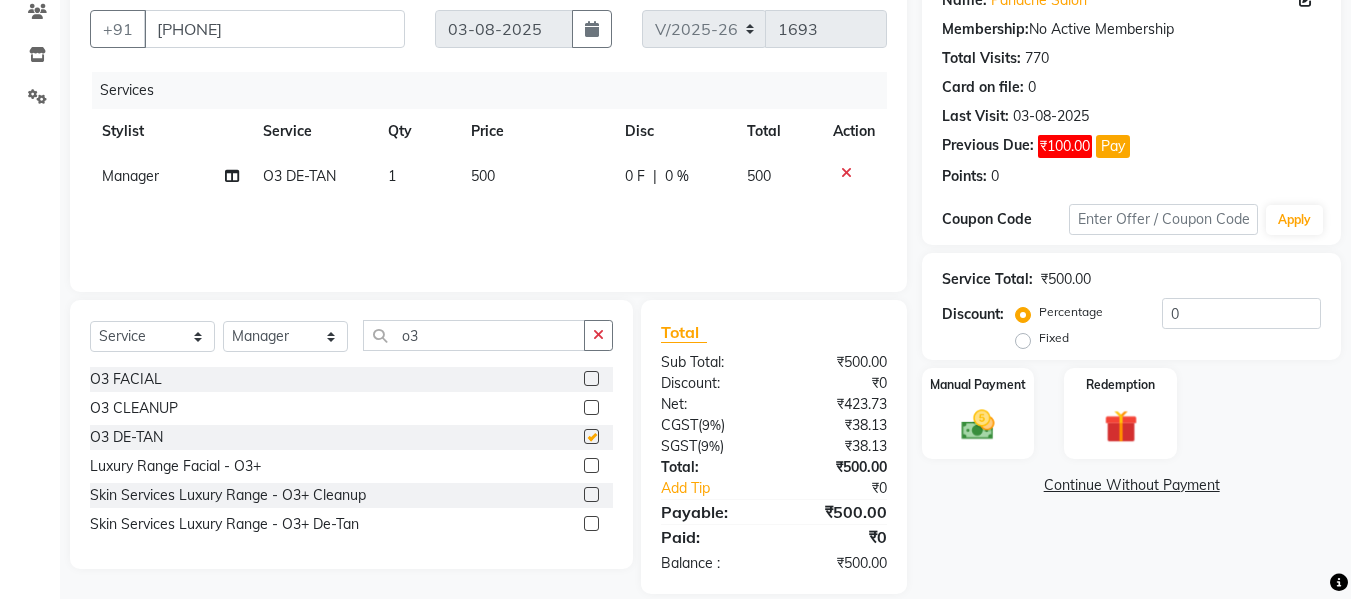 checkbox on "false" 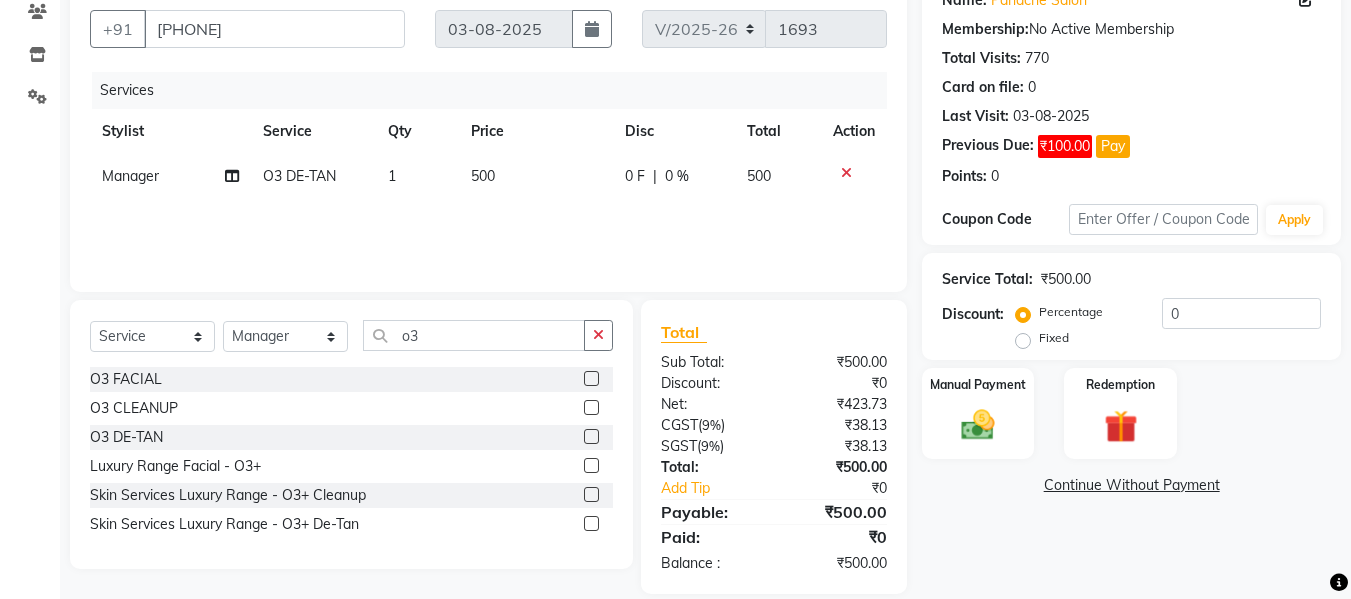 click on "500" 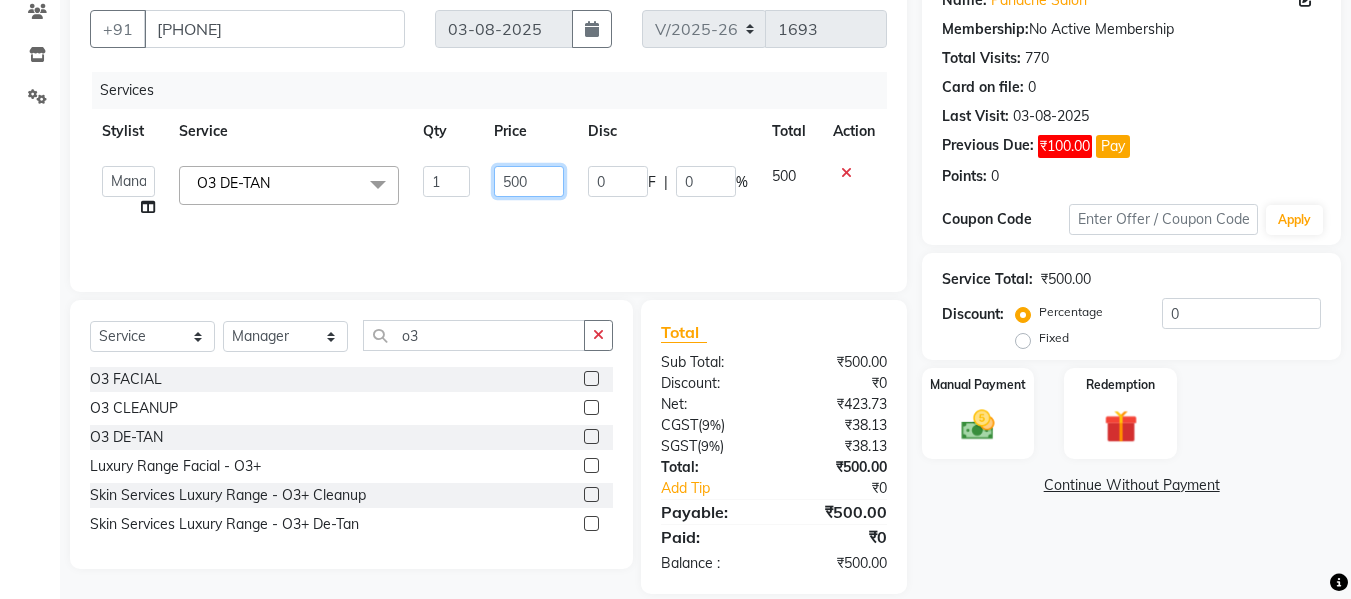 click on "500" 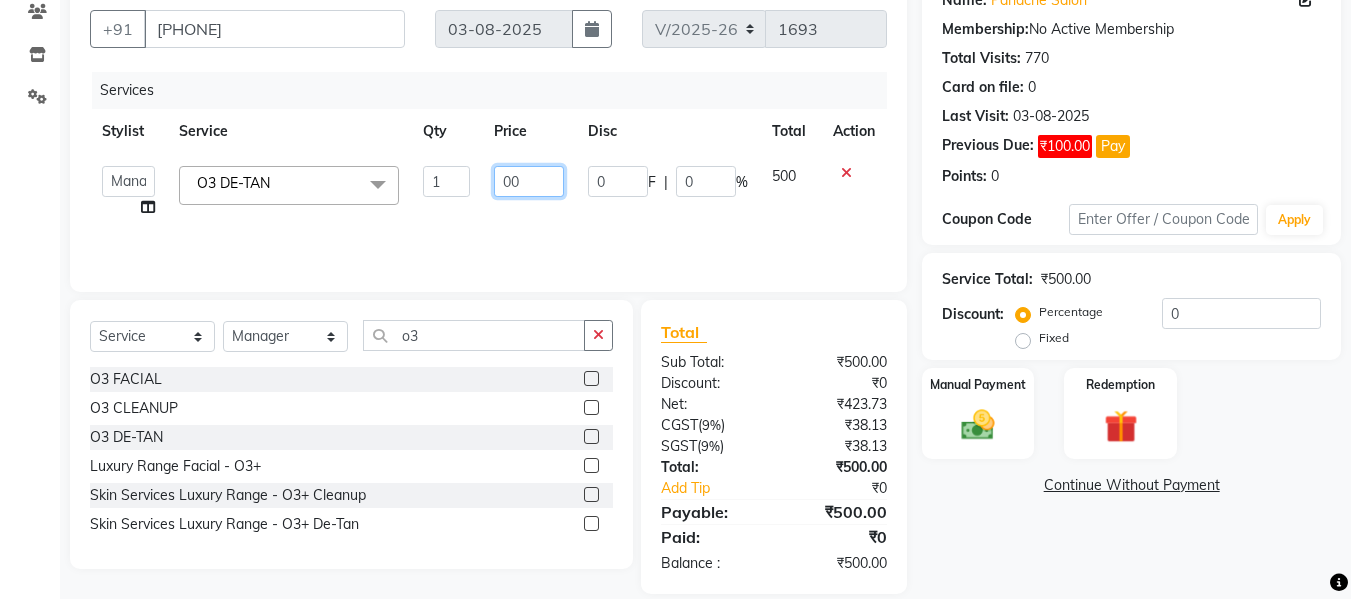 type on "700" 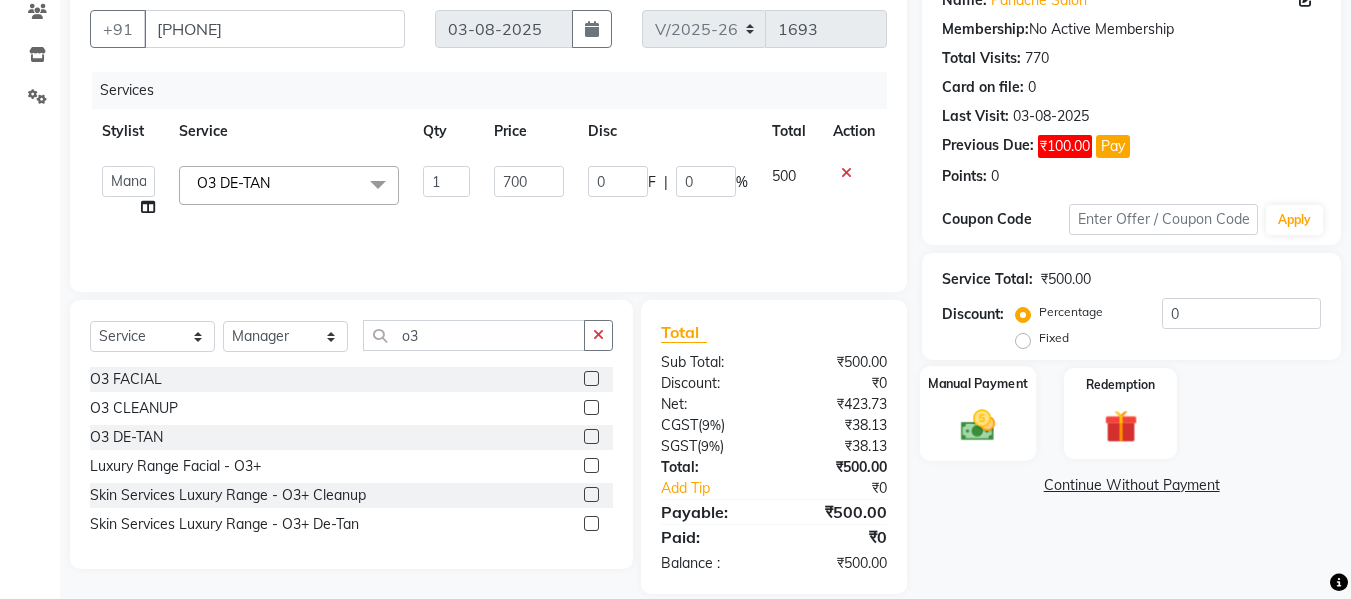click on "Manual Payment" 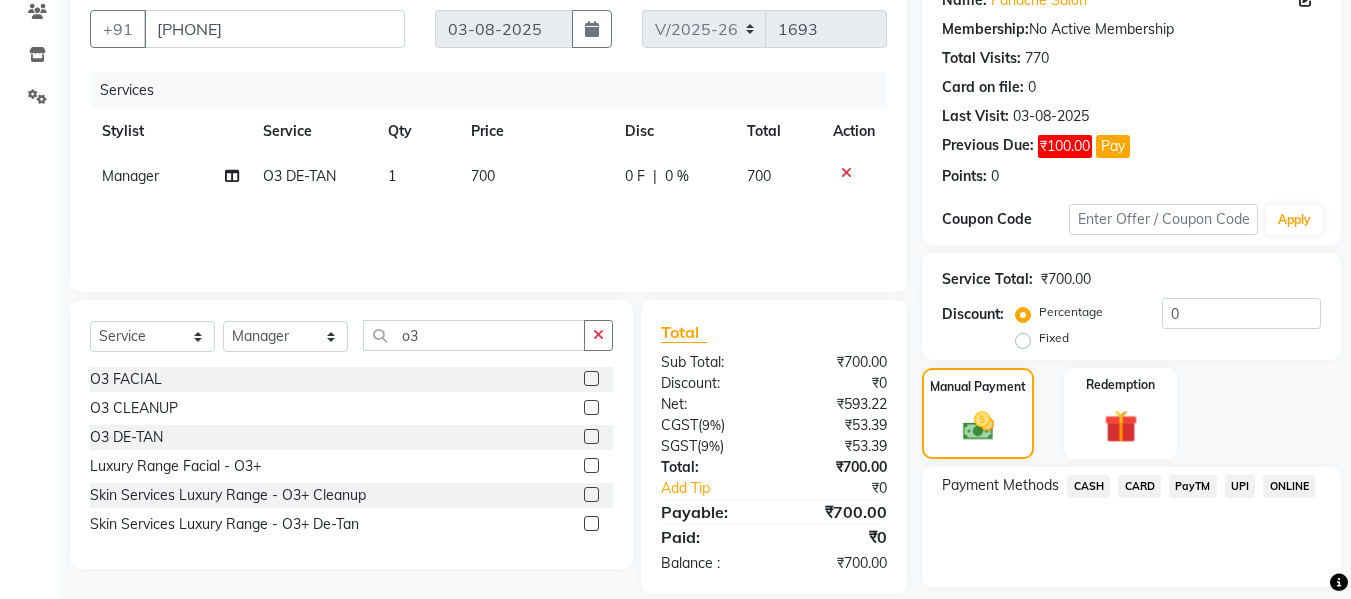 click on "UPI" 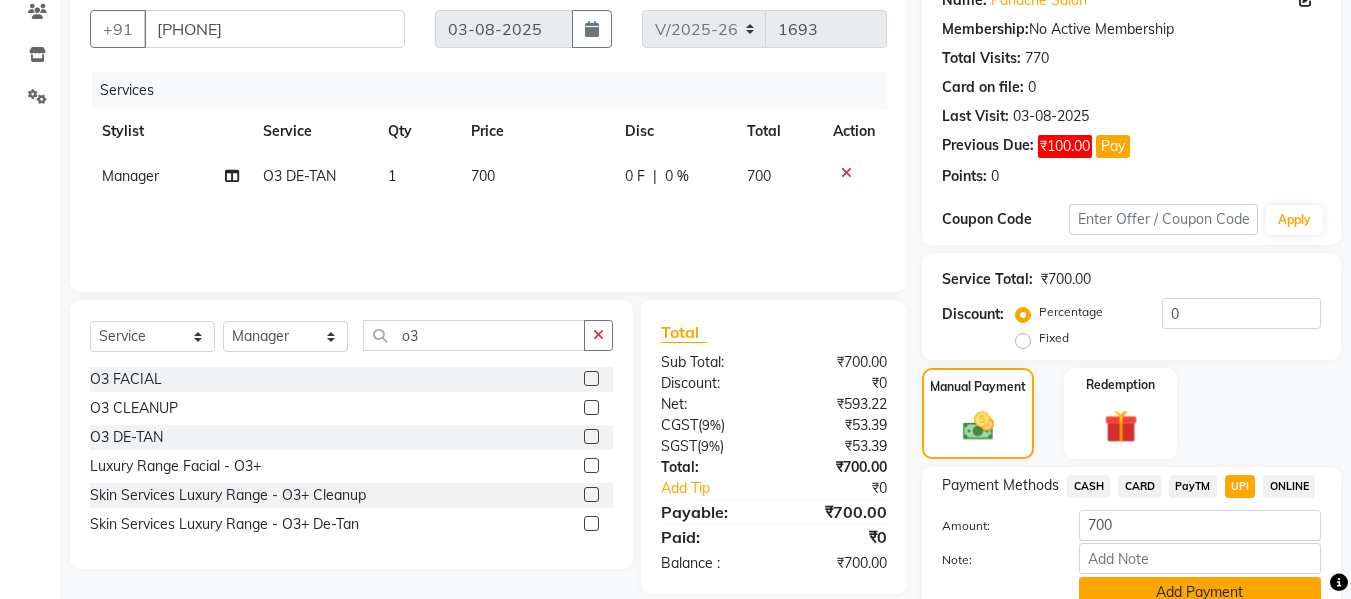 click on "Add Payment" 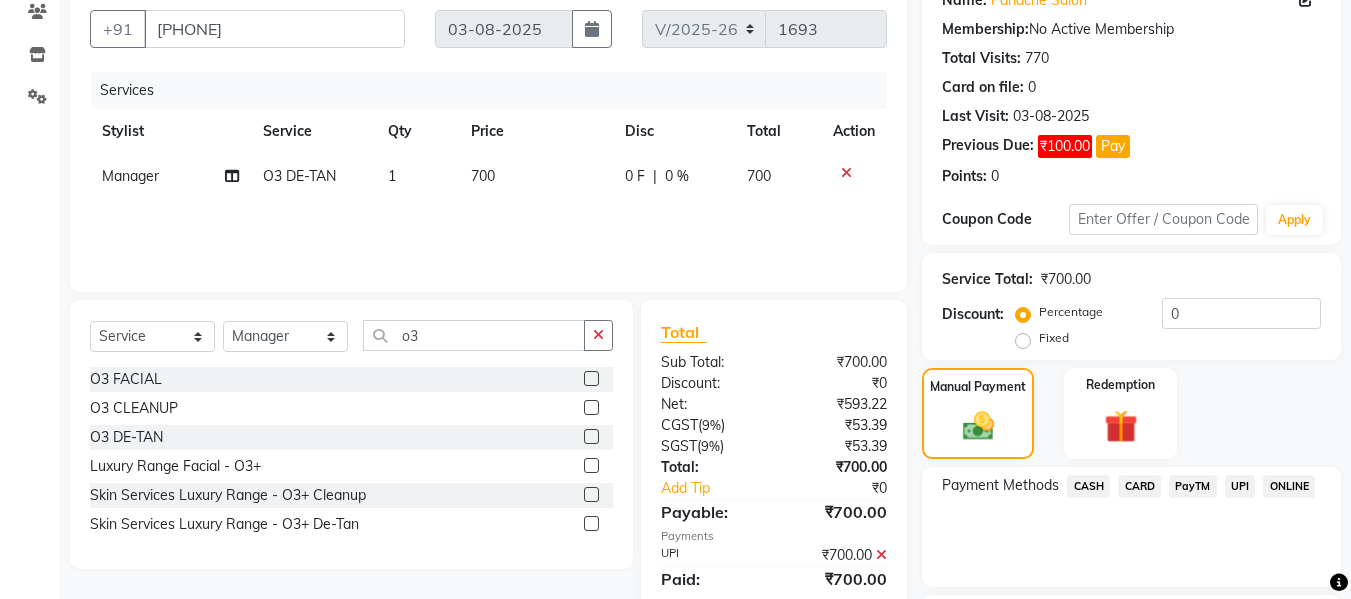 scroll, scrollTop: 348, scrollLeft: 0, axis: vertical 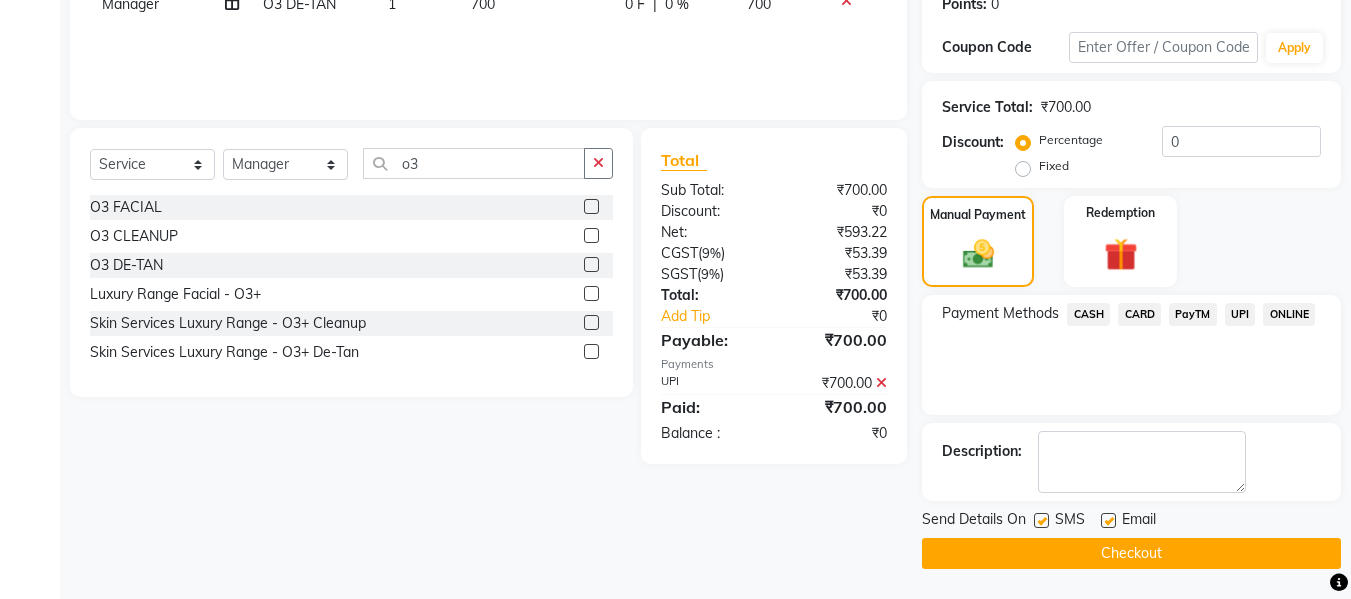 click on "Checkout" 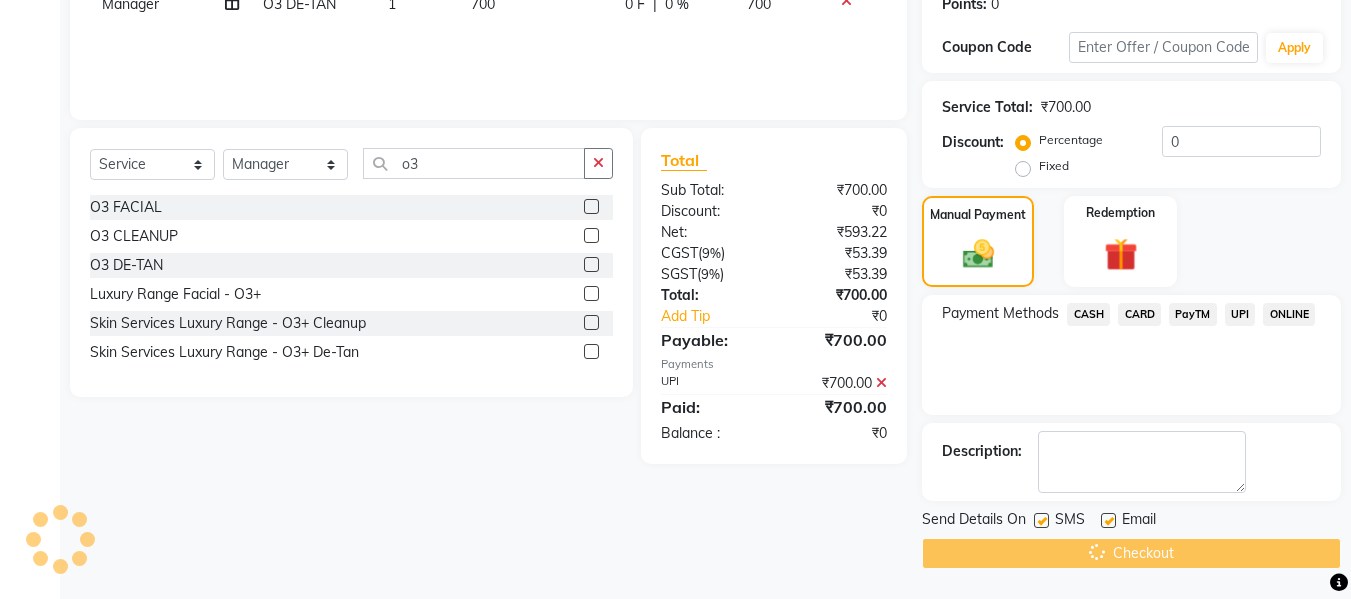 scroll, scrollTop: 0, scrollLeft: 0, axis: both 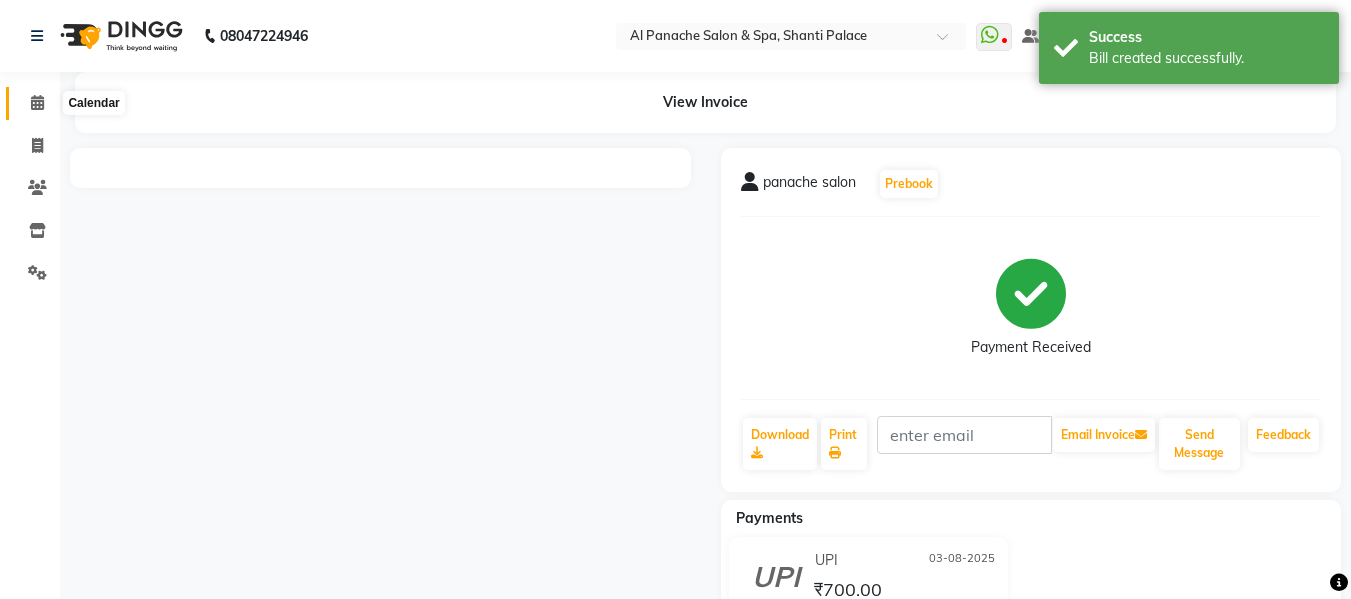 click 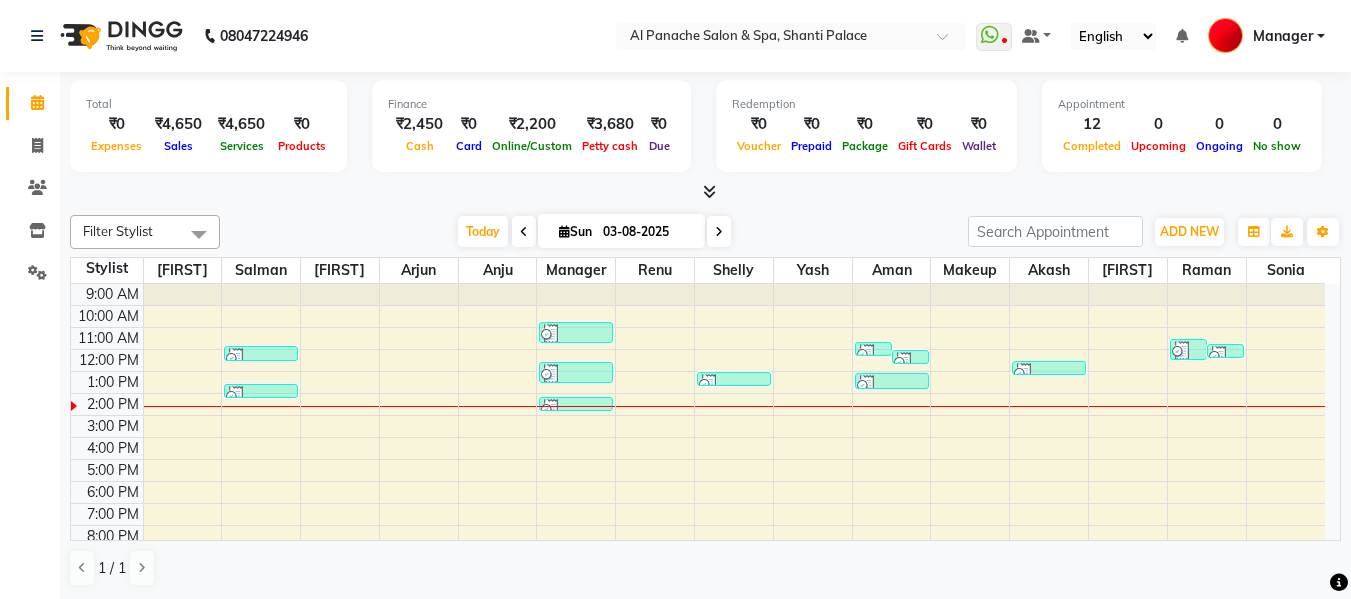 scroll, scrollTop: 1, scrollLeft: 0, axis: vertical 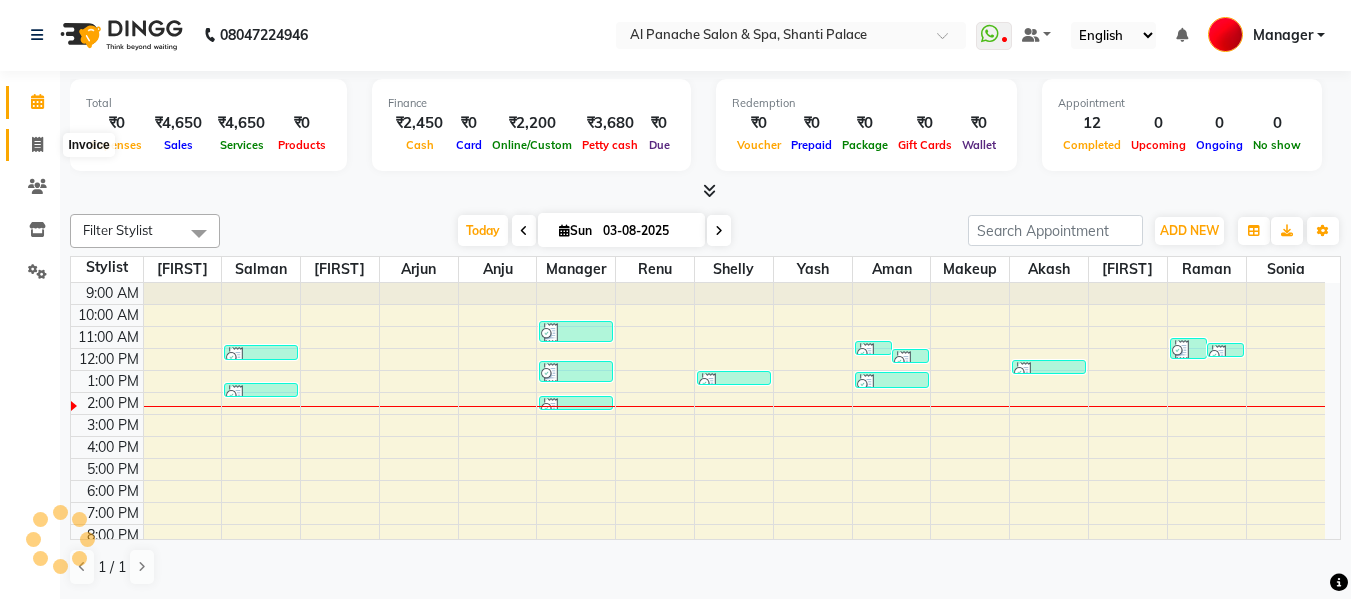 click 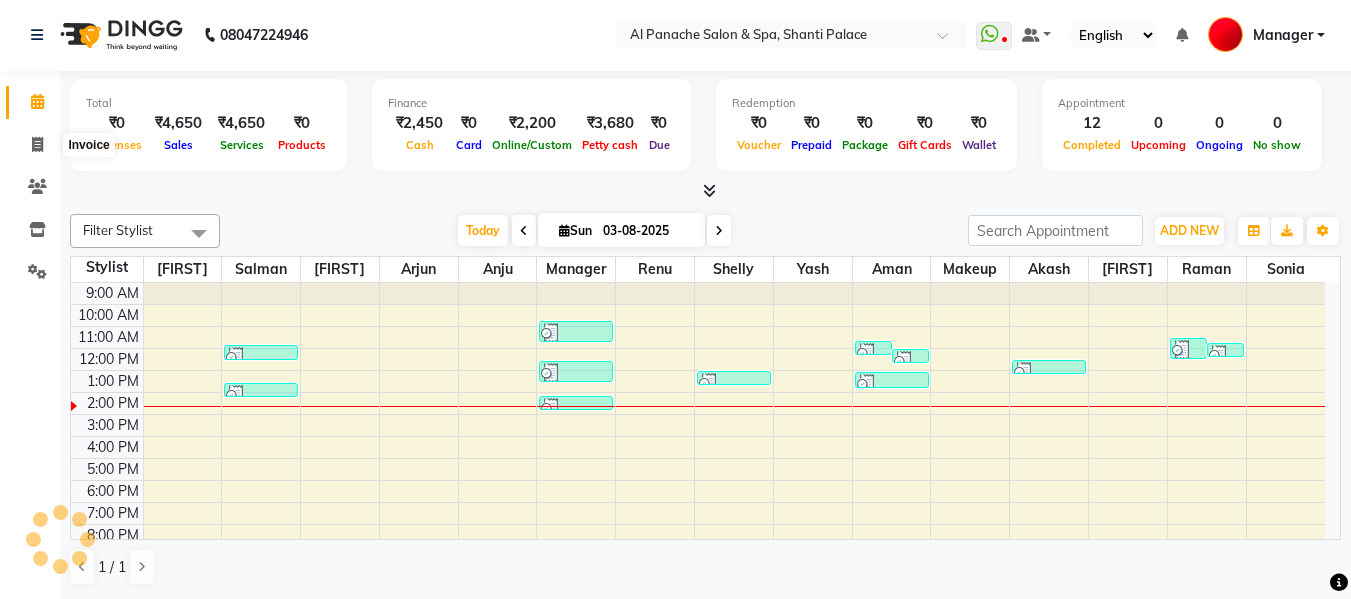 select on "service" 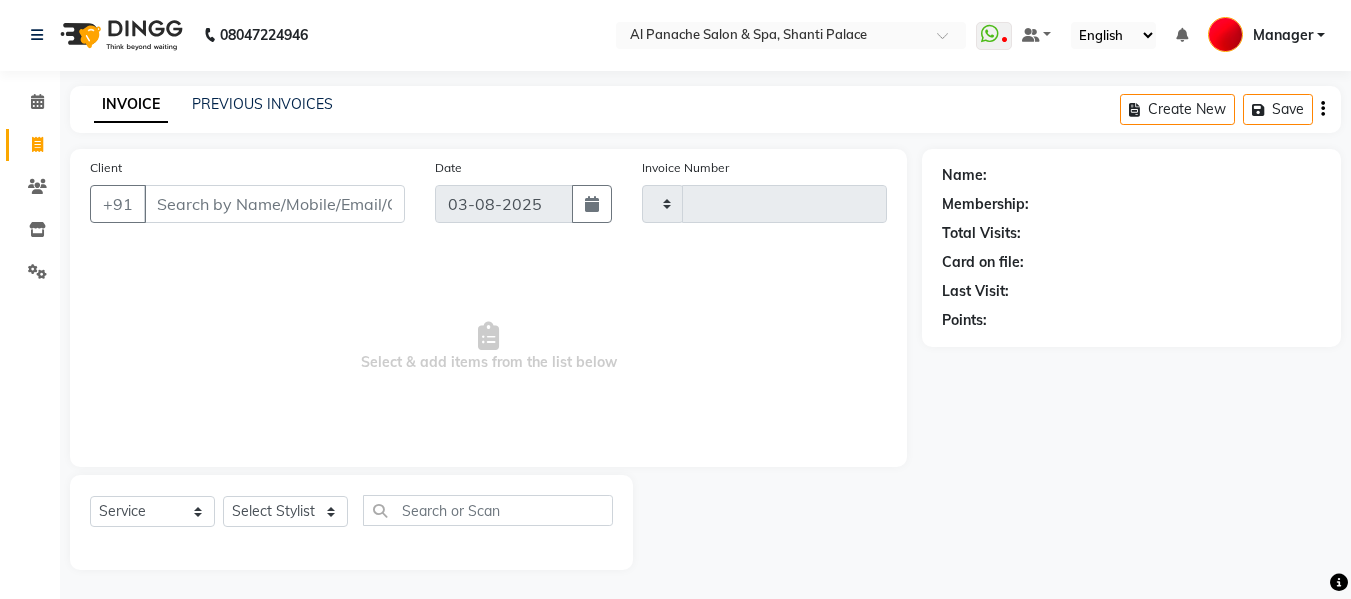 type on "1694" 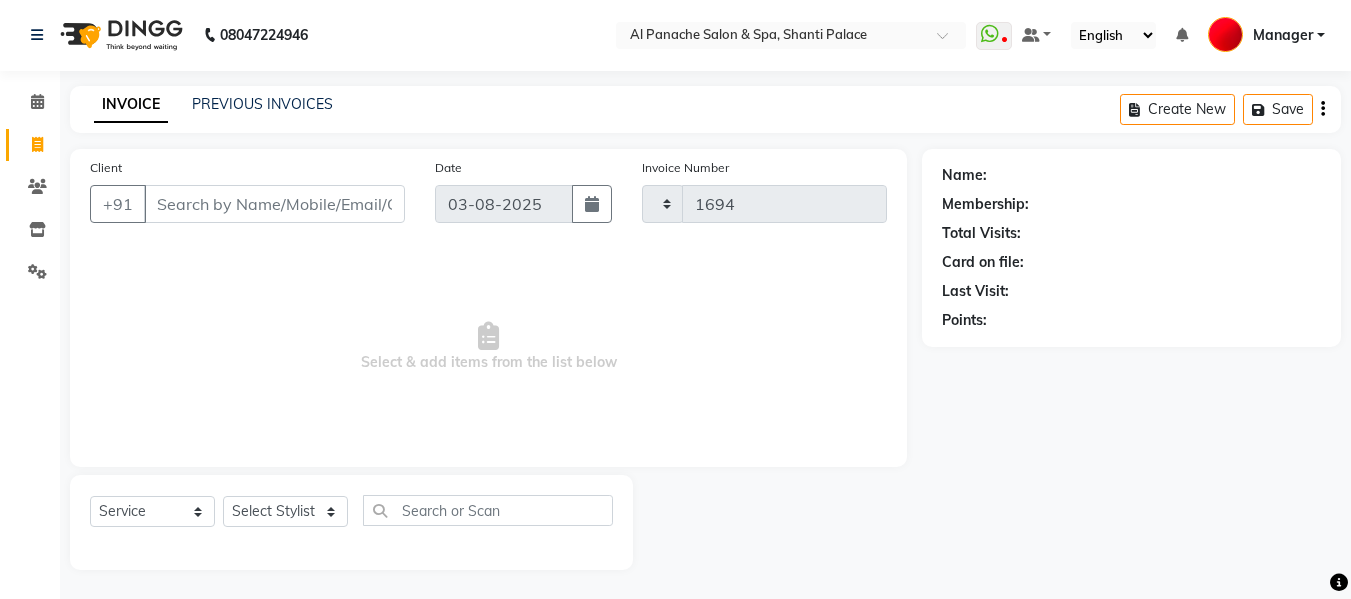 select on "751" 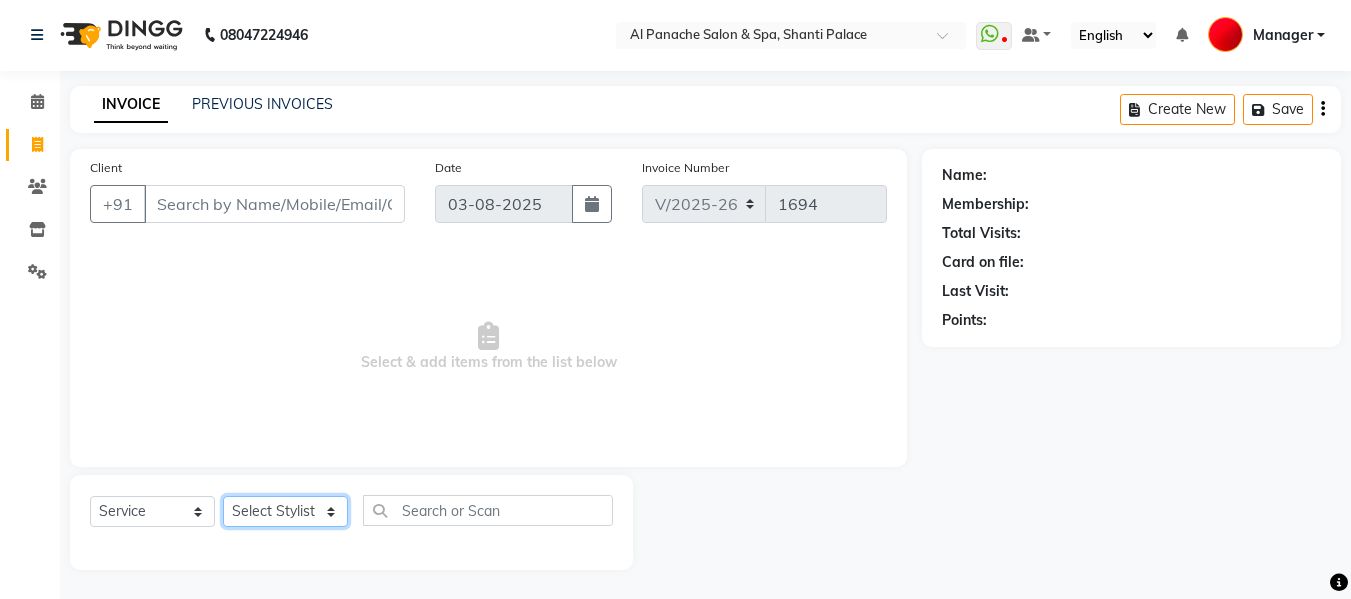 click on "Select Stylist" 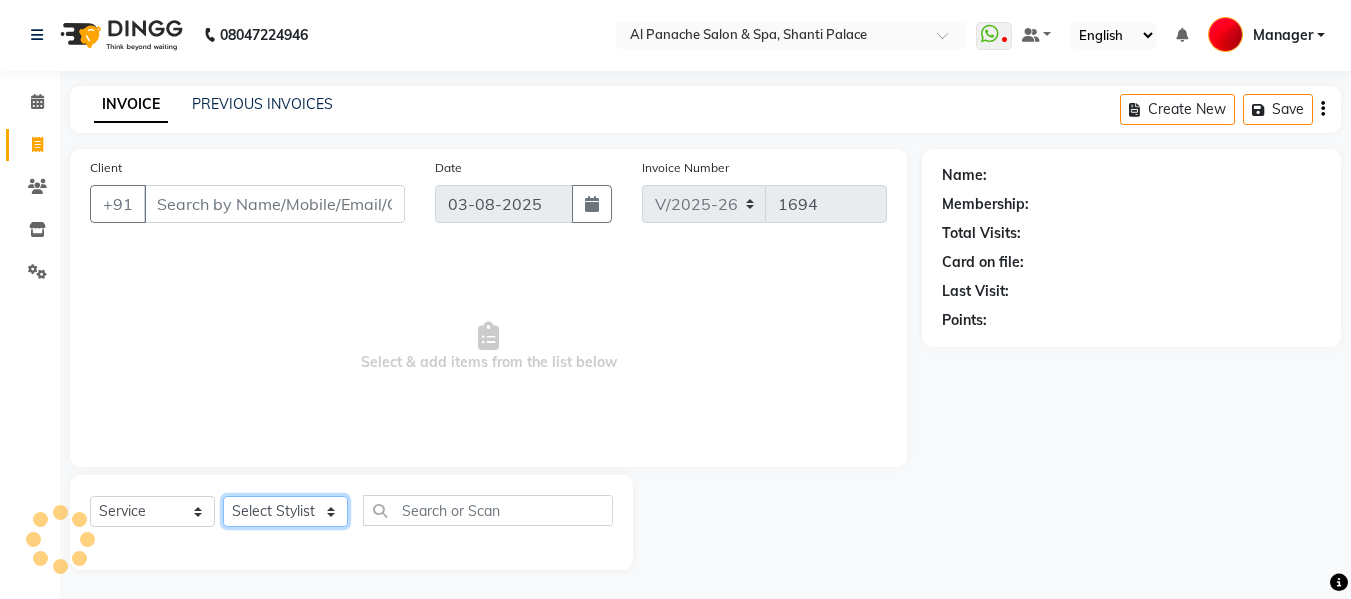 click on "Select Stylist" 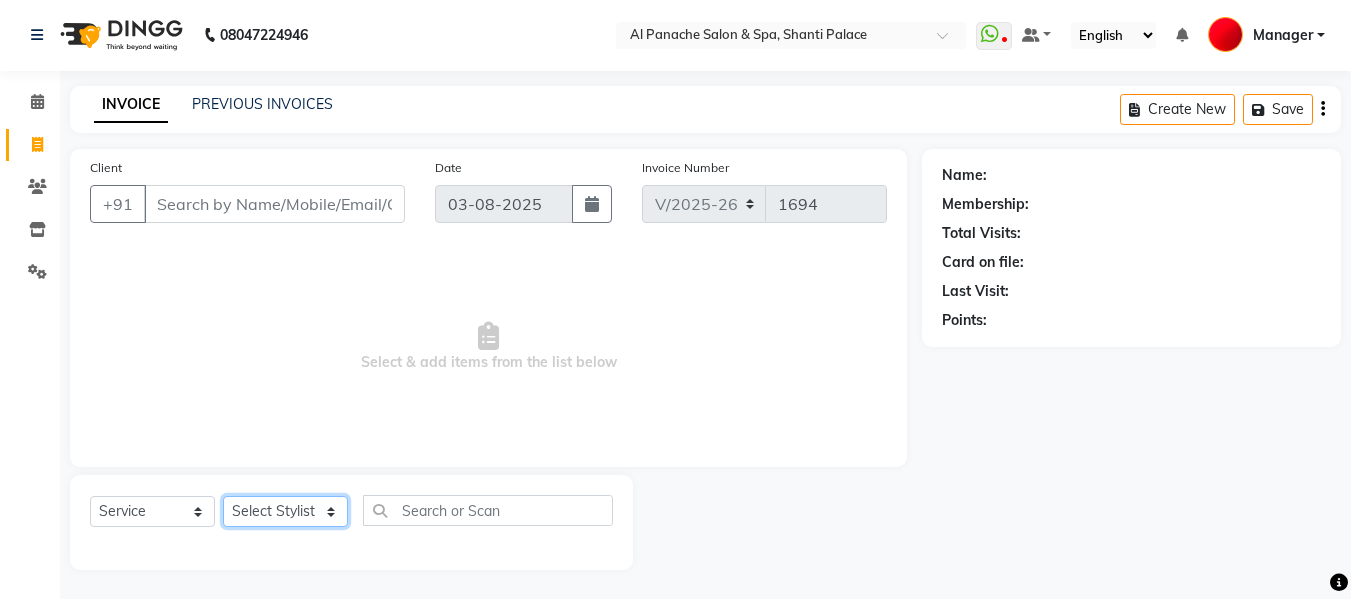 click on "Select Stylist Akash Aman anju Arjun AShu Bhavna Dhadwal Guneek Makeup Manager Raman Renu Salman Shelly shushma Sonia yash" 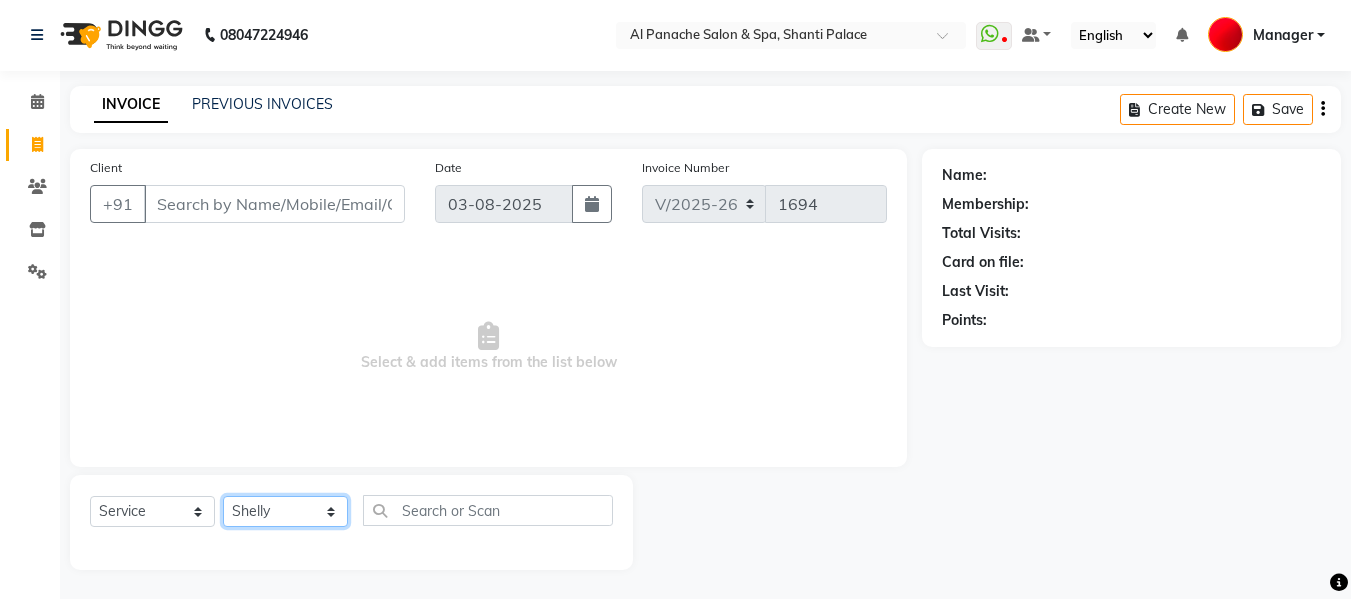 click on "Select Stylist Akash Aman anju Arjun AShu Bhavna Dhadwal Guneek Makeup Manager Raman Renu Salman Shelly shushma Sonia yash" 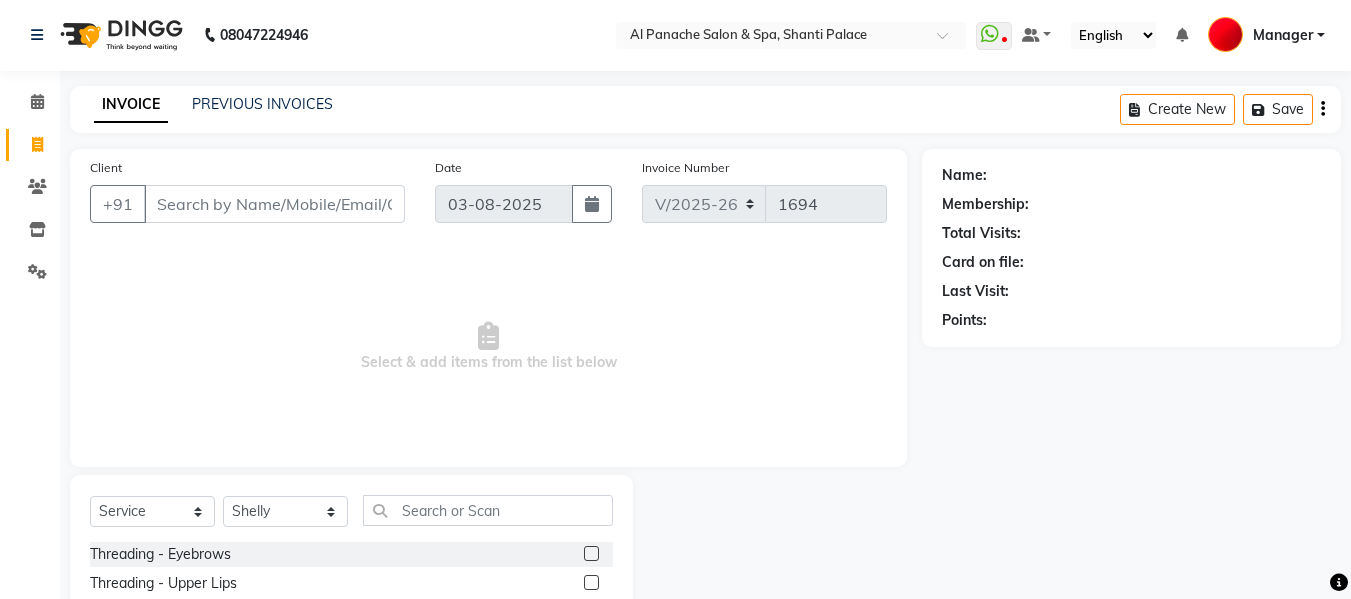 click 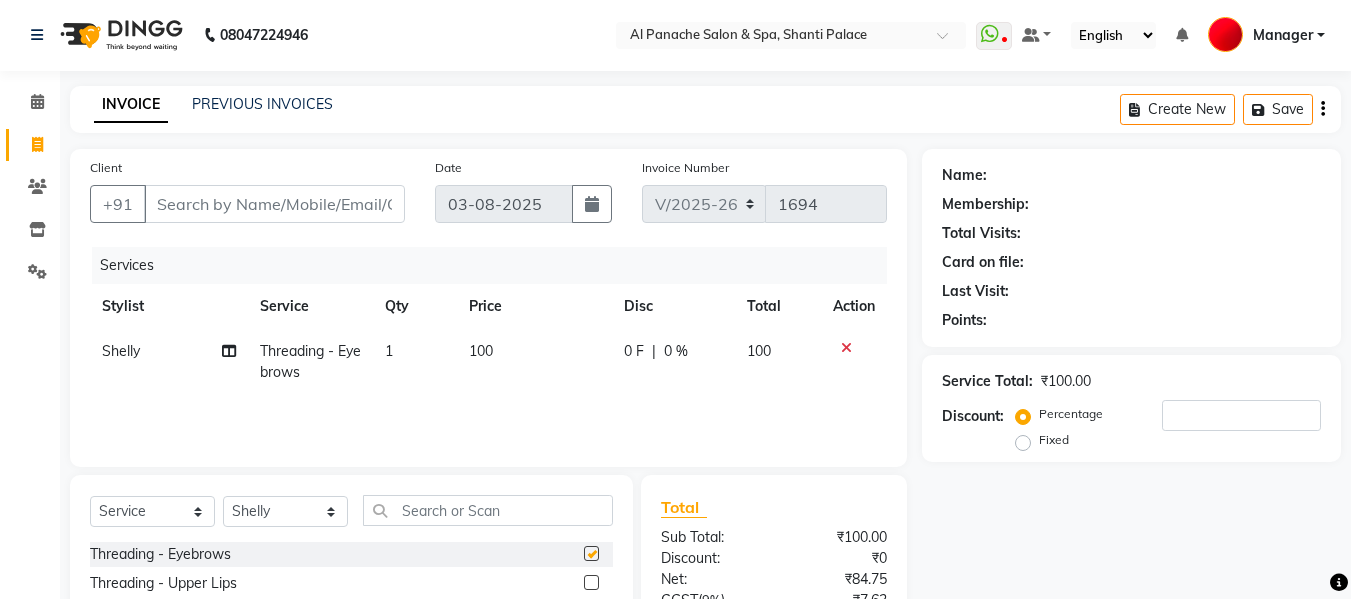 checkbox on "false" 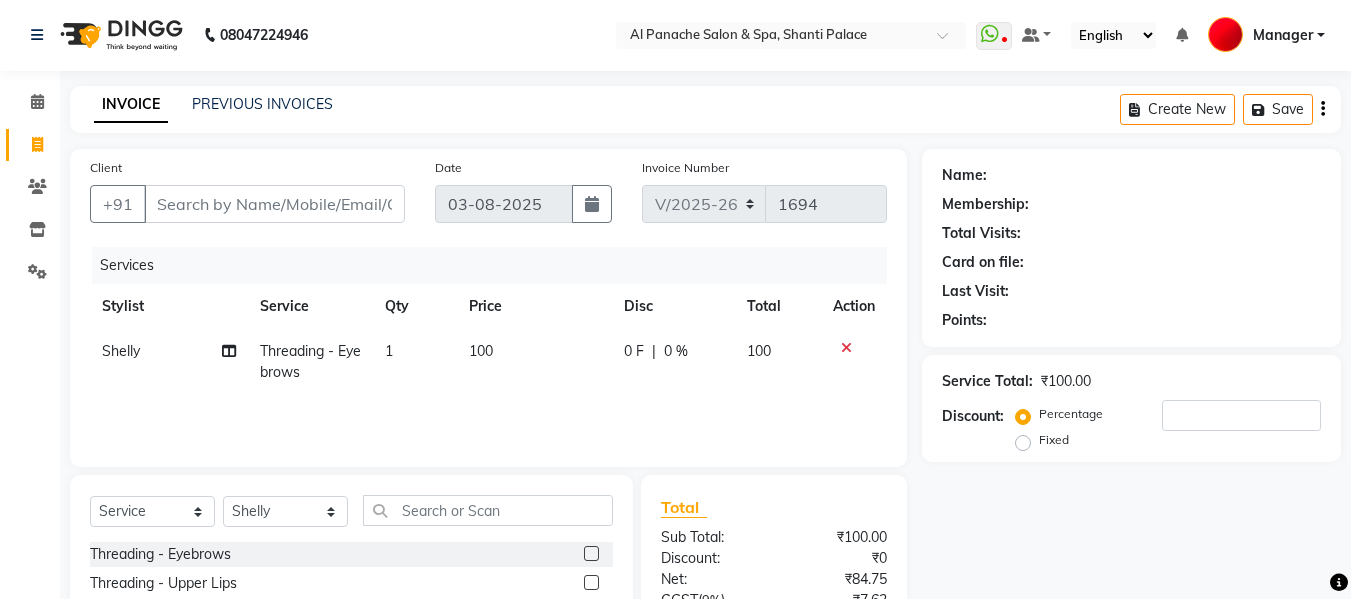 click on "100" 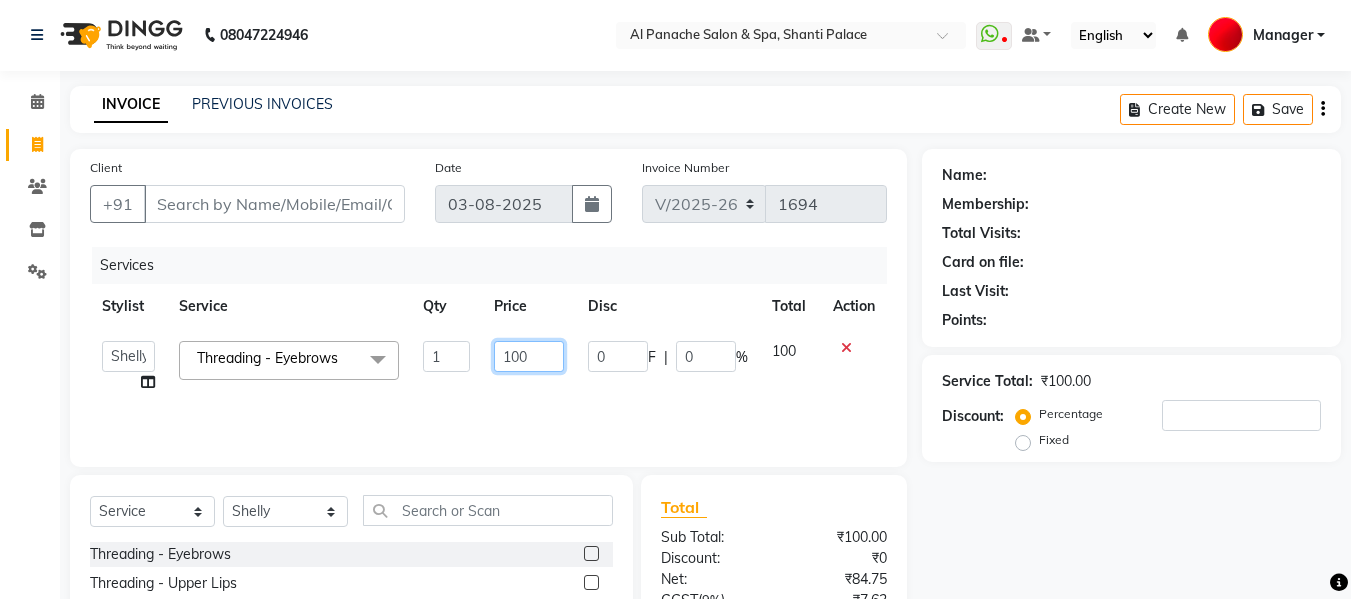 click on "100" 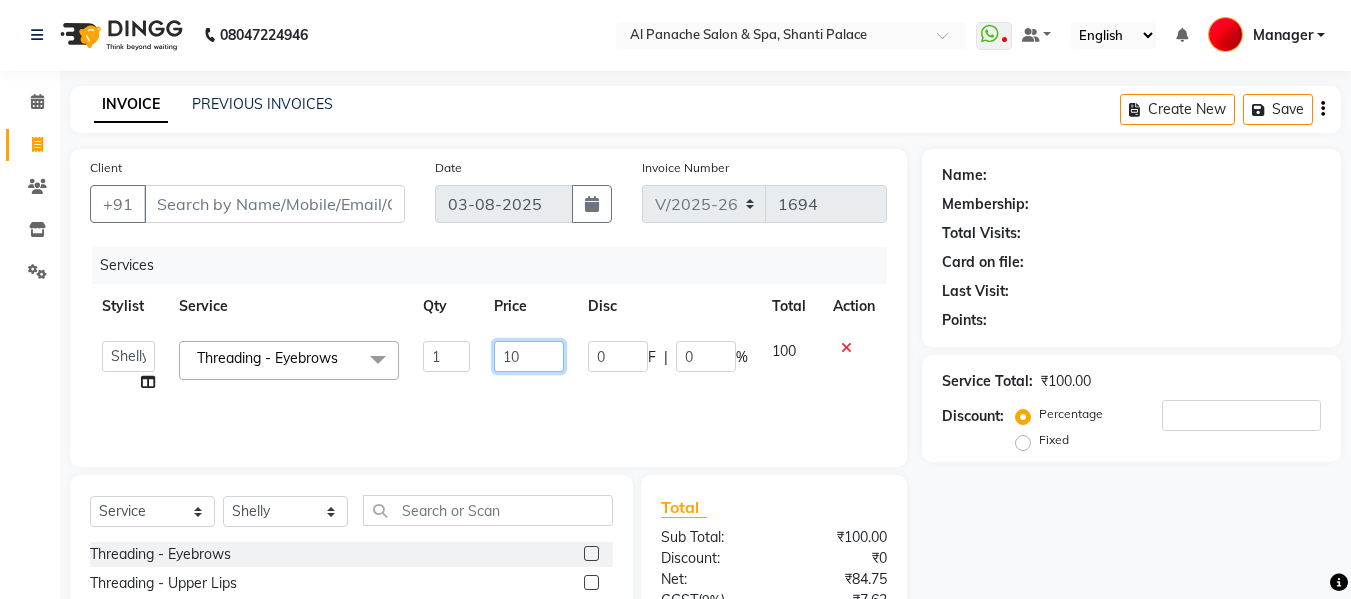 type on "150" 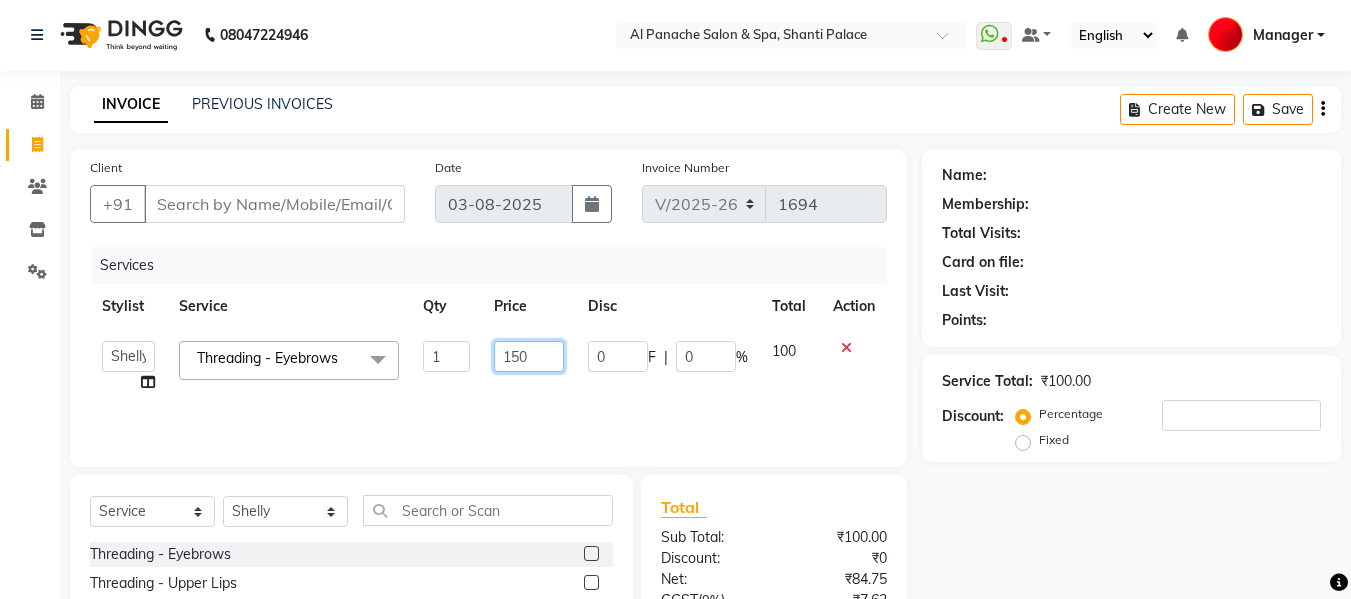 scroll, scrollTop: 202, scrollLeft: 0, axis: vertical 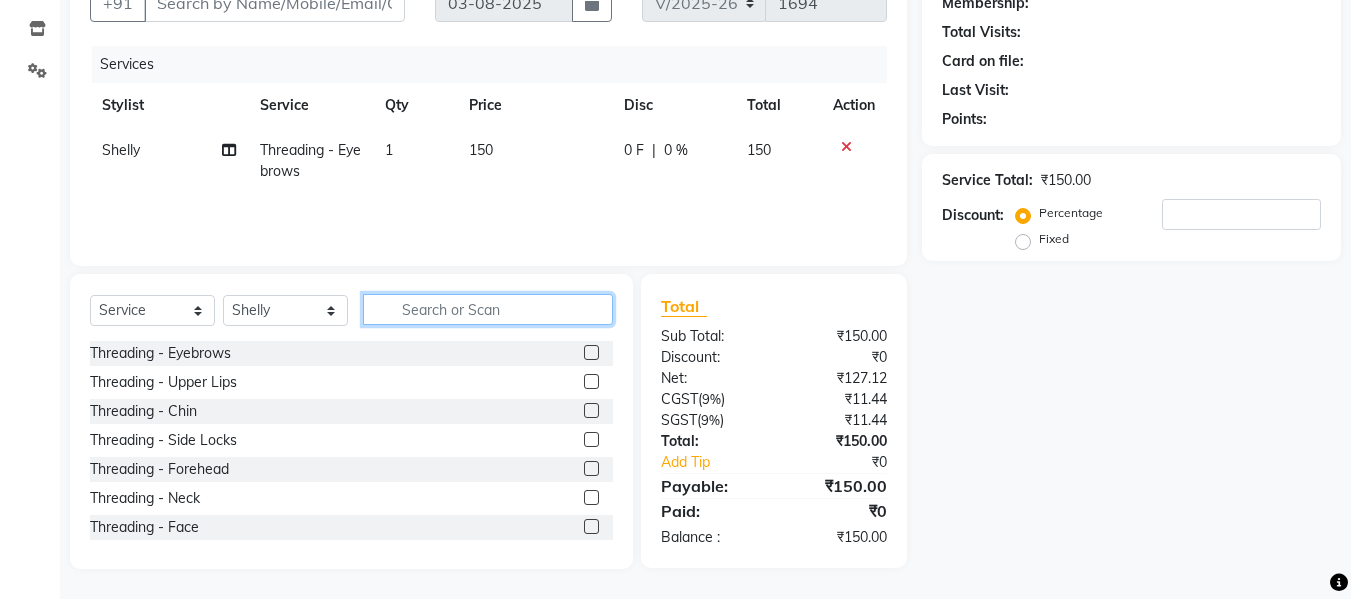 click 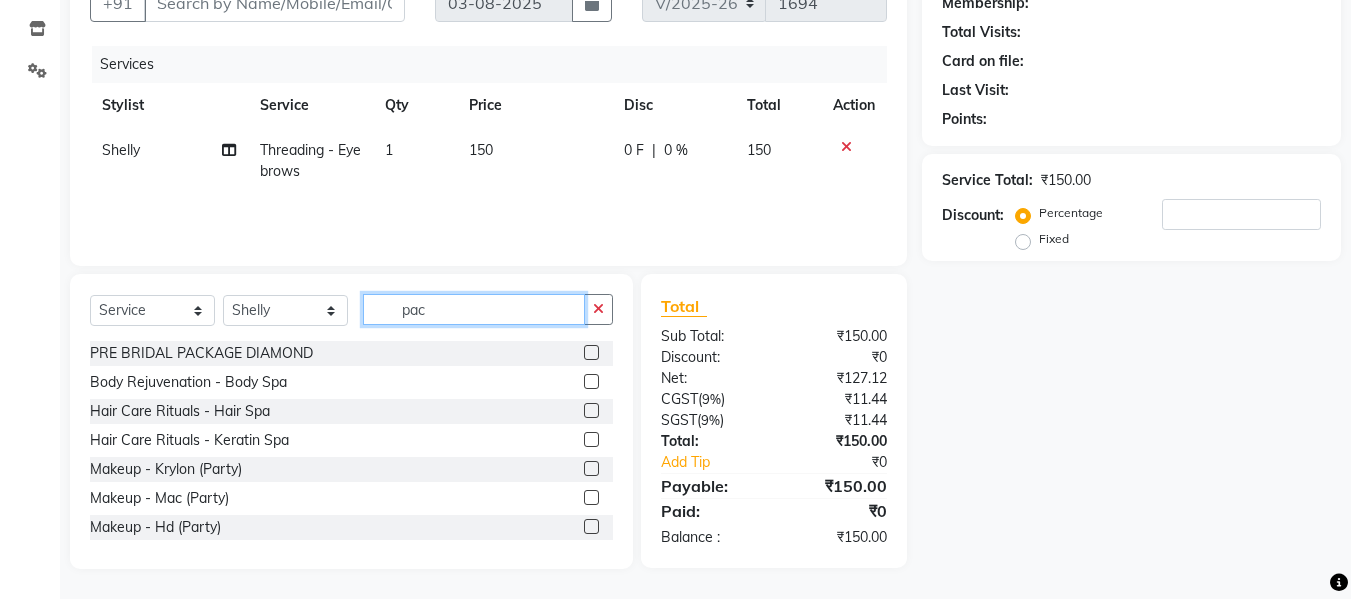 scroll, scrollTop: 201, scrollLeft: 0, axis: vertical 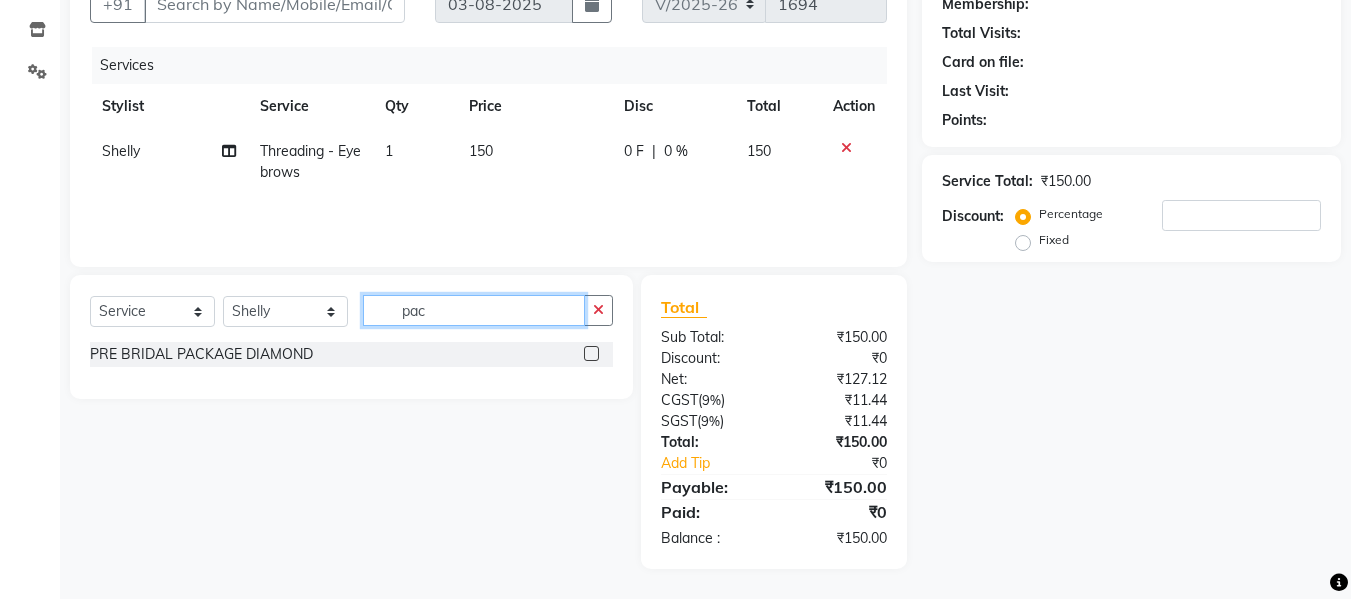 type on "pac" 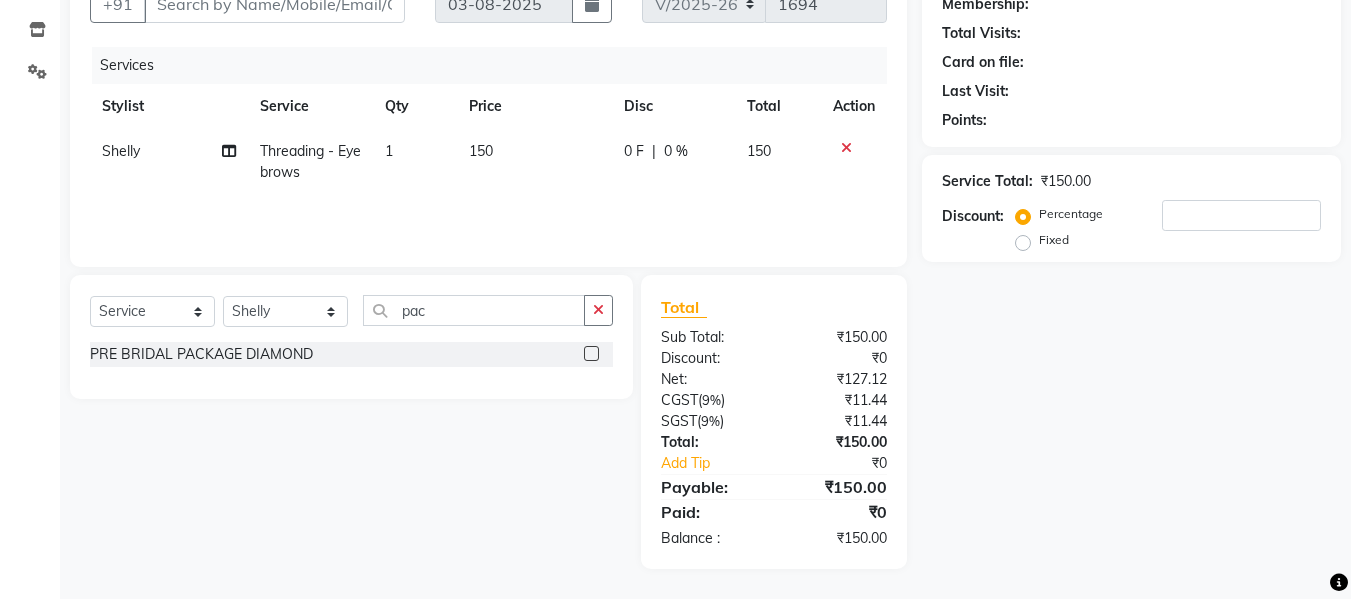 click 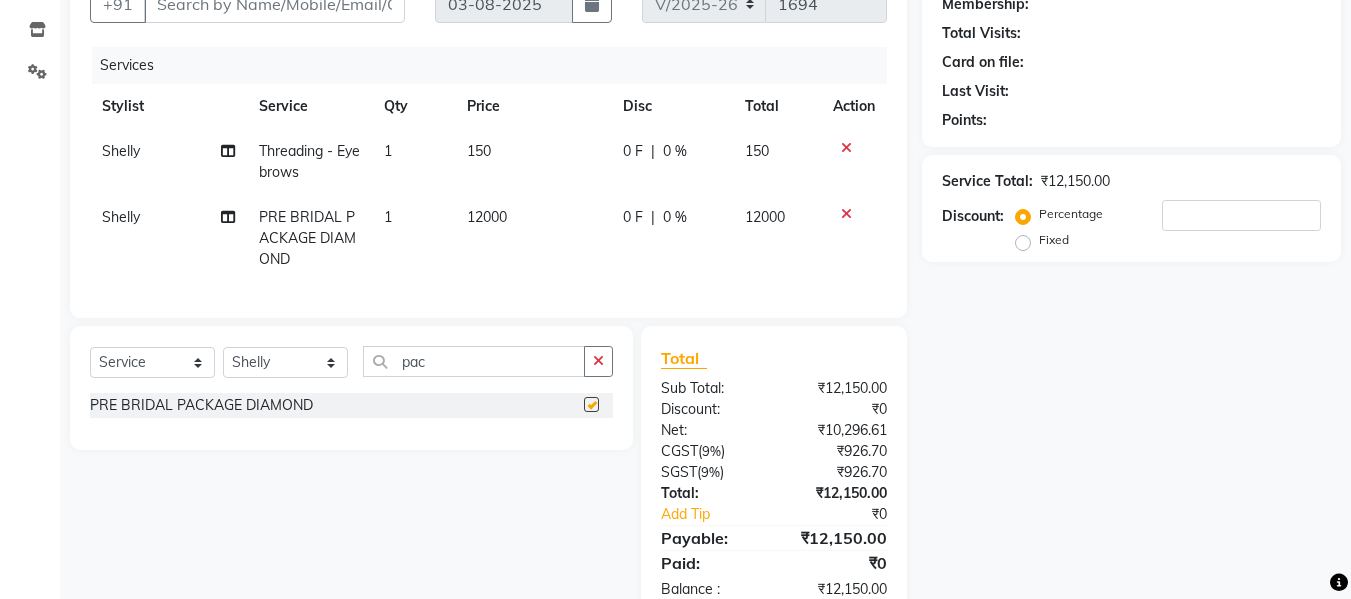 checkbox on "false" 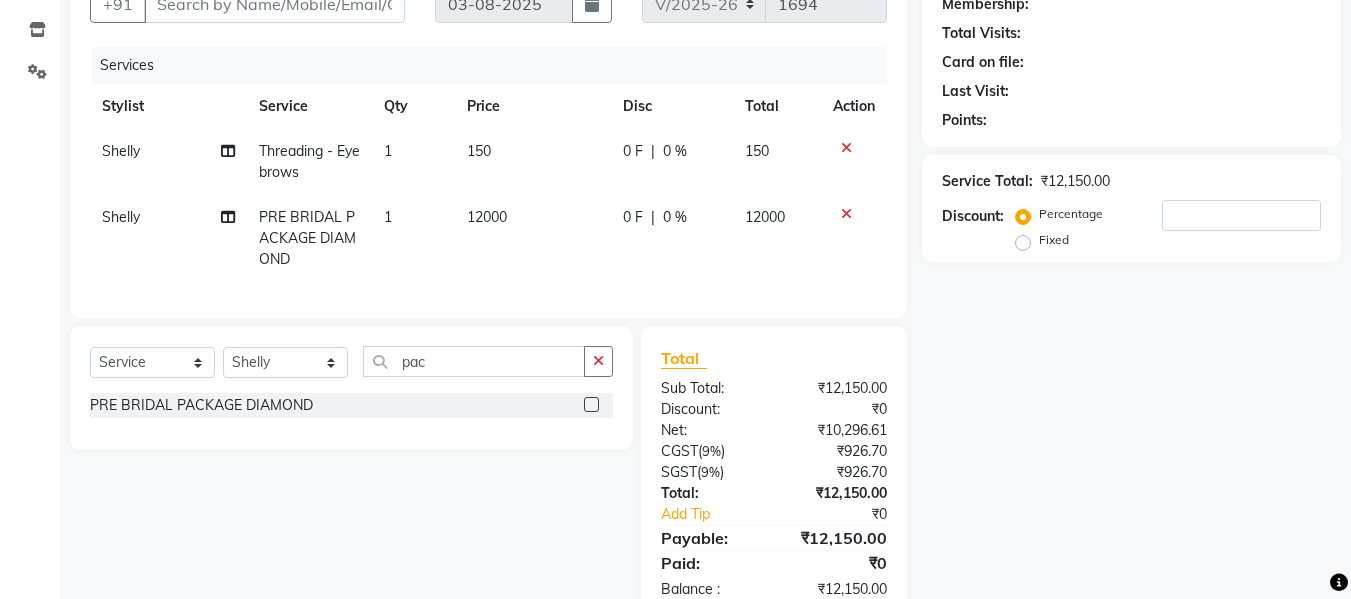 click on "12000" 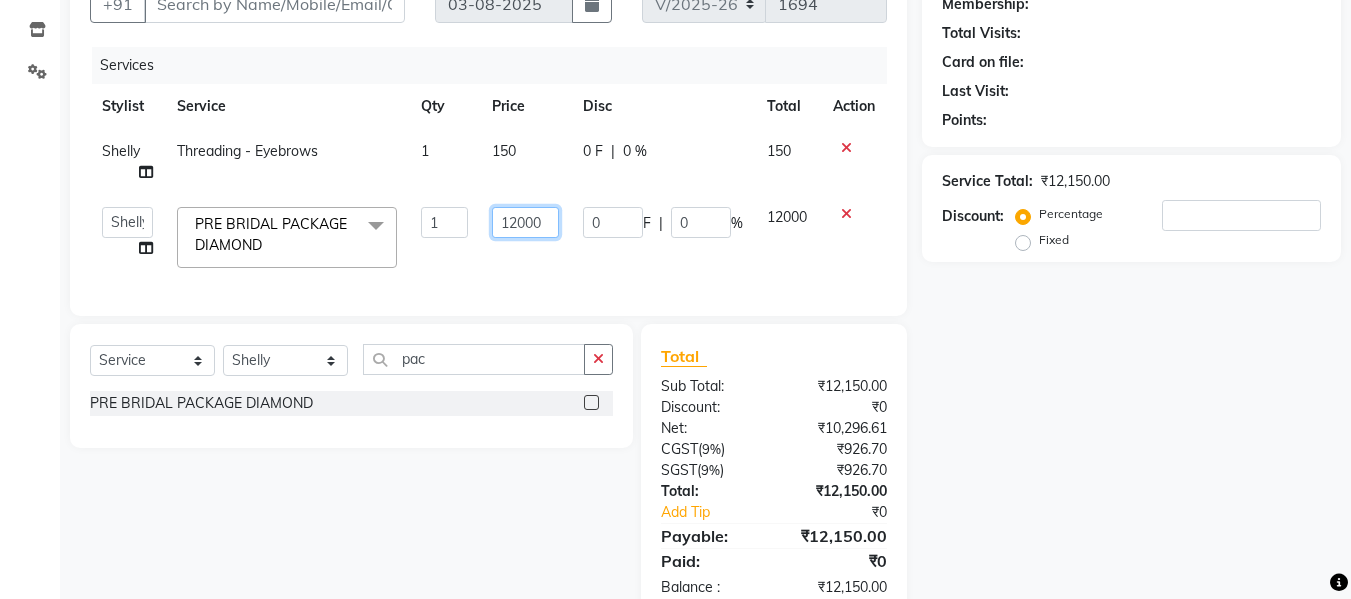 click on "12000" 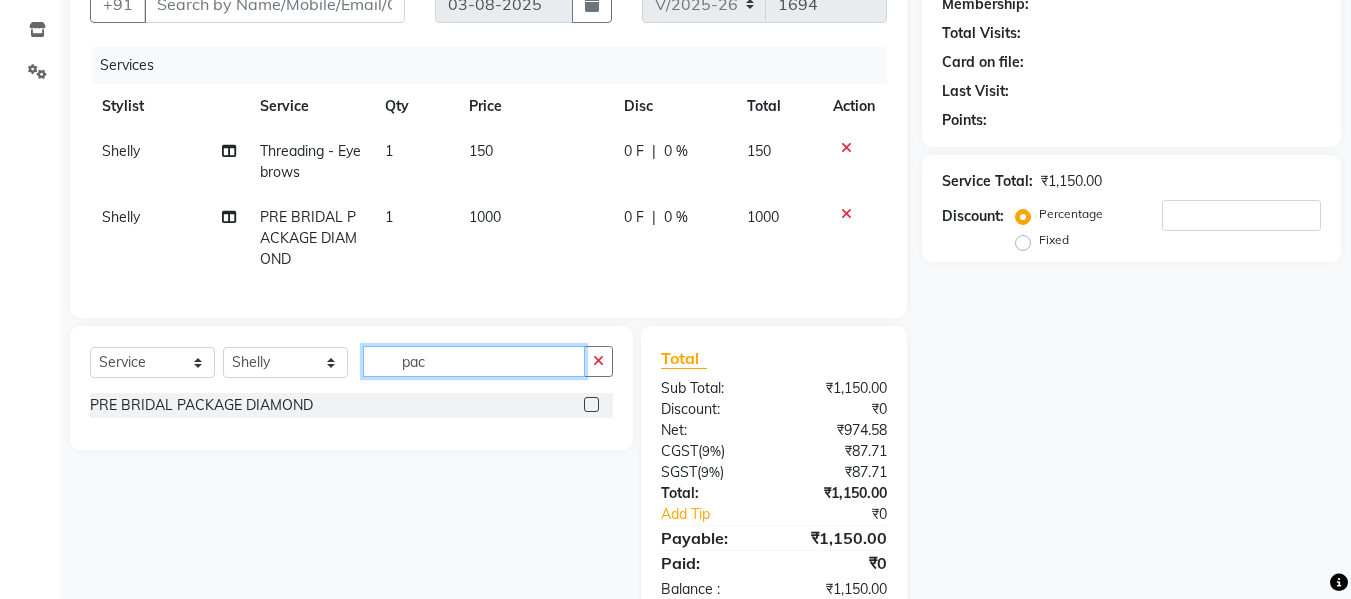 click on "pac" 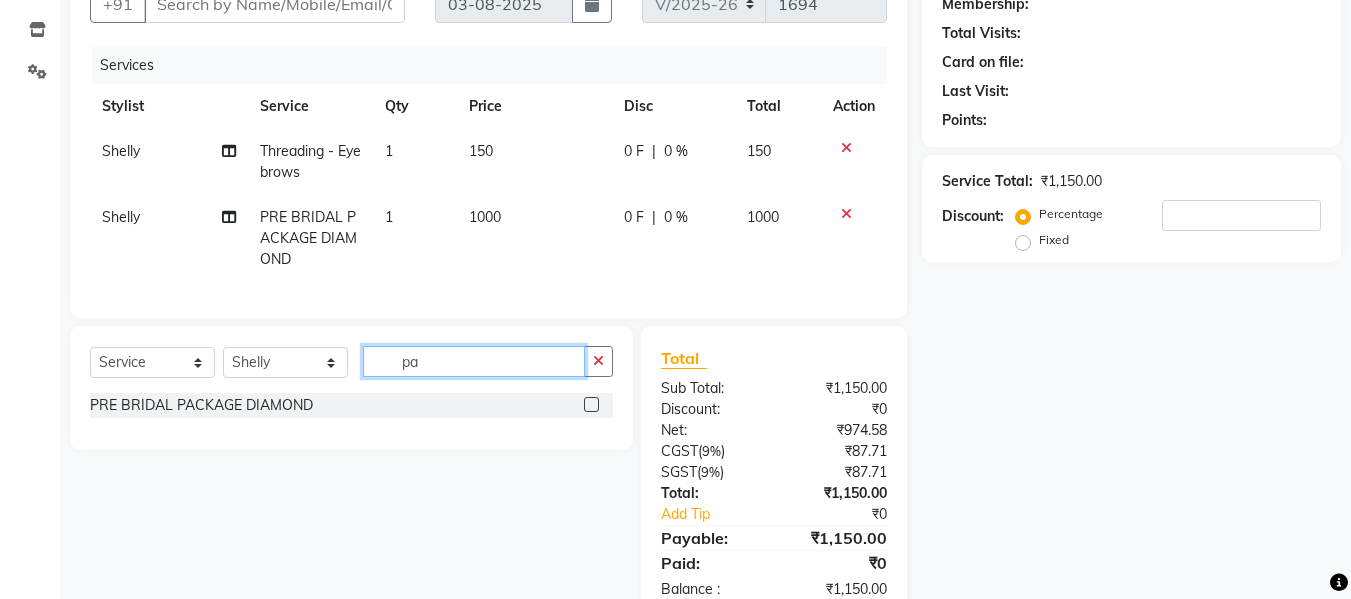type on "p" 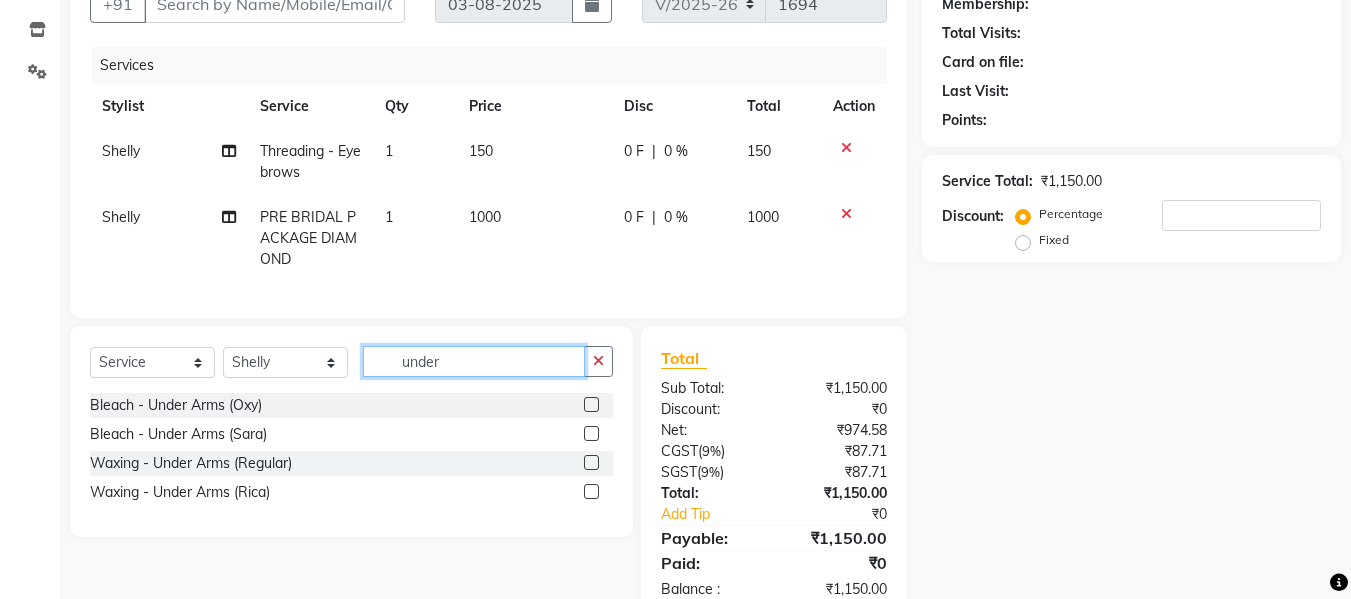 type on "under" 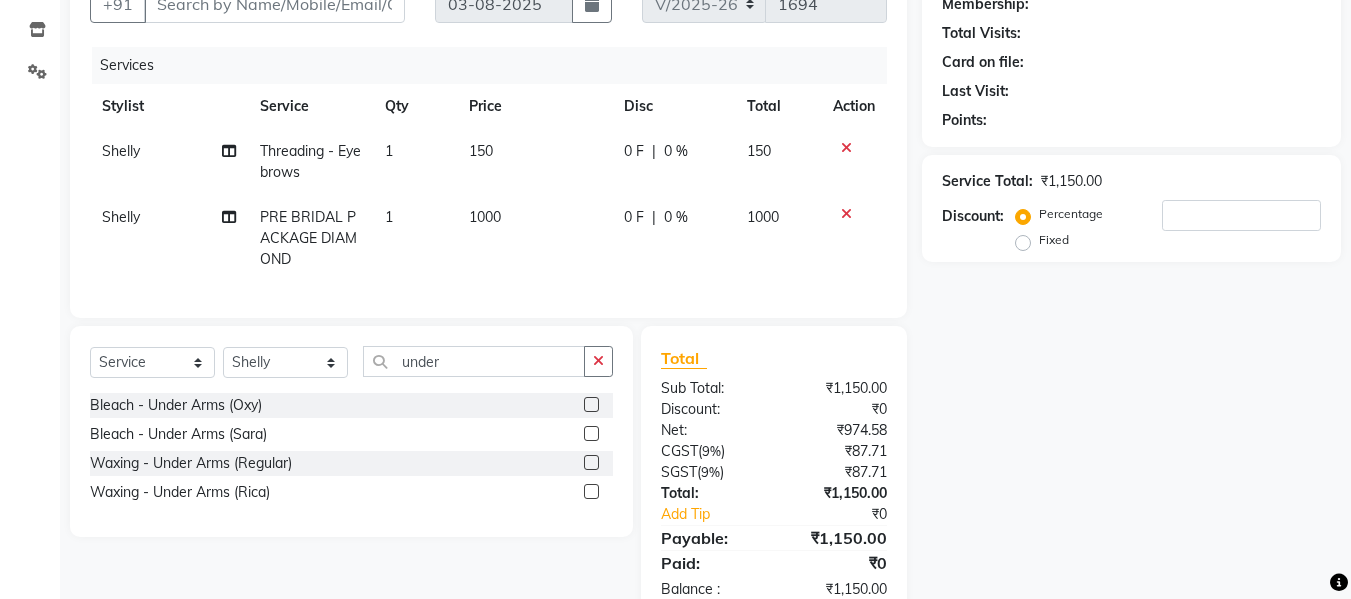 click 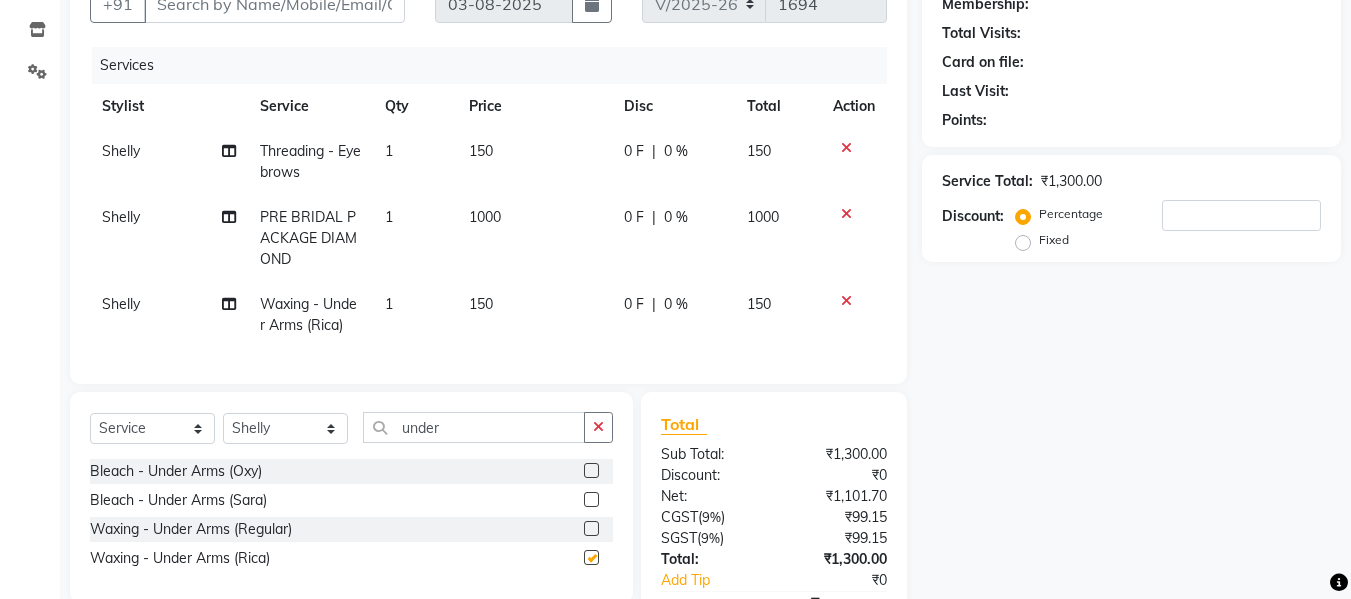 checkbox on "false" 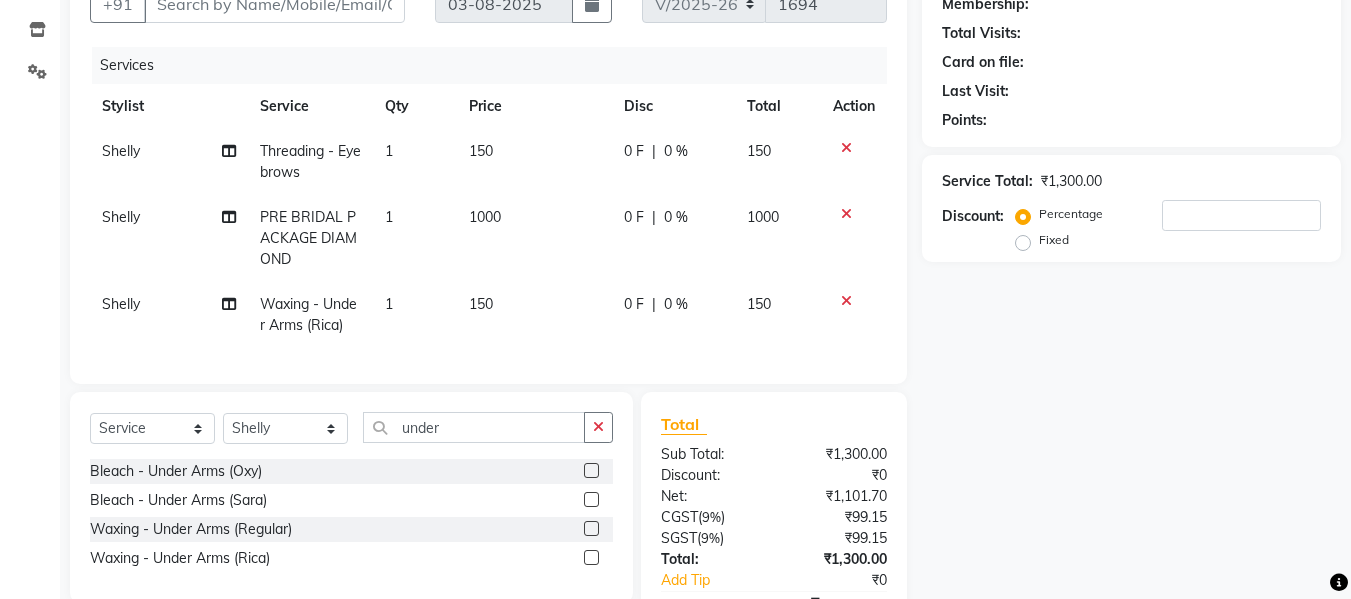 click on "150" 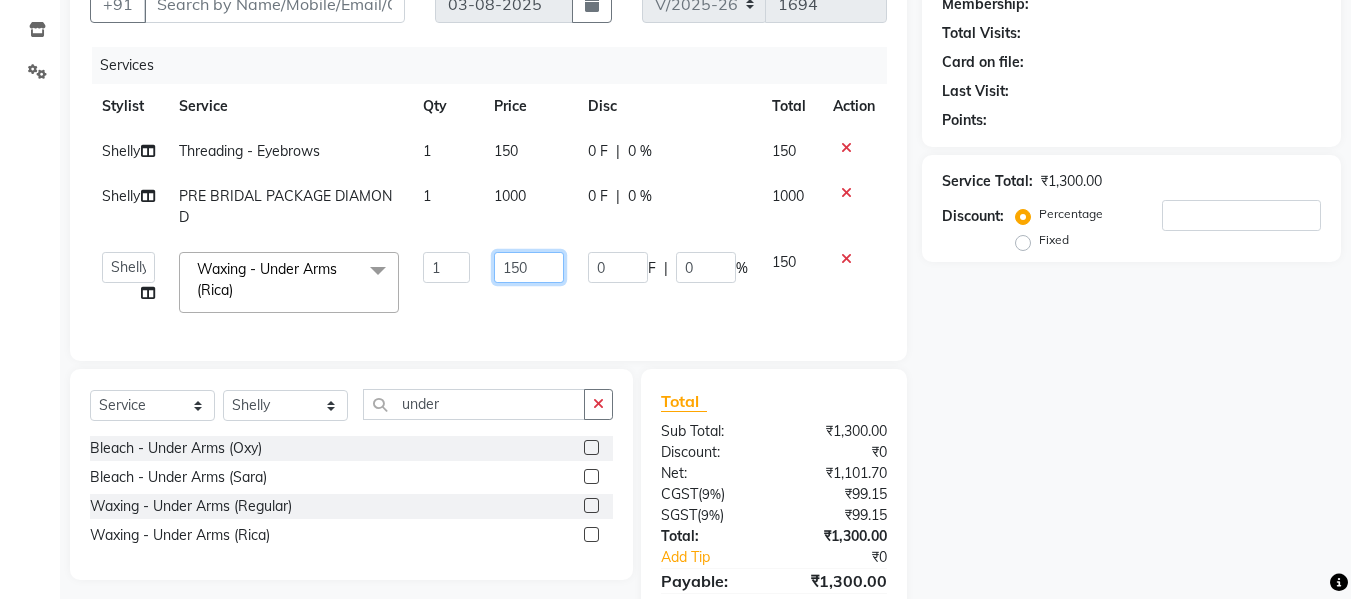 click on "150" 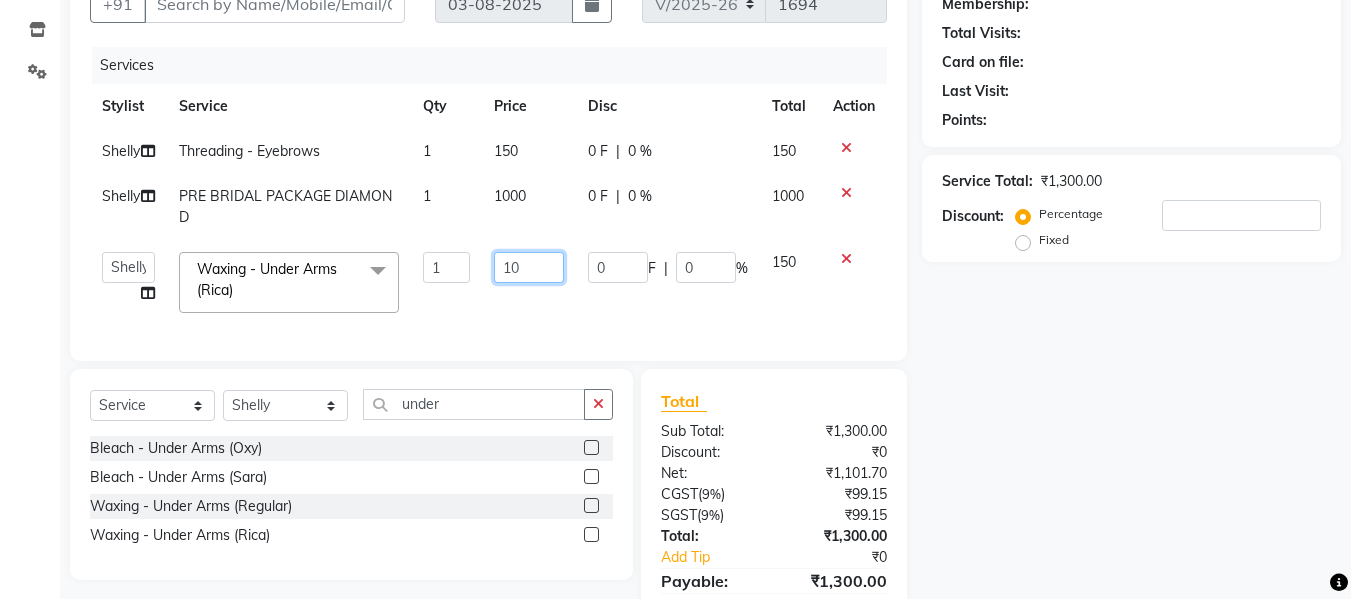 type on "180" 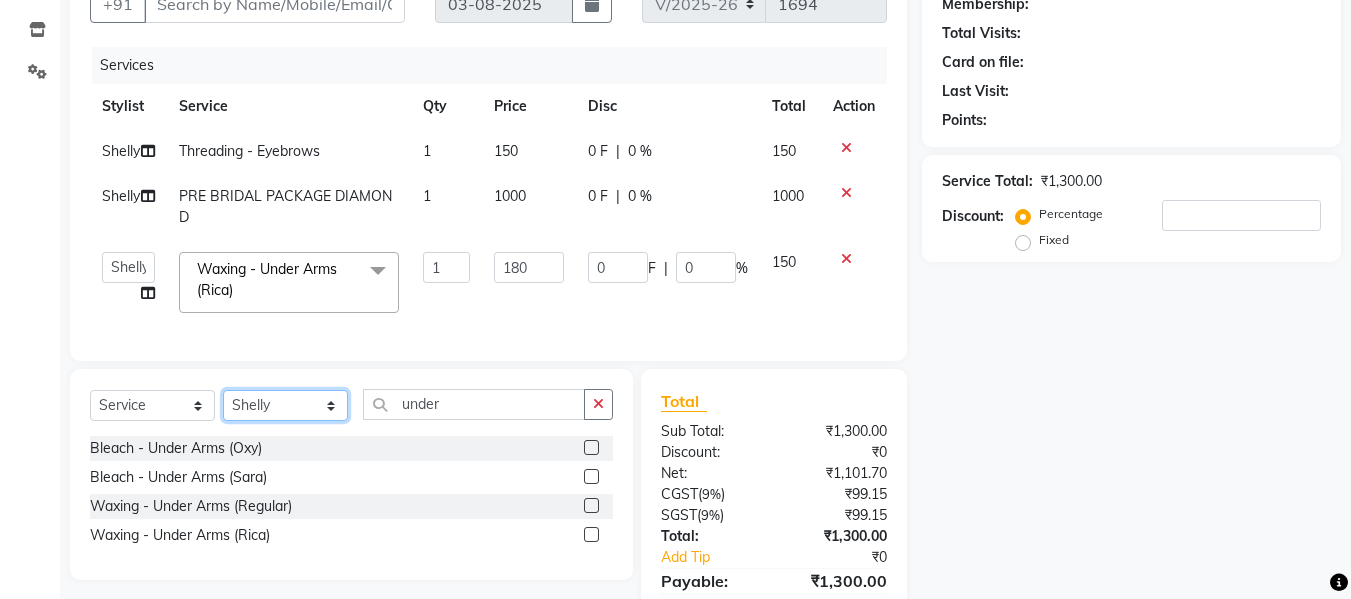 click on "Select Stylist Akash Aman anju Arjun AShu Bhavna Dhadwal Guneek Makeup Manager Raman Renu Salman Shelly shushma Sonia yash" 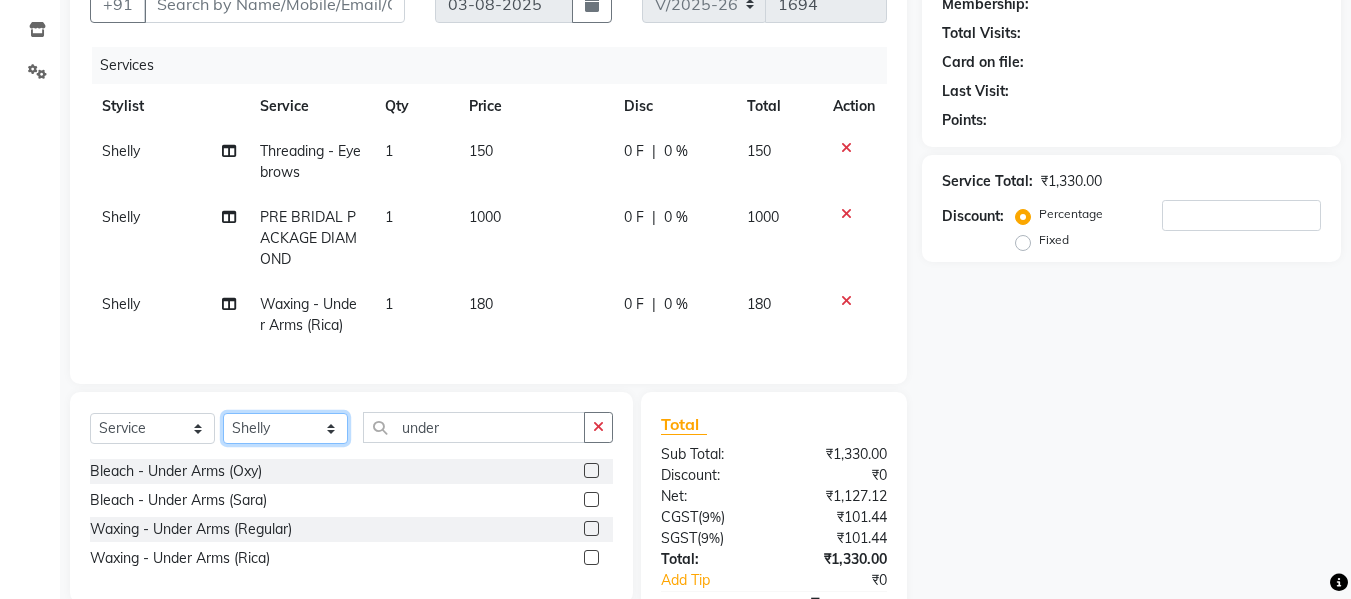 select on "62929" 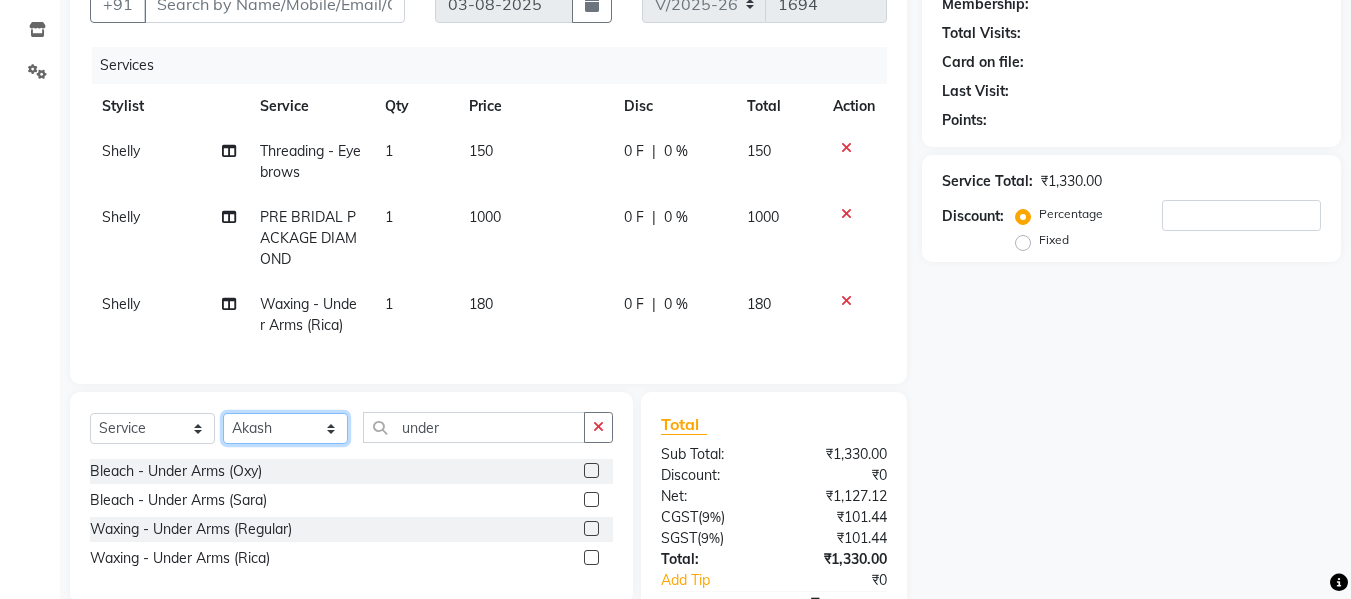 click on "Select Stylist Akash Aman anju Arjun AShu Bhavna Dhadwal Guneek Makeup Manager Raman Renu Salman Shelly shushma Sonia yash" 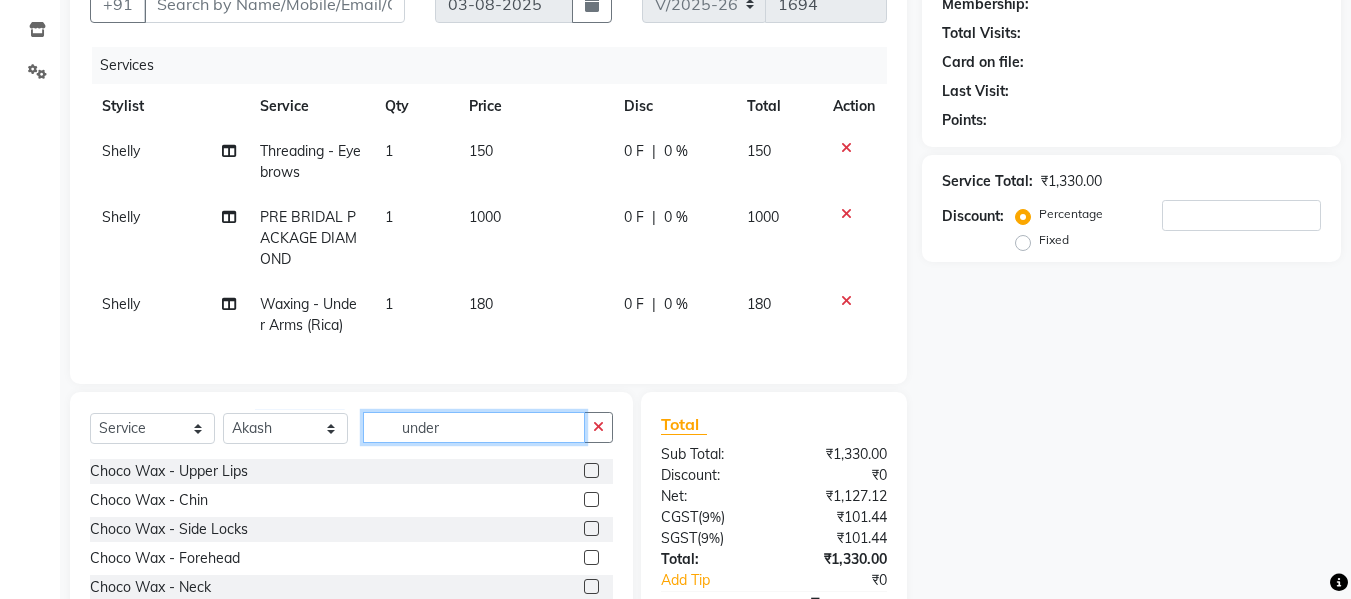 click on "under" 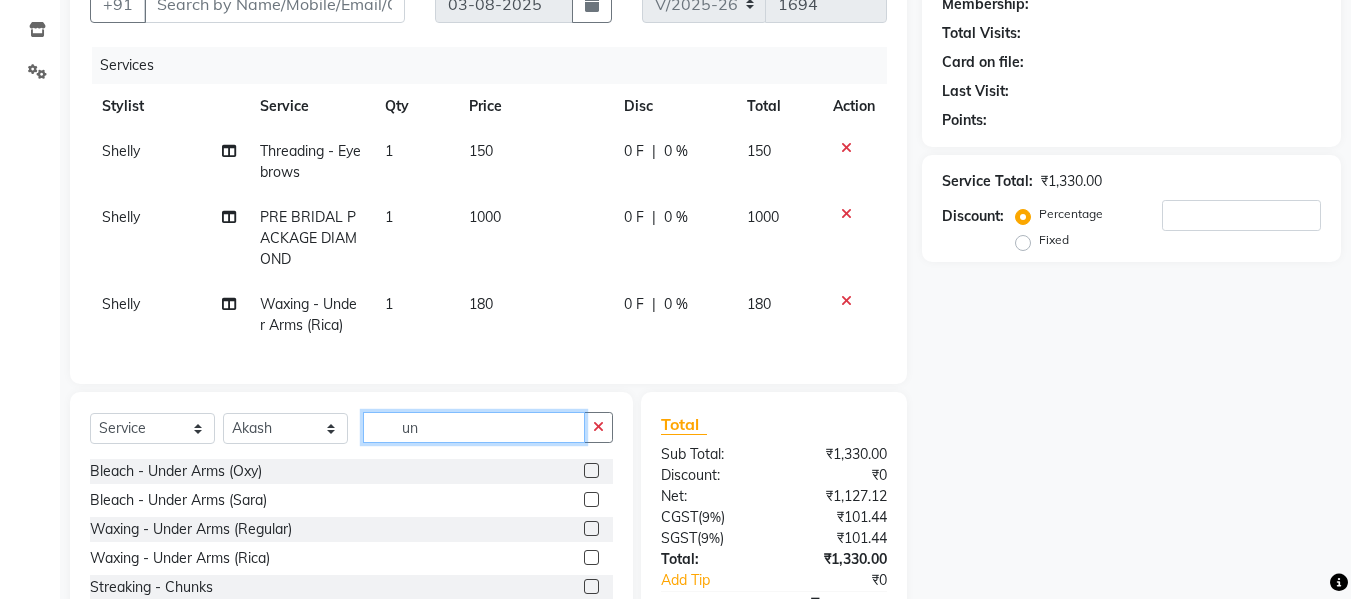type on "u" 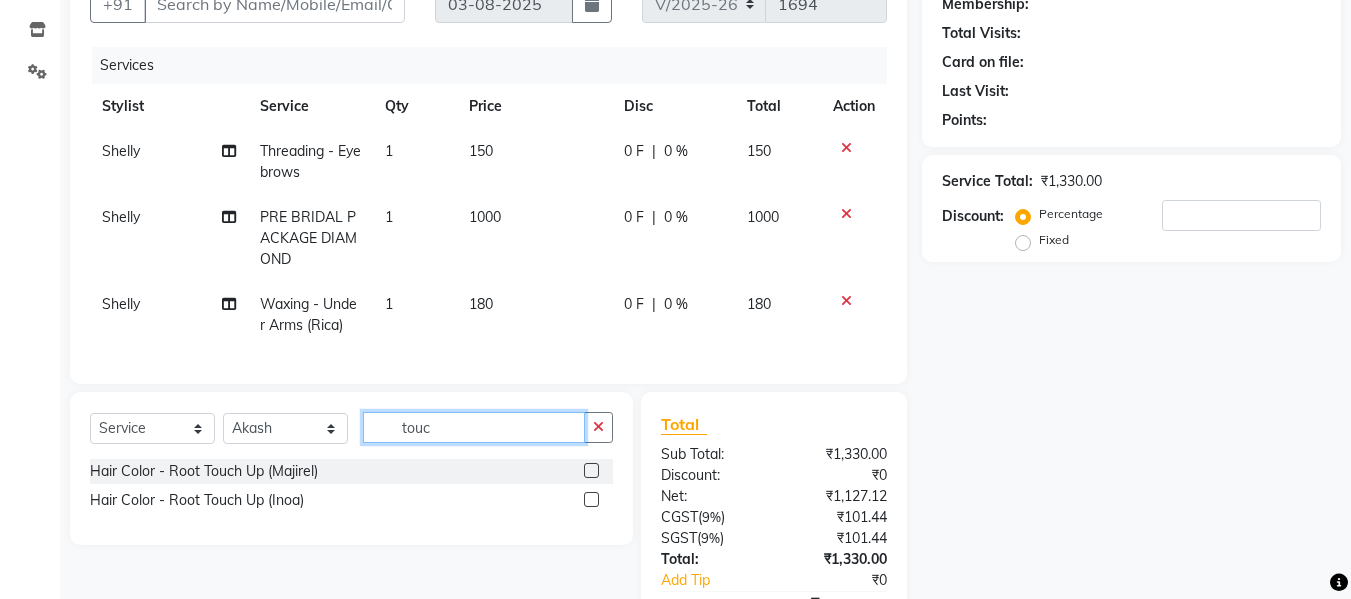 type on "touc" 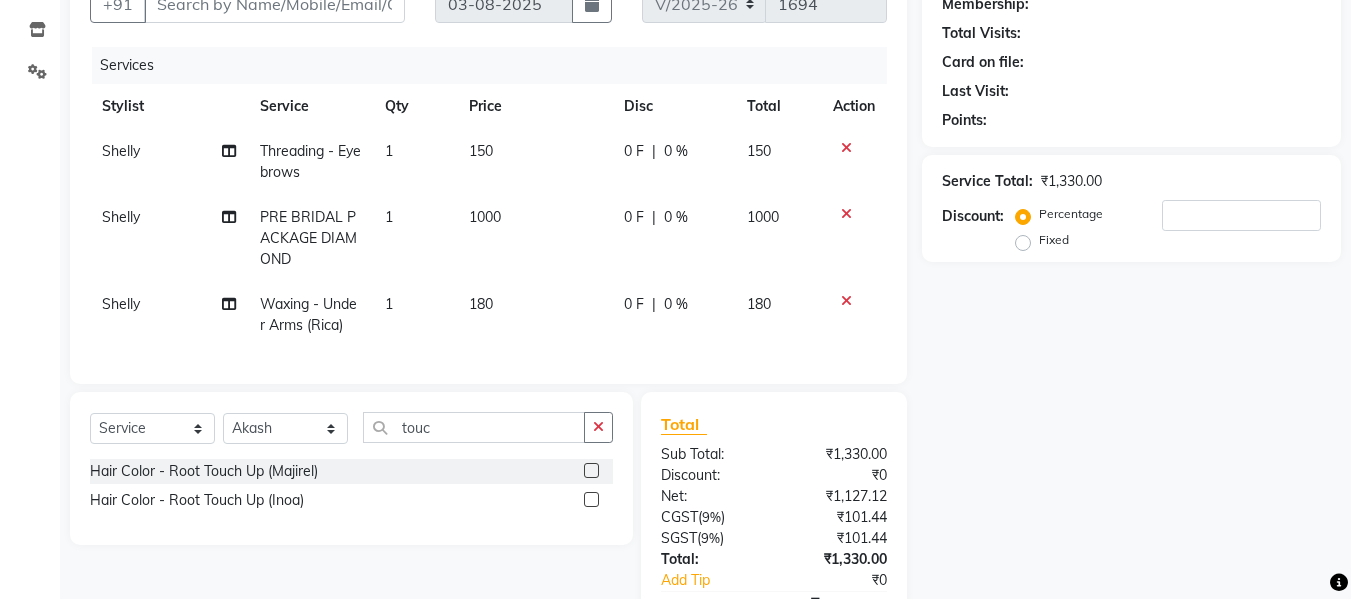 click 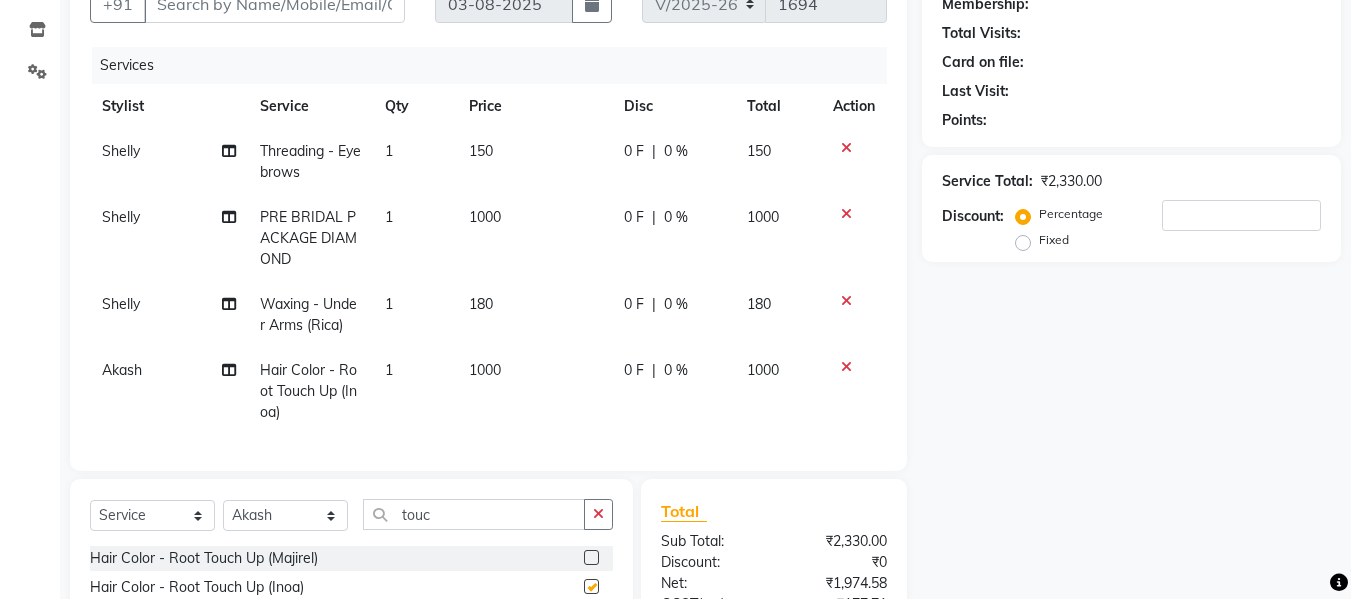 checkbox on "false" 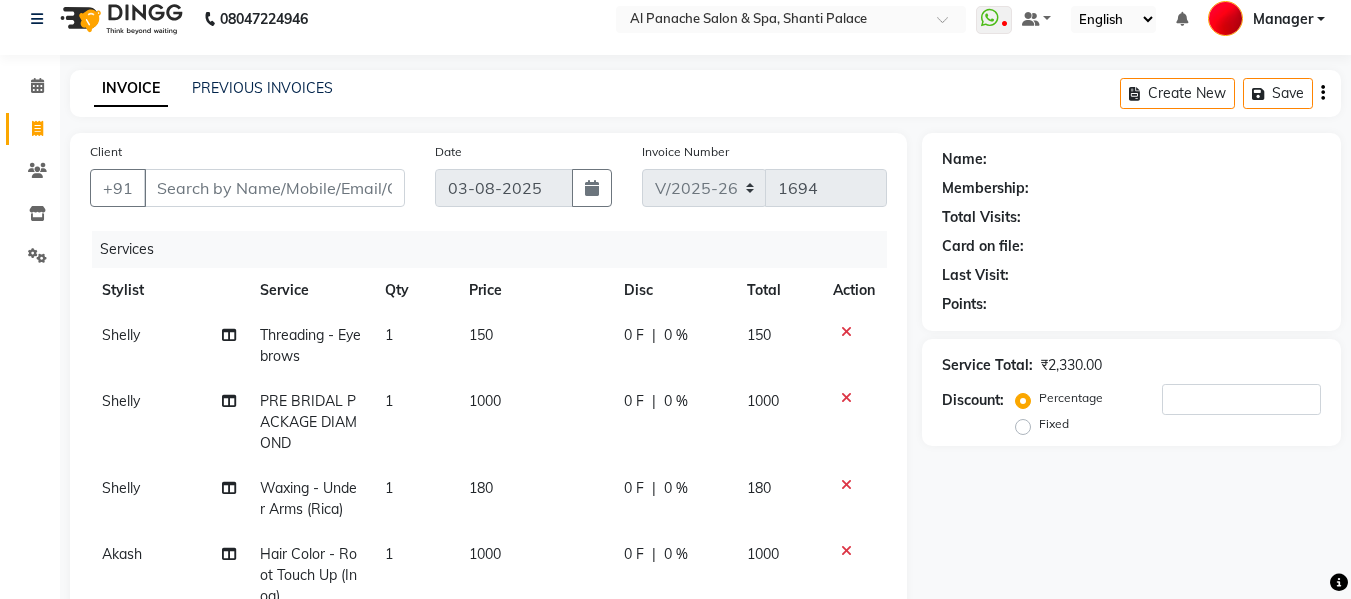 scroll, scrollTop: 0, scrollLeft: 0, axis: both 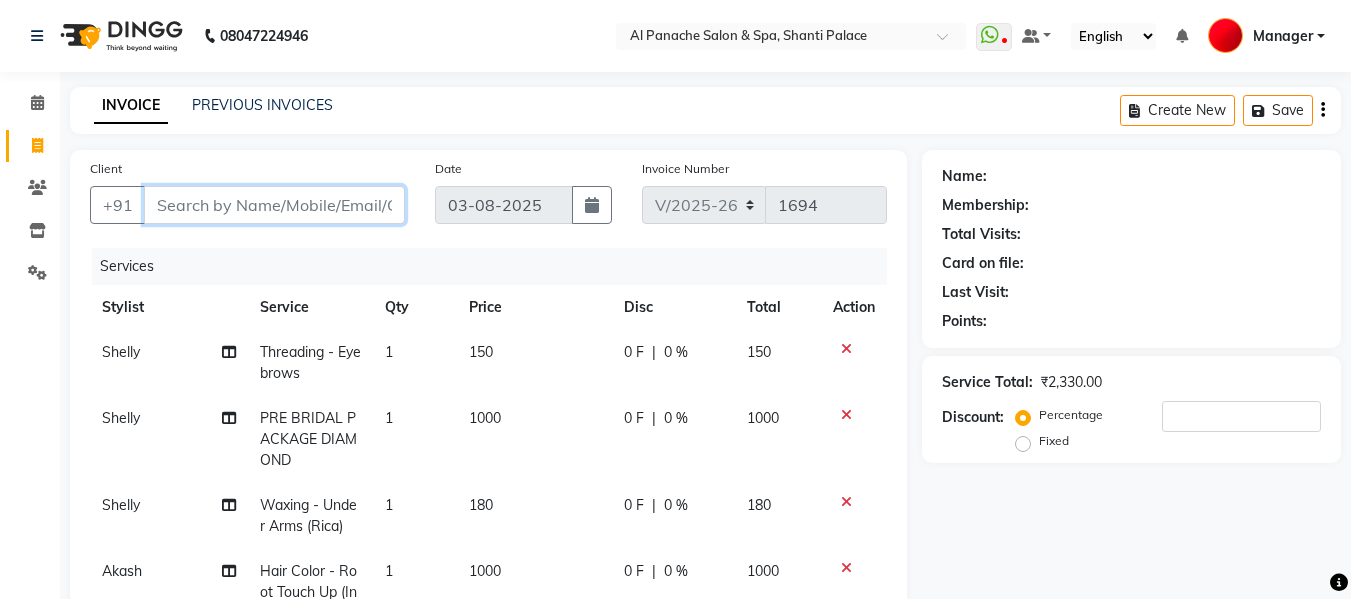 click on "Client" at bounding box center (274, 205) 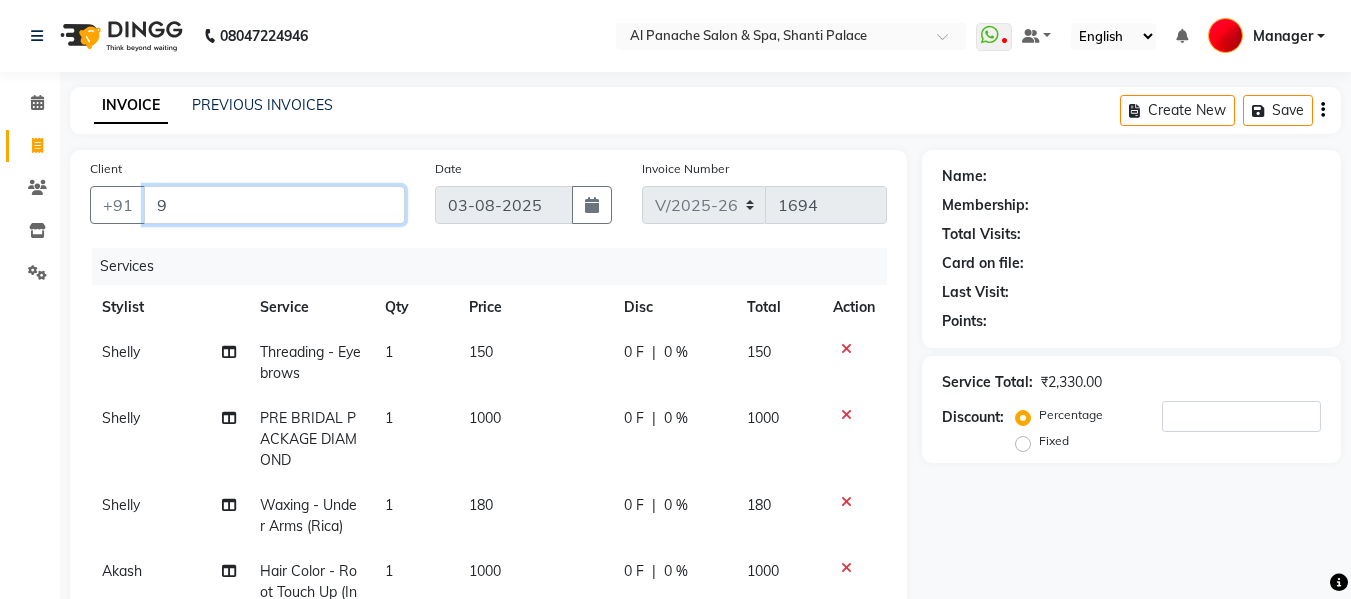 type on "0" 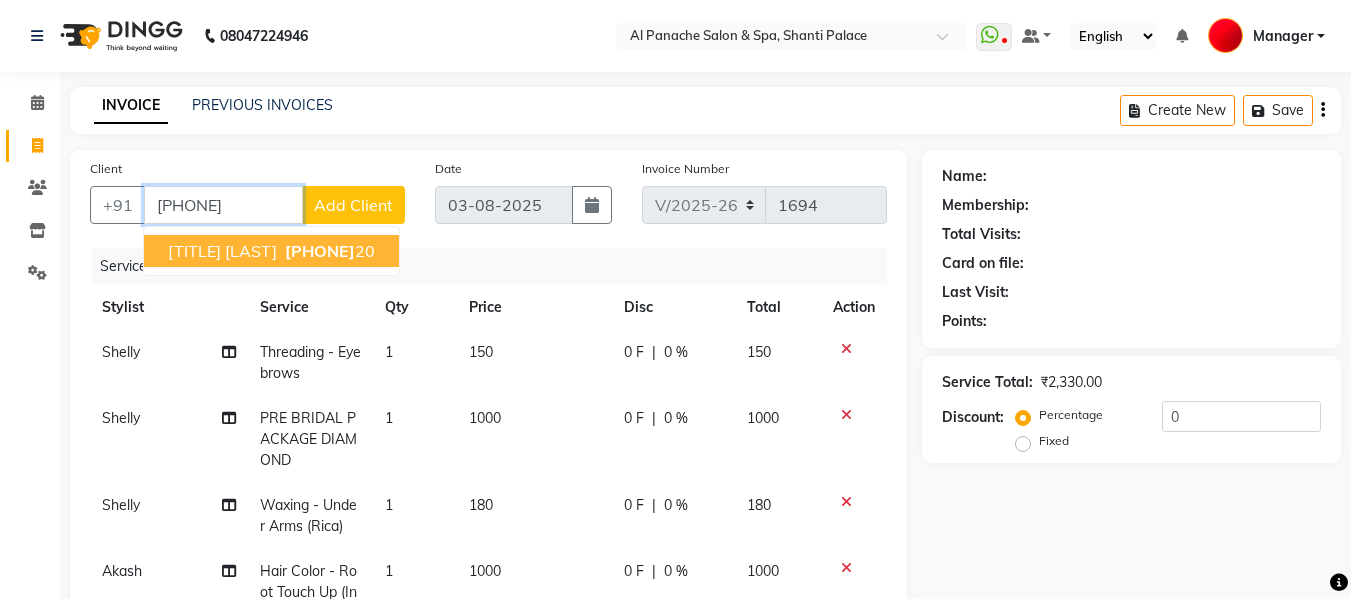 click on "[PHONE]" at bounding box center (328, 251) 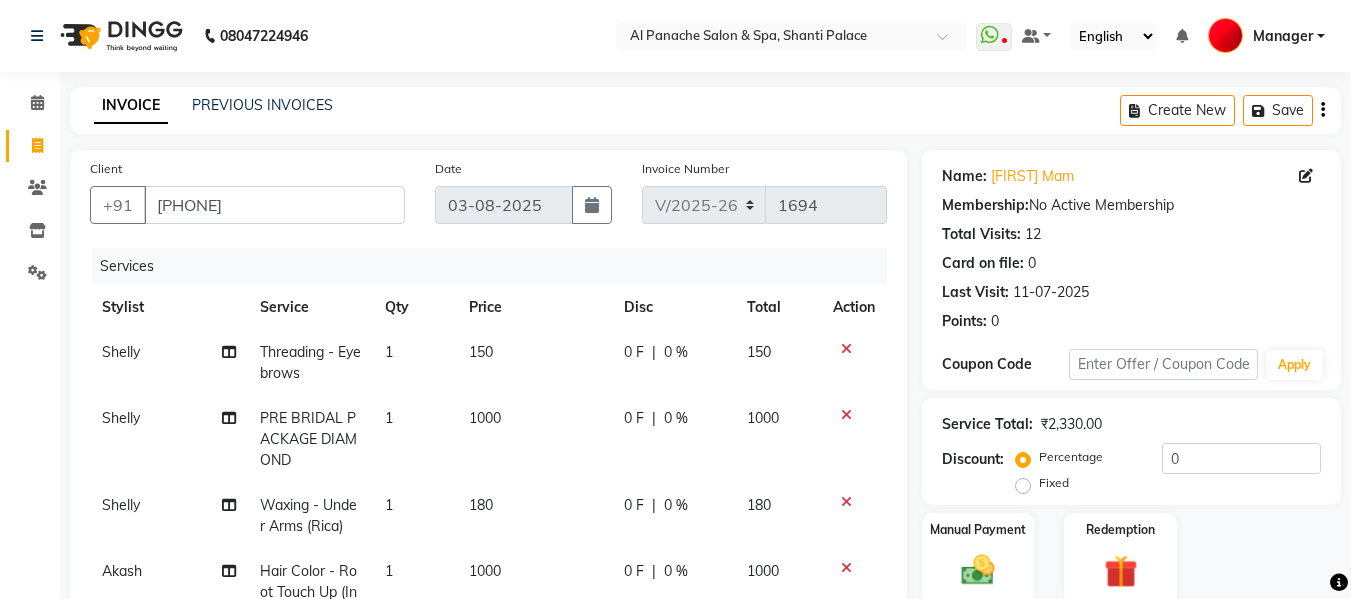 scroll, scrollTop: 420, scrollLeft: 0, axis: vertical 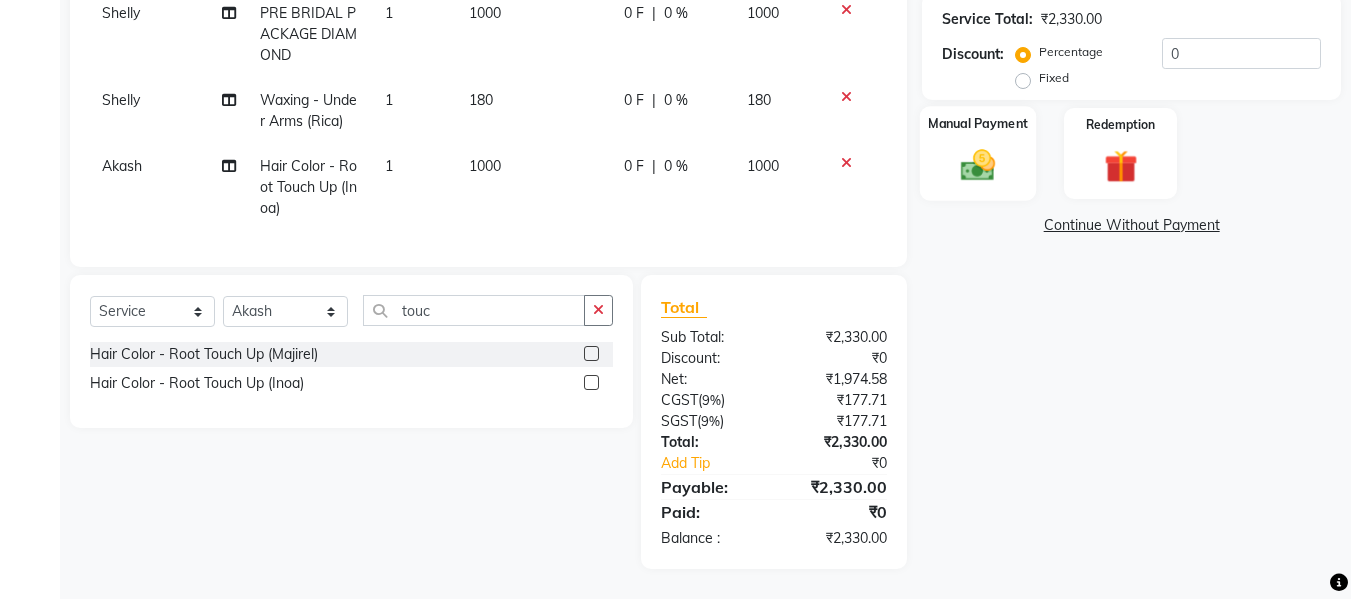 click 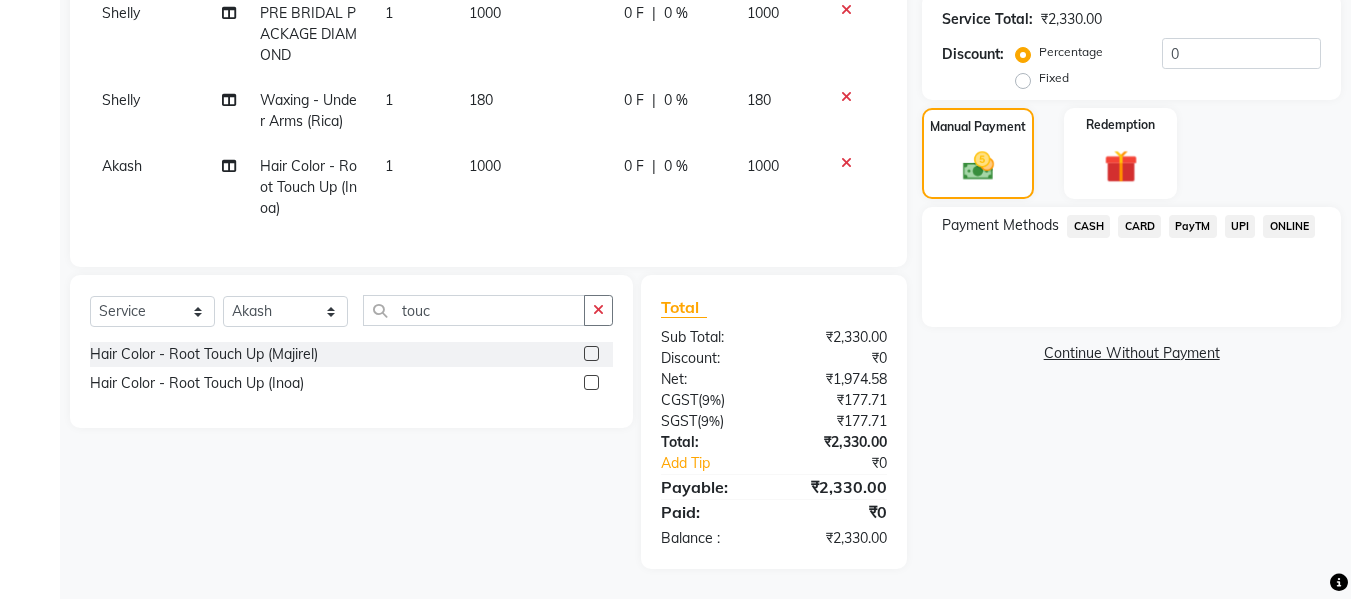 click on "UPI" 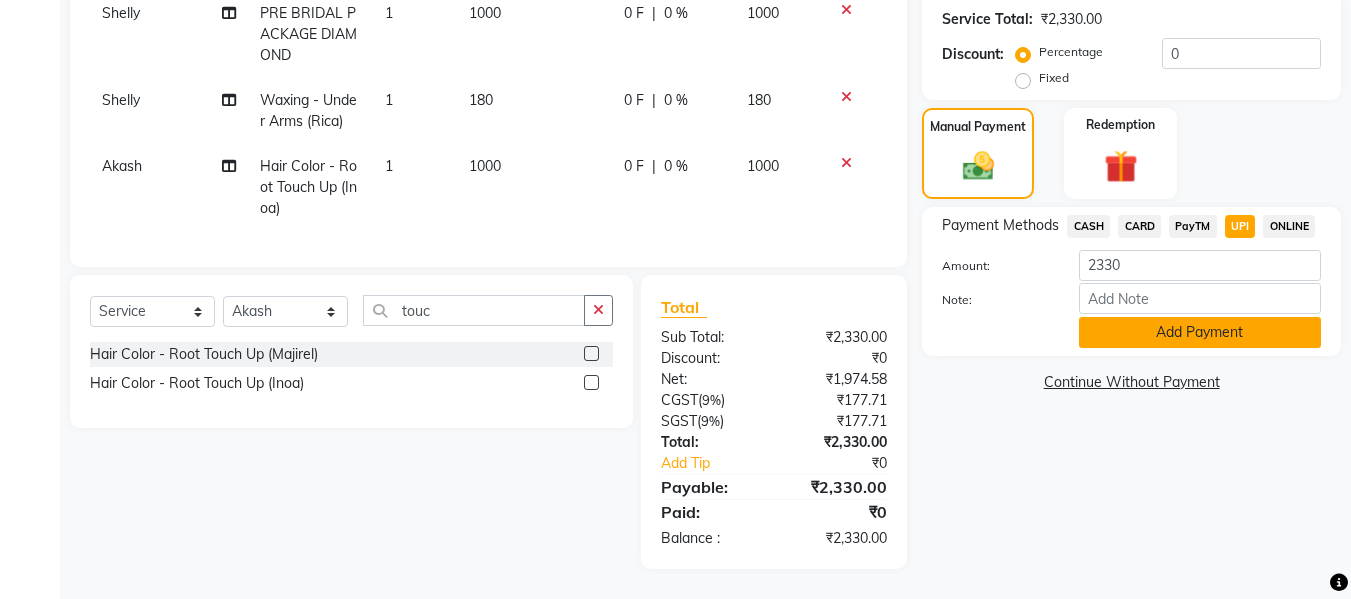 click on "Add Payment" 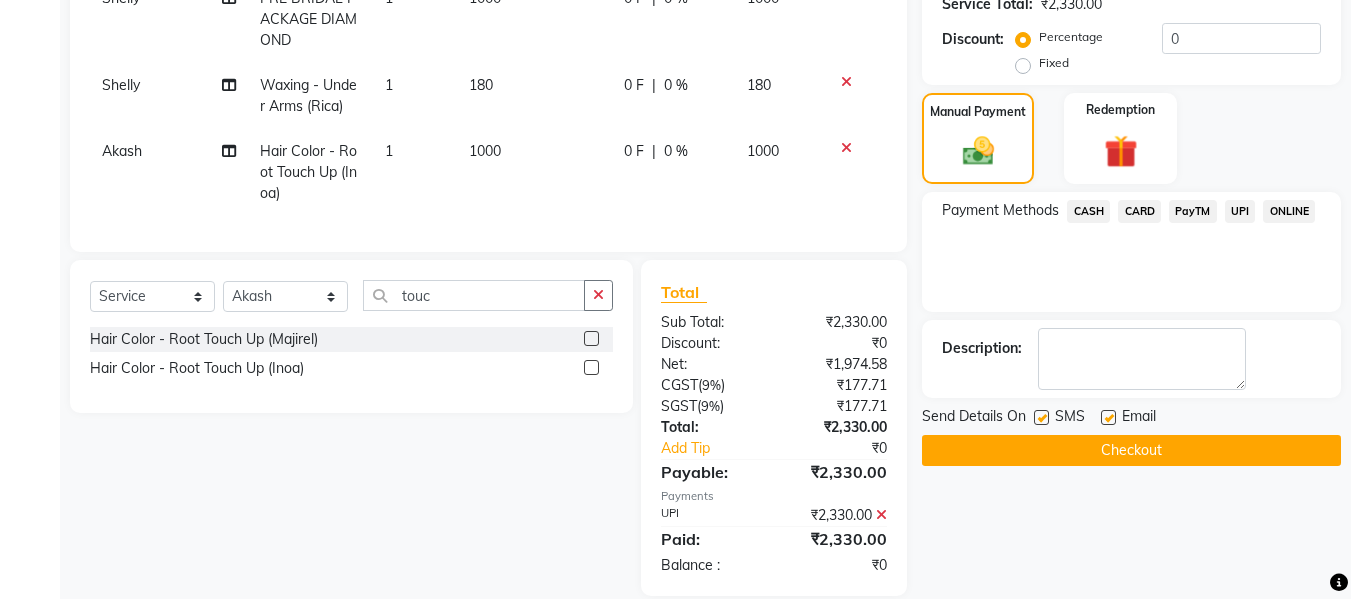 click on "Checkout" 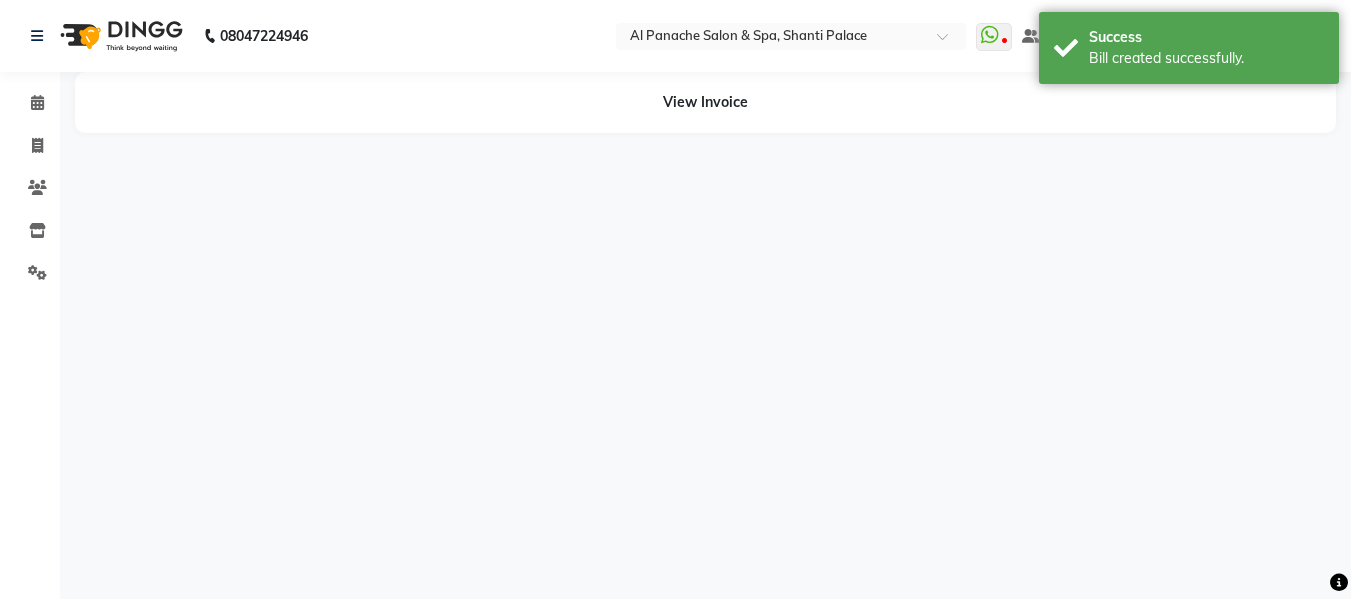 scroll, scrollTop: 0, scrollLeft: 0, axis: both 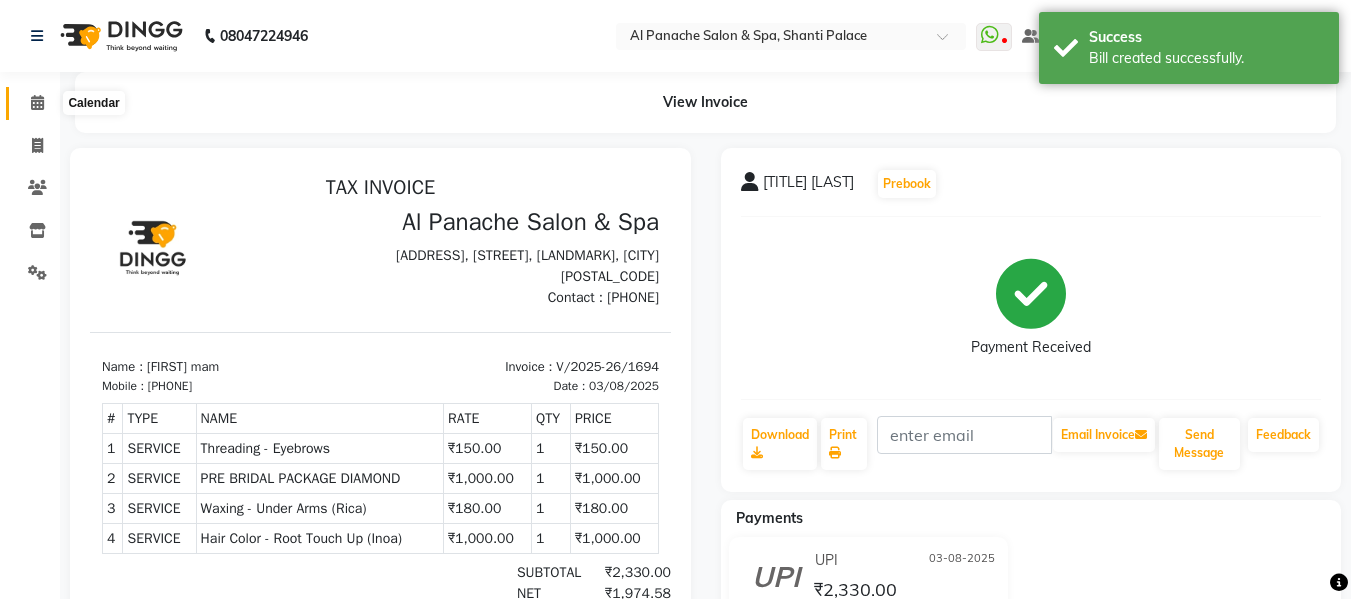 click 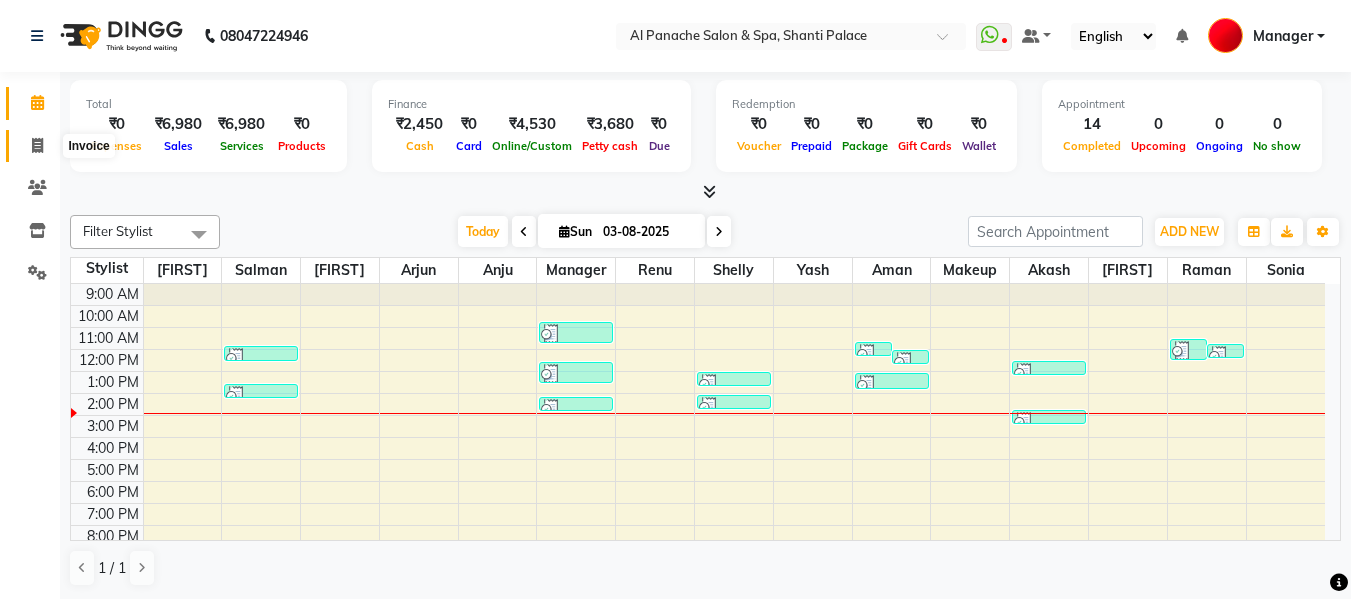click 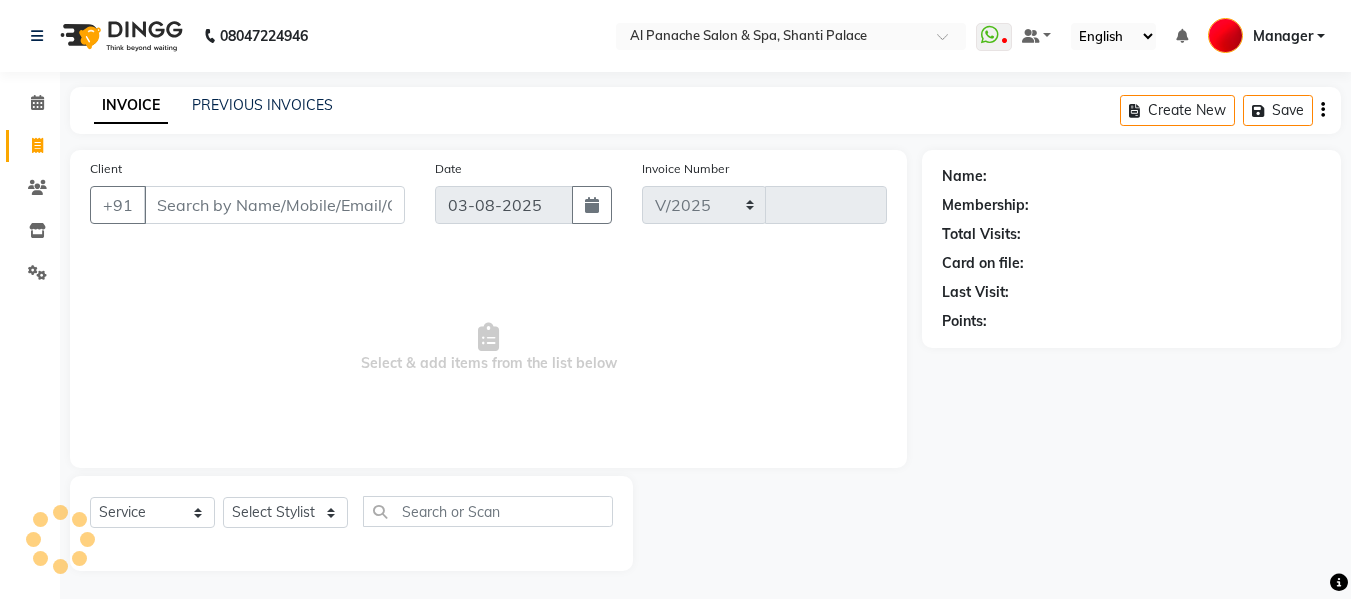 select on "751" 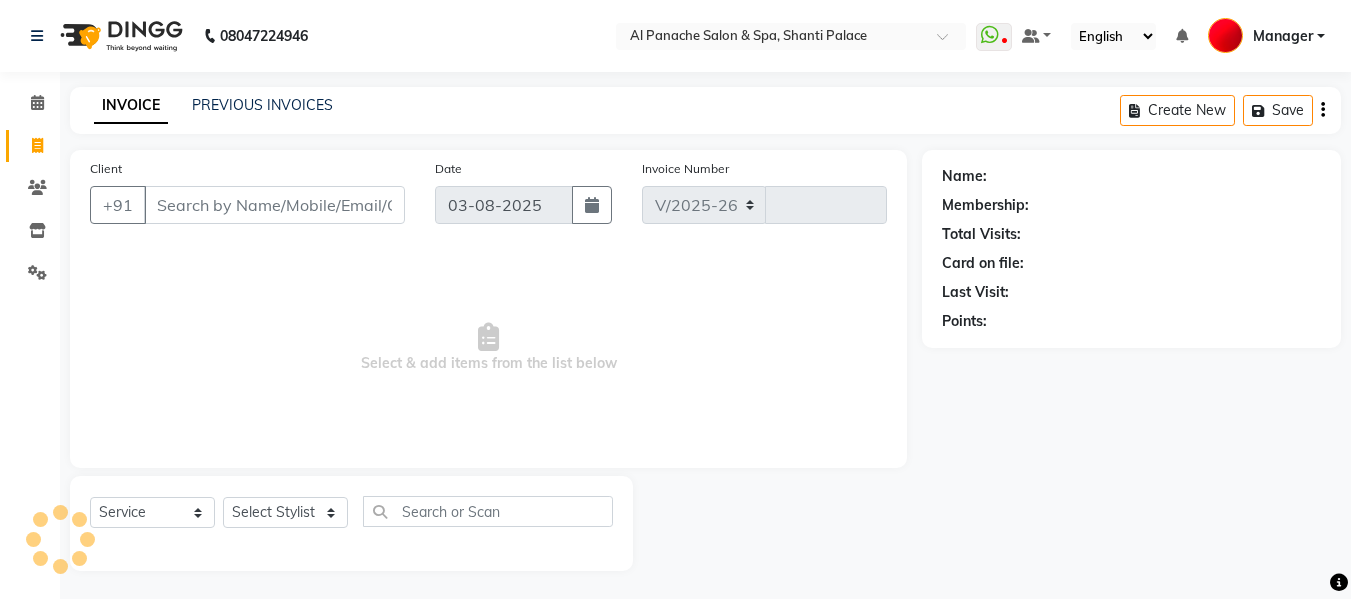 type on "1695" 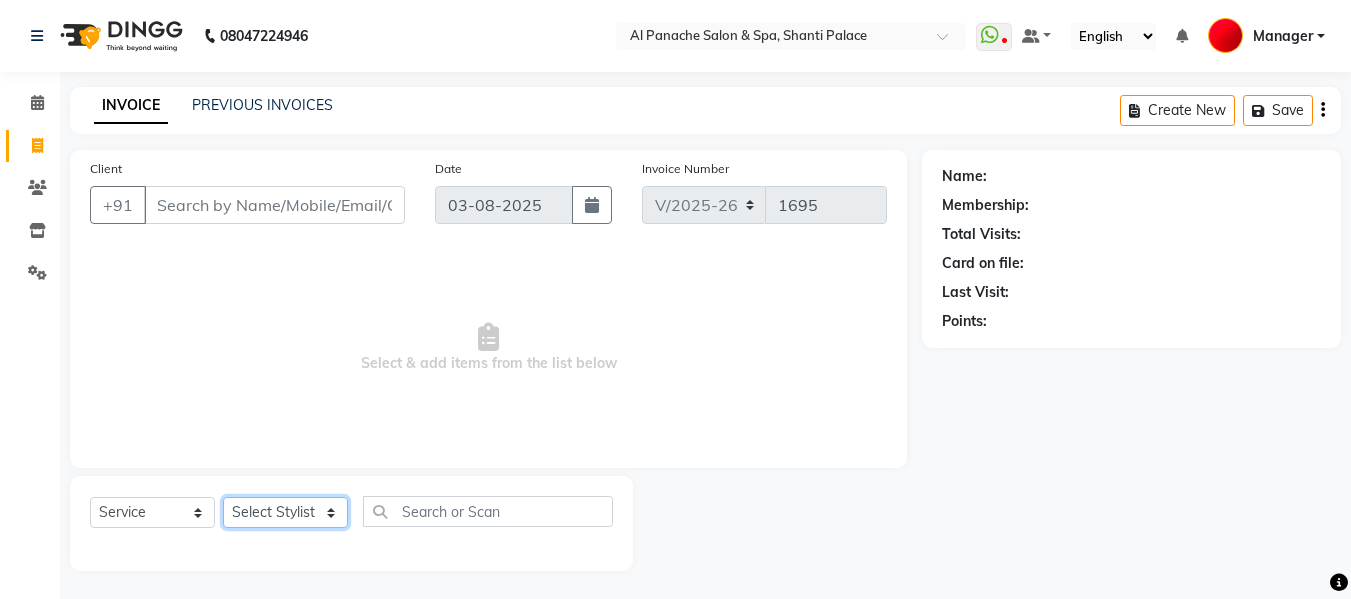 click on "Select Stylist Akash Aman anju Arjun AShu Bhavna Dhadwal Guneek Makeup Manager Raman Renu Salman Shelly shushma Sonia yash" 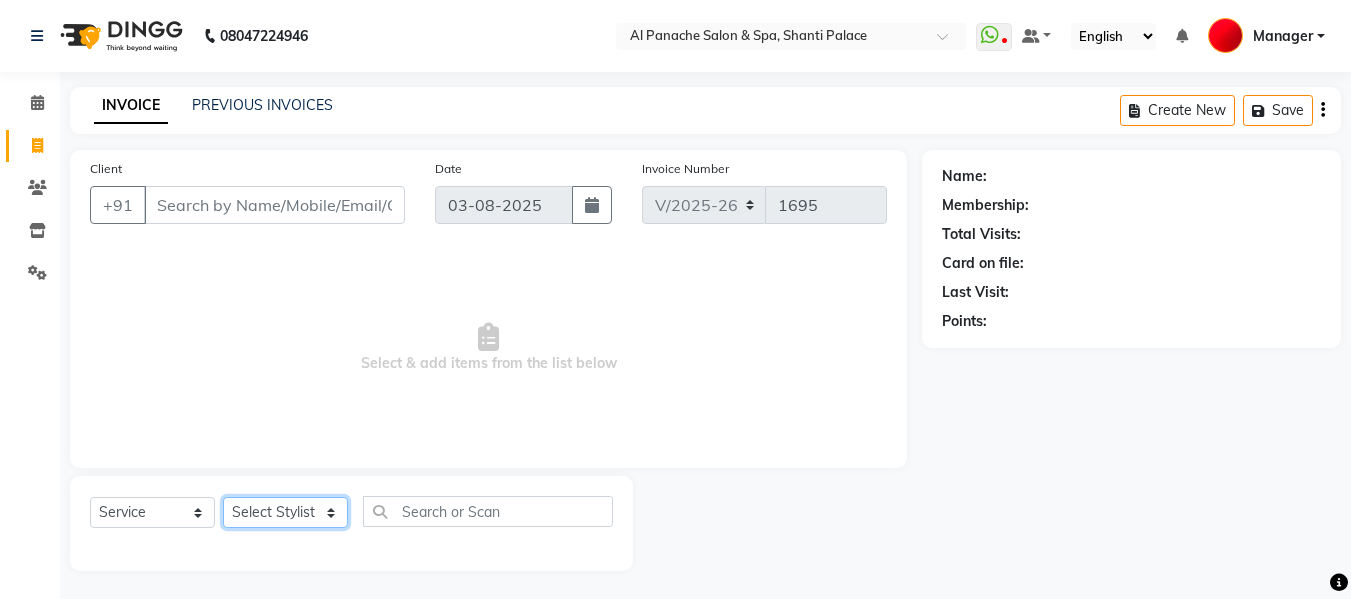 select on "12067" 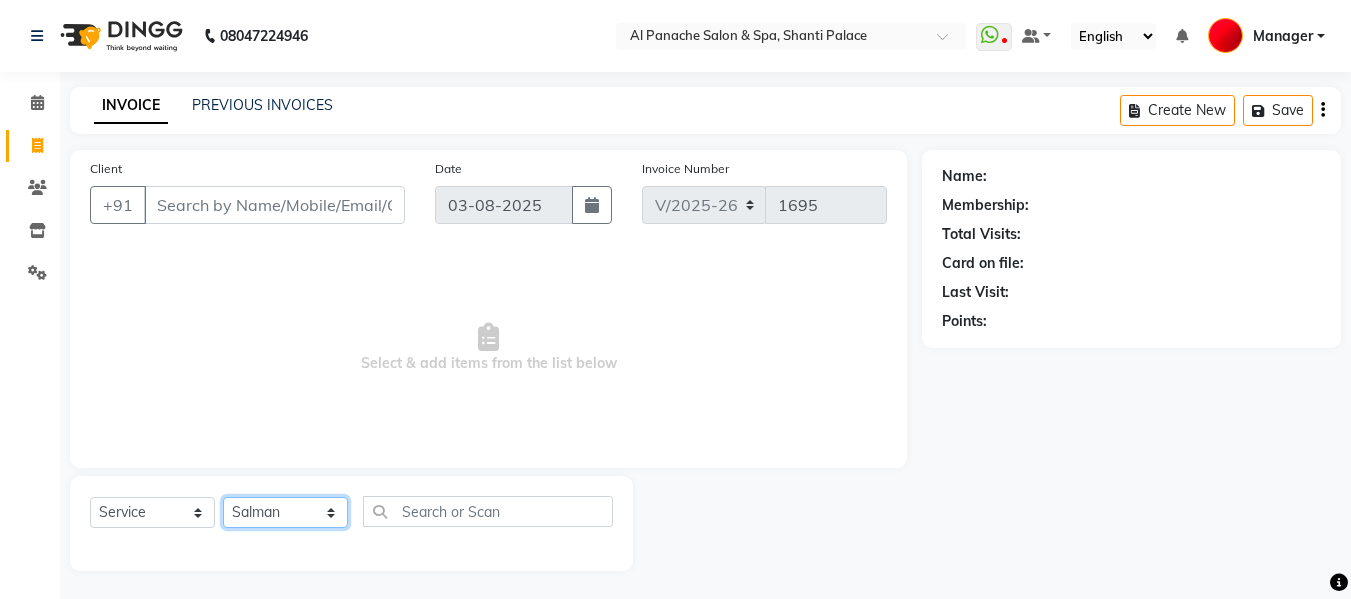 click on "Select Stylist Akash Aman anju Arjun AShu Bhavna Dhadwal Guneek Makeup Manager Raman Renu Salman Shelly shushma Sonia yash" 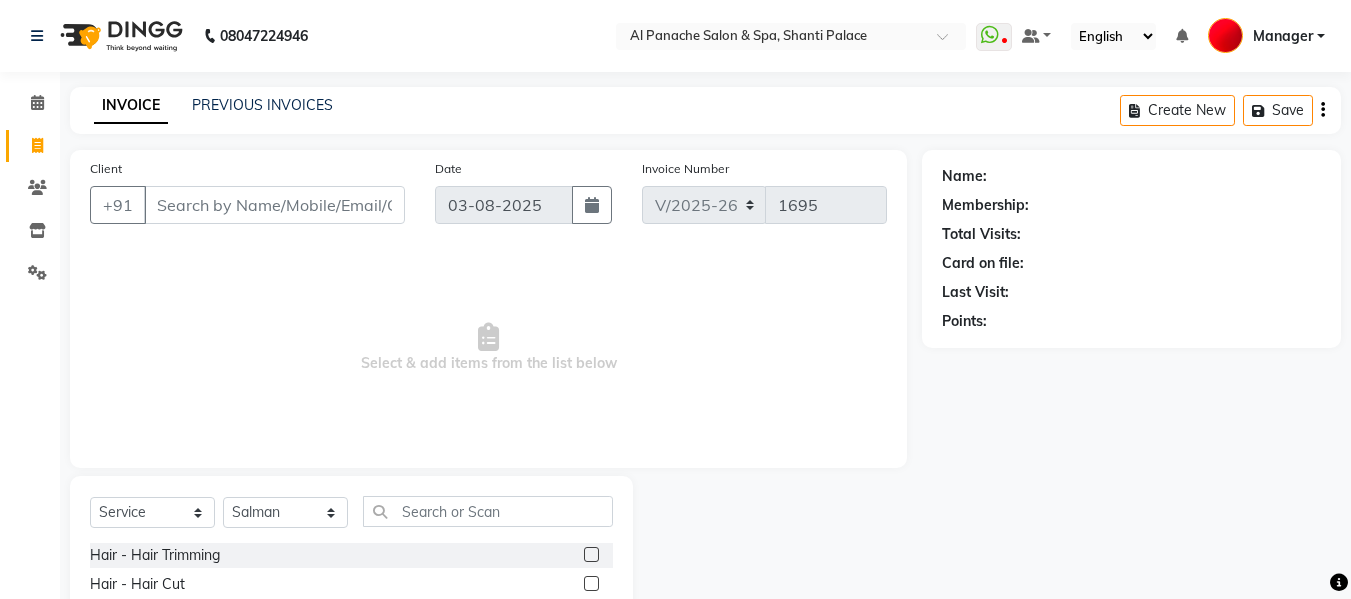 click 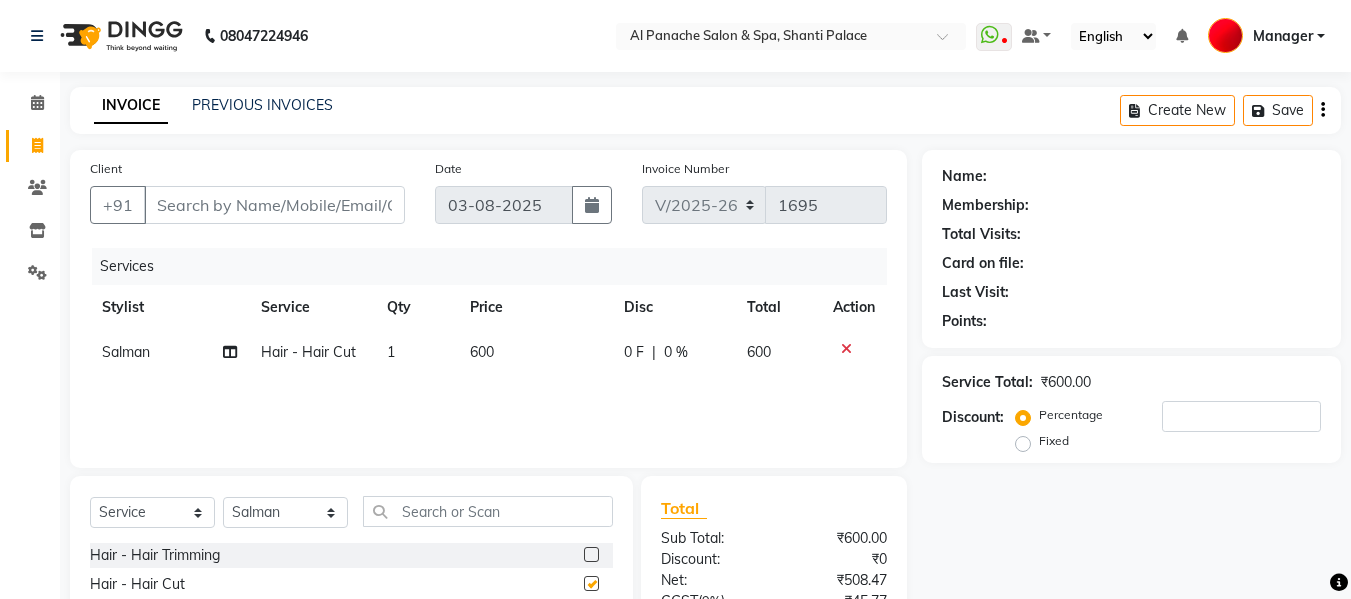 checkbox on "false" 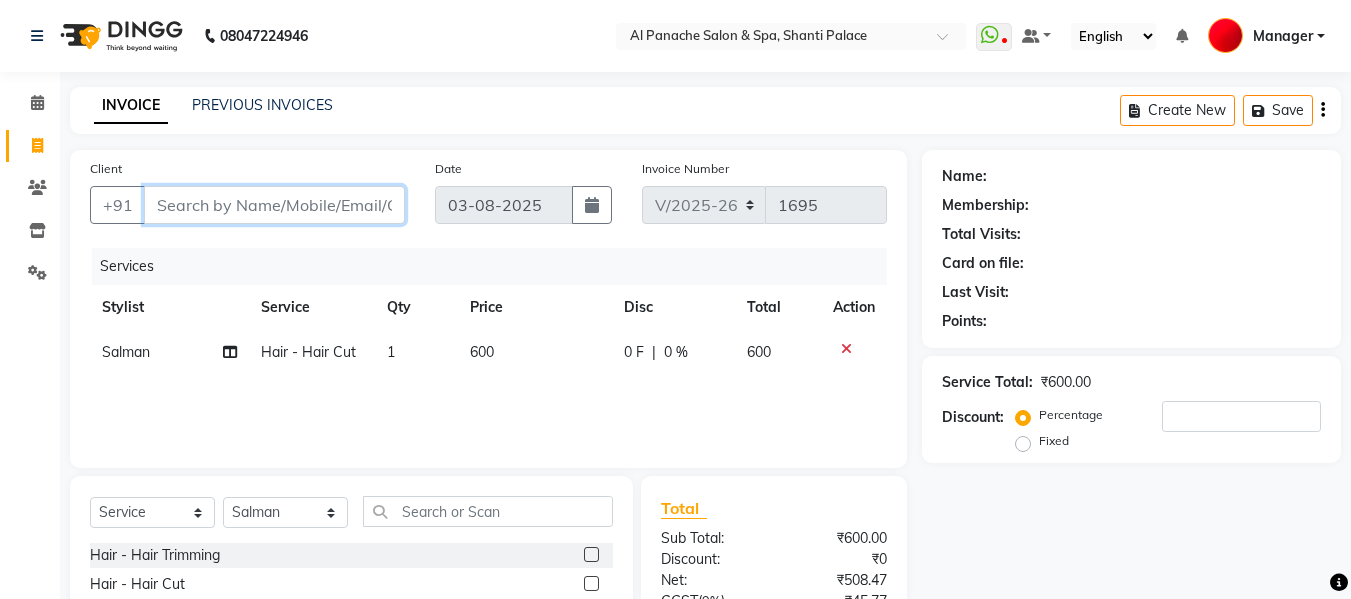 click on "Client" at bounding box center [274, 205] 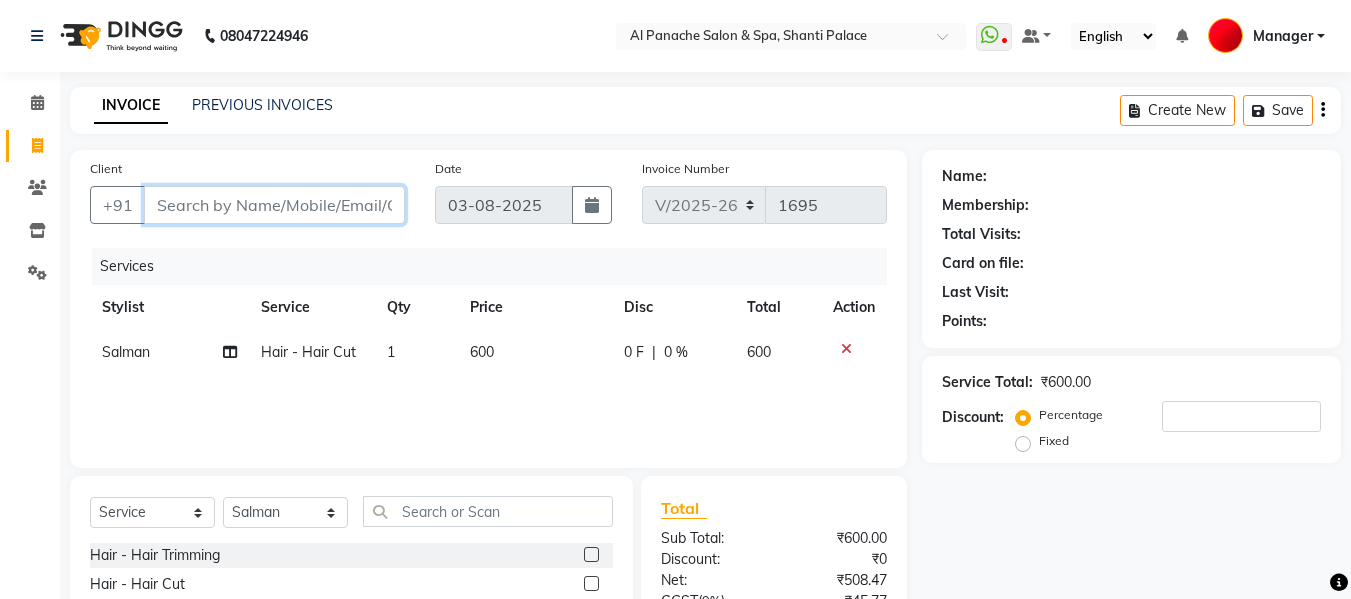 type on "9" 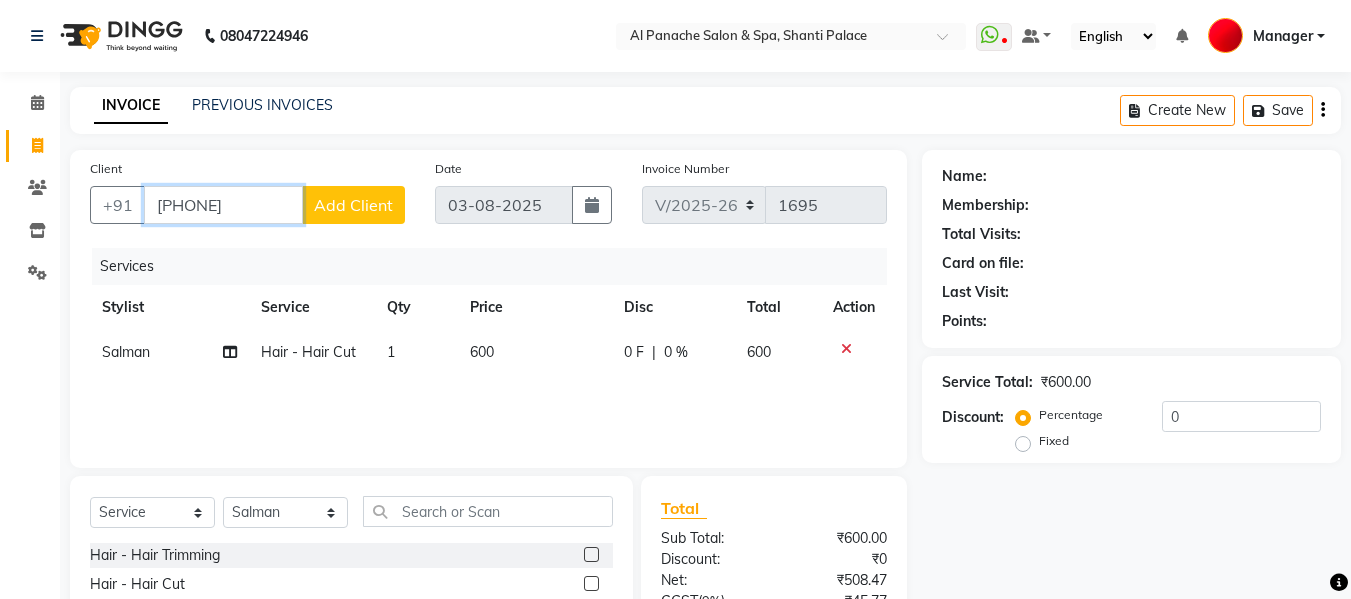 type on "[PHONE]" 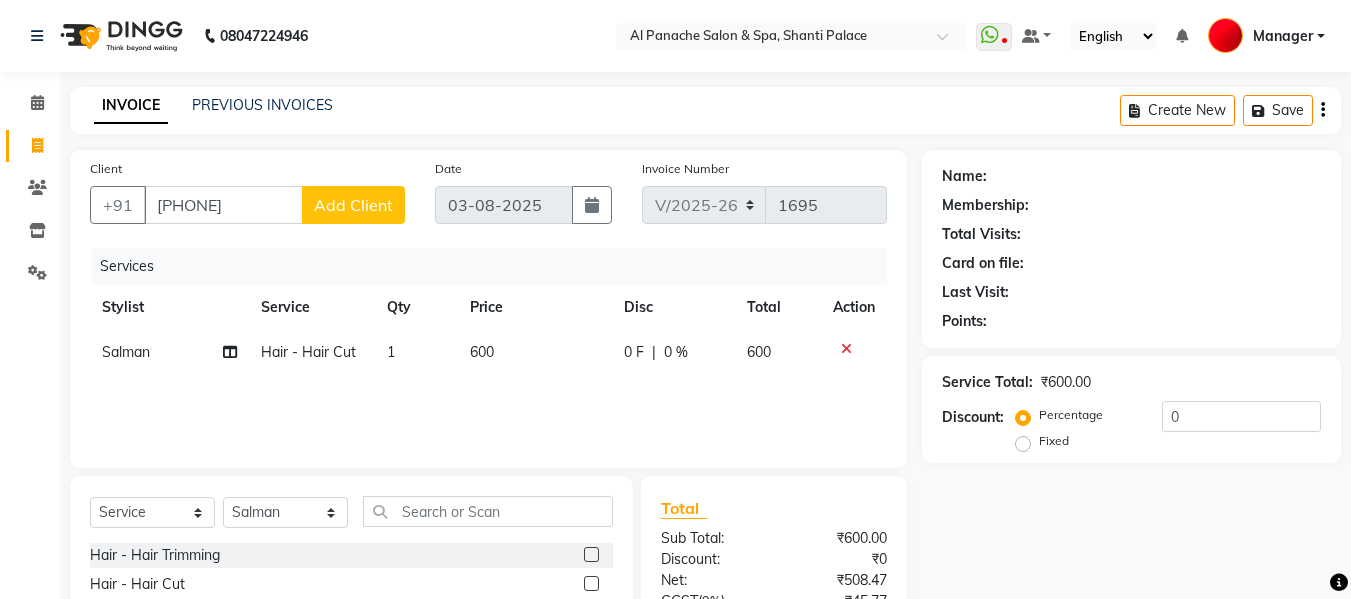 click on "Add Client" 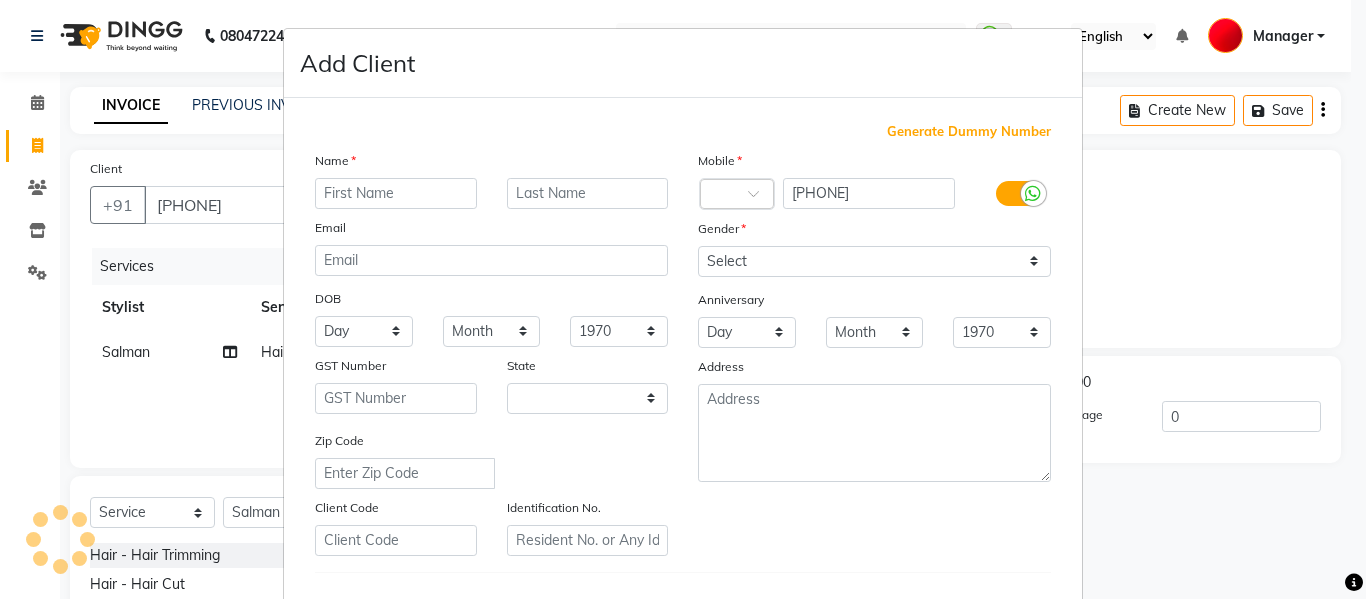 select on "15" 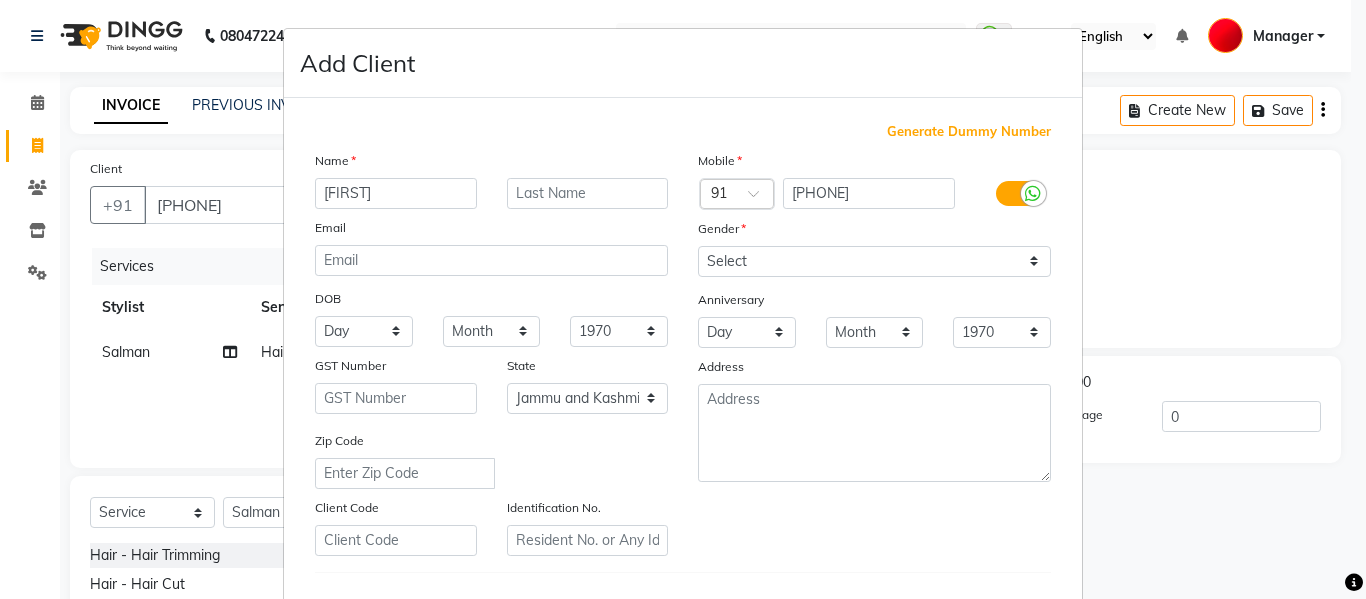 type on "[FIRST]" 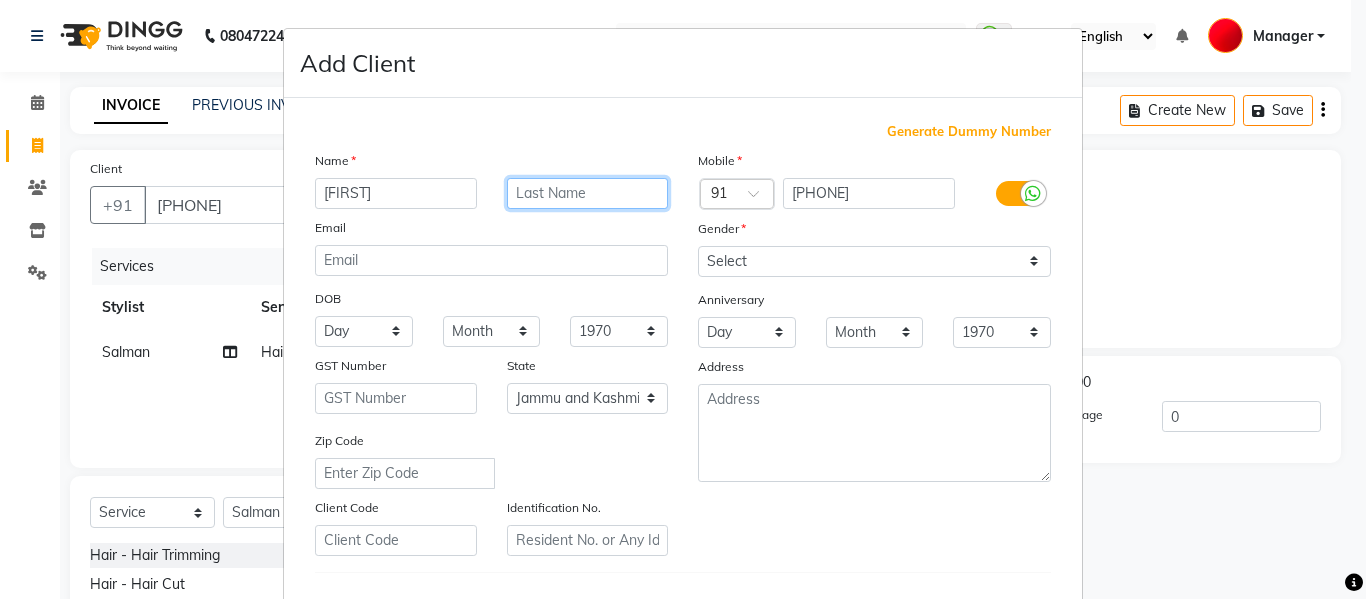 click at bounding box center (588, 193) 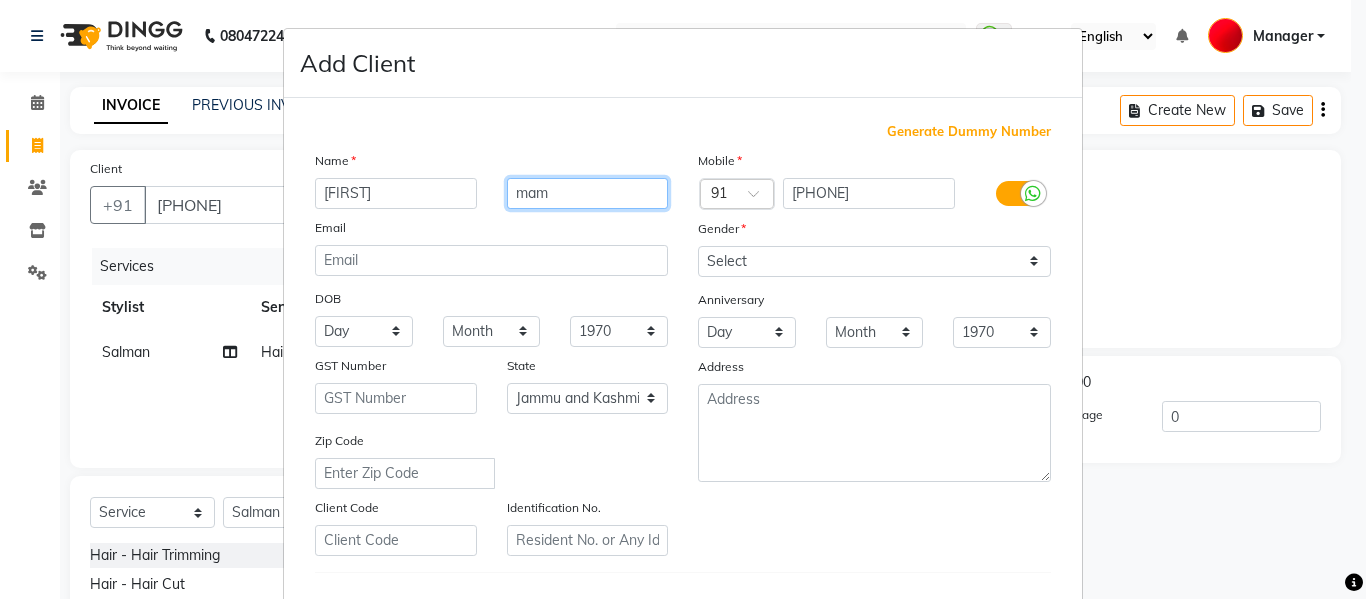 type on "mam" 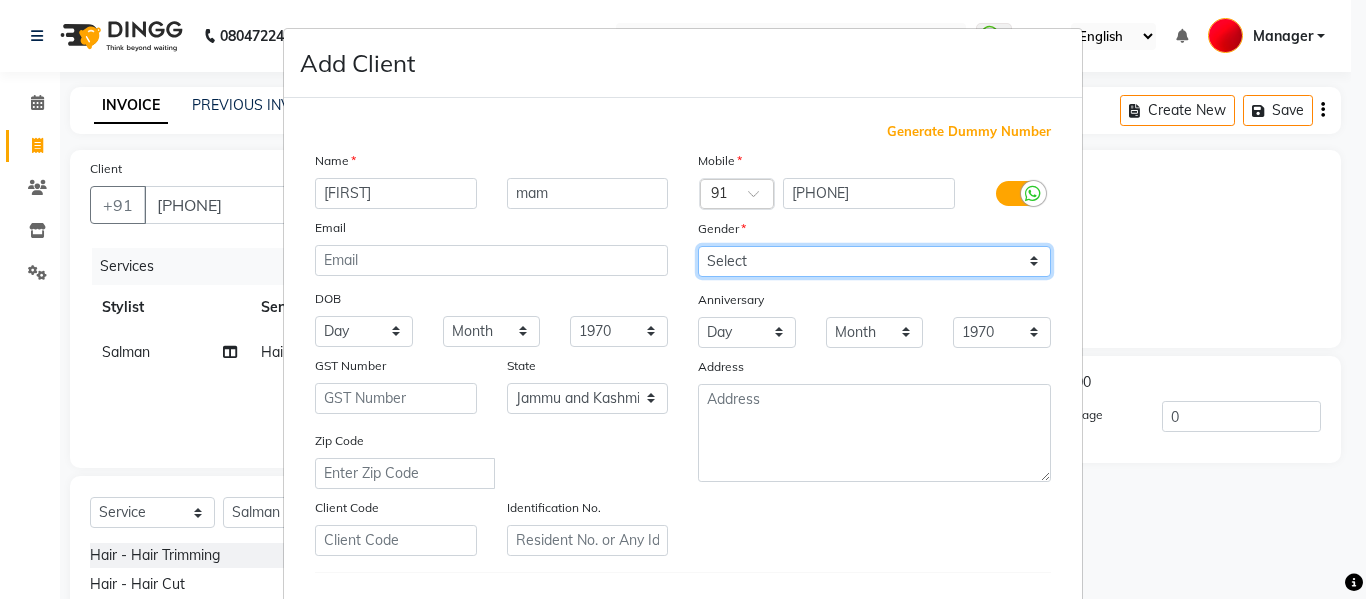 click on "Select Male Female Other Prefer Not To Say" at bounding box center [874, 261] 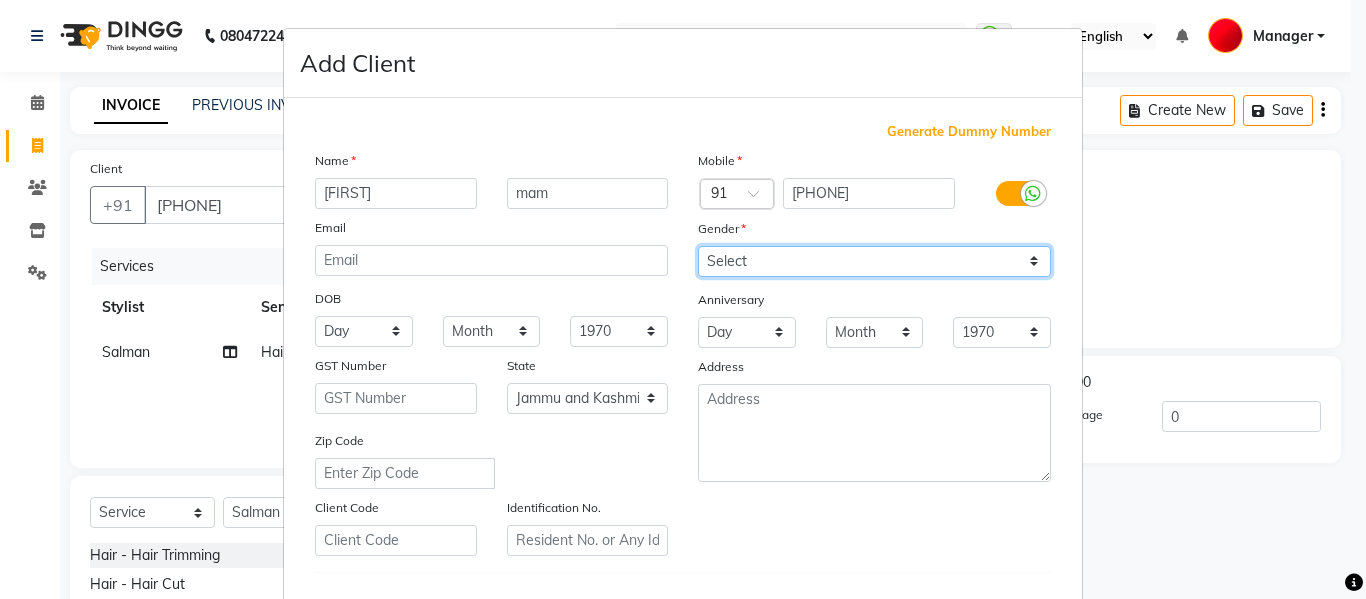 select on "female" 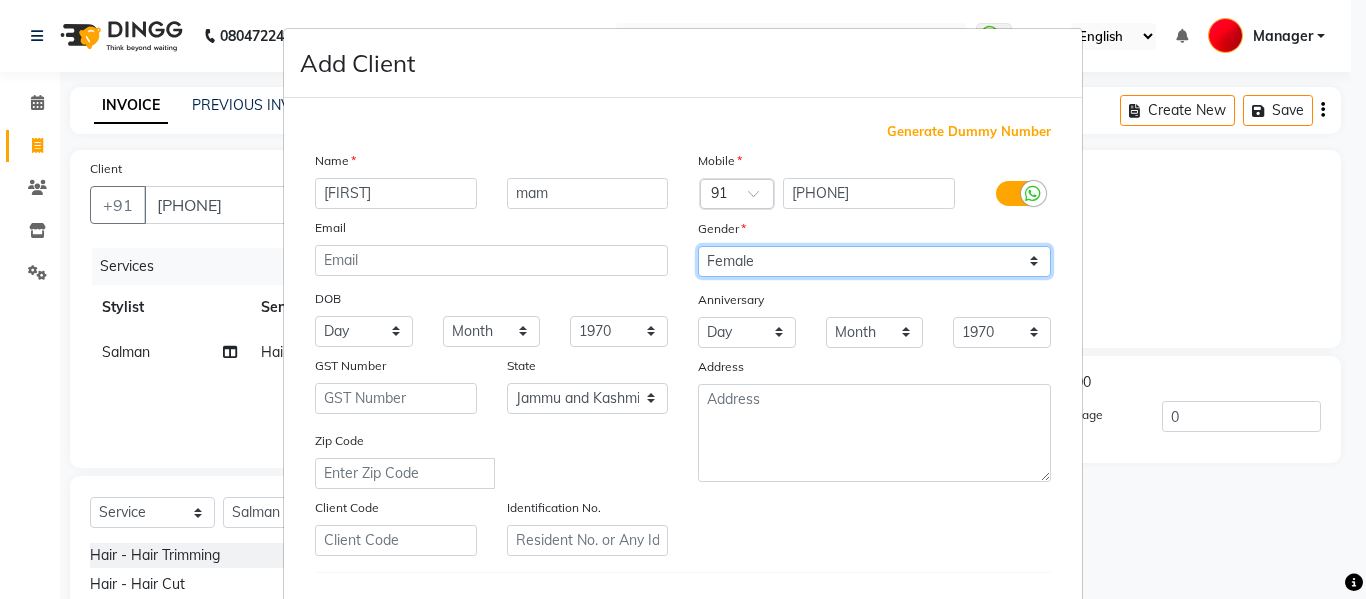 click on "Select Male Female Other Prefer Not To Say" at bounding box center [874, 261] 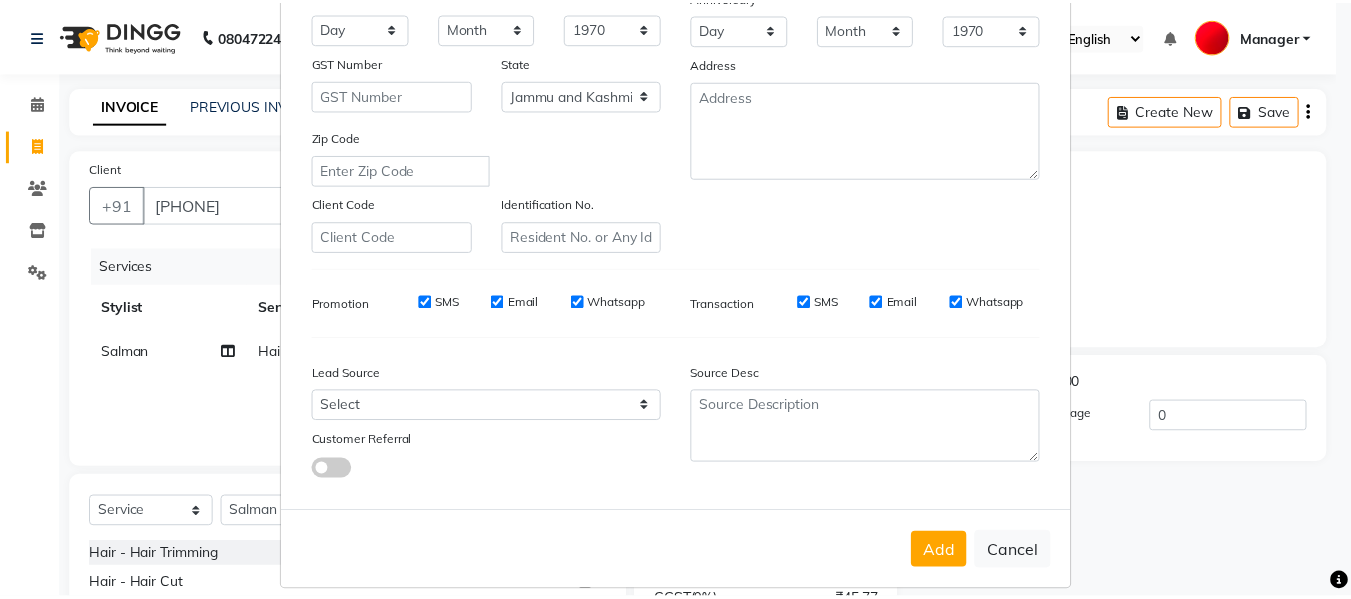 scroll, scrollTop: 324, scrollLeft: 0, axis: vertical 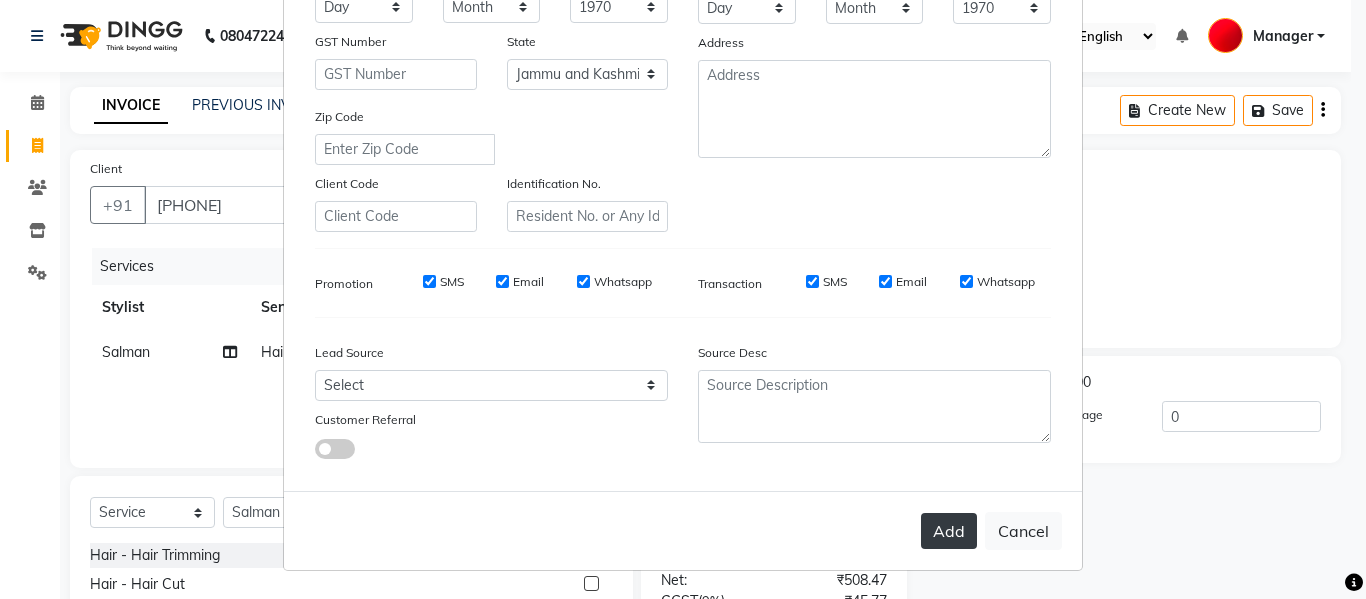 click on "Add" at bounding box center [949, 531] 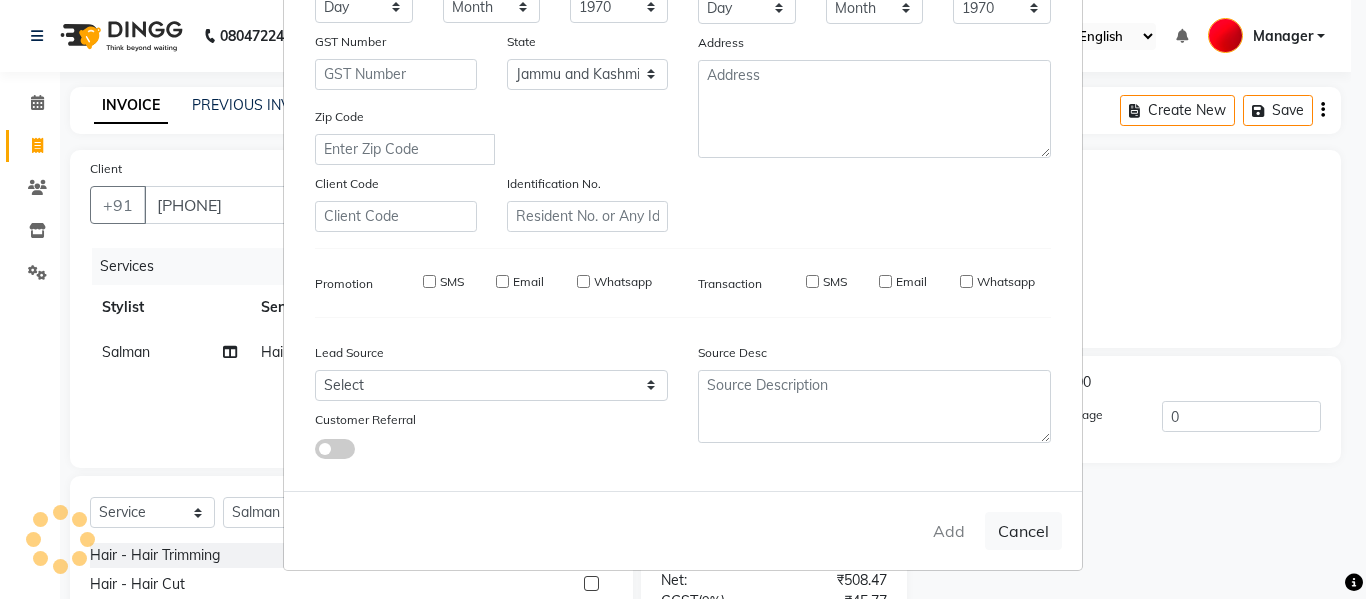 type 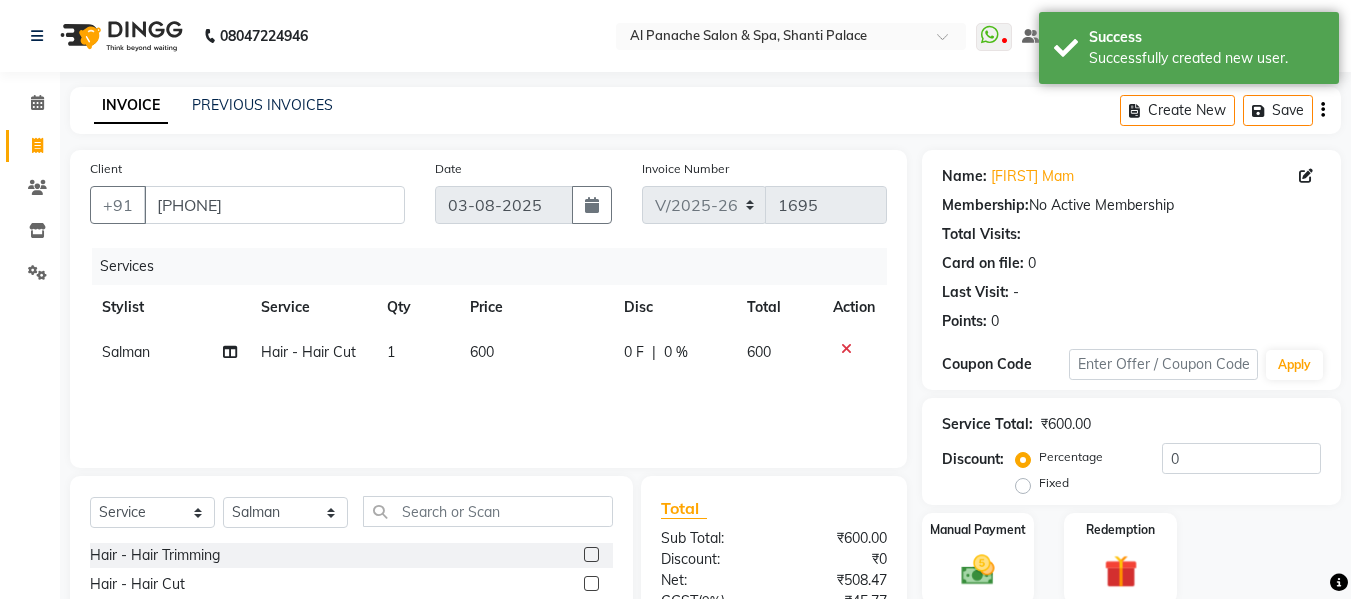 scroll, scrollTop: 202, scrollLeft: 0, axis: vertical 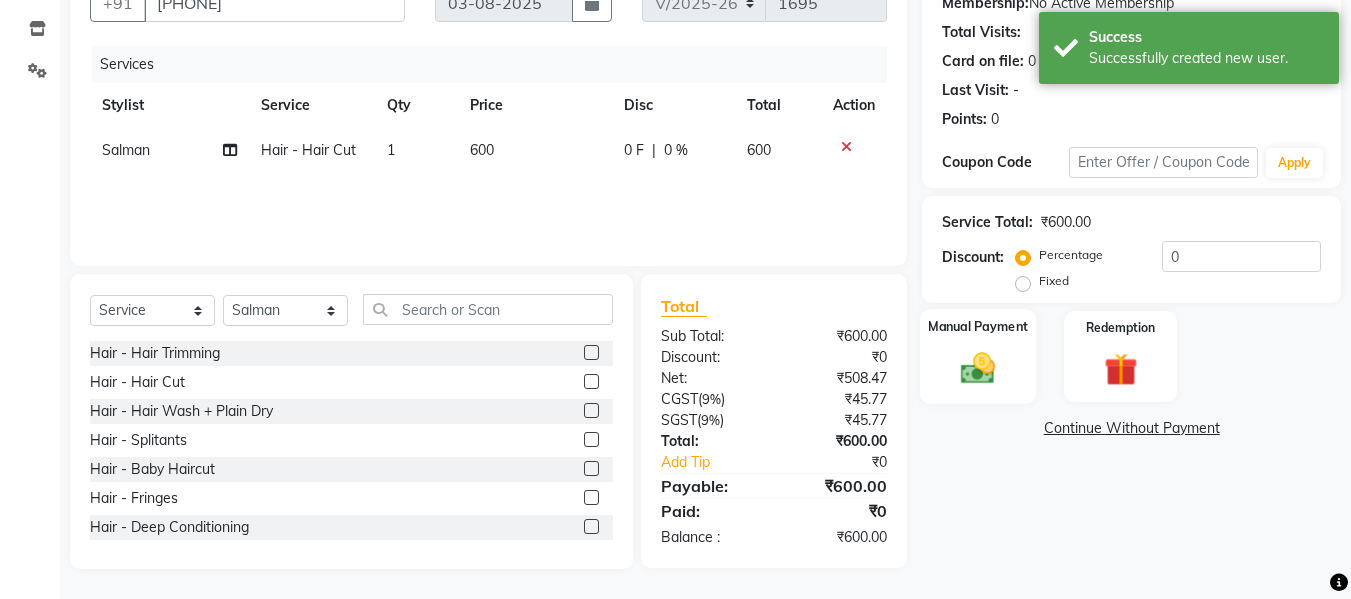 click 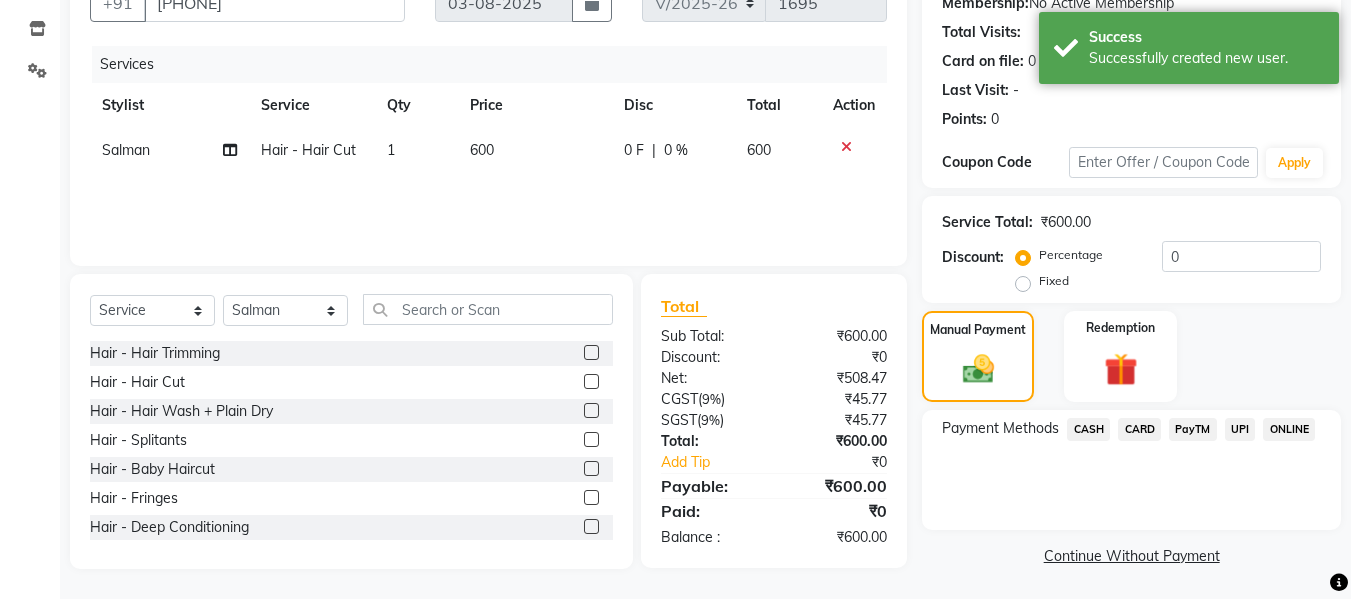click on "UPI" 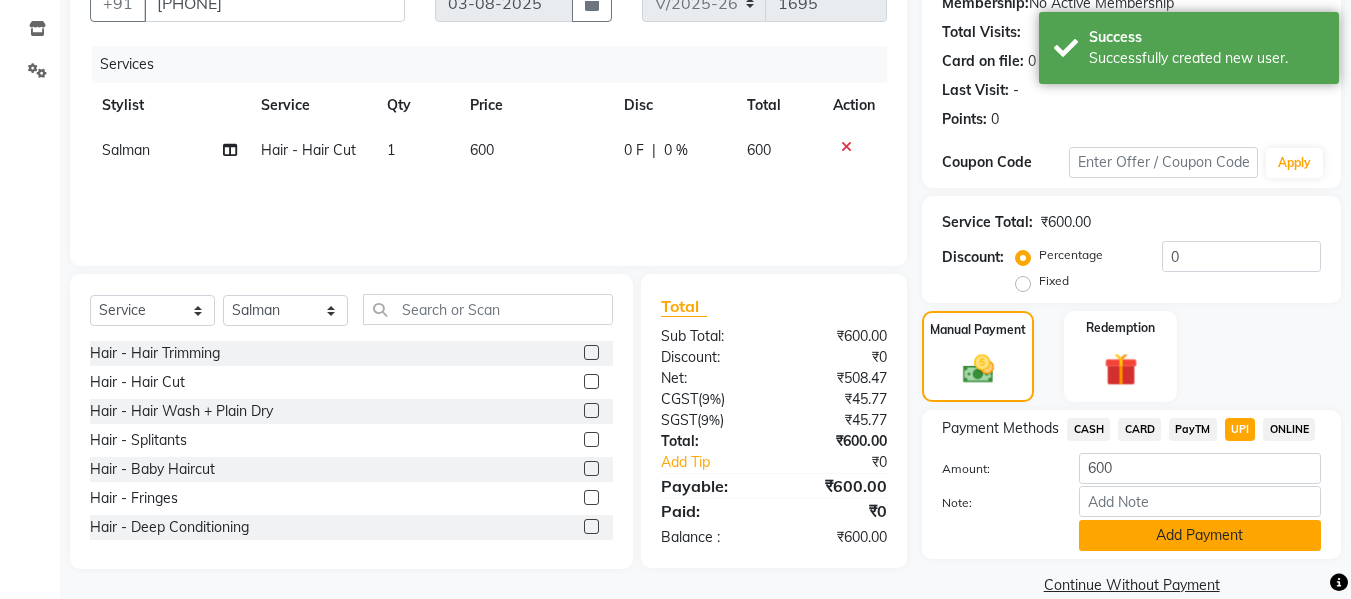 click on "Add Payment" 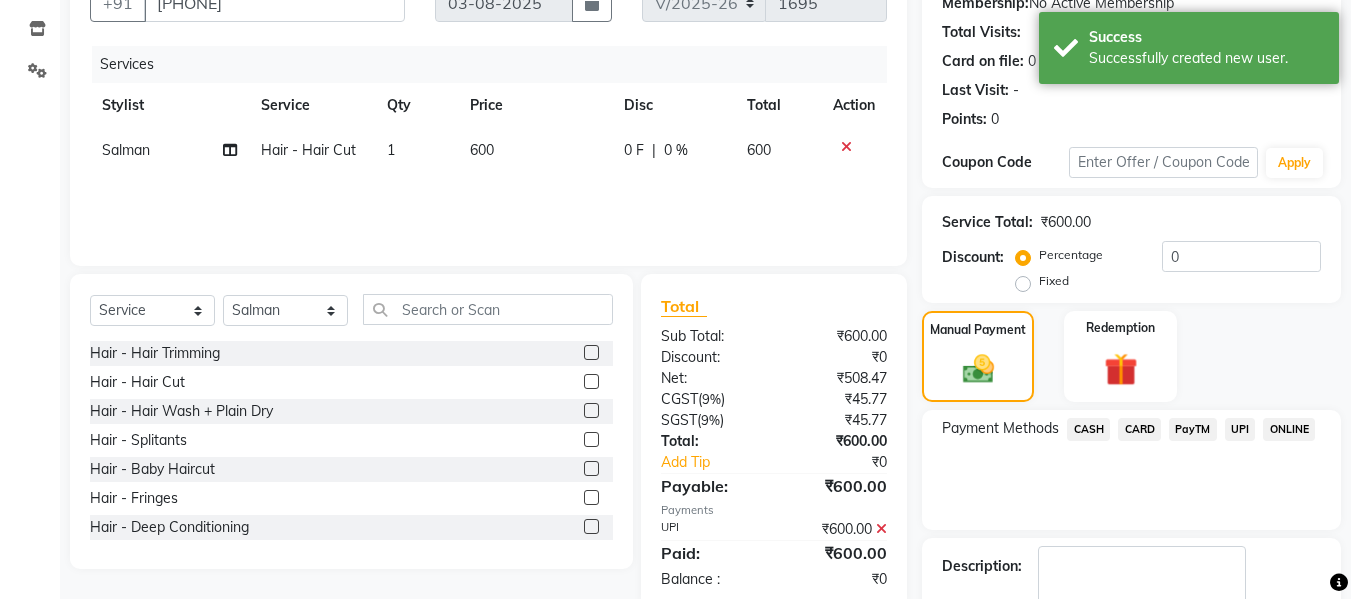 scroll, scrollTop: 242, scrollLeft: 0, axis: vertical 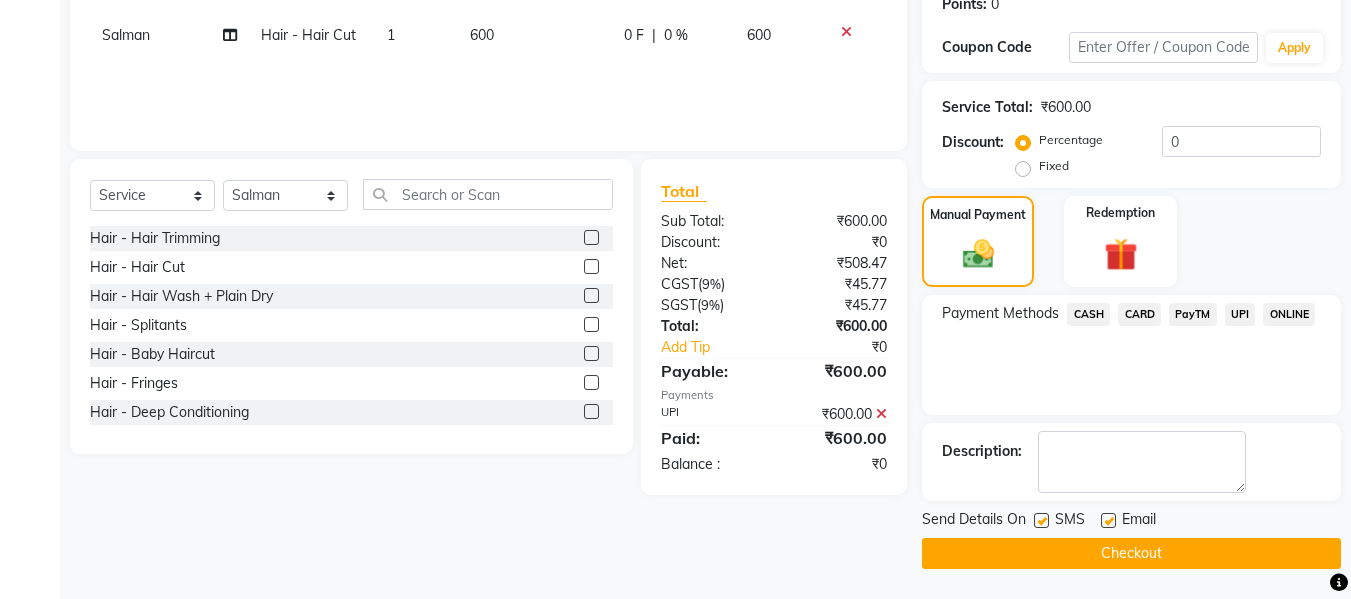 click on "Checkout" 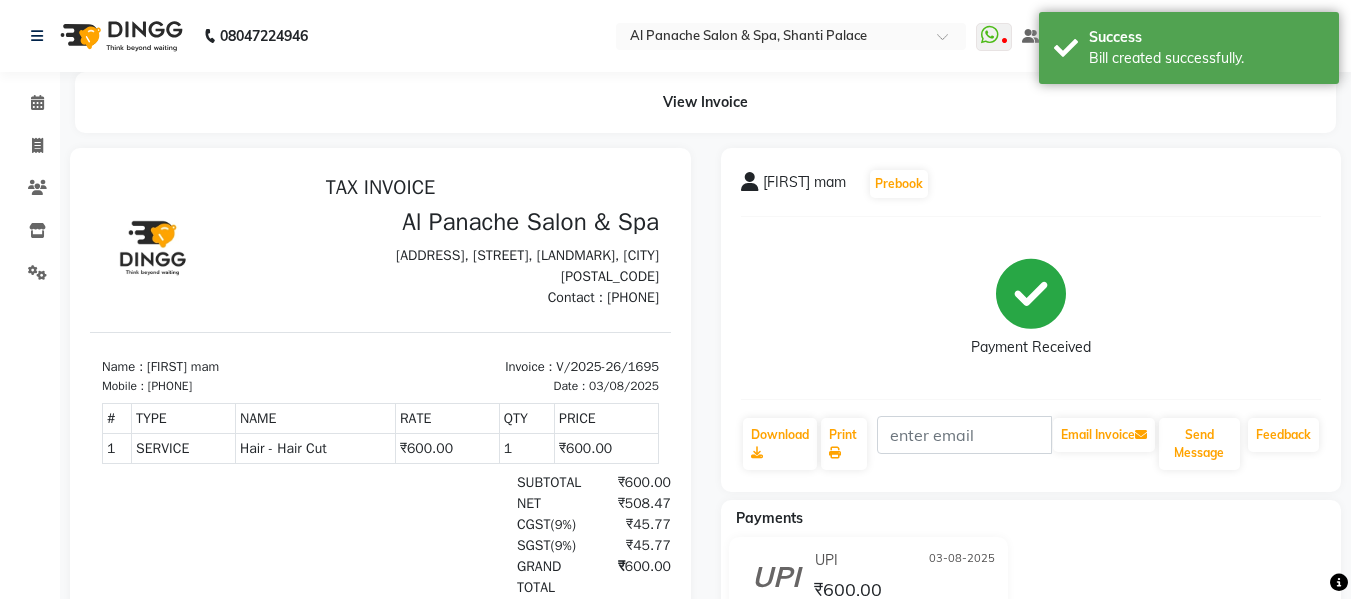 scroll, scrollTop: 0, scrollLeft: 0, axis: both 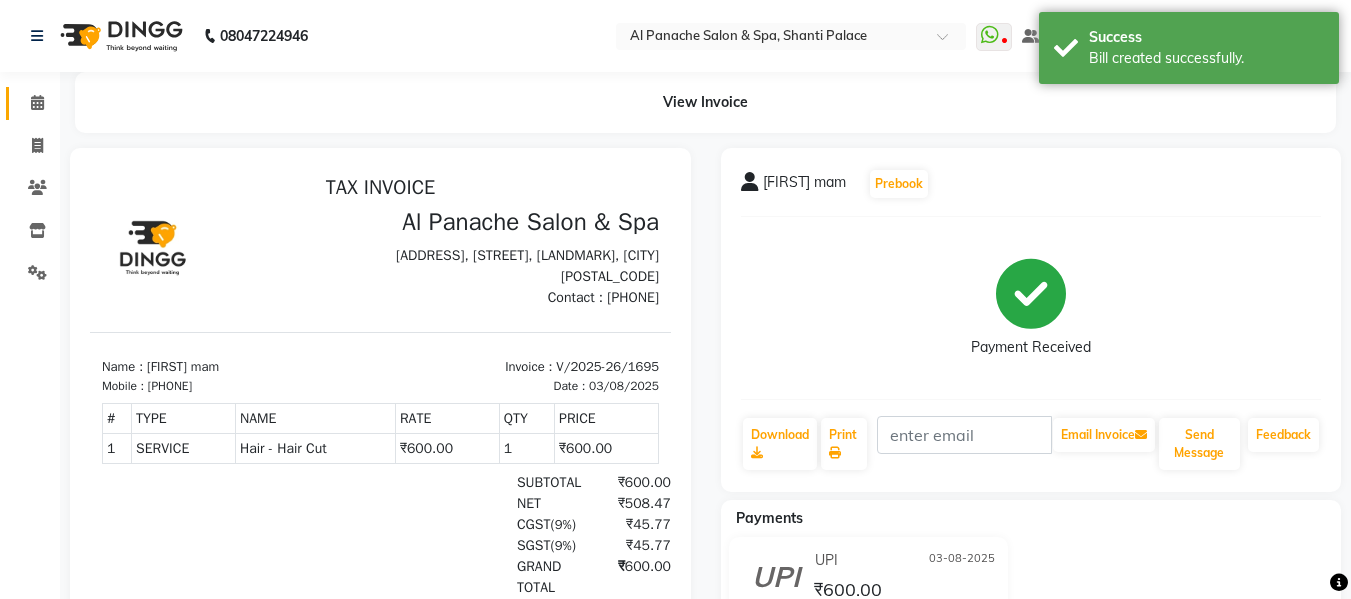 click on "Calendar" 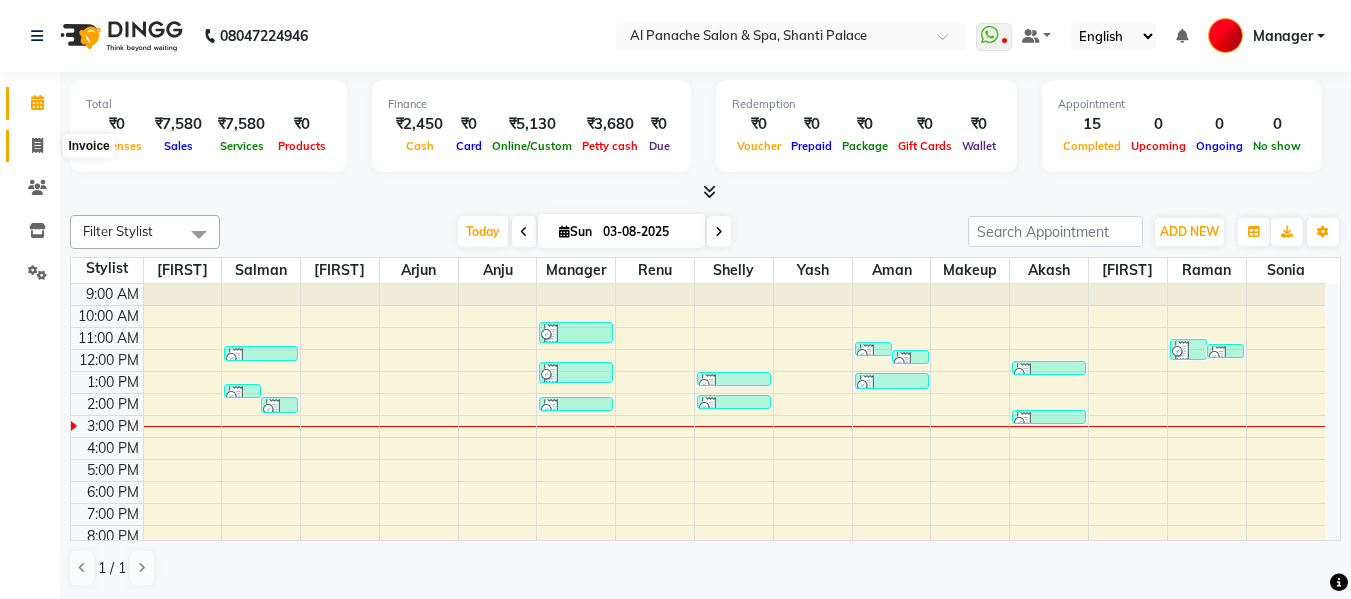 click 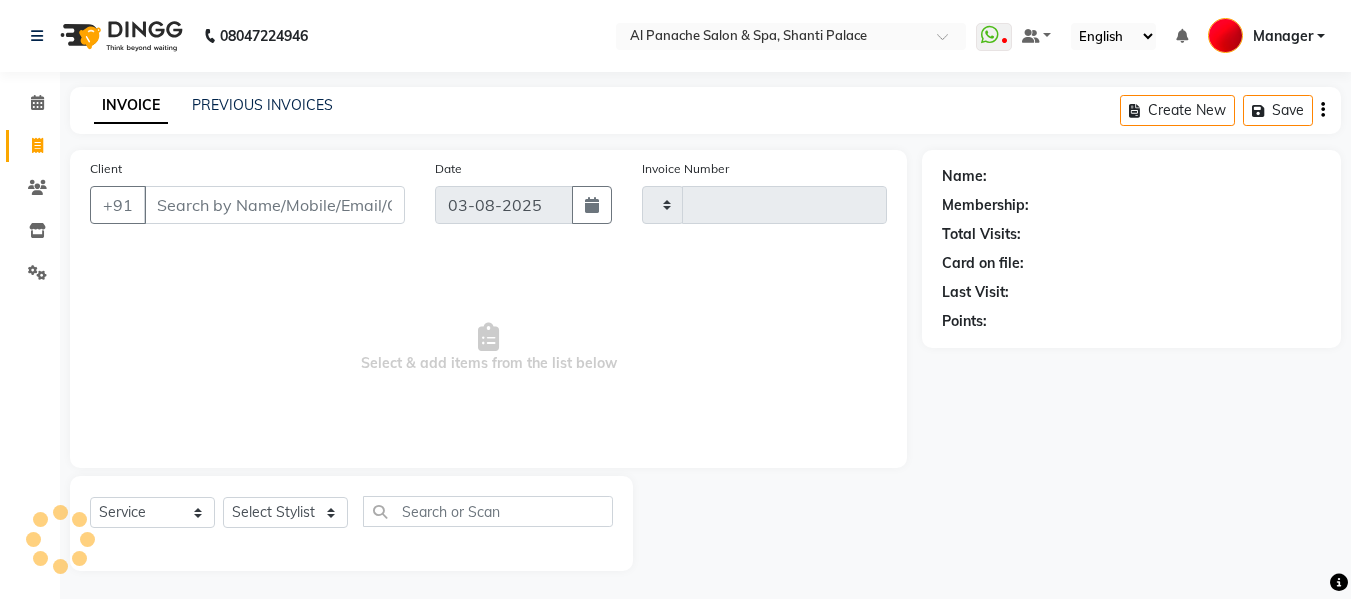 type on "1696" 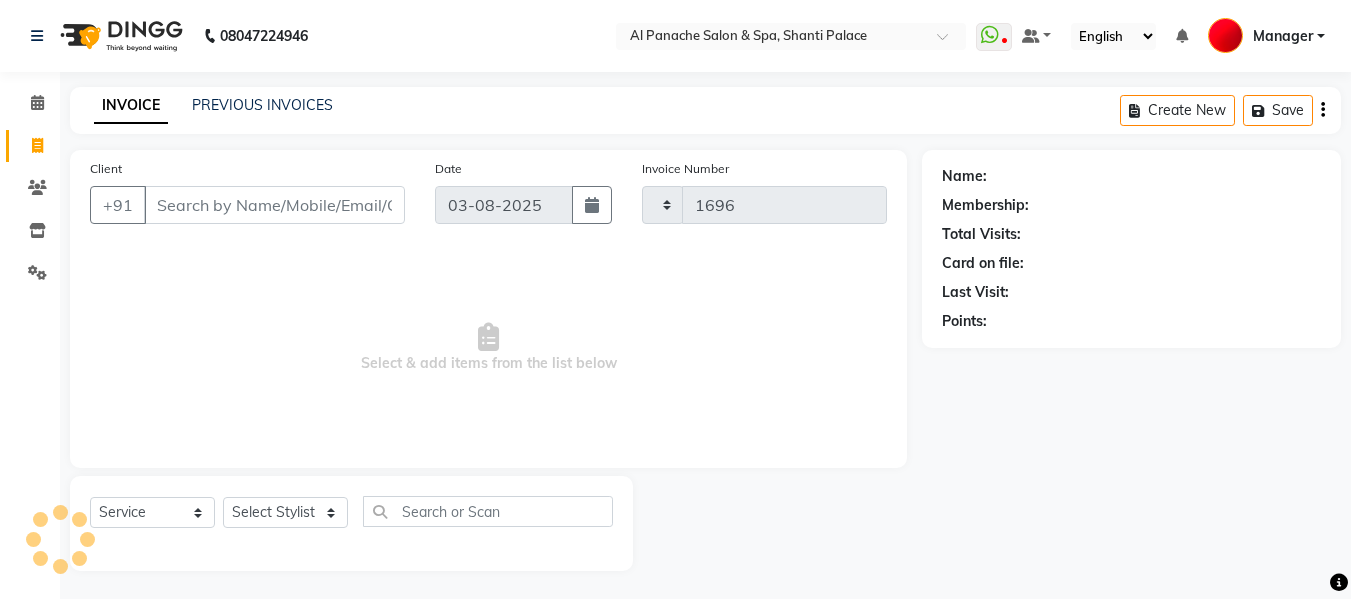 select on "751" 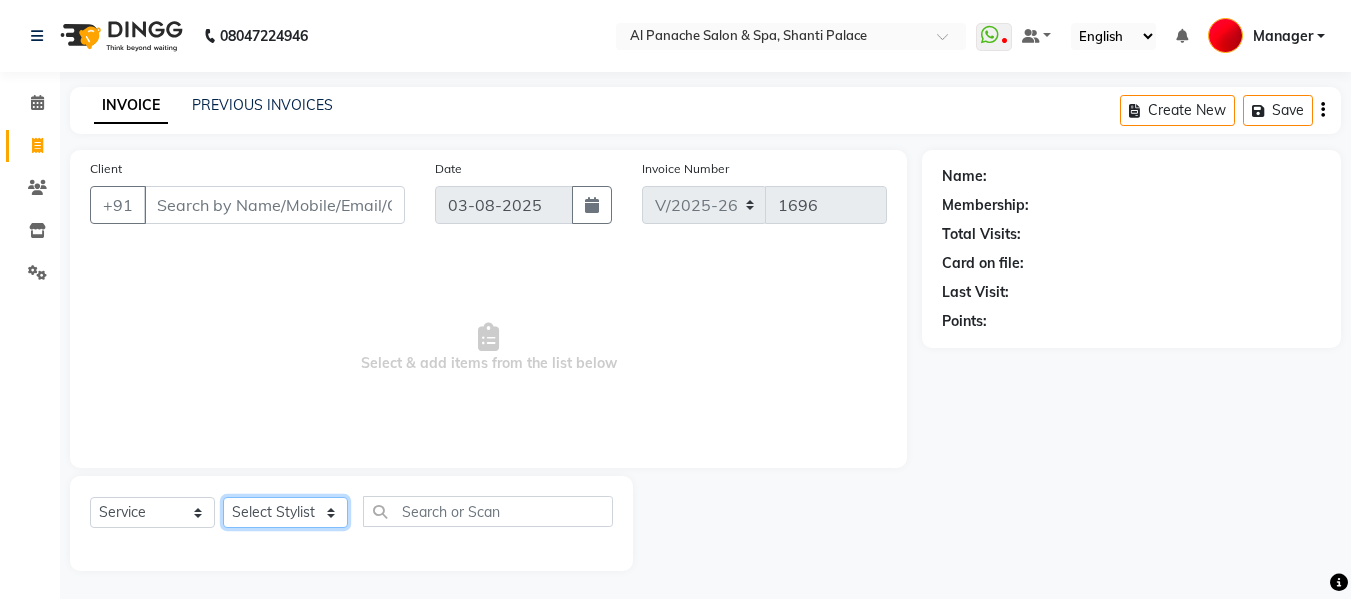 click on "Select Stylist" 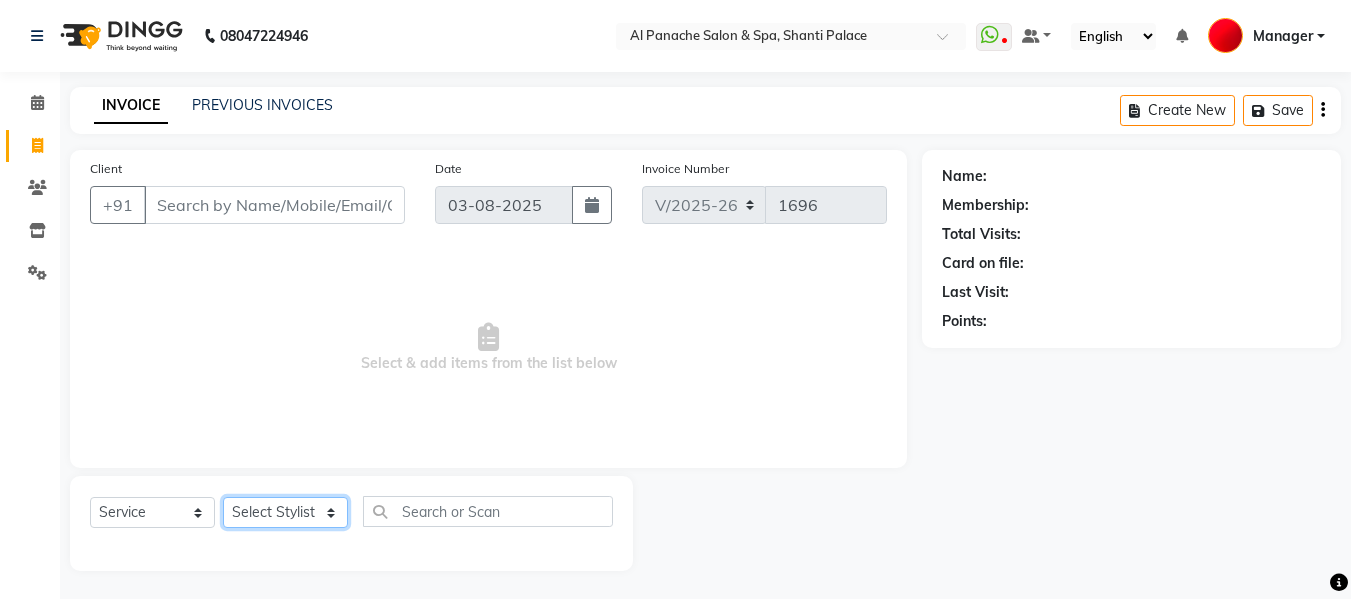 select on "50647" 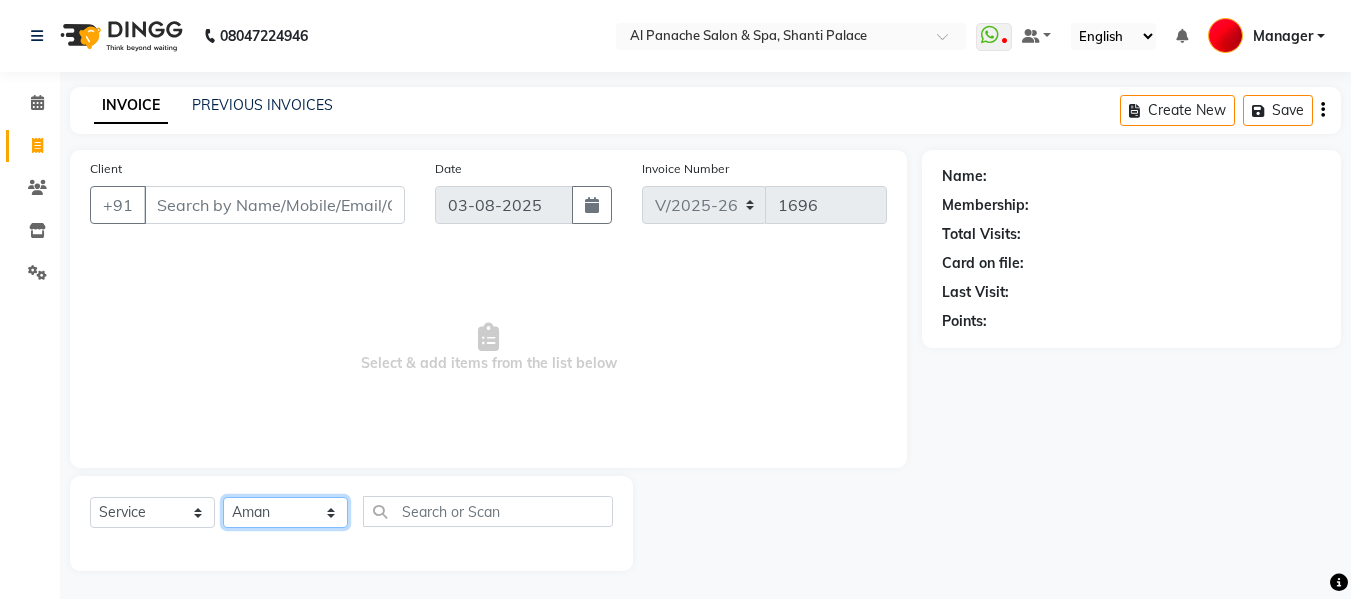 click on "Select Stylist Akash Aman anju Arjun AShu Bhavna Dhadwal Guneek Makeup Manager Raman Renu Salman Shelly shushma Sonia yash" 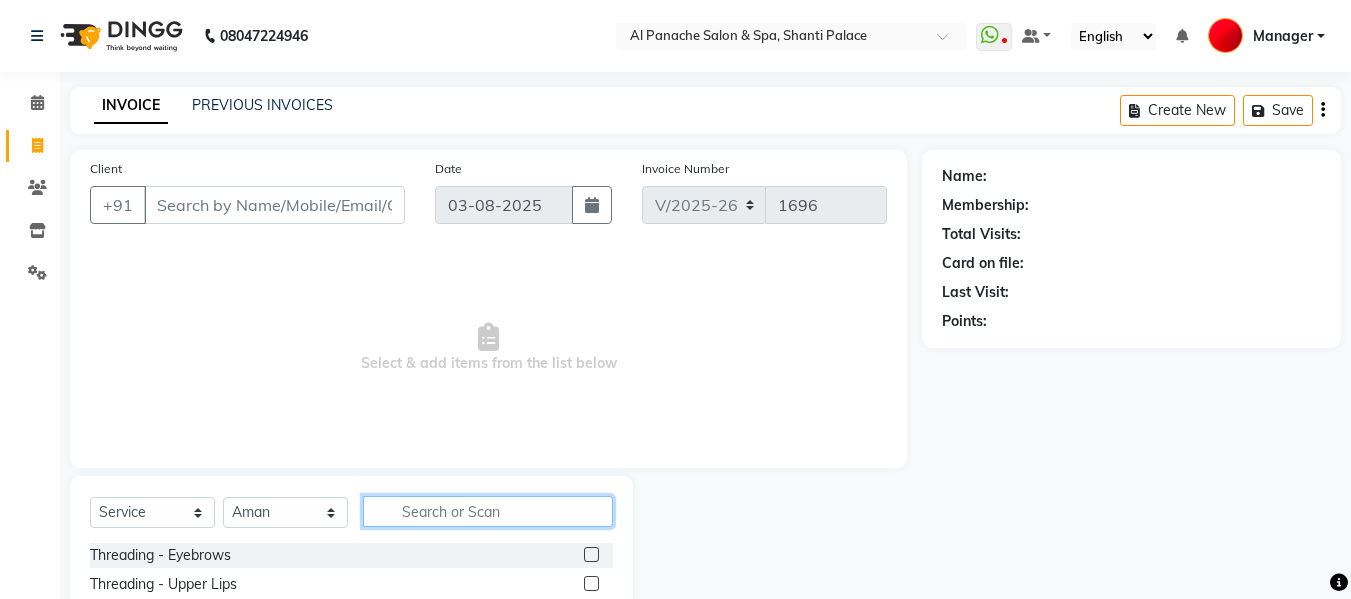 click 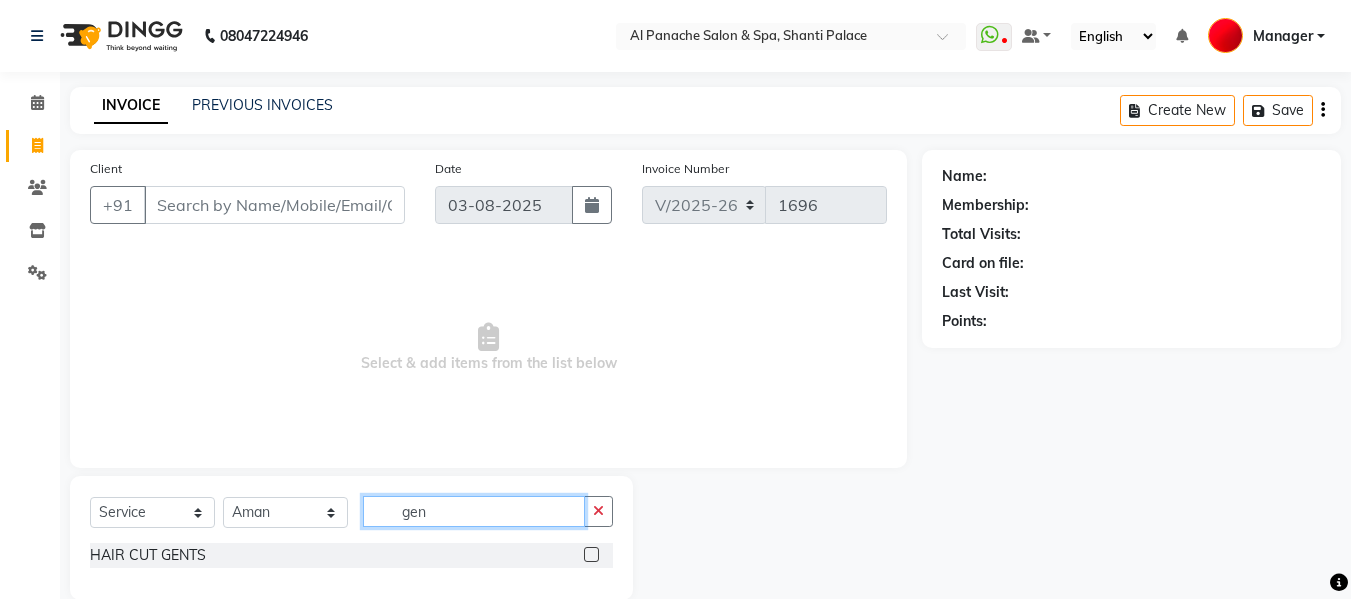 type on "gen" 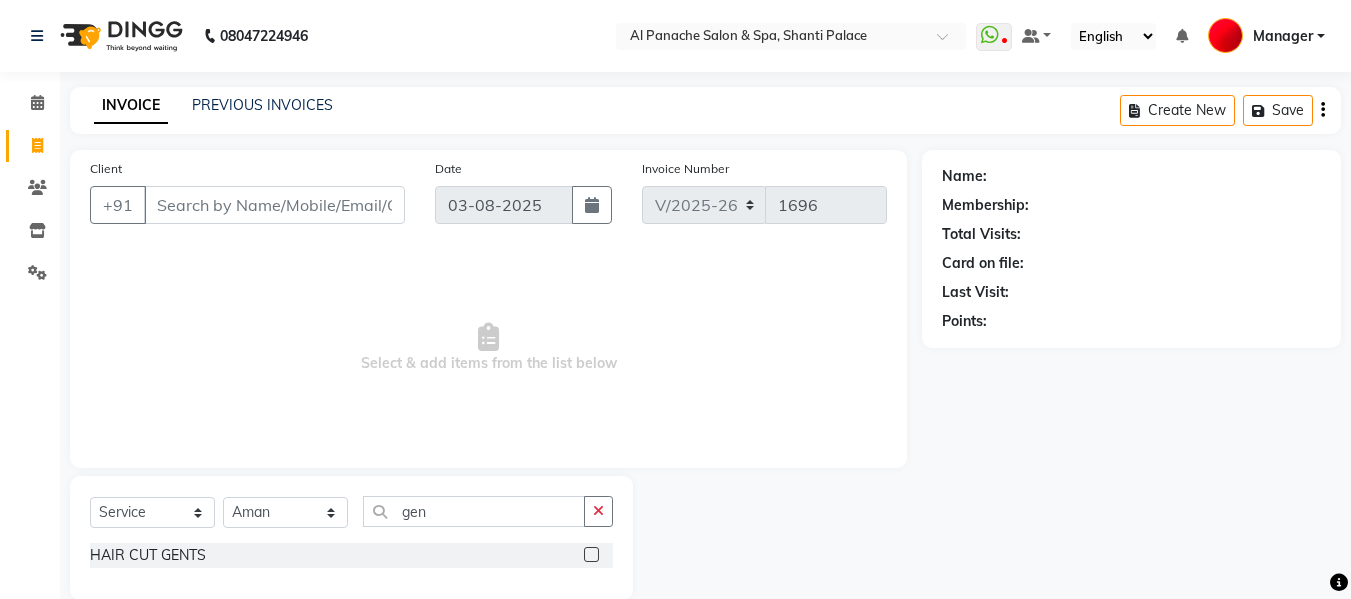 click 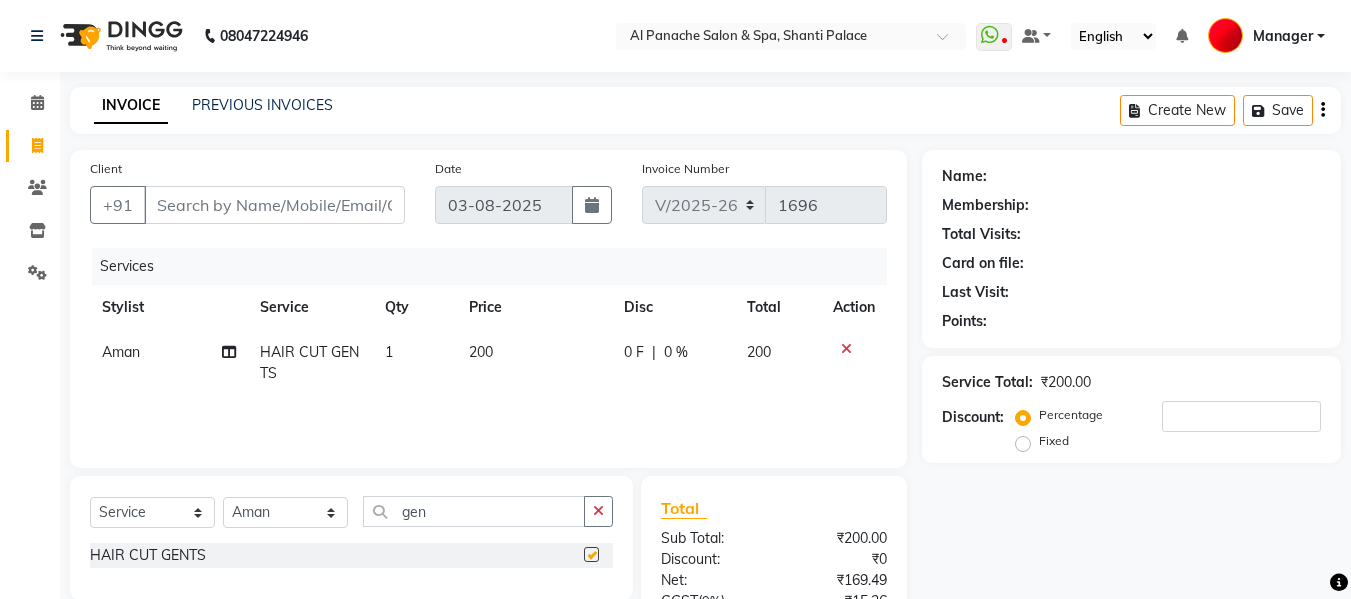 checkbox on "false" 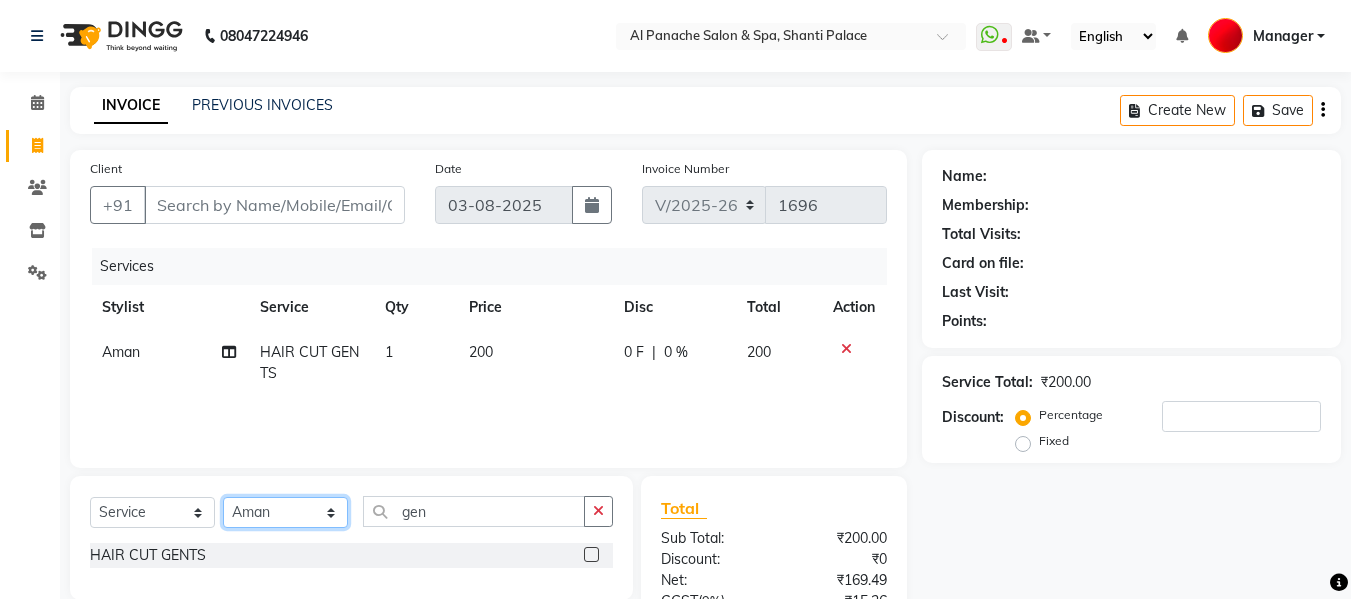 click on "Select Stylist Akash Aman anju Arjun AShu Bhavna Dhadwal Guneek Makeup Manager Raman Renu Salman Shelly shushma Sonia yash" 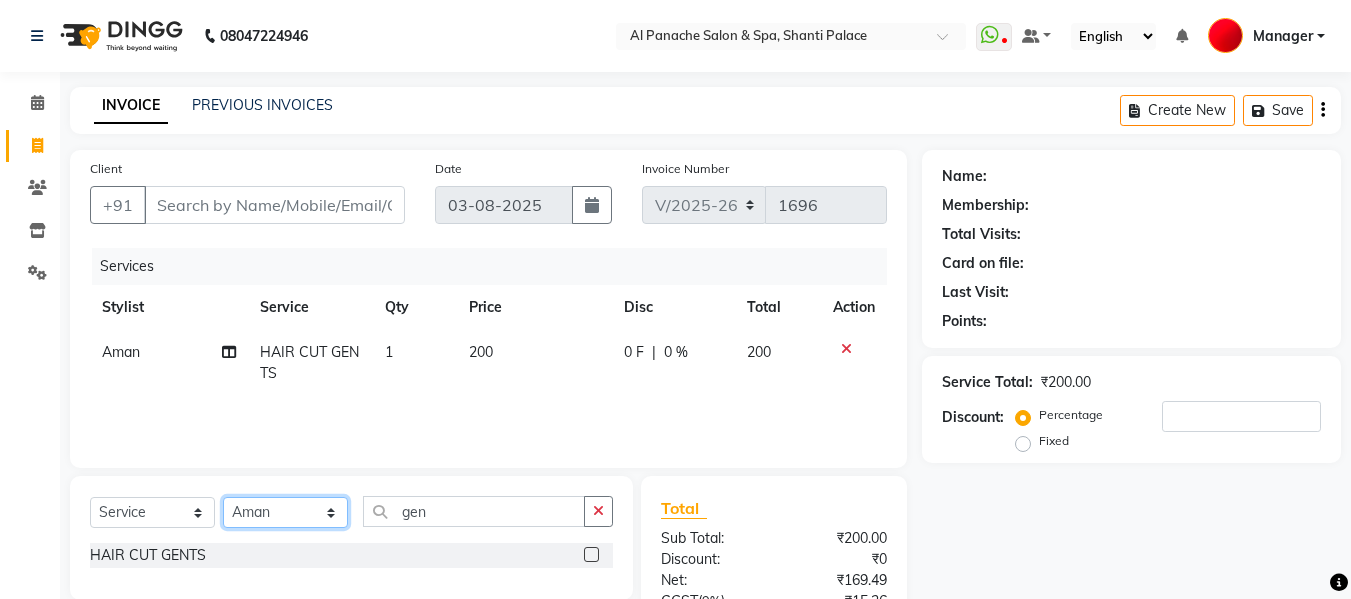 select on "12074" 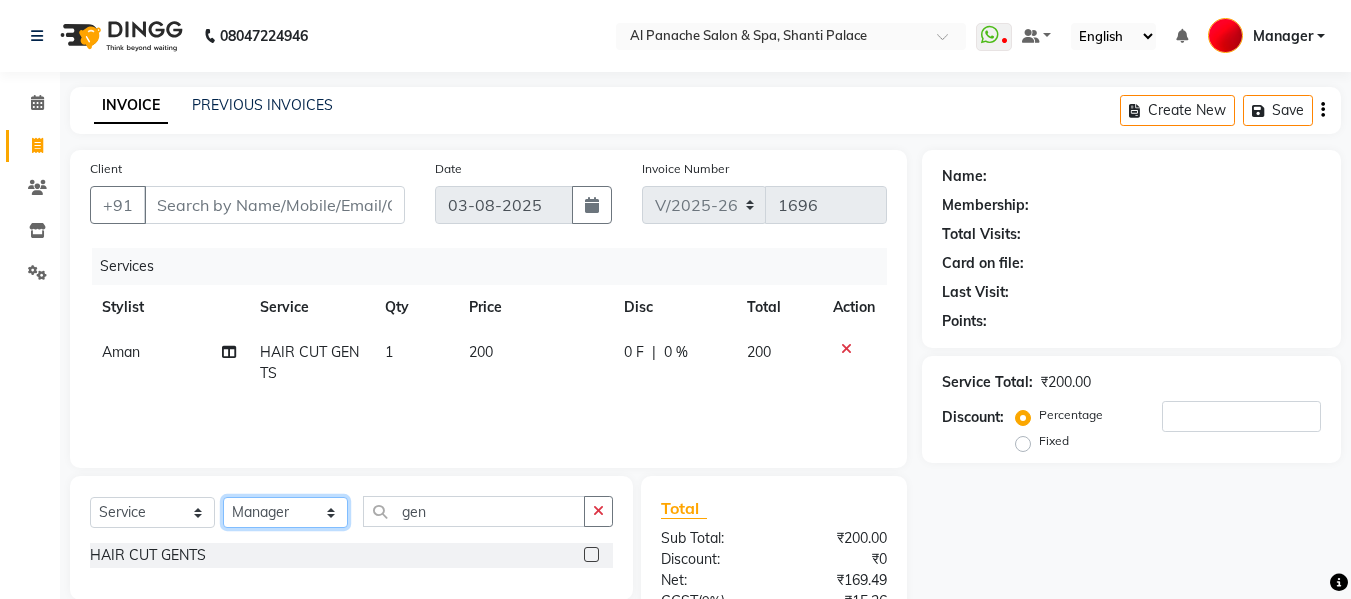 click on "Select Stylist Akash Aman anju Arjun AShu Bhavna Dhadwal Guneek Makeup Manager Raman Renu Salman Shelly shushma Sonia yash" 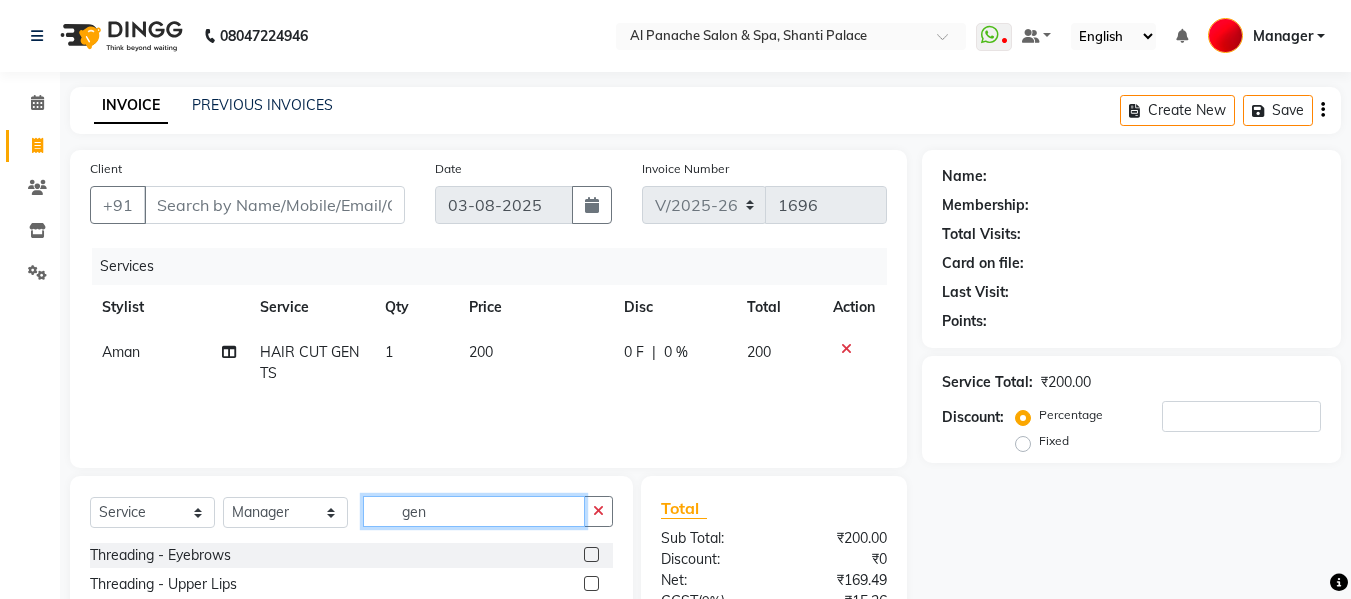 click on "gen" 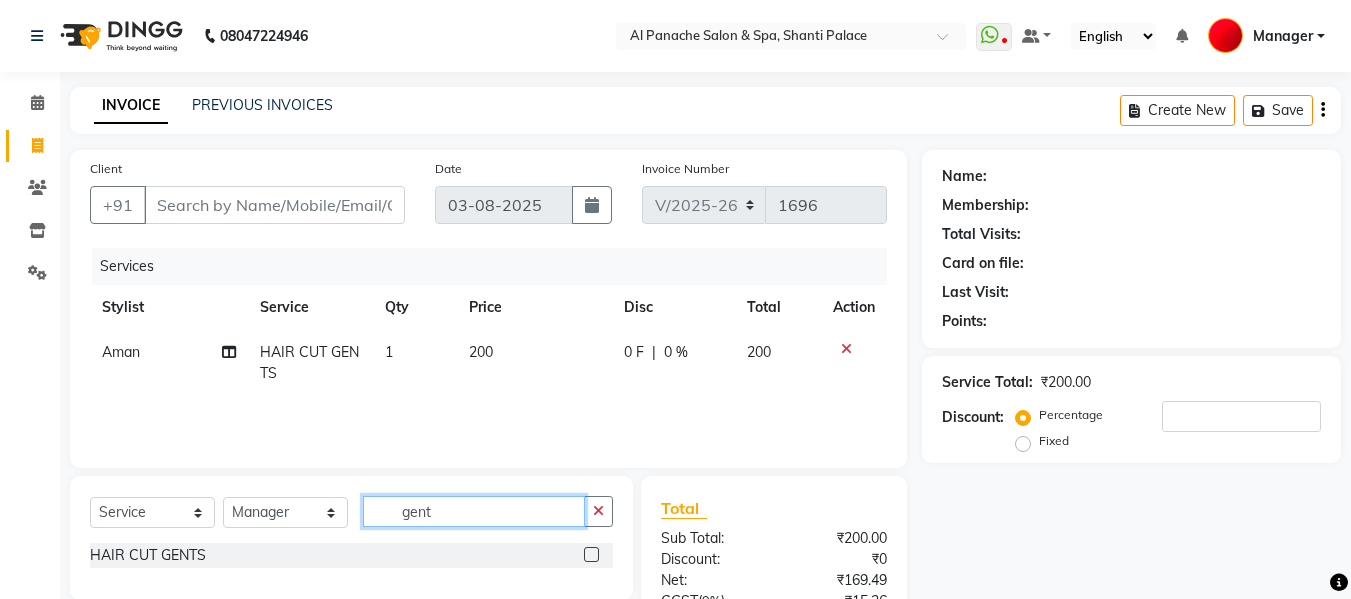 type on "gent" 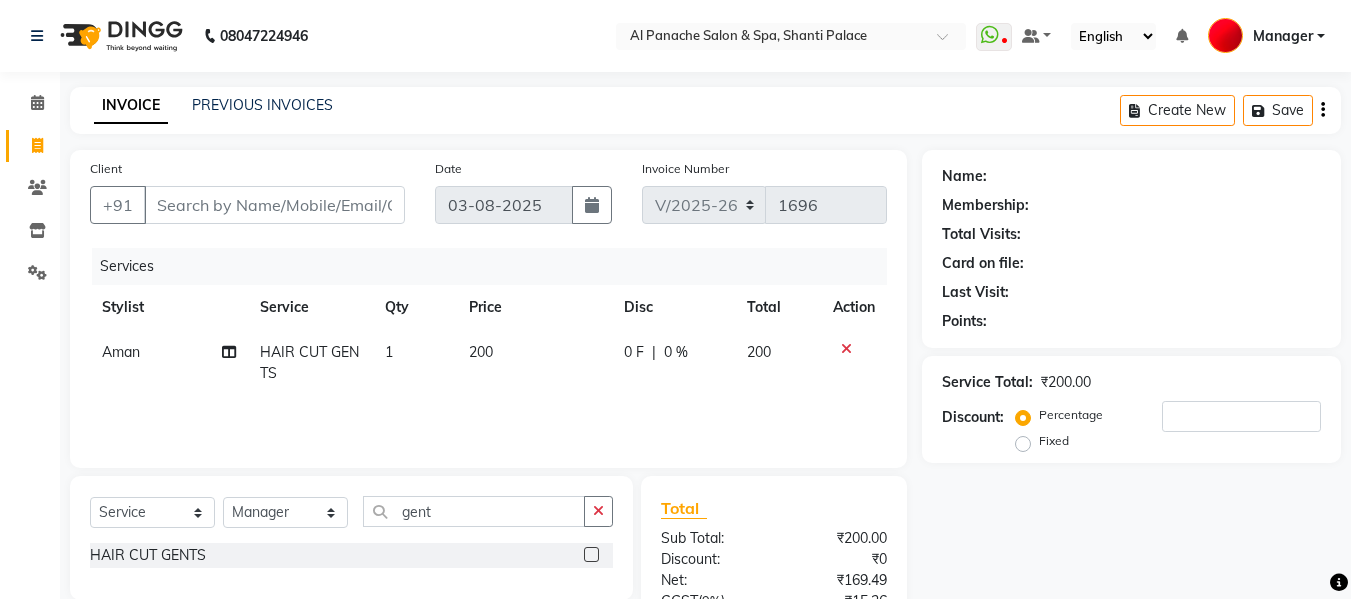 click 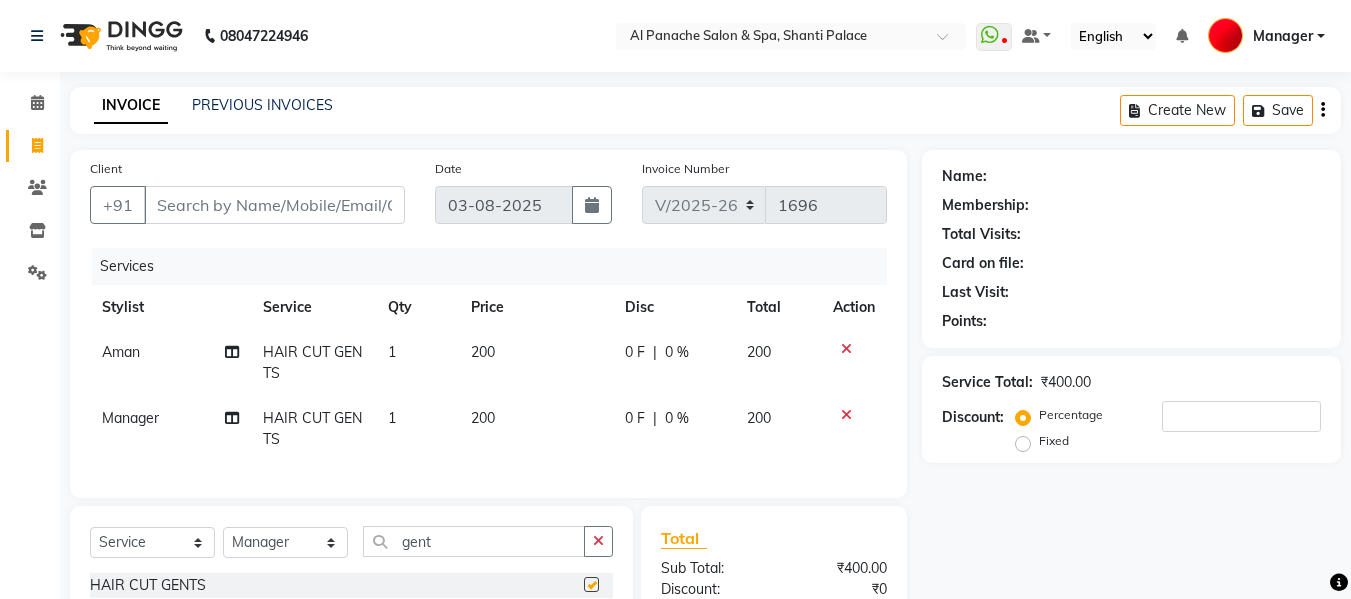 checkbox on "false" 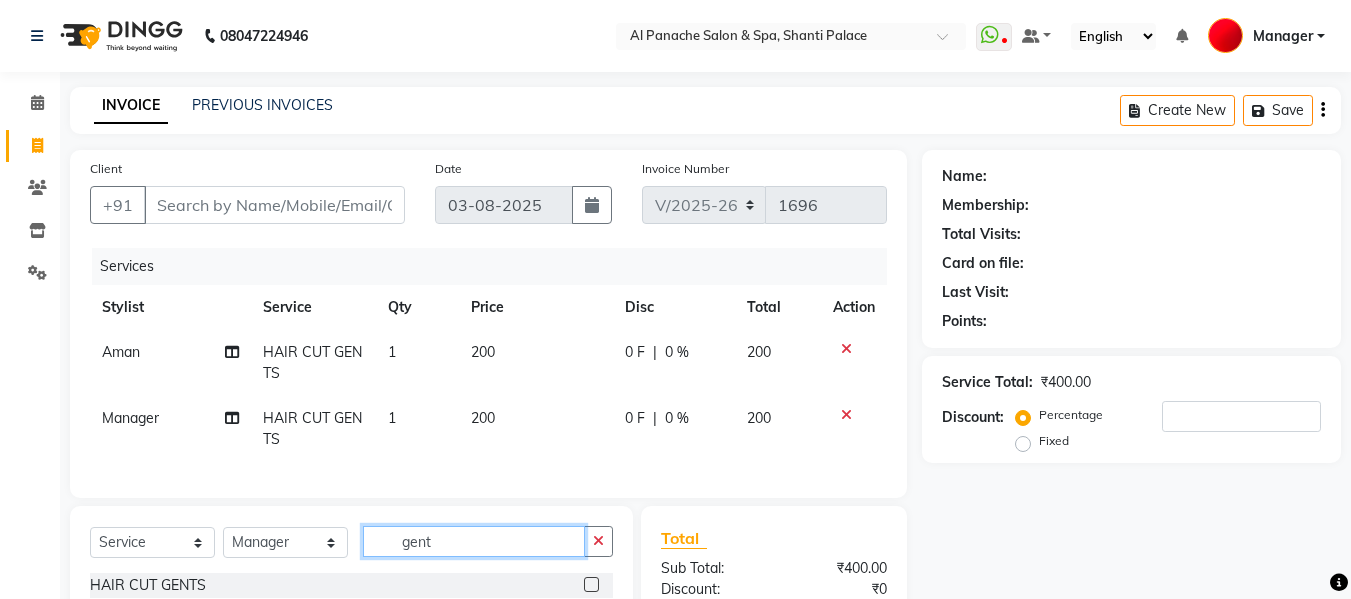 click on "gent" 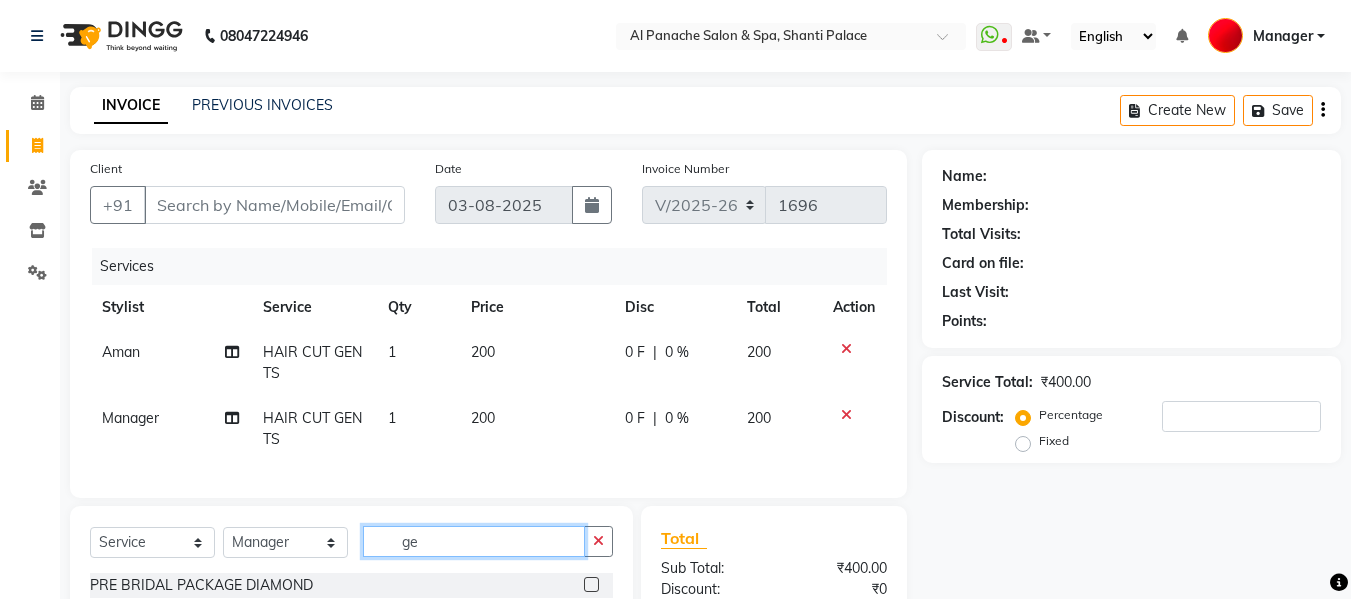 type on "g" 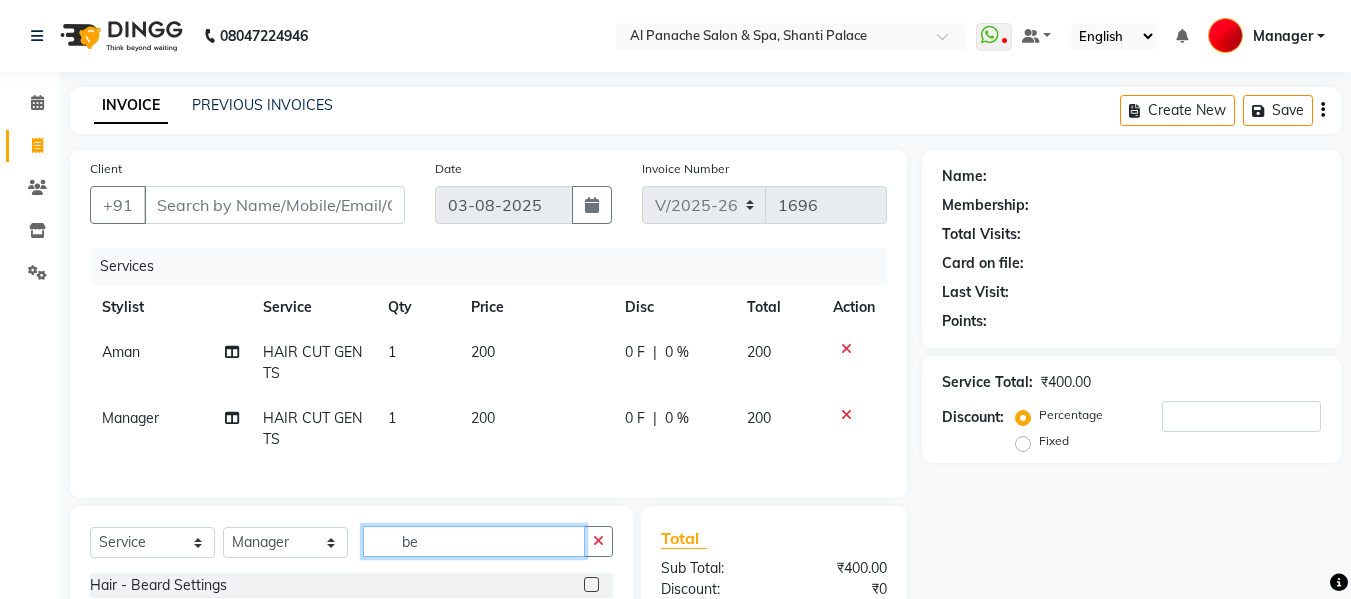 scroll, scrollTop: 246, scrollLeft: 0, axis: vertical 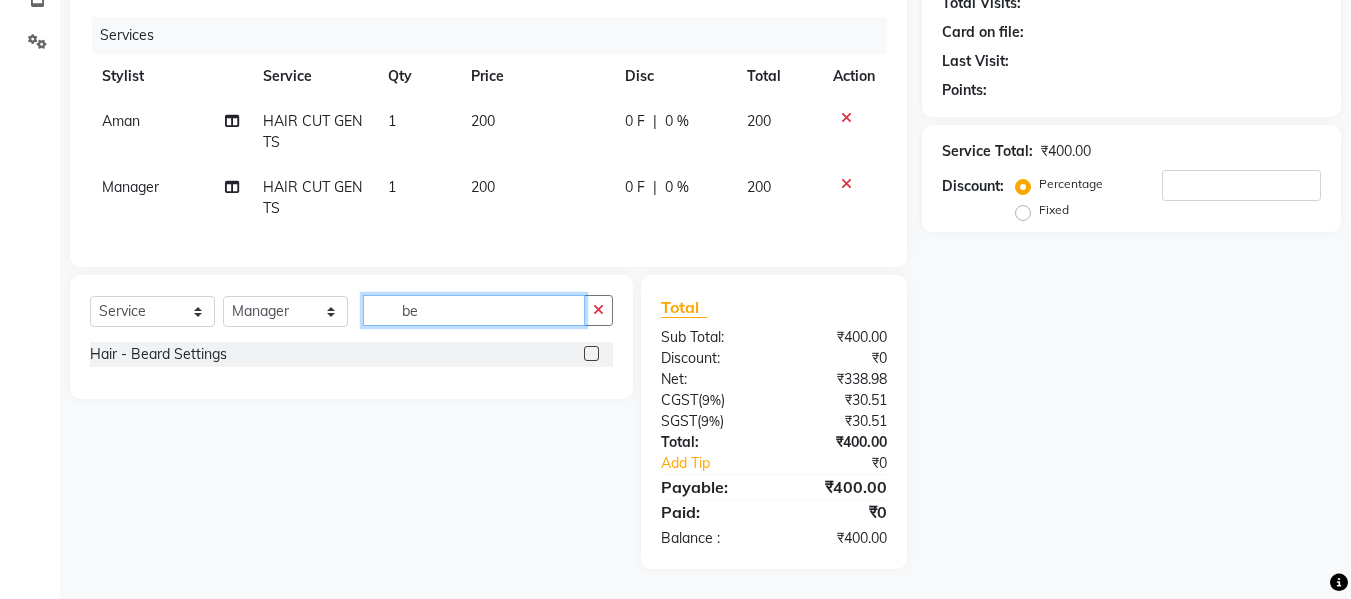 type on "be" 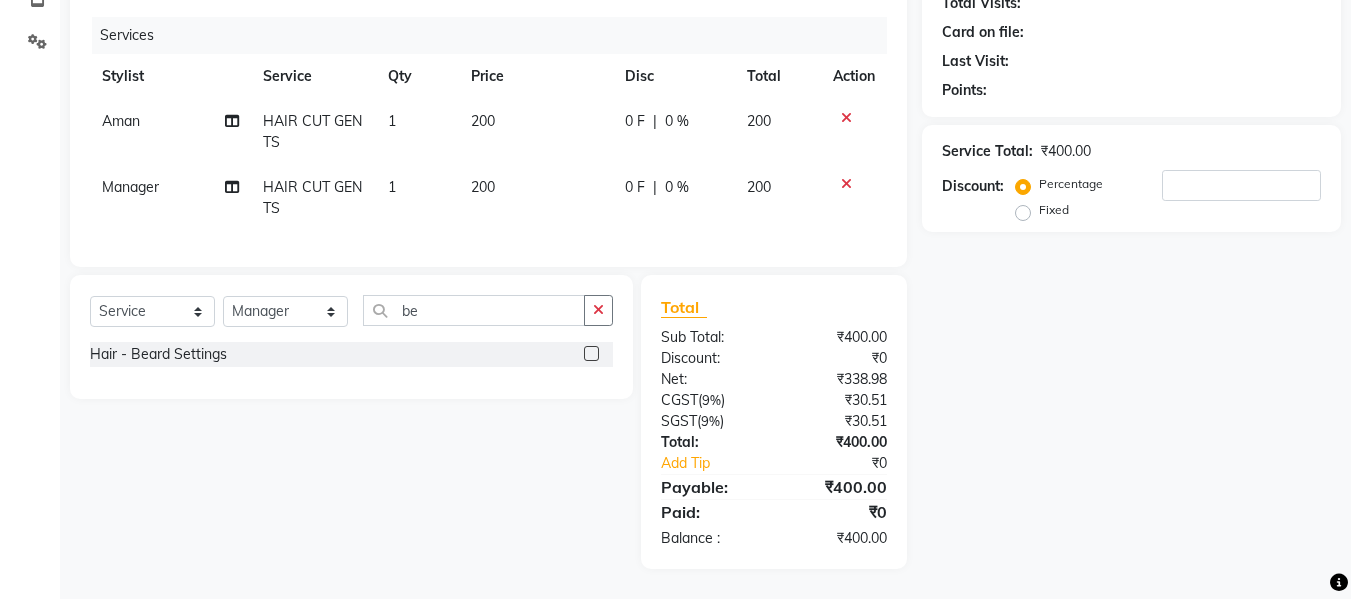 click 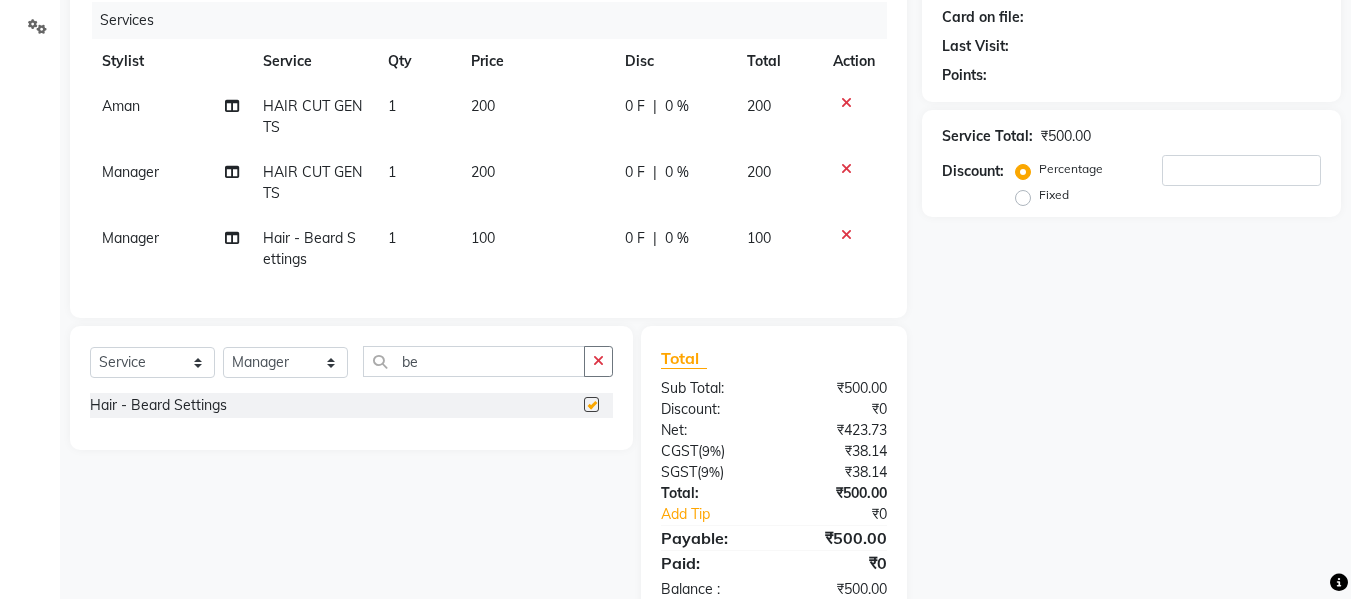checkbox on "false" 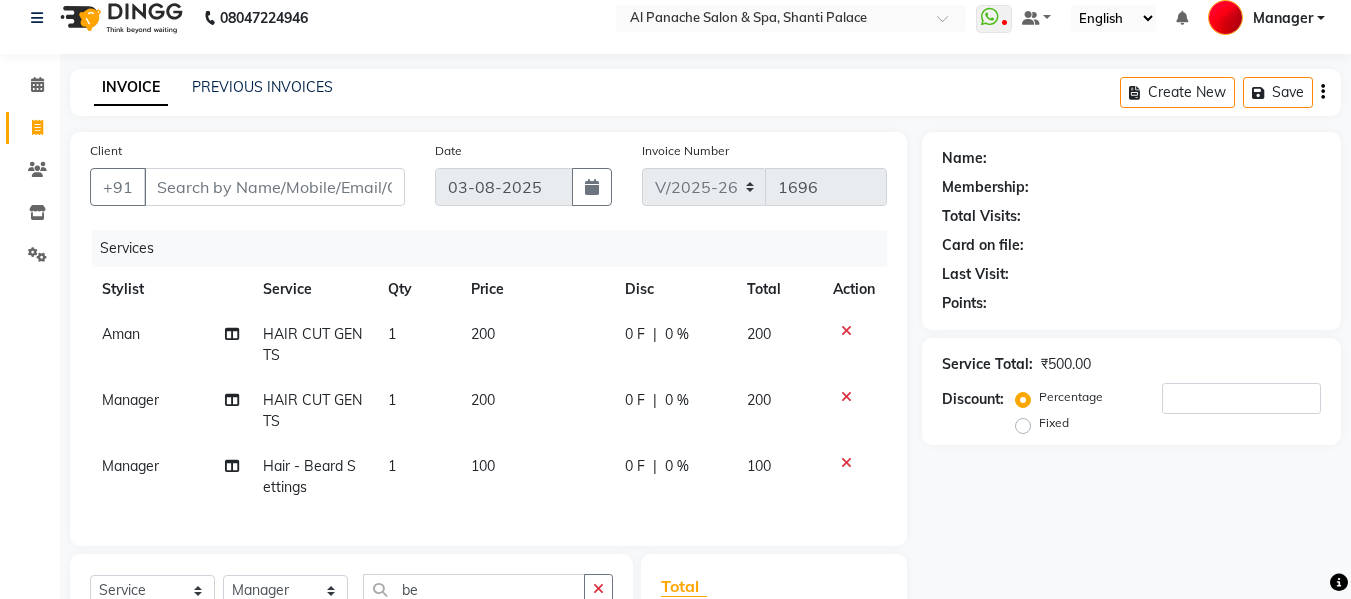 scroll, scrollTop: 6, scrollLeft: 0, axis: vertical 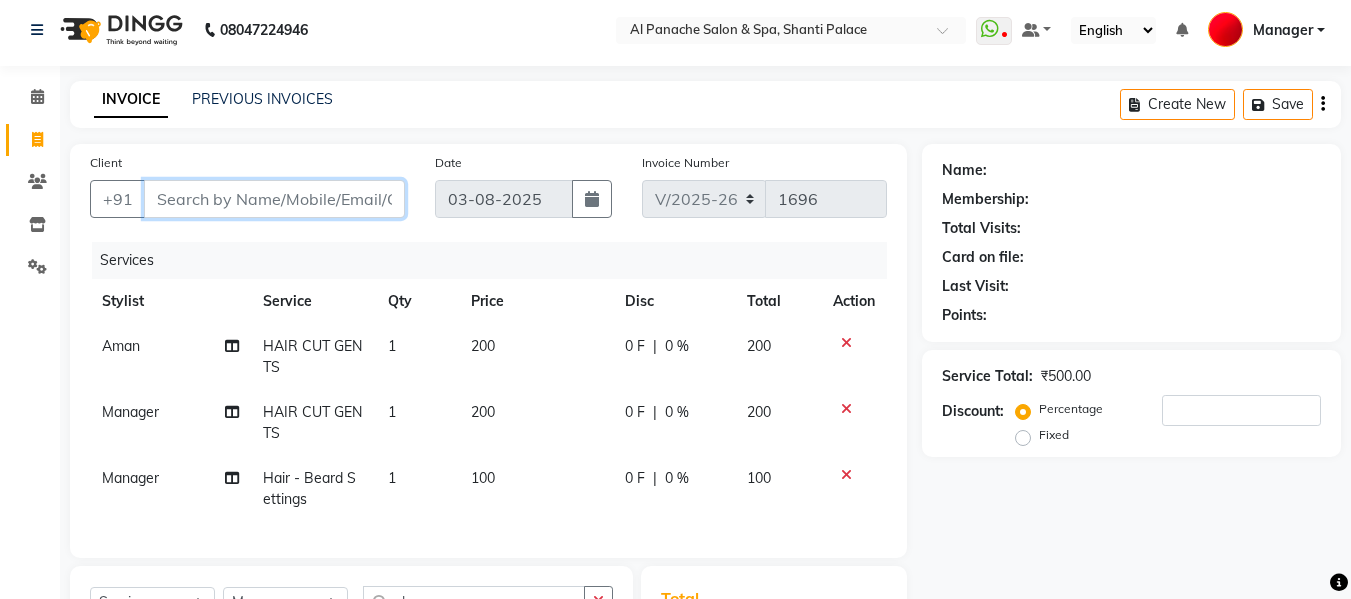 click on "Client" at bounding box center [274, 199] 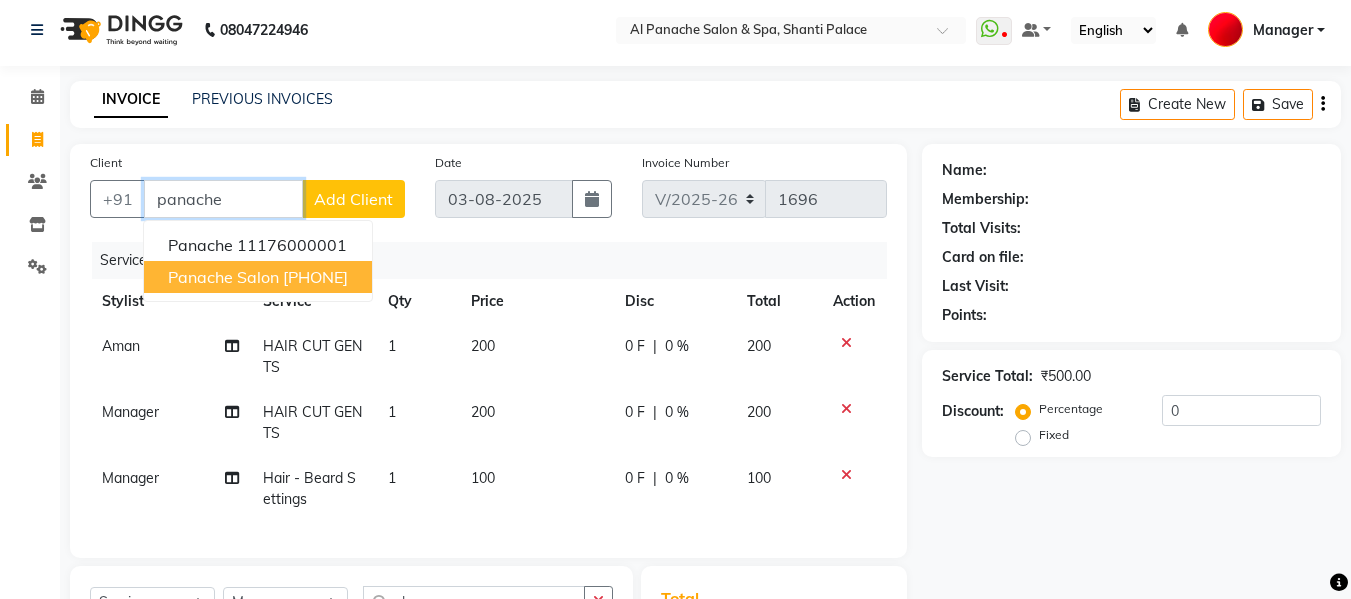 click on "[PHONE]" at bounding box center (315, 277) 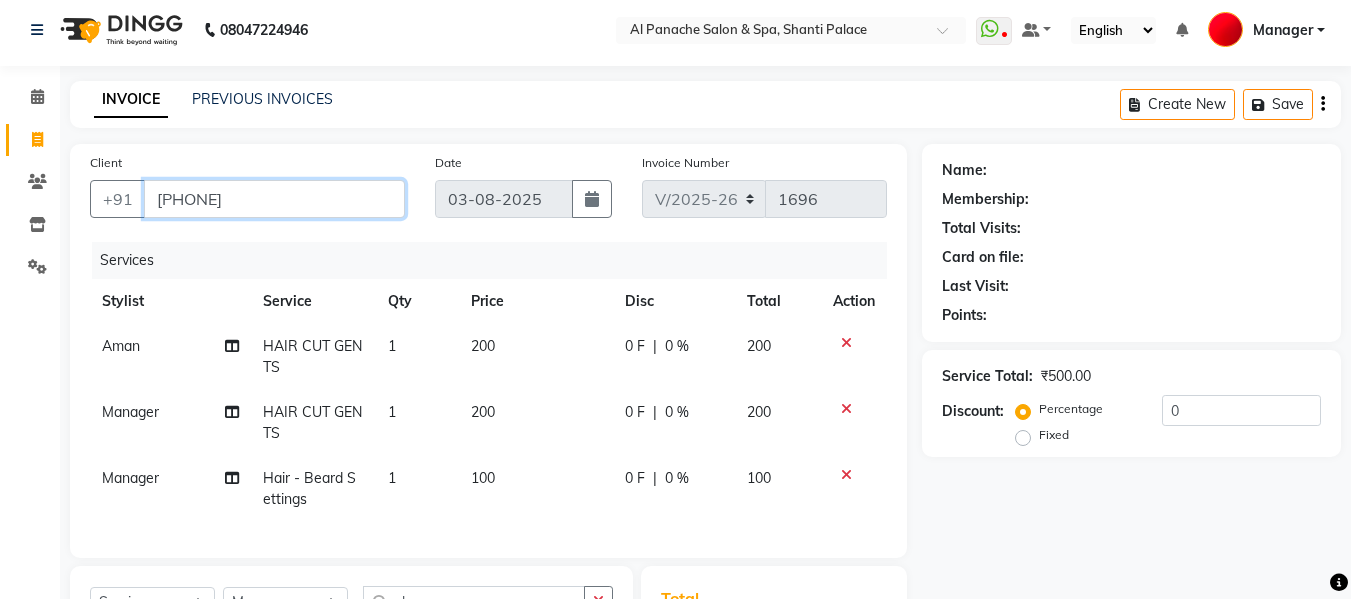 type on "[PHONE]" 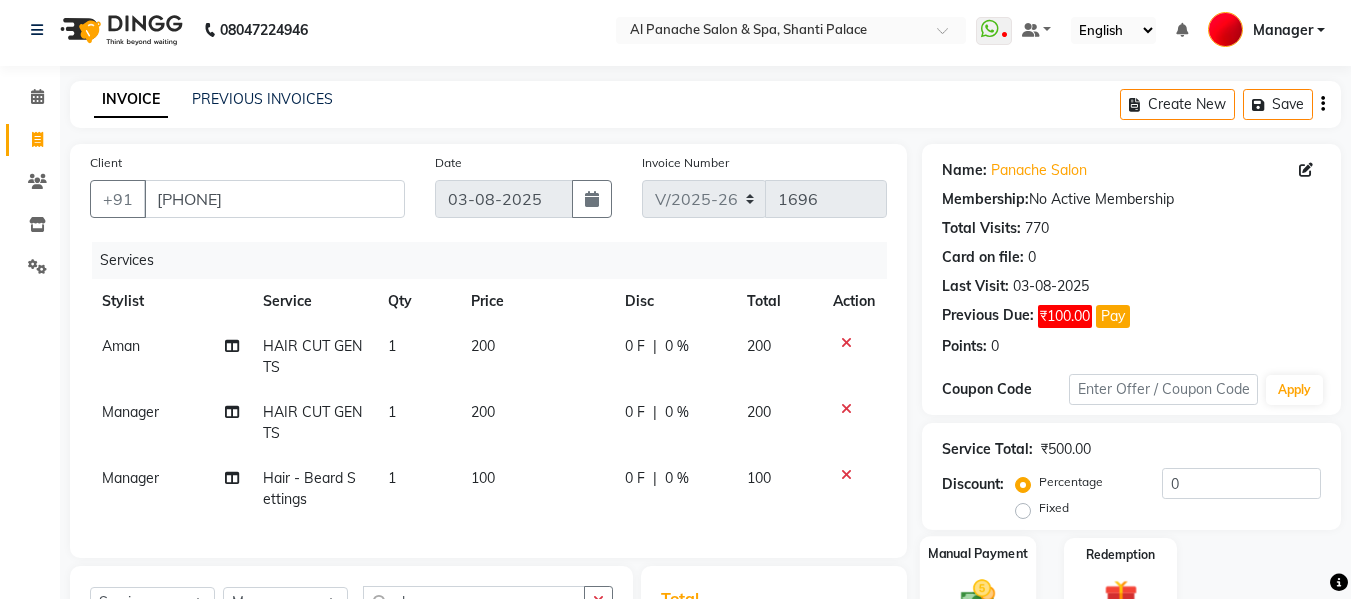 click 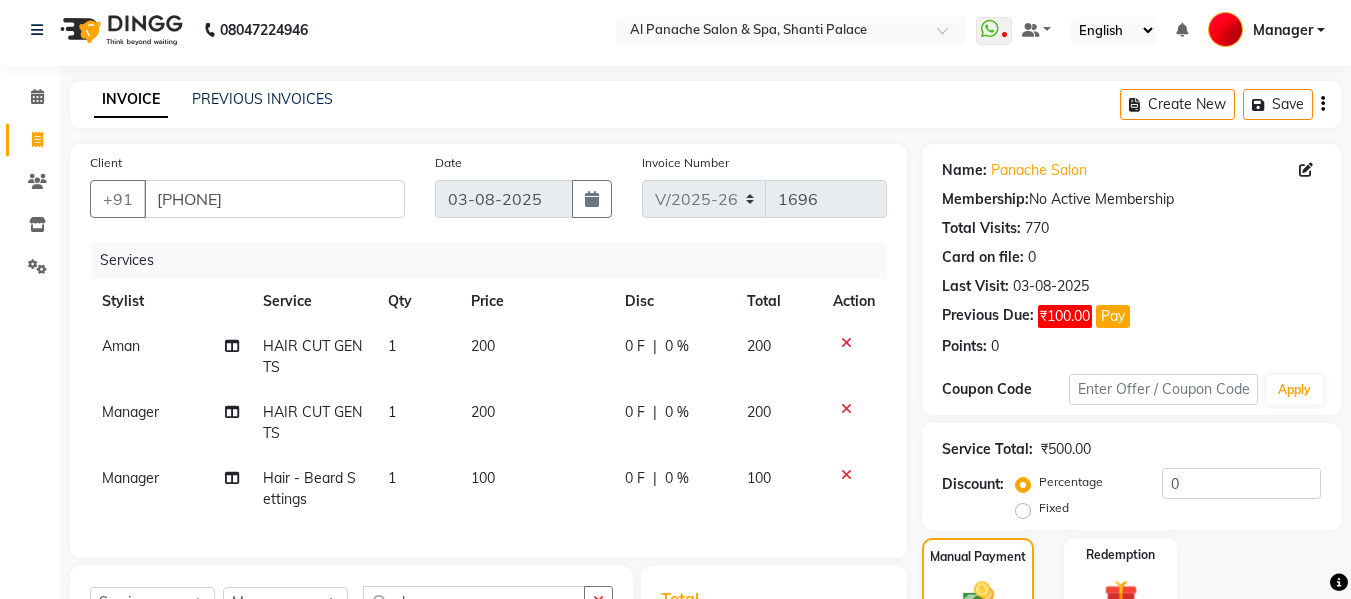 scroll, scrollTop: 312, scrollLeft: 0, axis: vertical 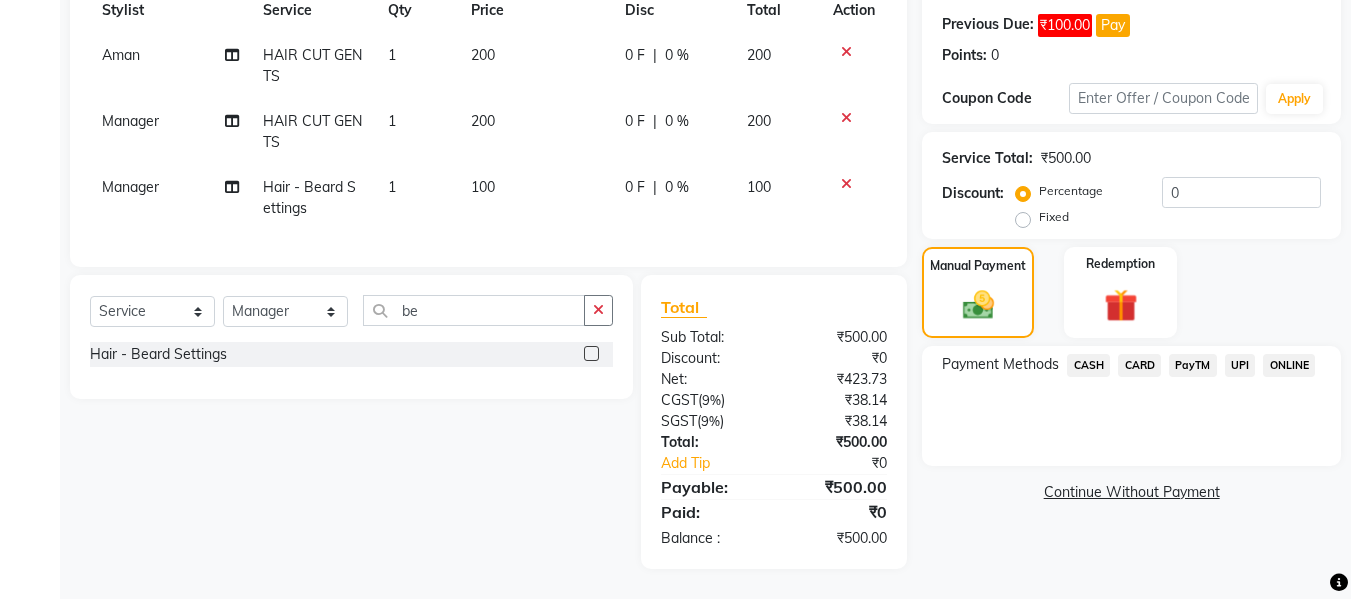 click on "CASH" 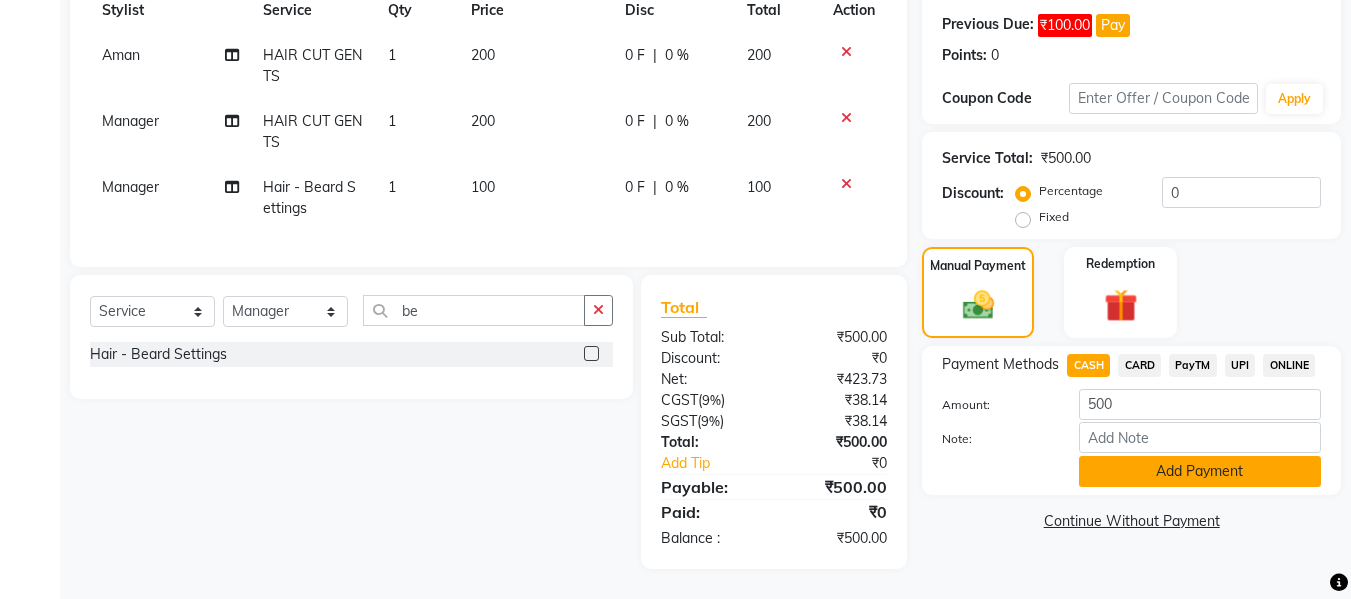 click on "Add Payment" 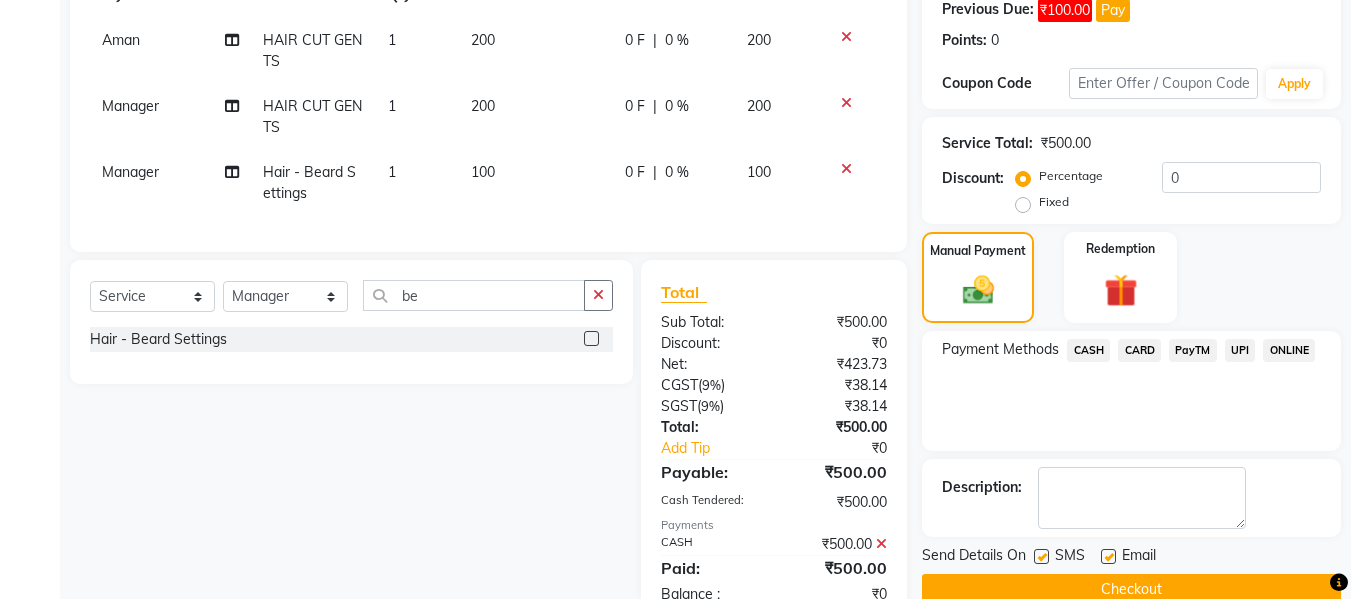 scroll, scrollTop: 383, scrollLeft: 0, axis: vertical 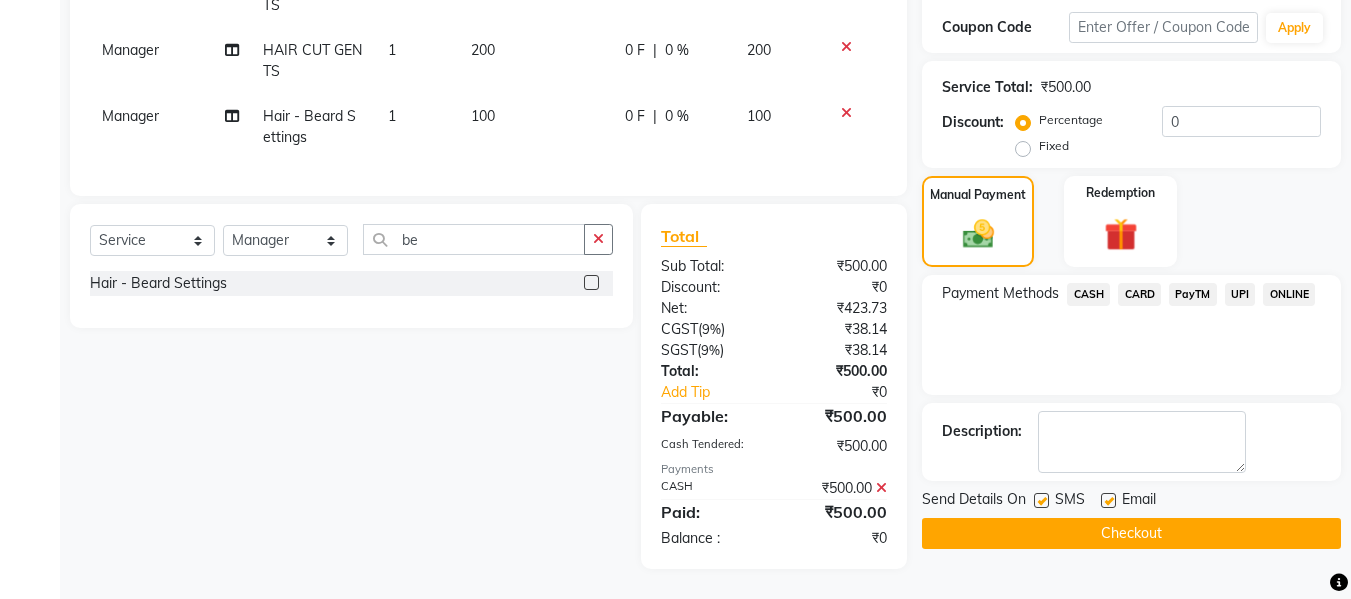 click on "Checkout" 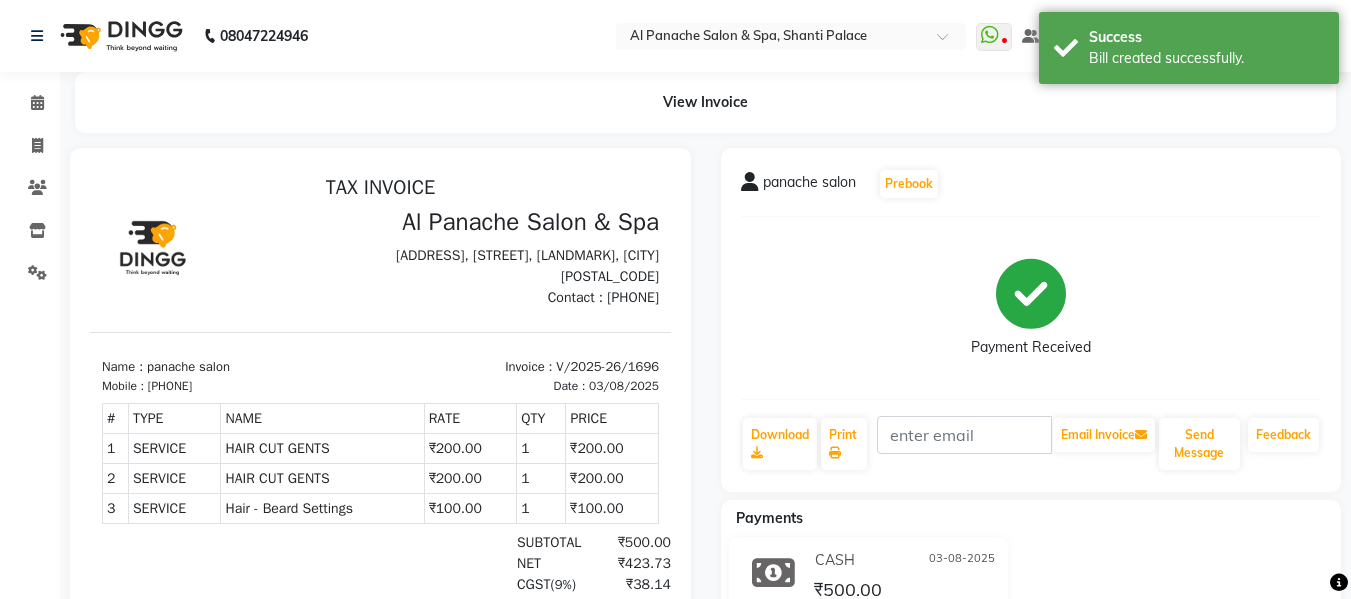 scroll, scrollTop: 0, scrollLeft: 0, axis: both 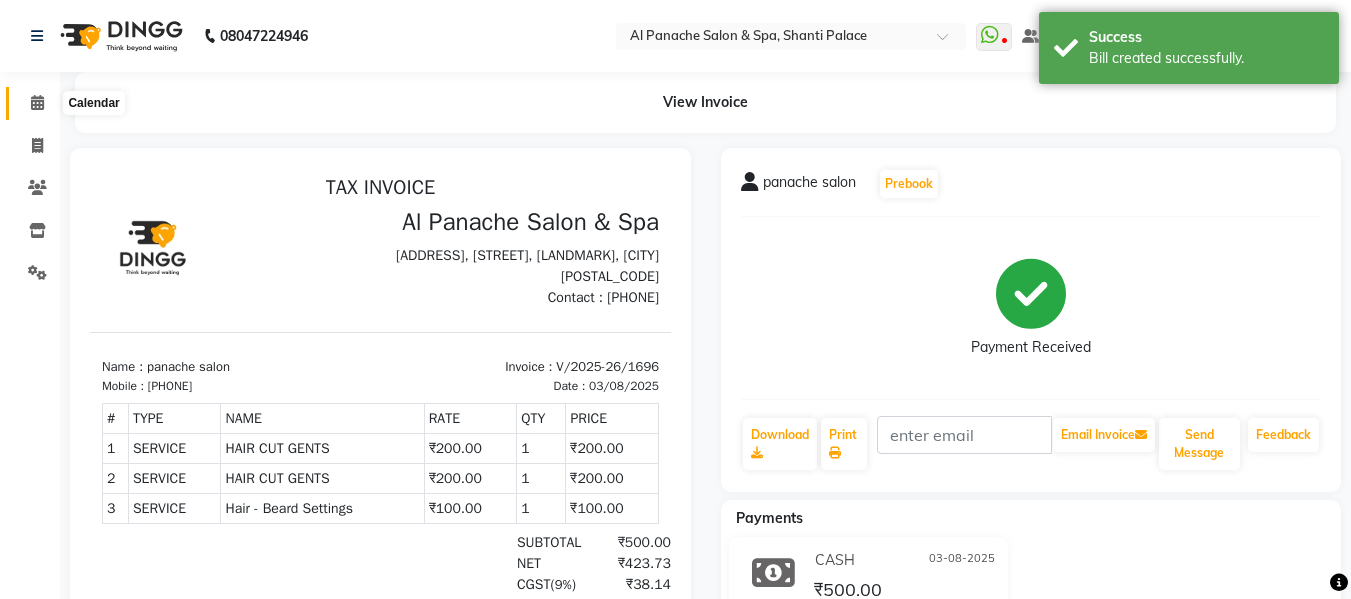 click 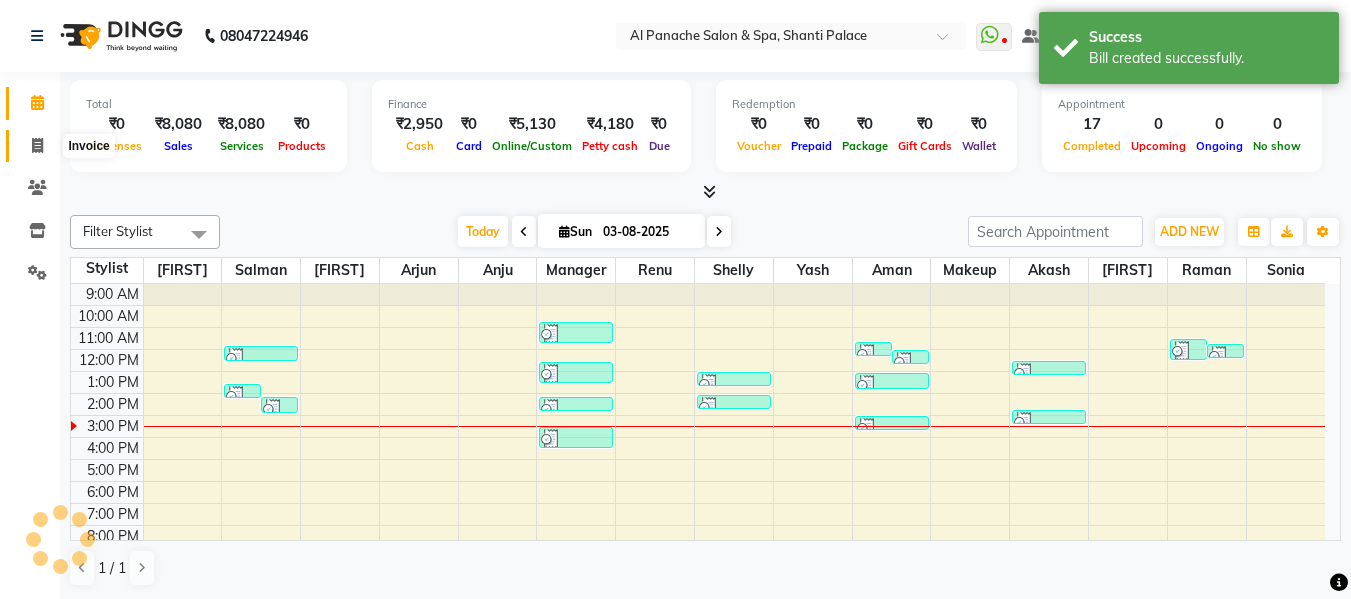 click 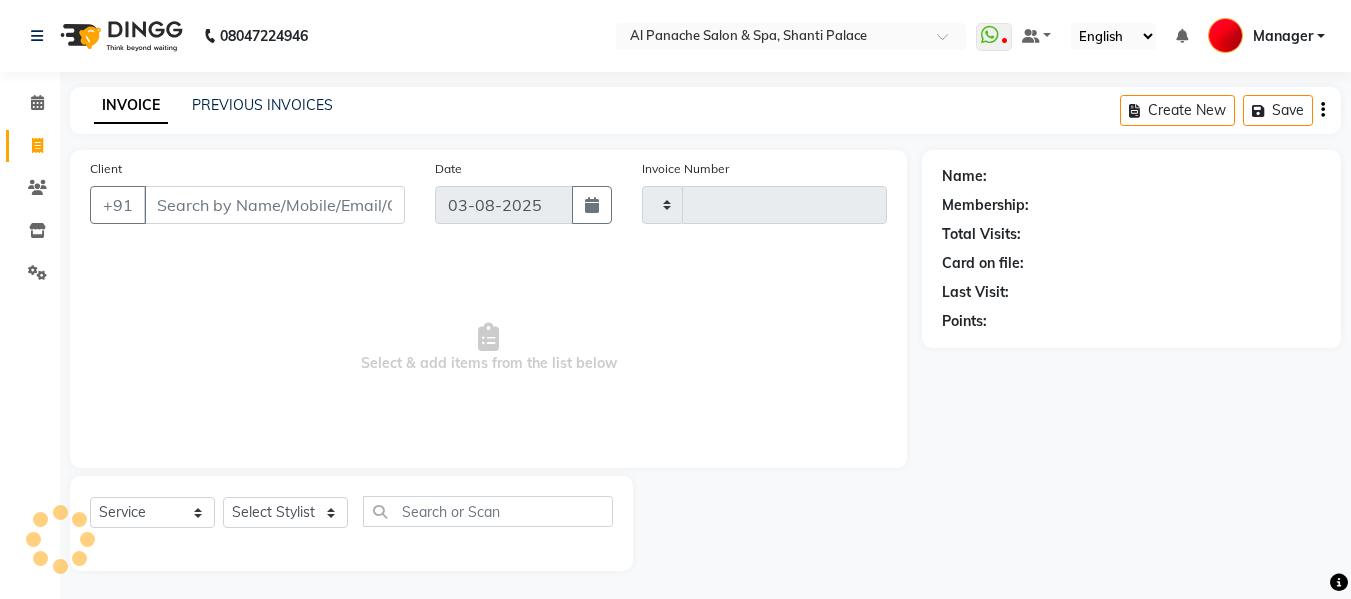 type on "1697" 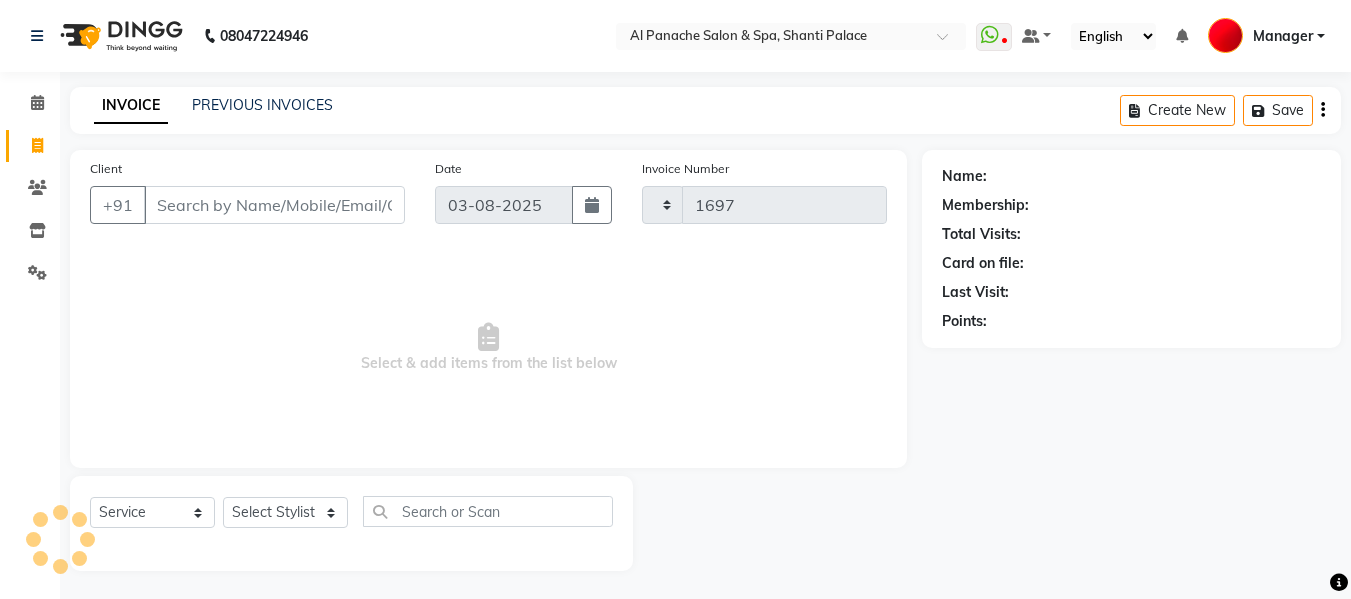 select on "751" 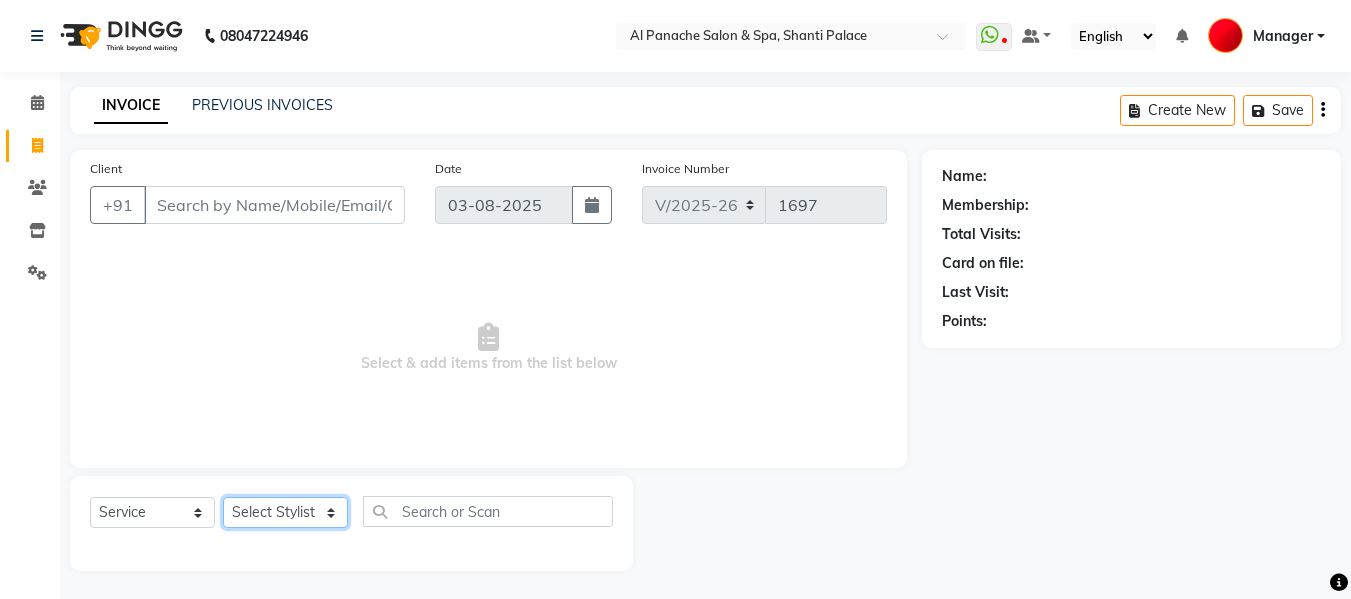 click on "Select Stylist Akash Aman anju Arjun AShu Bhavna Dhadwal Guneek Makeup Manager Raman Renu Salman Shelly shushma Sonia yash" 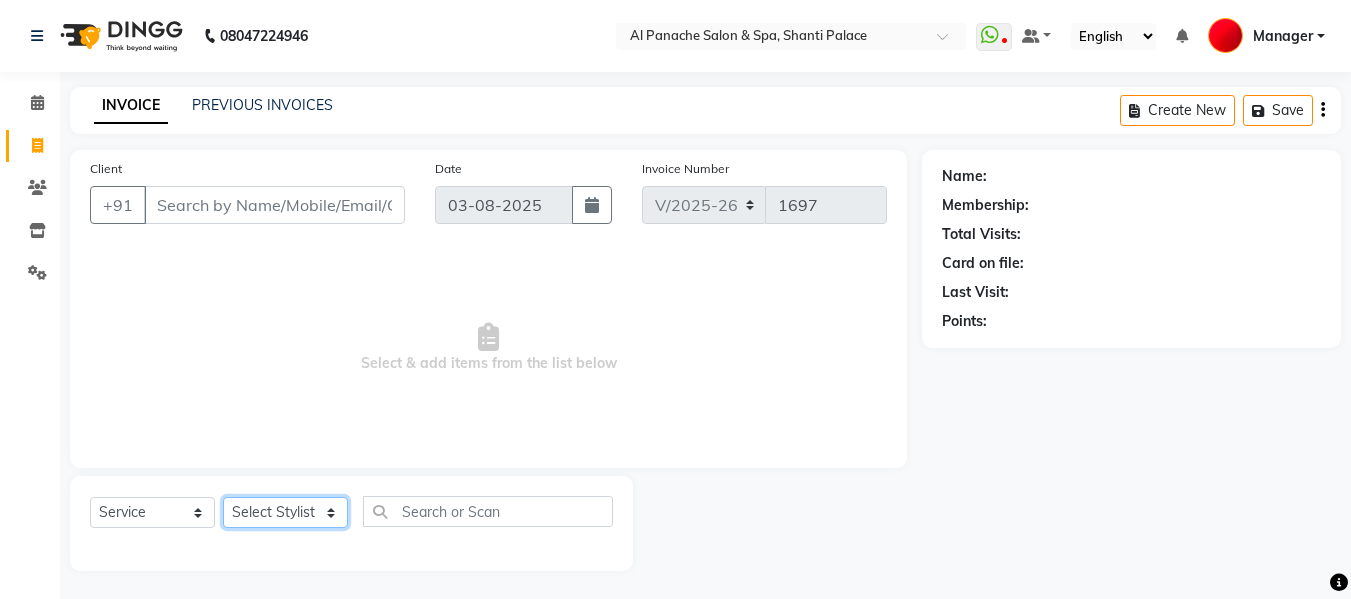 select on "12068" 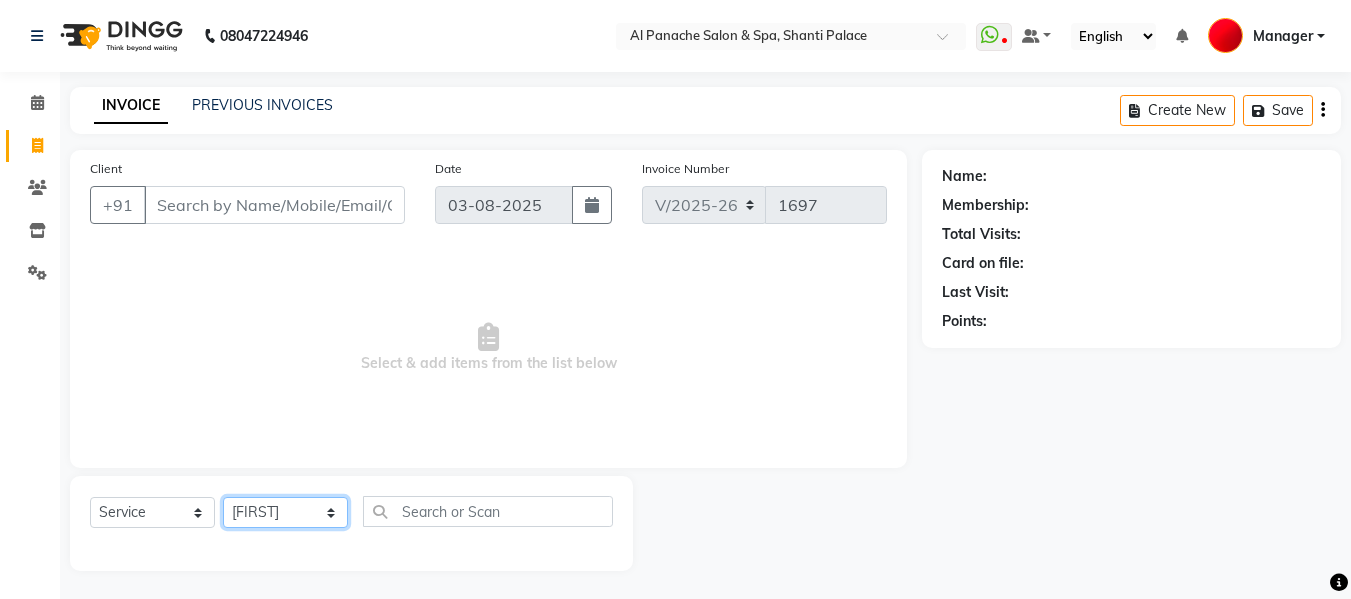 click on "Select Stylist Akash Aman anju Arjun AShu Bhavna Dhadwal Guneek Makeup Manager Raman Renu Salman Shelly shushma Sonia yash" 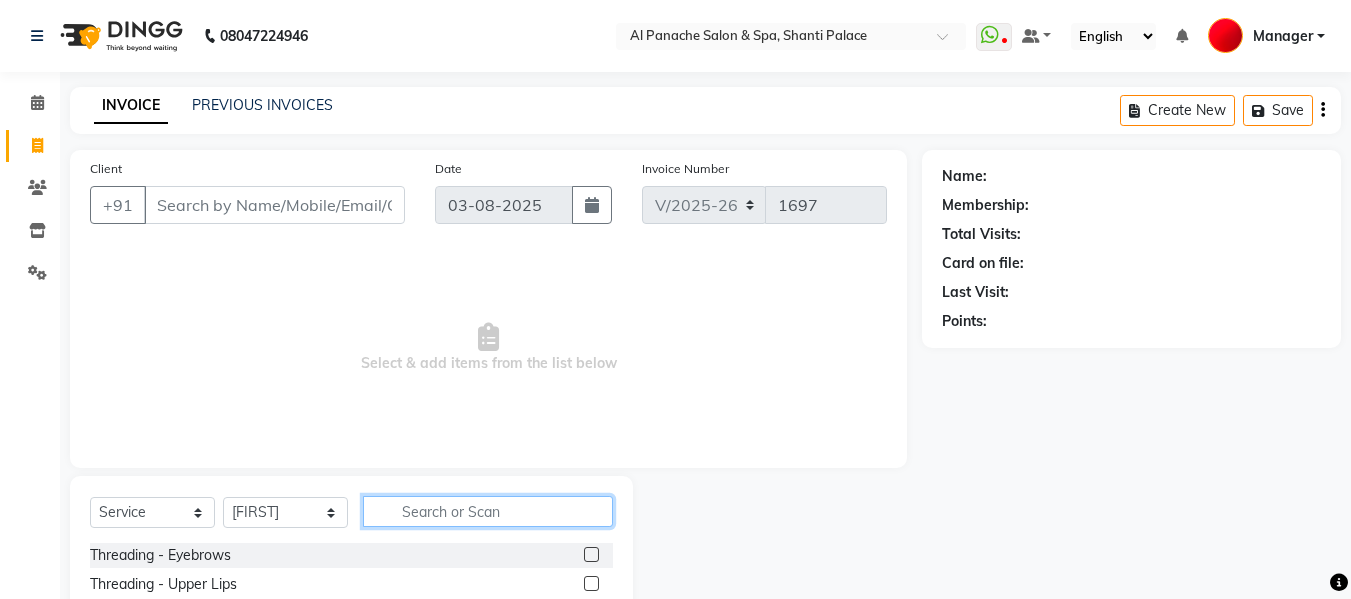 click 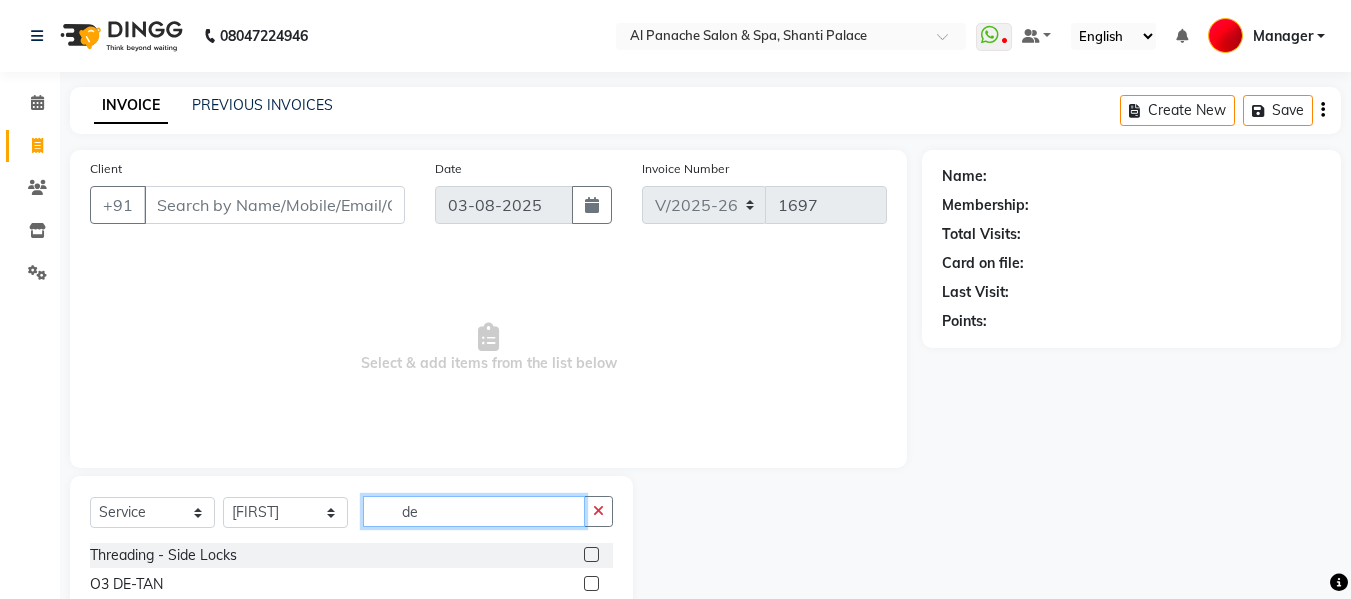 type 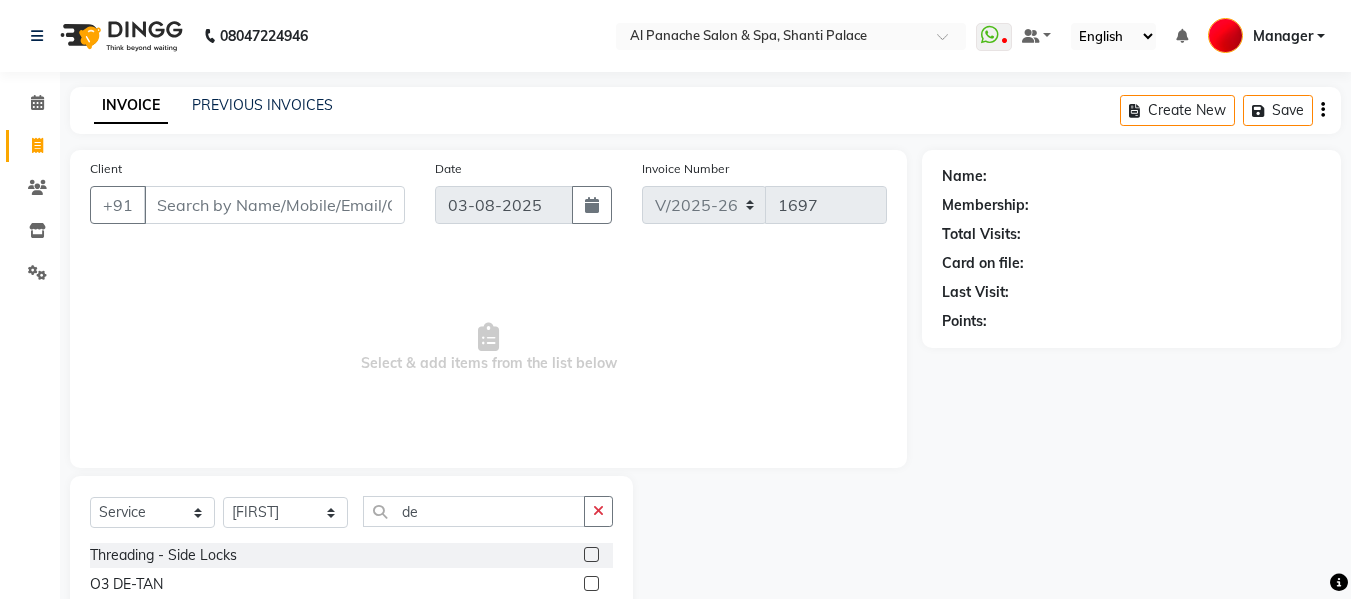 click 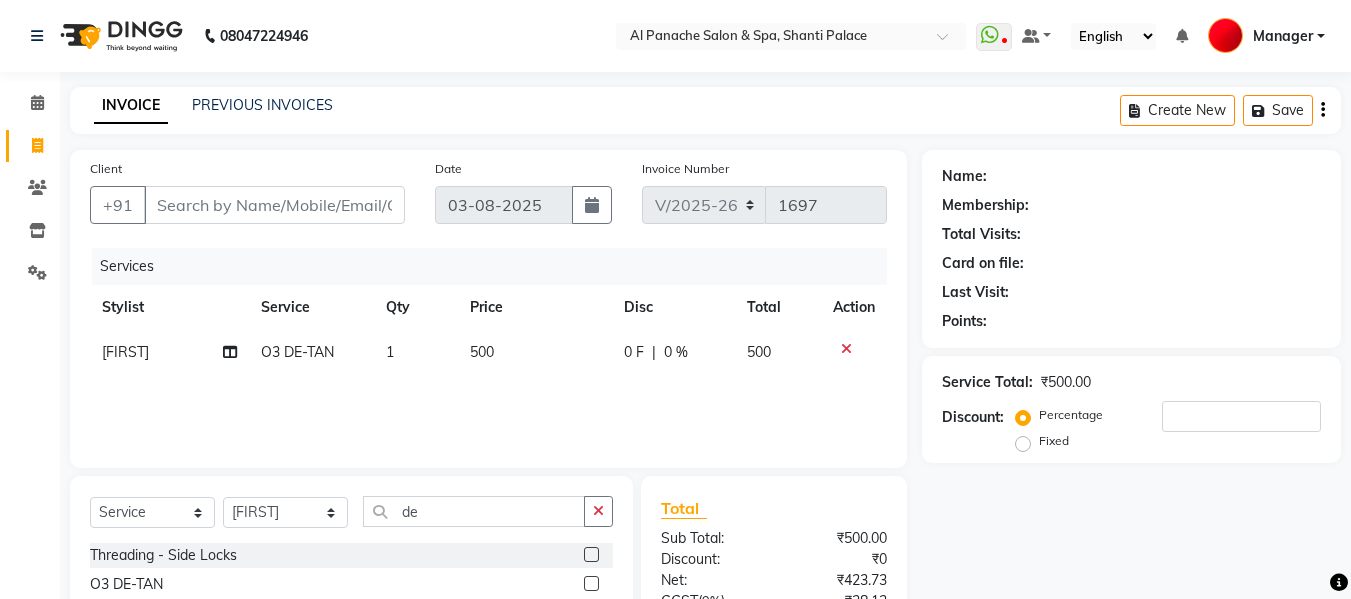 scroll, scrollTop: 202, scrollLeft: 0, axis: vertical 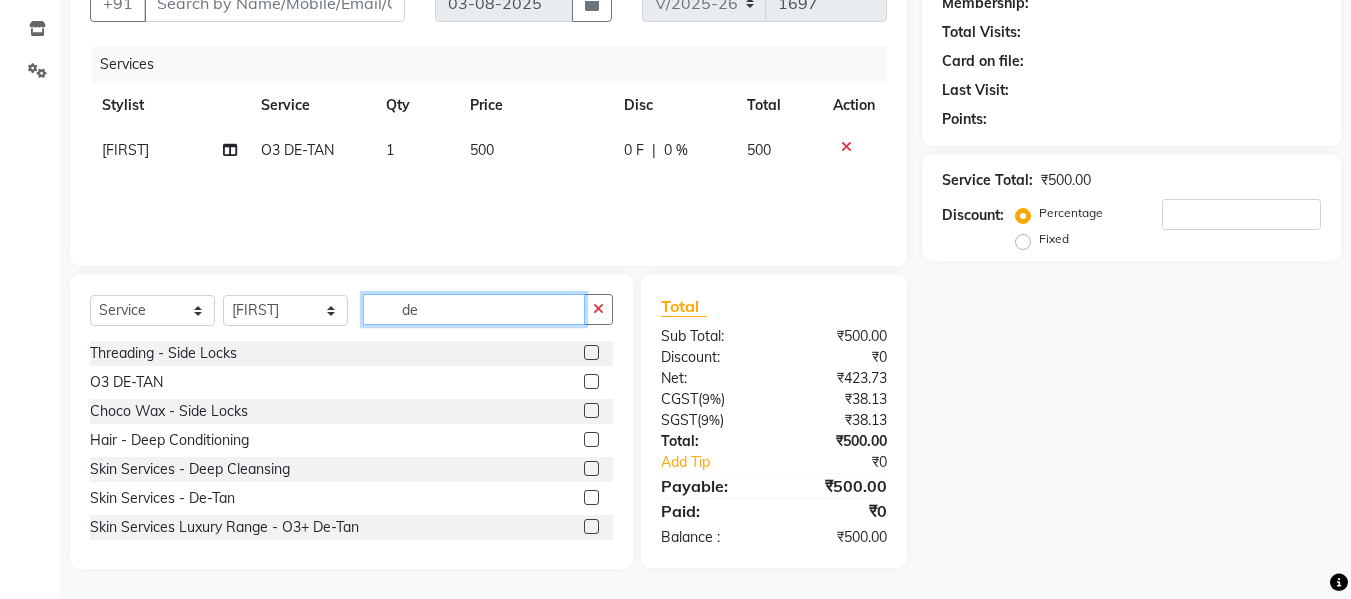 click on "de" 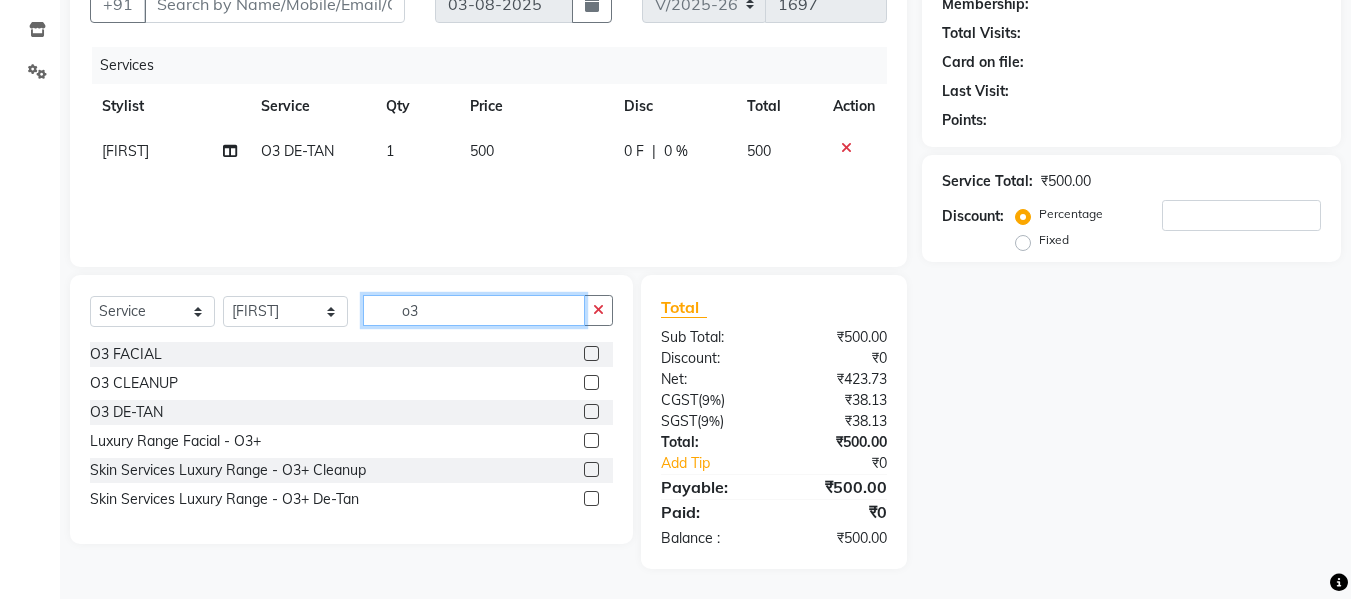 scroll, scrollTop: 201, scrollLeft: 0, axis: vertical 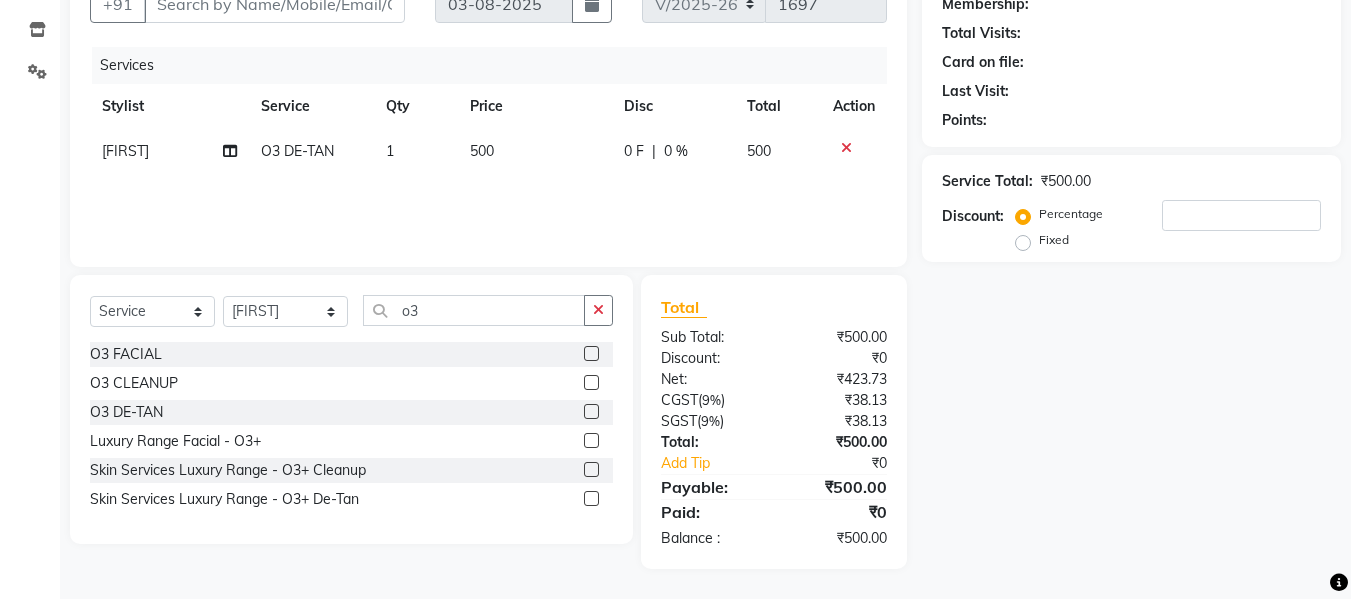 click 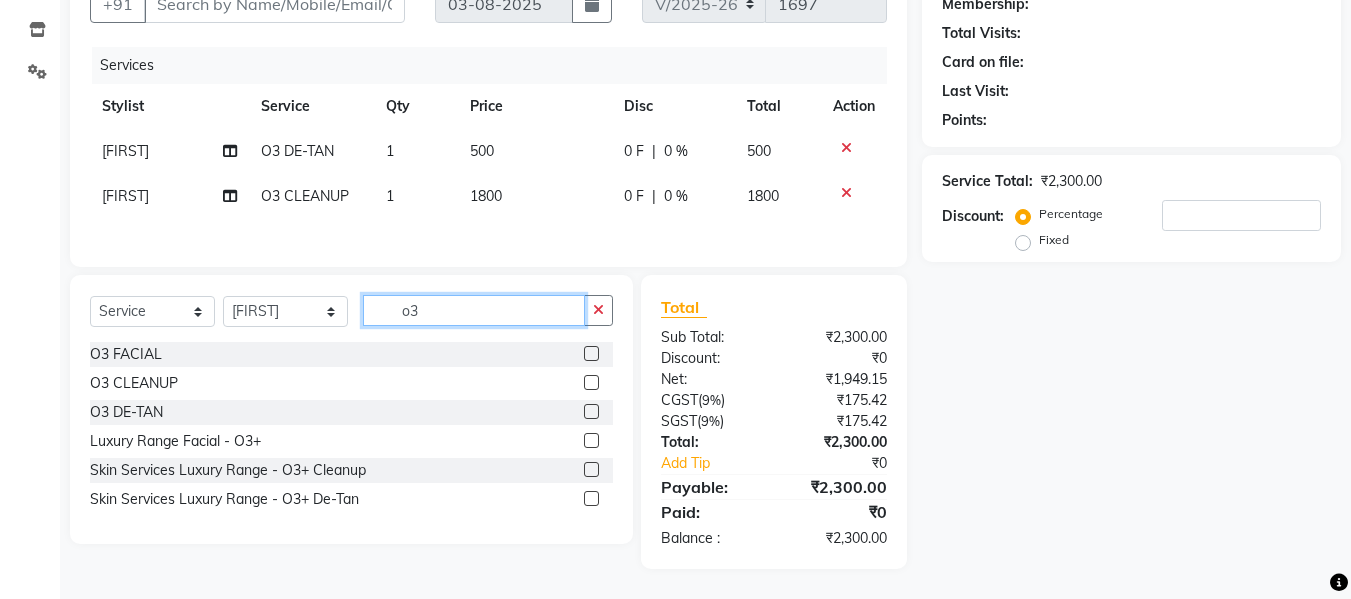 click on "o3" 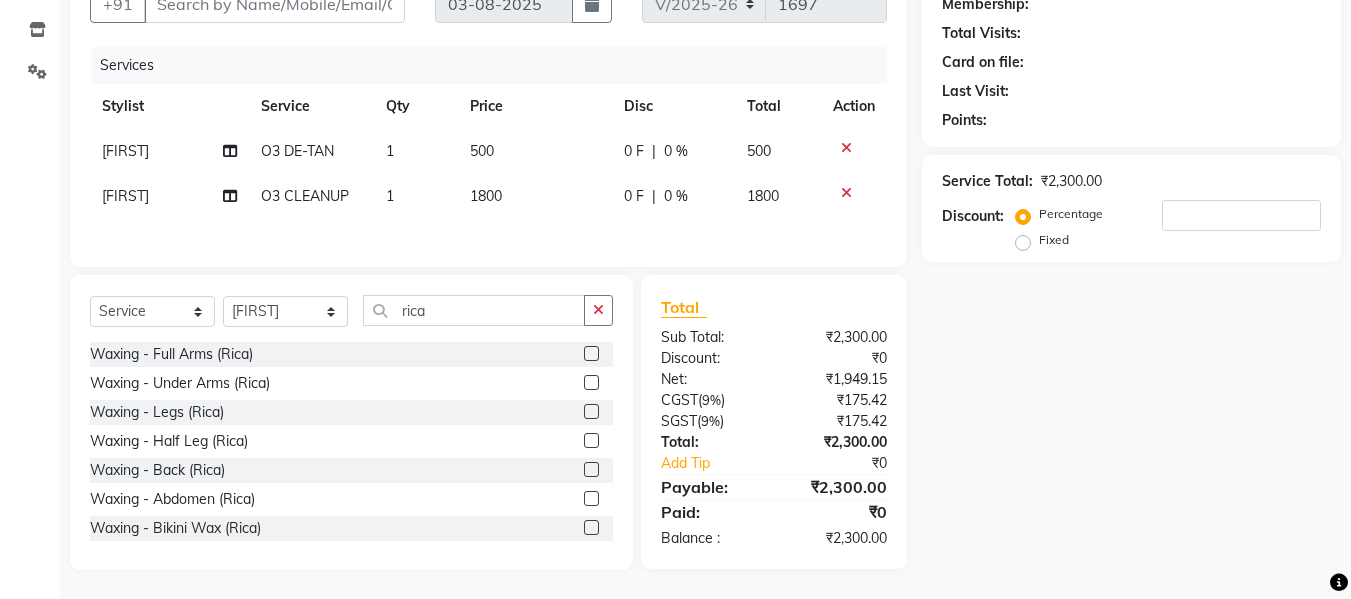 click 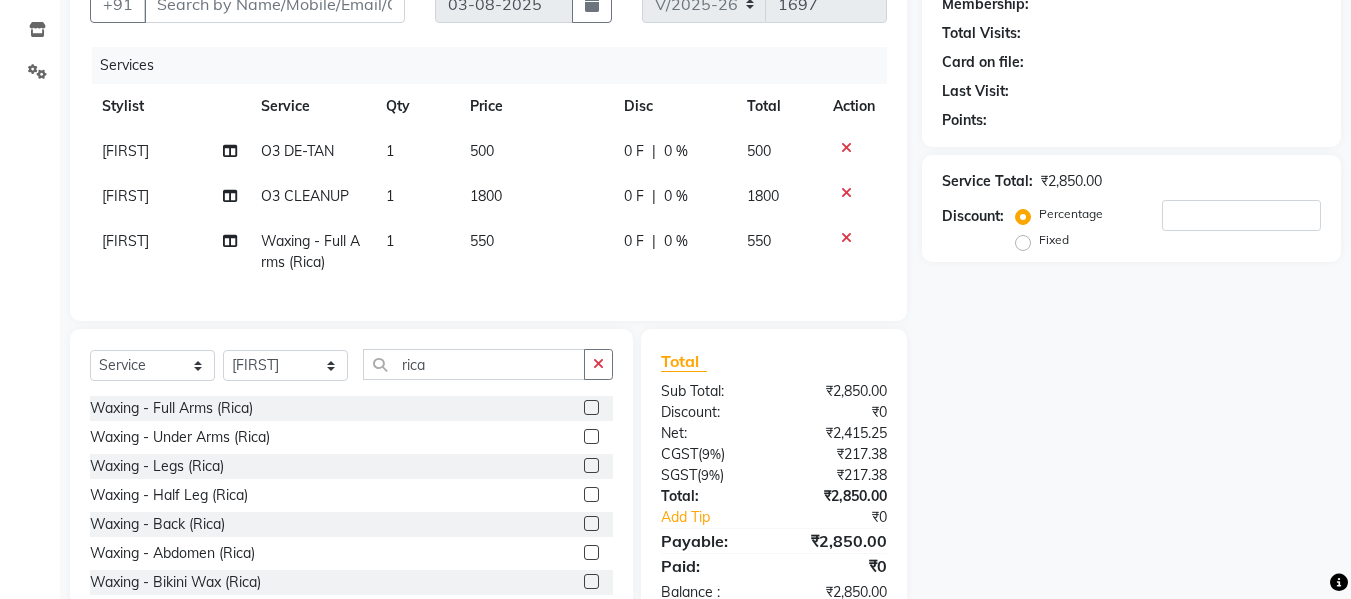 click 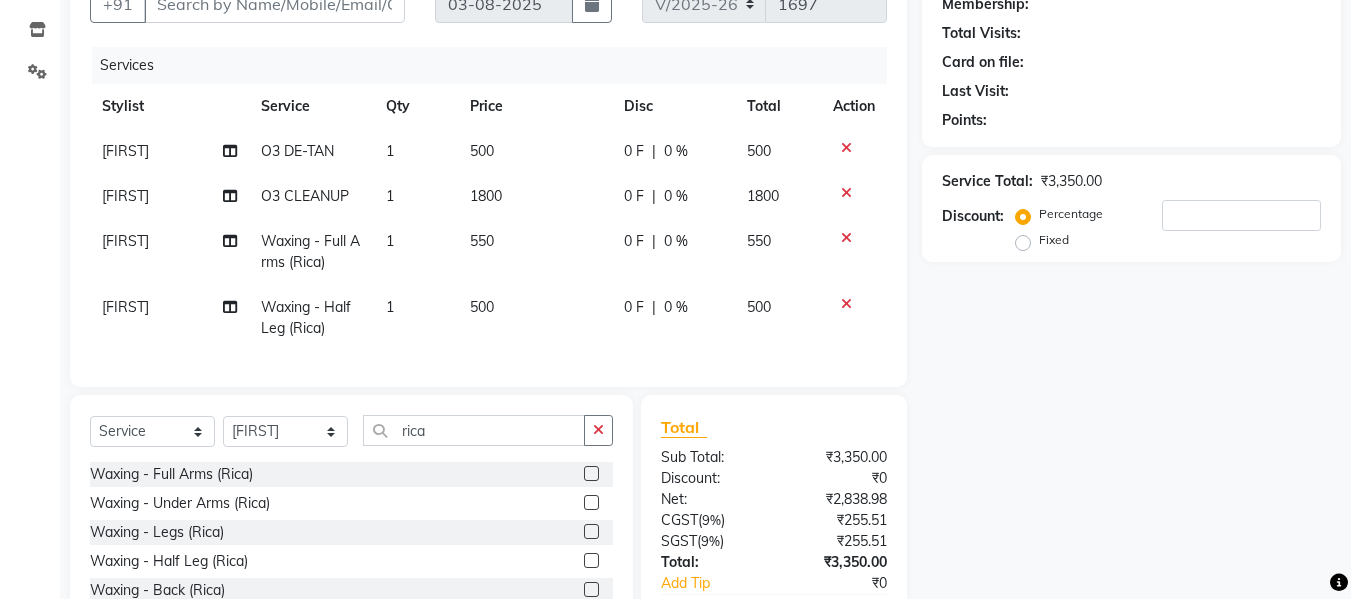 click on "550" 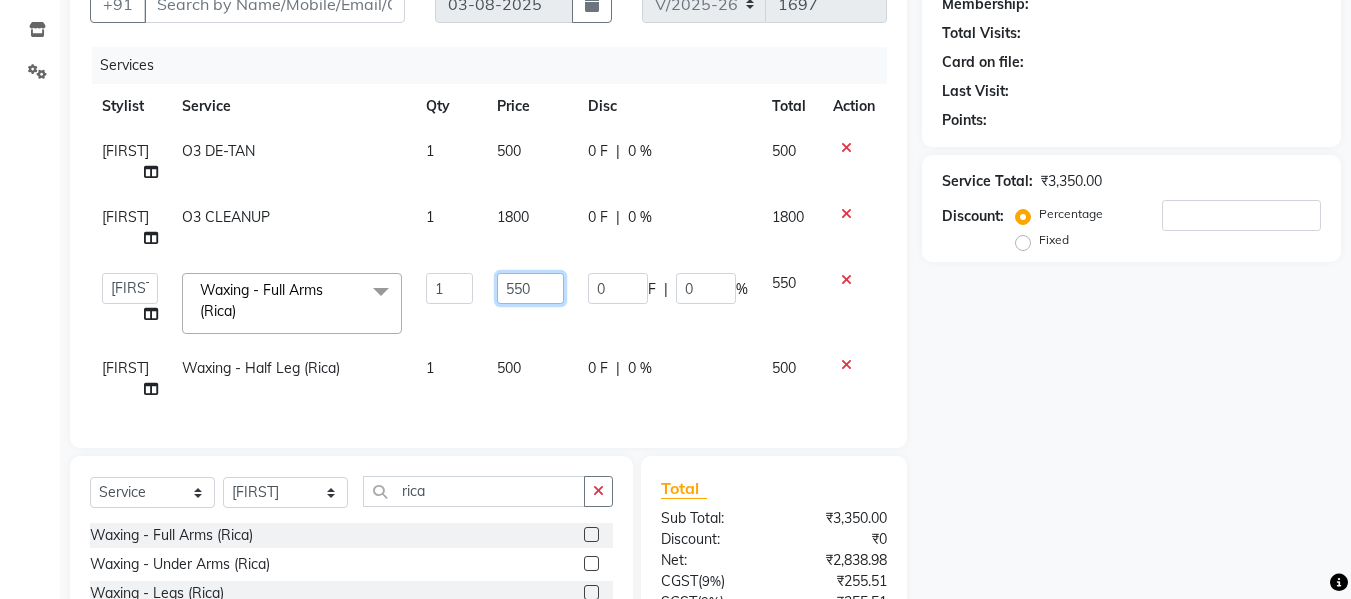 click on "550" 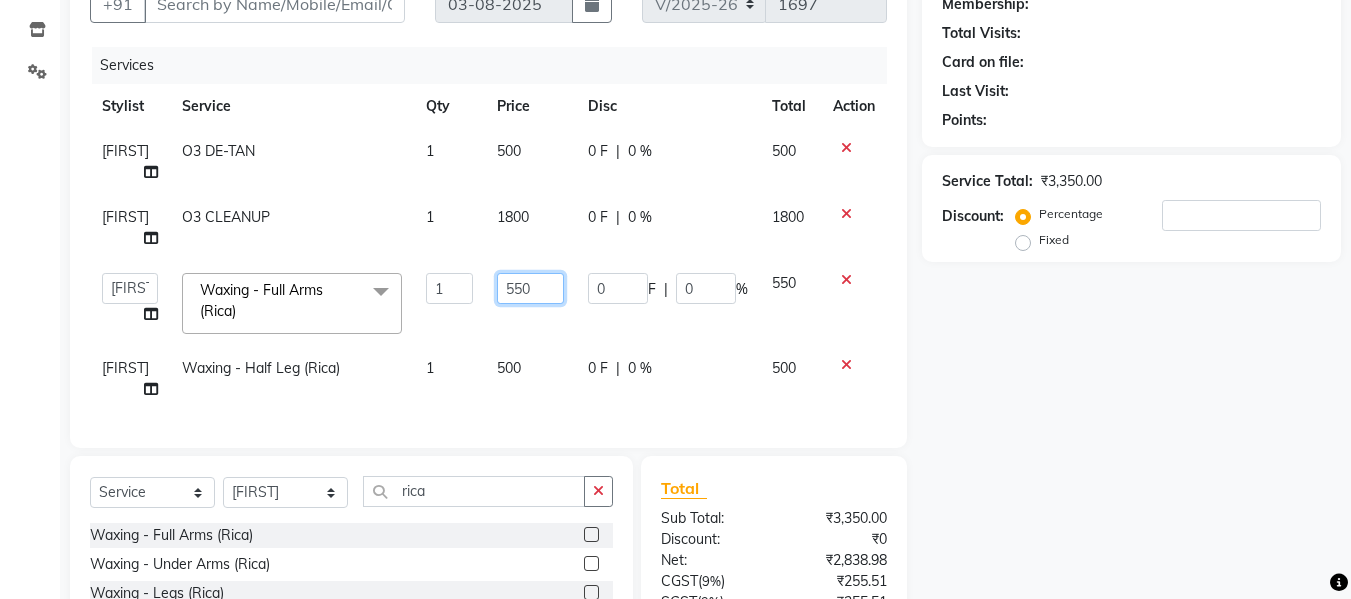 click on "550" 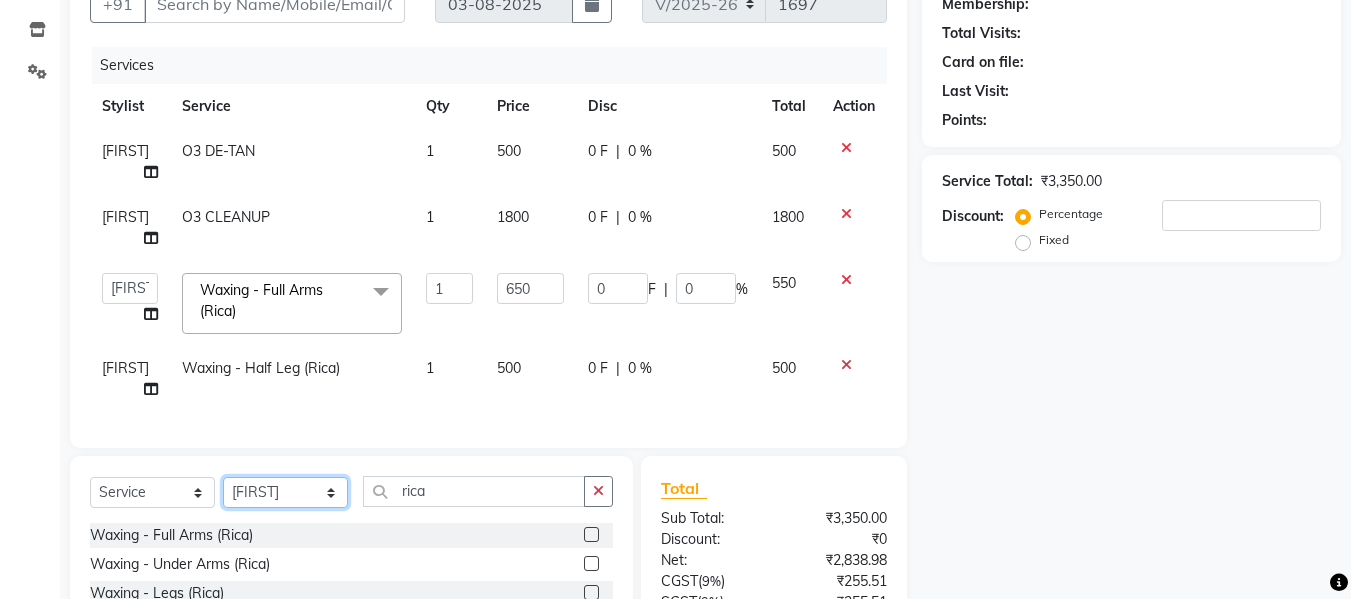 click on "Select Stylist Akash Aman anju Arjun AShu Bhavna Dhadwal Guneek Makeup Manager Raman Renu Salman Shelly shushma Sonia yash" 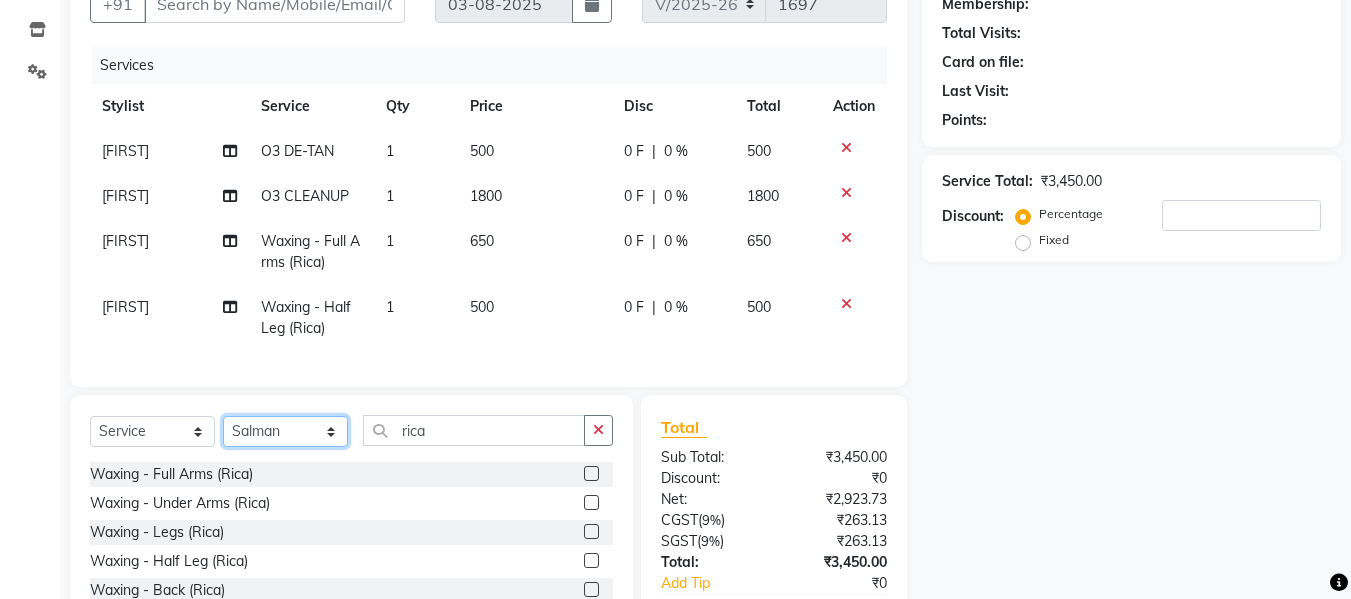 click on "Select Stylist Akash Aman anju Arjun AShu Bhavna Dhadwal Guneek Makeup Manager Raman Renu Salman Shelly shushma Sonia yash" 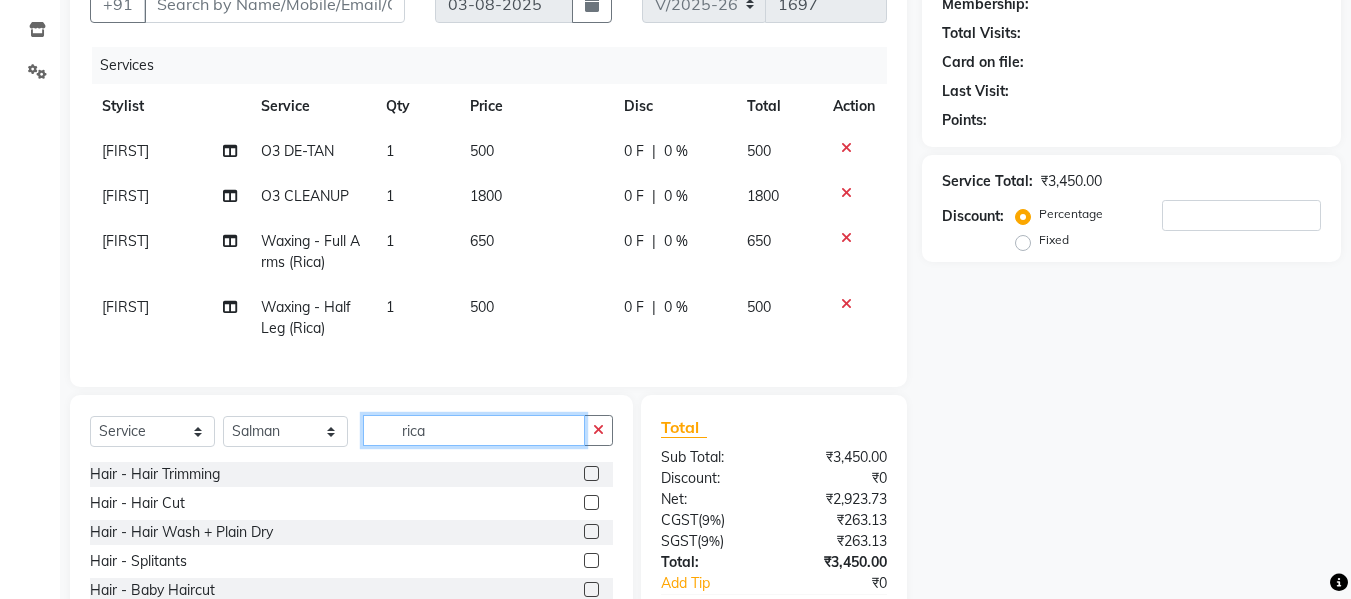 click on "rica" 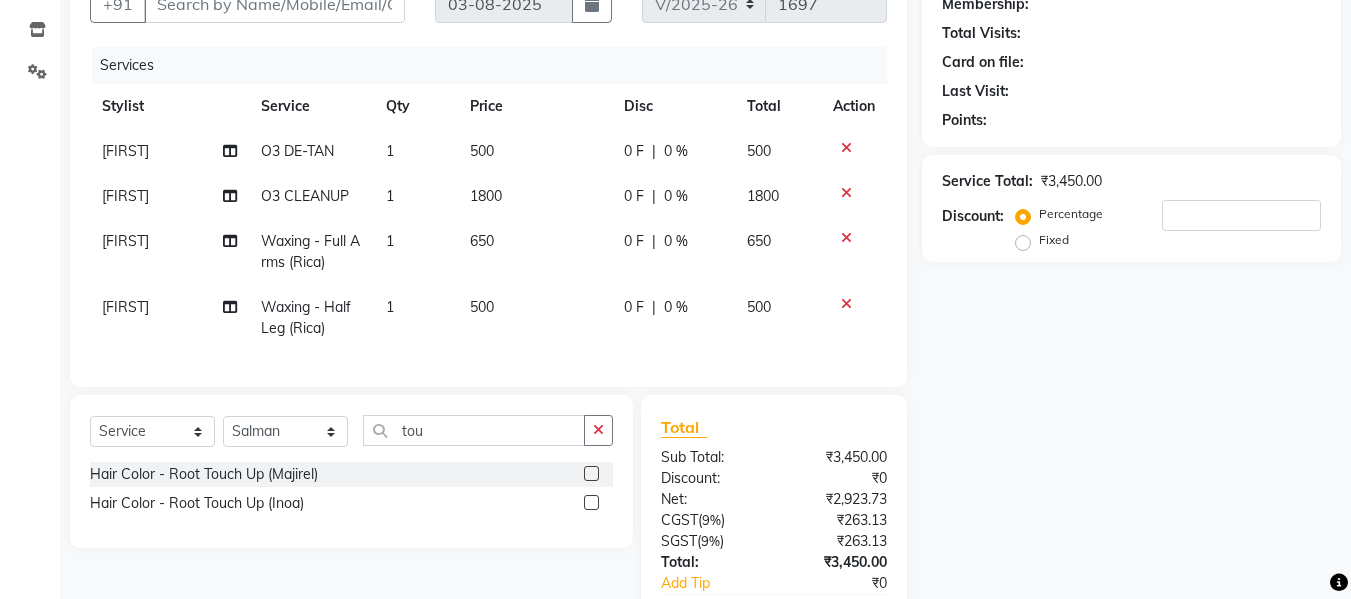 click 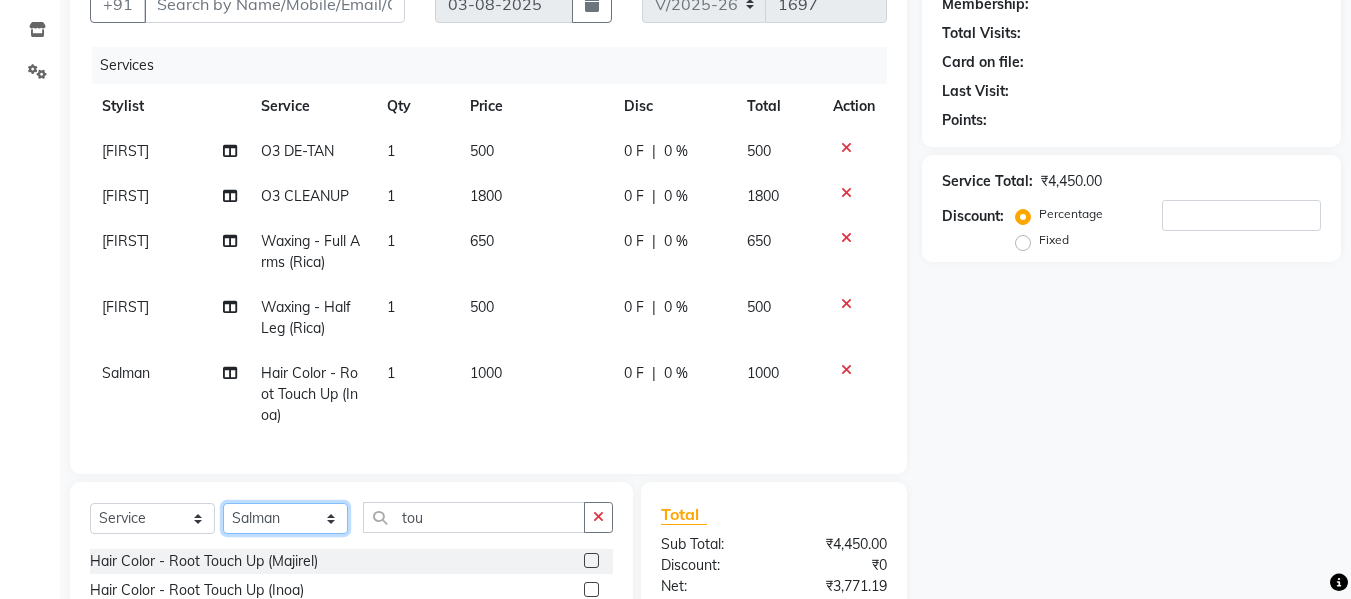 click on "Select Stylist Akash Aman anju Arjun AShu Bhavna Dhadwal Guneek Makeup Manager Raman Renu Salman Shelly shushma Sonia yash" 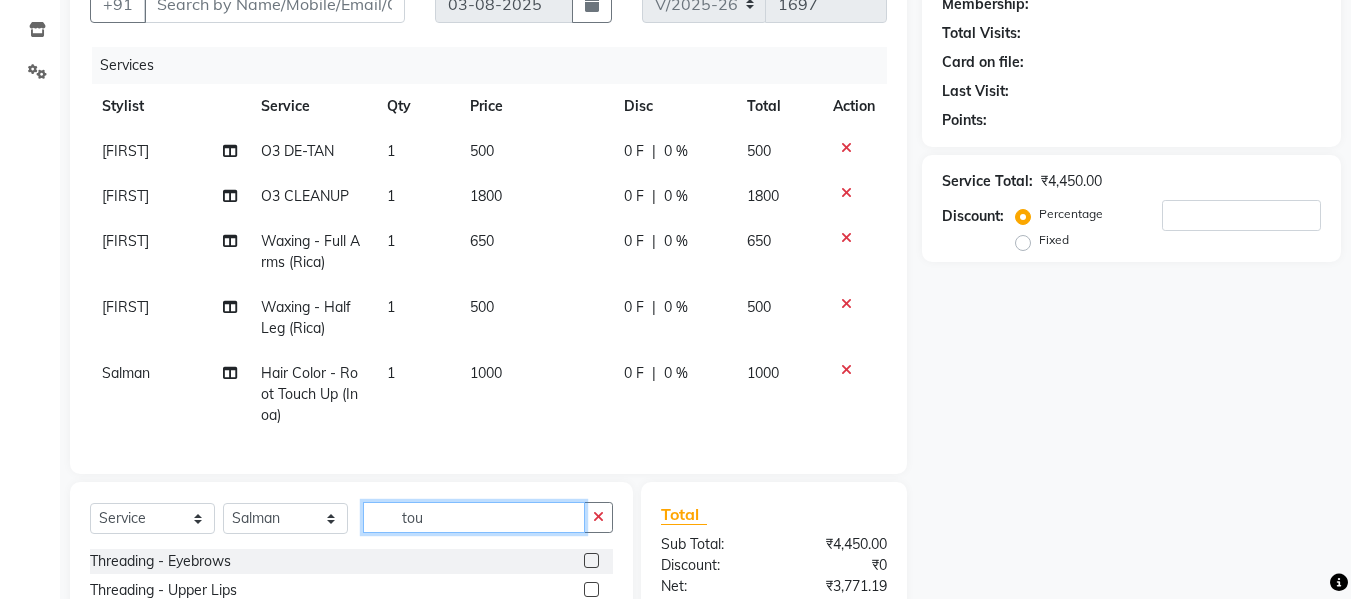 click on "tou" 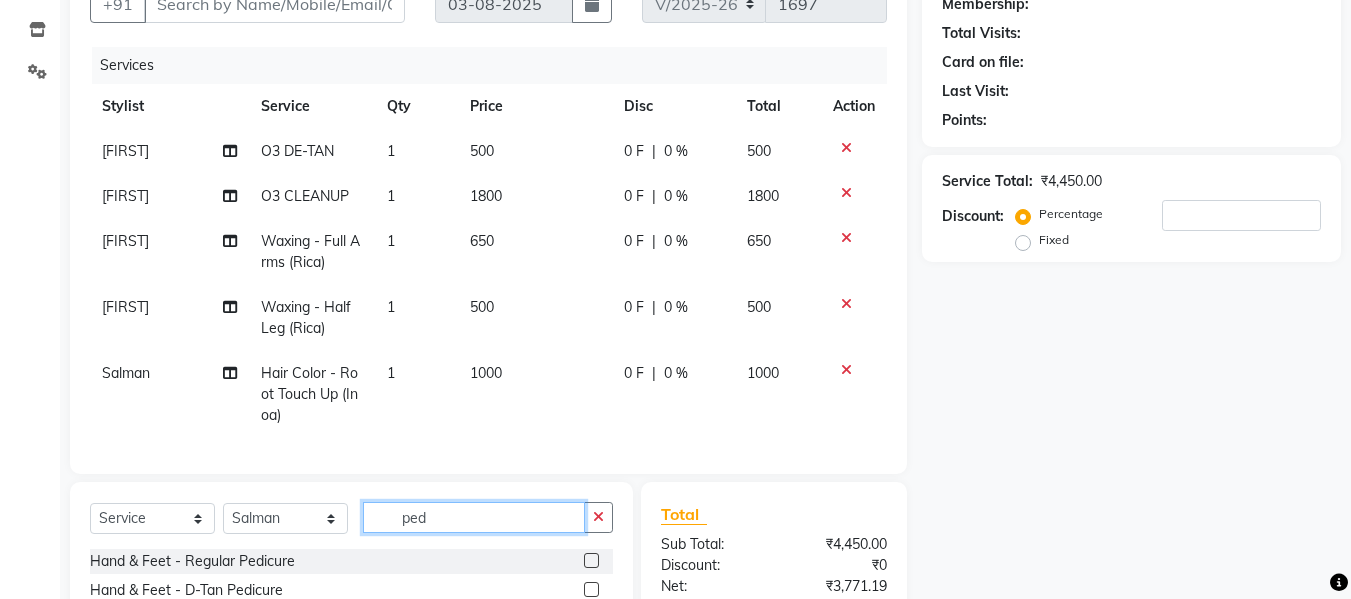 scroll, scrollTop: 423, scrollLeft: 0, axis: vertical 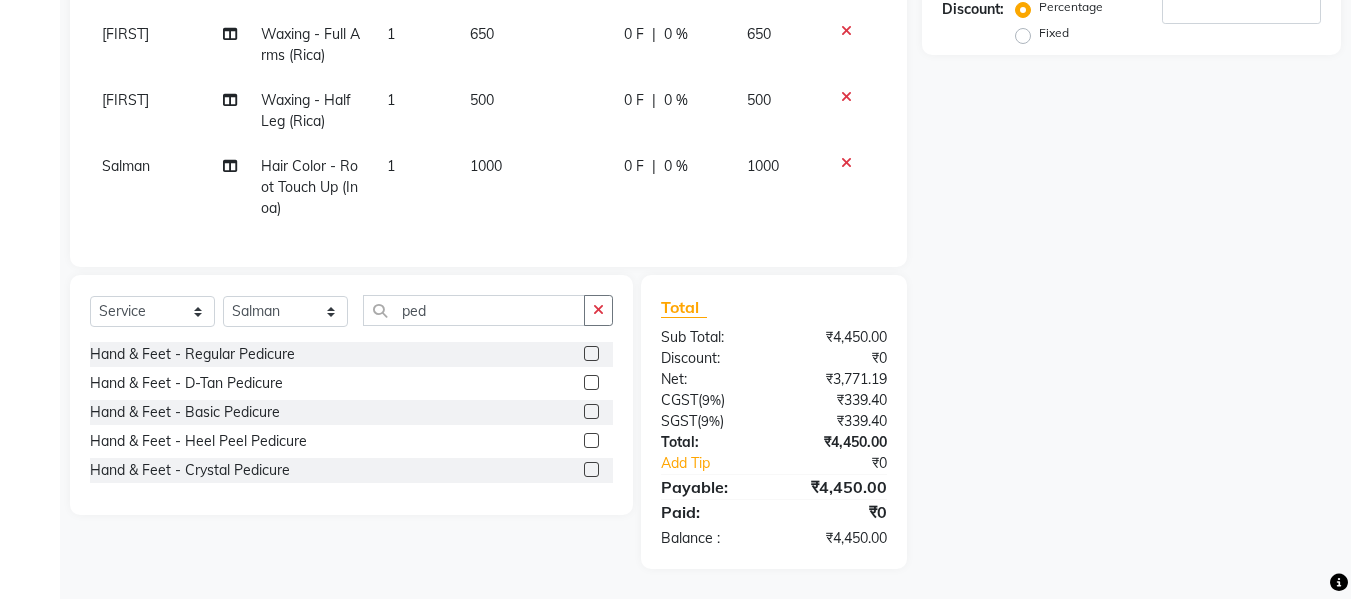click 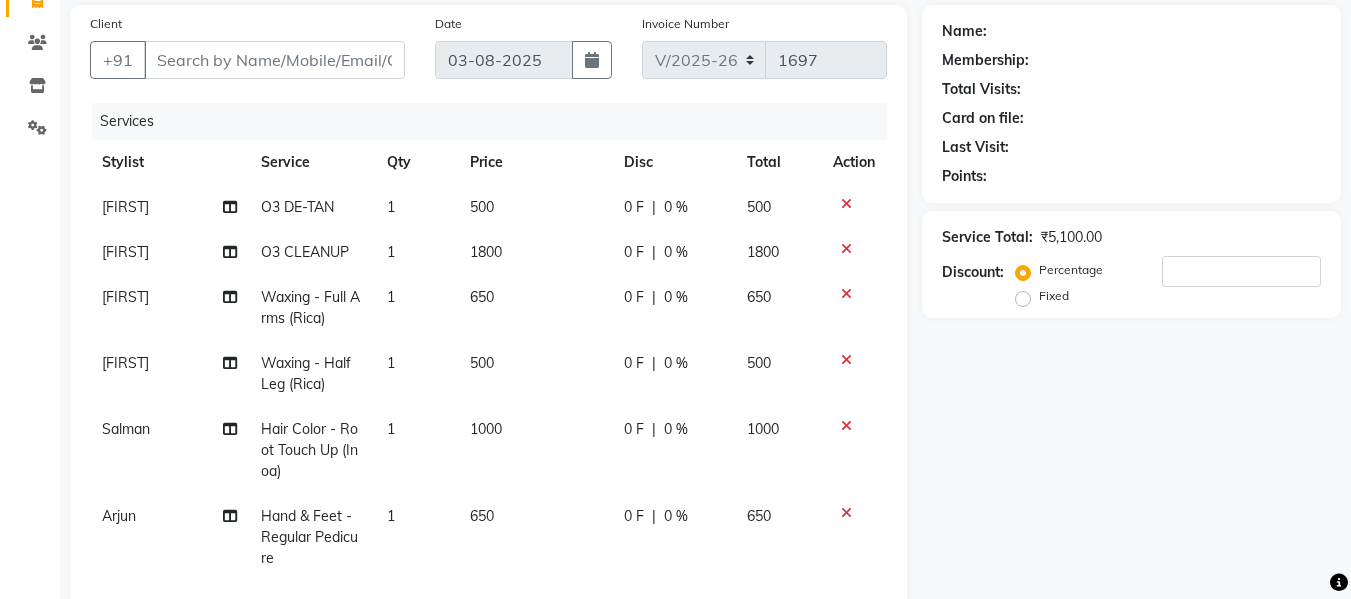 scroll, scrollTop: 143, scrollLeft: 0, axis: vertical 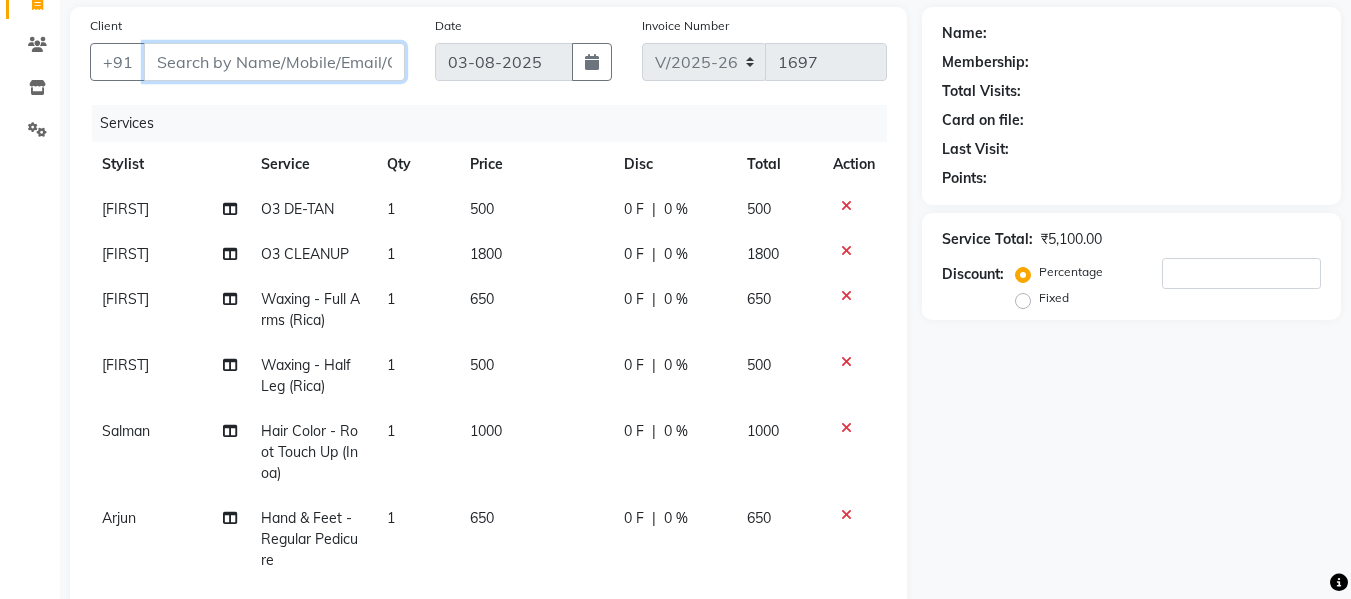 click on "Client" at bounding box center [274, 62] 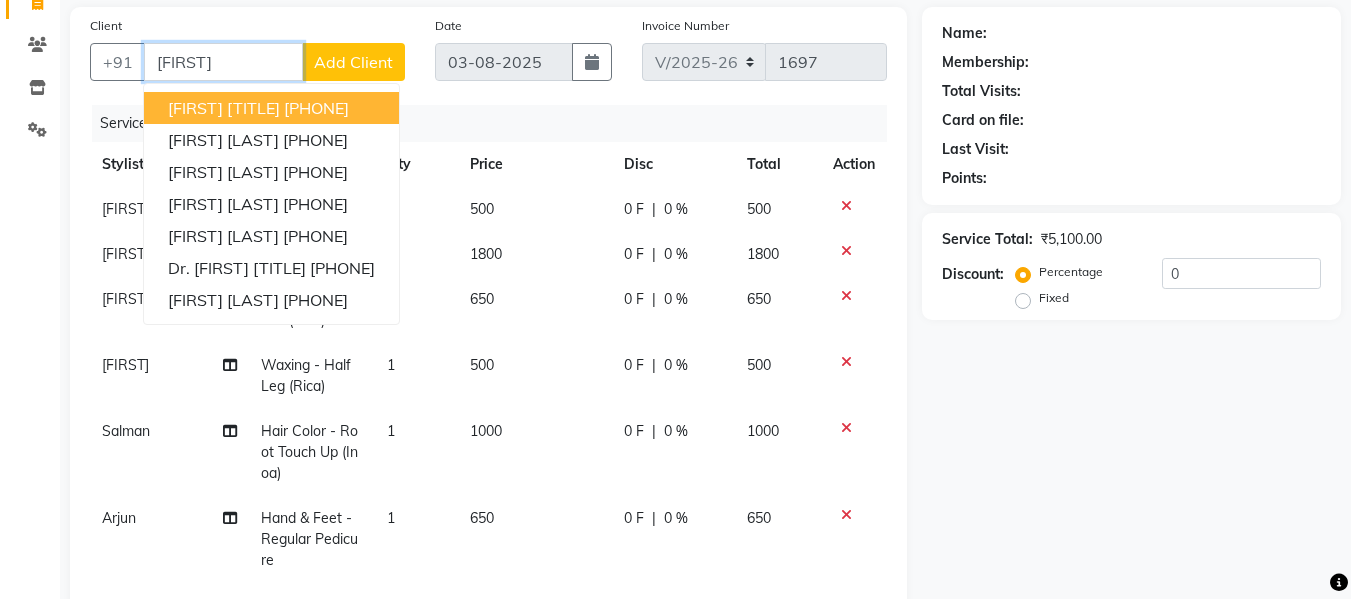 click on "[FIRST] [TITLE] [PHONE]" at bounding box center (271, 108) 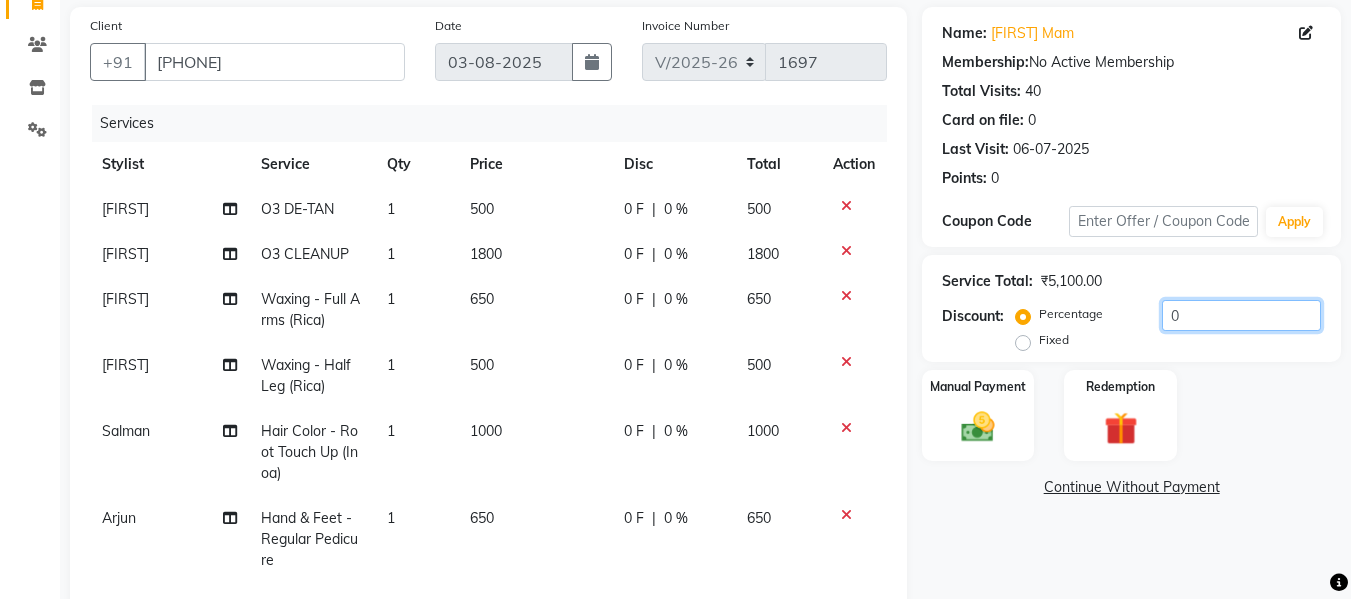 click on "0" 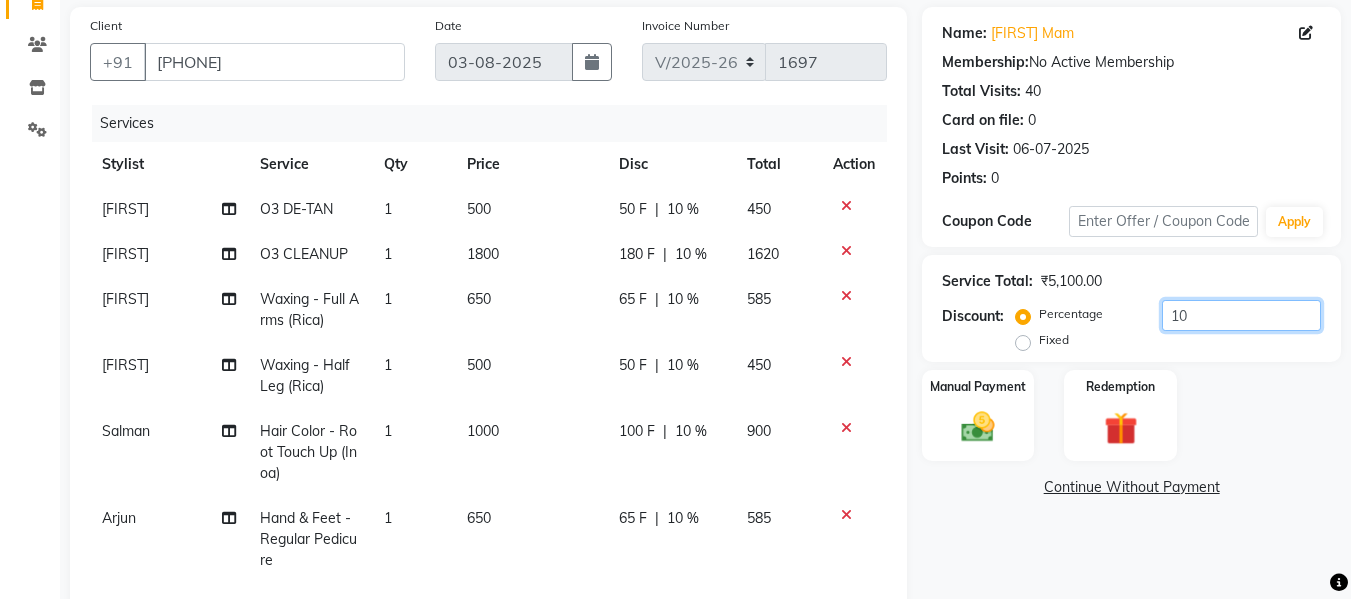 scroll, scrollTop: 501, scrollLeft: 0, axis: vertical 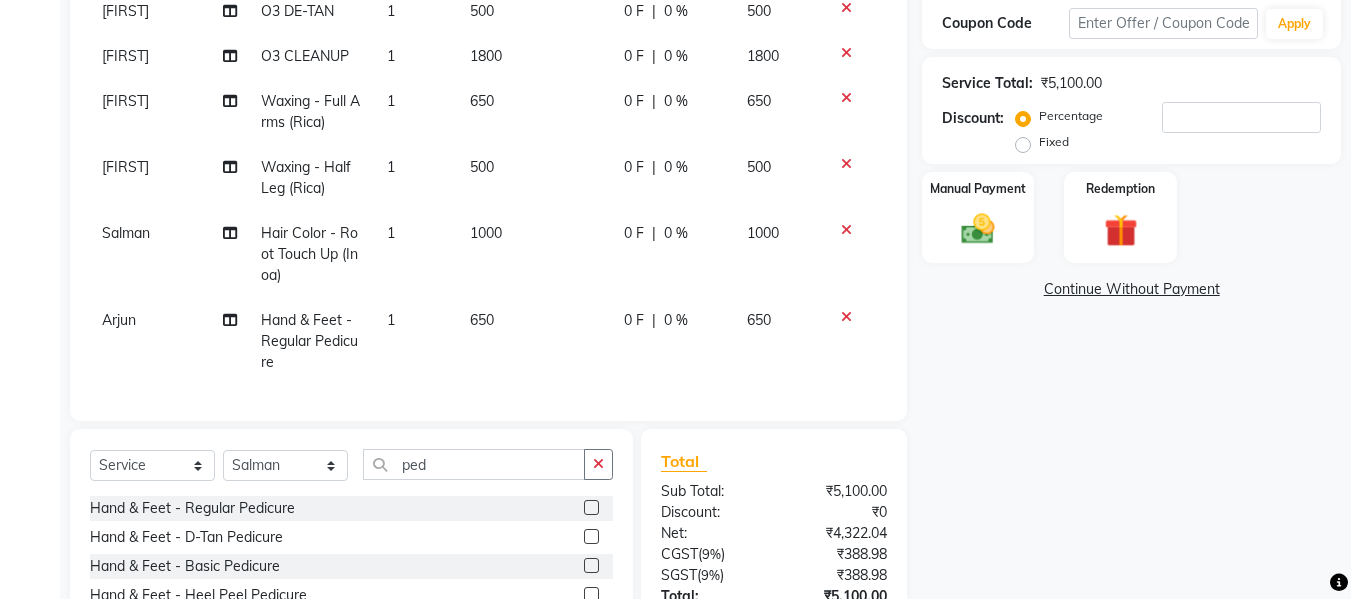 click on "Fixed" 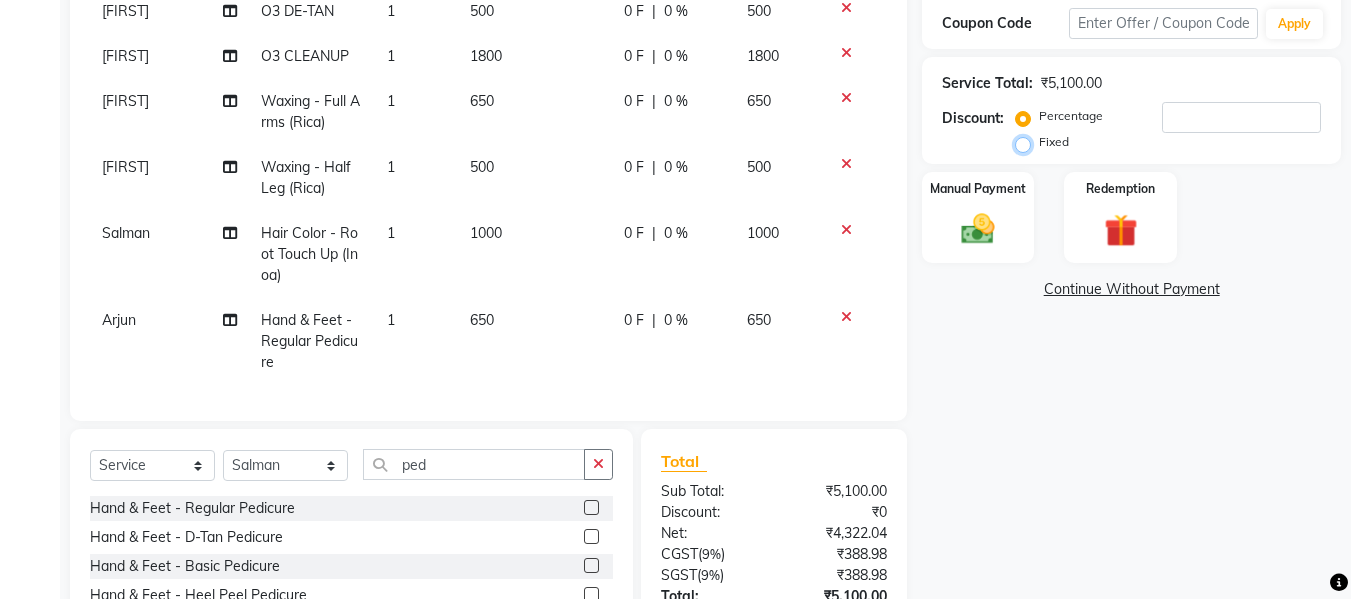 click on "Fixed" at bounding box center [1027, 142] 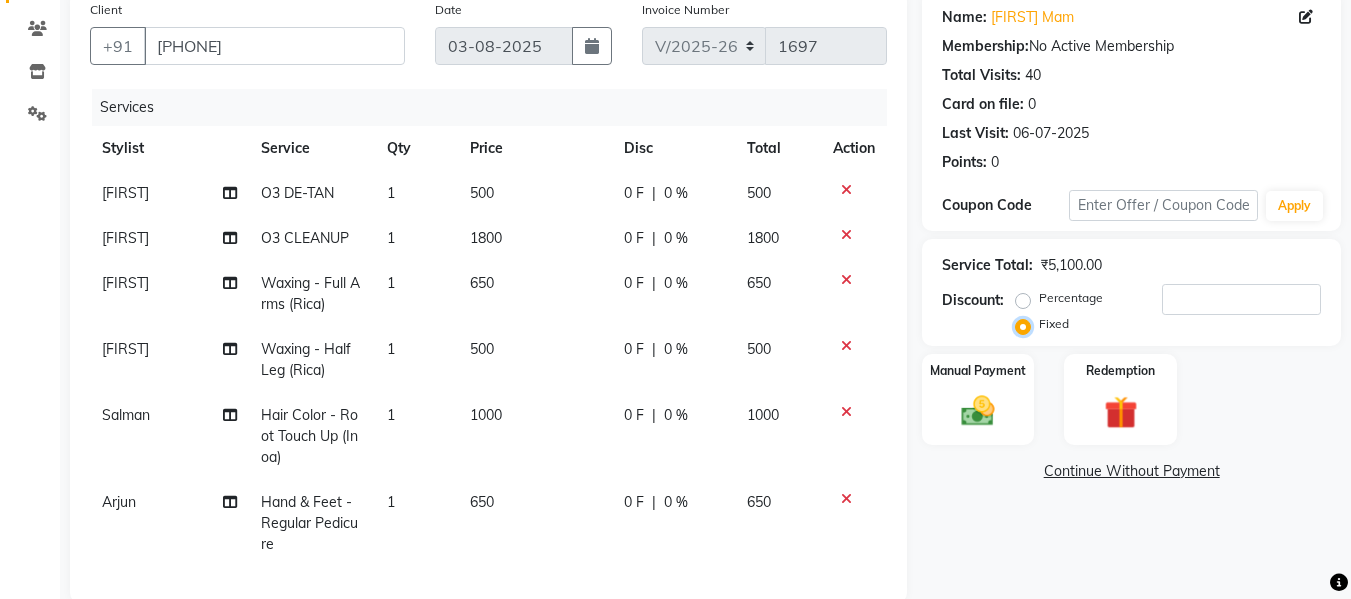 scroll, scrollTop: 141, scrollLeft: 0, axis: vertical 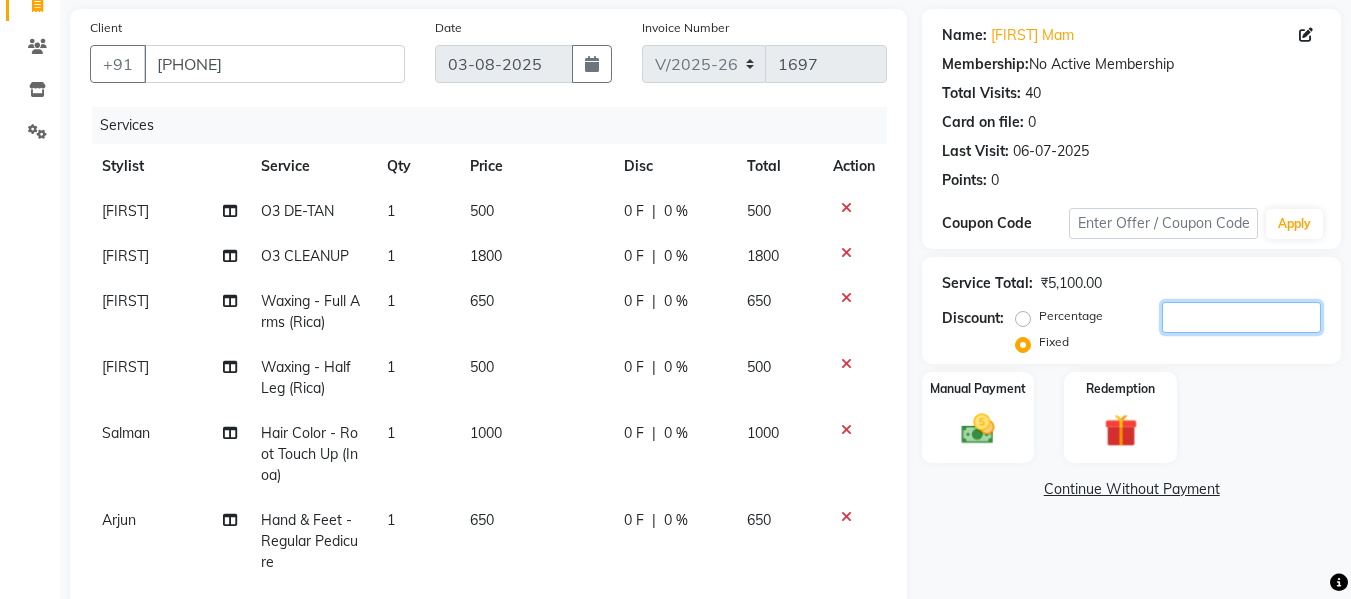 click 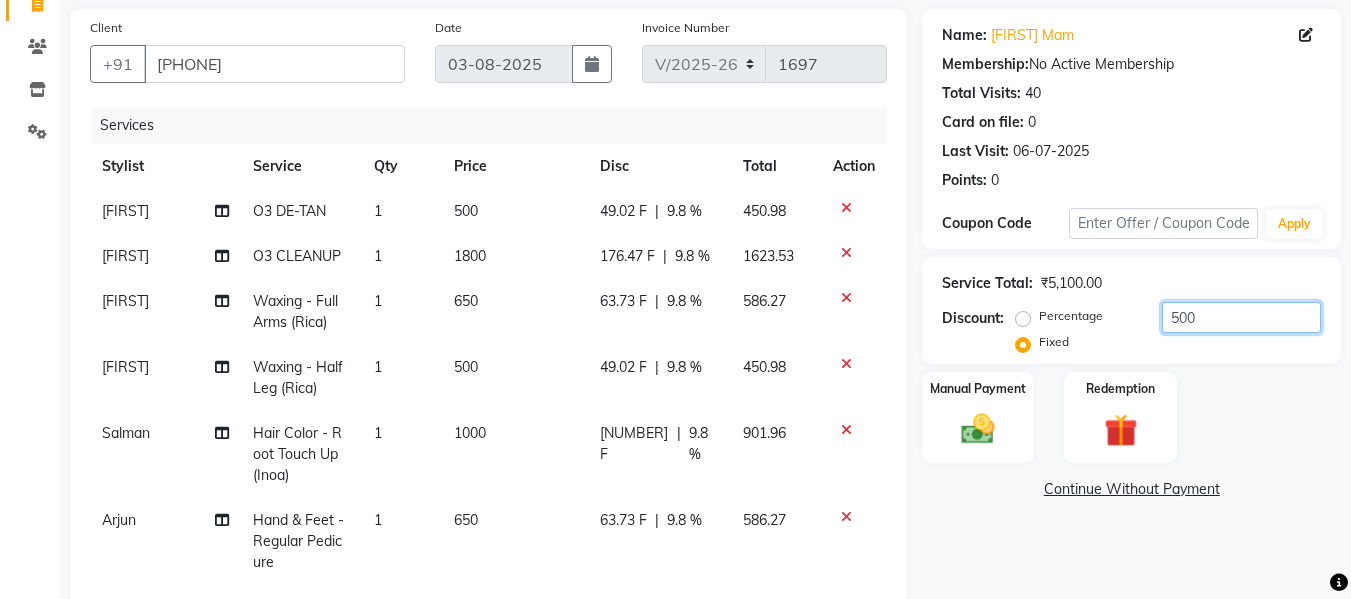 scroll, scrollTop: 501, scrollLeft: 0, axis: vertical 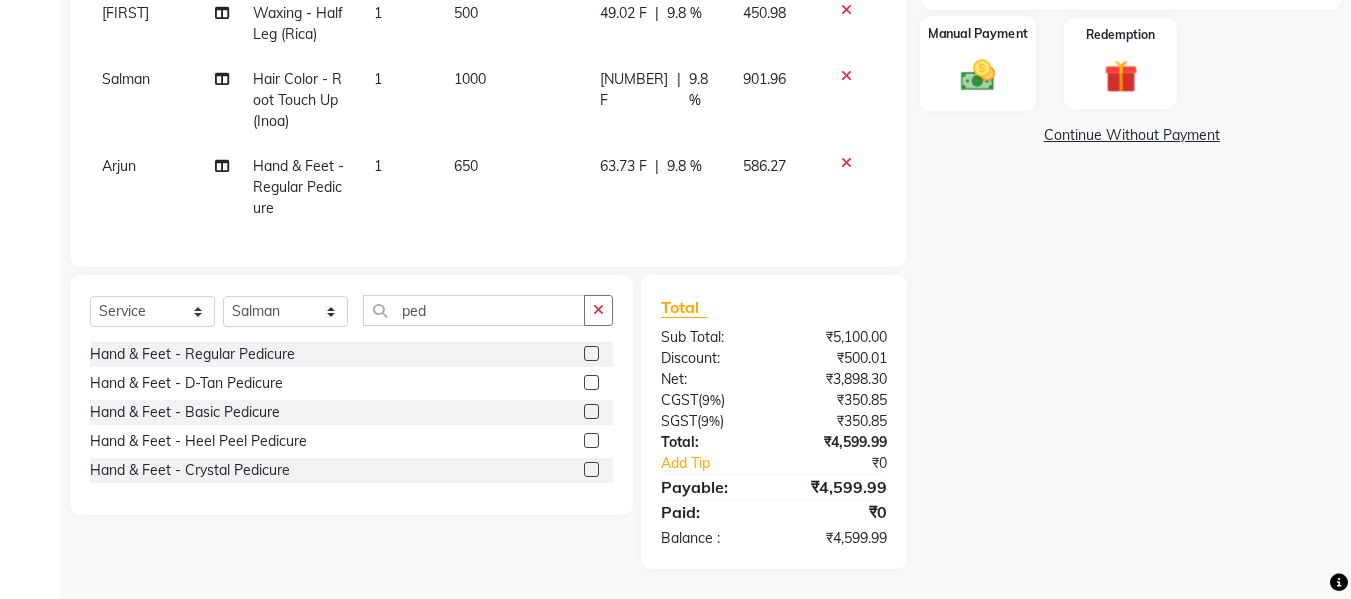 click on "Manual Payment" 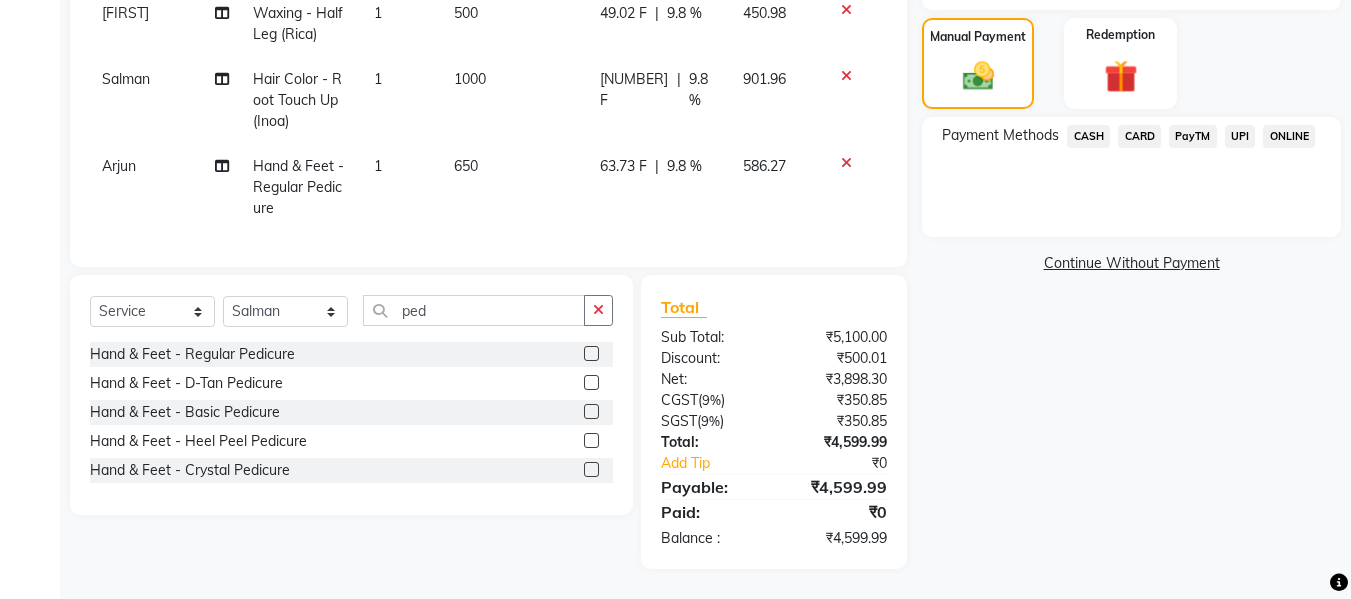 click on "CARD" 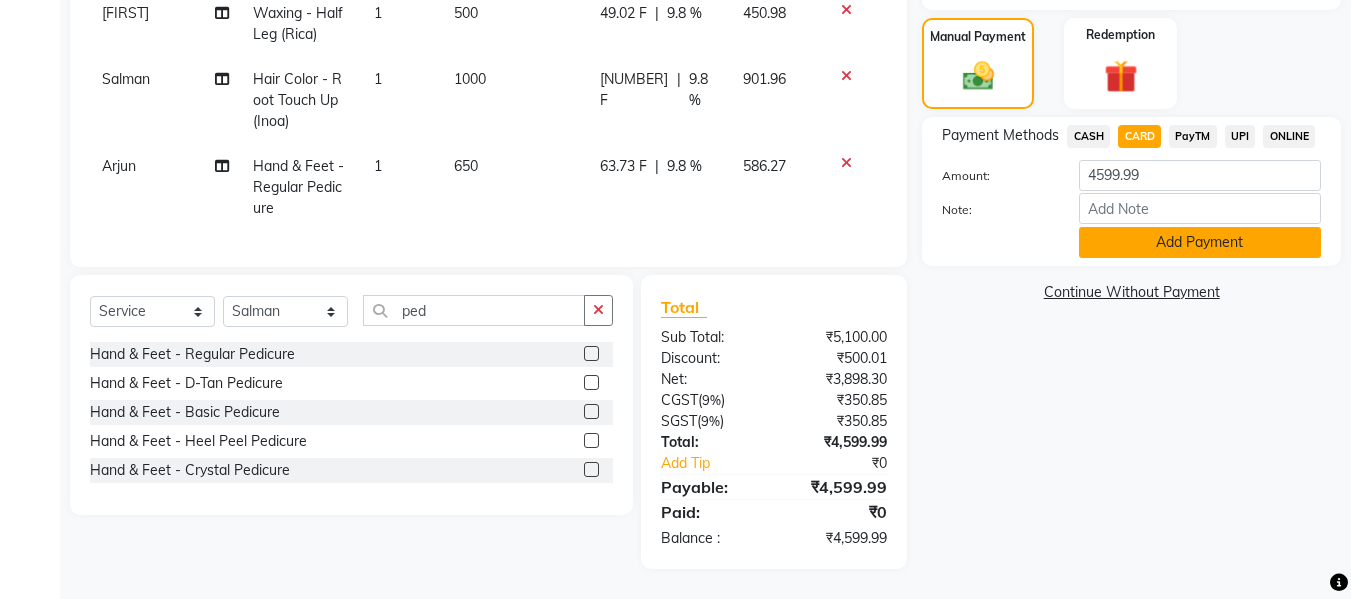 click on "Add Payment" 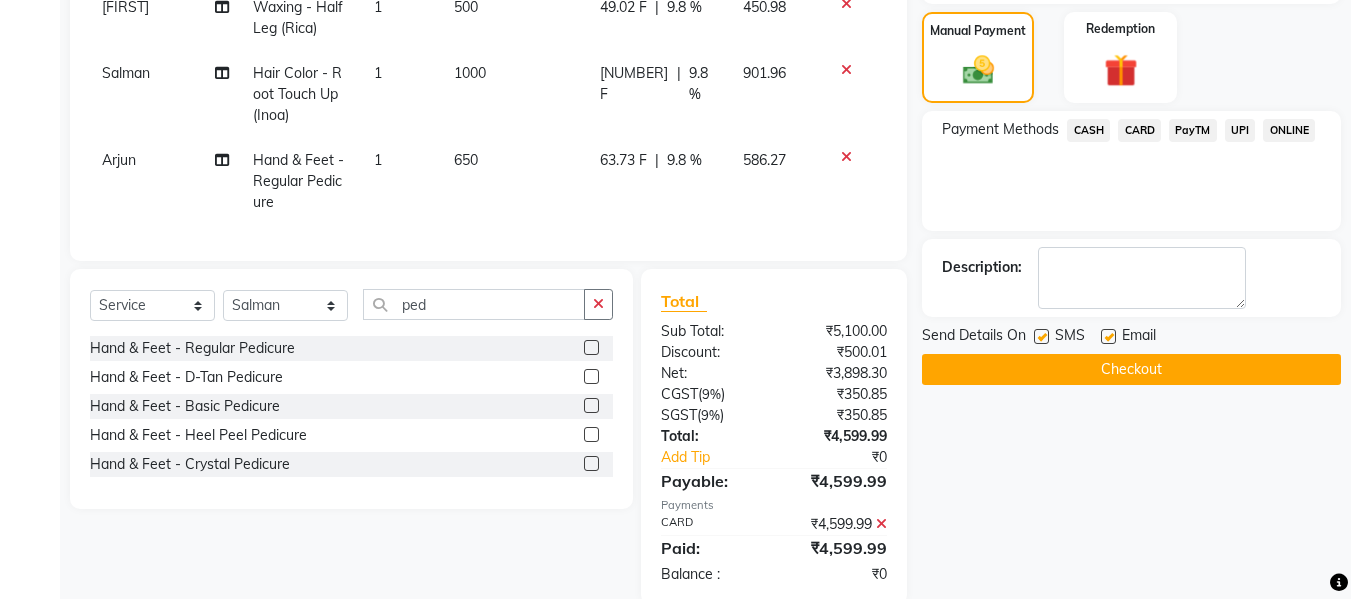 click on "Checkout" 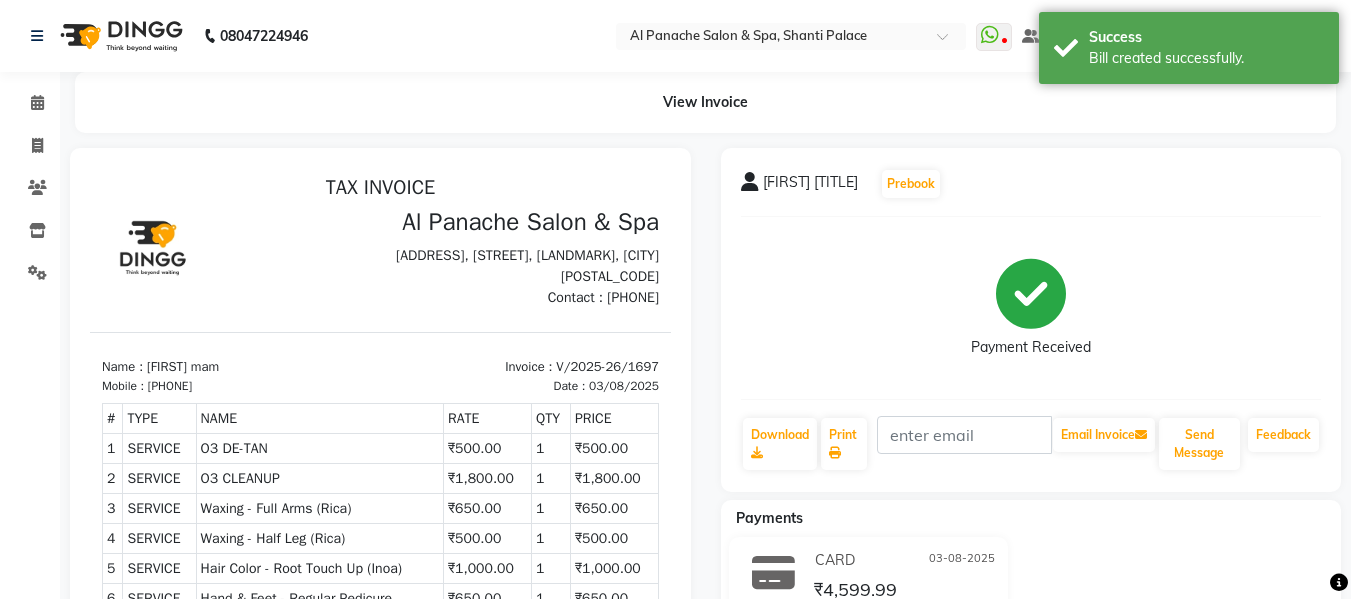 scroll, scrollTop: 0, scrollLeft: 0, axis: both 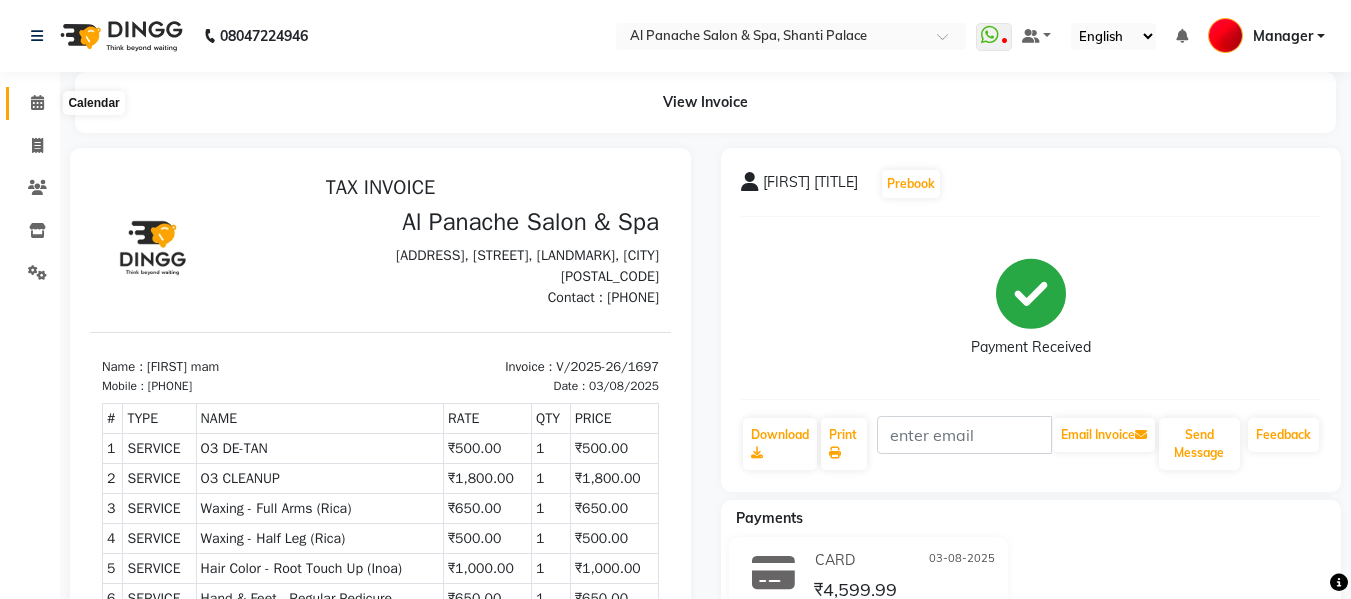 click 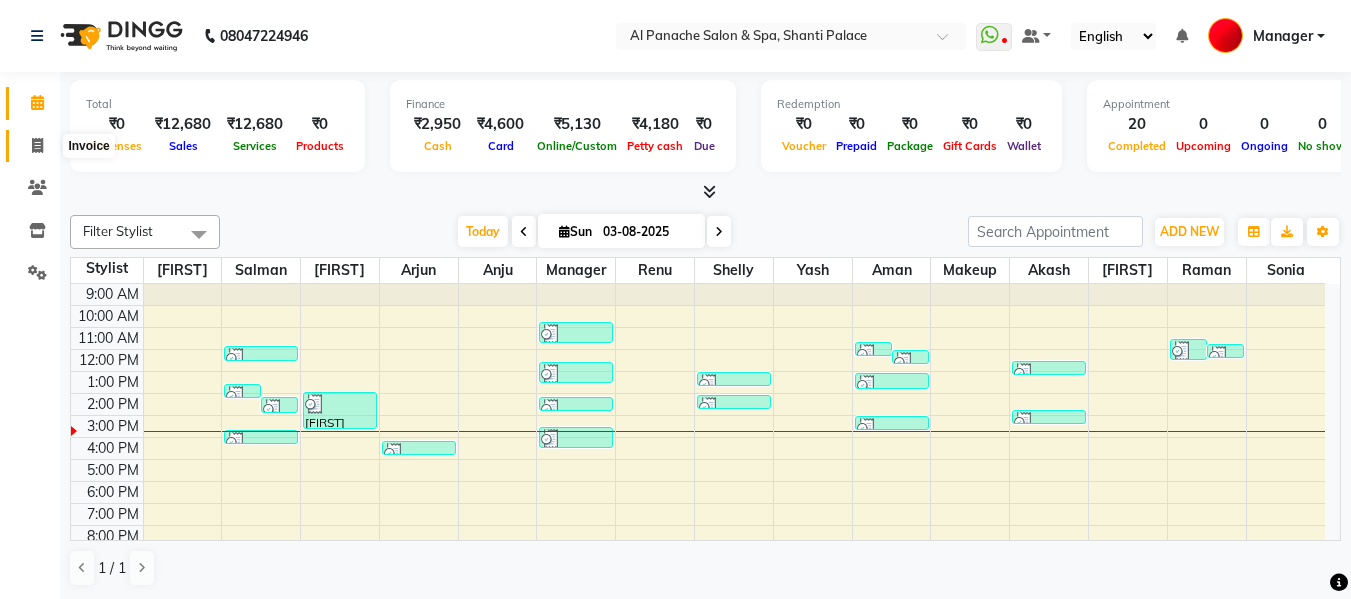 click 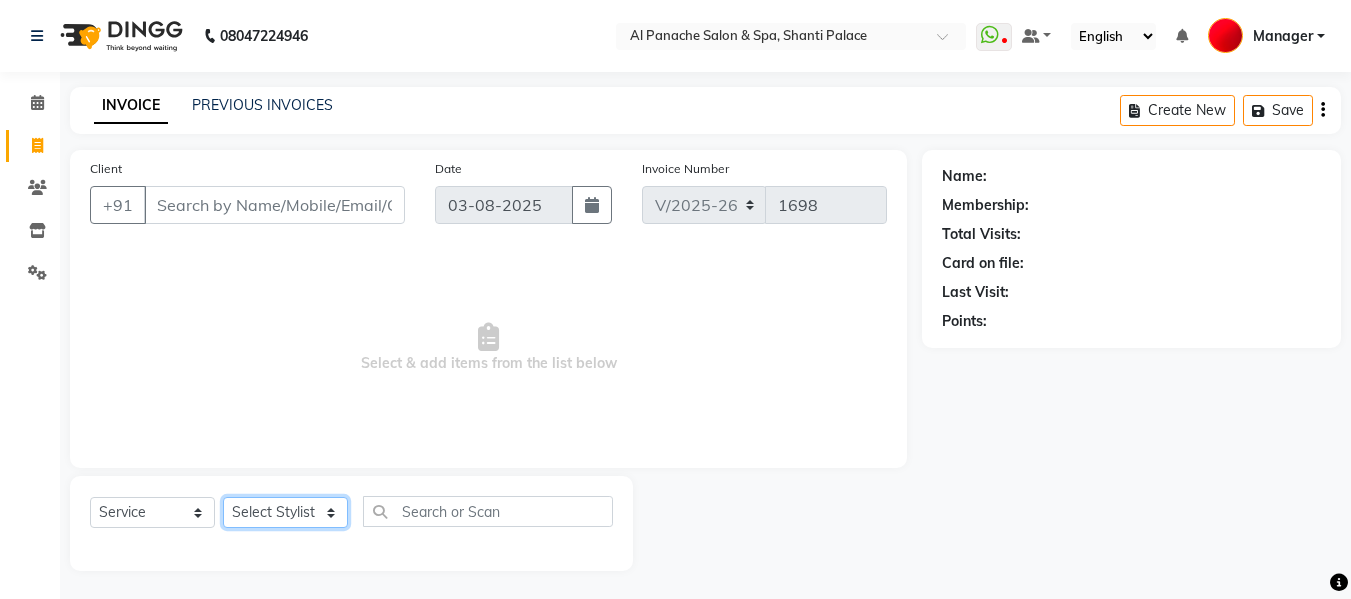 click on "Select Stylist Akash Aman anju Arjun AShu Bhavna Dhadwal Guneek Makeup Manager Raman Renu Salman Shelly shushma Sonia yash" 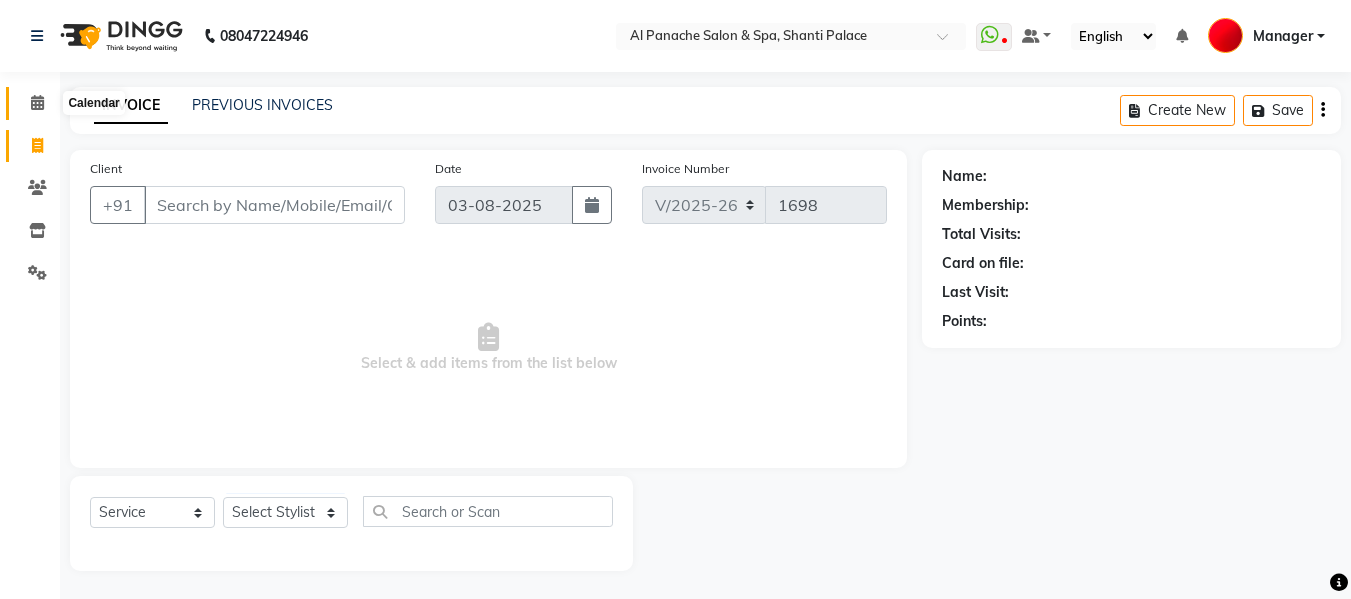 click 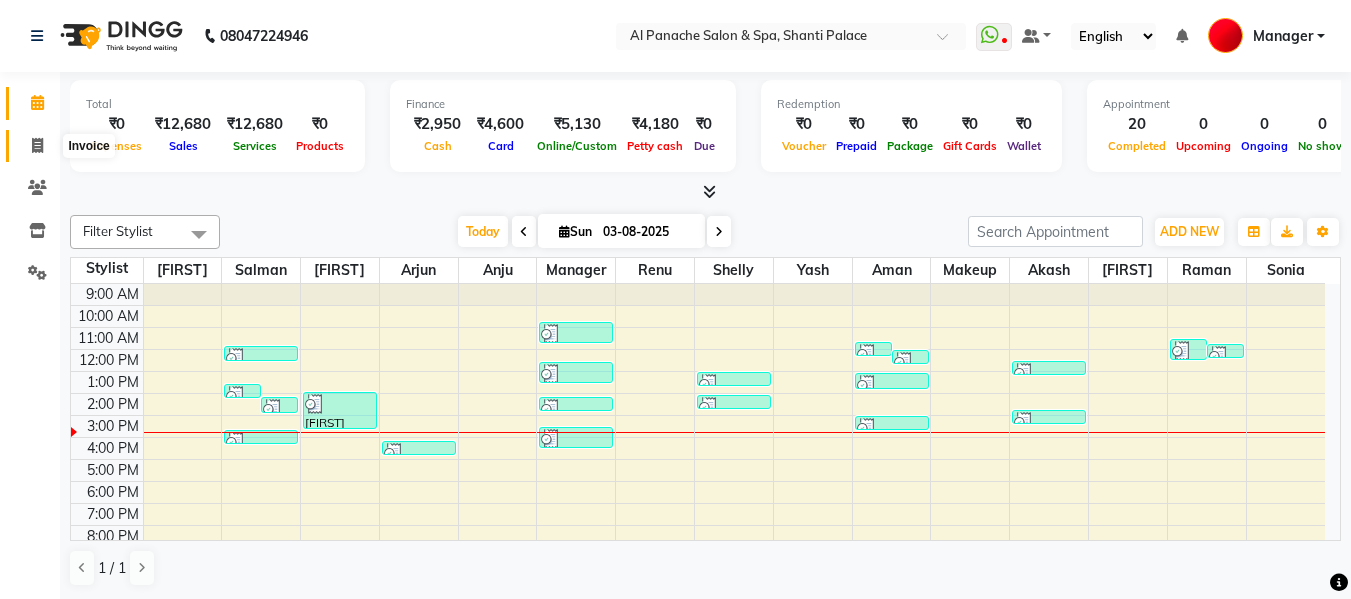 click 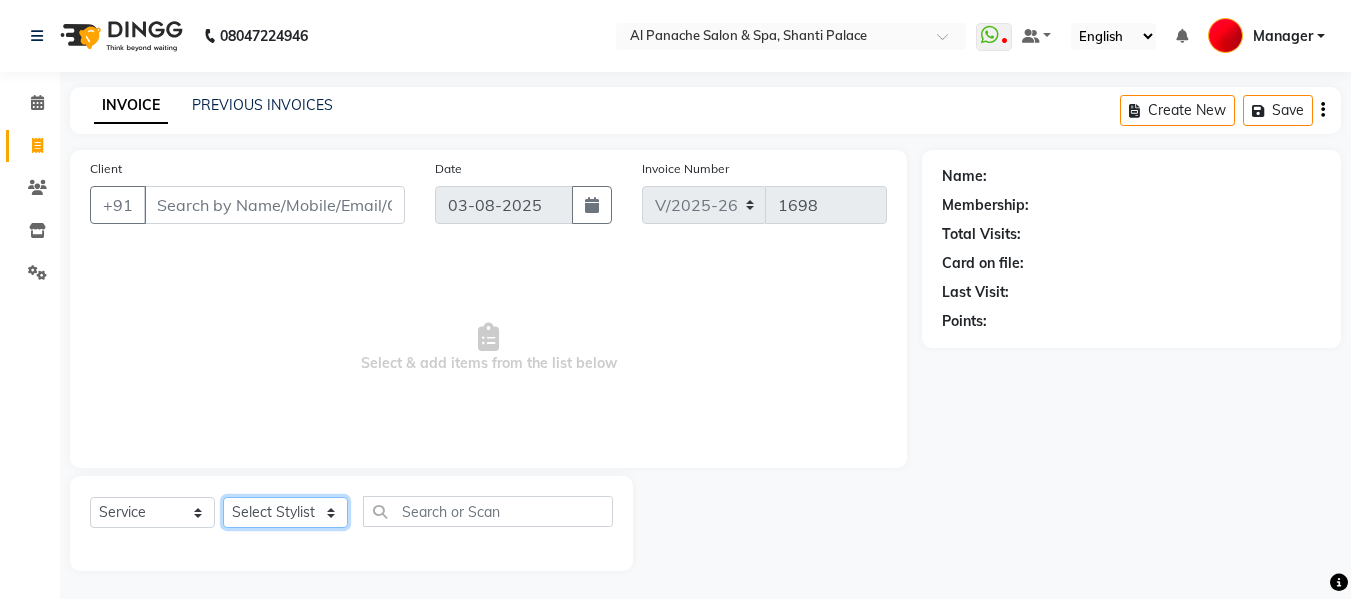 click on "Select Stylist Akash Aman anju Arjun AShu Bhavna Dhadwal Guneek Makeup Manager Raman Renu Salman Shelly shushma Sonia yash" 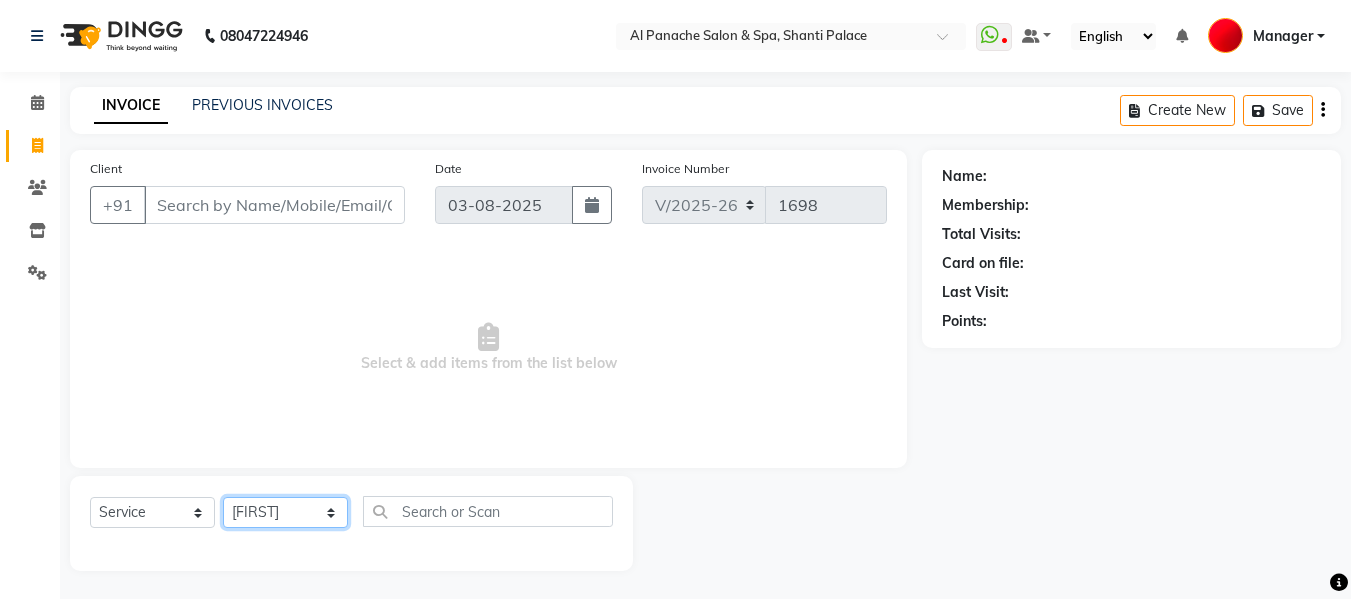 click on "Select Stylist Akash Aman anju Arjun AShu Bhavna Dhadwal Guneek Makeup Manager Raman Renu Salman Shelly shushma Sonia yash" 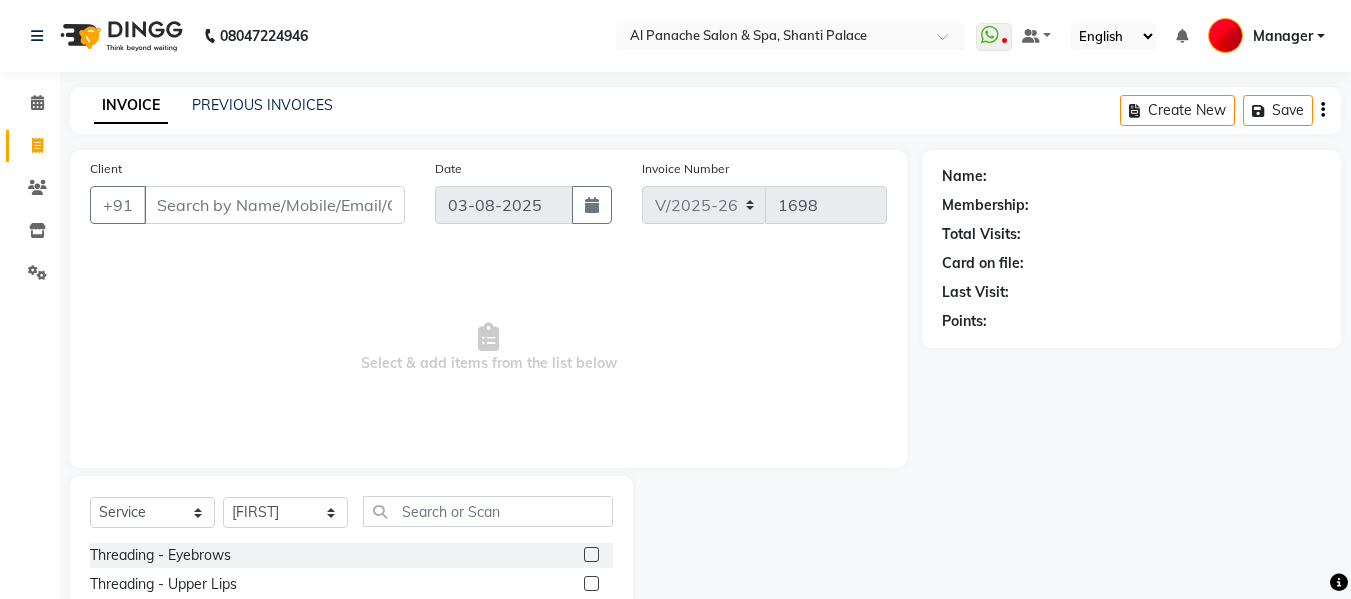 click 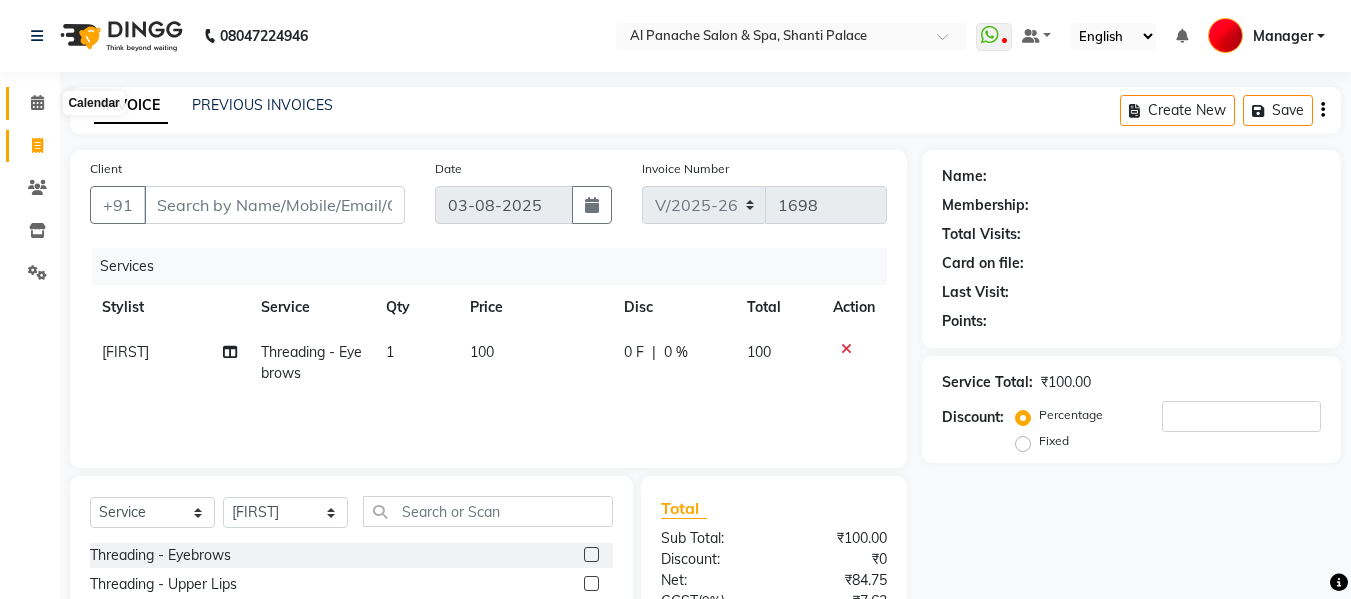 click 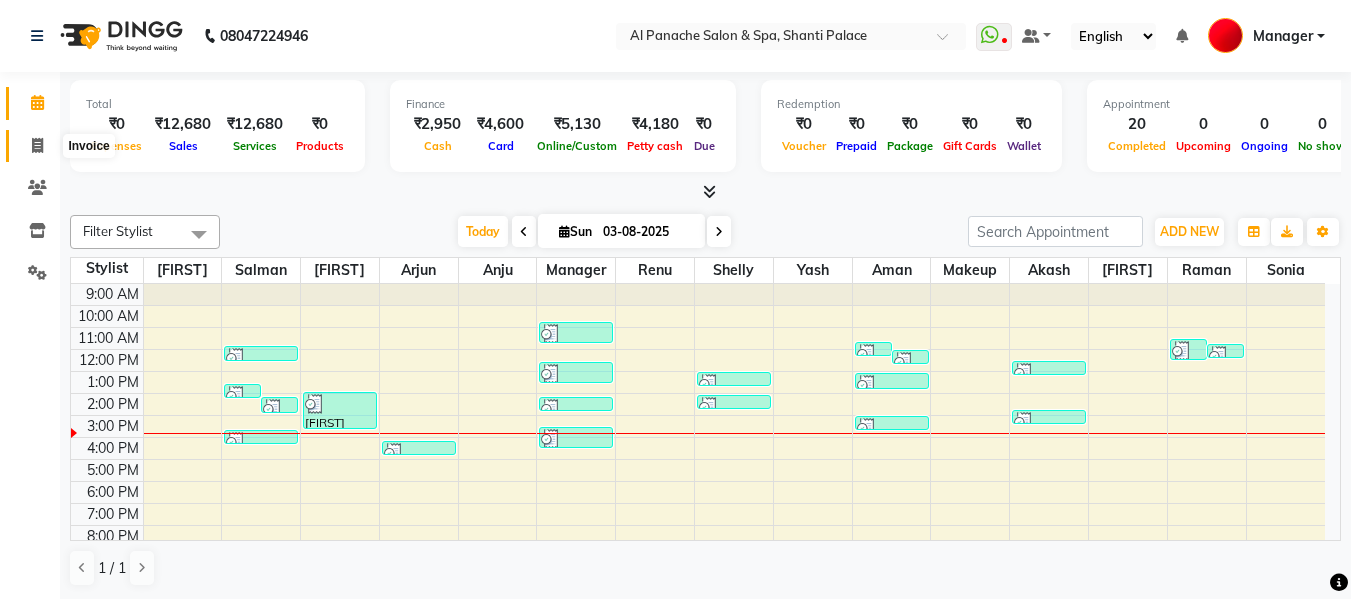 click 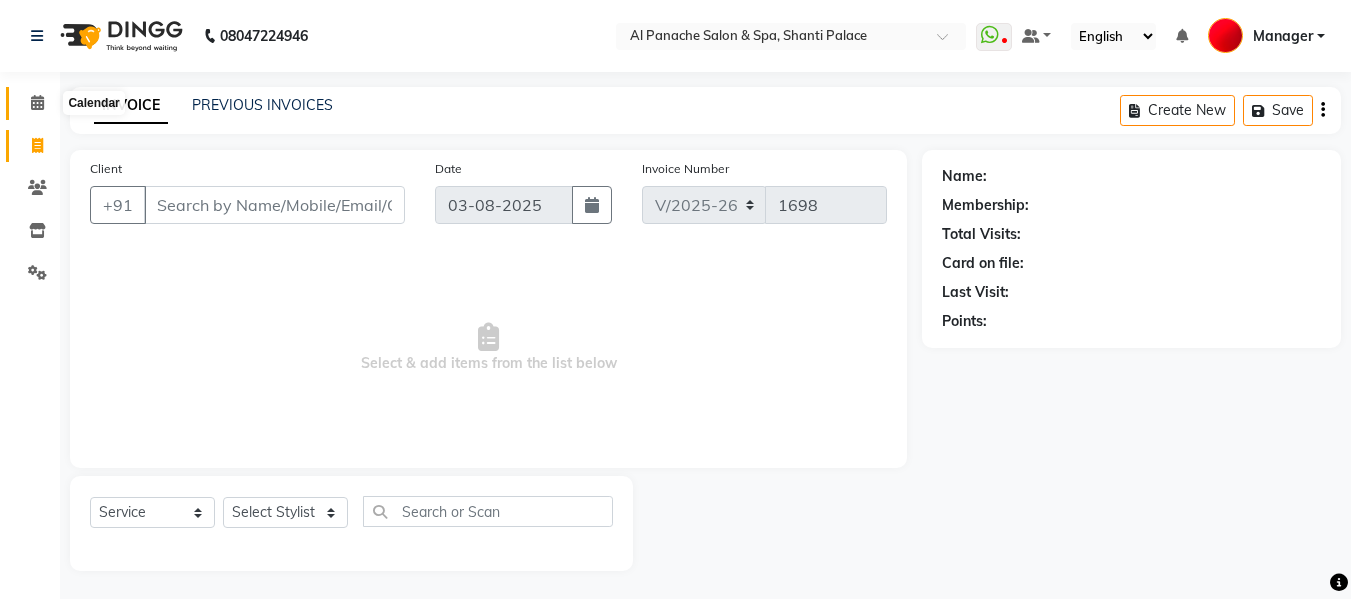 click 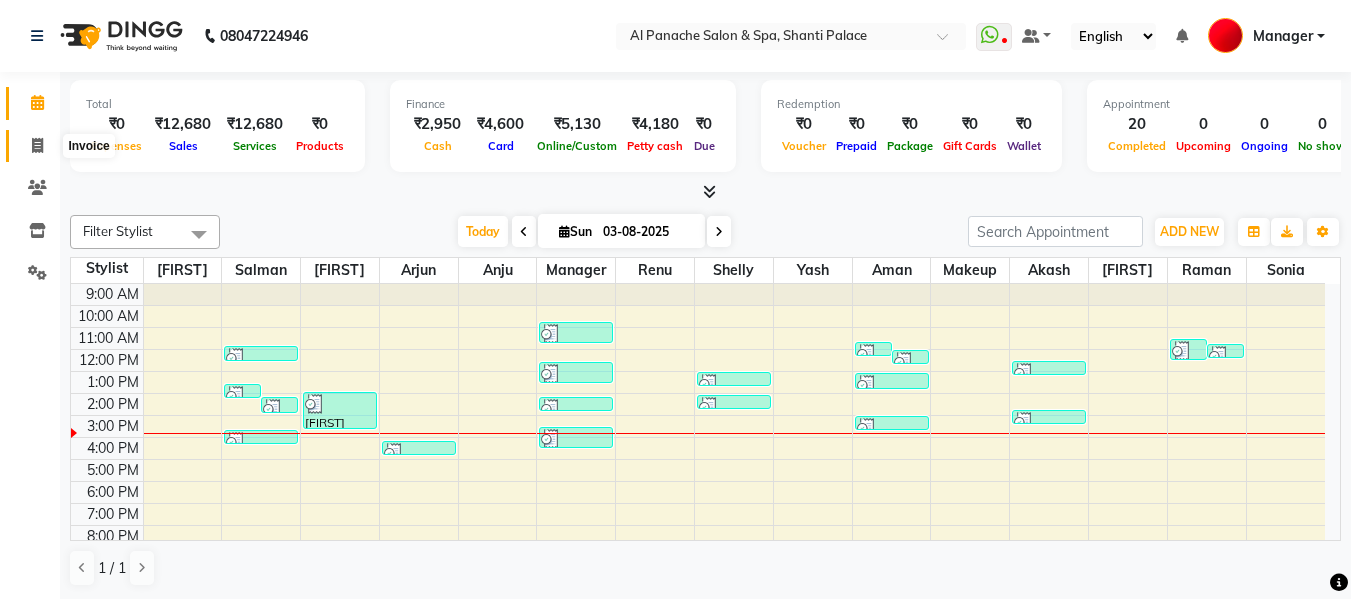 click 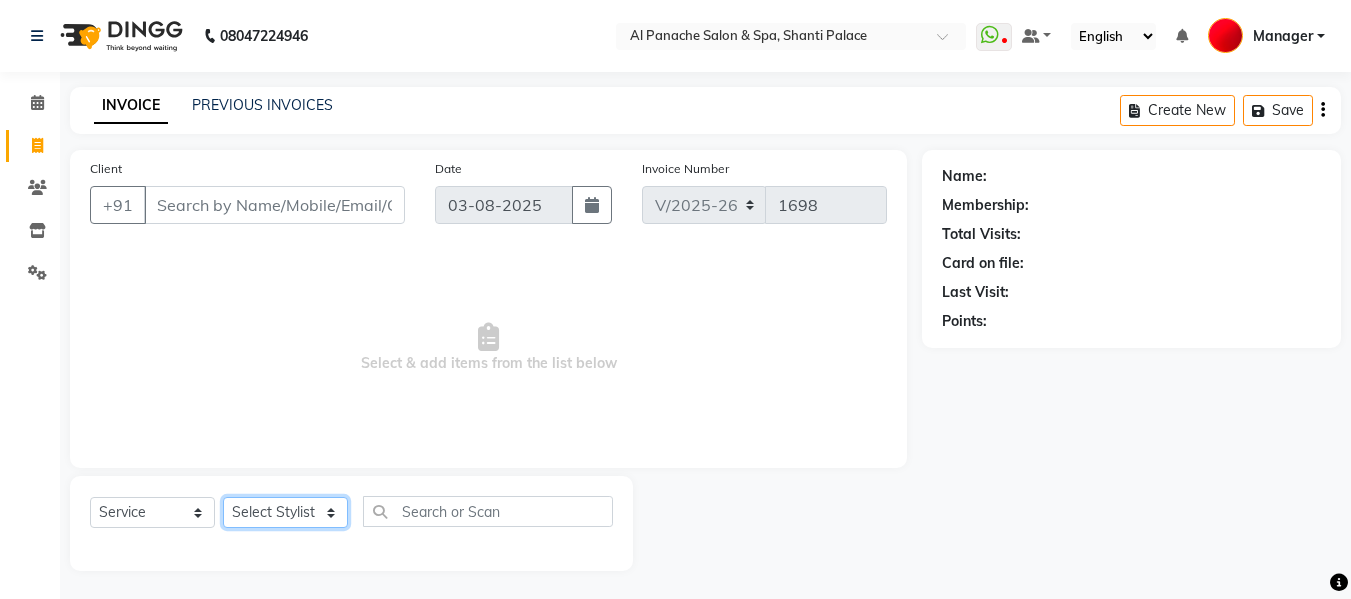 click on "Select Stylist Akash Aman anju Arjun AShu Bhavna Dhadwal Guneek Makeup Manager Raman Renu Salman Shelly shushma Sonia yash" 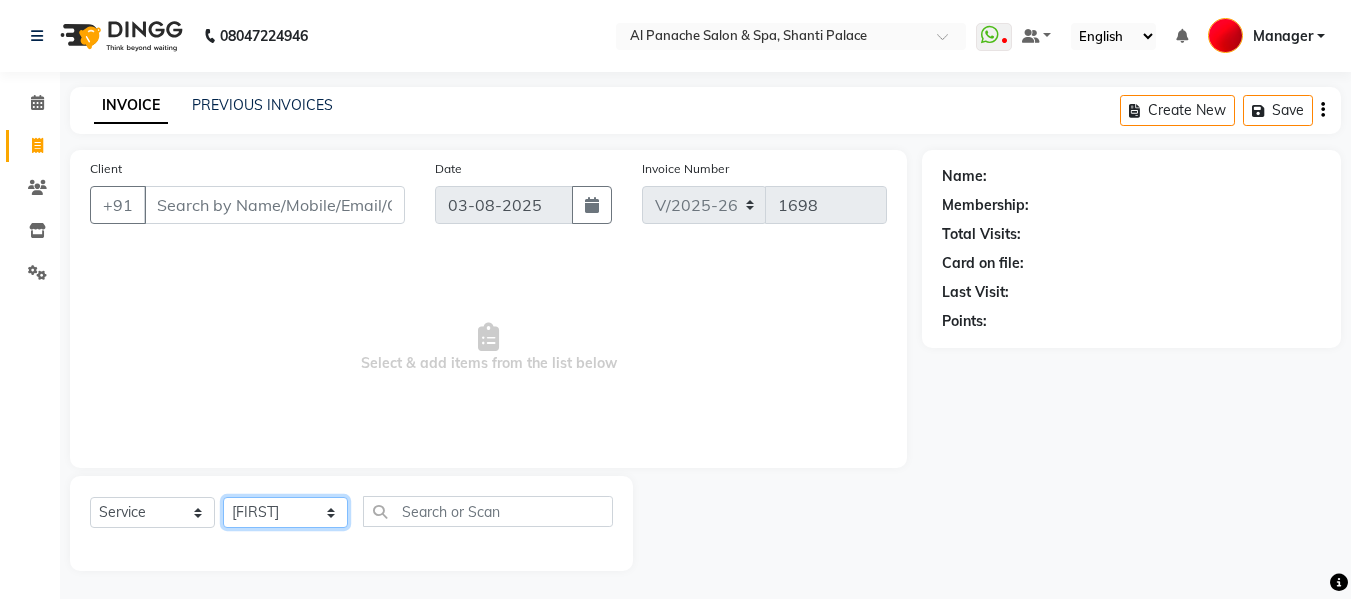 click on "Select Stylist Akash Aman anju Arjun AShu Bhavna Dhadwal Guneek Makeup Manager Raman Renu Salman Shelly shushma Sonia yash" 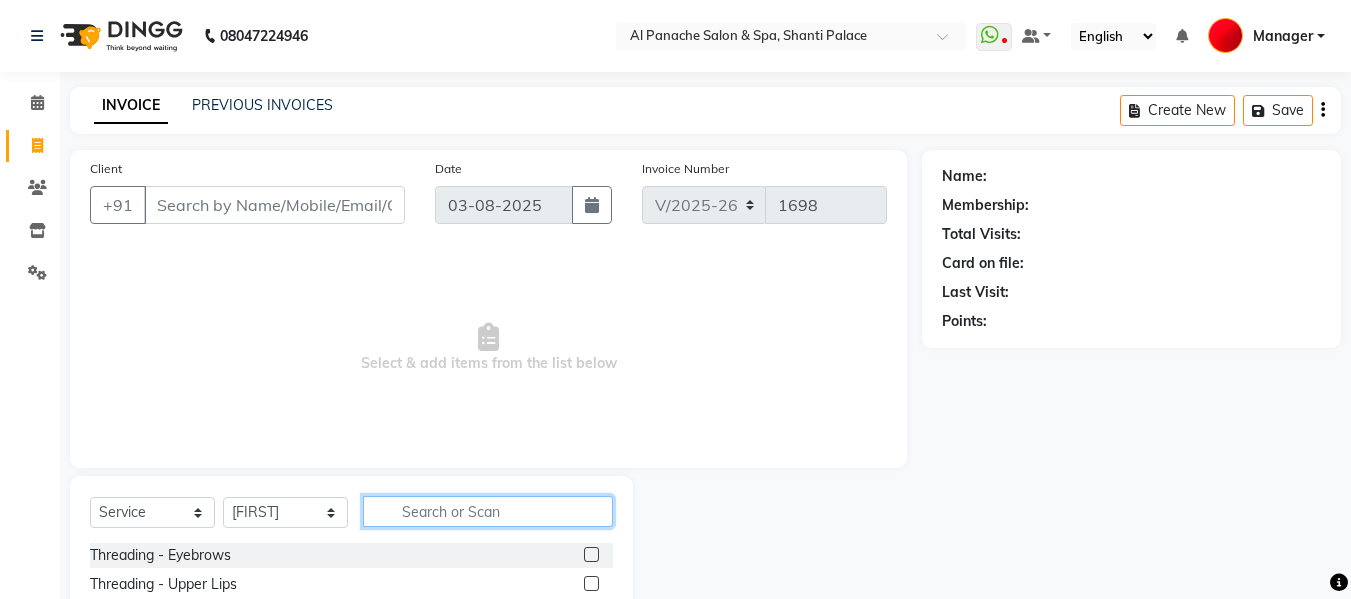 click 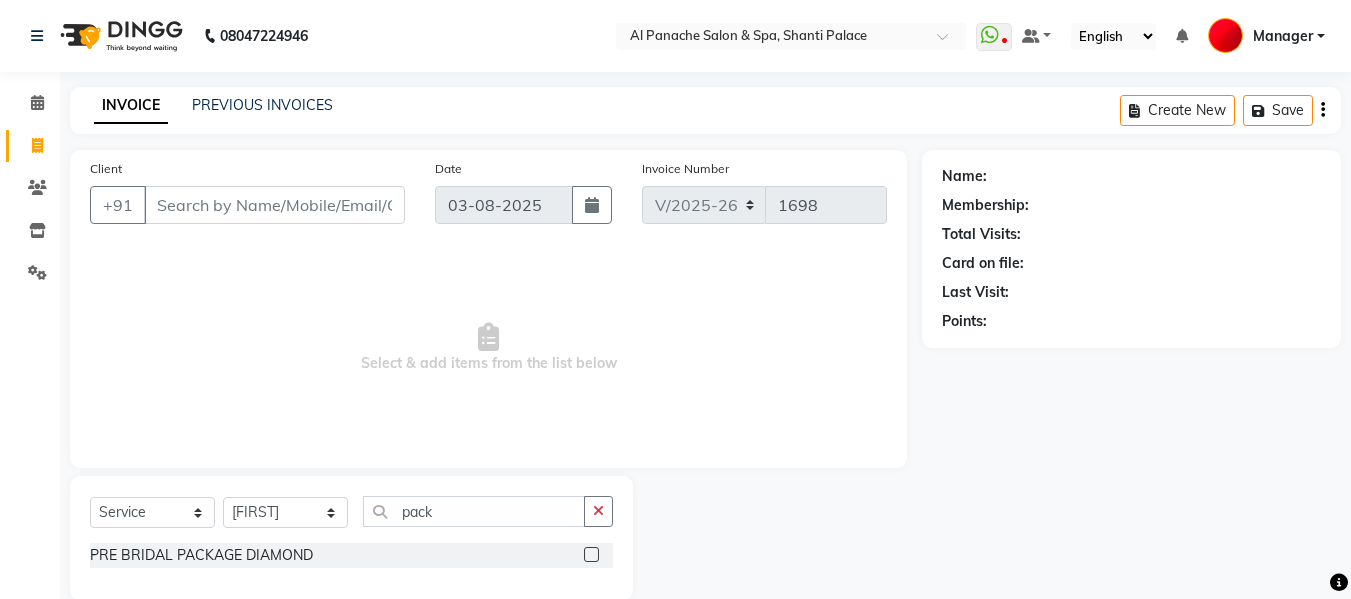 click 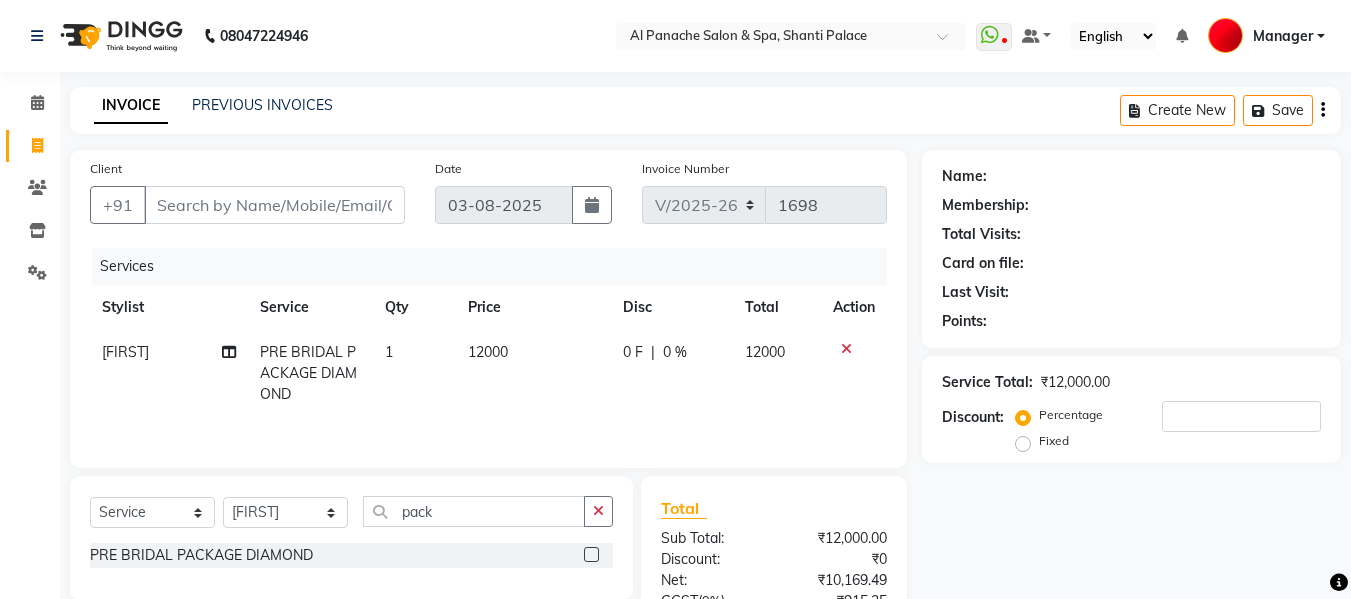 click on "12000" 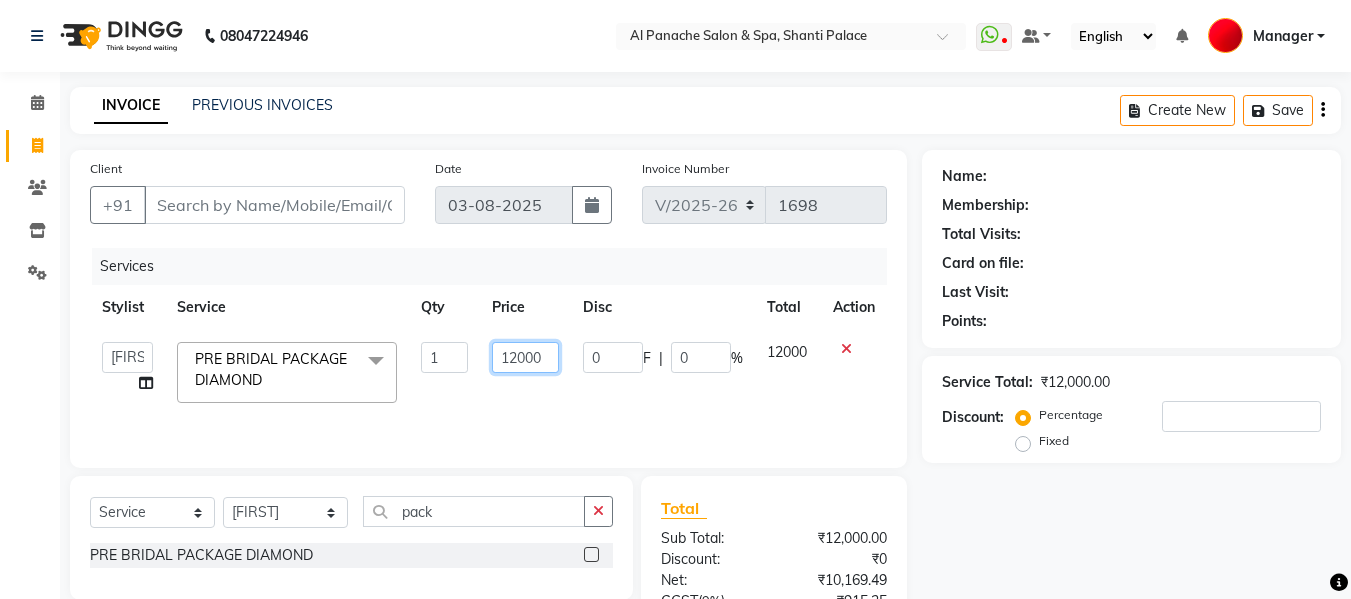 click on "12000" 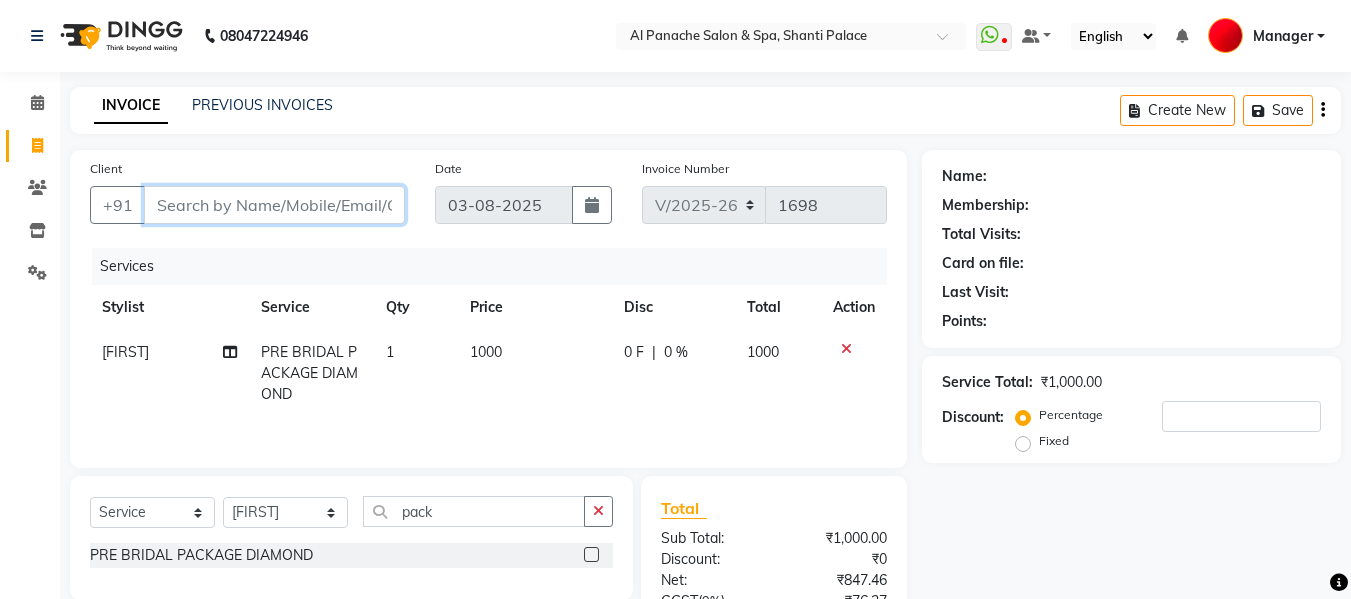 click on "Client" at bounding box center (274, 205) 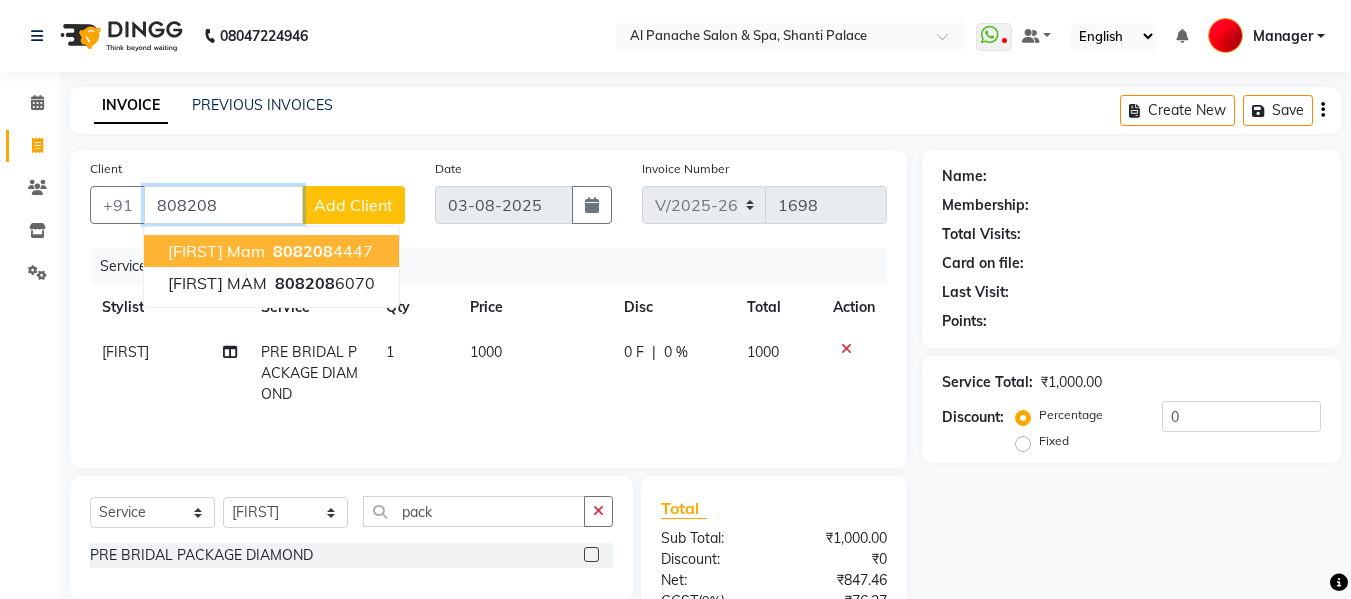click on "[PHONE]" at bounding box center [321, 251] 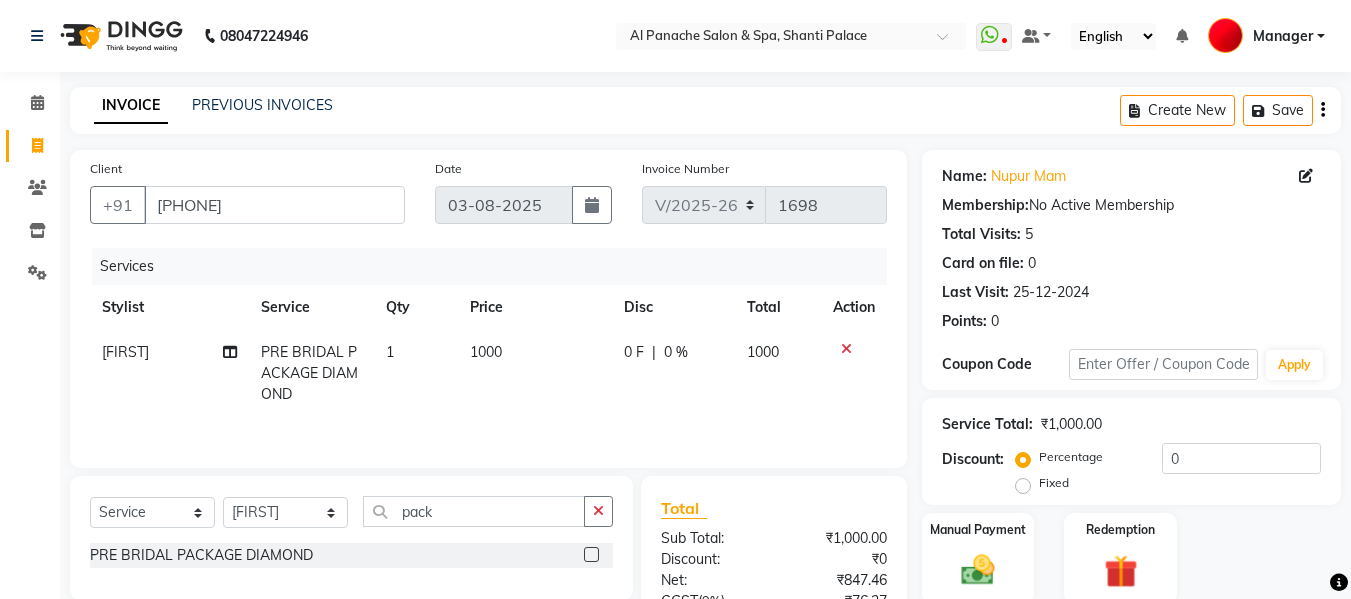 scroll, scrollTop: 201, scrollLeft: 0, axis: vertical 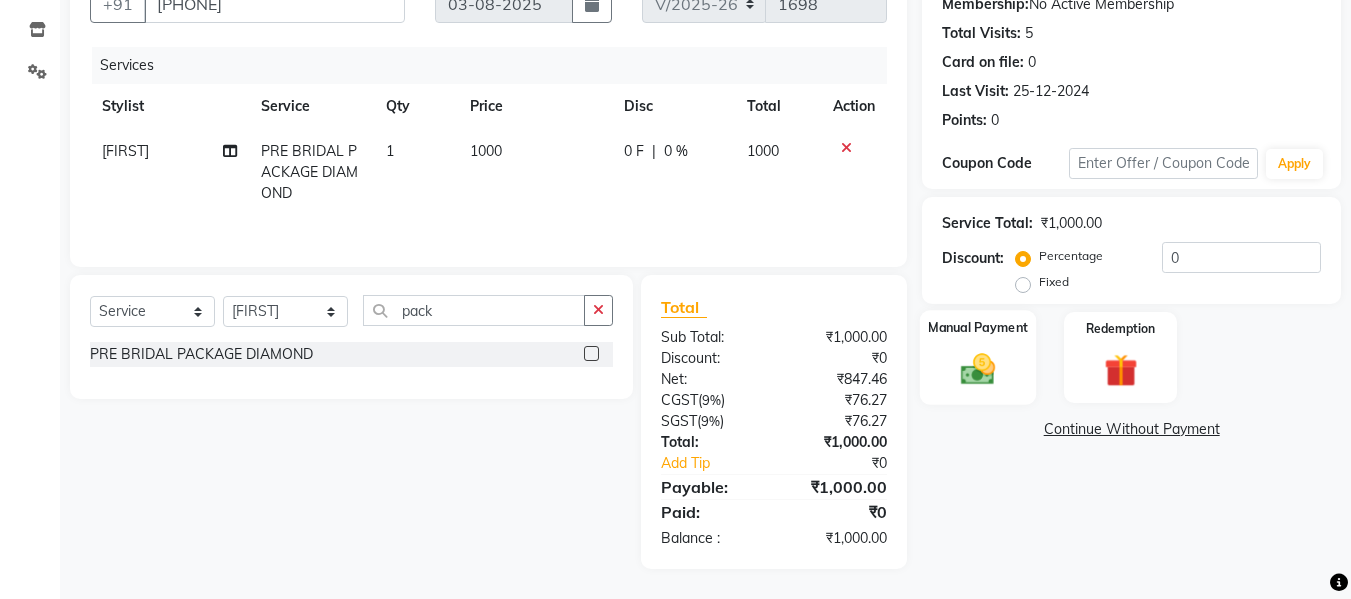 click 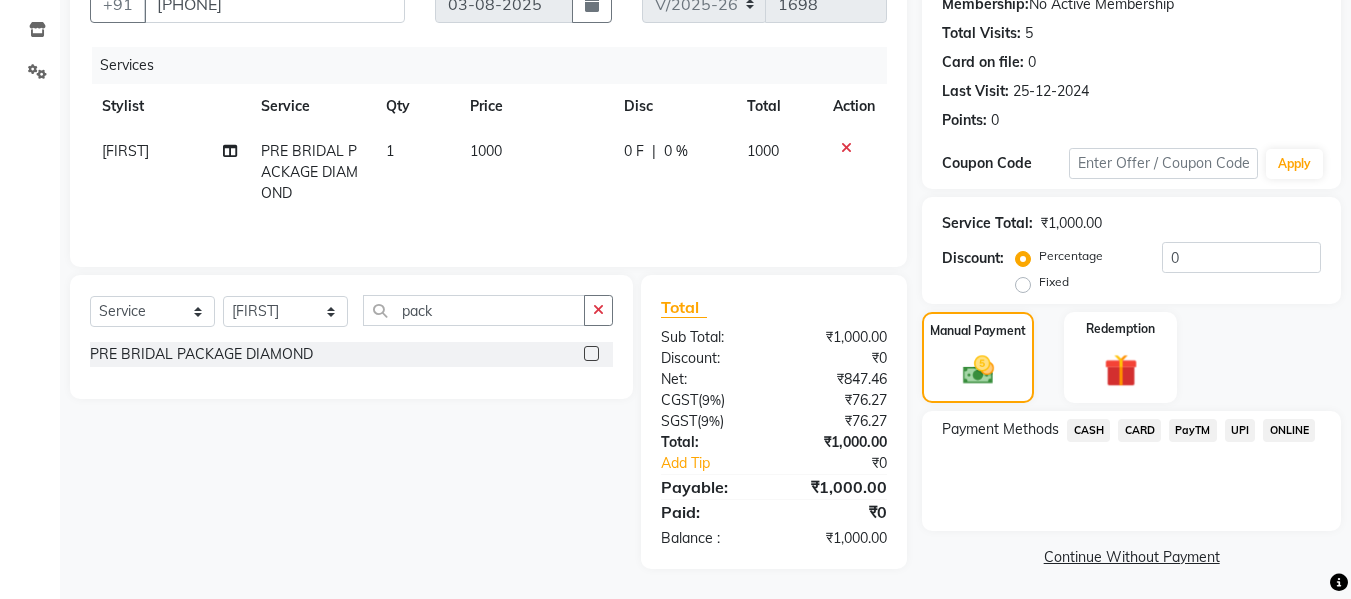 click on "UPI" 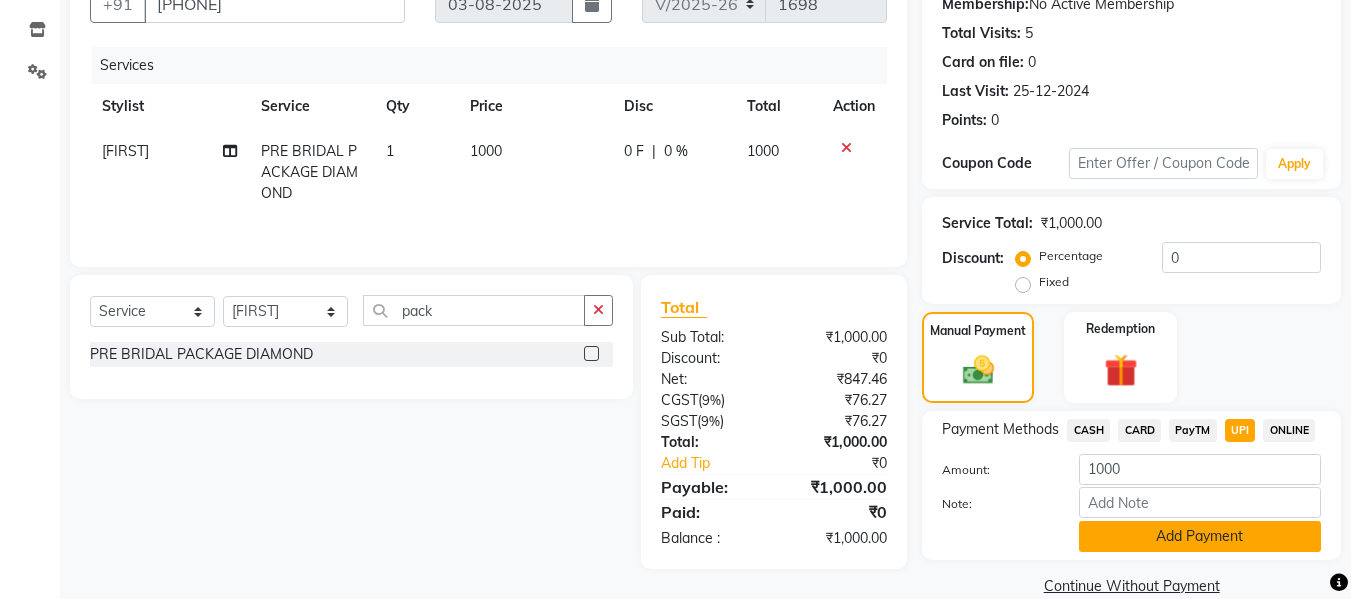 click on "Add Payment" 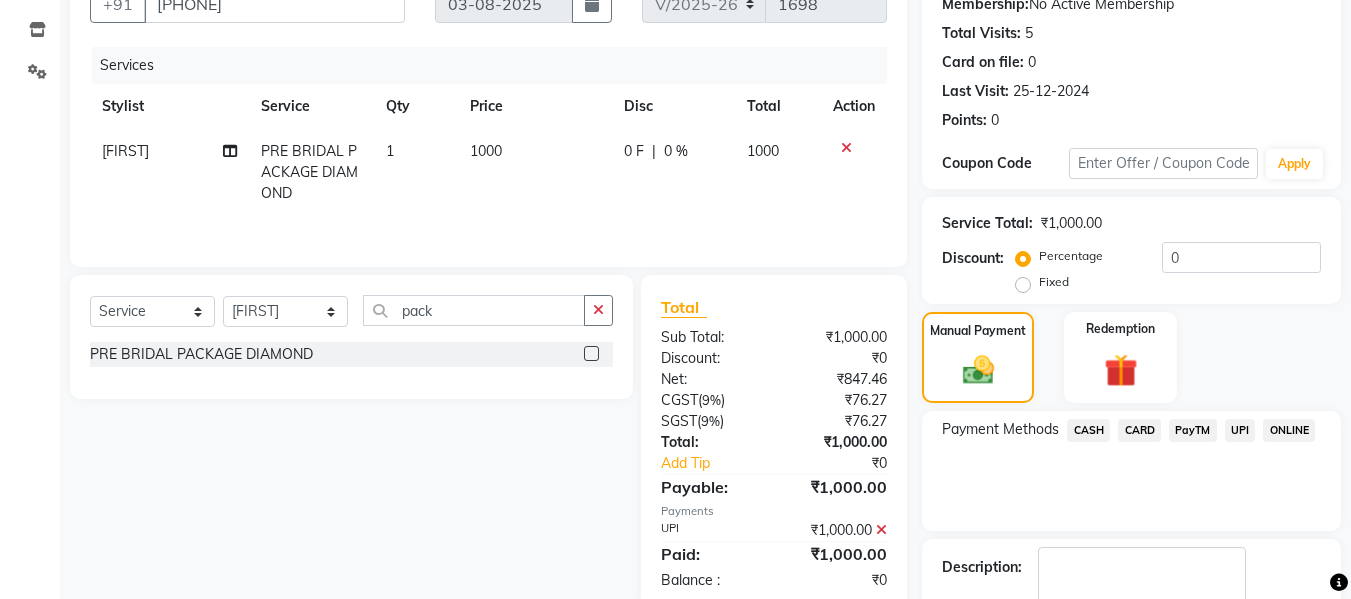 scroll, scrollTop: 317, scrollLeft: 0, axis: vertical 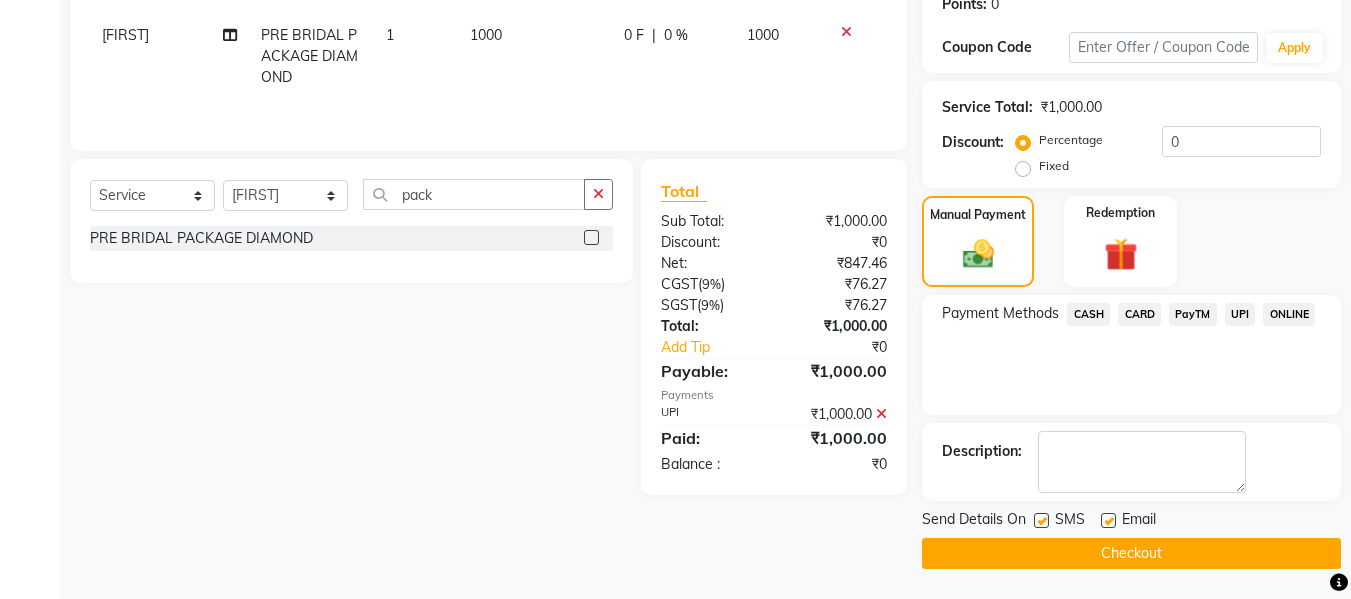 click on "Send Details On SMS Email  Checkout" 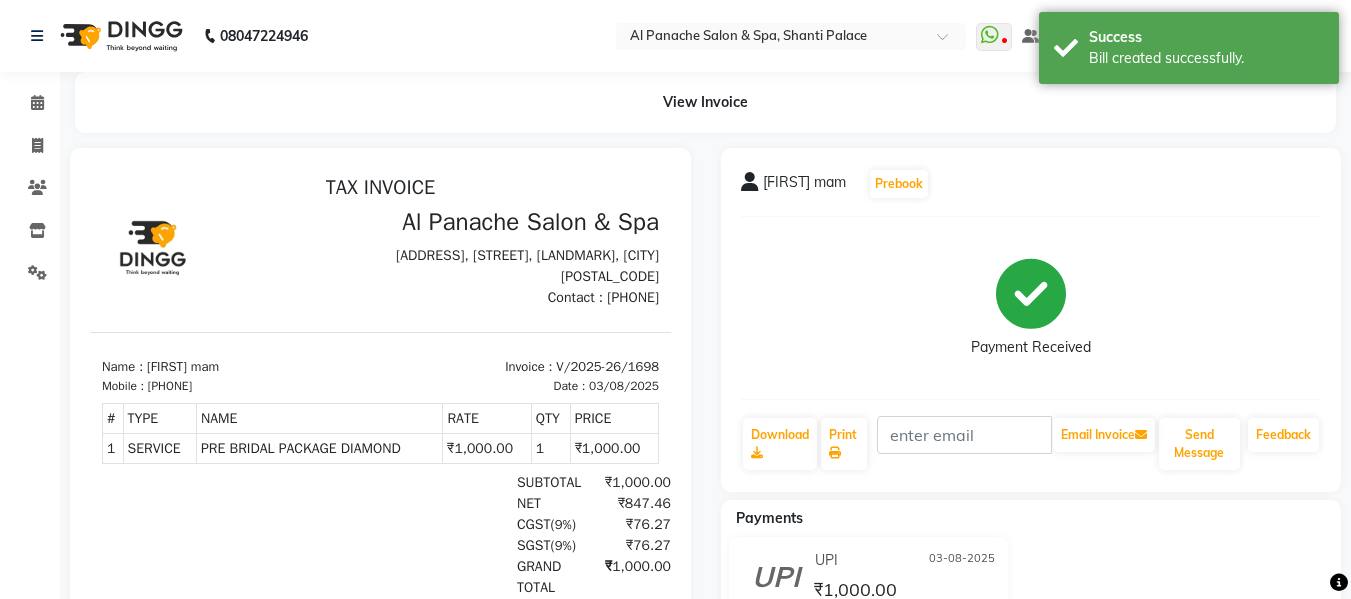 scroll, scrollTop: 0, scrollLeft: 0, axis: both 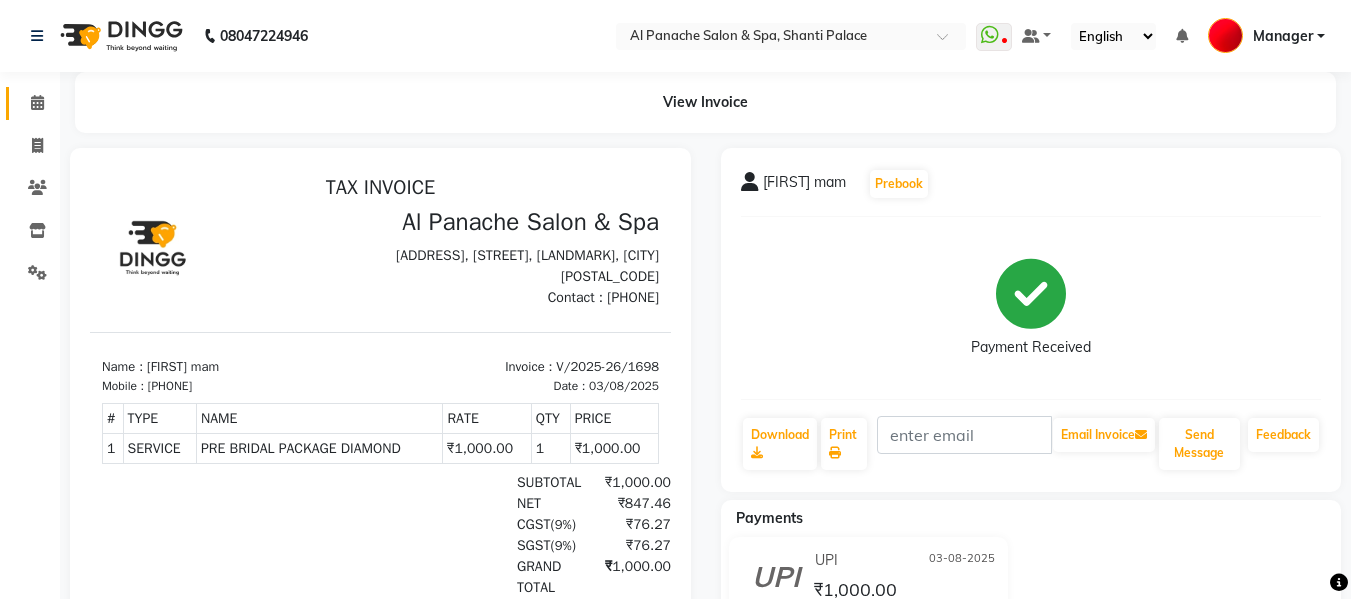click on "Calendar" 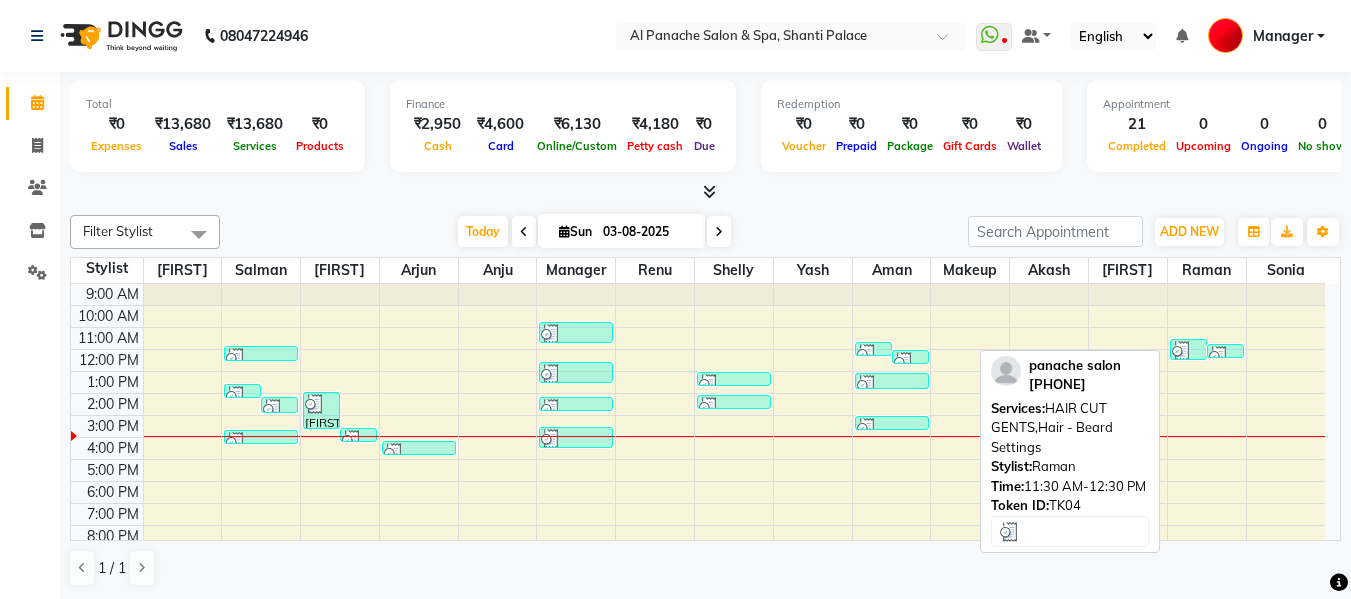 click at bounding box center [1182, 351] 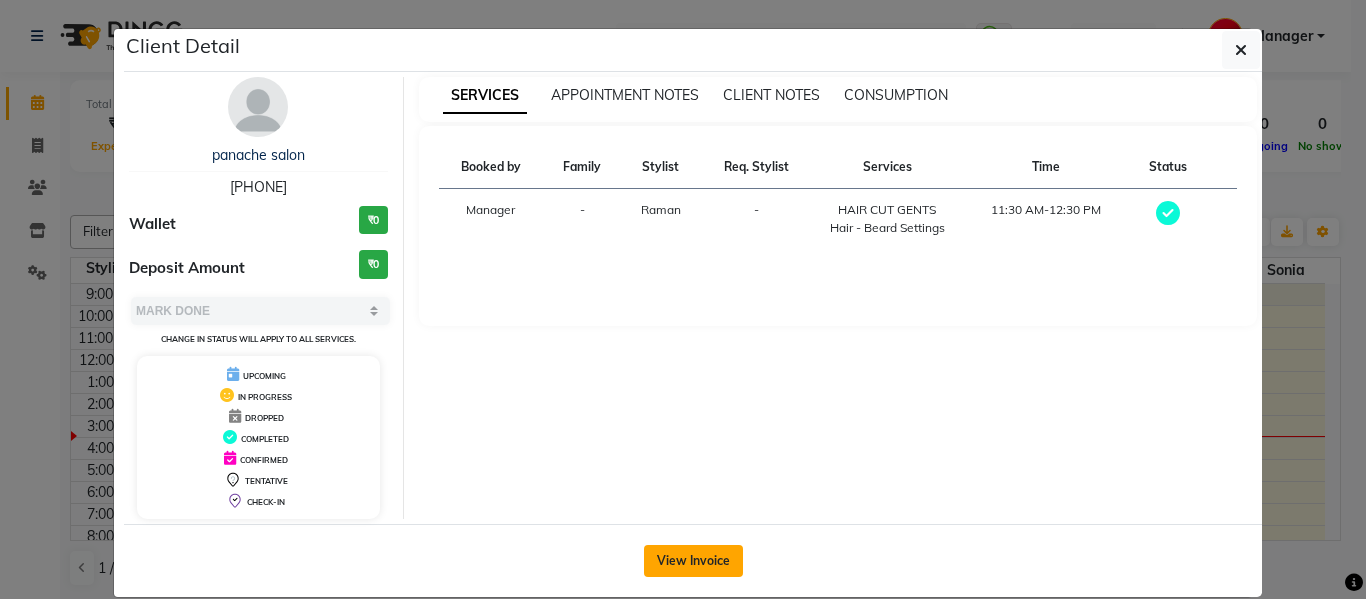 click on "View Invoice" 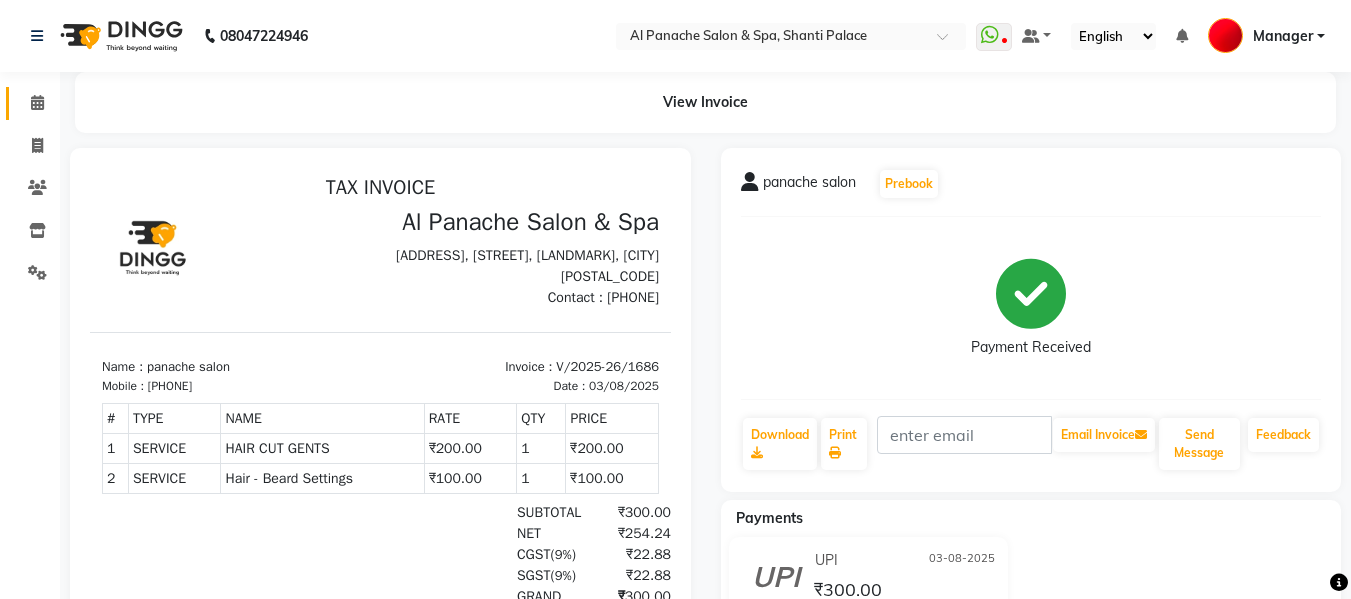 scroll, scrollTop: 0, scrollLeft: 0, axis: both 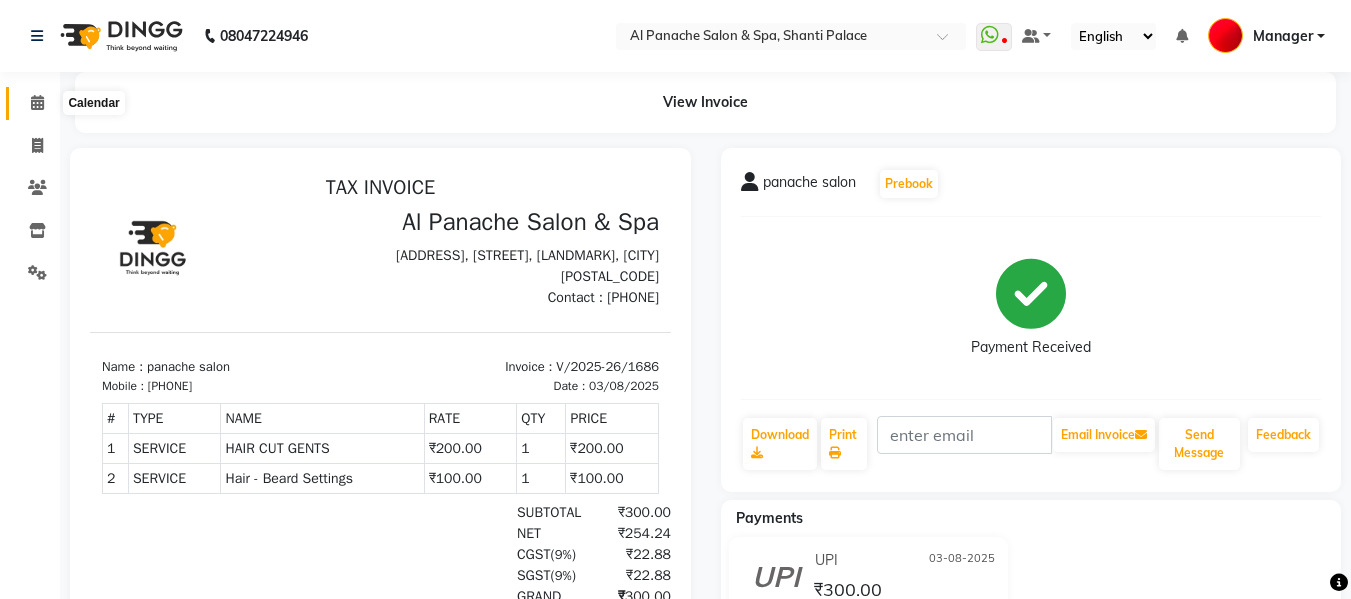 click 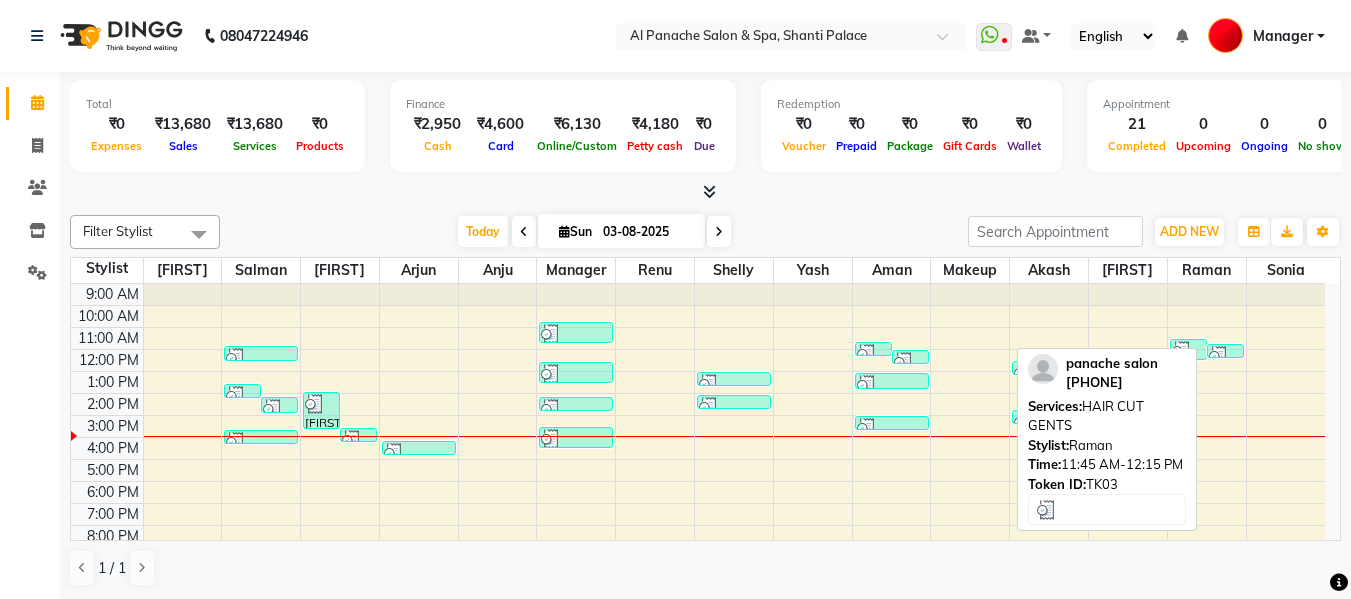 click at bounding box center (1219, 356) 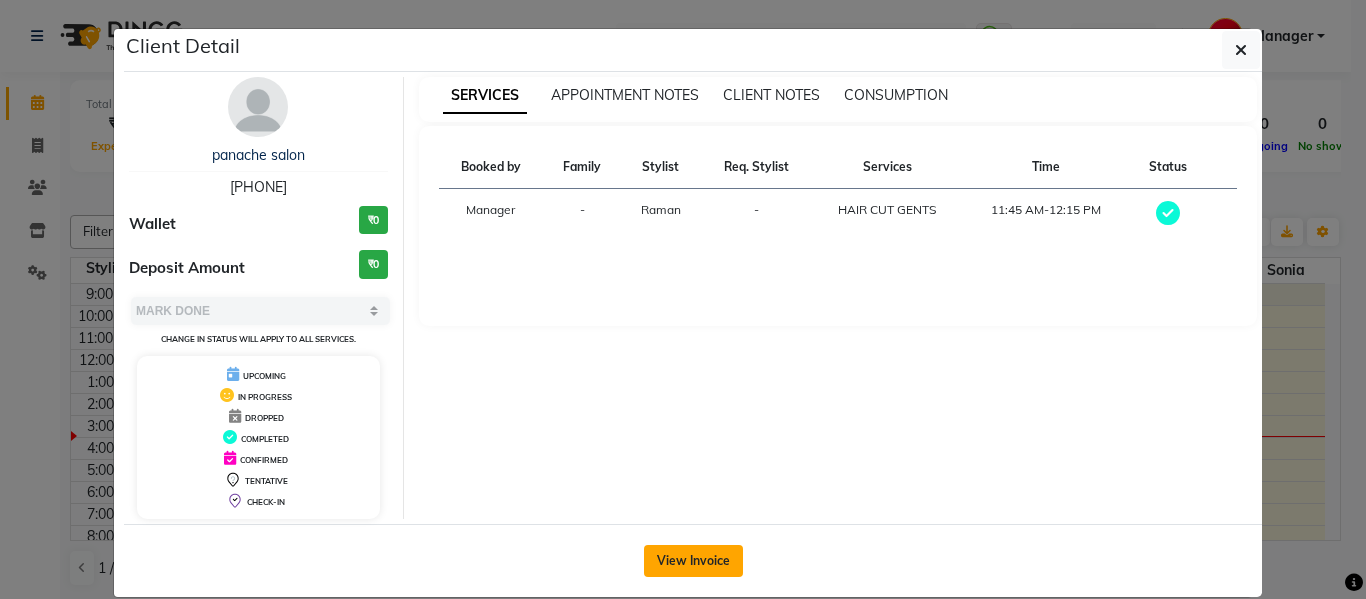 click on "View Invoice" 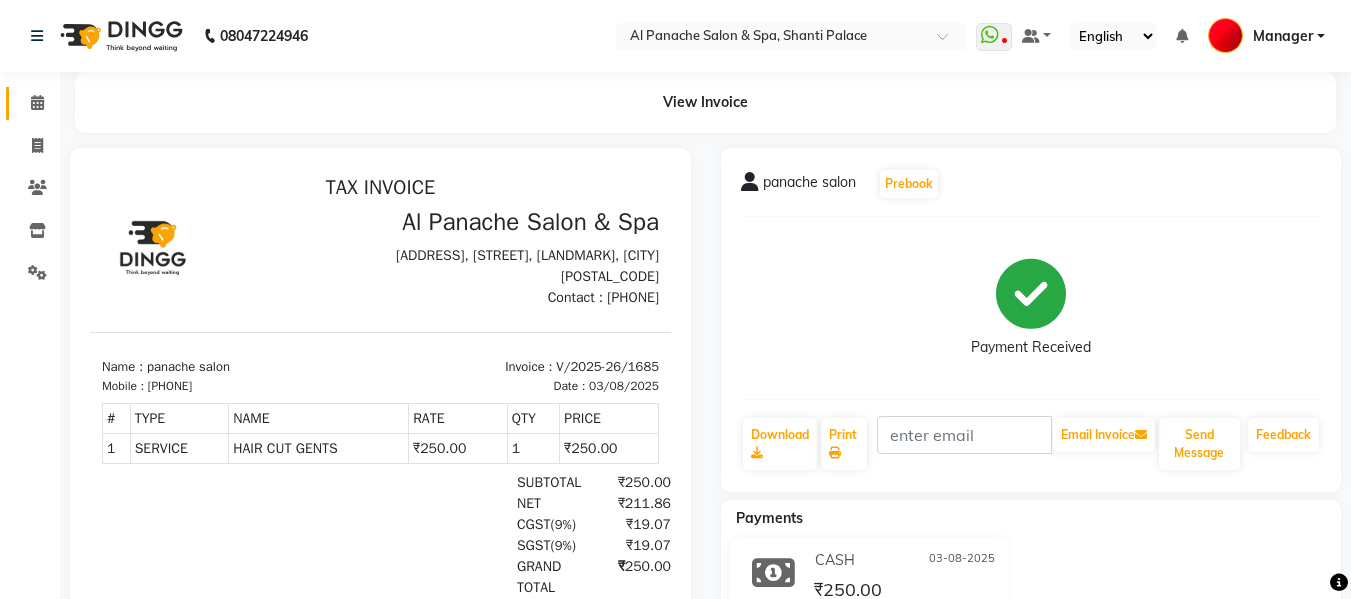 scroll, scrollTop: 0, scrollLeft: 0, axis: both 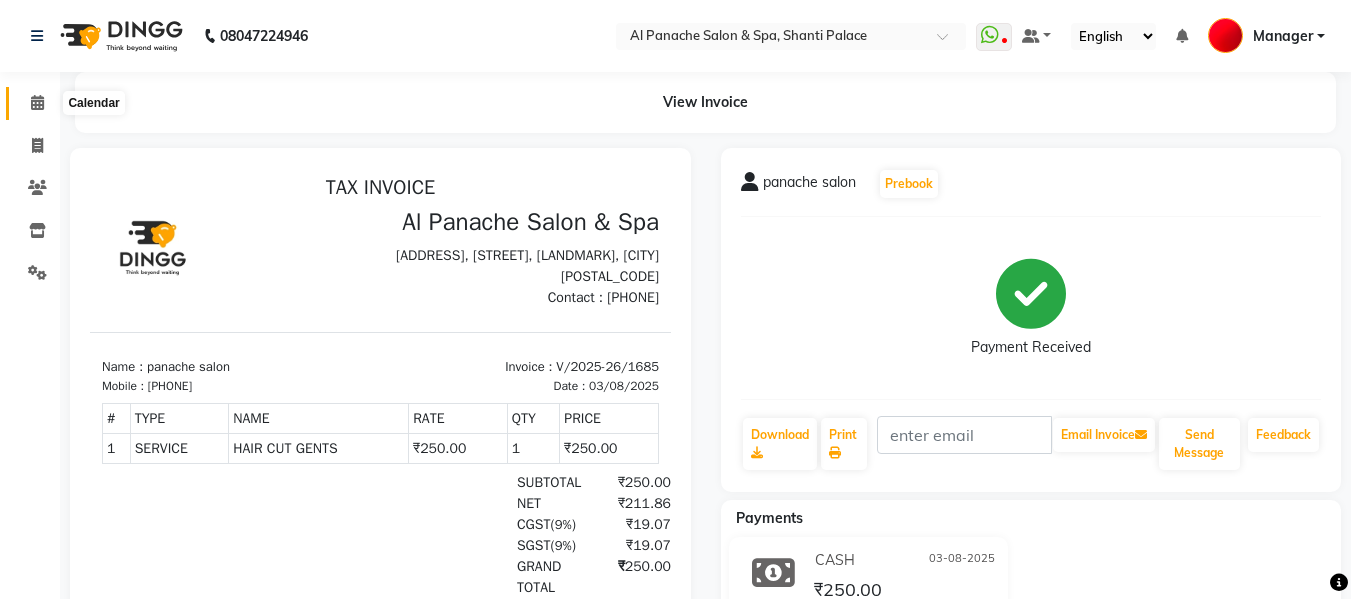 click 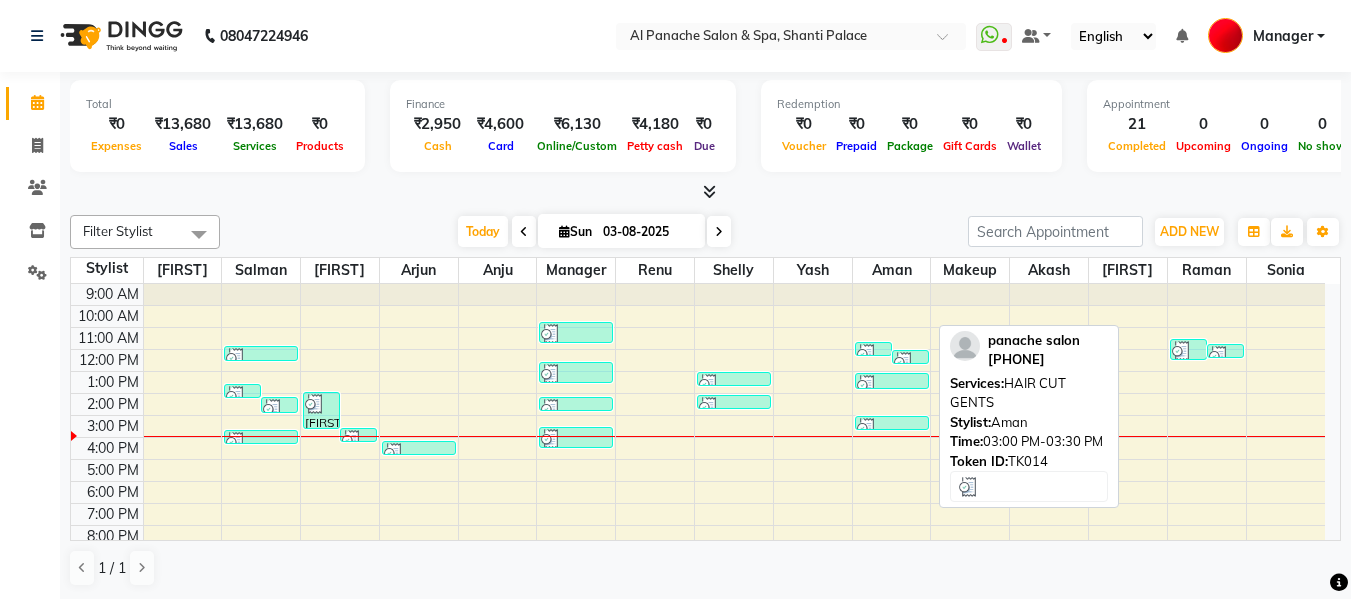 click at bounding box center (892, 428) 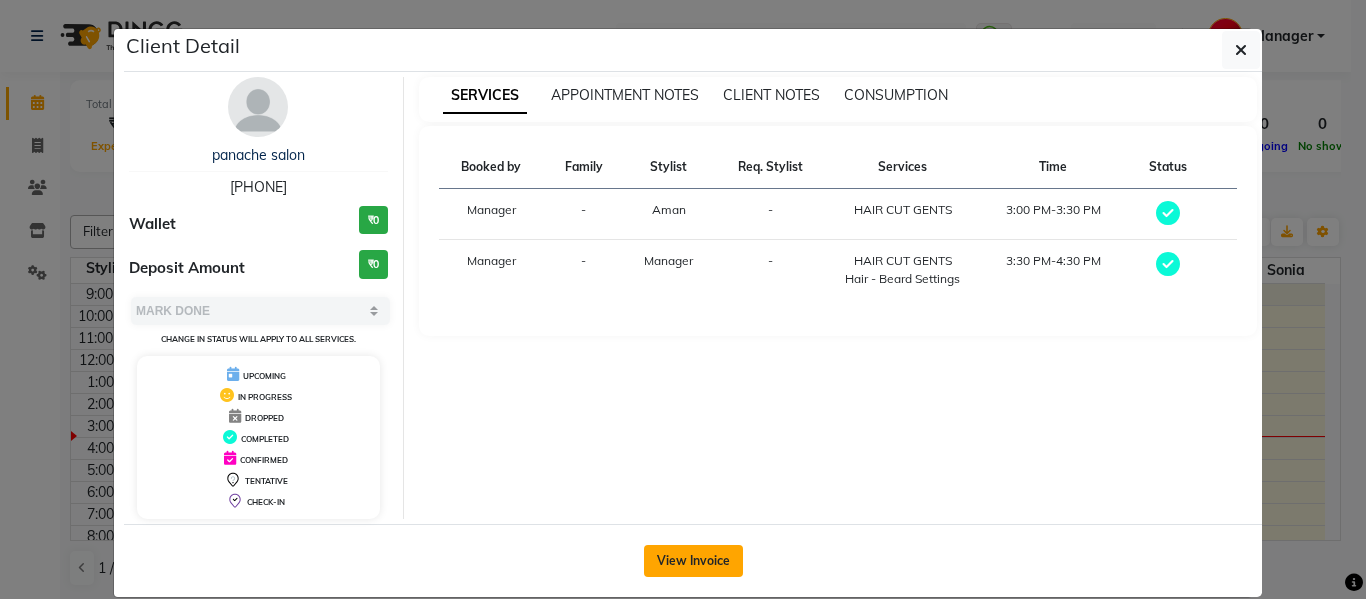 click on "View Invoice" 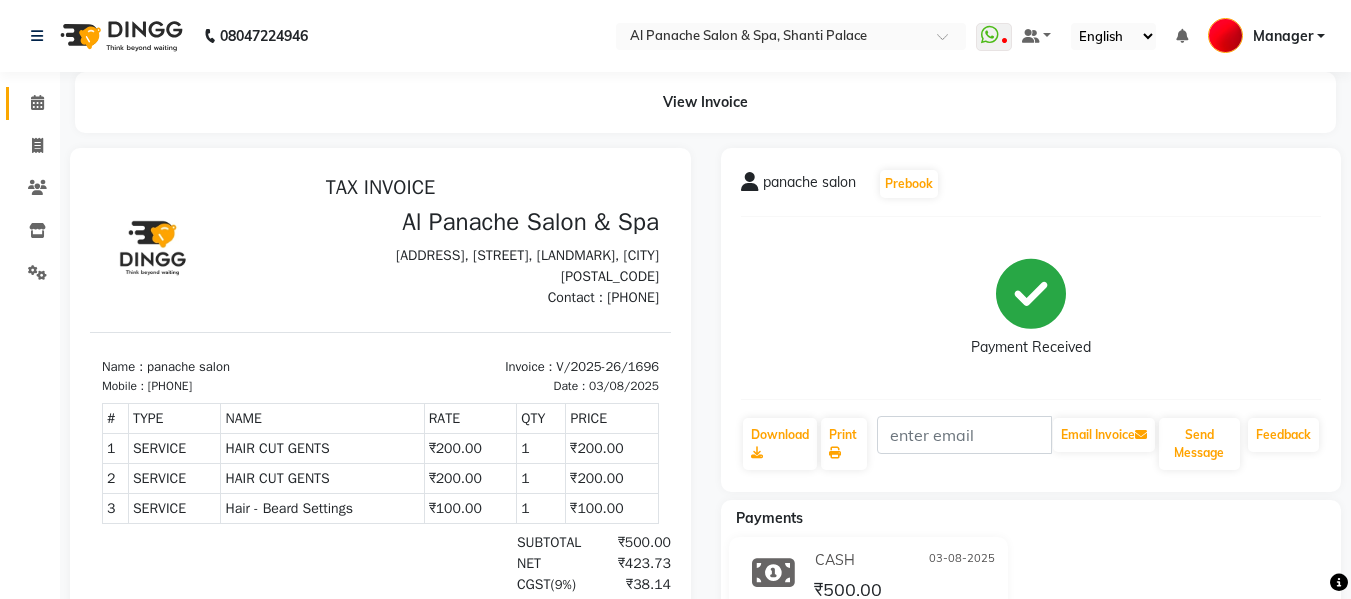 scroll, scrollTop: 0, scrollLeft: 0, axis: both 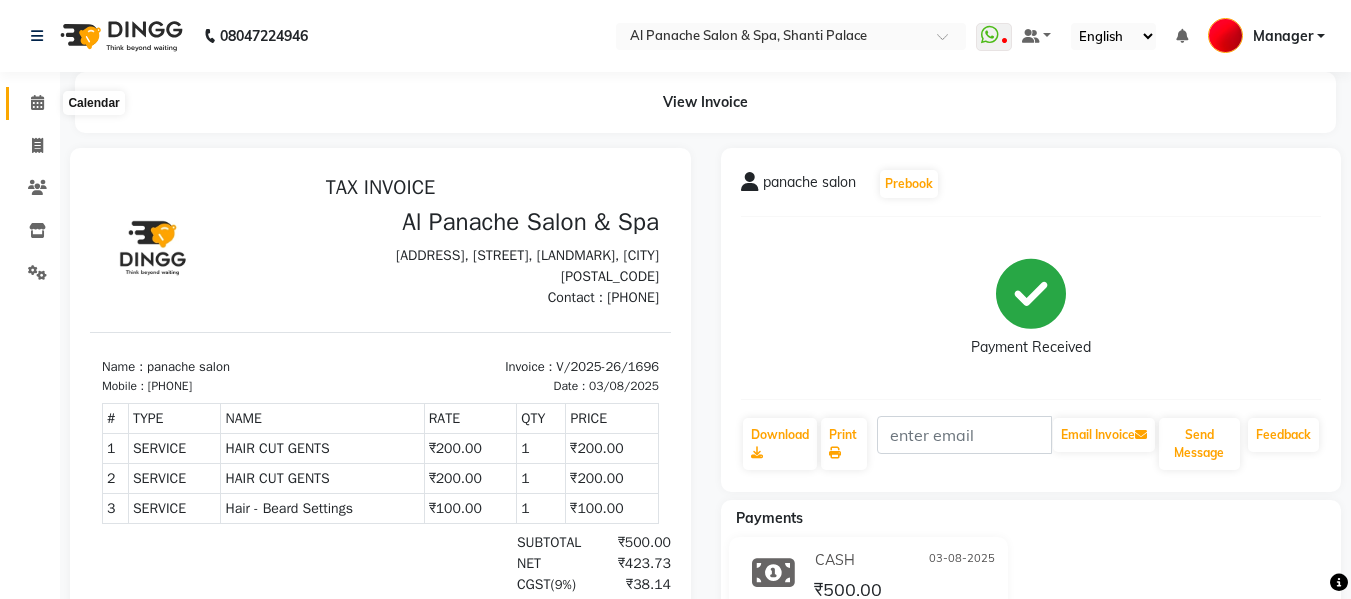 click 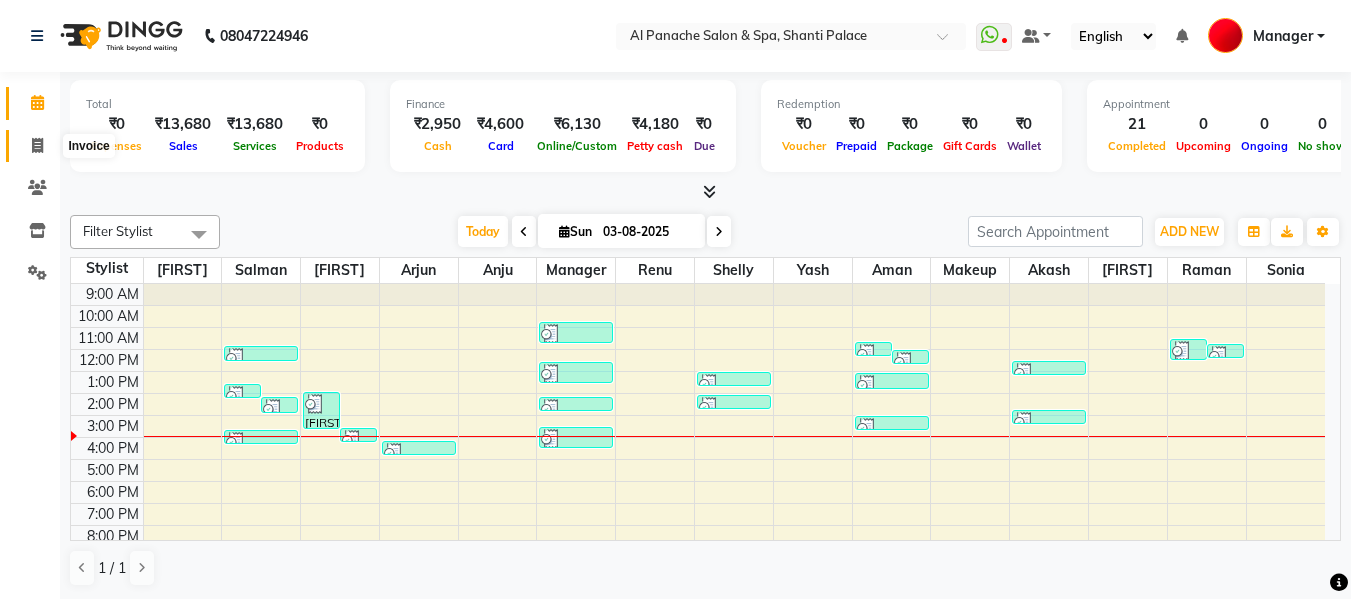 click 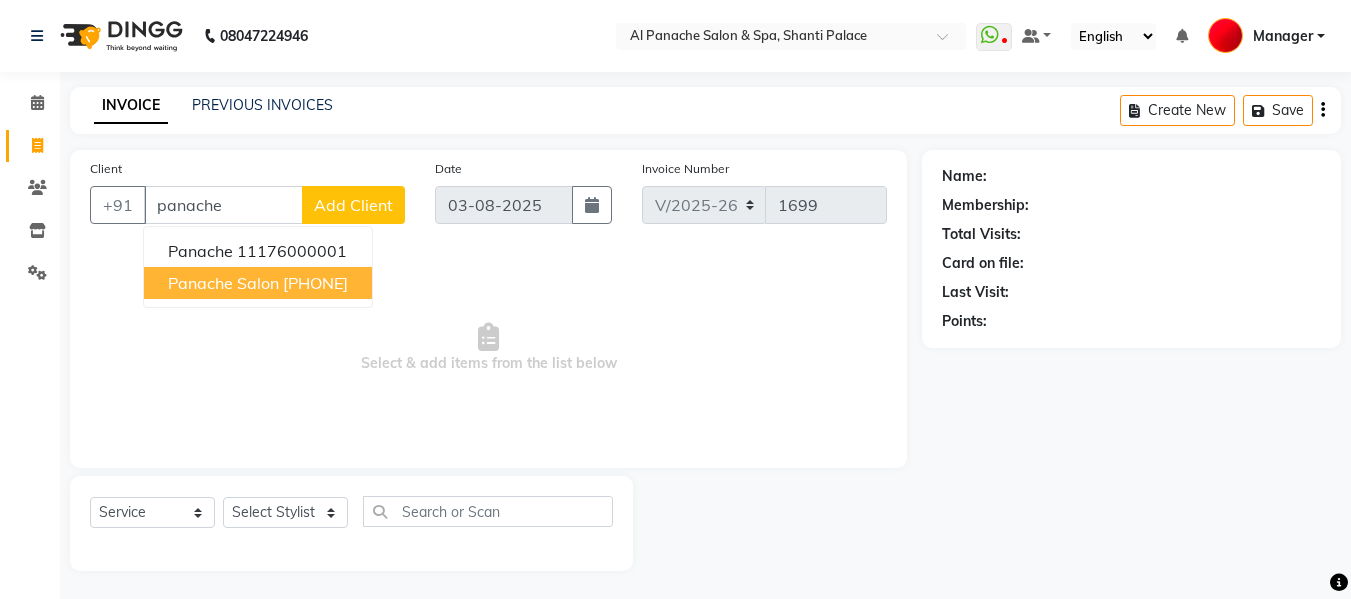click on "[PHONE]" at bounding box center (315, 283) 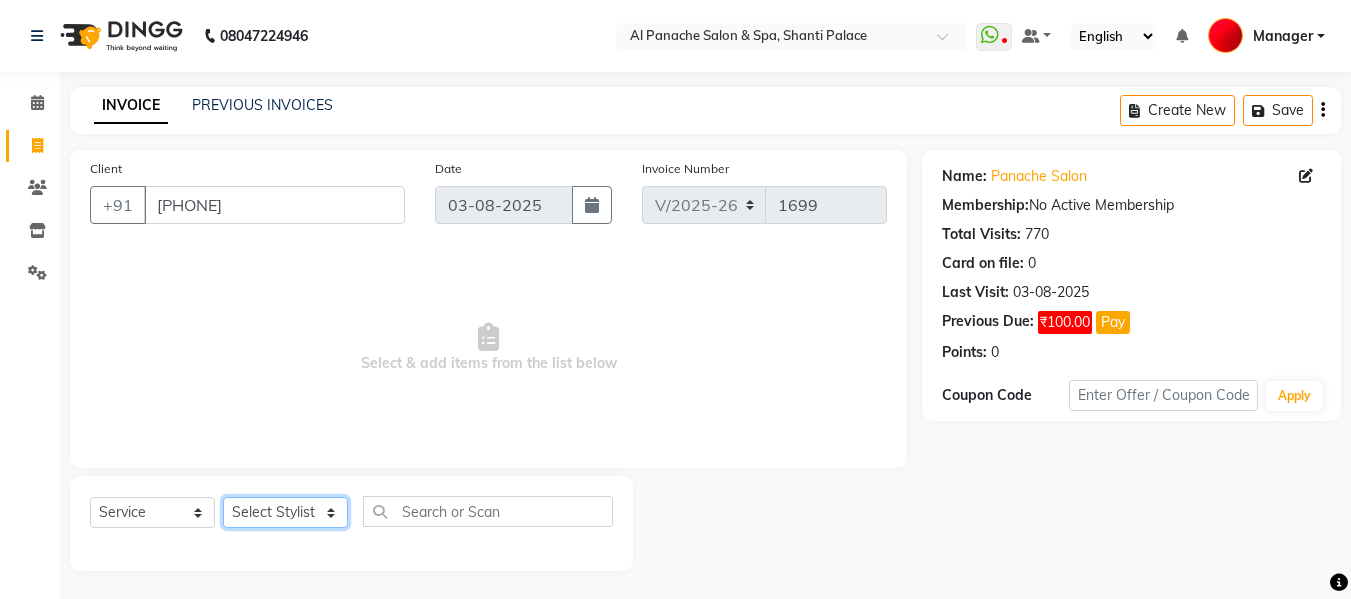 click on "Select Stylist Akash Aman anju Arjun AShu Bhavna Dhadwal Guneek Makeup Manager Raman Renu Salman Shelly shushma Sonia yash" 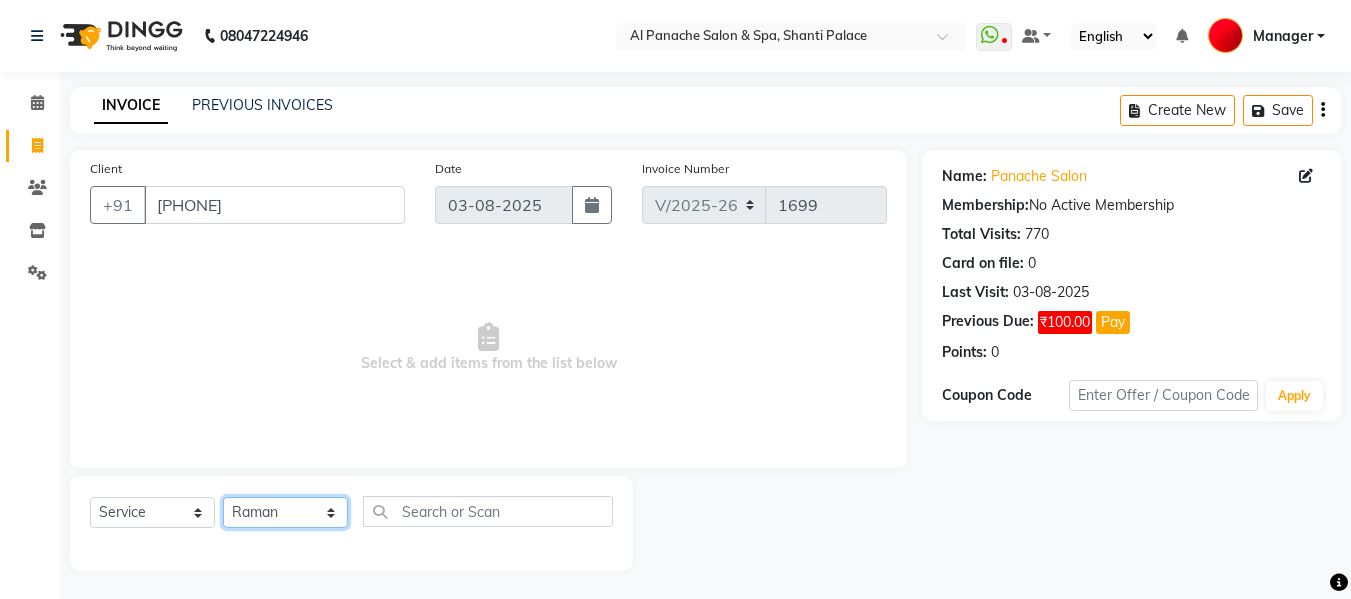 click on "Select Stylist Akash Aman anju Arjun AShu Bhavna Dhadwal Guneek Makeup Manager Raman Renu Salman Shelly shushma Sonia yash" 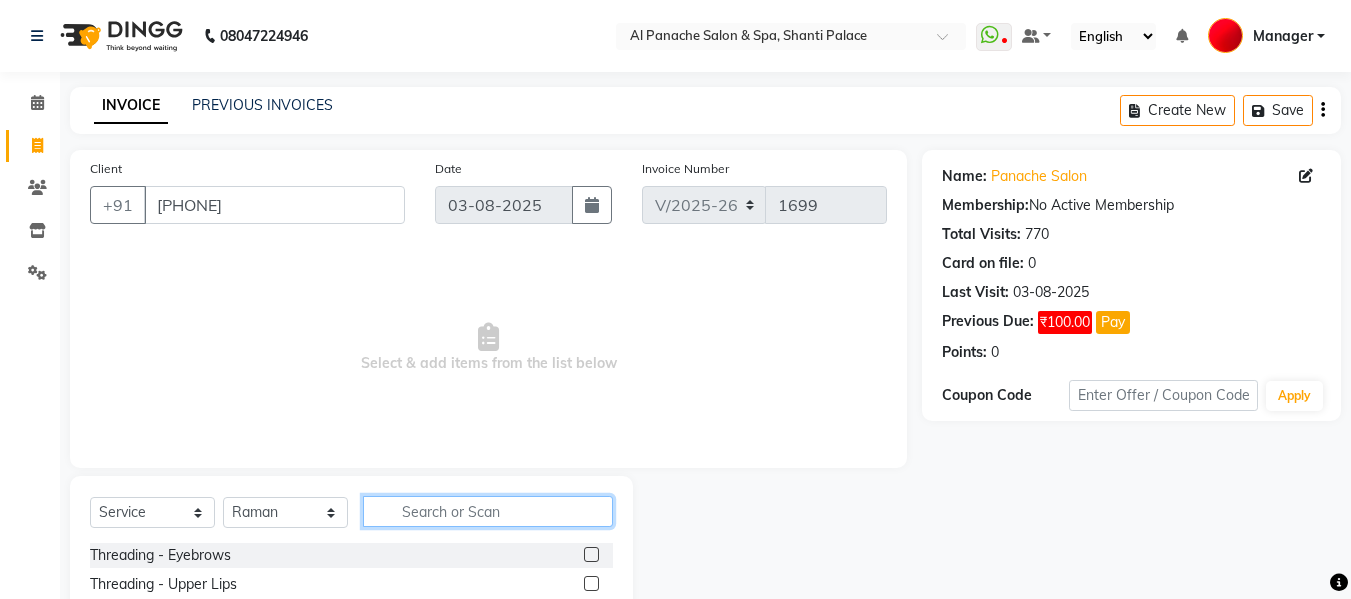 click 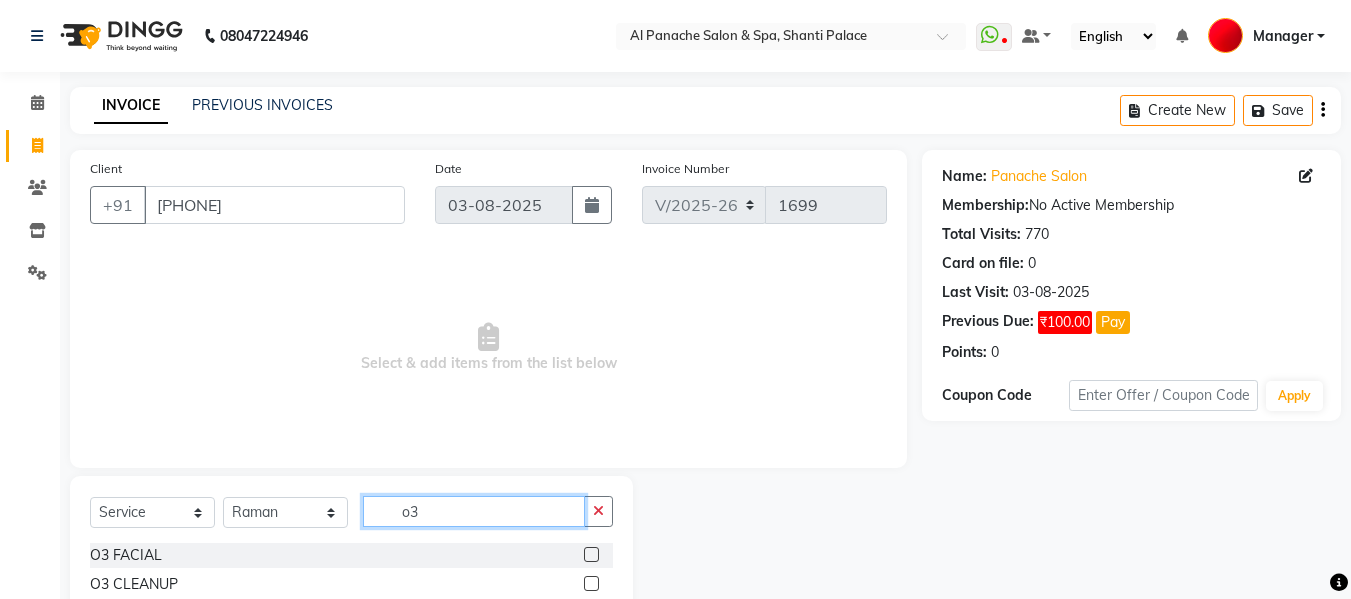 scroll, scrollTop: 176, scrollLeft: 0, axis: vertical 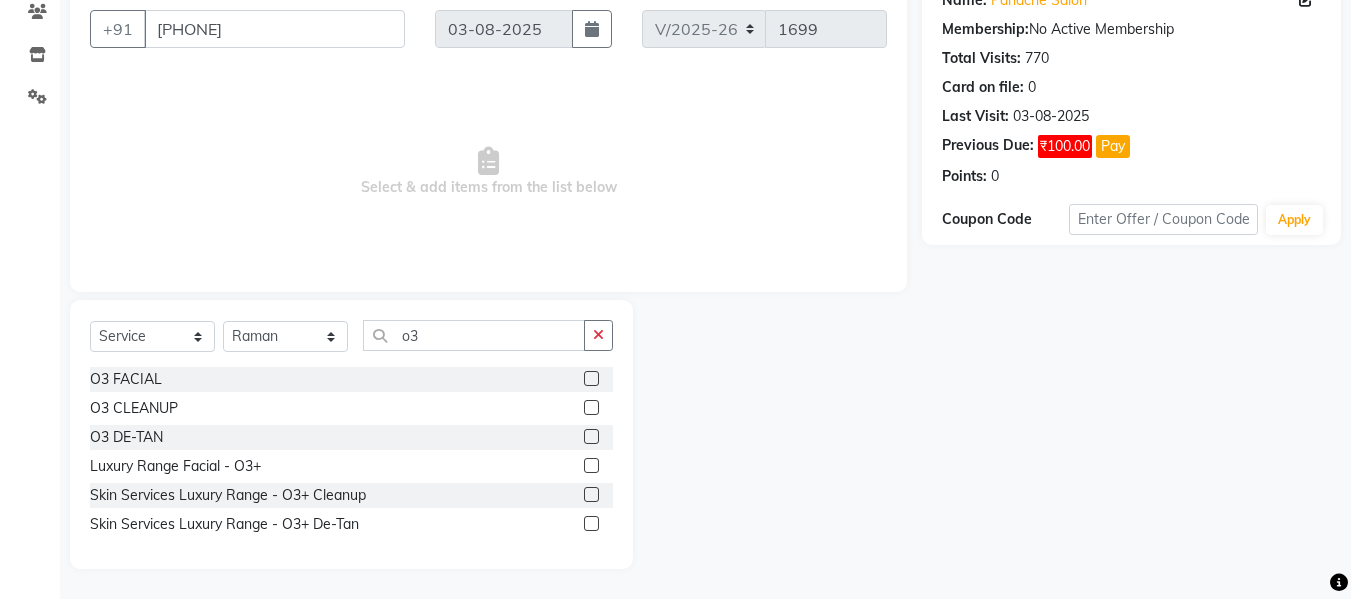 click 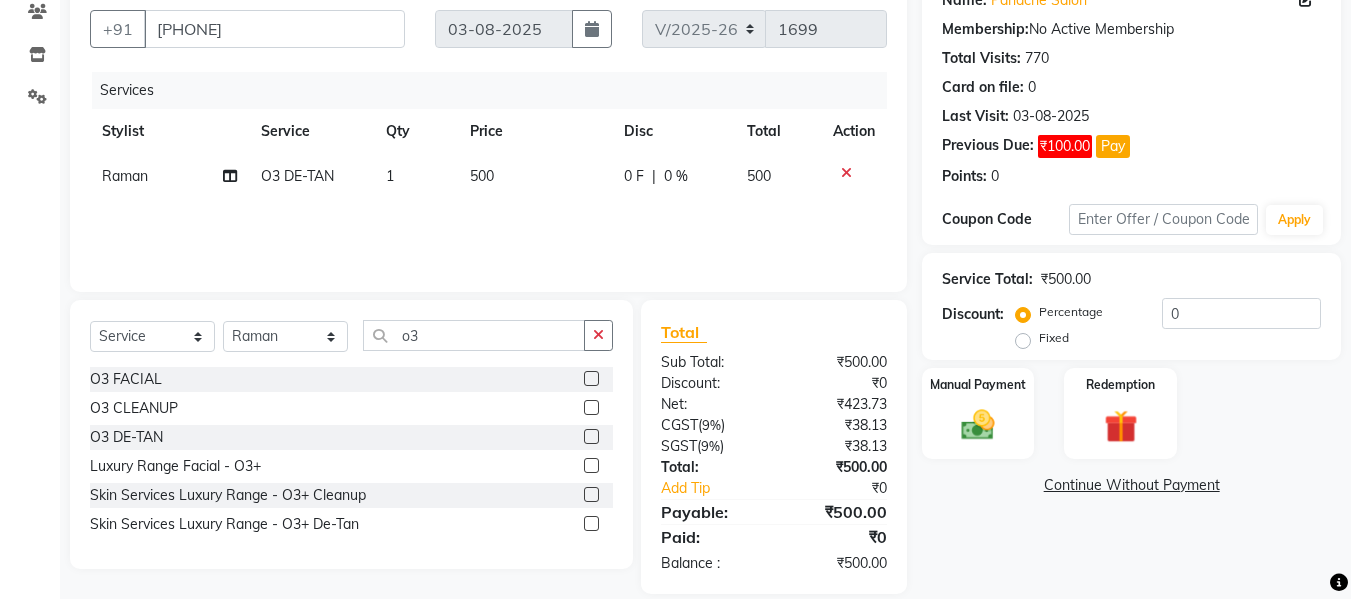 click on "500" 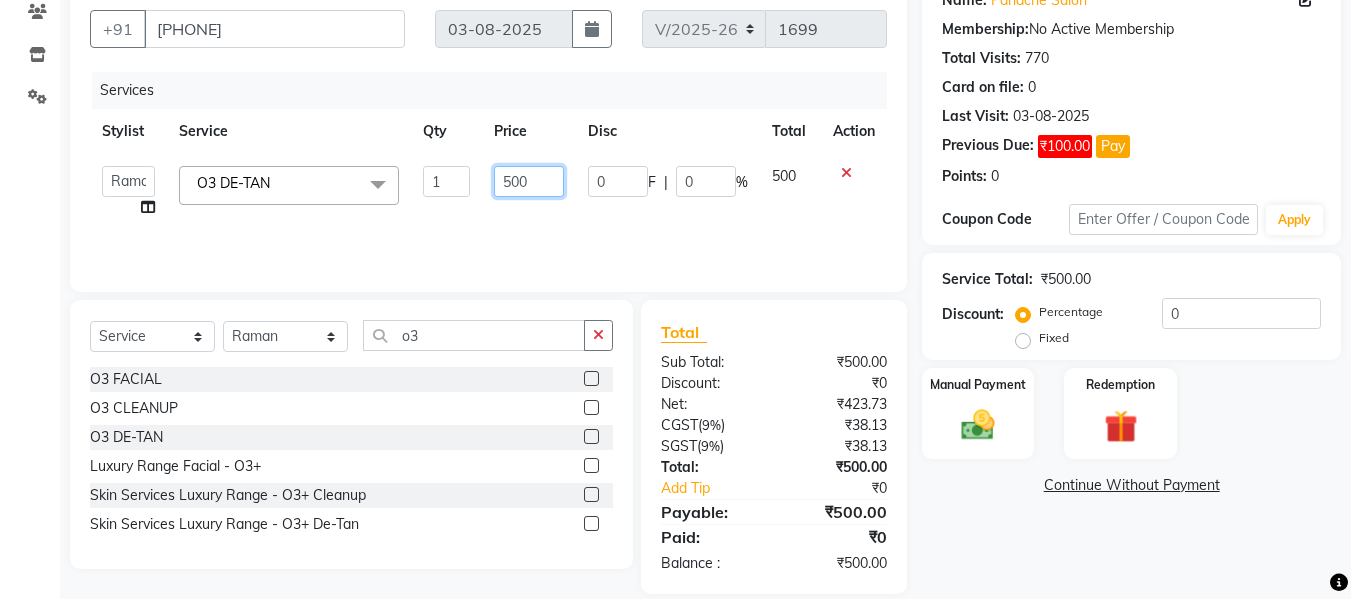 click on "500" 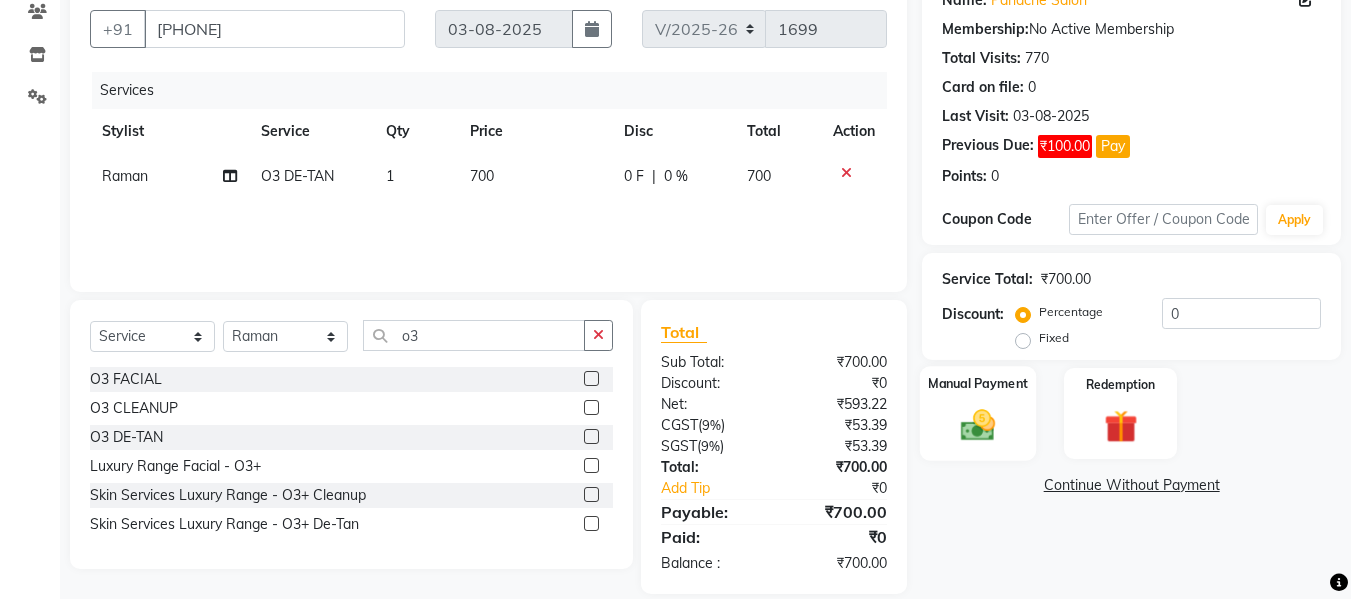 click 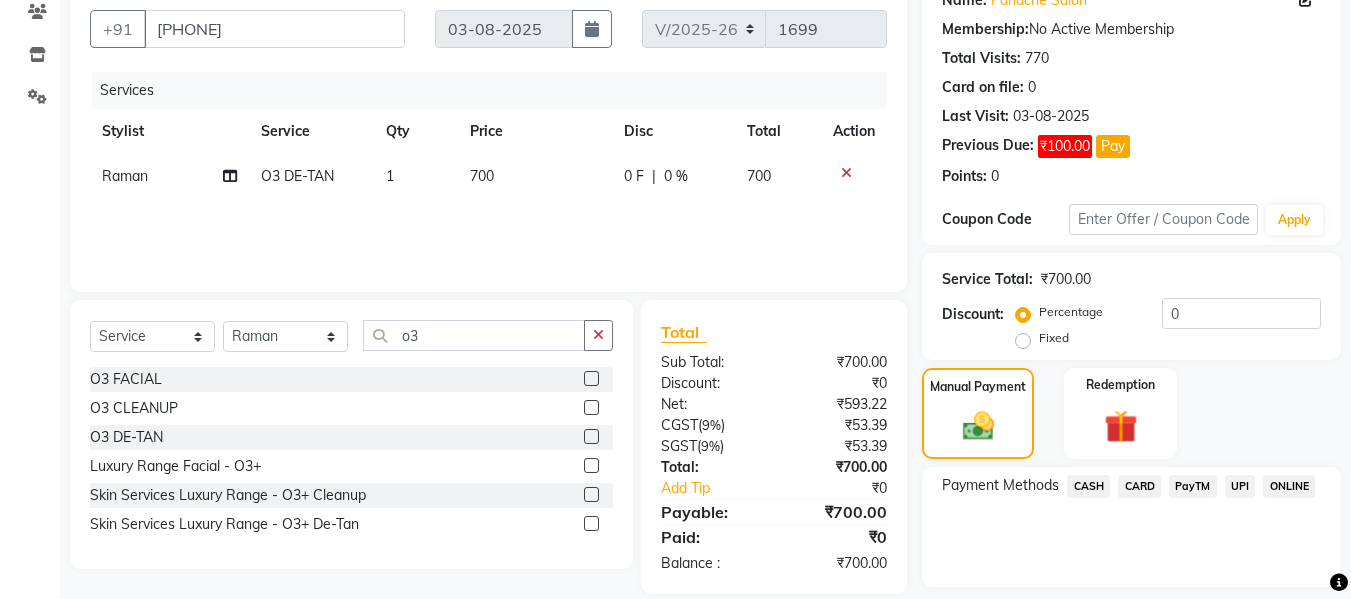 click on "UPI" 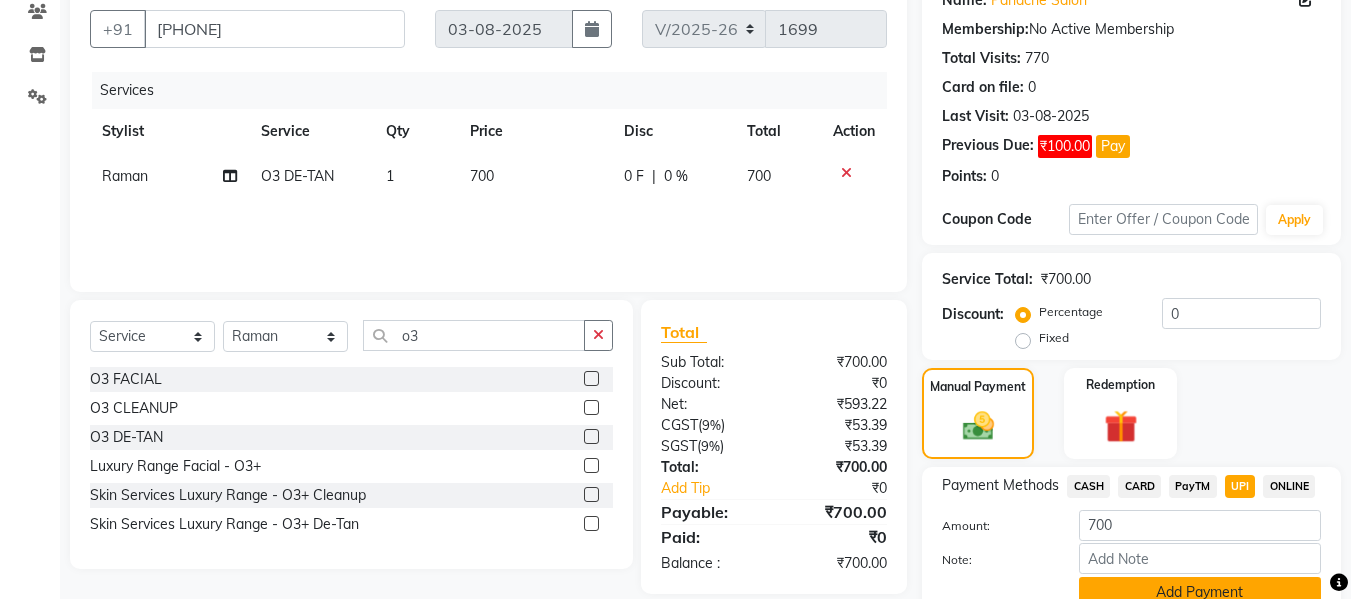 click on "Add Payment" 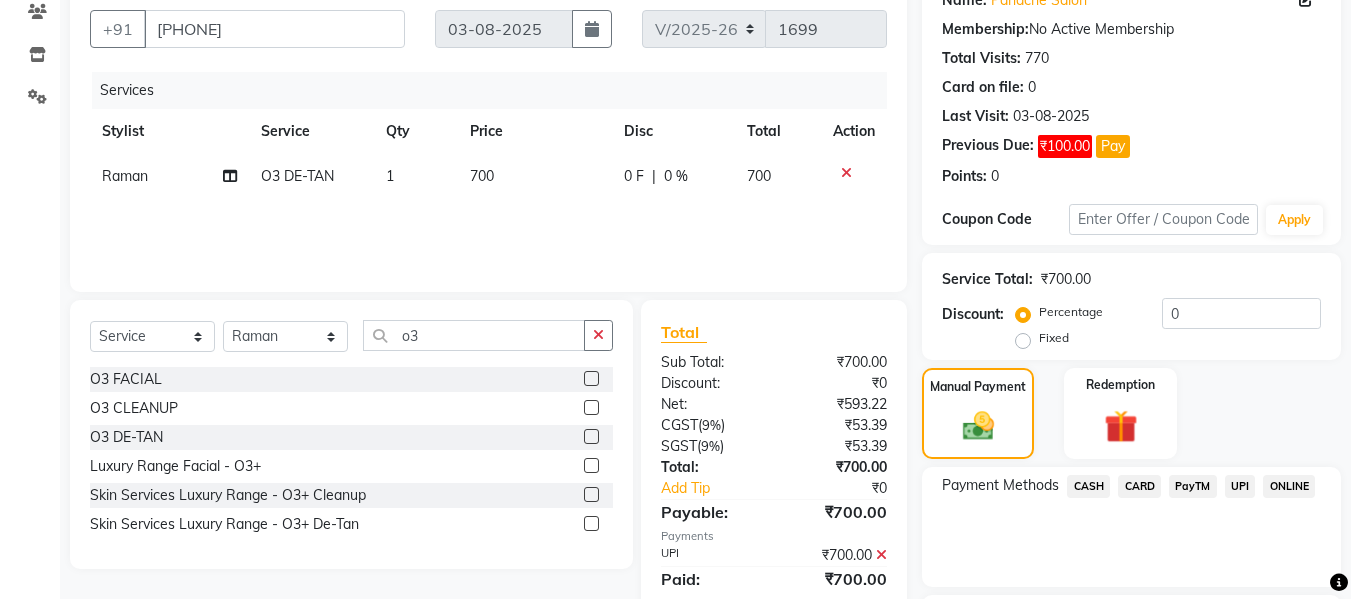 scroll, scrollTop: 348, scrollLeft: 0, axis: vertical 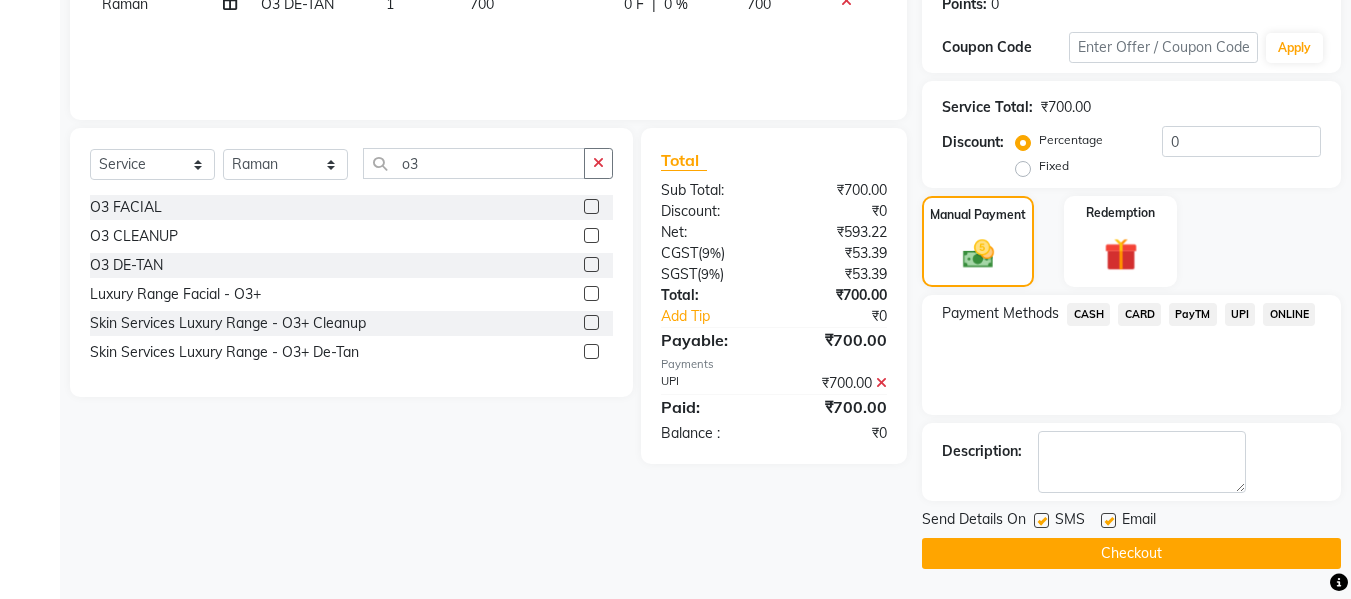 click on "Checkout" 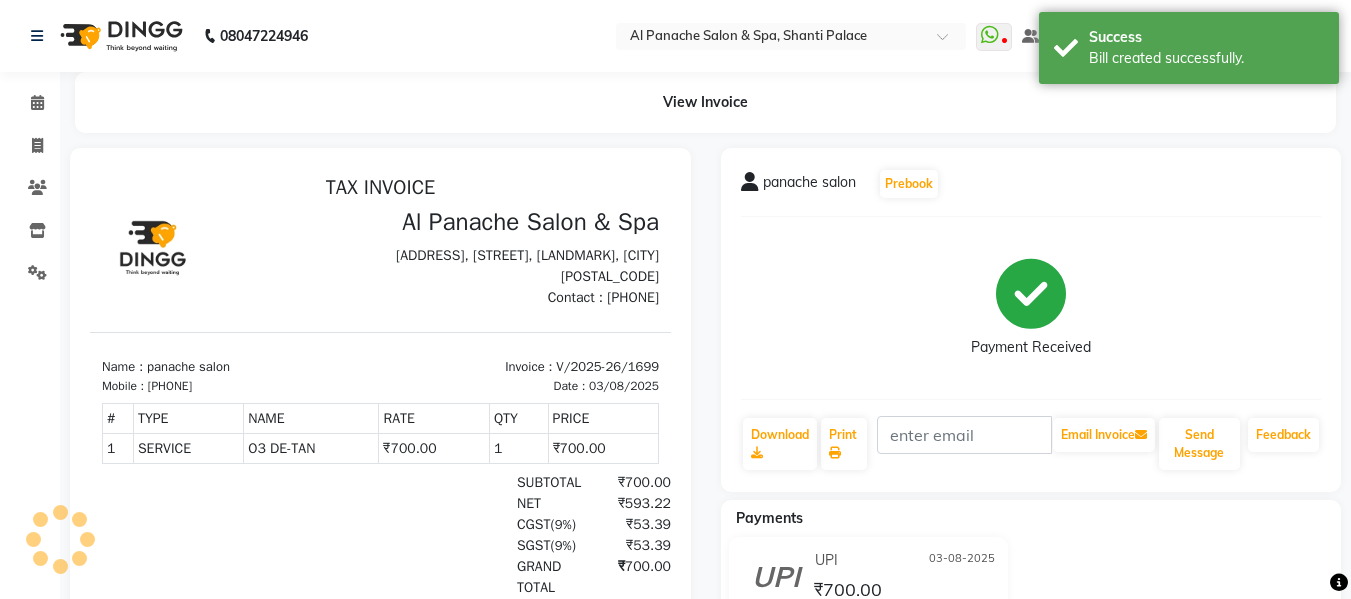 scroll, scrollTop: 0, scrollLeft: 0, axis: both 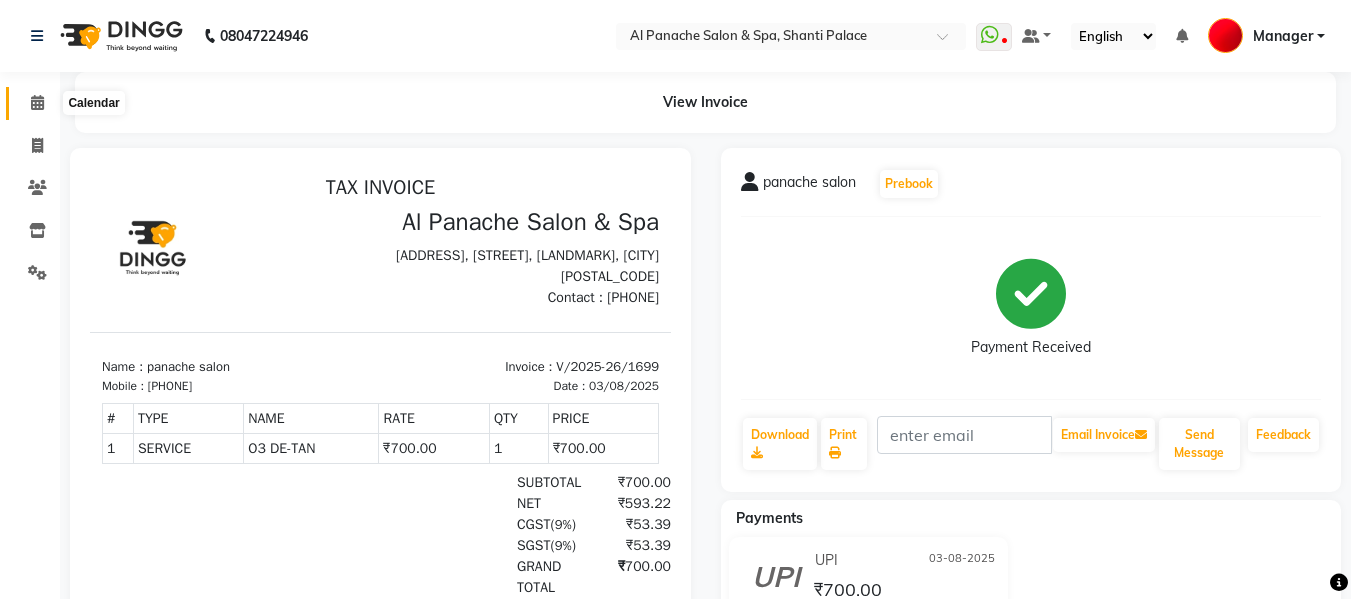 click 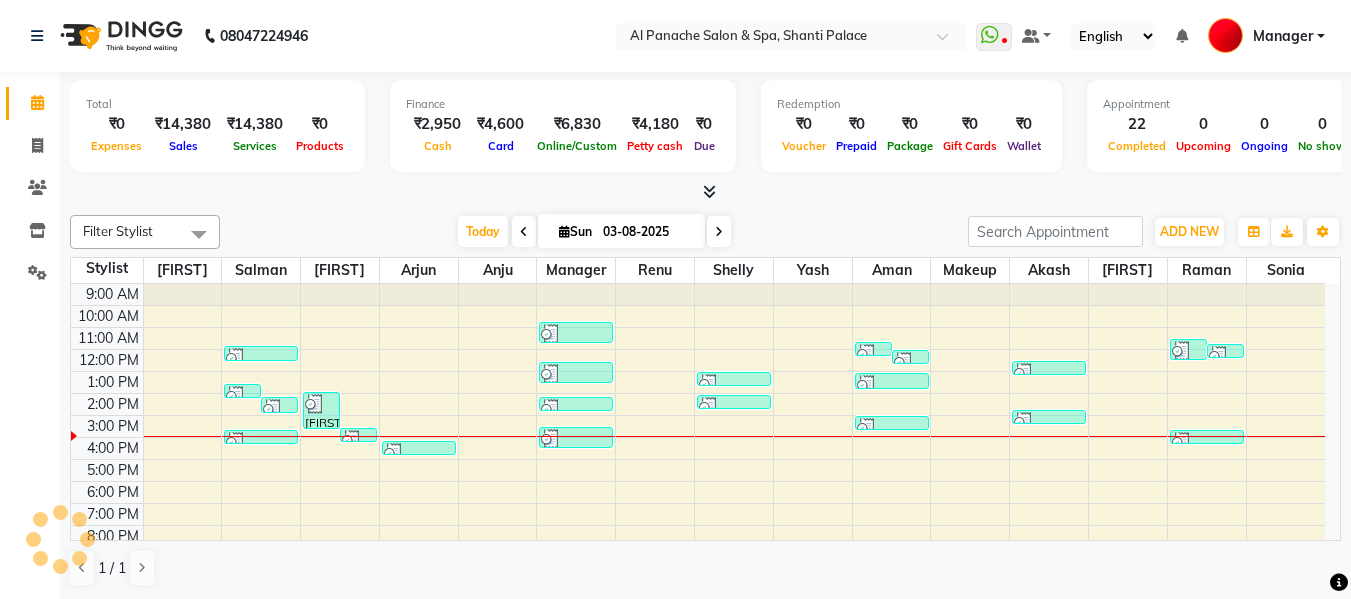 scroll, scrollTop: 0, scrollLeft: 0, axis: both 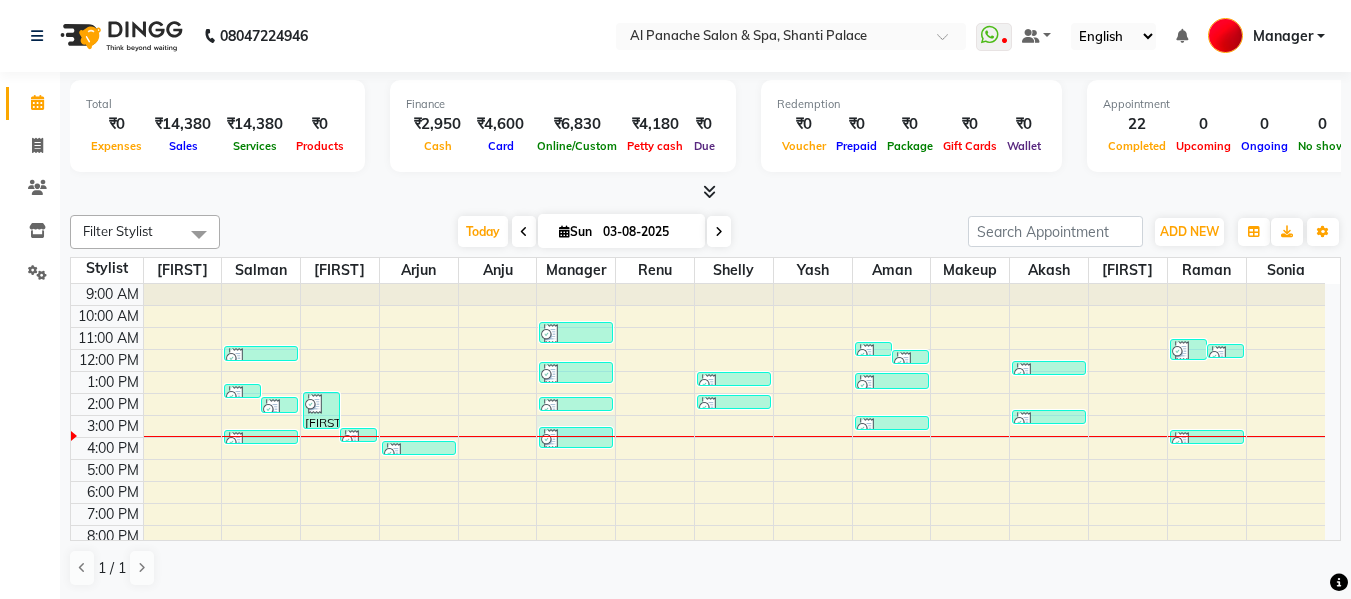 click at bounding box center (576, 436) 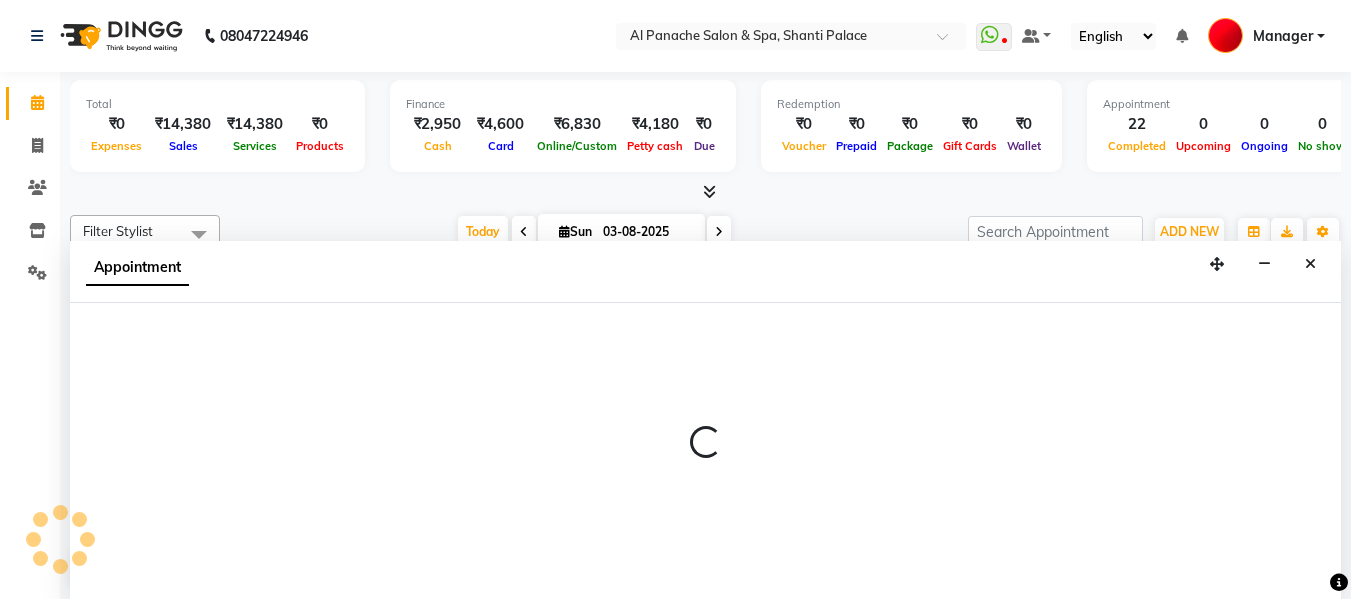 scroll, scrollTop: 1, scrollLeft: 0, axis: vertical 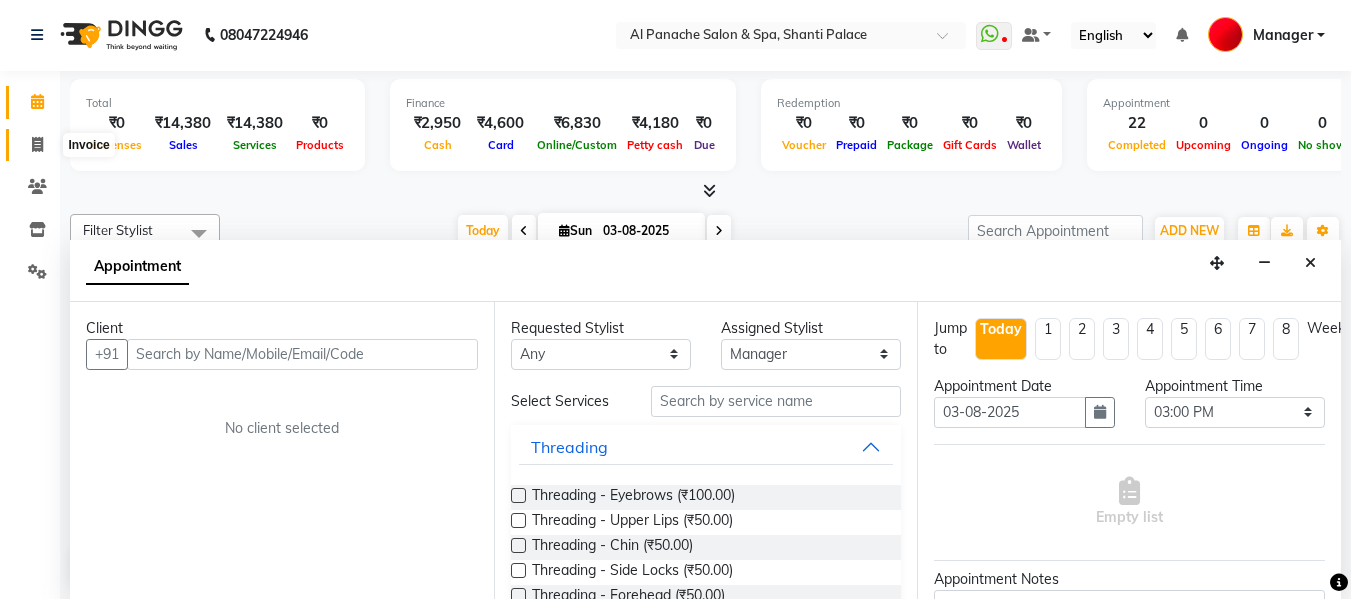 click 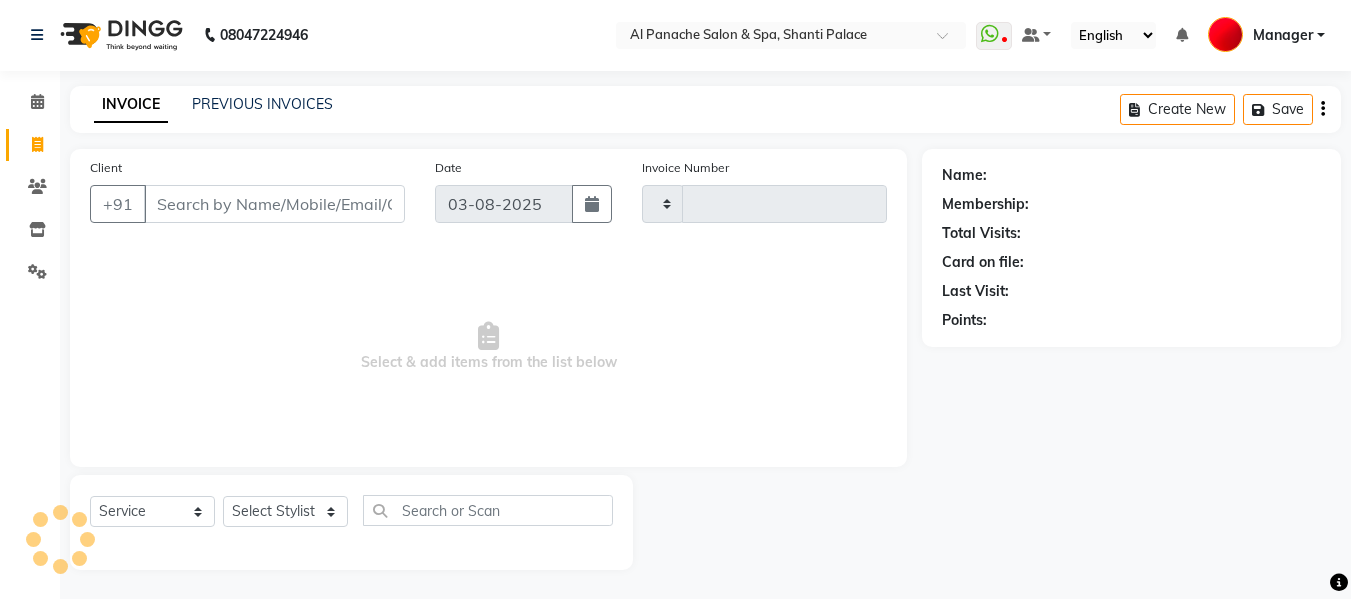 scroll, scrollTop: 0, scrollLeft: 0, axis: both 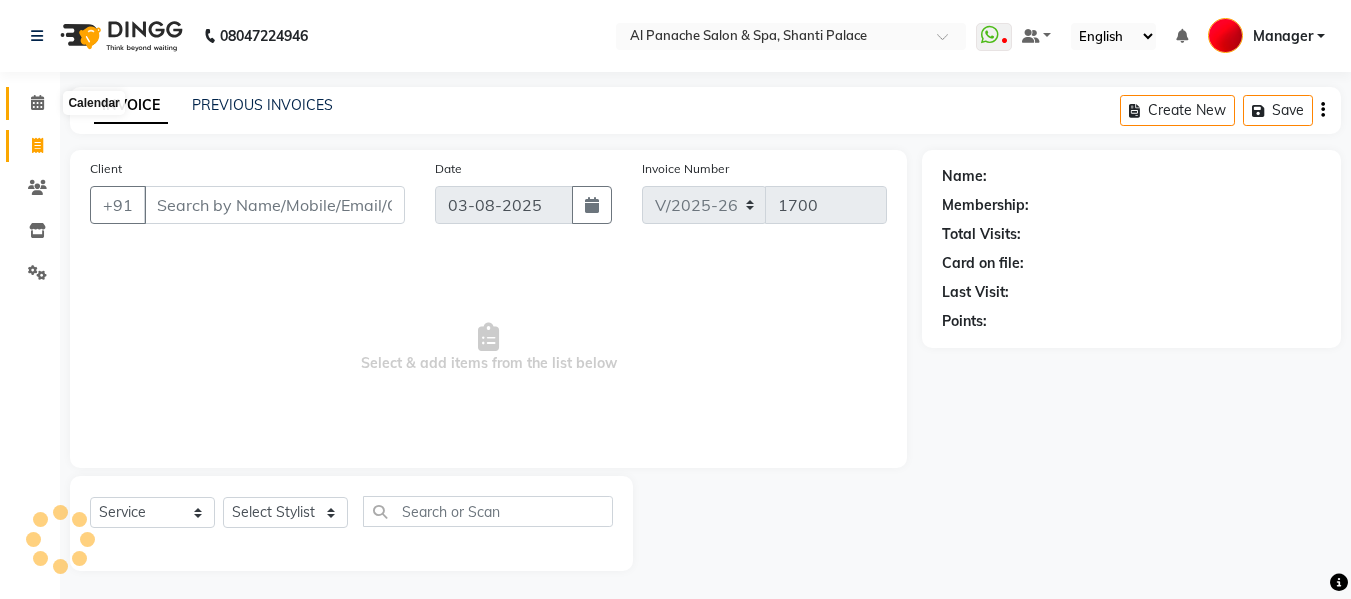 click 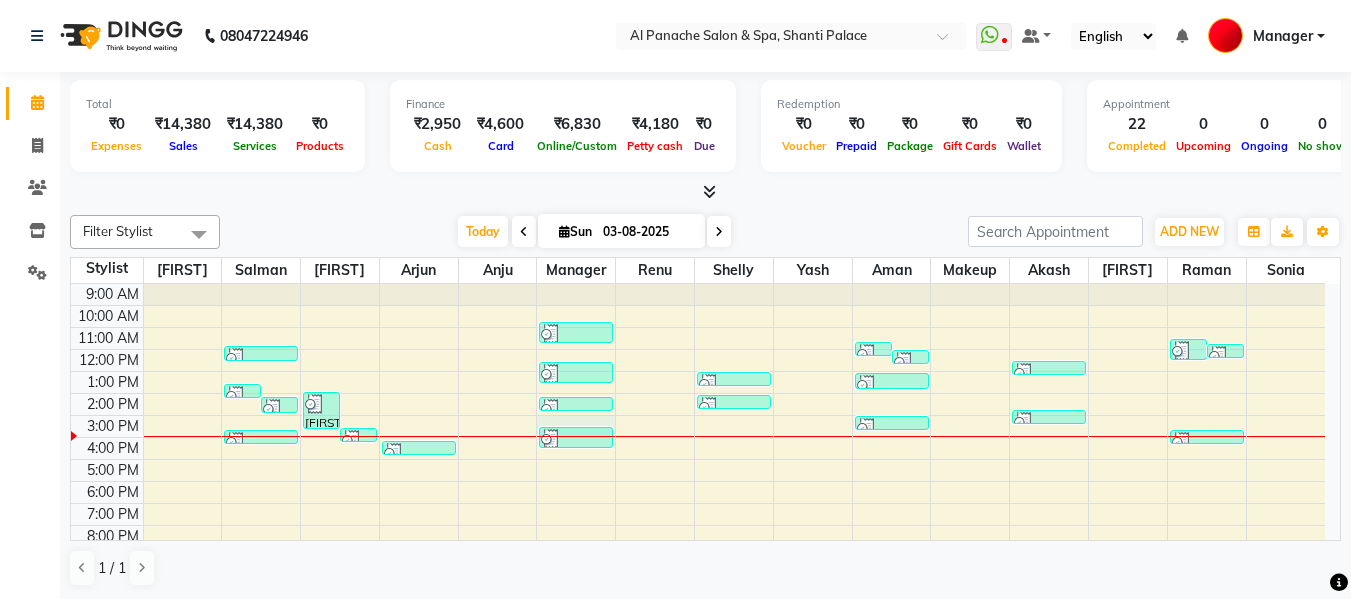 click at bounding box center [576, 436] 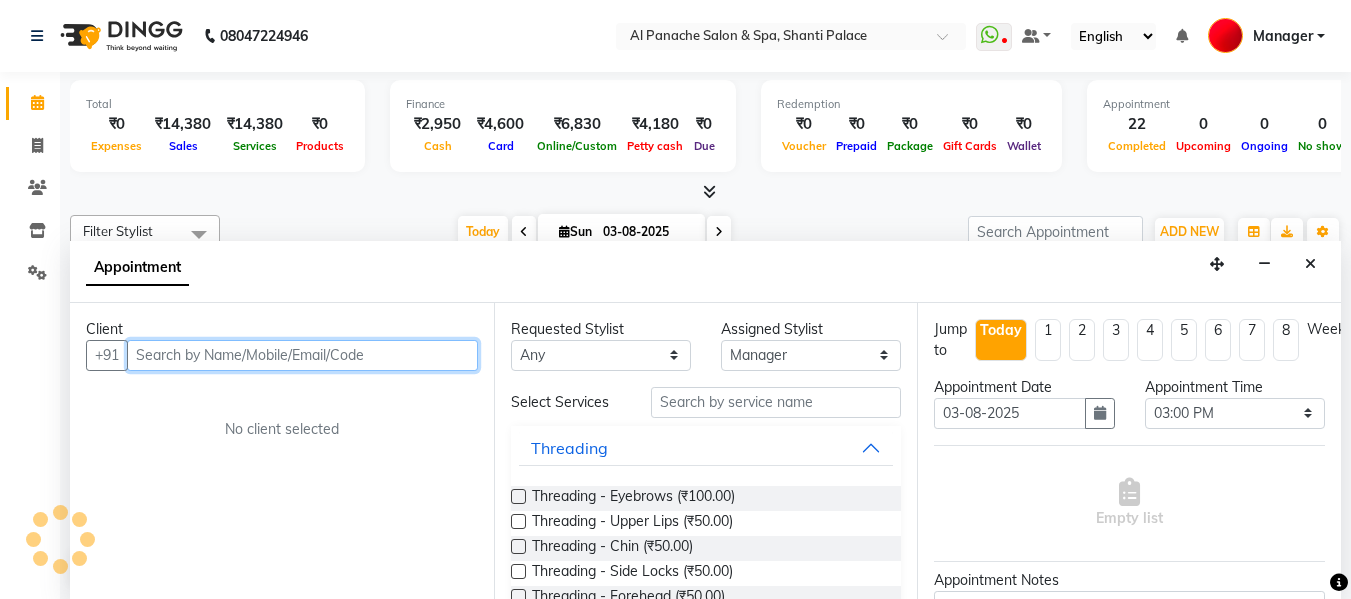 scroll, scrollTop: 1, scrollLeft: 0, axis: vertical 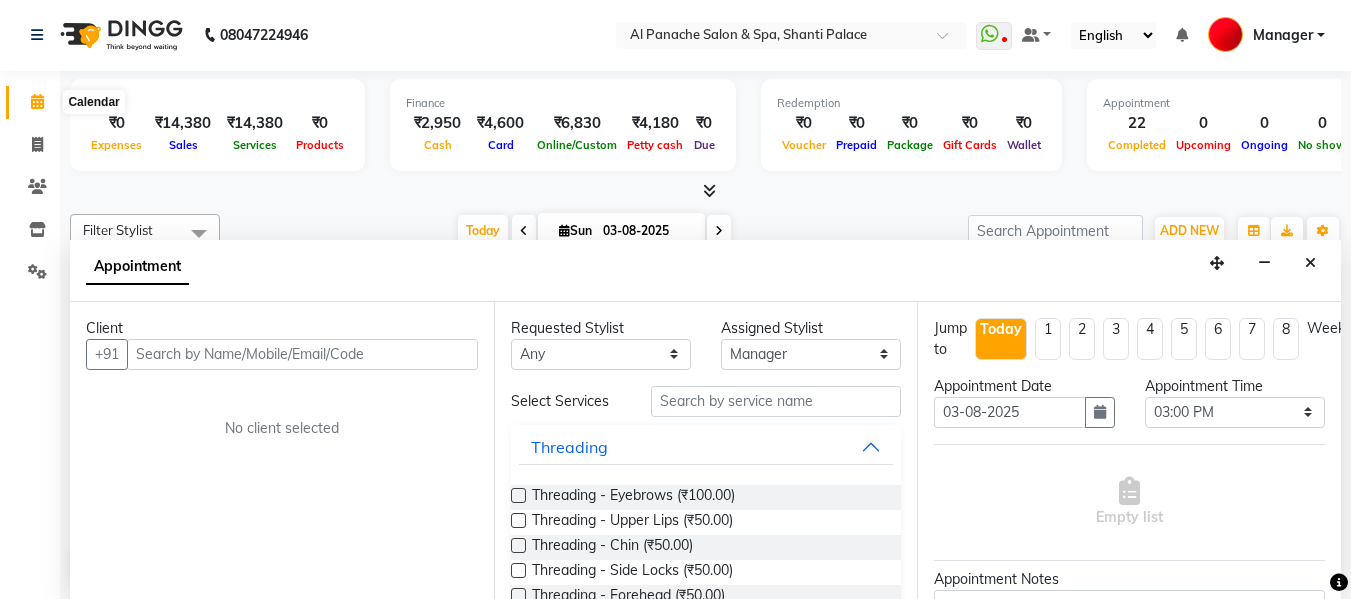 click 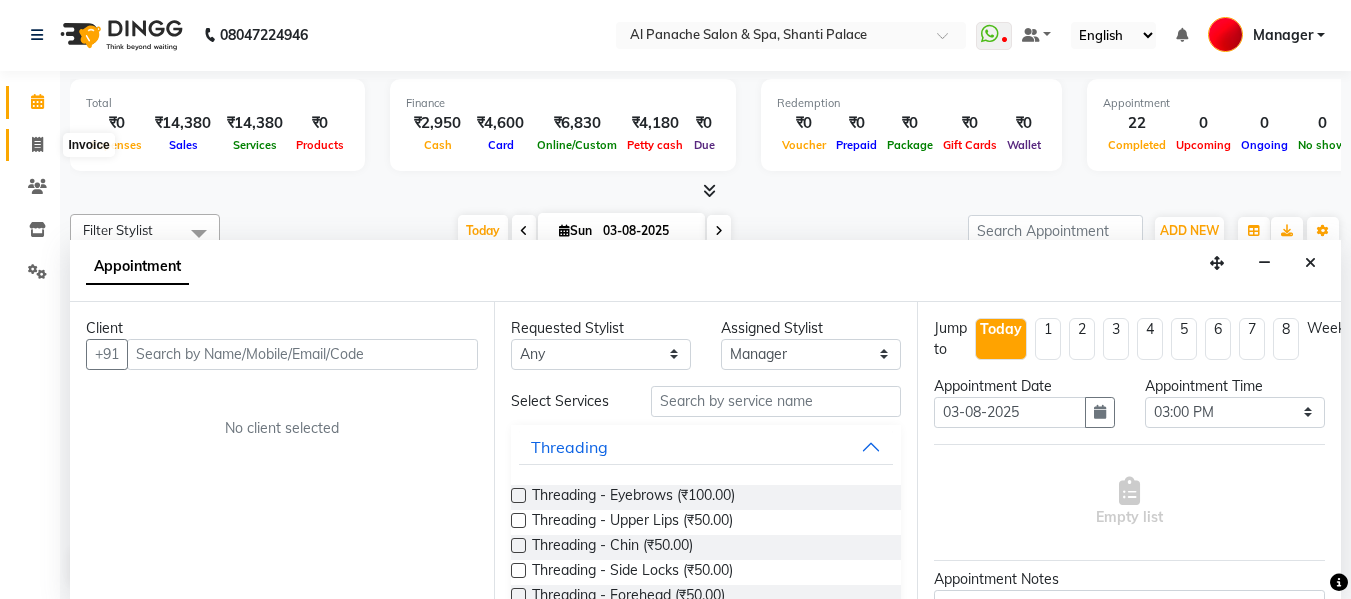click 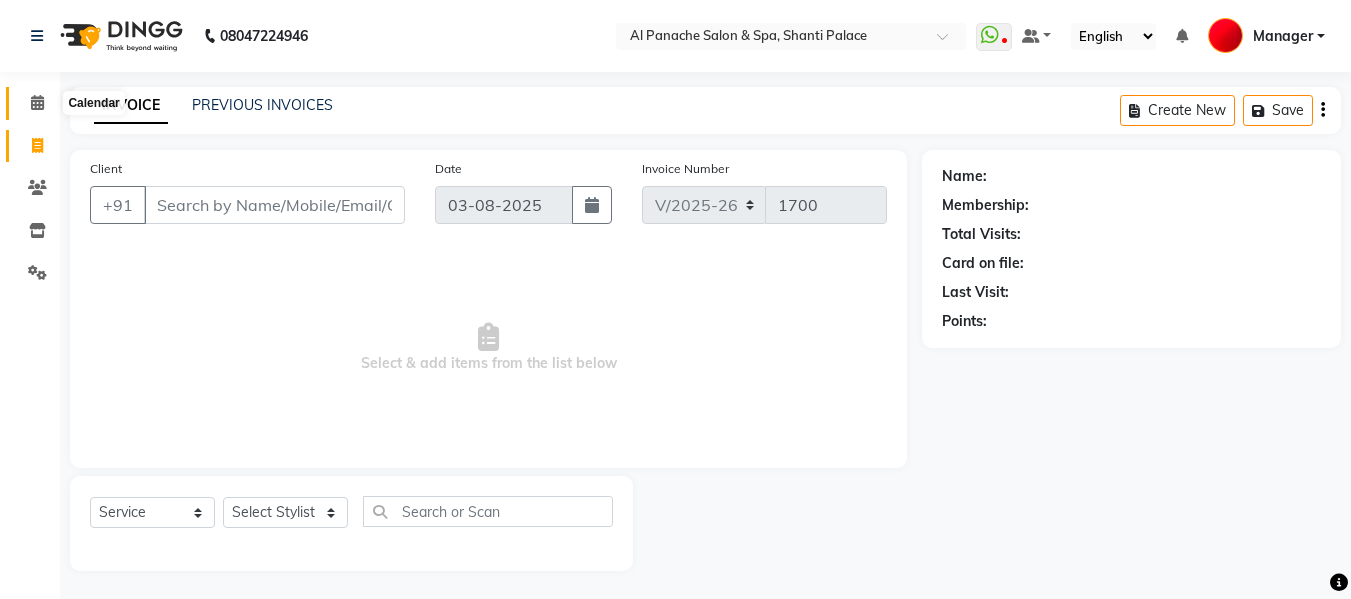 click 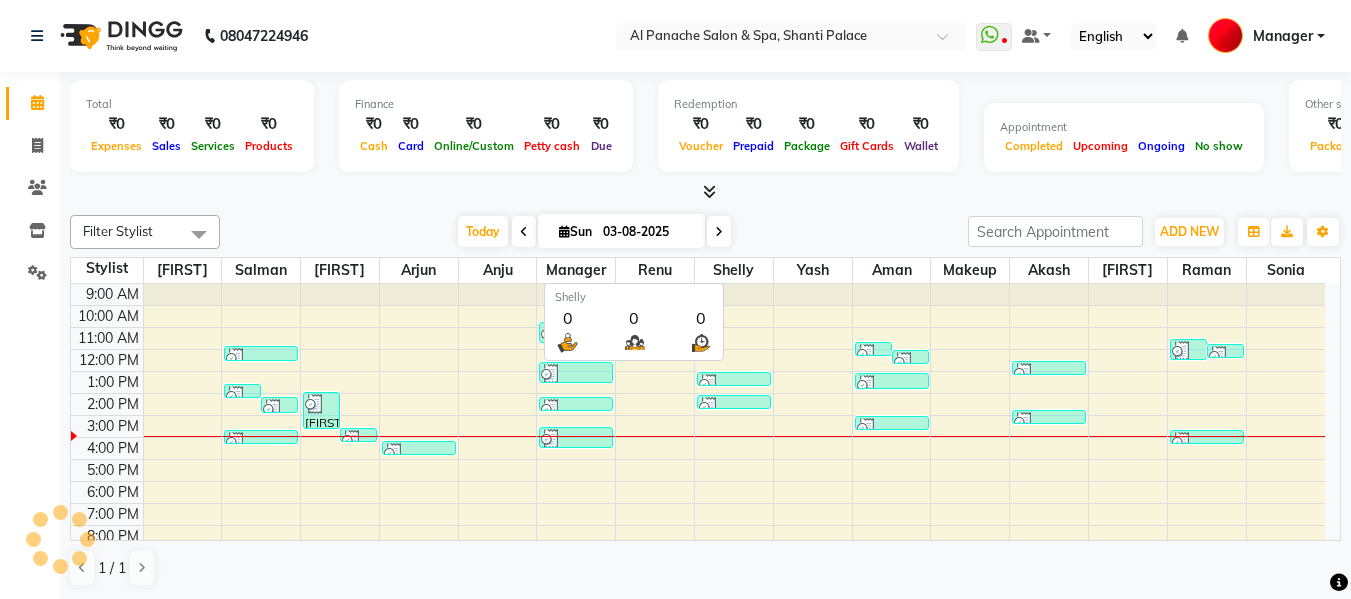 scroll, scrollTop: 0, scrollLeft: 0, axis: both 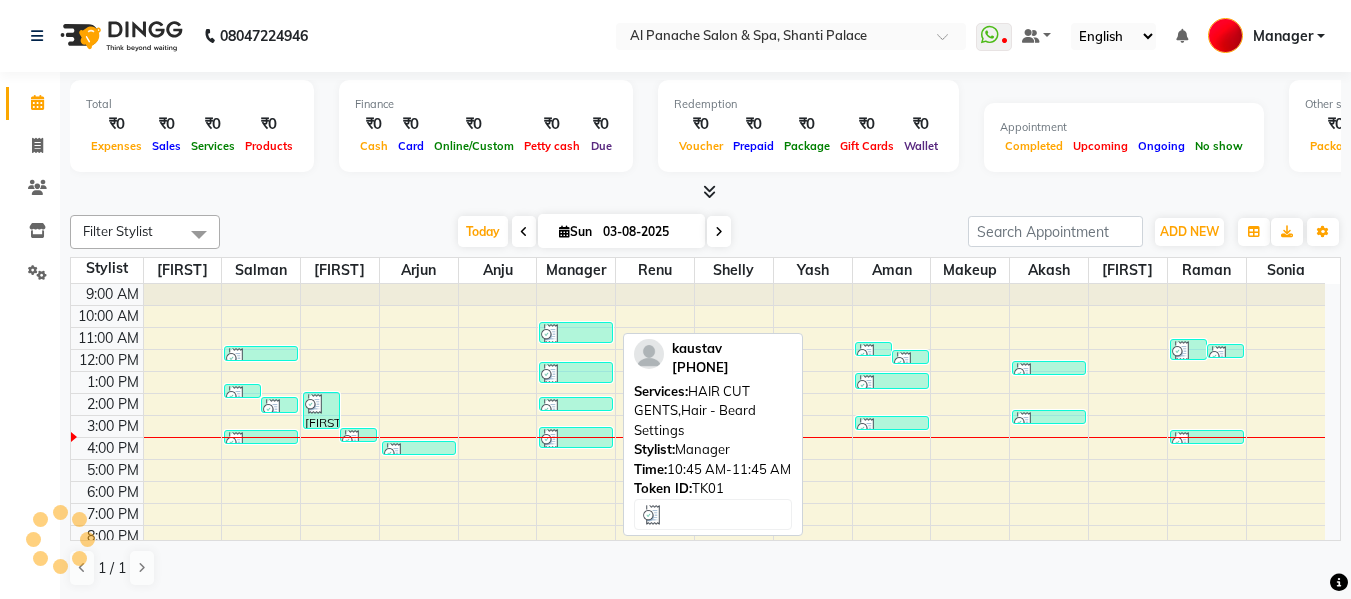 click at bounding box center [576, 334] 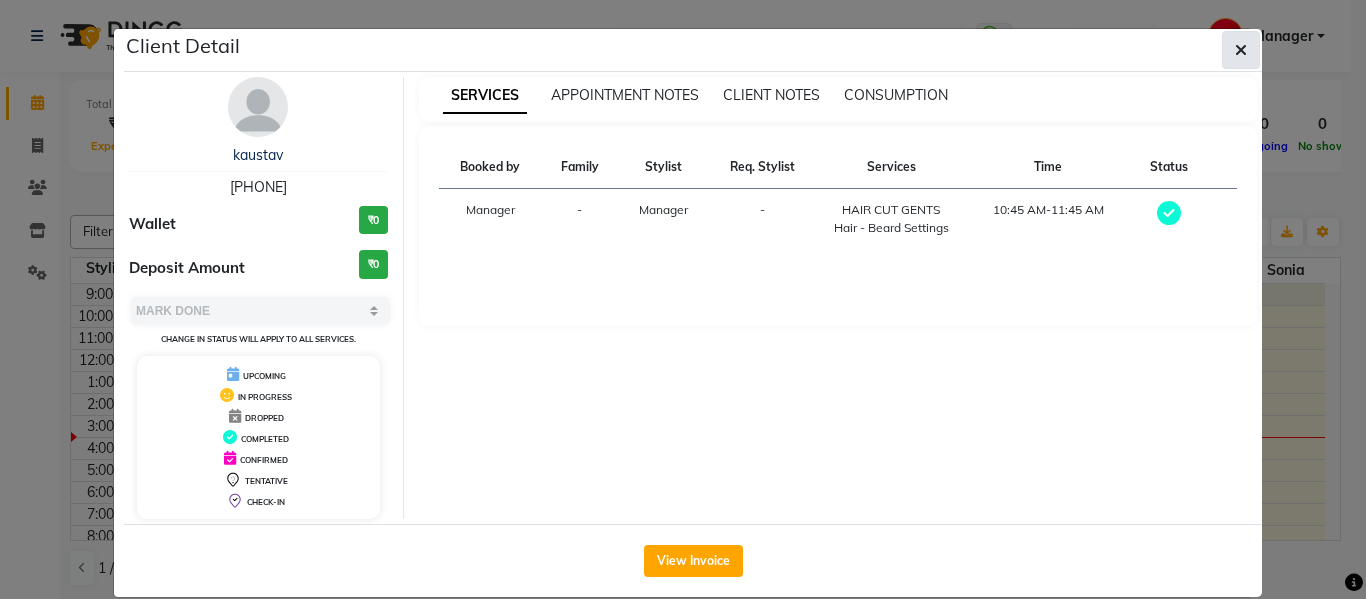 click 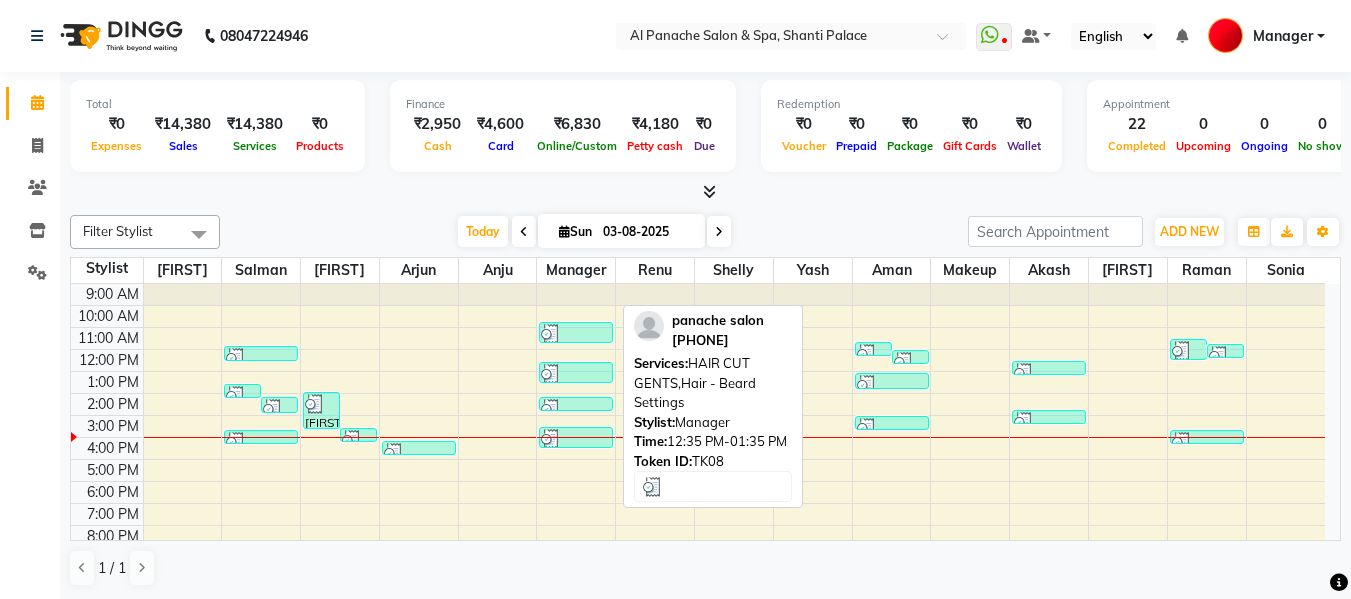 click at bounding box center (576, 374) 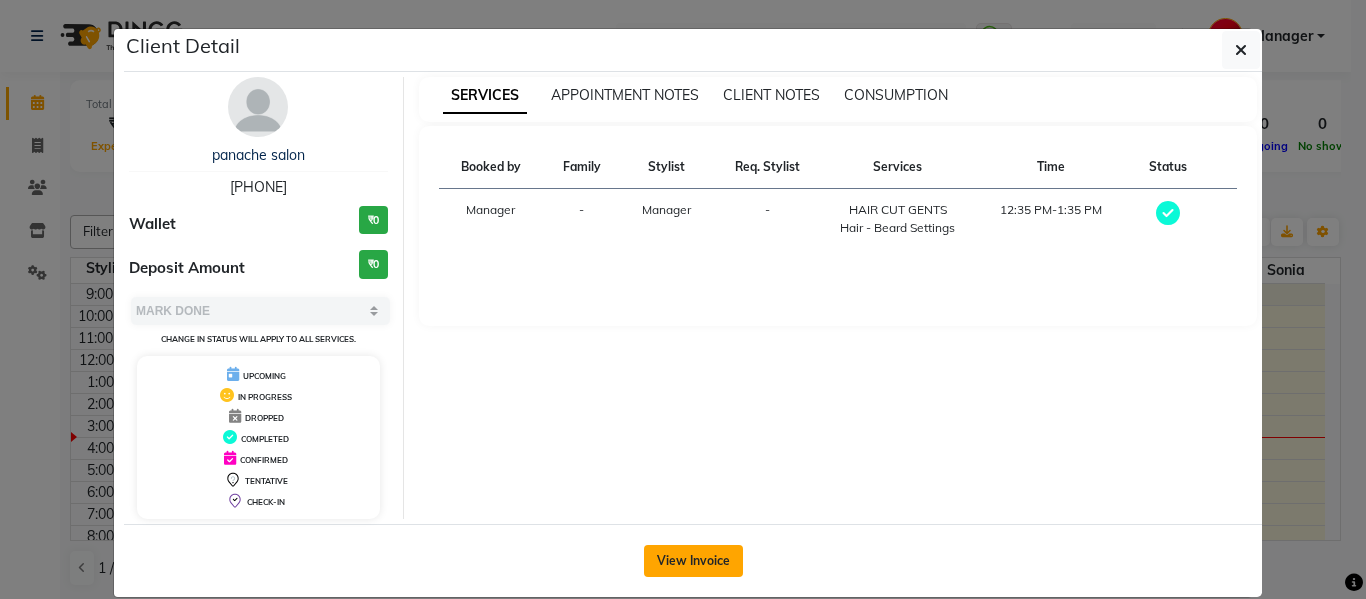 click on "View Invoice" 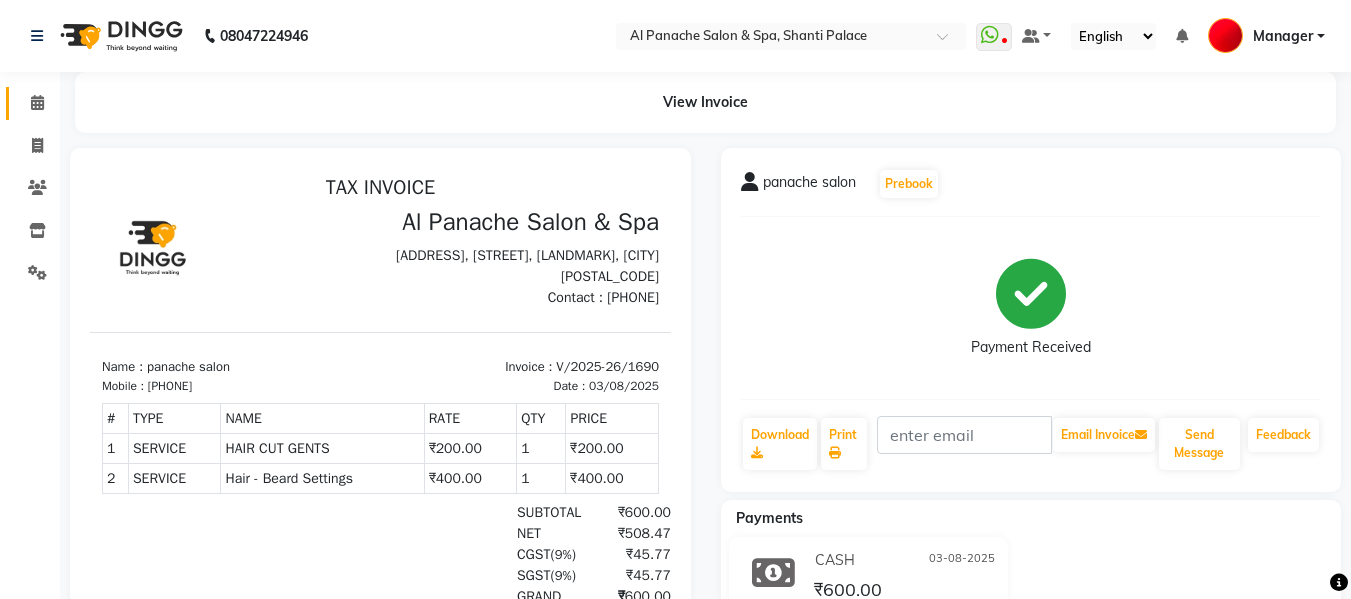 scroll, scrollTop: 0, scrollLeft: 0, axis: both 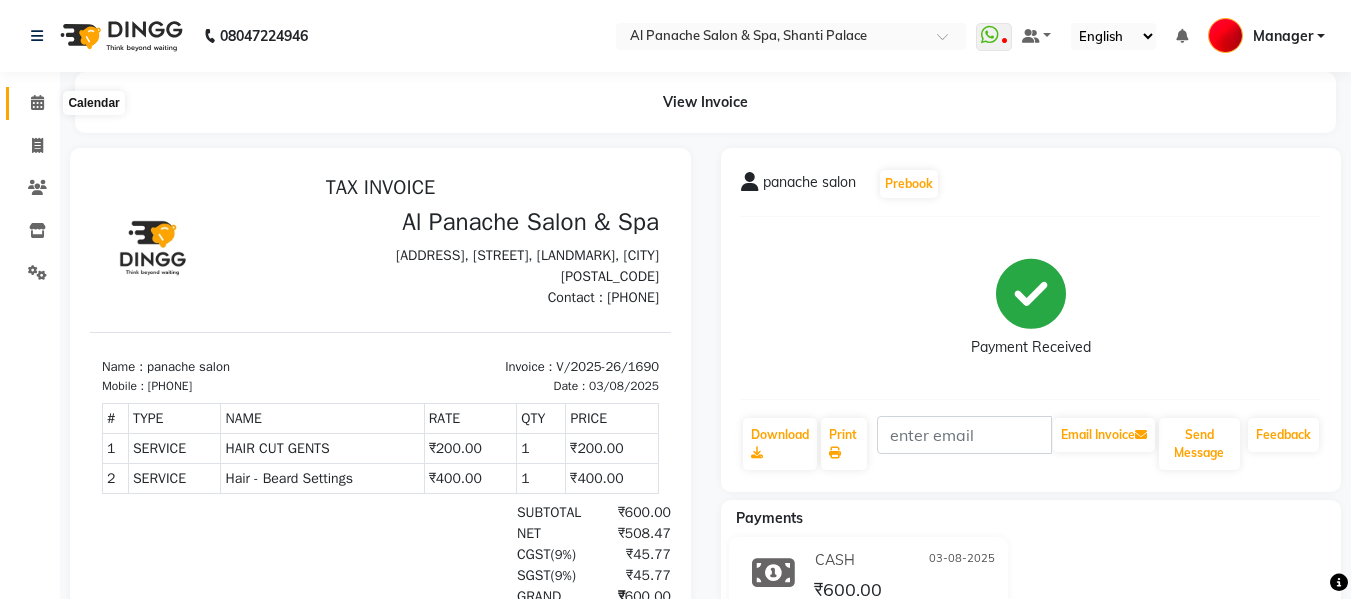 click 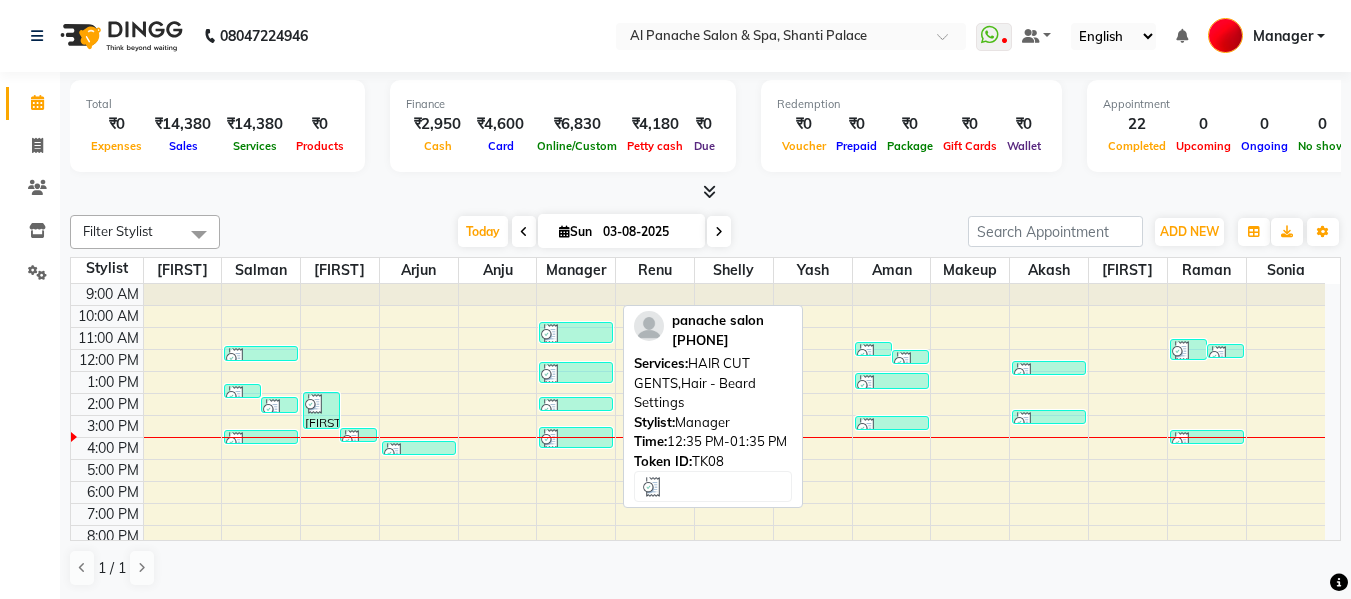 click at bounding box center (576, 374) 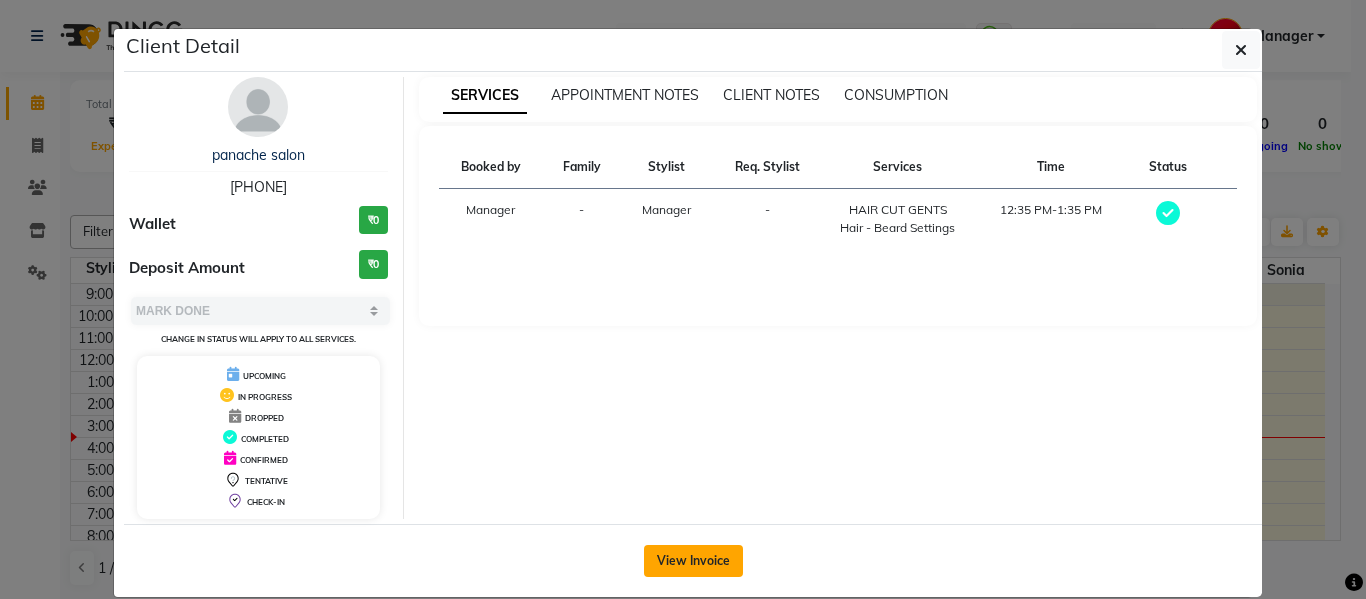 click on "View Invoice" 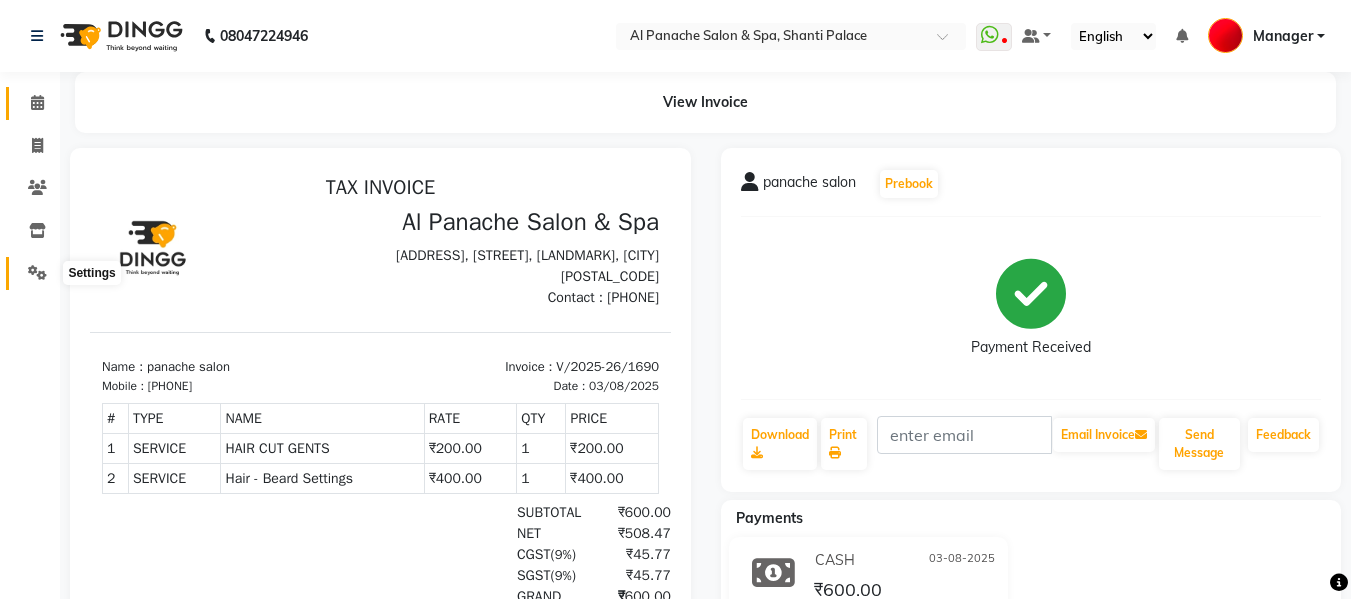scroll, scrollTop: 0, scrollLeft: 0, axis: both 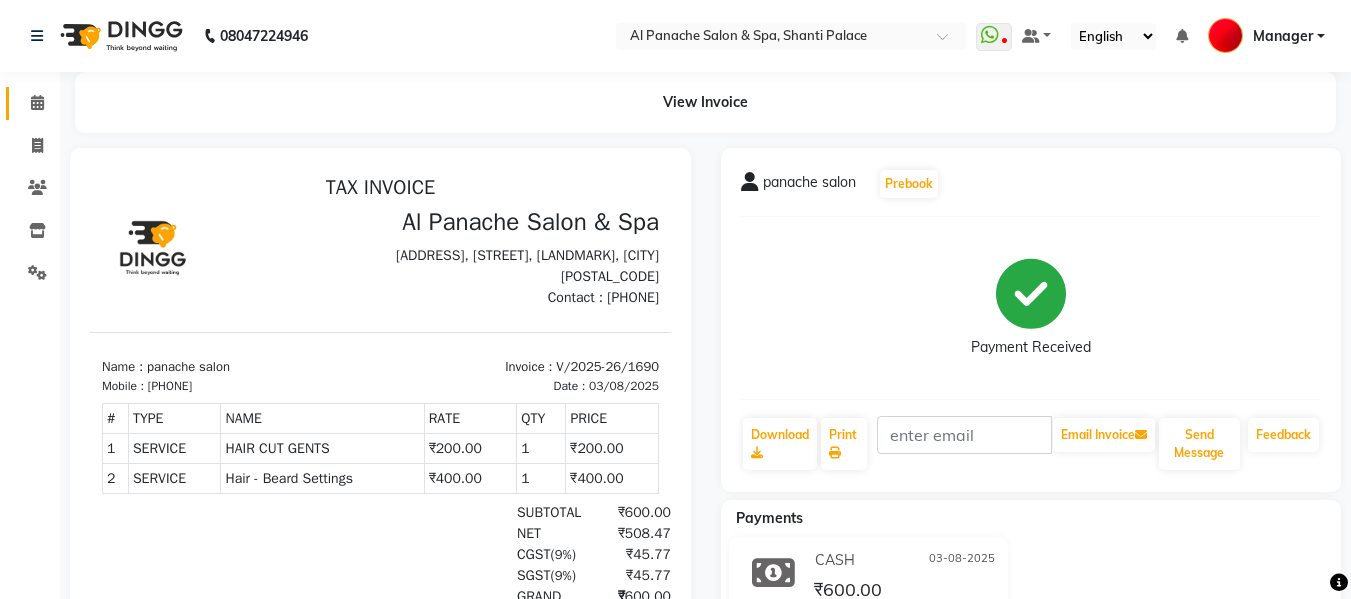 click 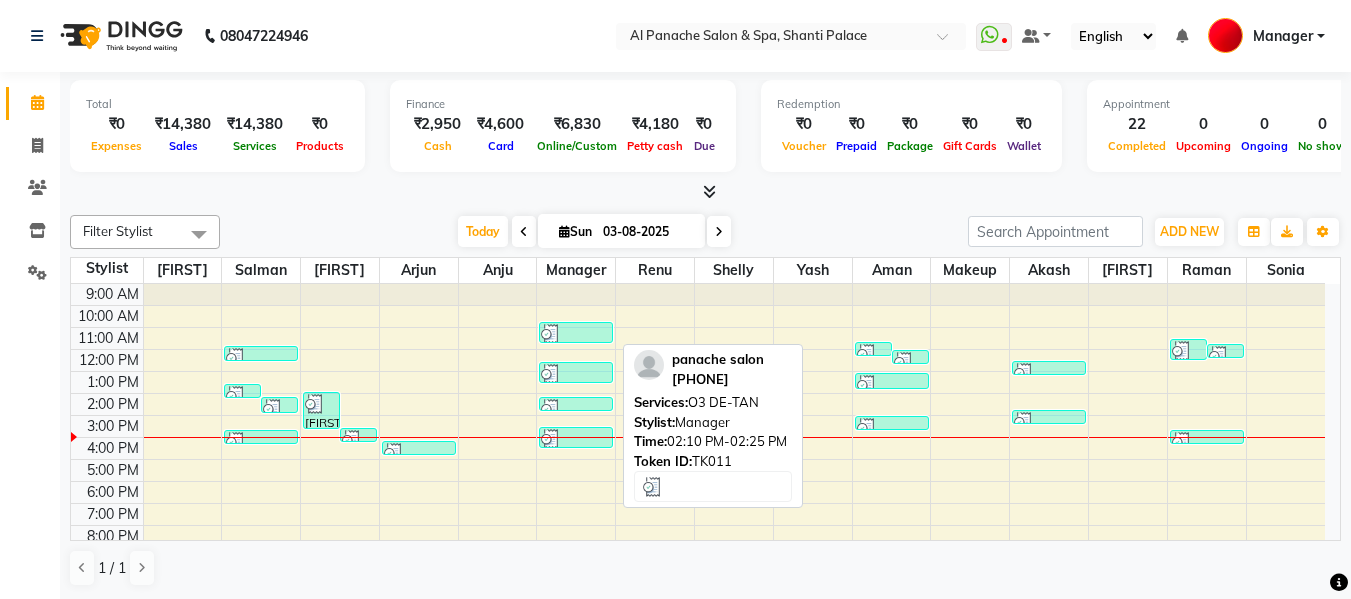 click at bounding box center [576, 409] 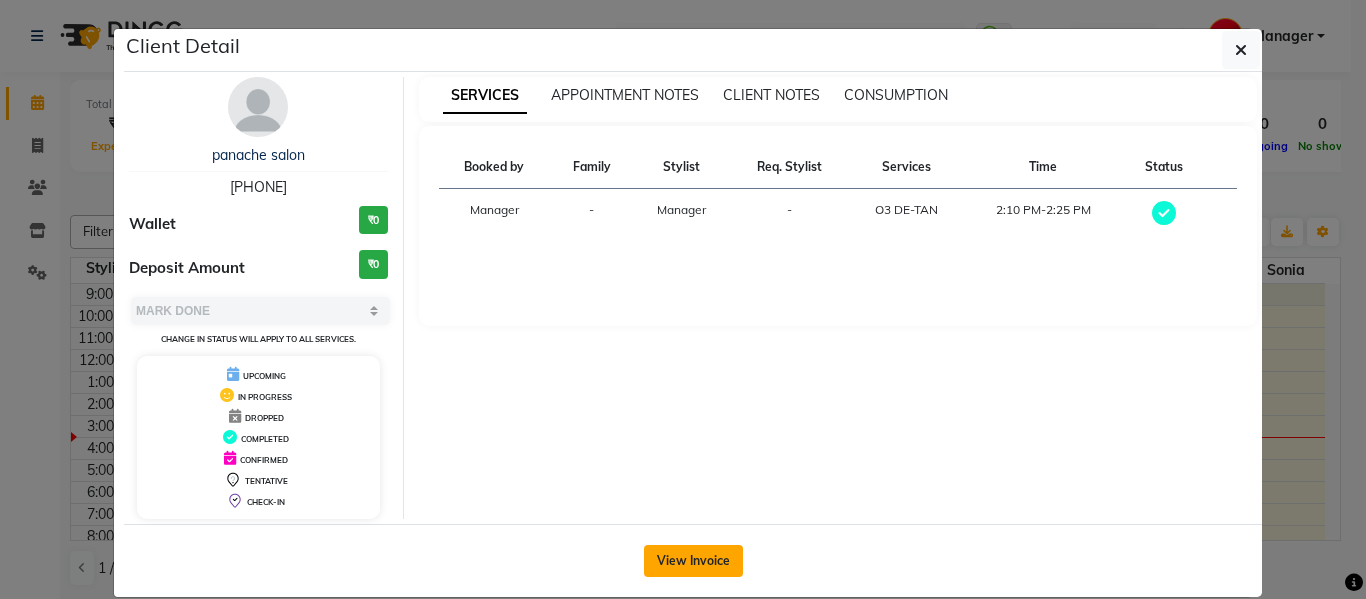 click on "View Invoice" 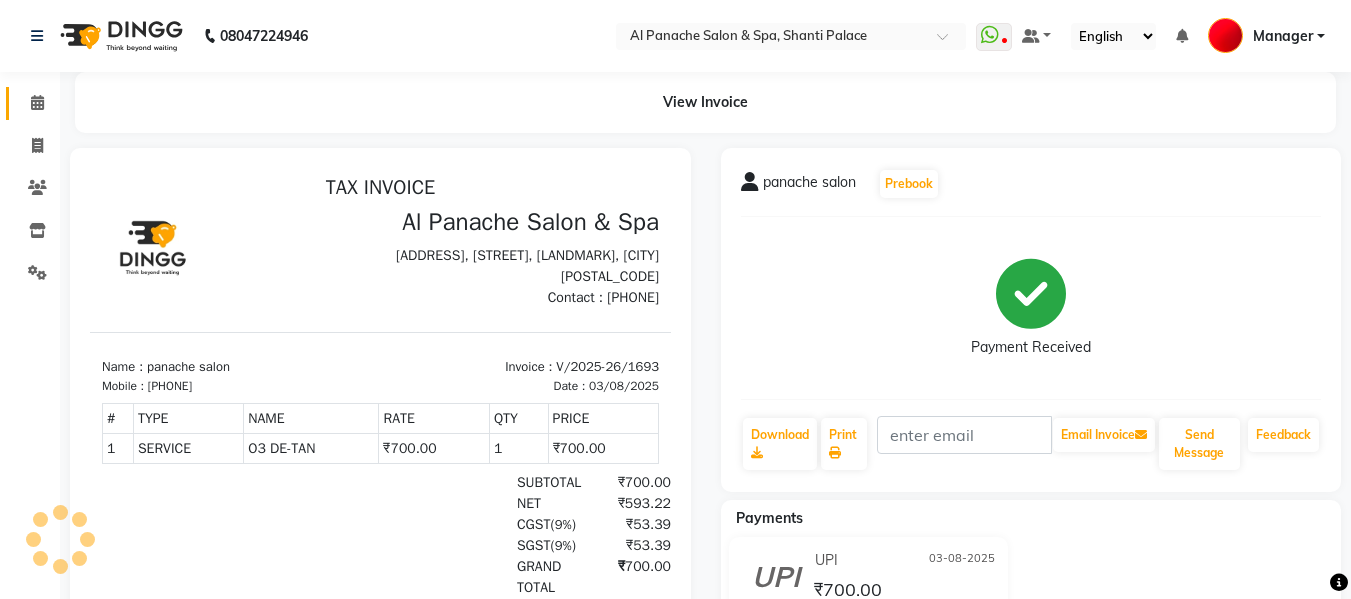 scroll, scrollTop: 0, scrollLeft: 0, axis: both 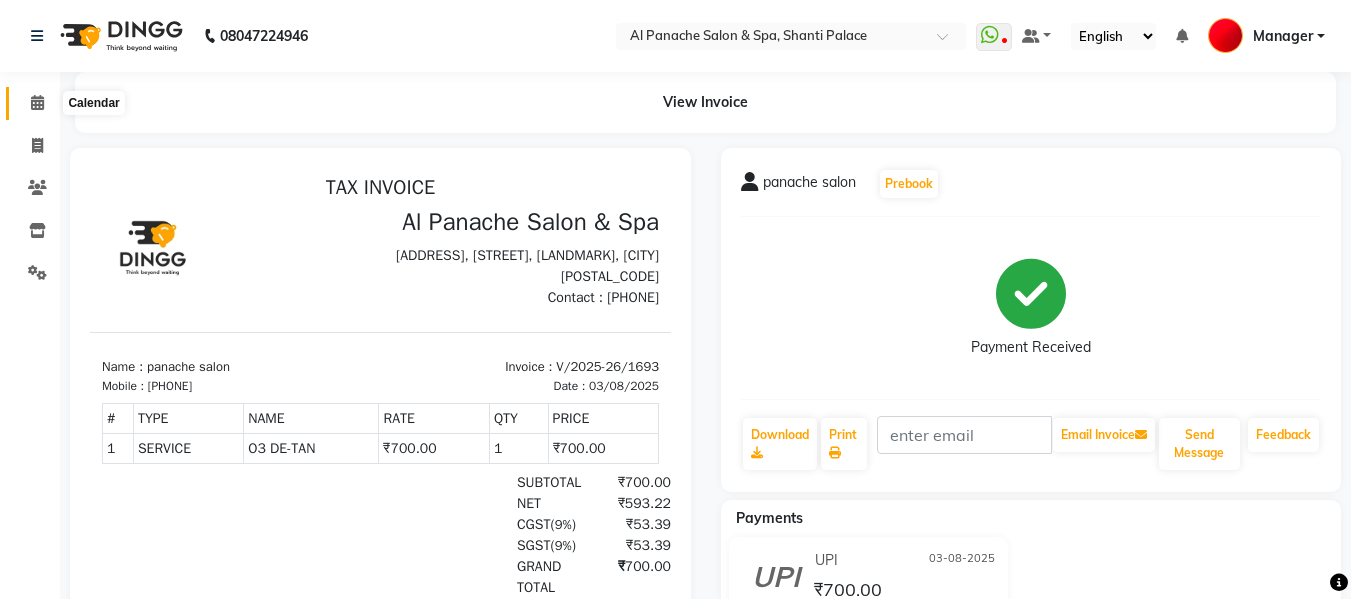 click 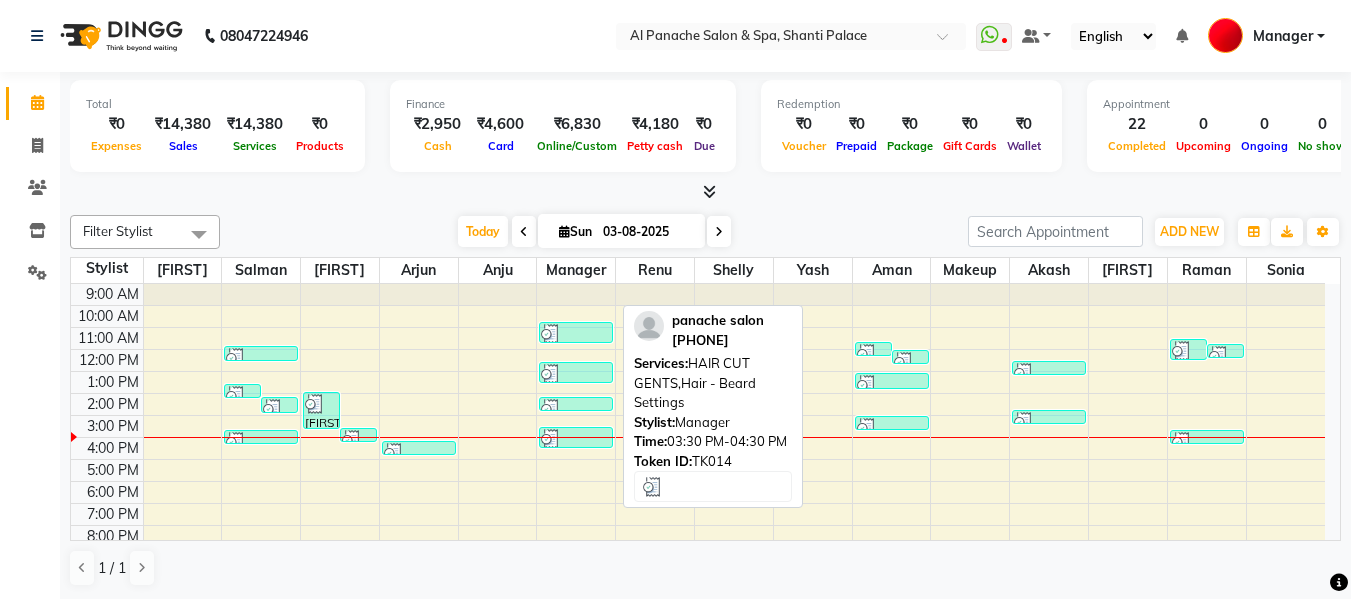 click at bounding box center (576, 439) 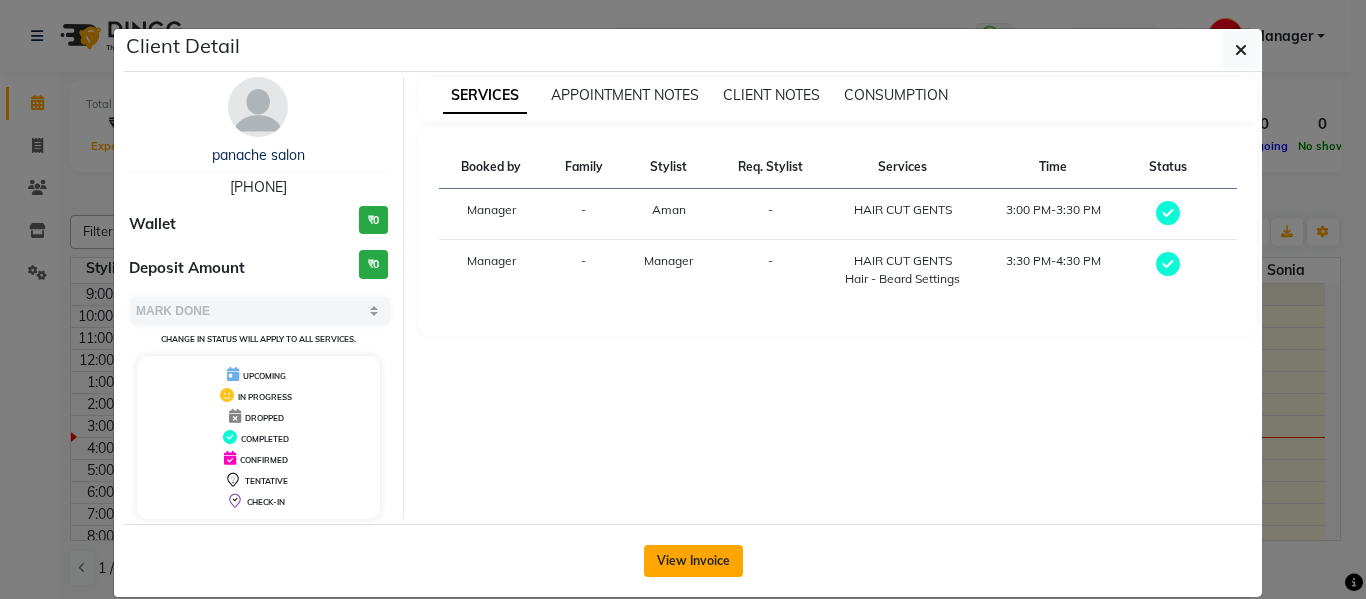 click on "View Invoice" 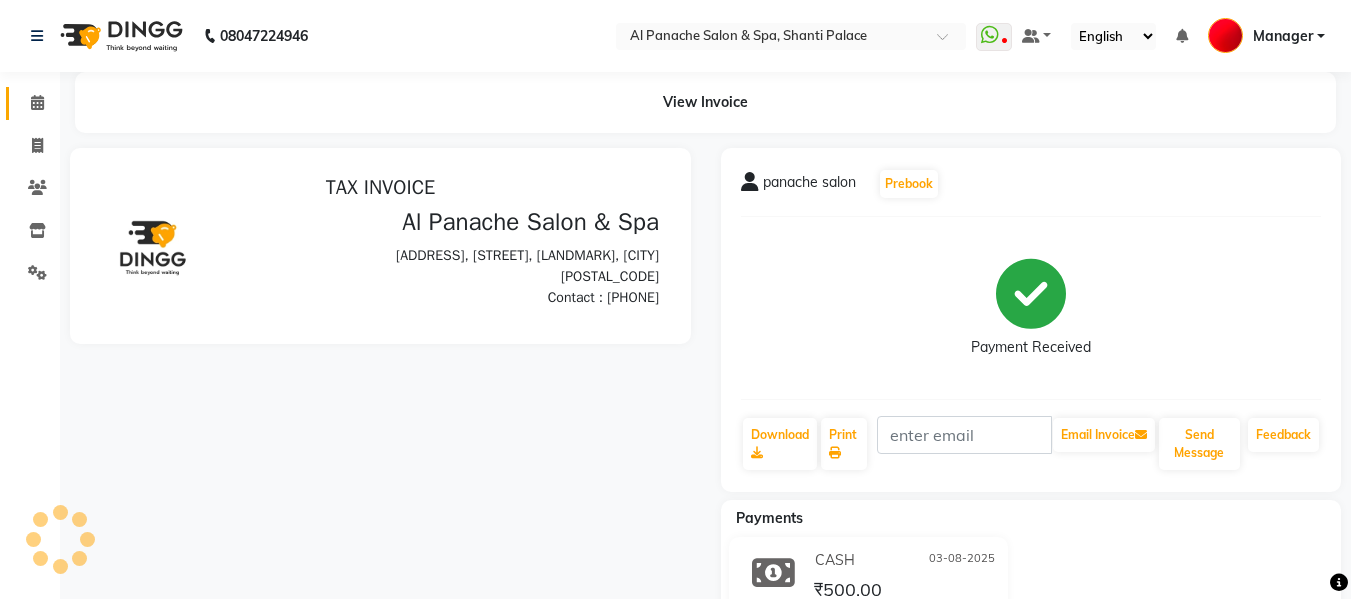 scroll, scrollTop: 0, scrollLeft: 0, axis: both 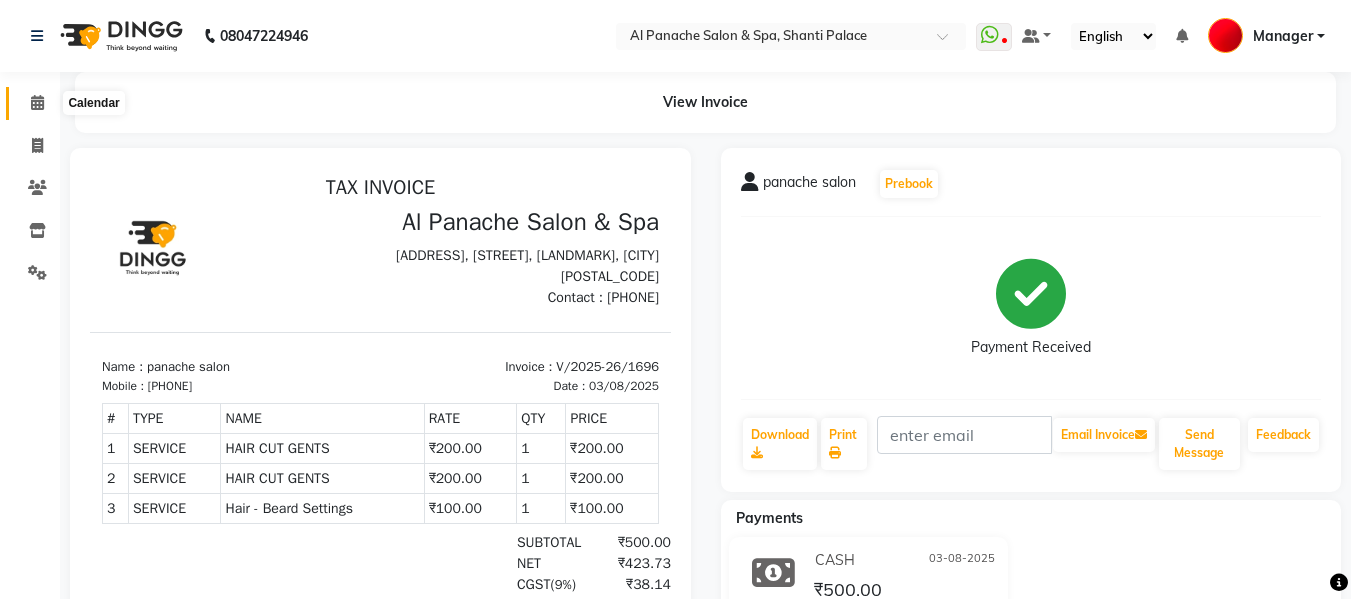 click 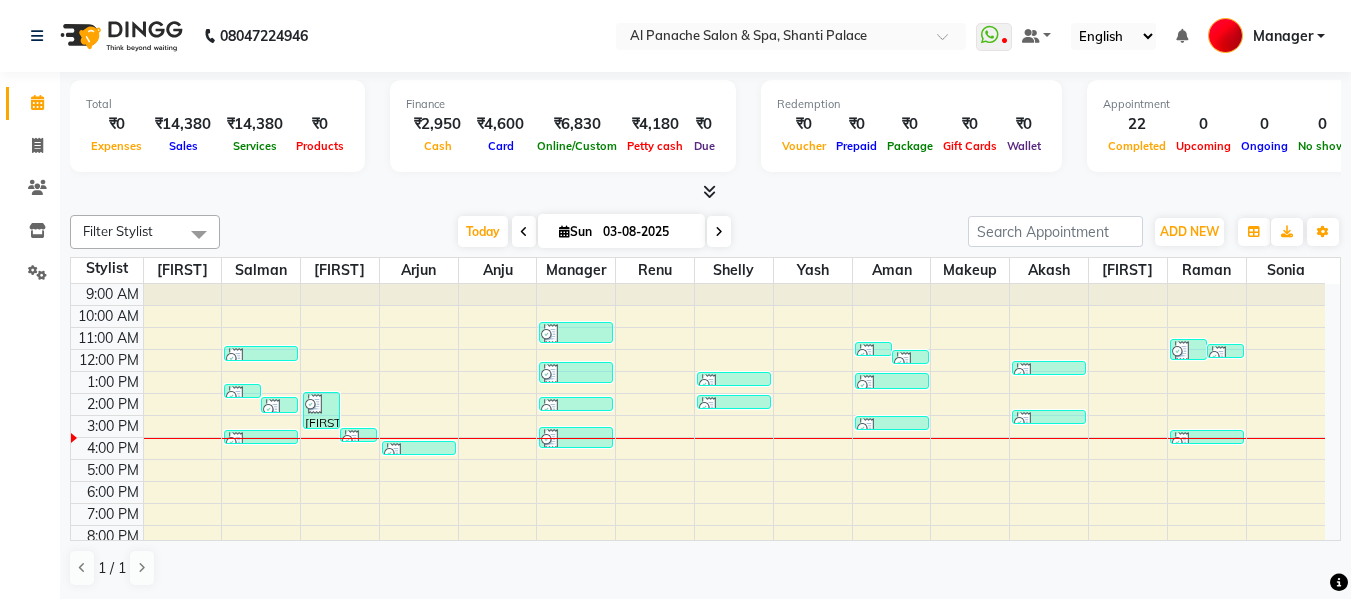 drag, startPoint x: 32, startPoint y: 97, endPoint x: 552, endPoint y: 53, distance: 521.8582 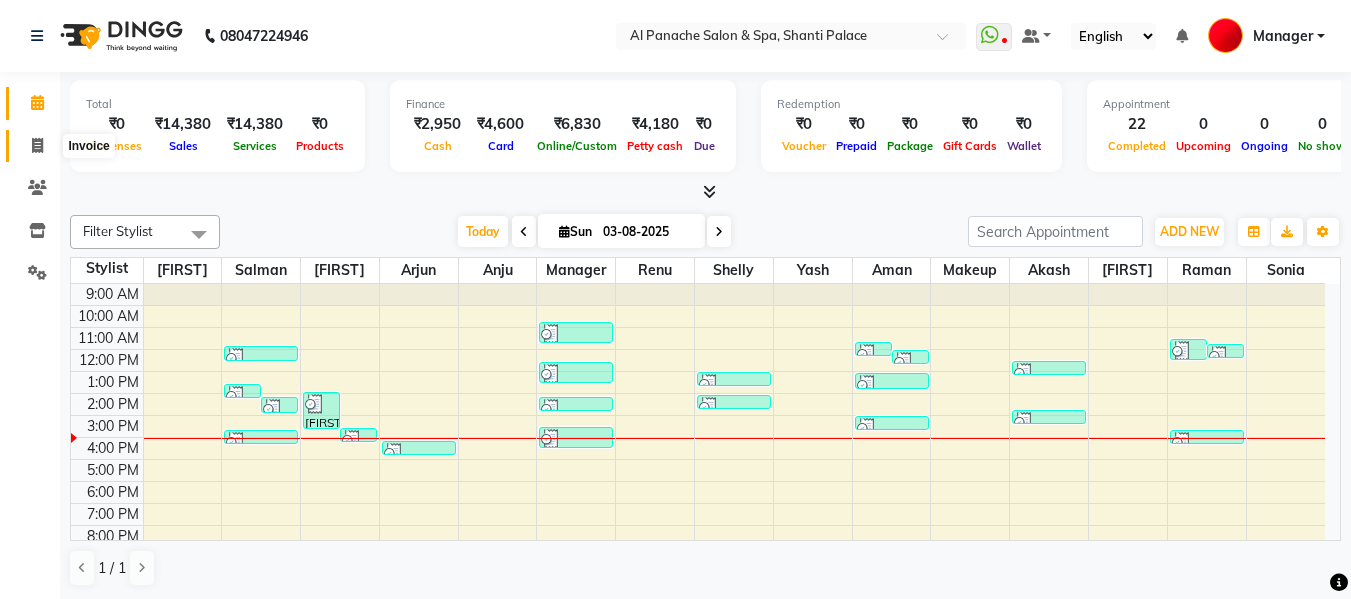 click 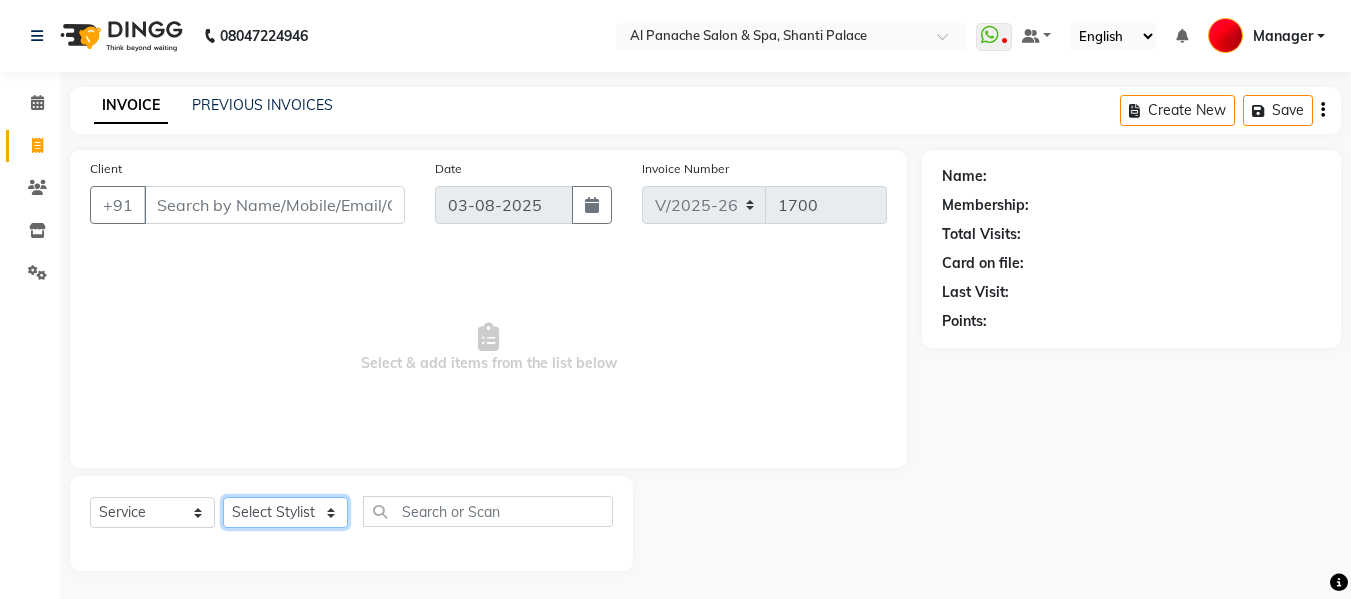 click on "Select Stylist" 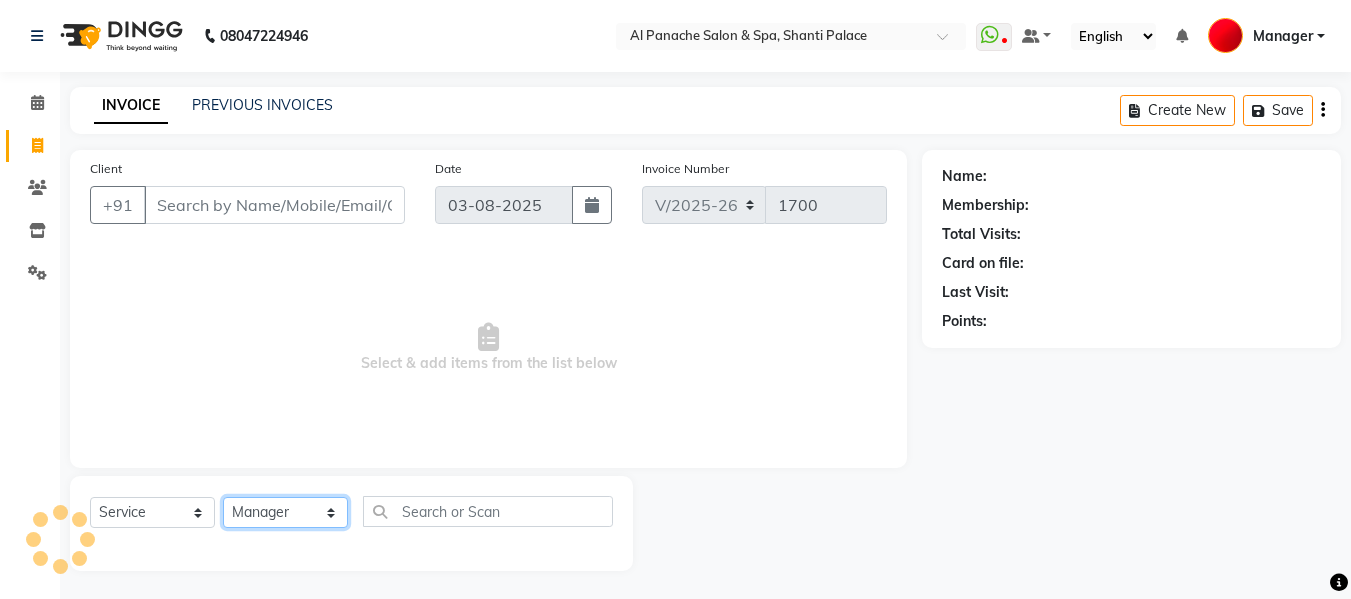 click on "Select Stylist Akash Aman anju Arjun AShu Bhavna Dhadwal Guneek Makeup Manager Raman Renu Salman Shelly shushma Sonia yash" 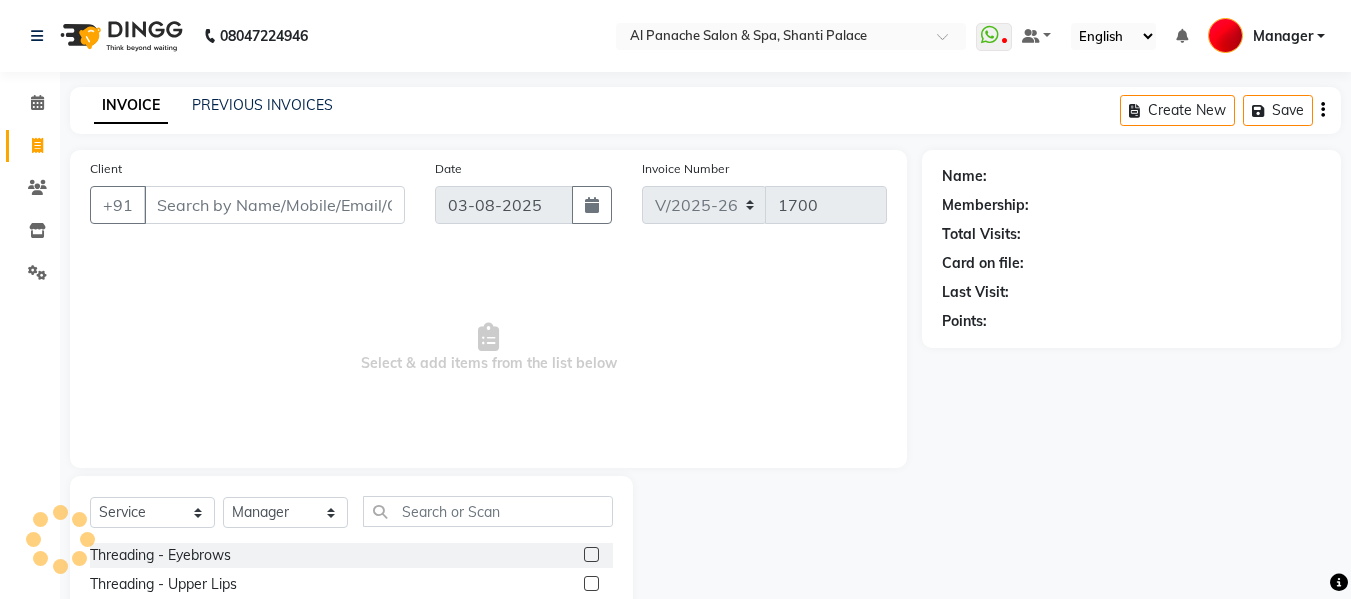 click 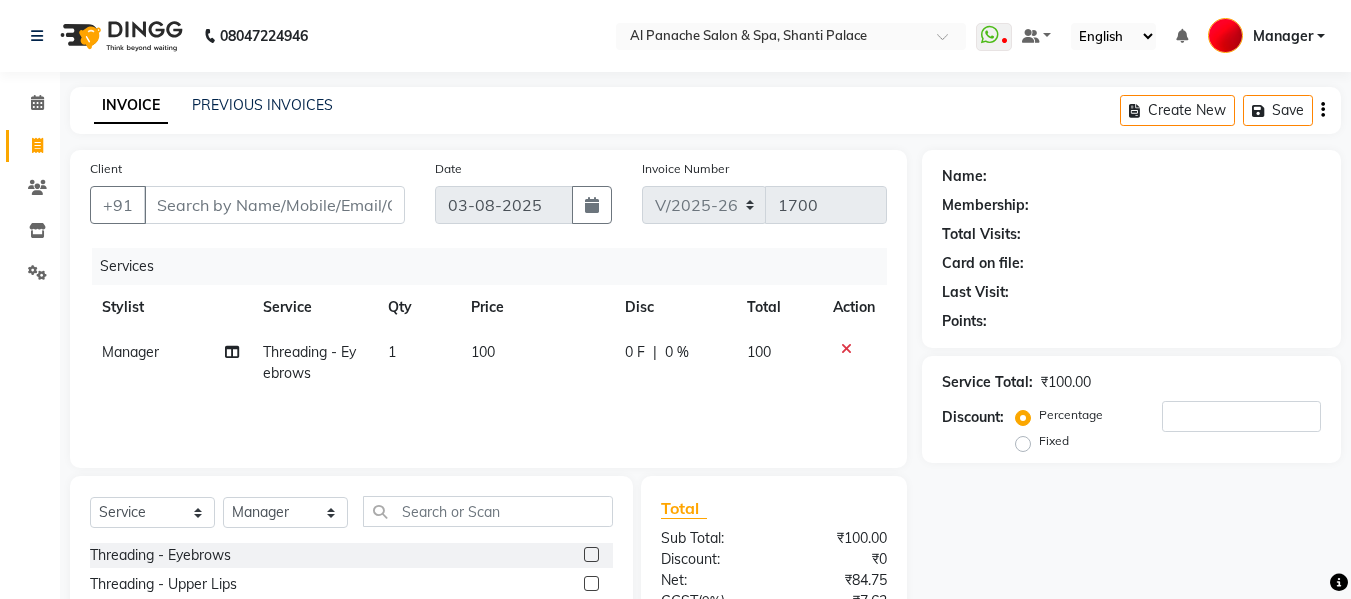 click on "100" 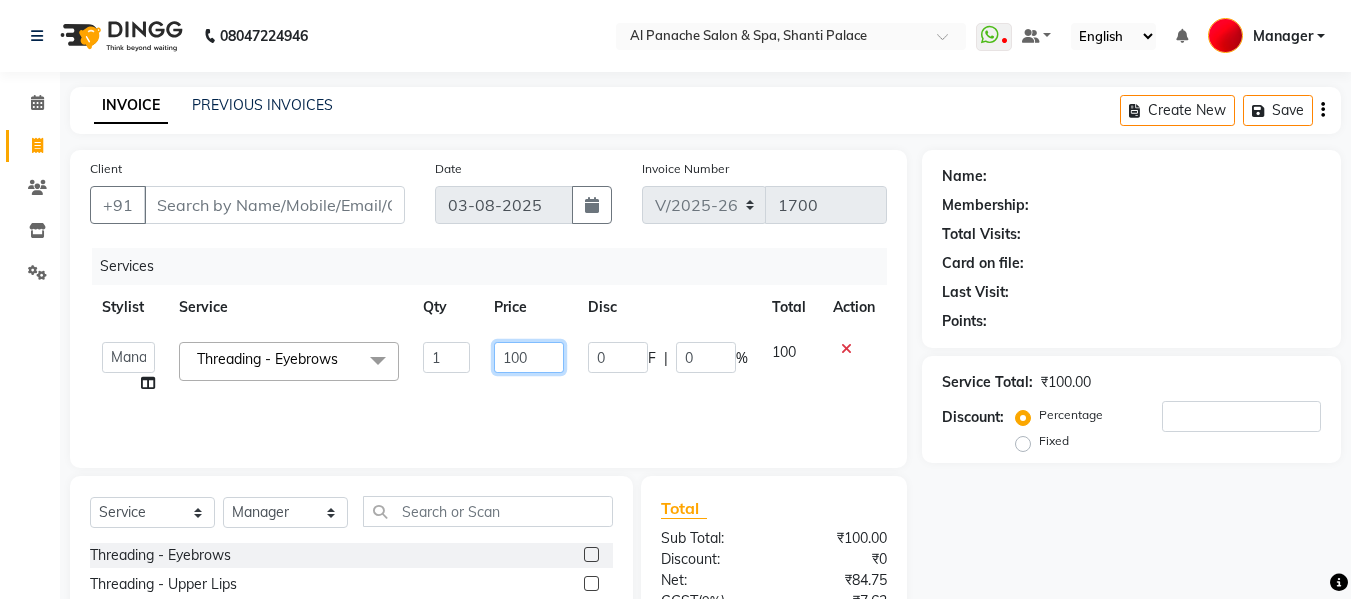 click on "100" 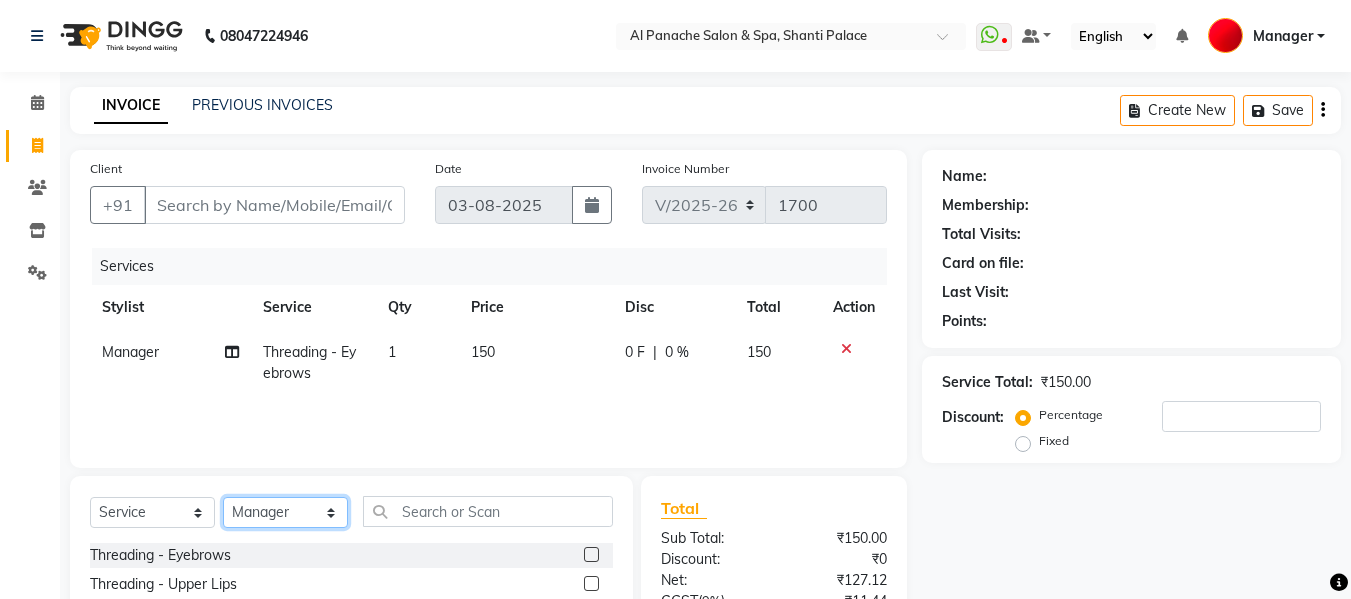 click on "Select Stylist Akash Aman anju Arjun AShu Bhavna Dhadwal Guneek Makeup Manager Raman Renu Salman Shelly shushma Sonia yash" 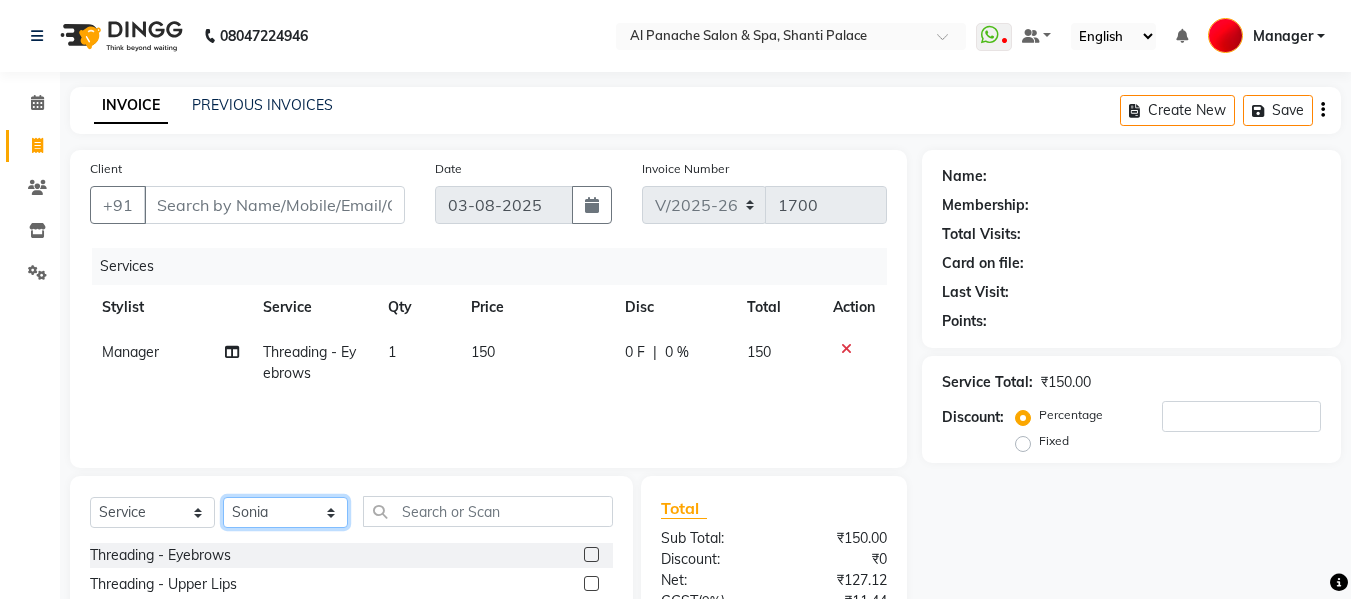 click on "Select Stylist Akash Aman anju Arjun AShu Bhavna Dhadwal Guneek Makeup Manager Raman Renu Salman Shelly shushma Sonia yash" 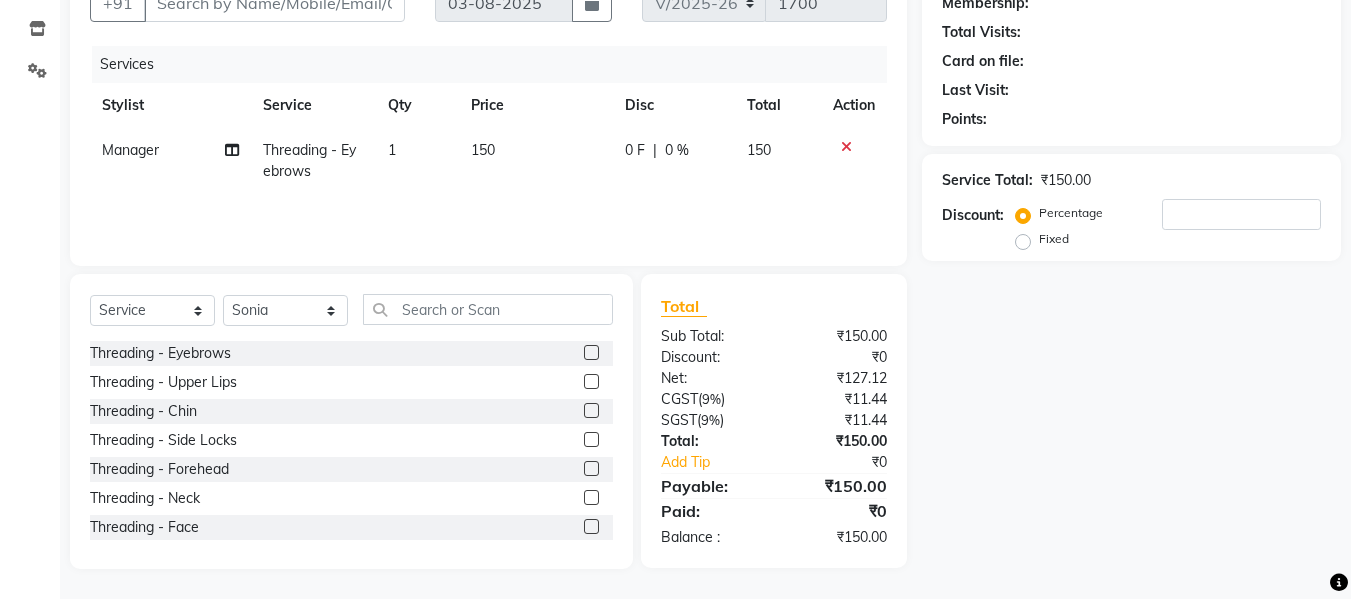 click 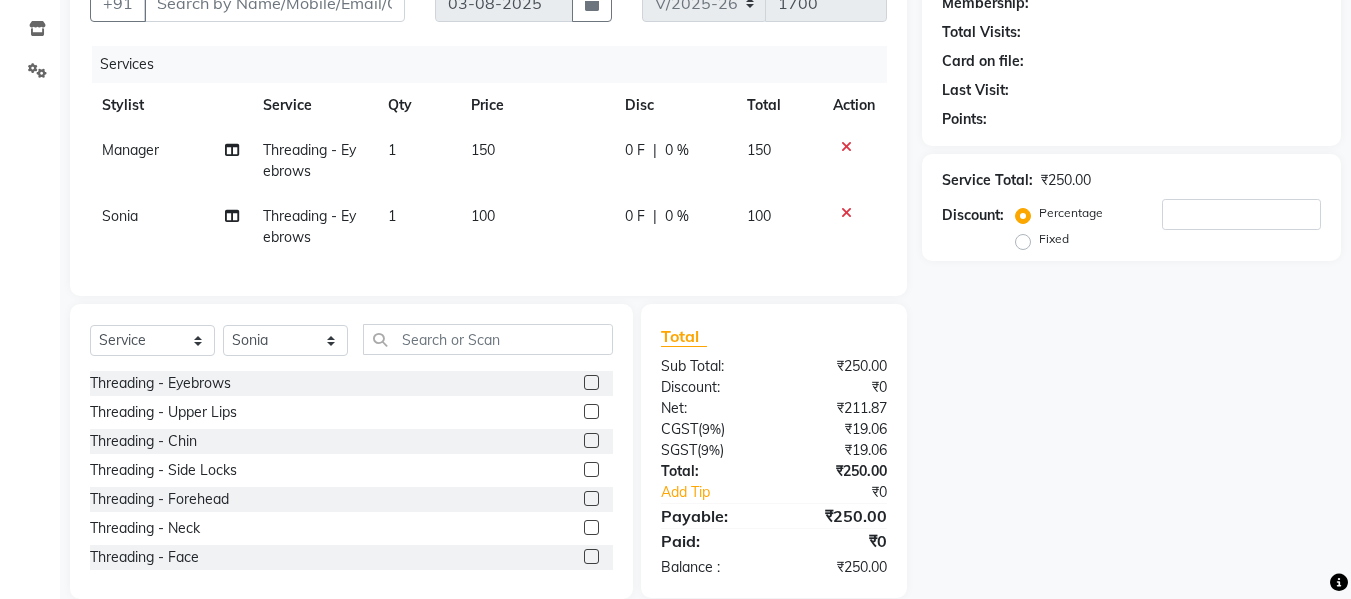 click on "100" 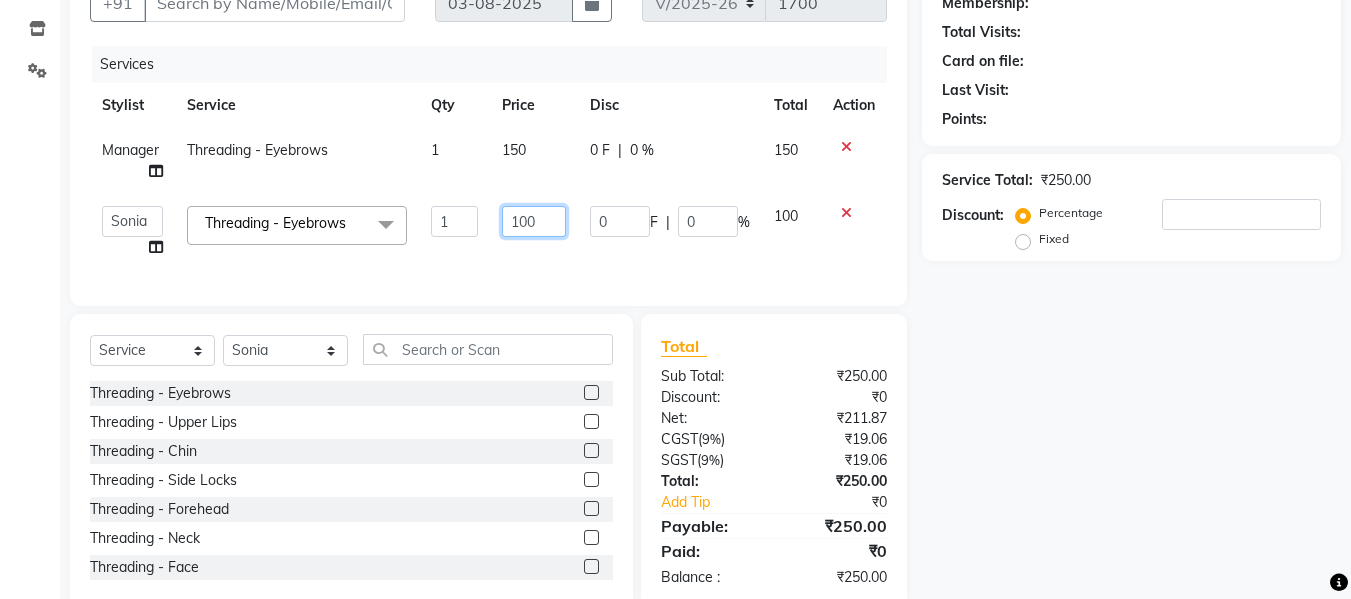 click on "100" 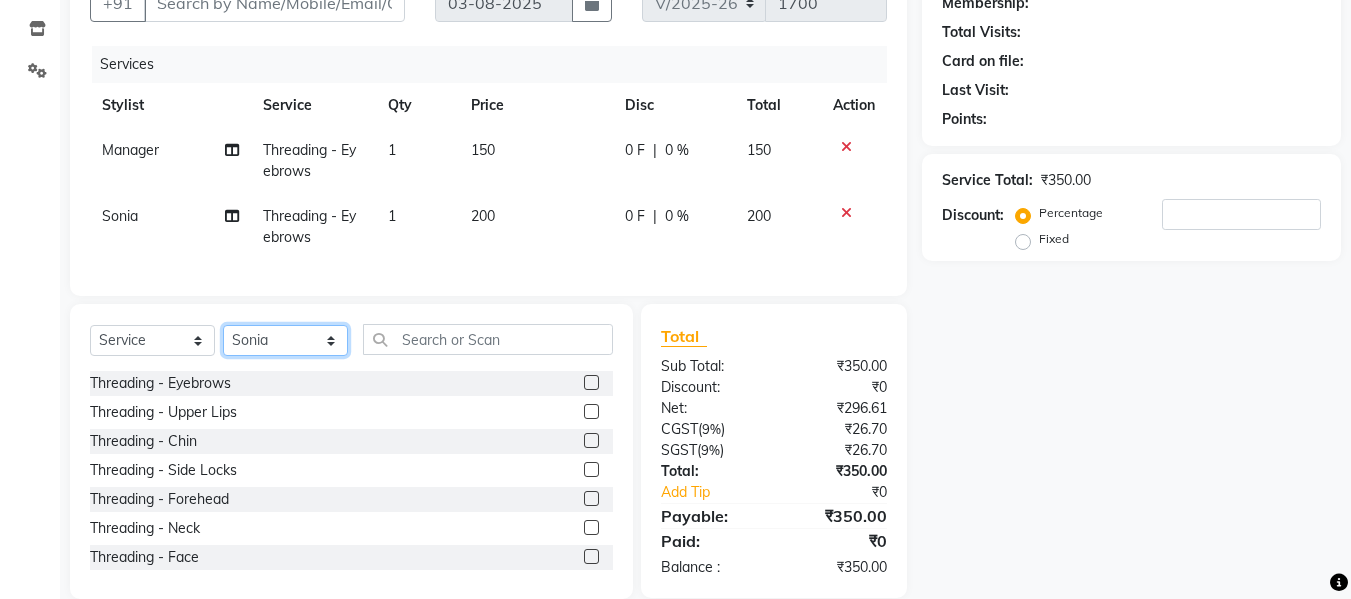 click on "Select Stylist Akash Aman anju Arjun AShu Bhavna Dhadwal Guneek Makeup Manager Raman Renu Salman Shelly shushma Sonia yash" 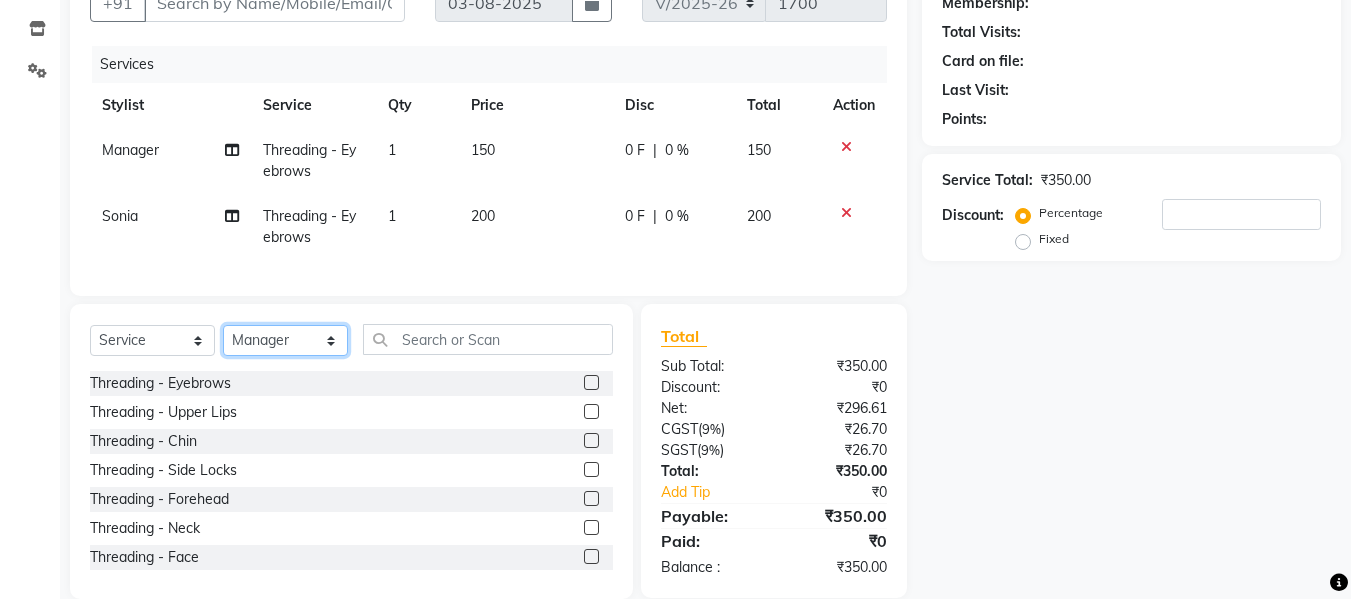 click on "Select Stylist Akash Aman anju Arjun AShu Bhavna Dhadwal Guneek Makeup Manager Raman Renu Salman Shelly shushma Sonia yash" 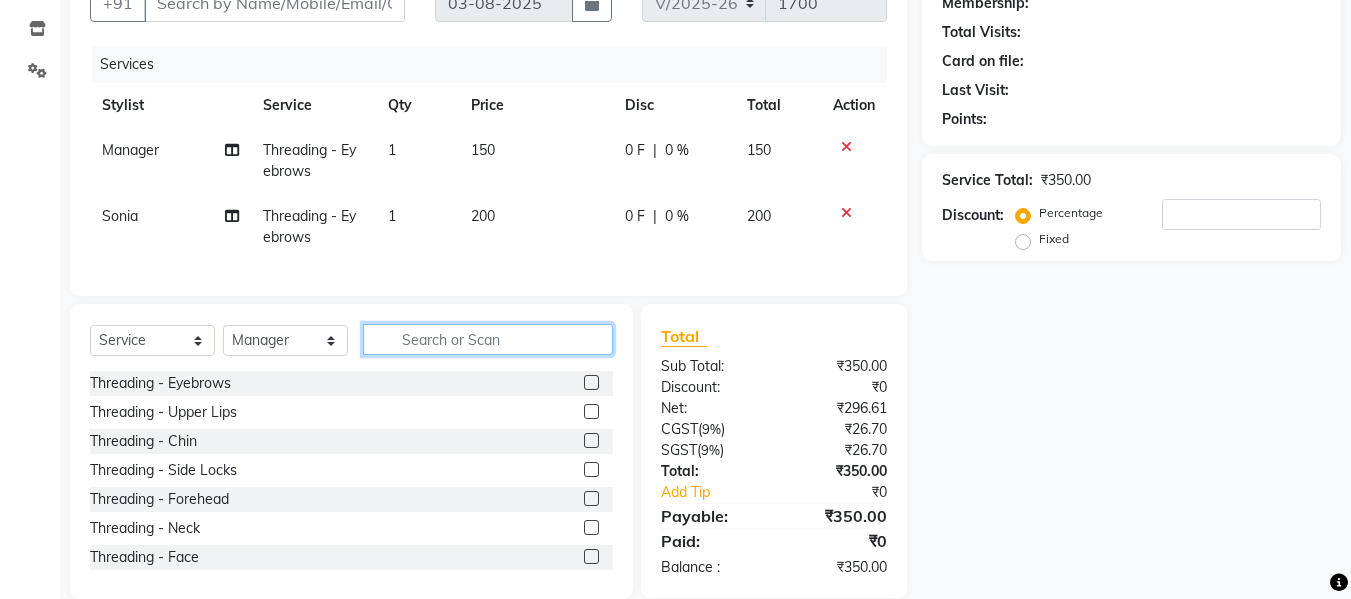 click 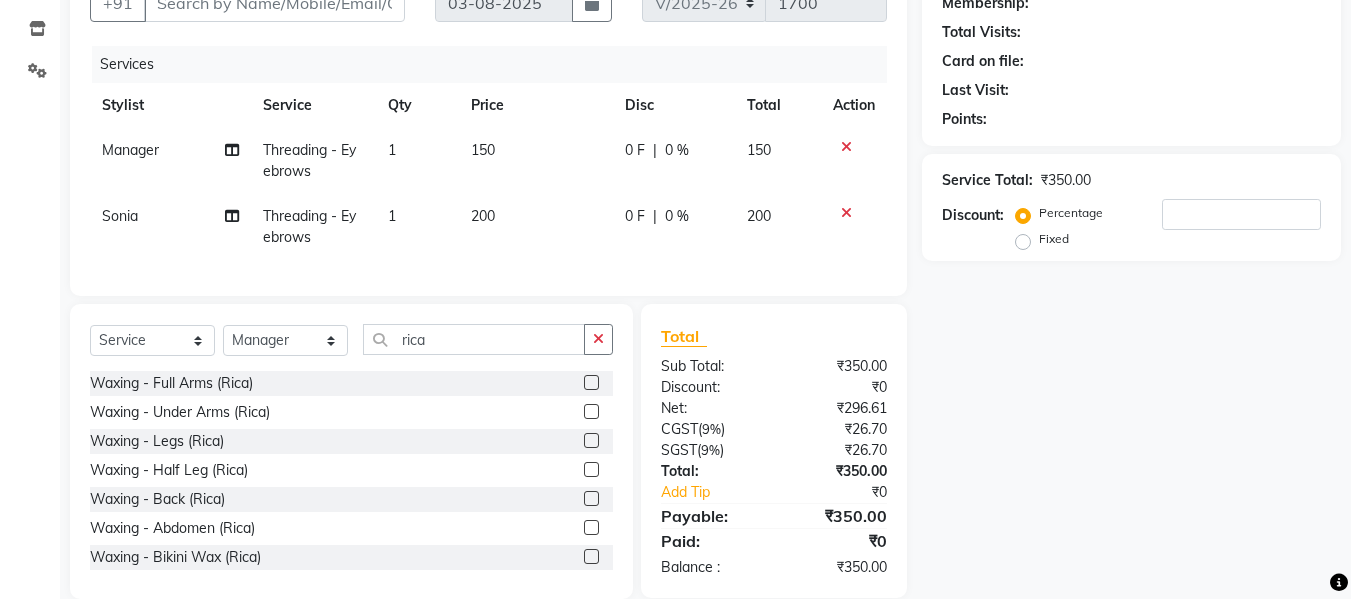 click 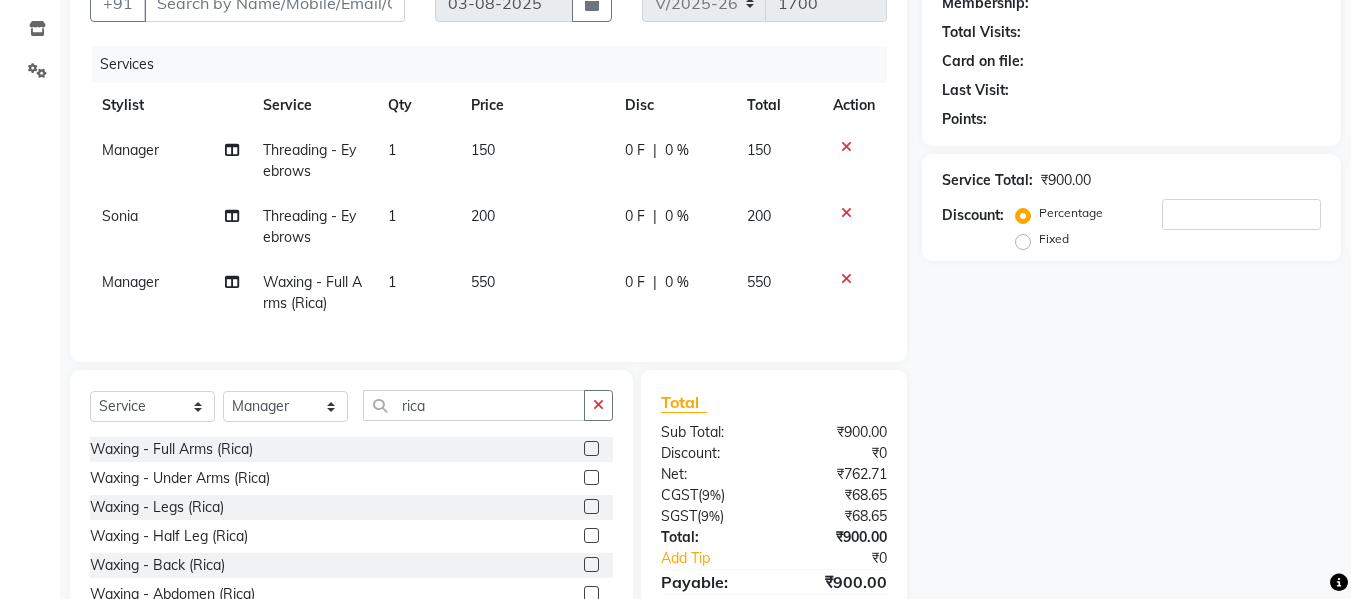 click on "550" 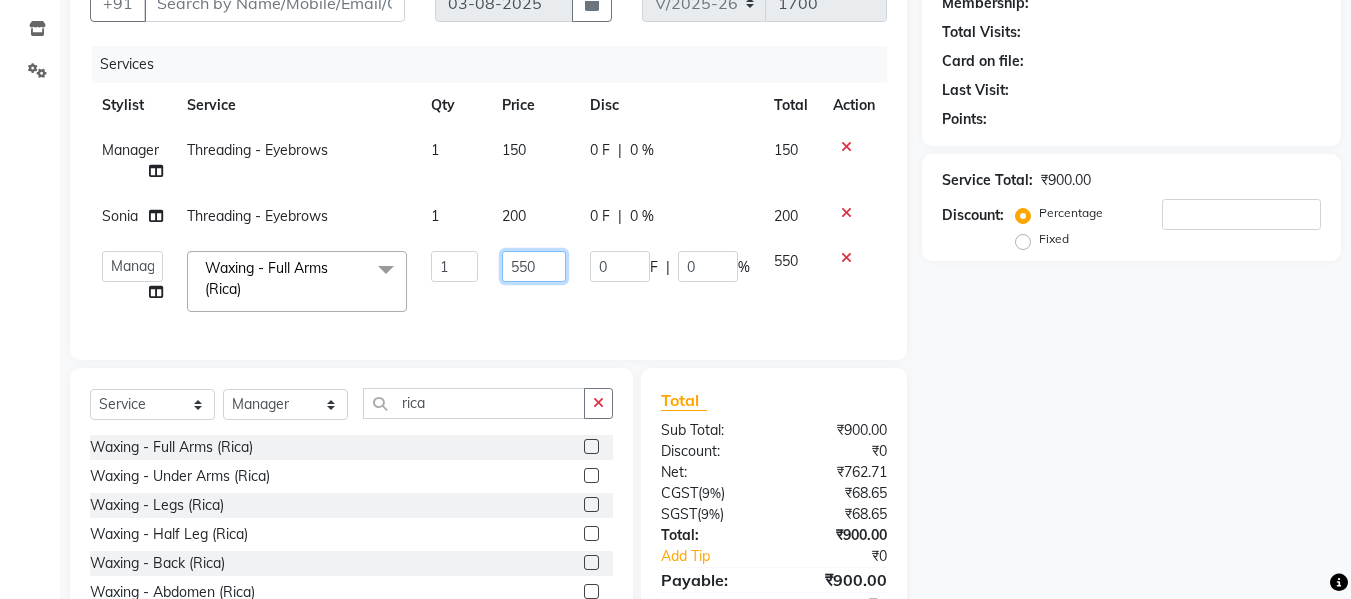 click on "550" 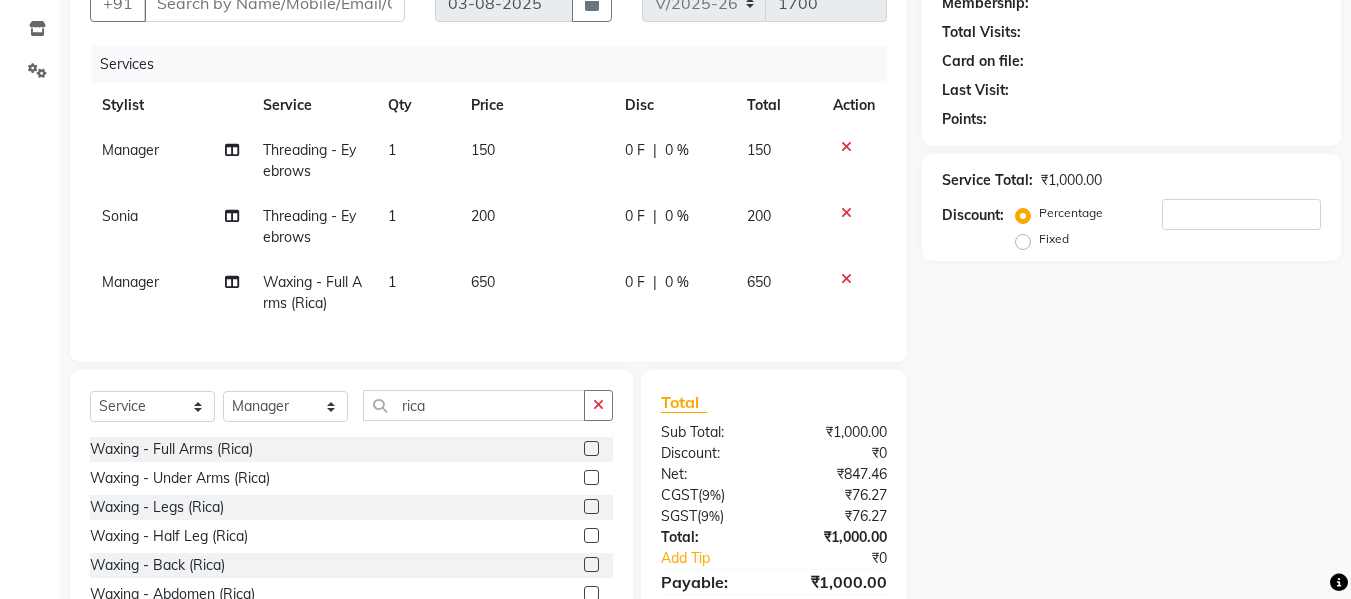 click on "Name: Membership: Total Visits: Card on file: Last Visit:  Points:  Service Total:  ₹1,000.00  Discount:  Percentage   Fixed" 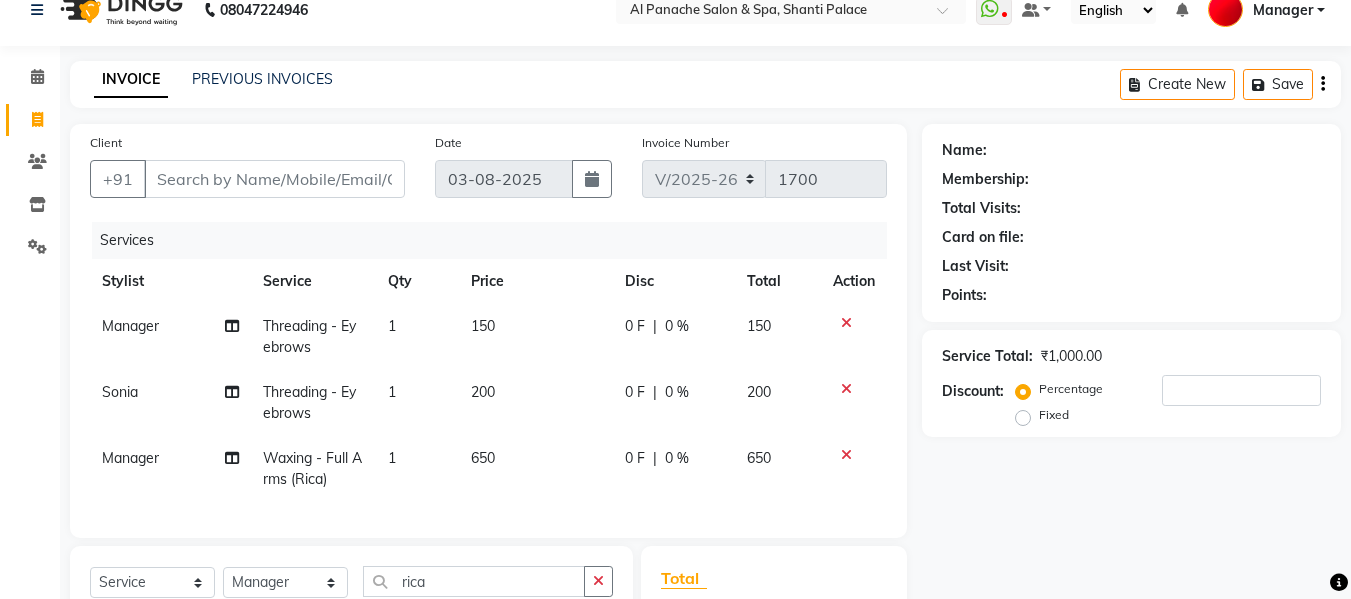 scroll, scrollTop: 2, scrollLeft: 0, axis: vertical 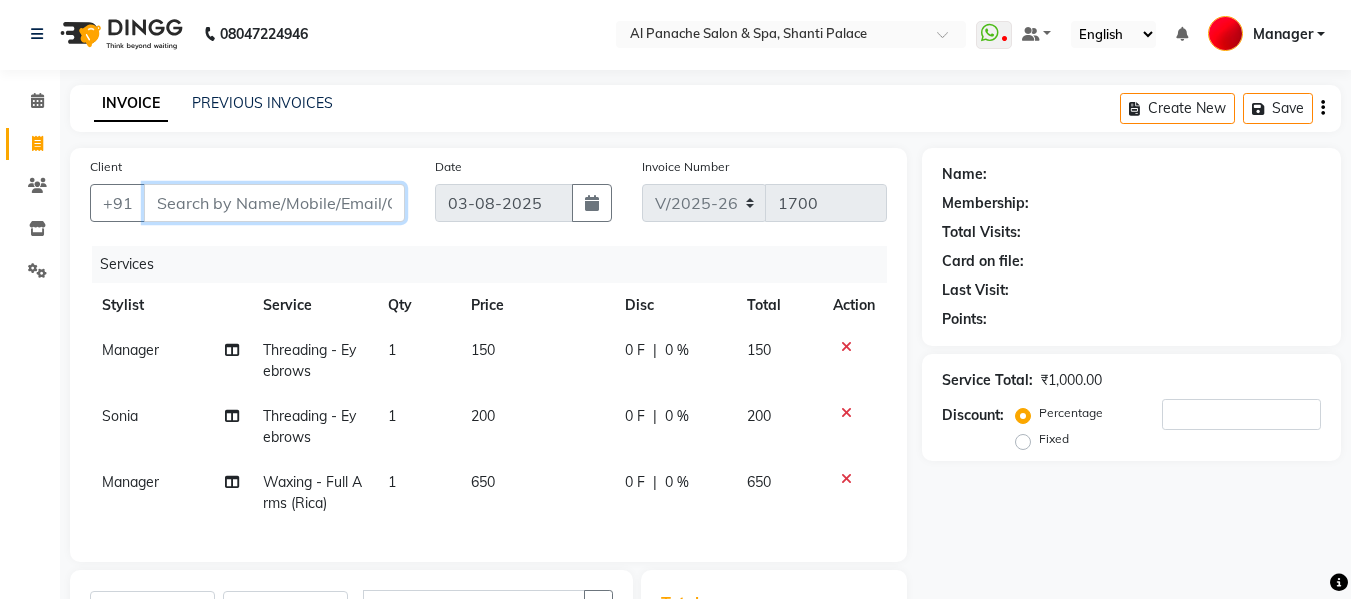 click on "Client" at bounding box center (274, 203) 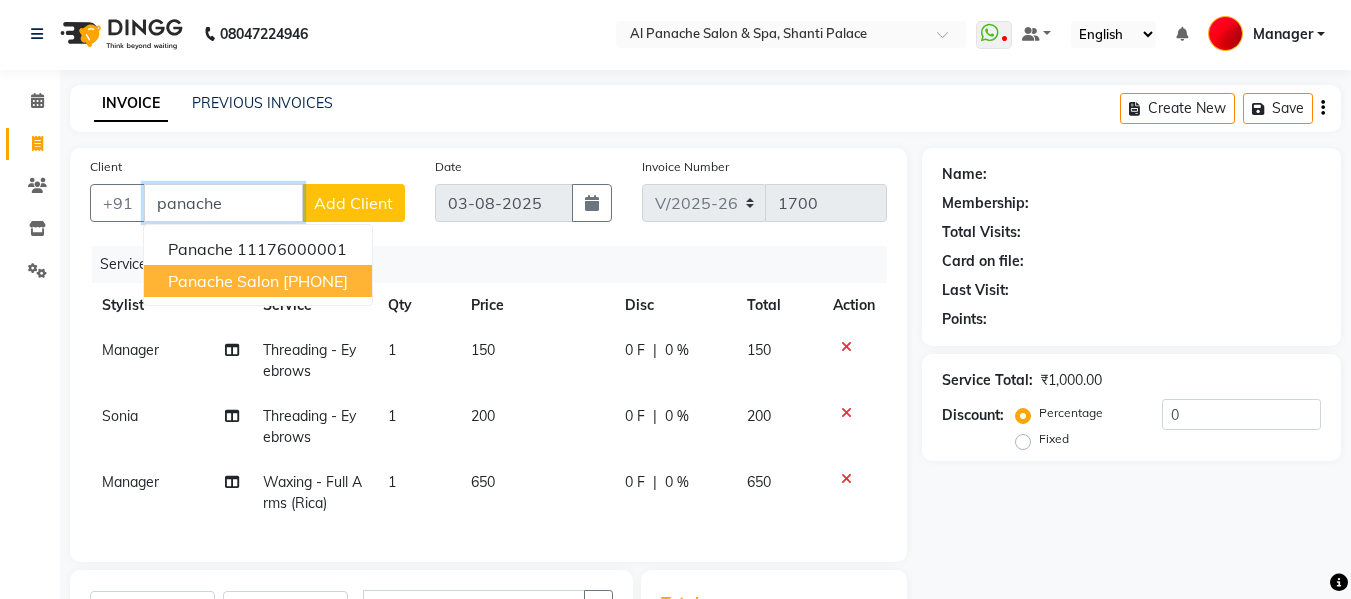 click on "[PHONE]" at bounding box center [315, 281] 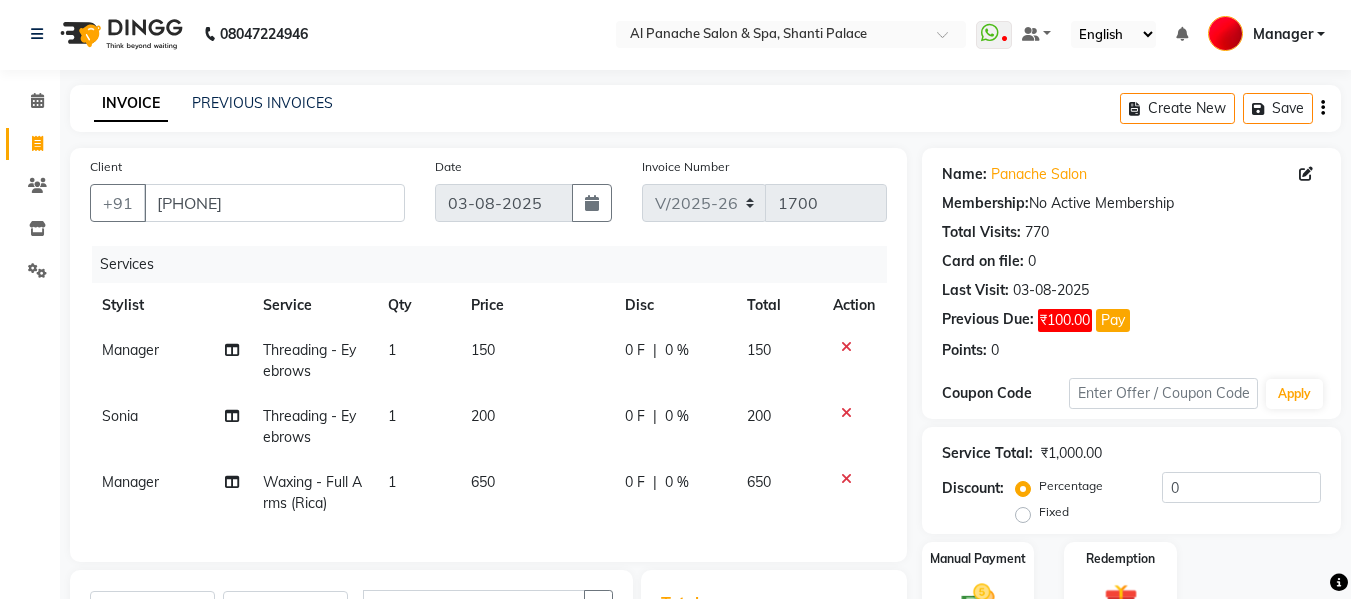 scroll, scrollTop: 313, scrollLeft: 0, axis: vertical 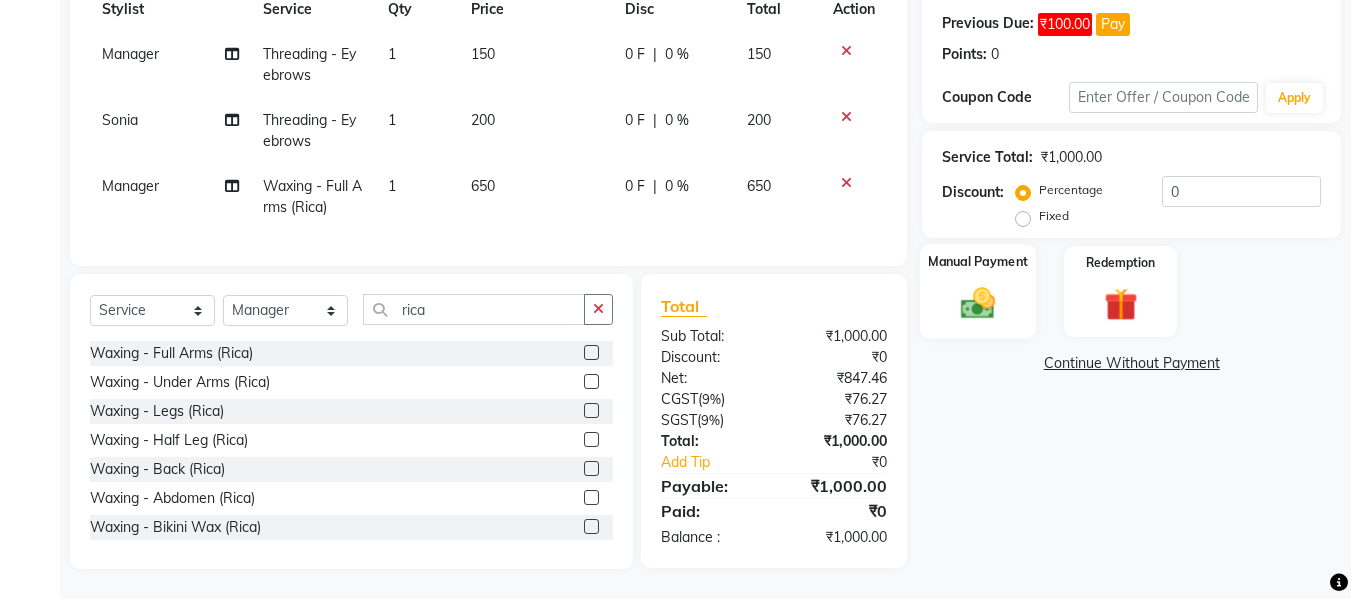 click 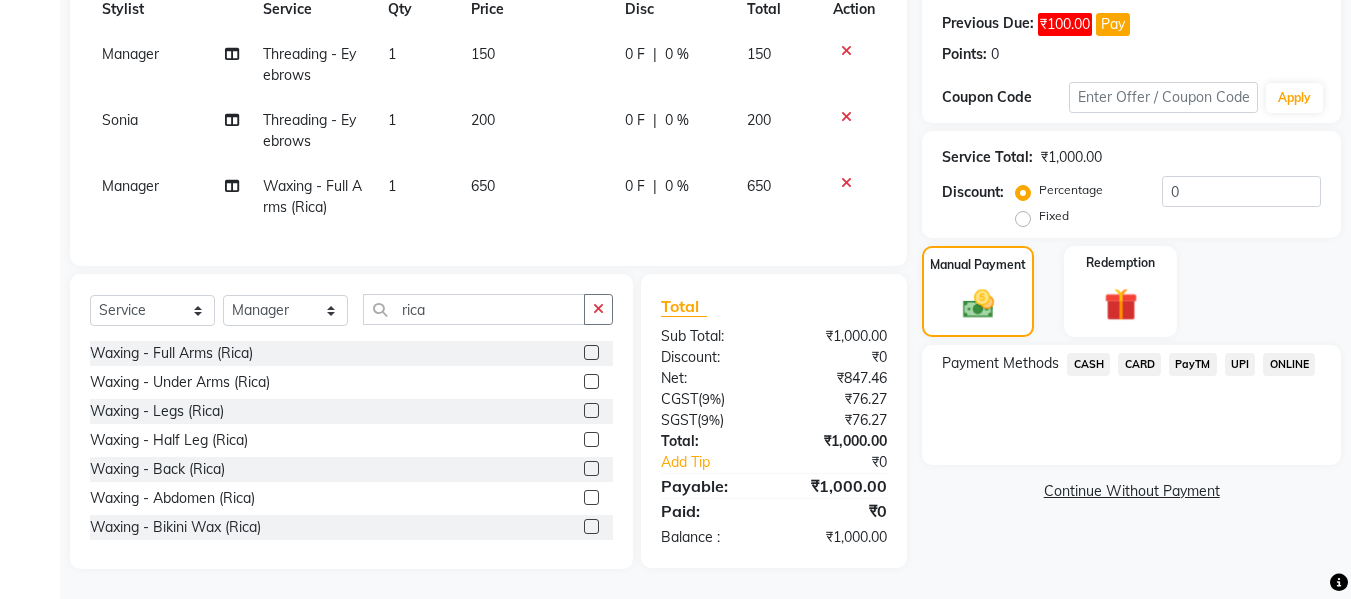 click on "UPI" 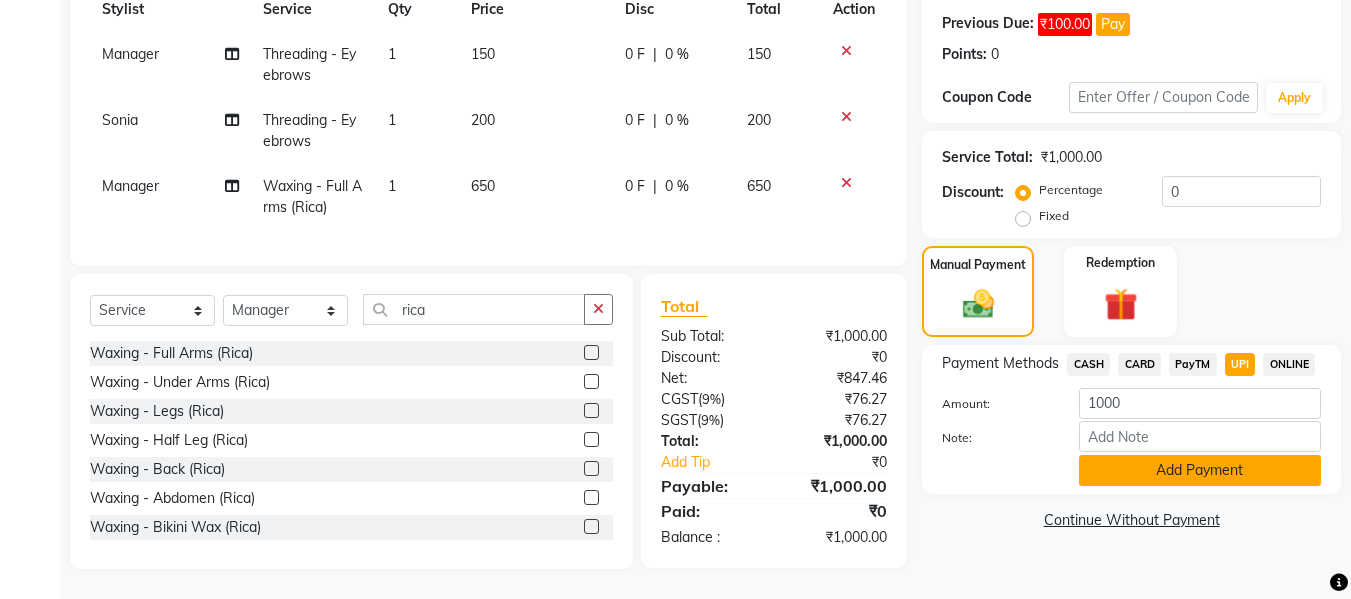 click on "Add Payment" 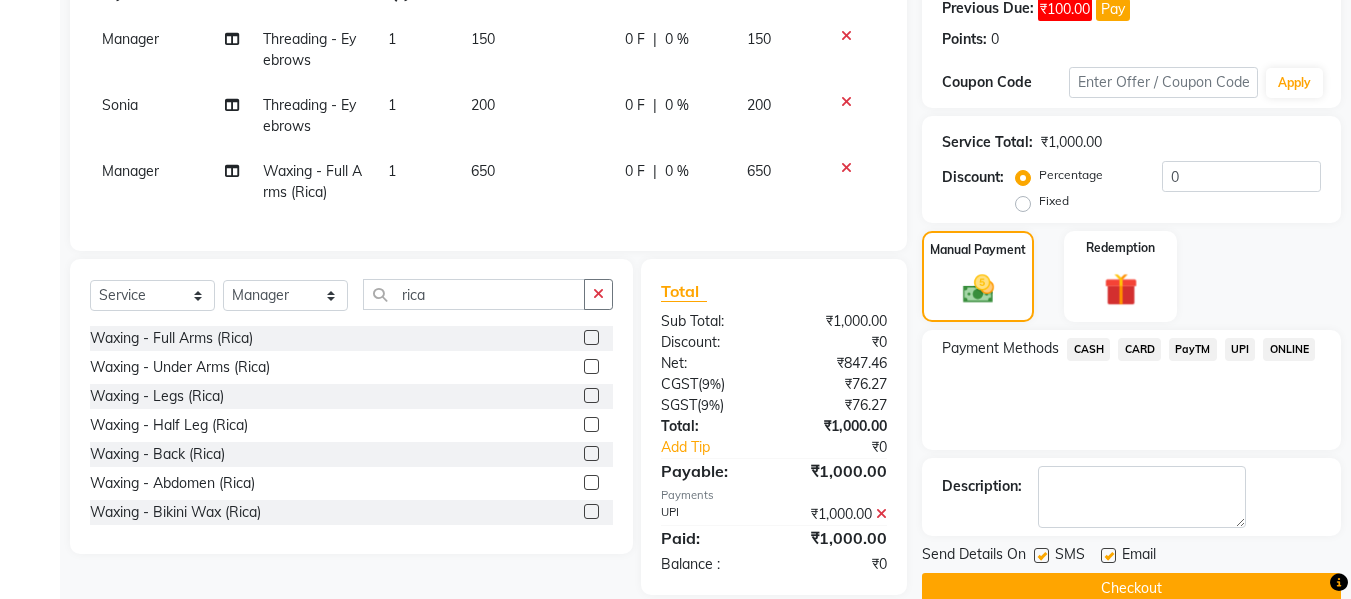 click on "Checkout" 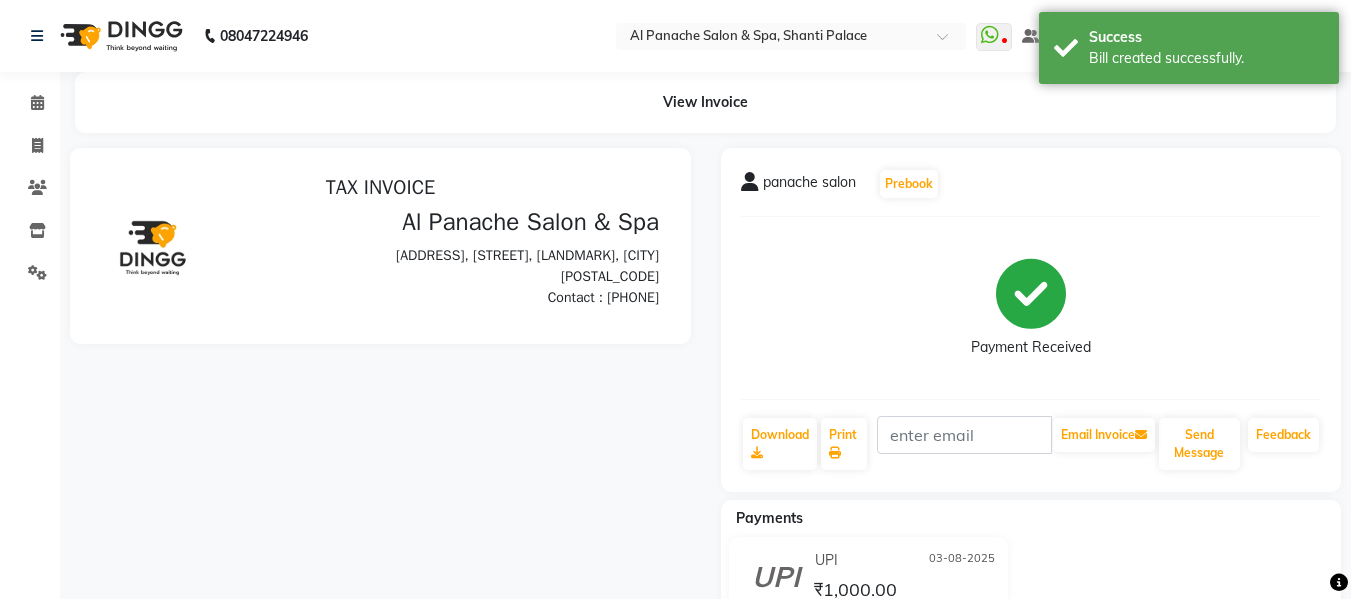 scroll, scrollTop: 0, scrollLeft: 0, axis: both 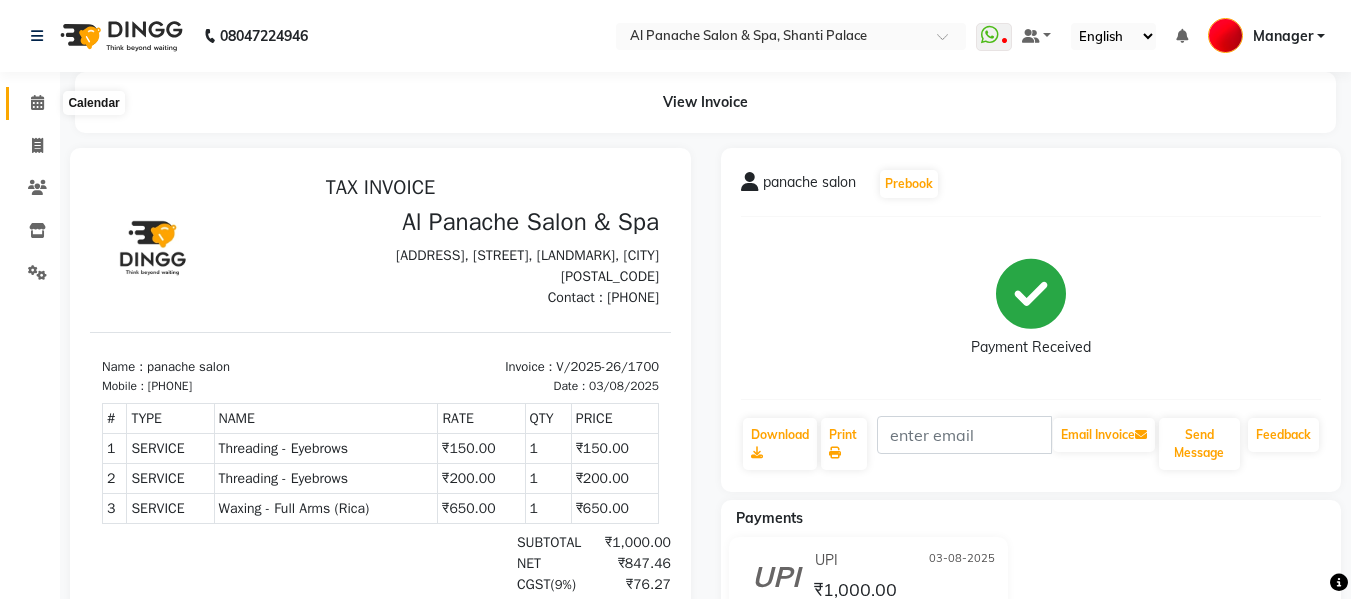 click 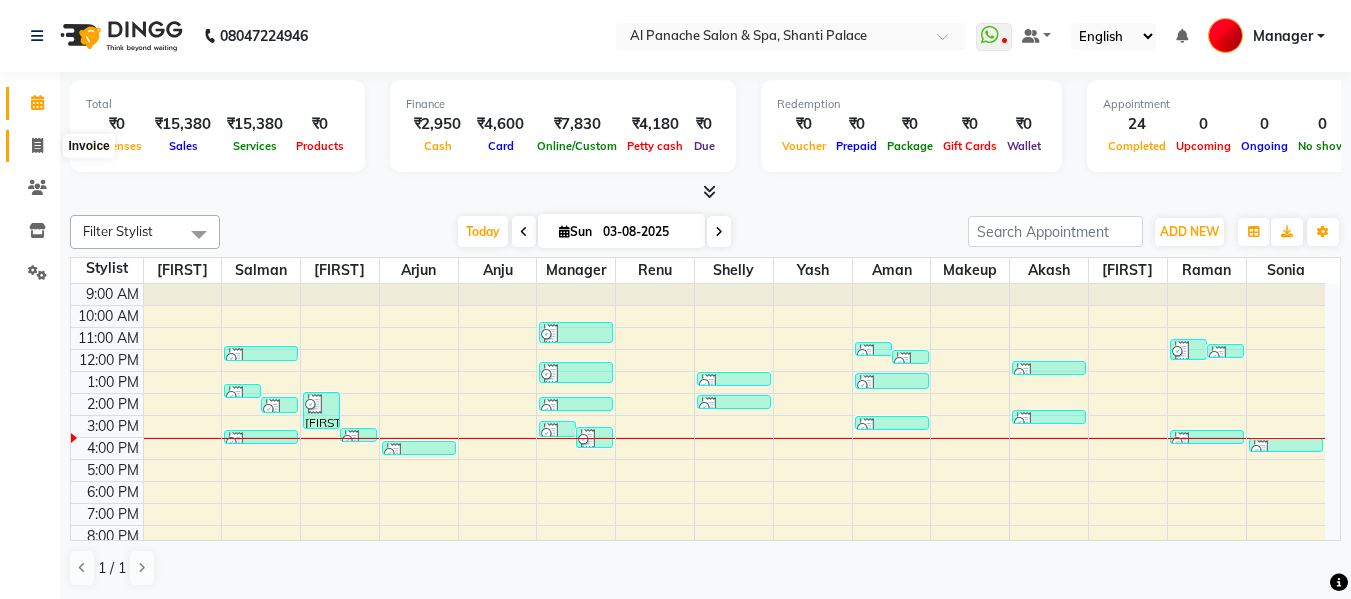 click 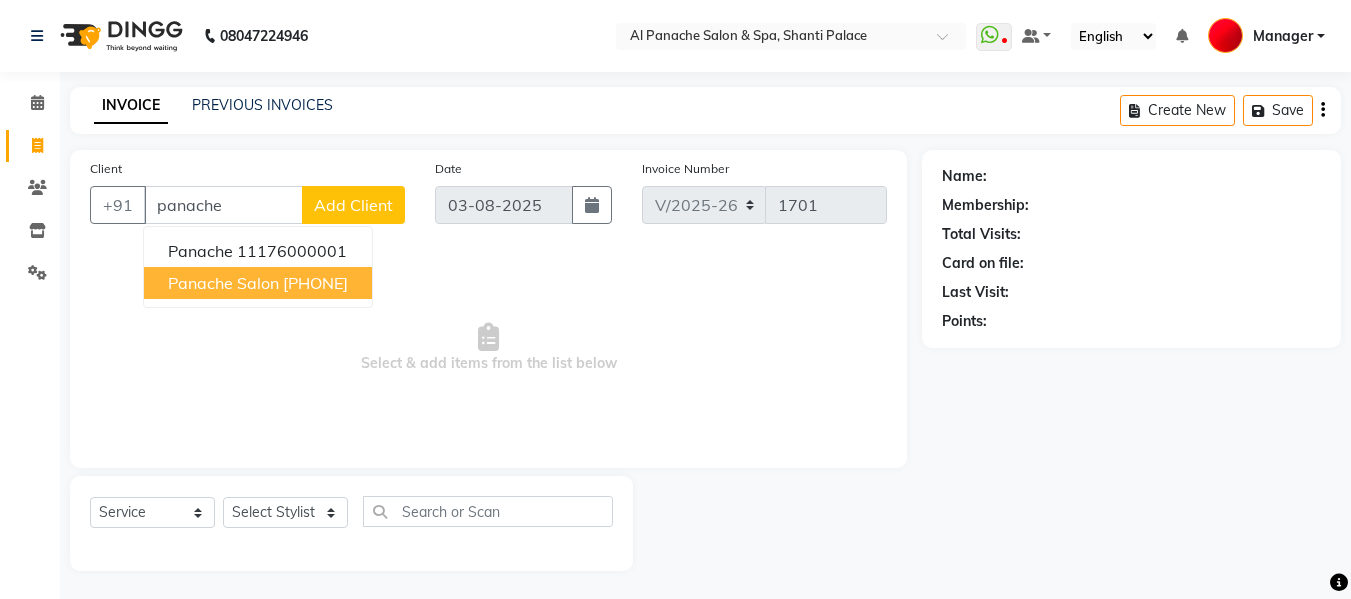 click on "panache salon  9858967272" at bounding box center [258, 283] 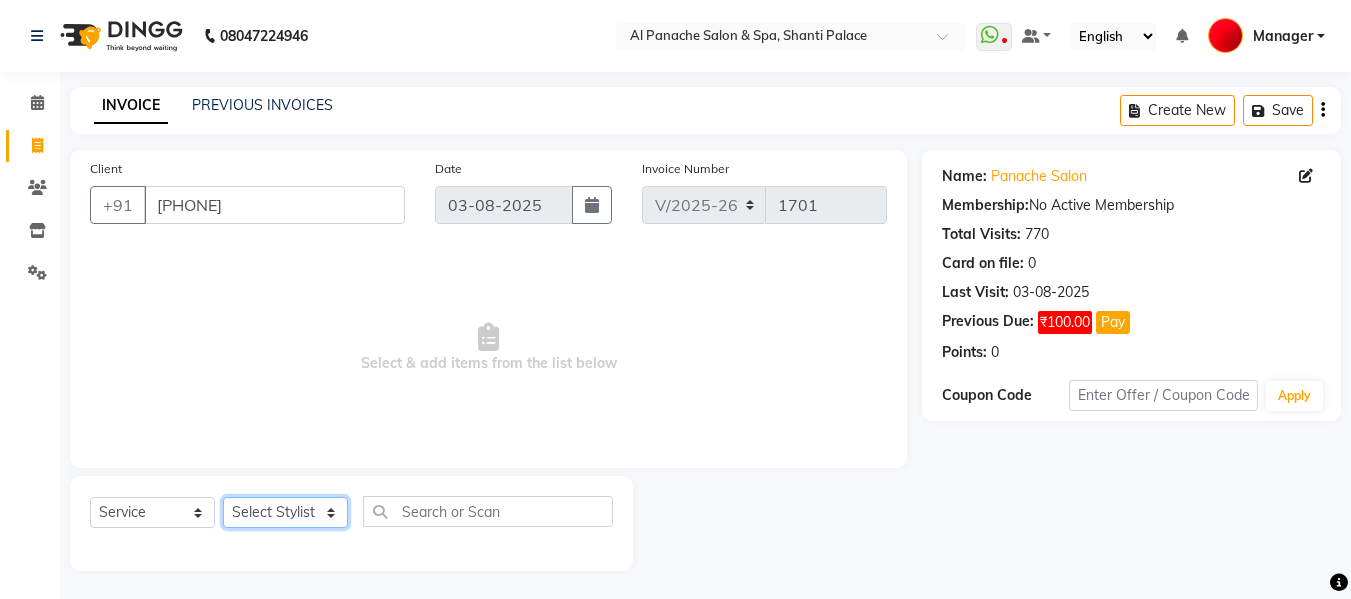 click on "Select Stylist Akash Aman anju Arjun AShu Bhavna Dhadwal Guneek Makeup Manager Raman Renu Salman Shelly shushma Sonia yash" 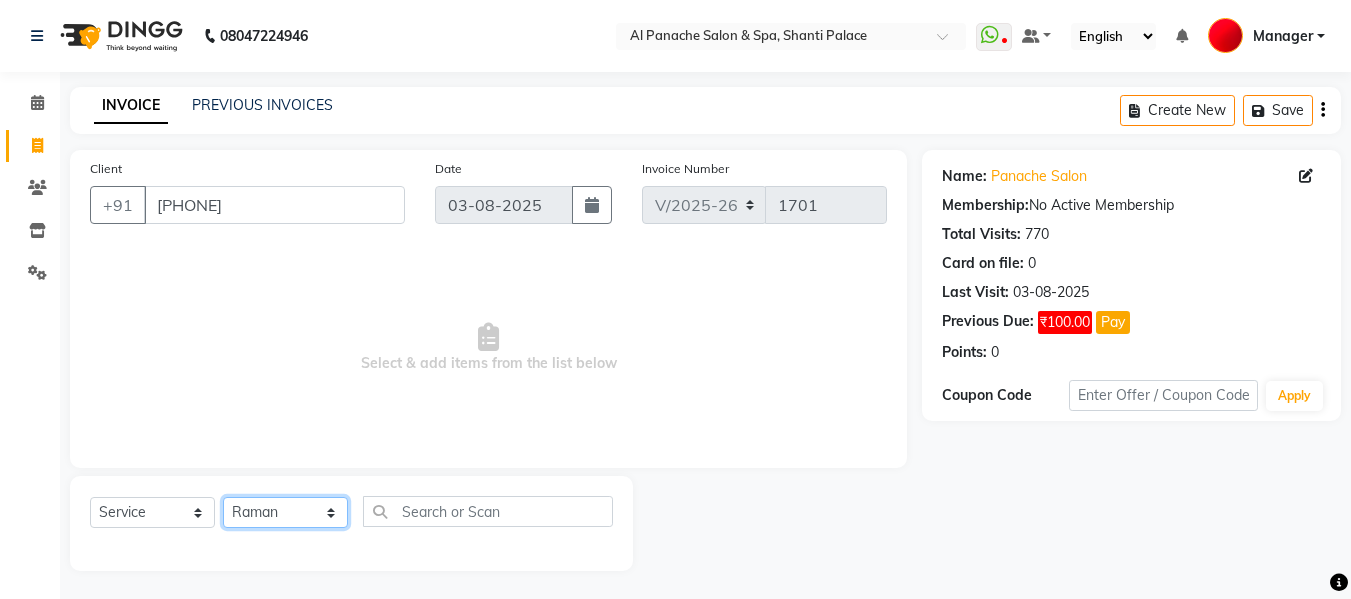 click on "Select Stylist Akash Aman anju Arjun AShu Bhavna Dhadwal Guneek Makeup Manager Raman Renu Salman Shelly shushma Sonia yash" 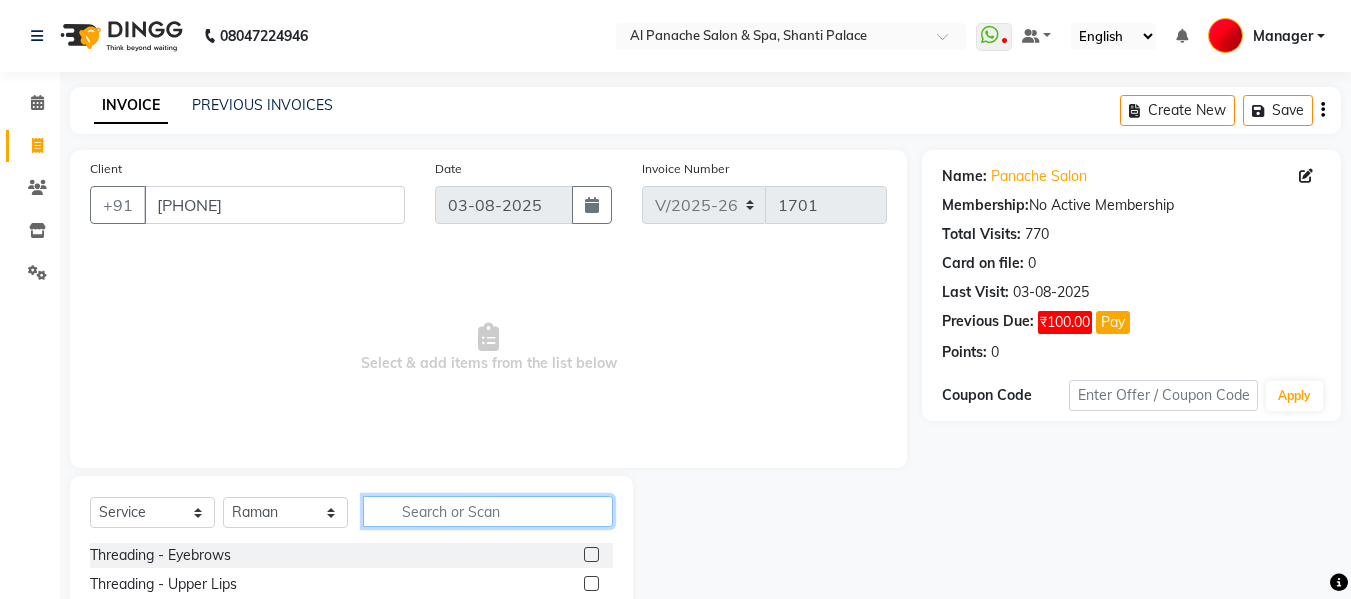 click 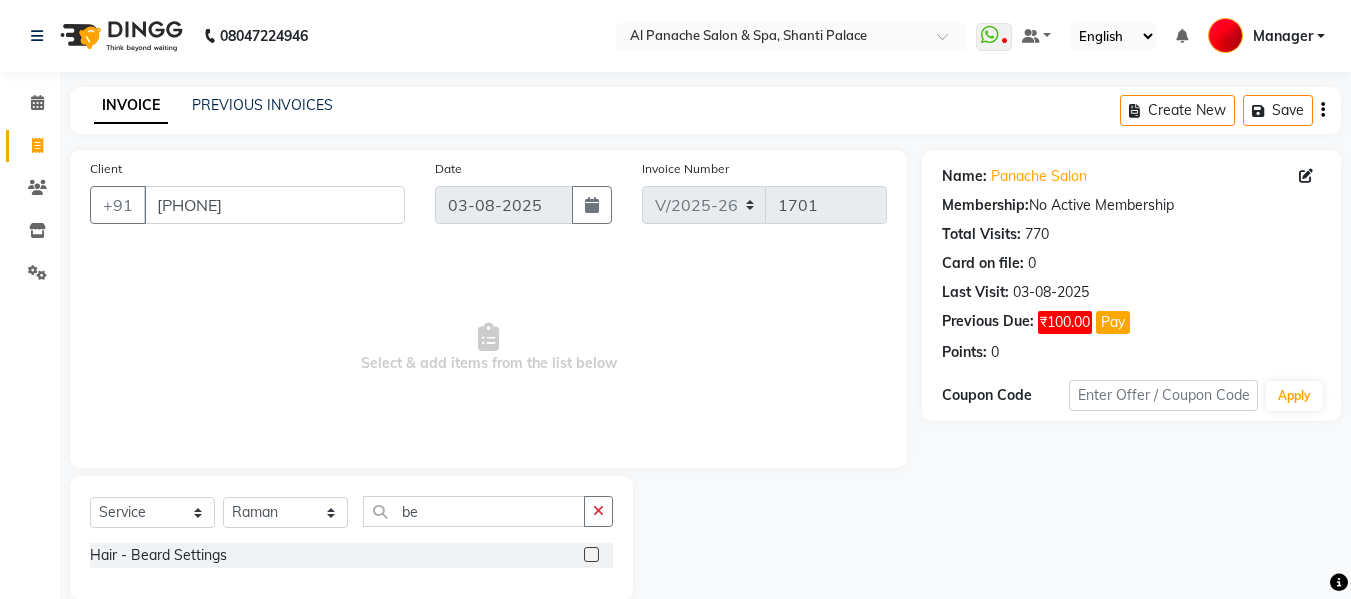 click 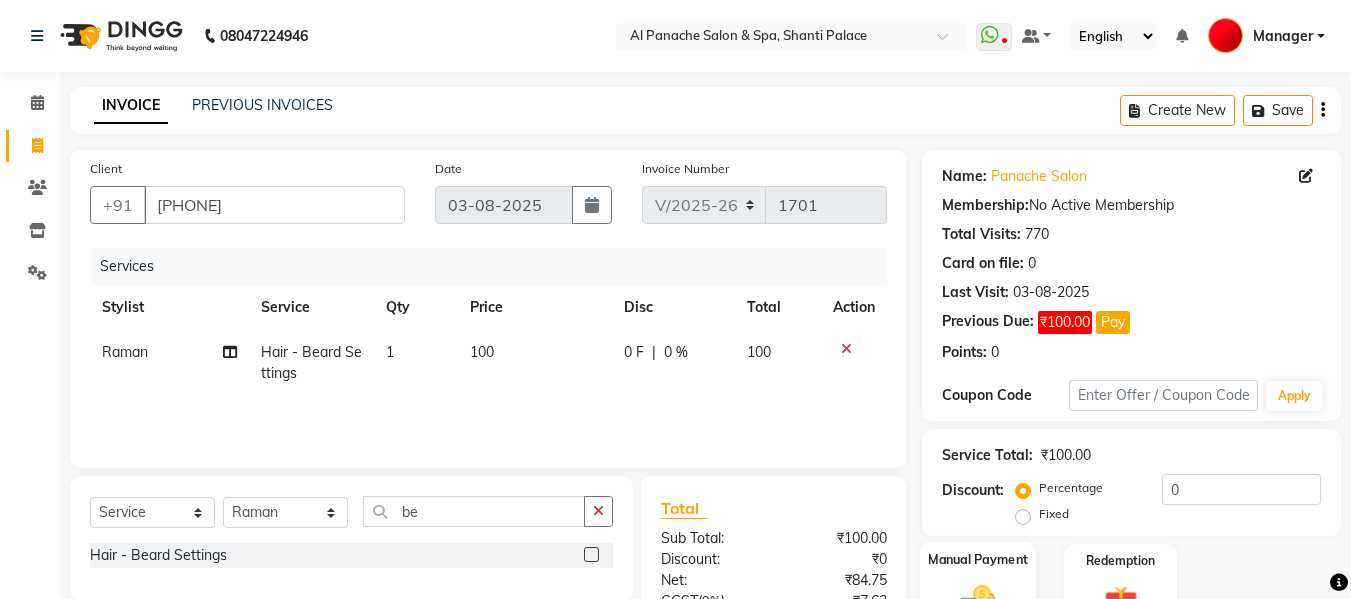 click on "Manual Payment" 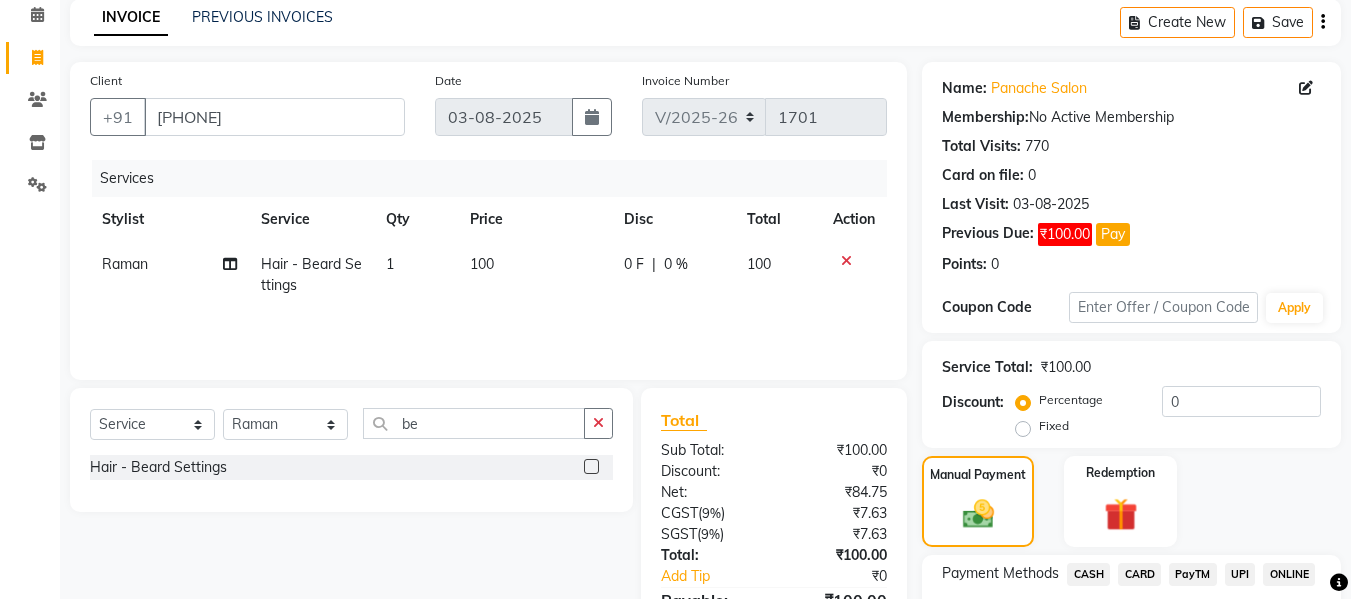 scroll, scrollTop: 235, scrollLeft: 0, axis: vertical 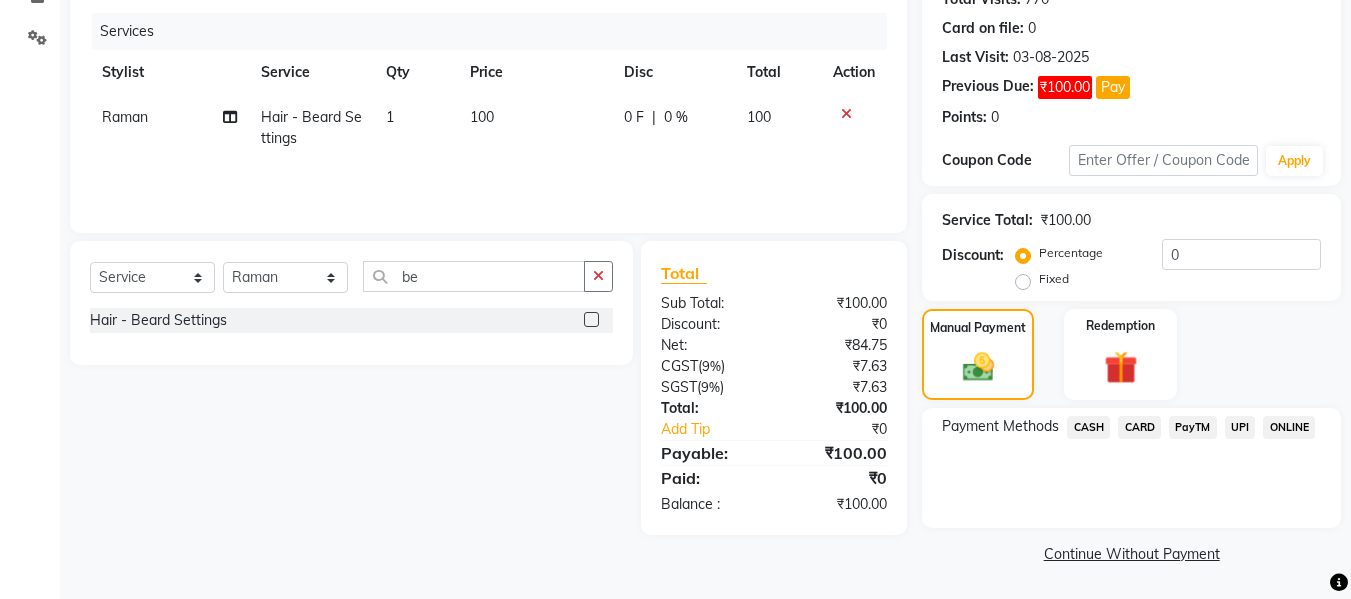 click on "Payment Methods  CASH   CARD   PayTM   UPI   ONLINE" 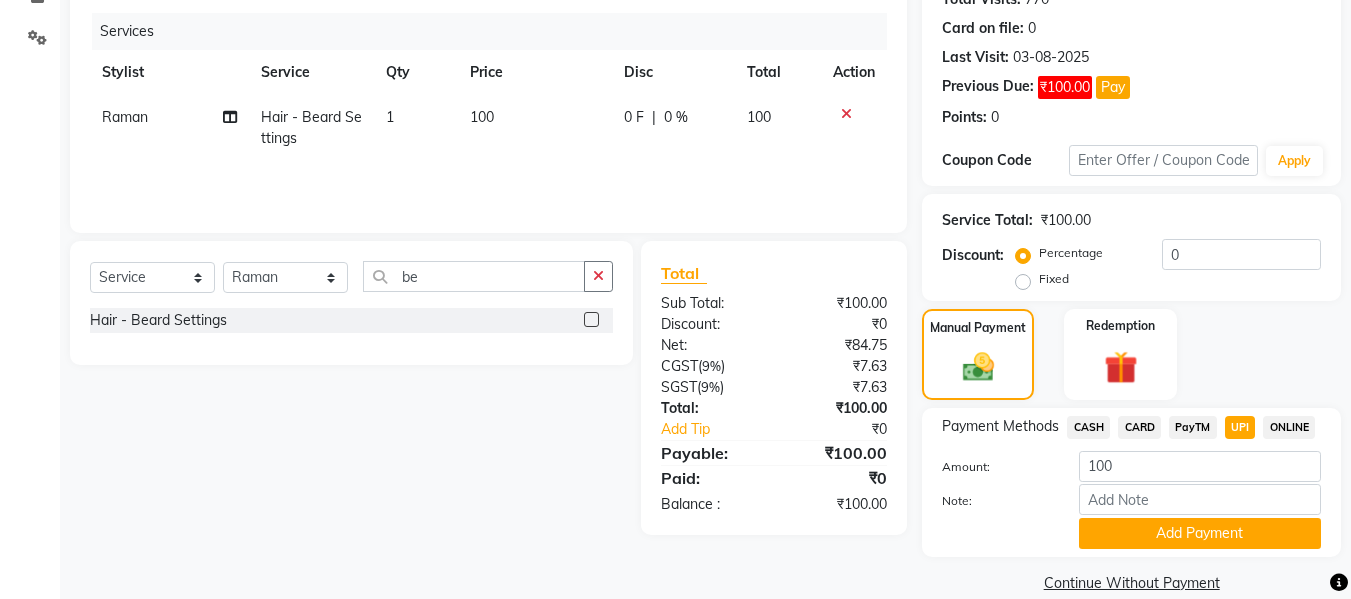 click on "Payment Methods  CASH   CARD   PayTM   UPI   ONLINE  Amount: [PRICE] Note: Add Payment" 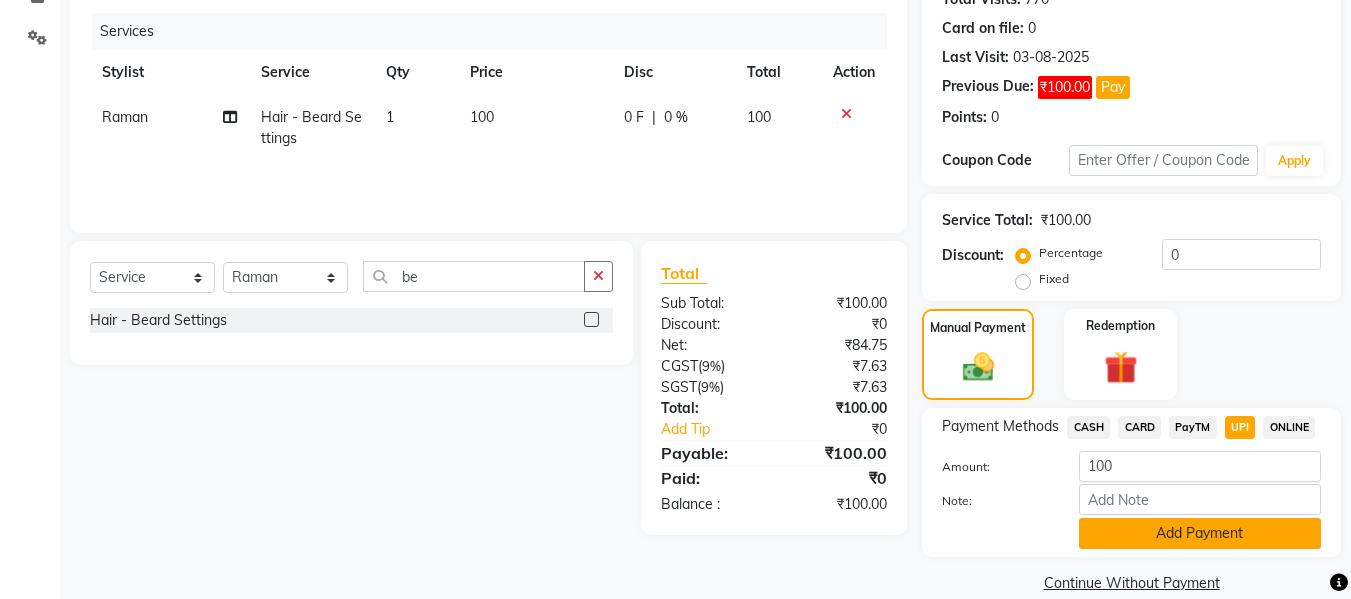 click on "Add Payment" 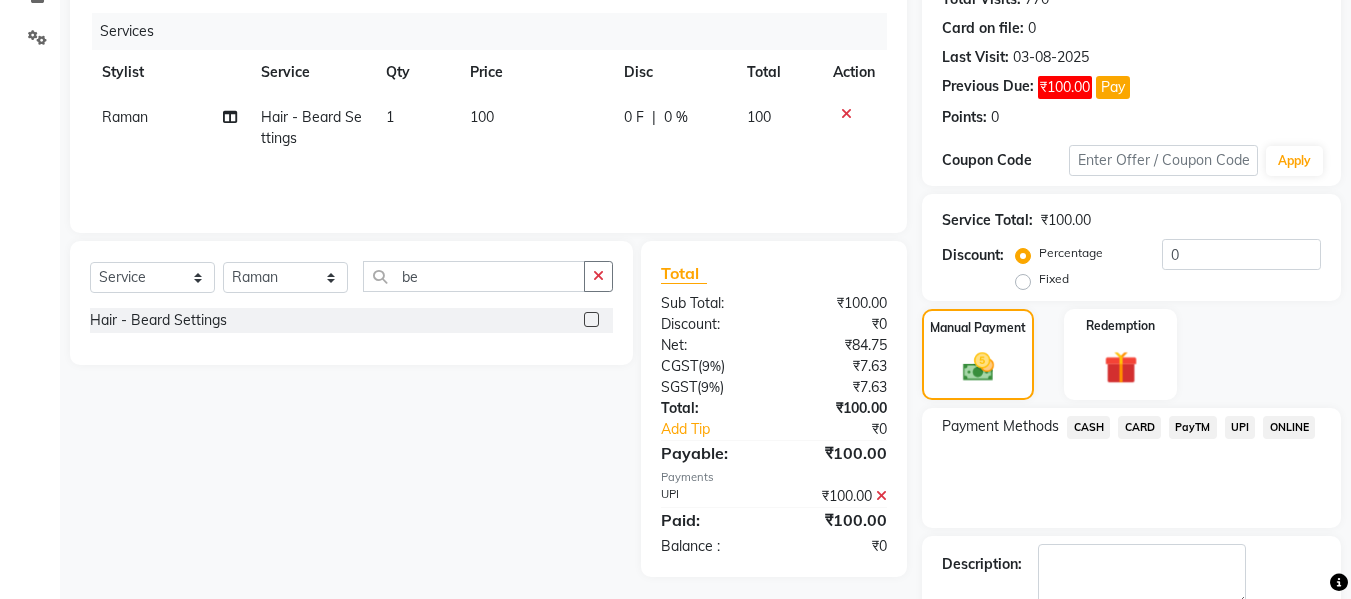 scroll, scrollTop: 348, scrollLeft: 0, axis: vertical 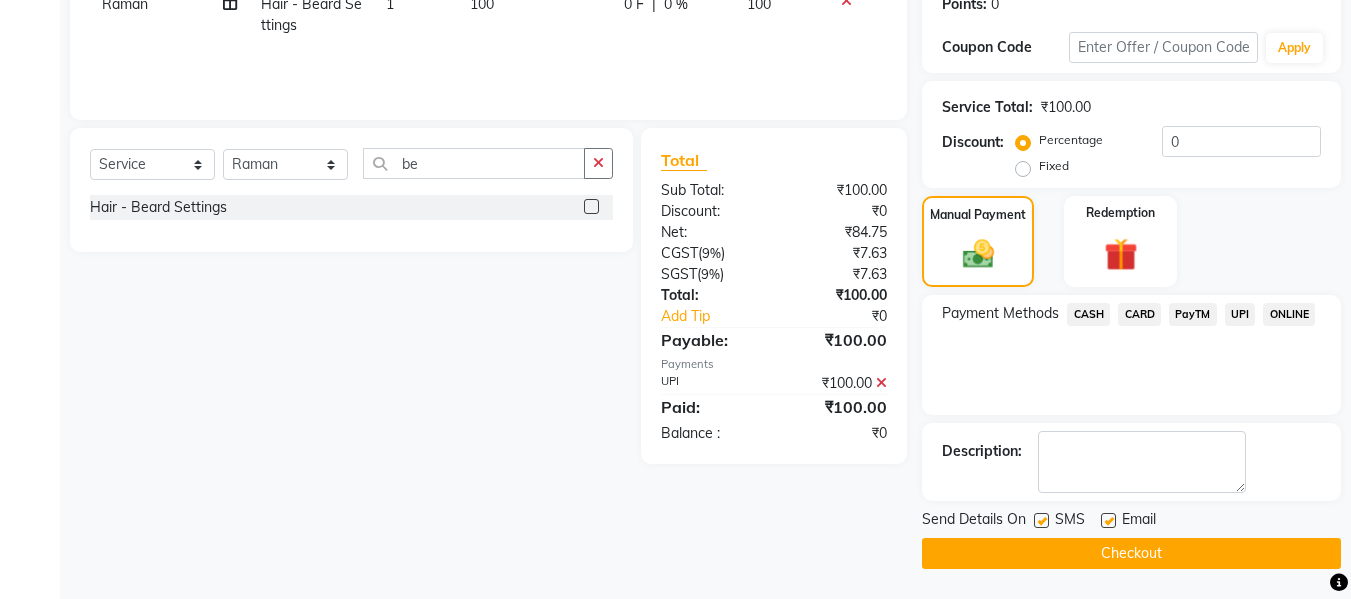 click on "Checkout" 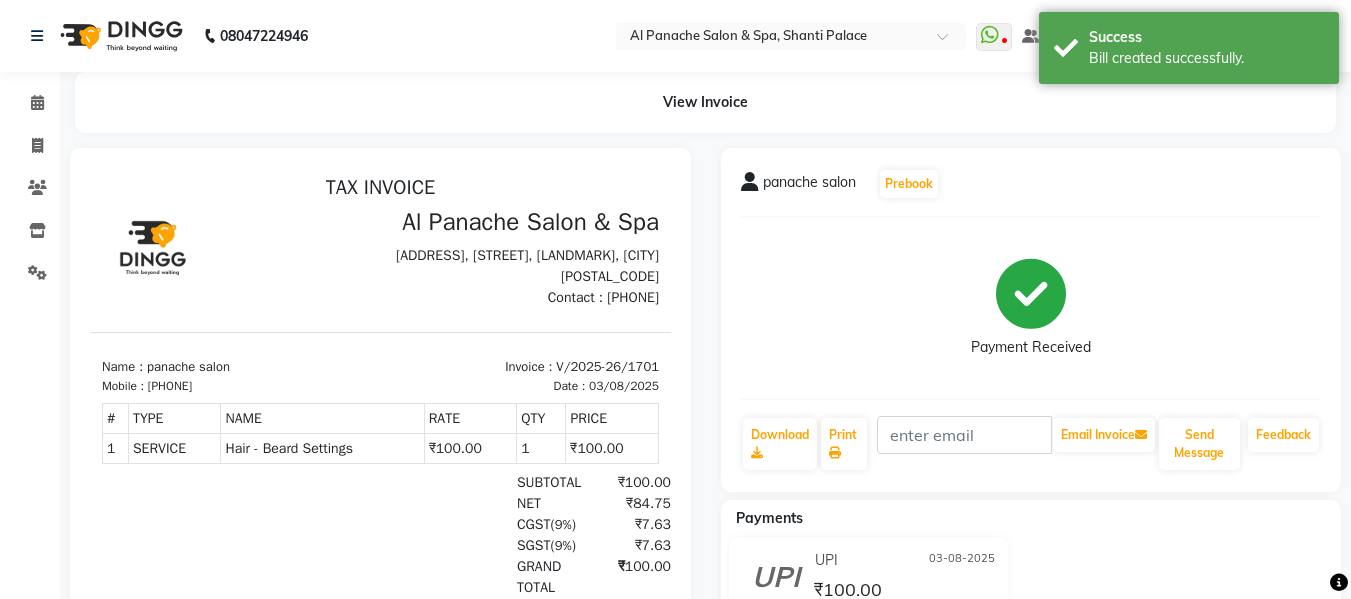 scroll, scrollTop: 0, scrollLeft: 0, axis: both 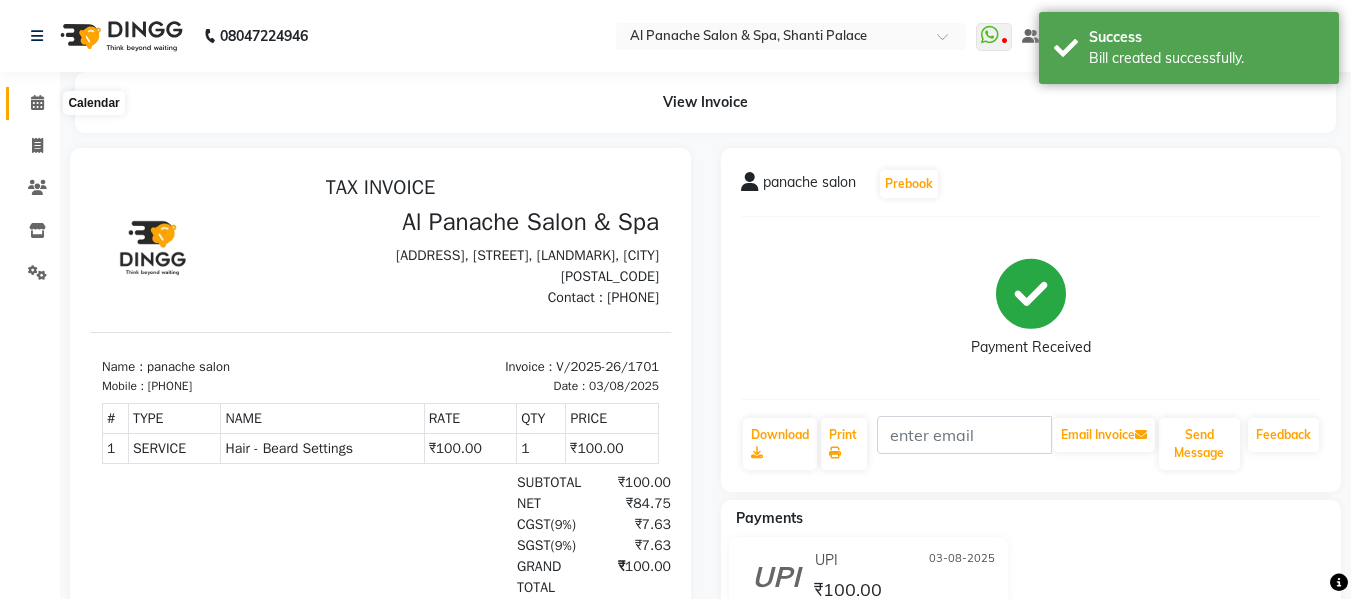 click 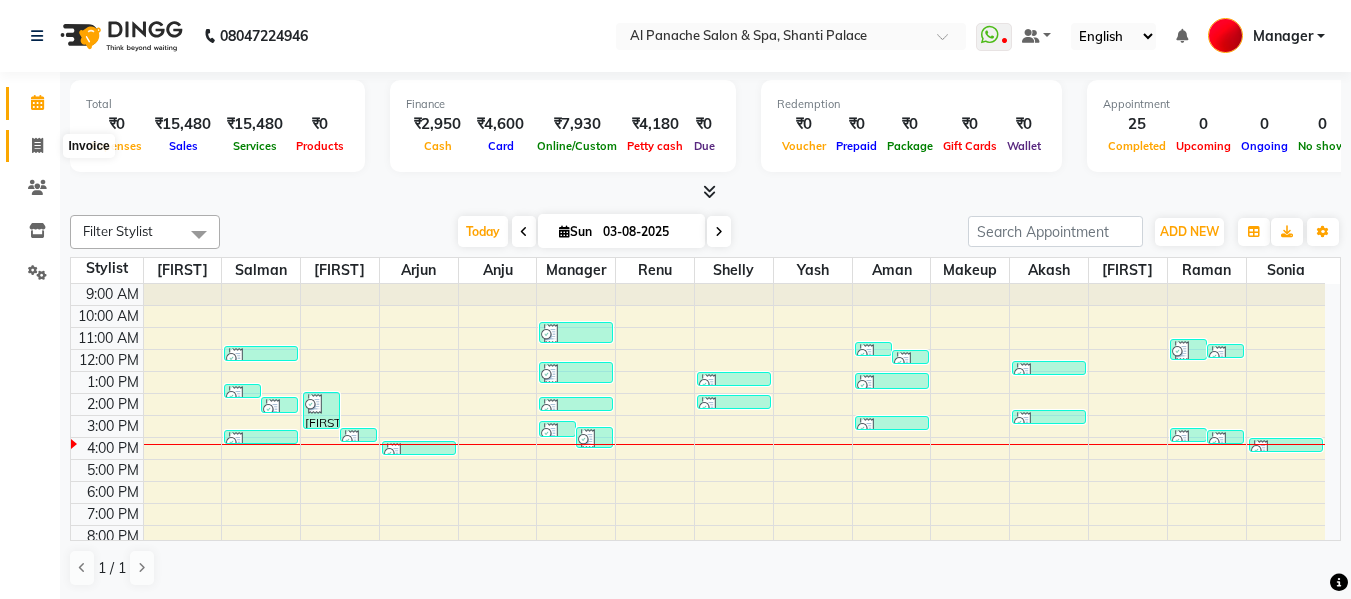 click 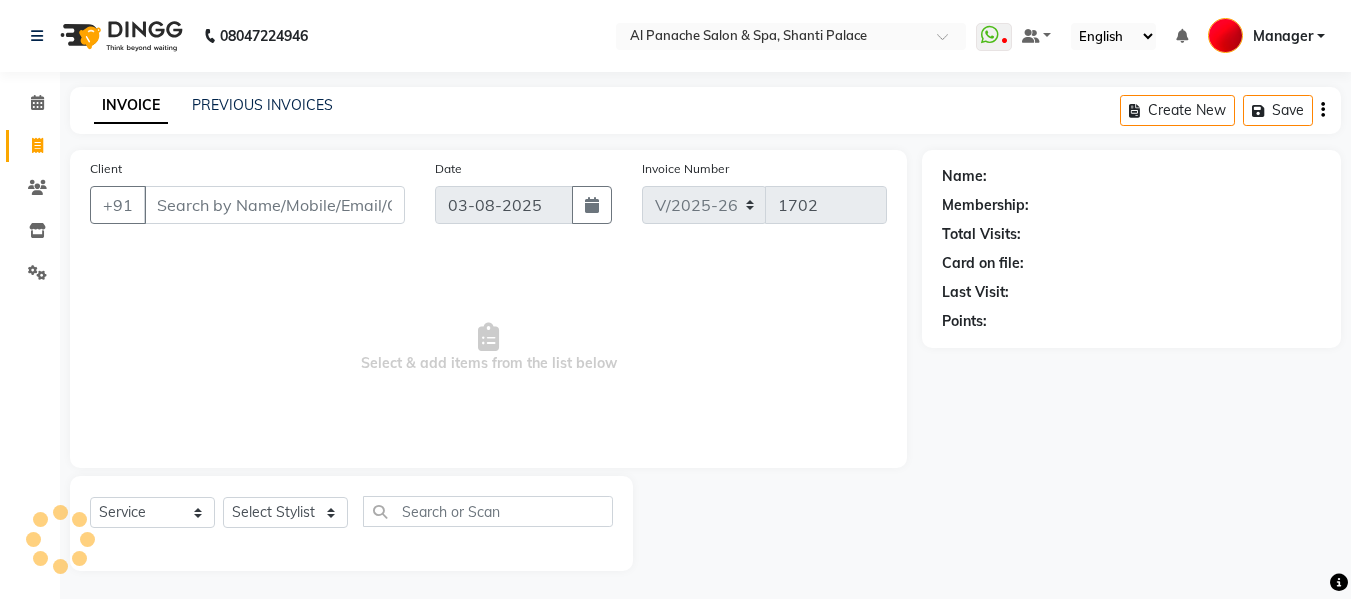 click on "Client" at bounding box center (274, 205) 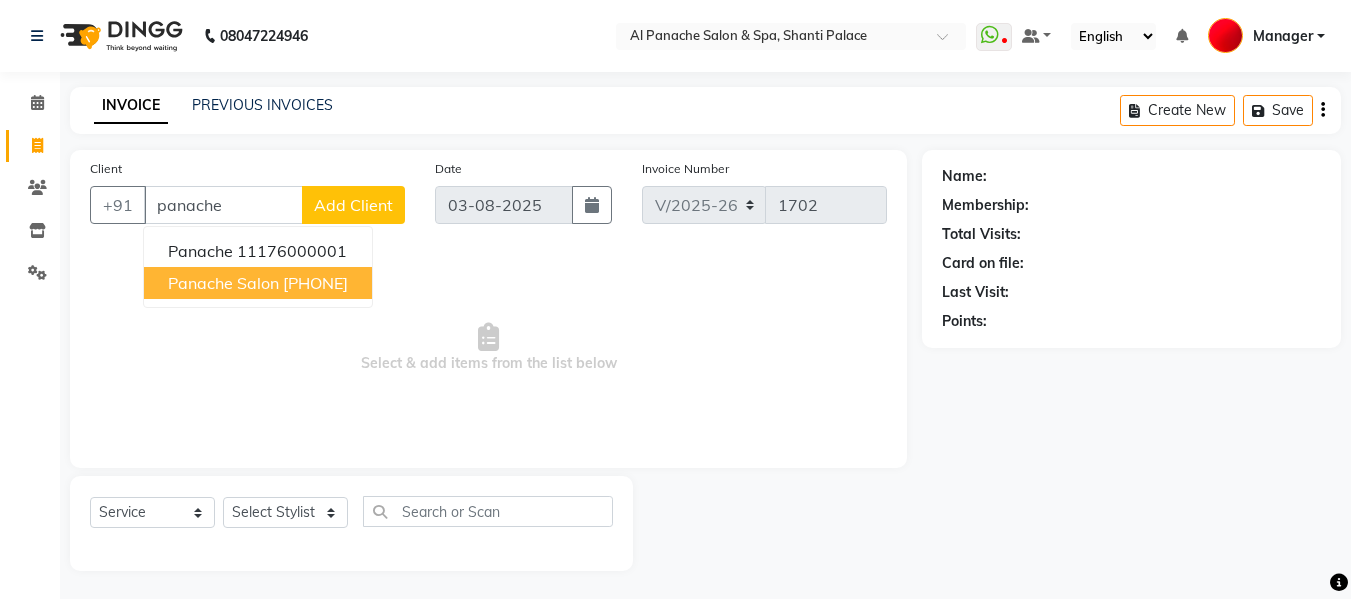 click on "panache salon" at bounding box center [223, 283] 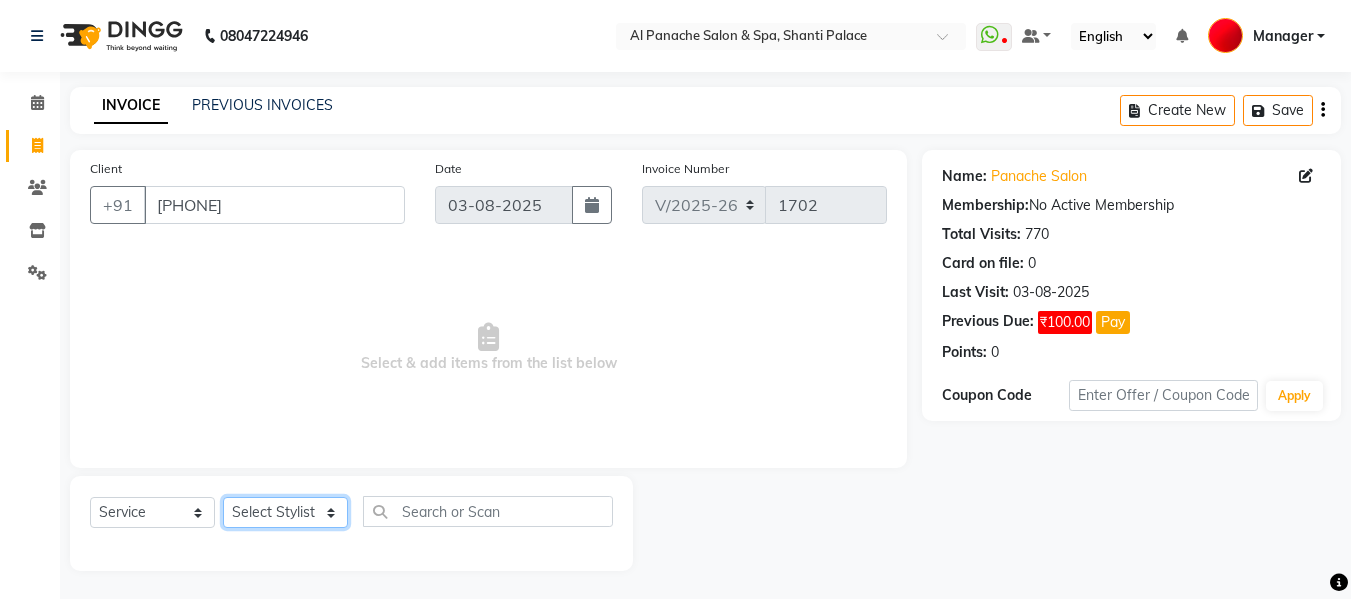 click on "Select Stylist Akash Aman anju Arjun AShu Bhavna Dhadwal Guneek Makeup Manager Raman Renu Salman Shelly shushma Sonia yash" 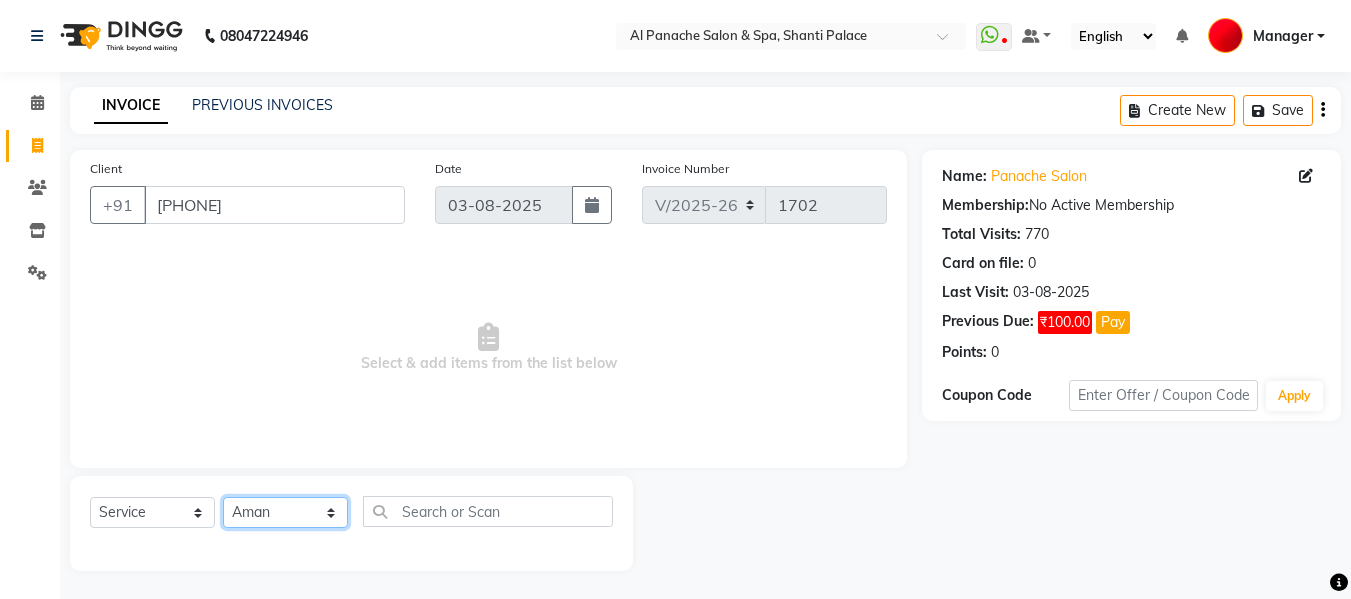 click on "Select Stylist Akash Aman anju Arjun AShu Bhavna Dhadwal Guneek Makeup Manager Raman Renu Salman Shelly shushma Sonia yash" 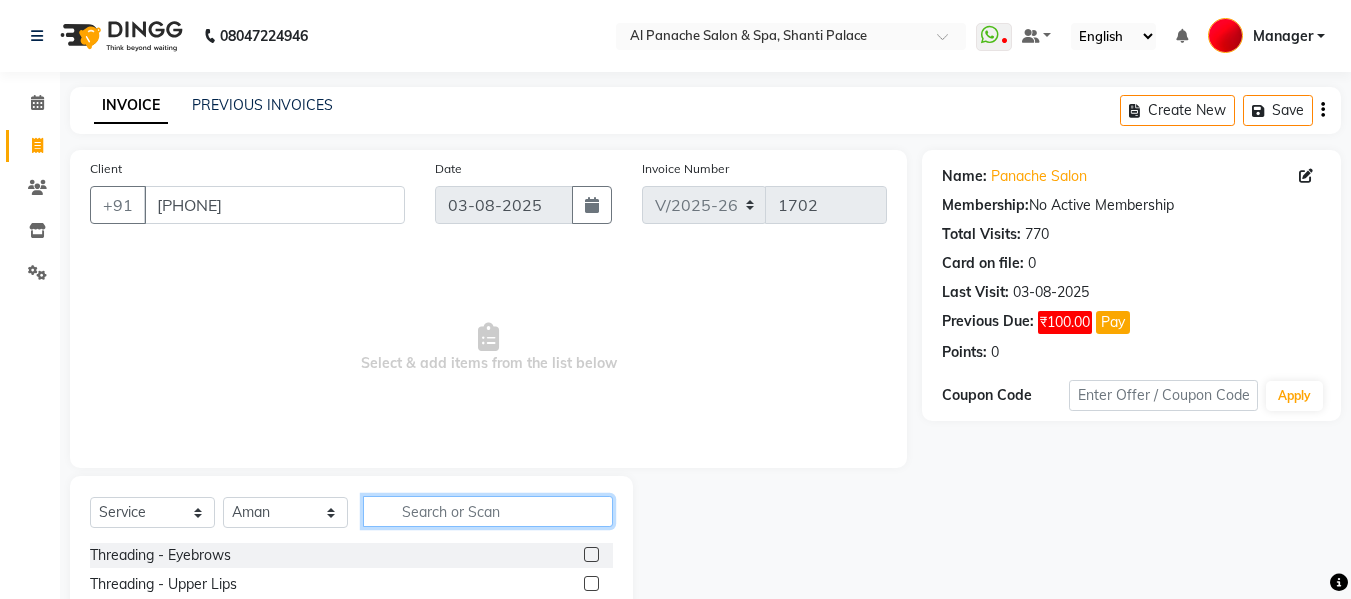 click 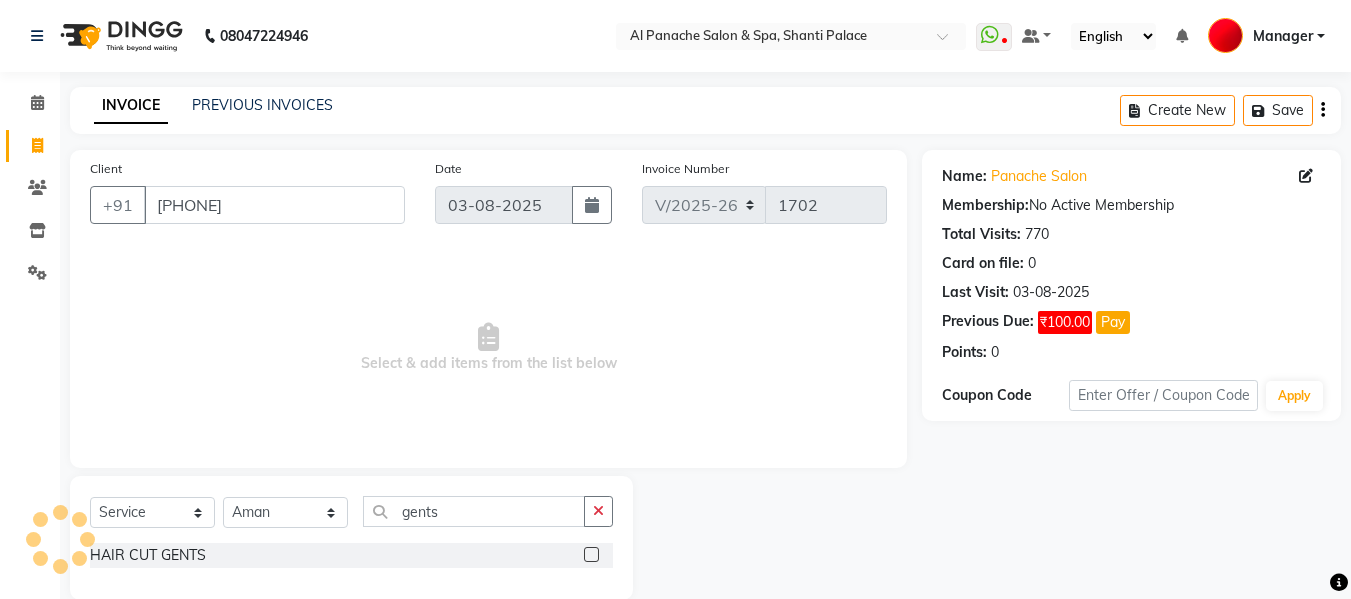 click 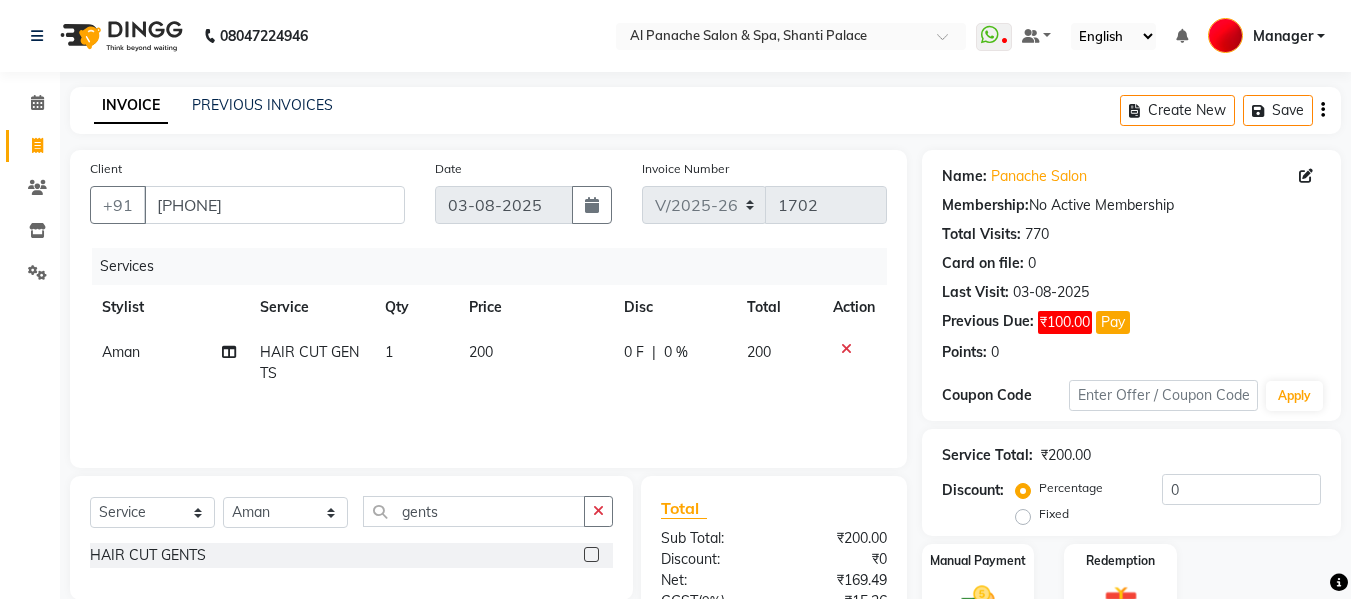 click 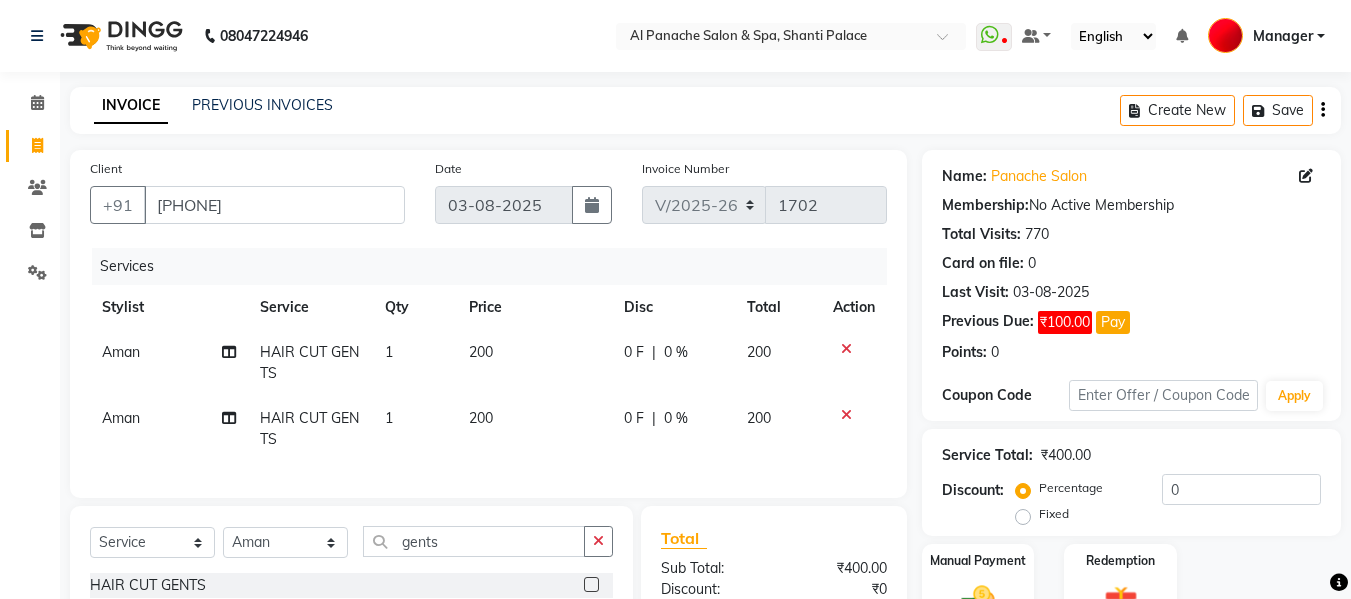 click 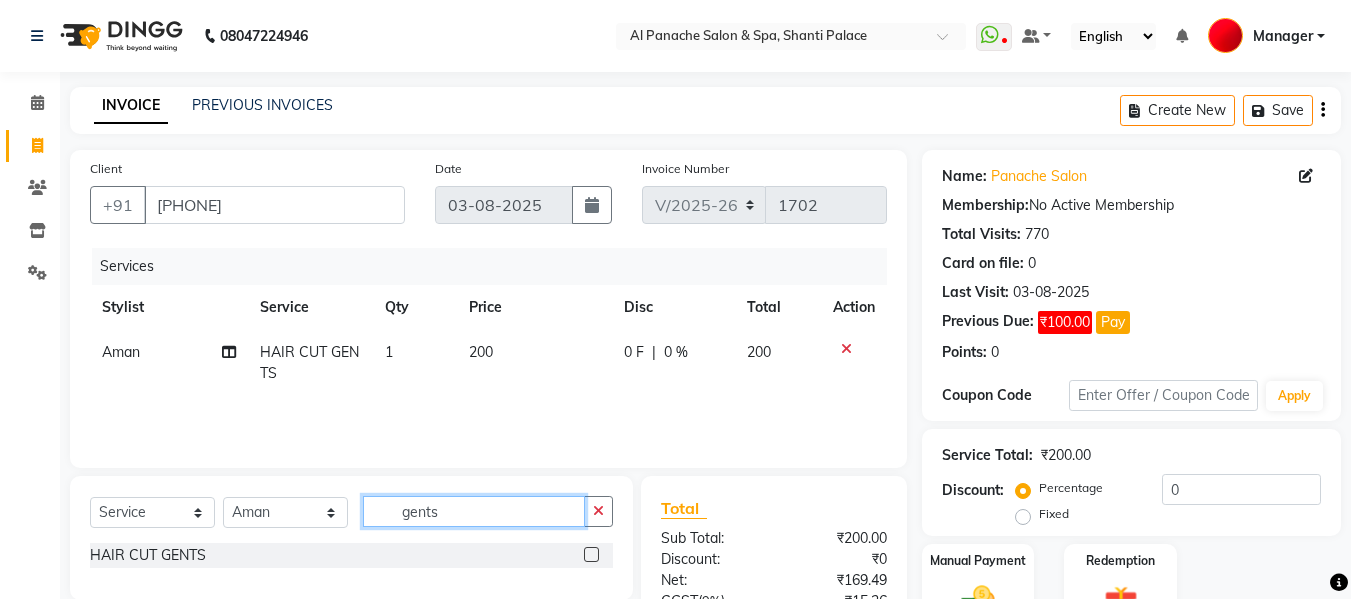 click on "gents" 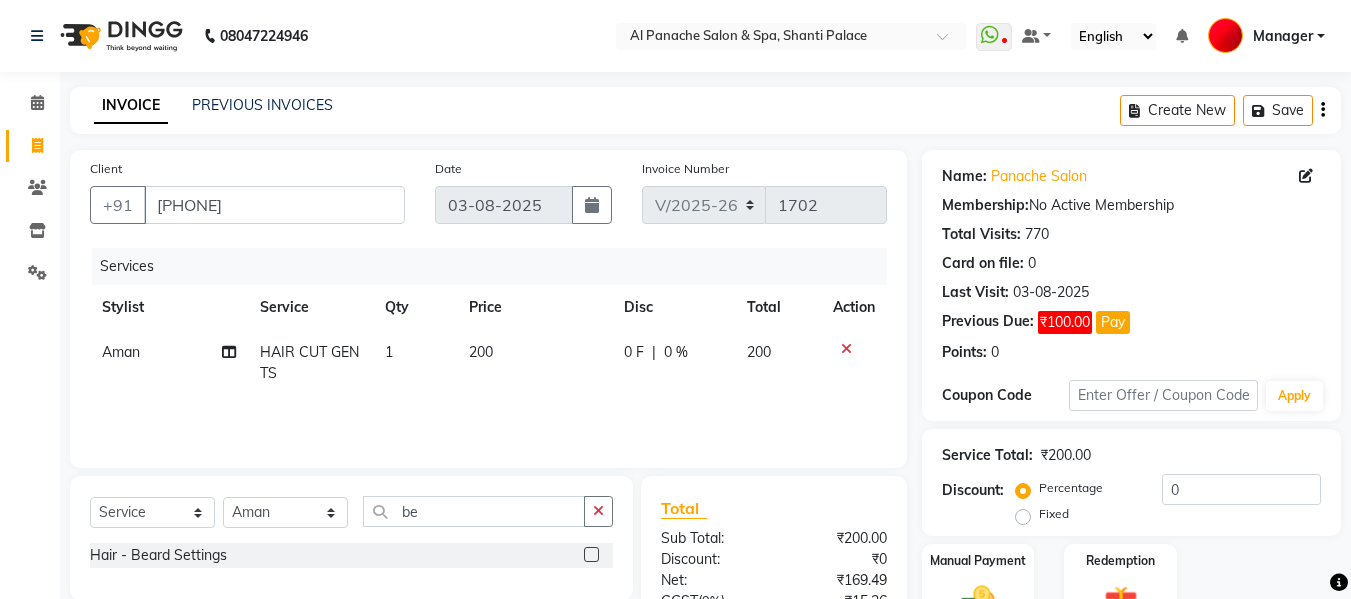 click 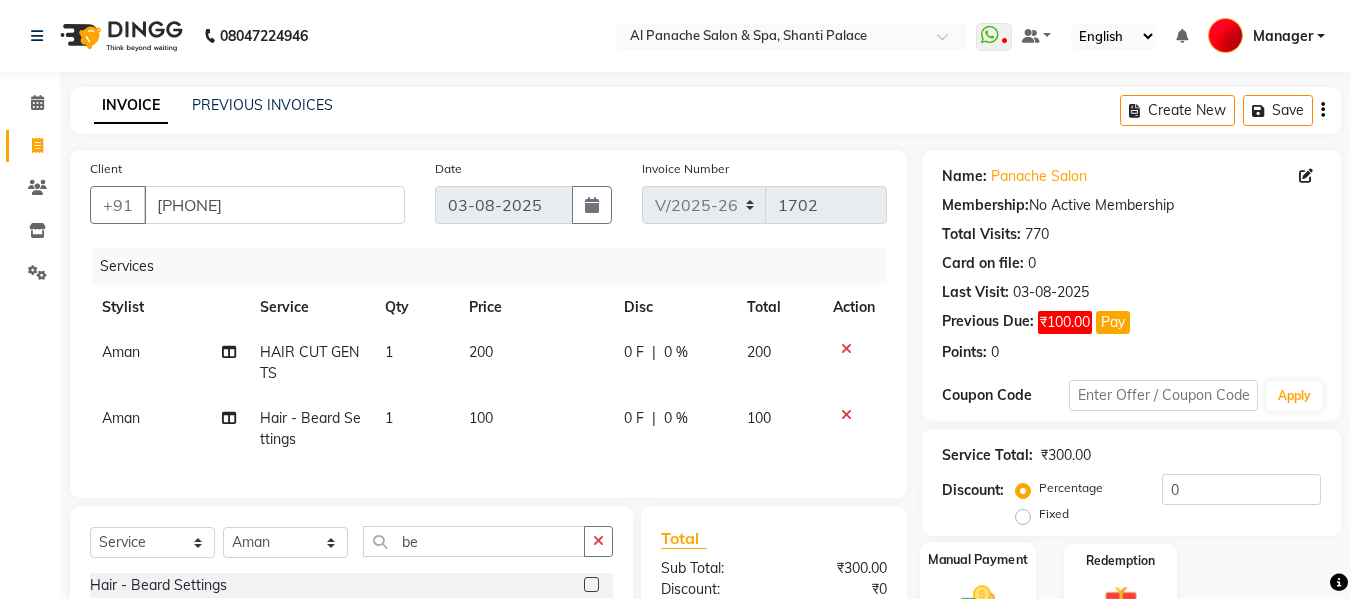 click on "Manual Payment" 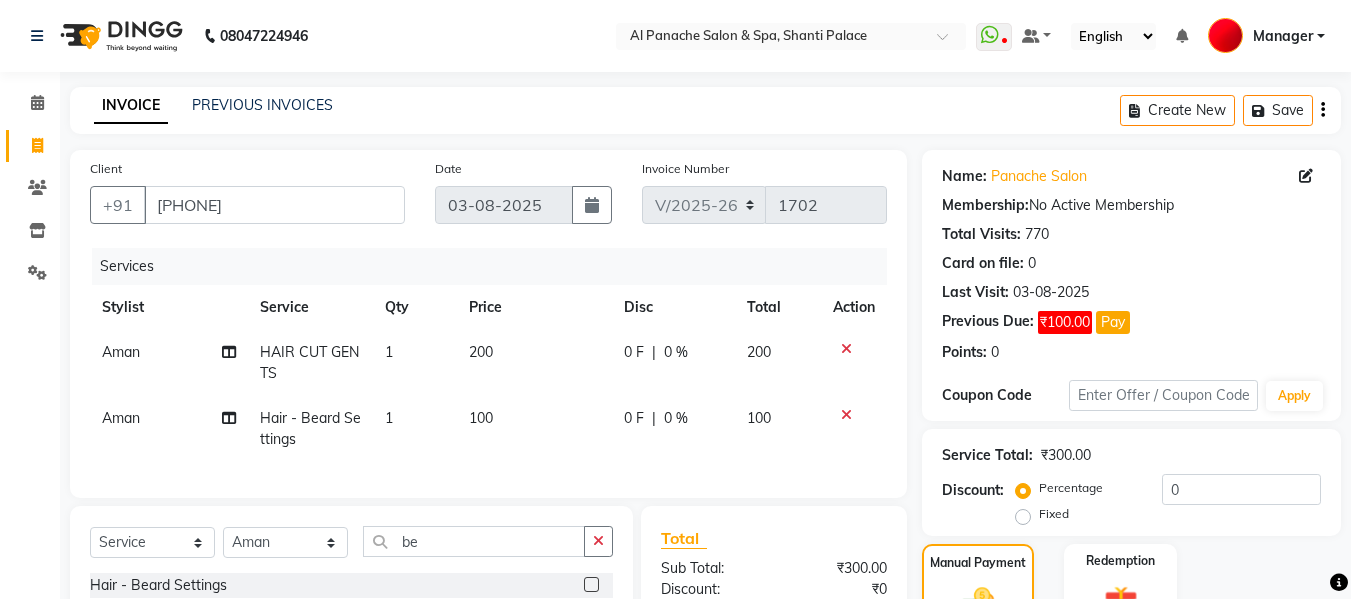 scroll, scrollTop: 246, scrollLeft: 0, axis: vertical 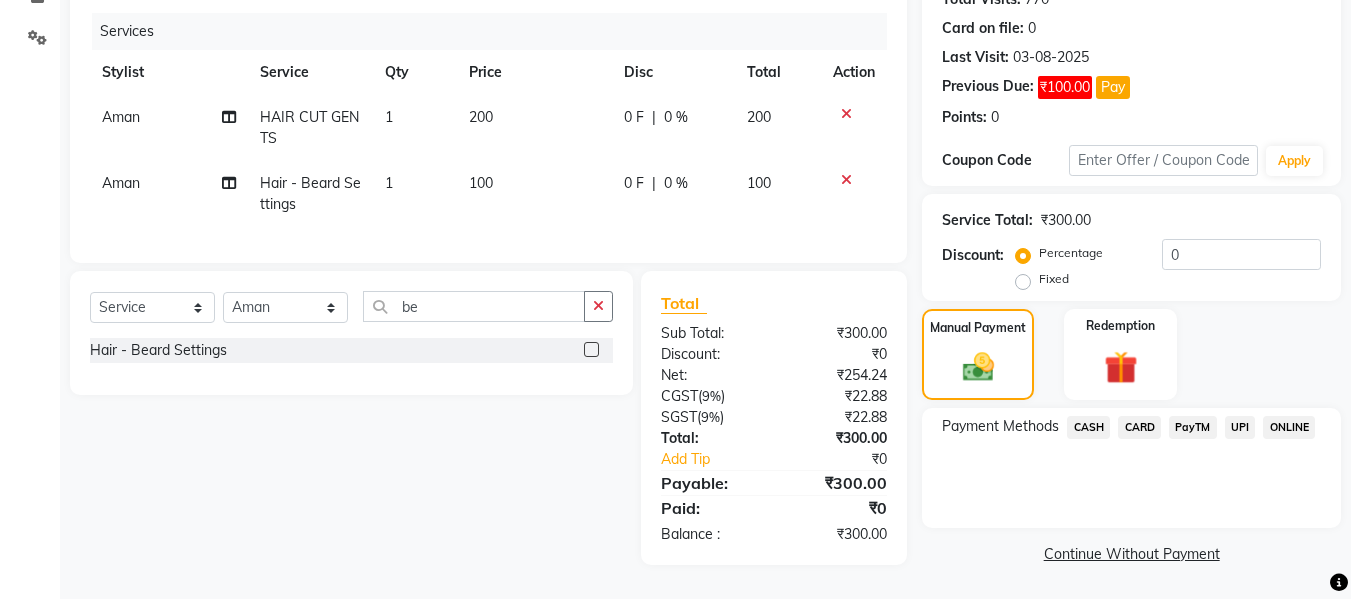 click on "CASH" 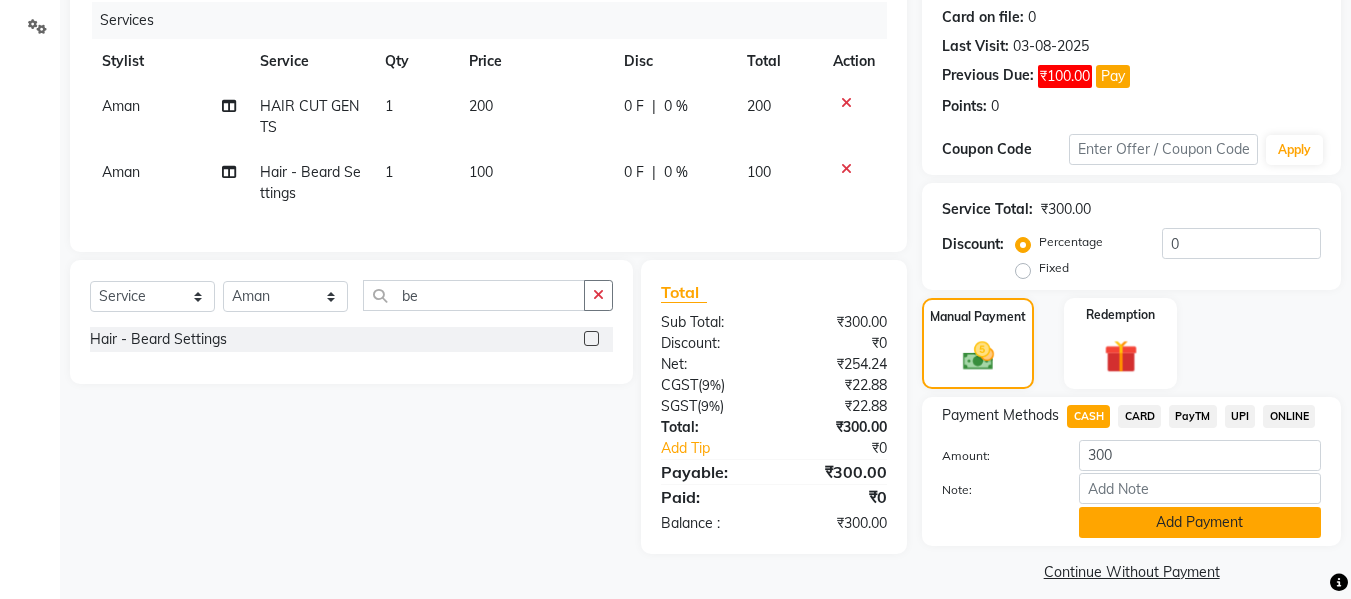 click on "Add Payment" 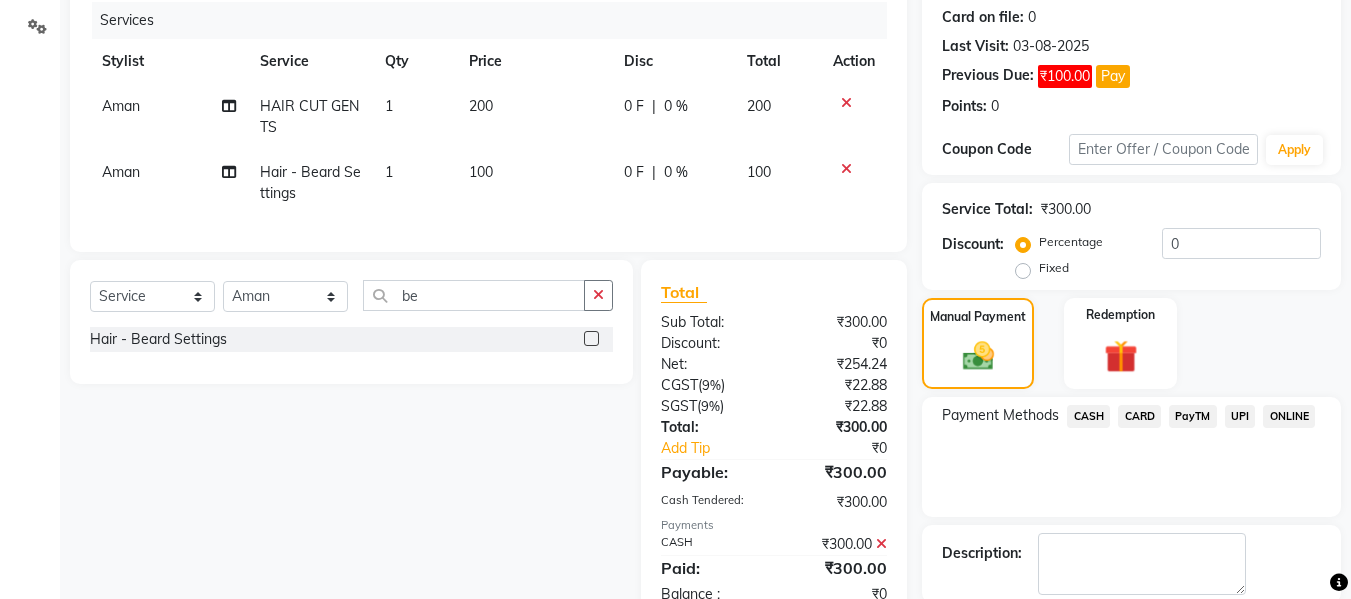 scroll, scrollTop: 348, scrollLeft: 0, axis: vertical 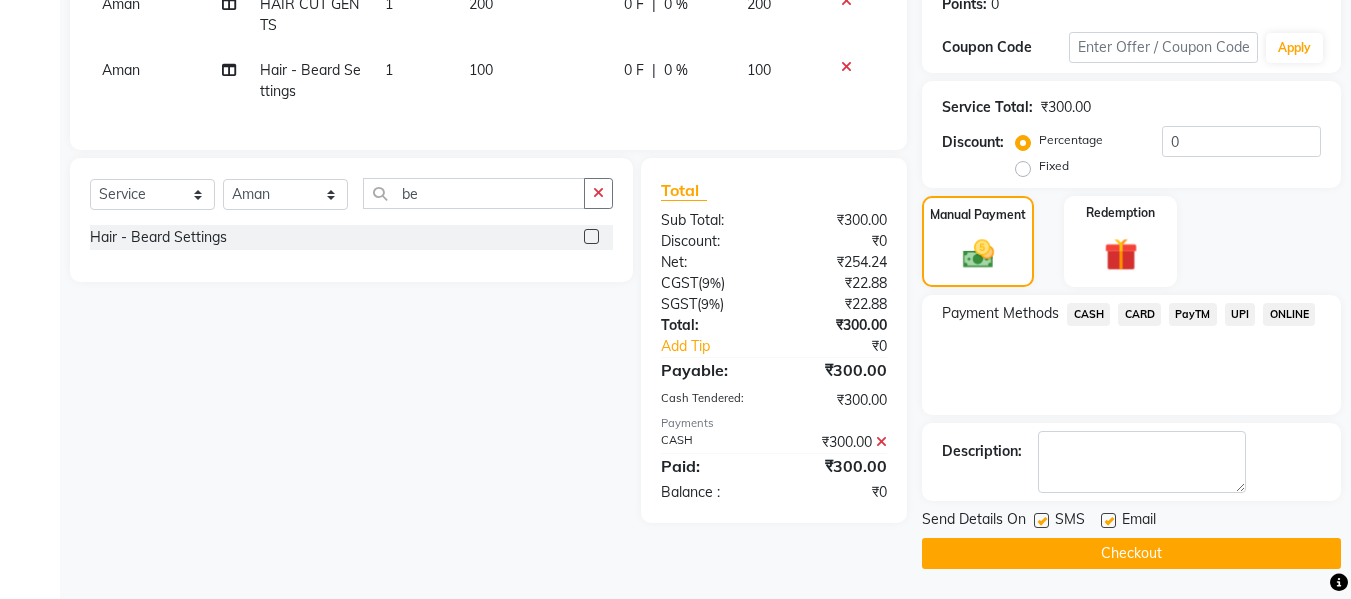 click on "Checkout" 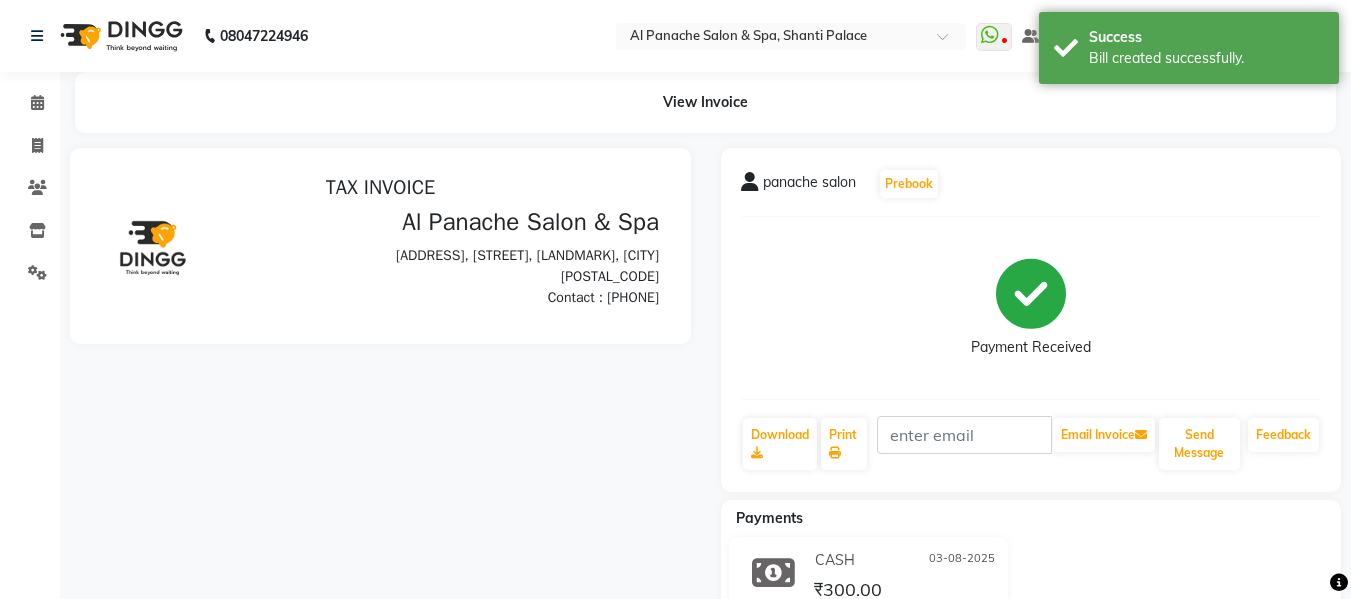 scroll, scrollTop: 0, scrollLeft: 0, axis: both 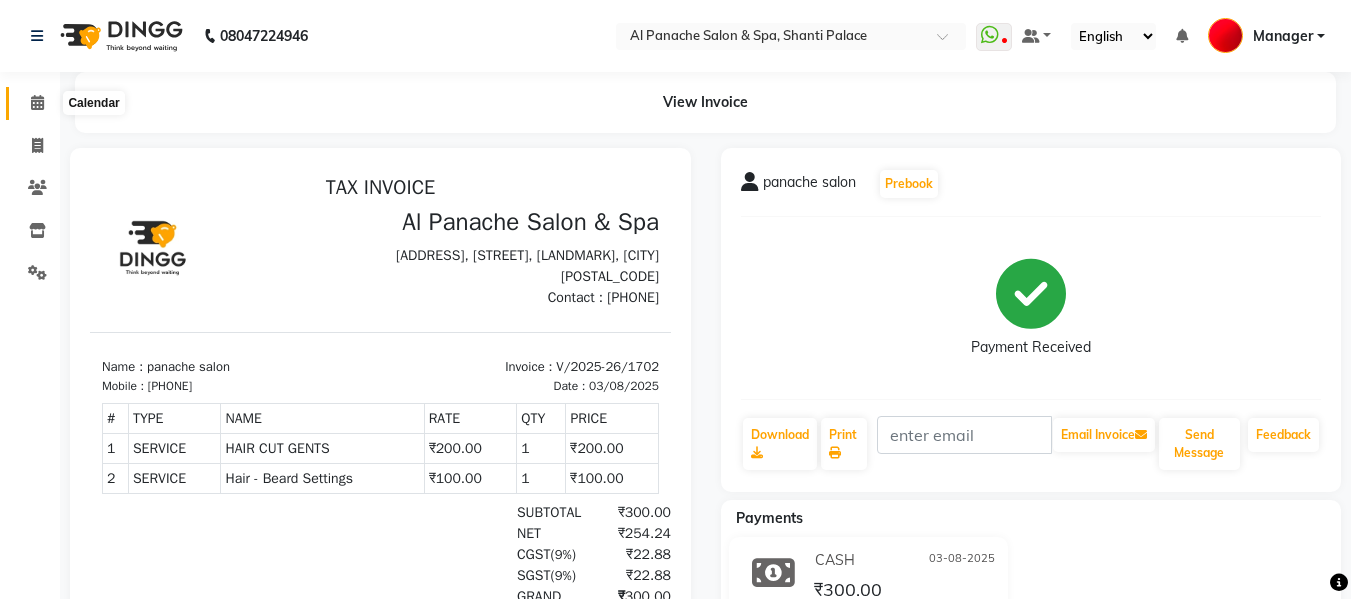 click 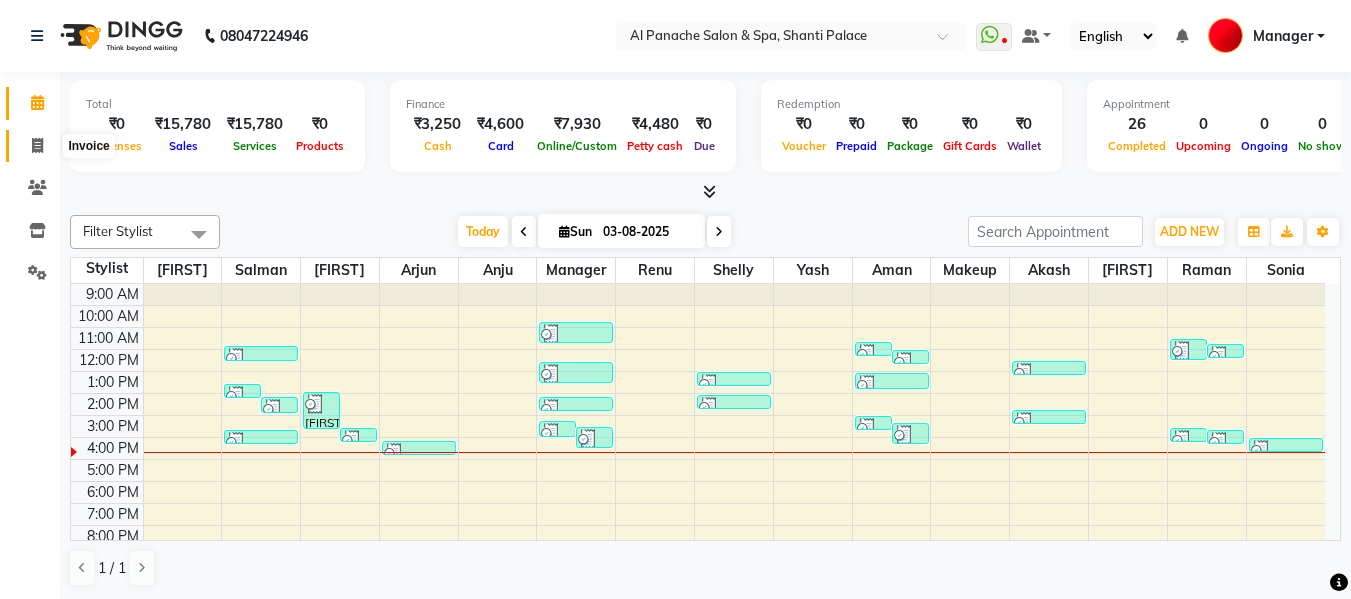 click 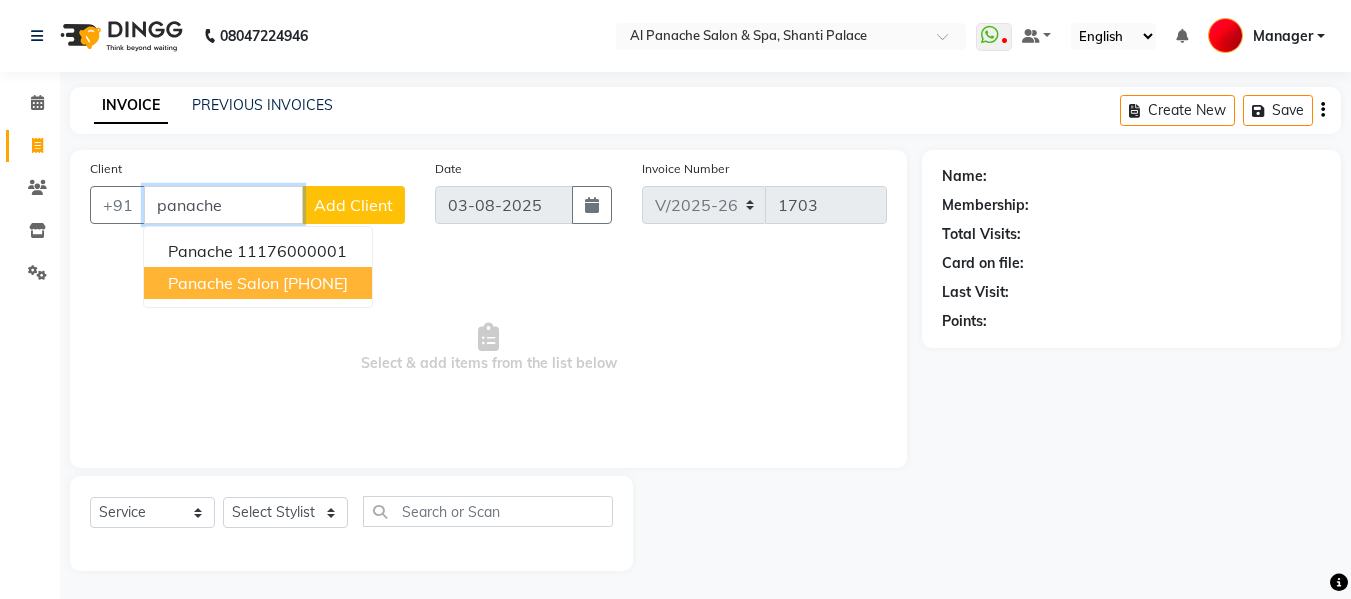 click on "[PHONE]" at bounding box center [315, 283] 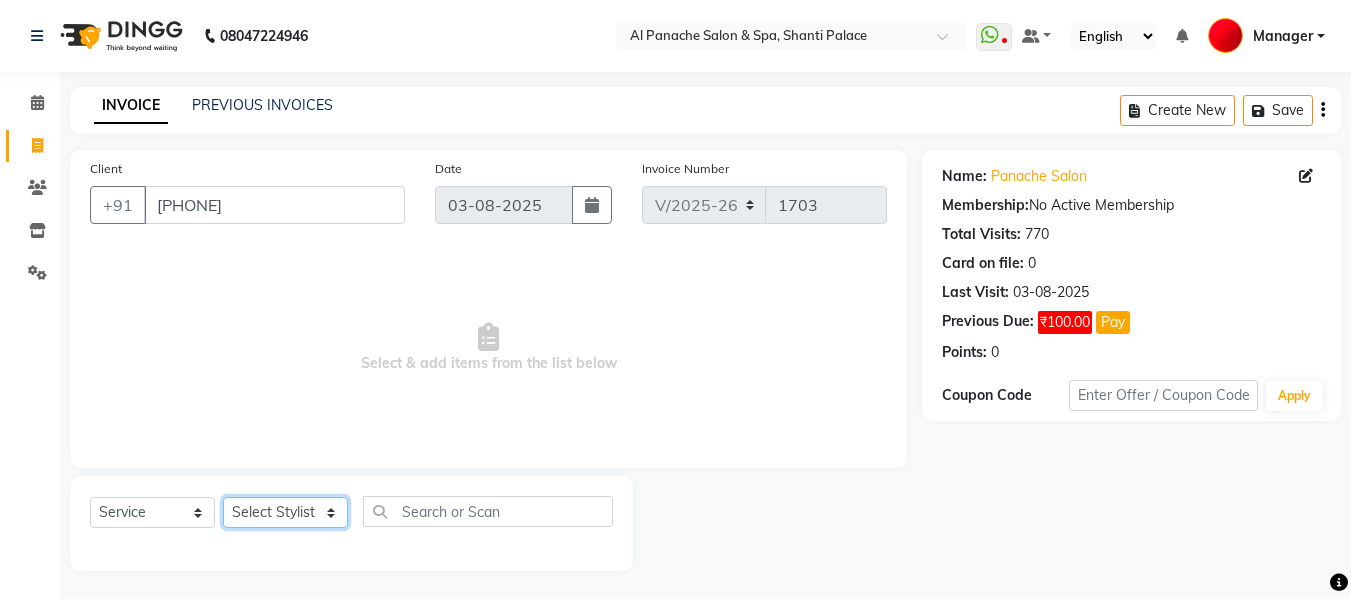 click on "Select Stylist Akash Aman anju Arjun AShu Bhavna Dhadwal Guneek Makeup Manager Raman Renu Salman Shelly shushma Sonia yash" 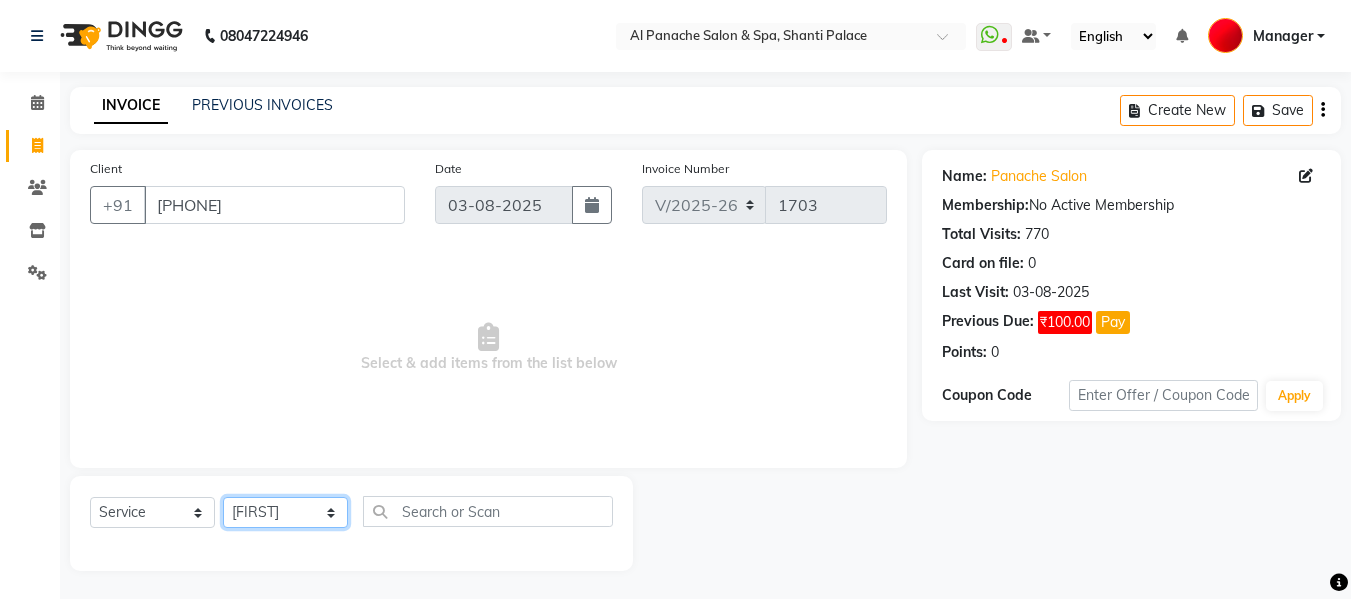 click on "Select Stylist Akash Aman anju Arjun AShu Bhavna Dhadwal Guneek Makeup Manager Raman Renu Salman Shelly shushma Sonia yash" 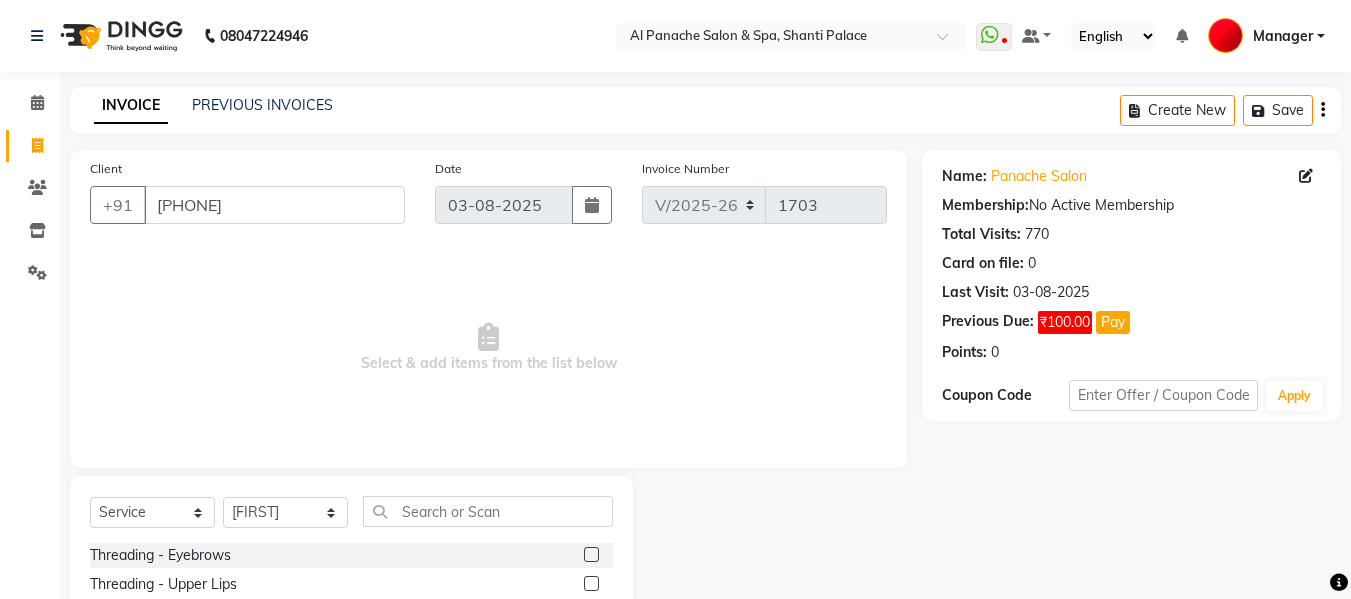click 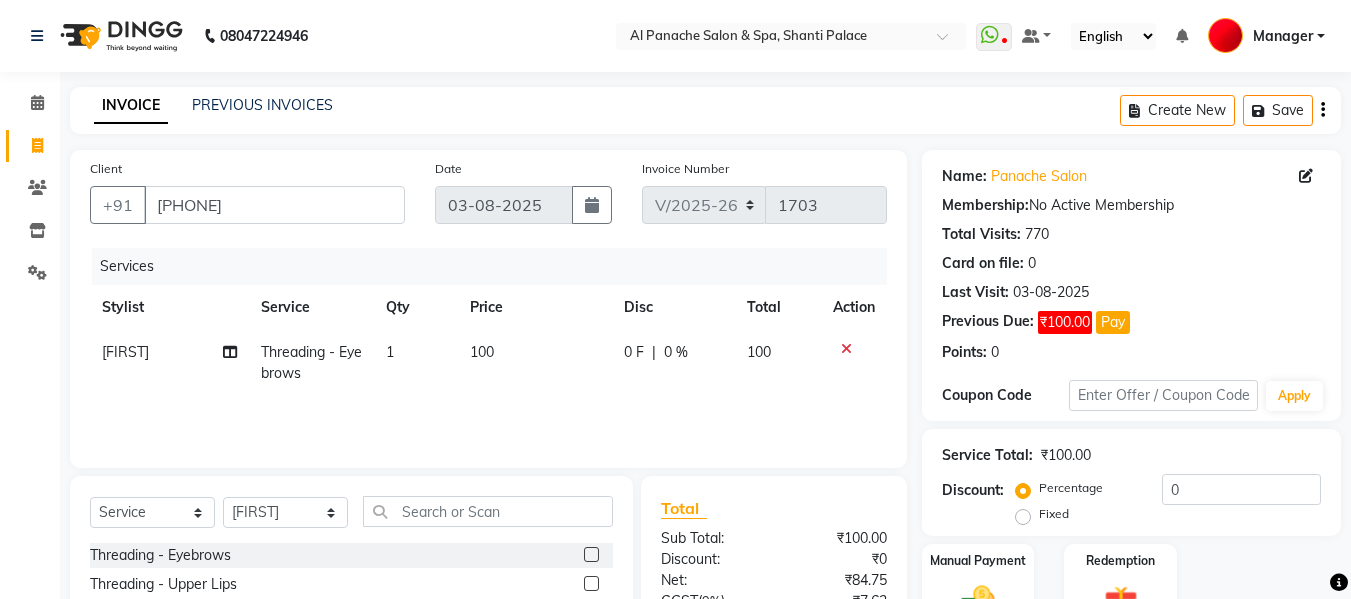 click on "100" 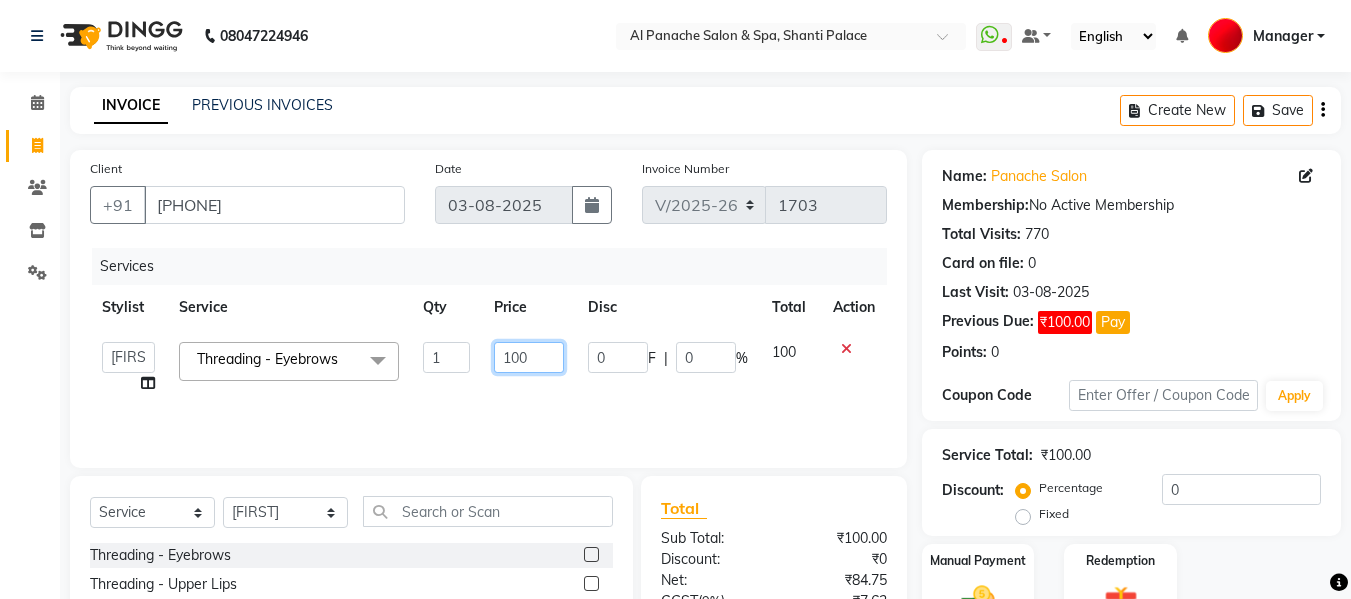 click on "100" 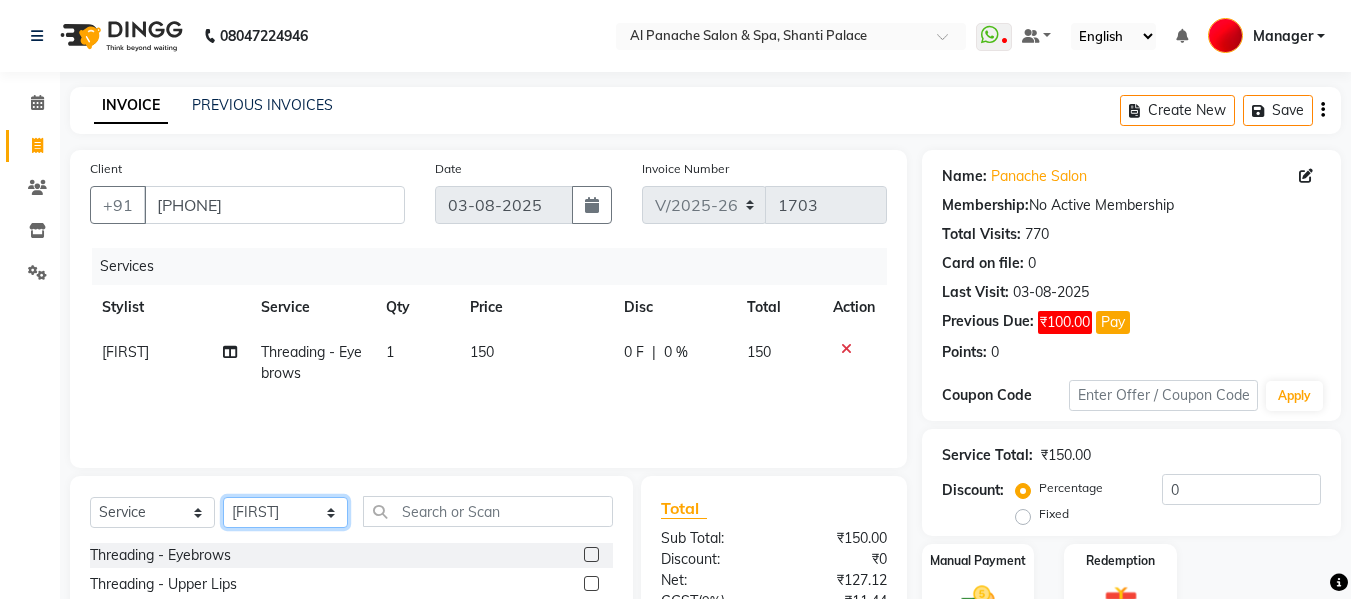 click on "Select Stylist Akash Aman anju Arjun AShu Bhavna Dhadwal Guneek Makeup Manager Raman Renu Salman Shelly shushma Sonia yash" 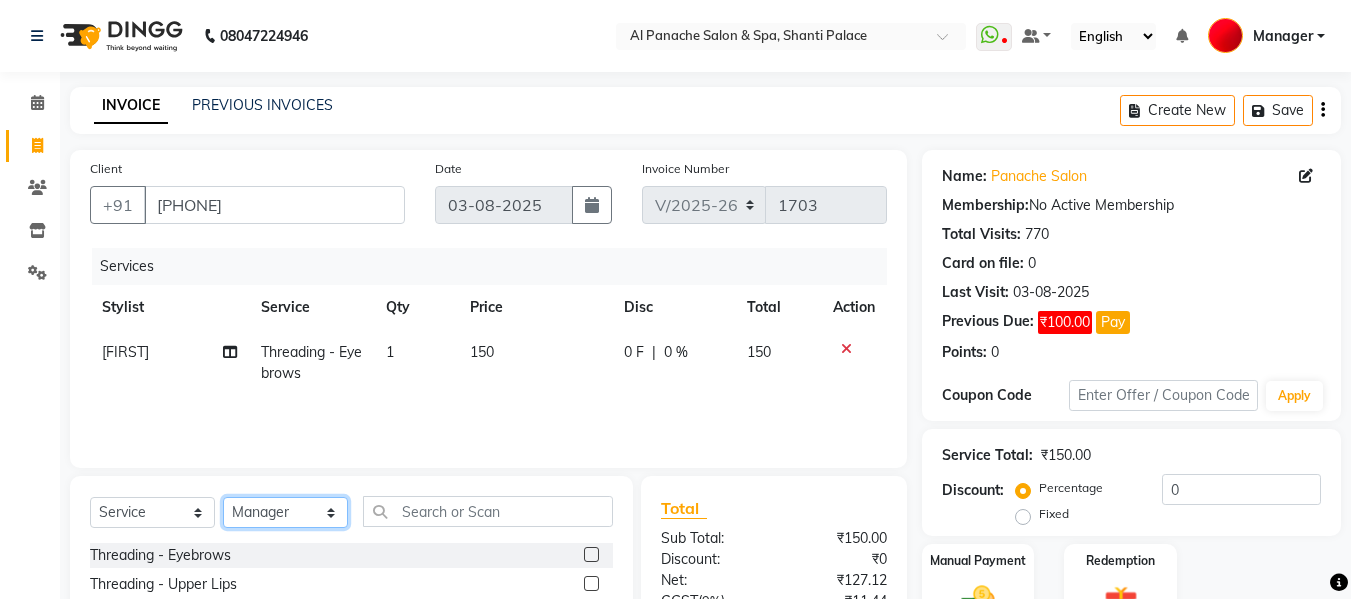 click on "Select Stylist Akash Aman anju Arjun AShu Bhavna Dhadwal Guneek Makeup Manager Raman Renu Salman Shelly shushma Sonia yash" 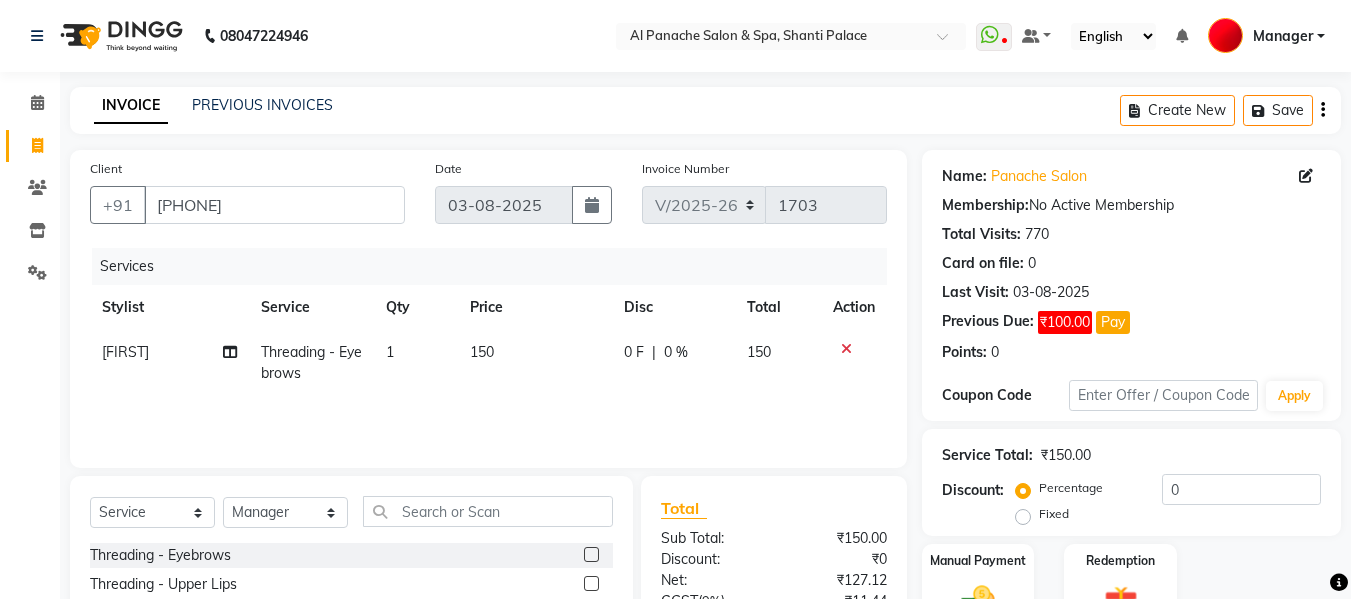 click 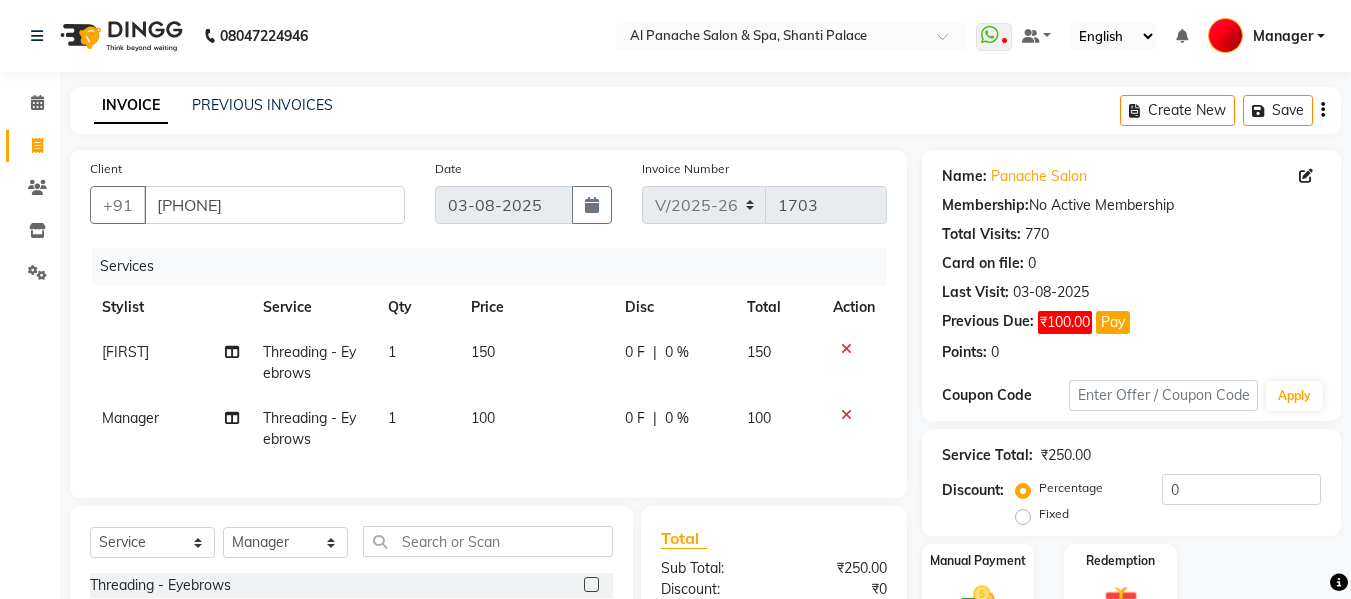 click on "100" 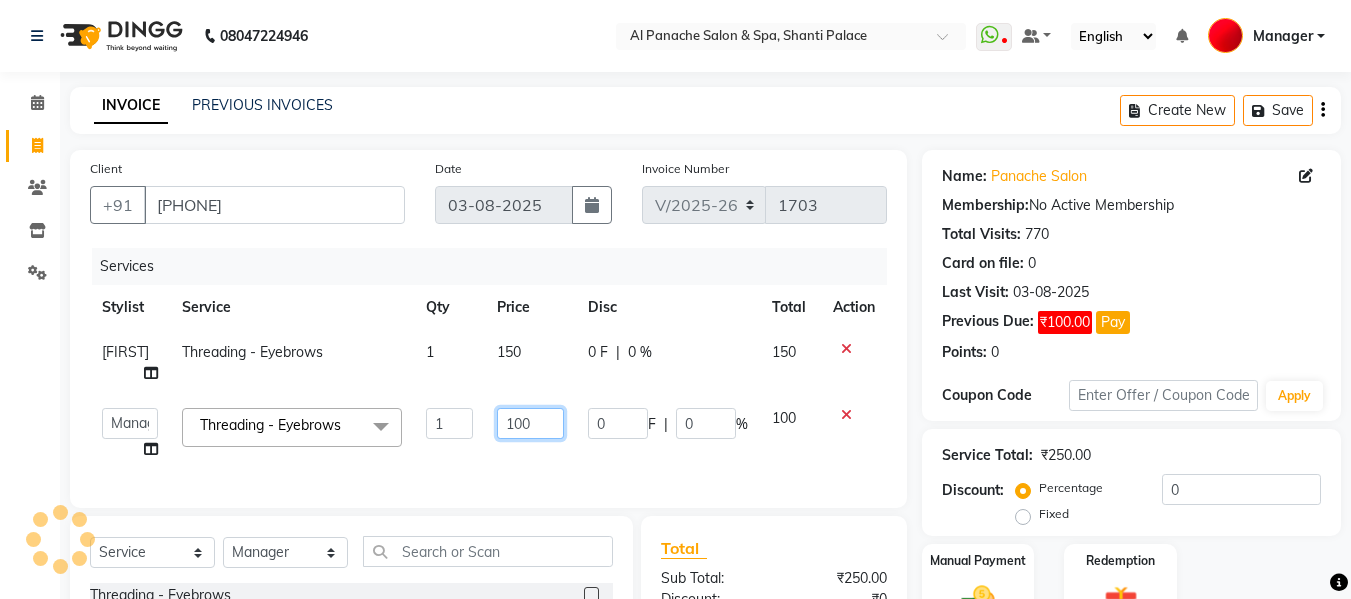 click on "100" 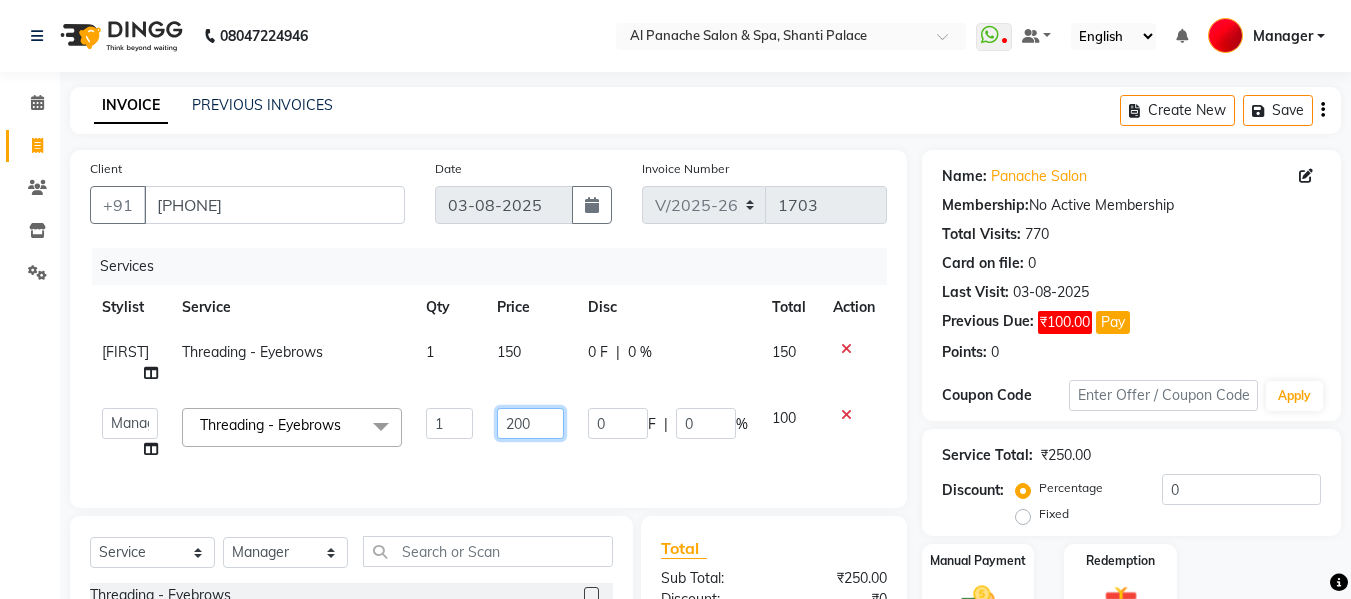 scroll, scrollTop: 236, scrollLeft: 0, axis: vertical 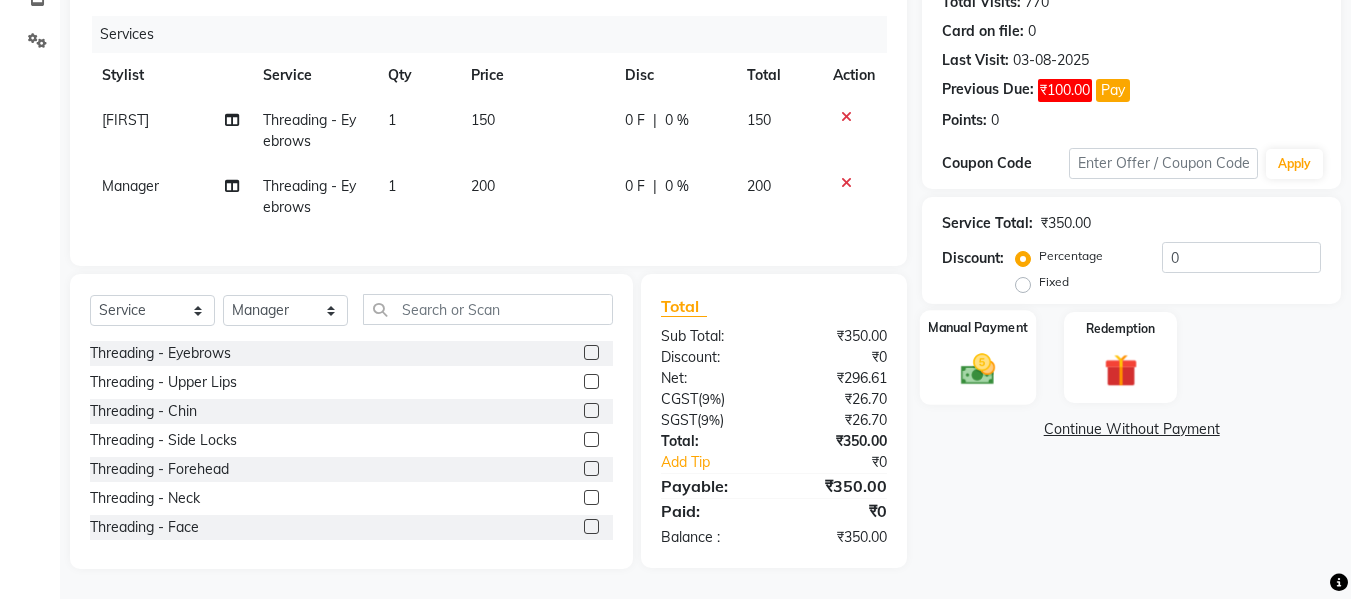 click 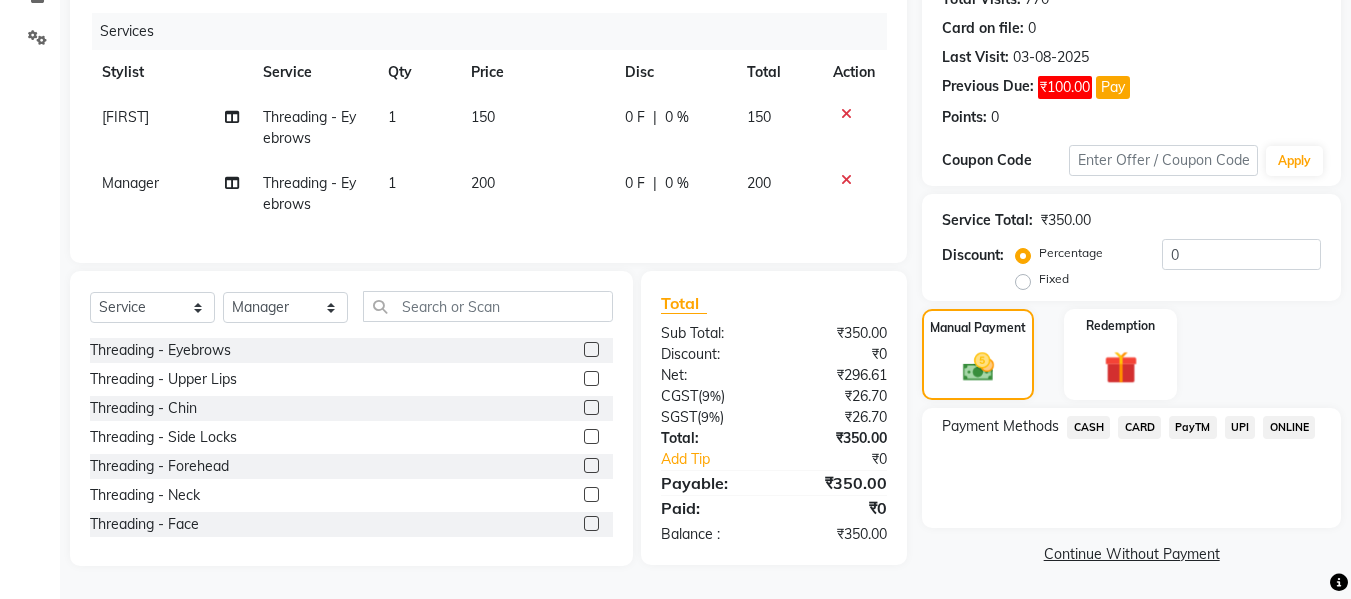 click 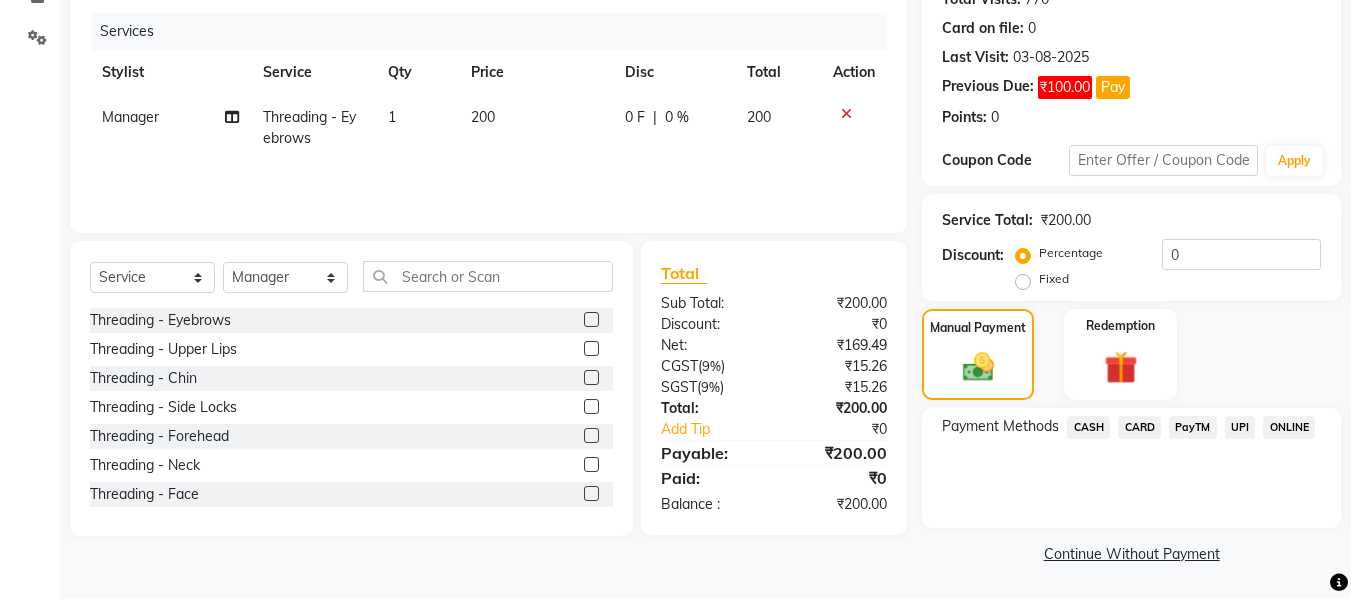 click on "CASH" 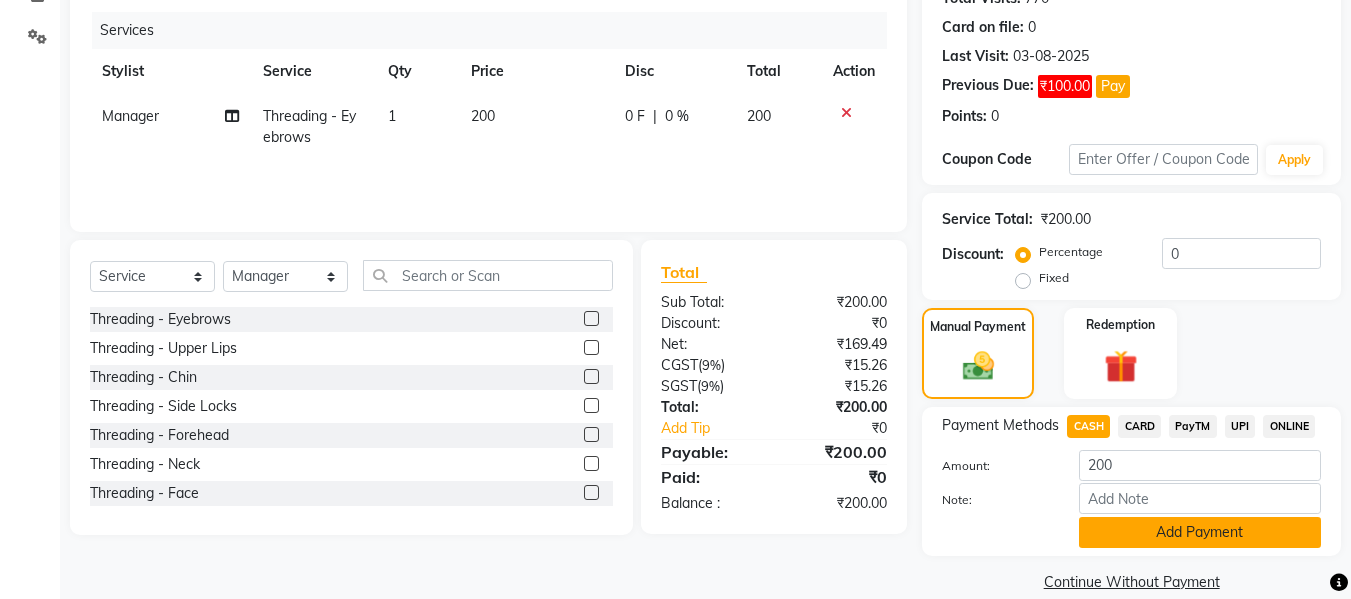 click on "Add Payment" 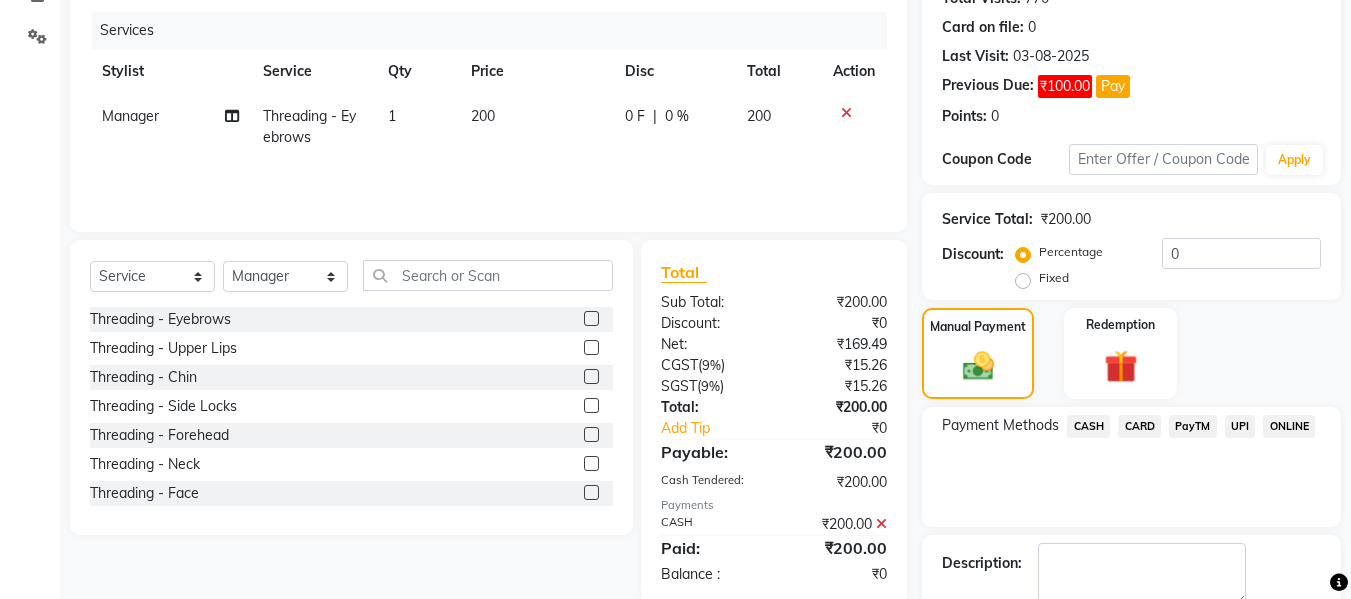 scroll, scrollTop: 348, scrollLeft: 0, axis: vertical 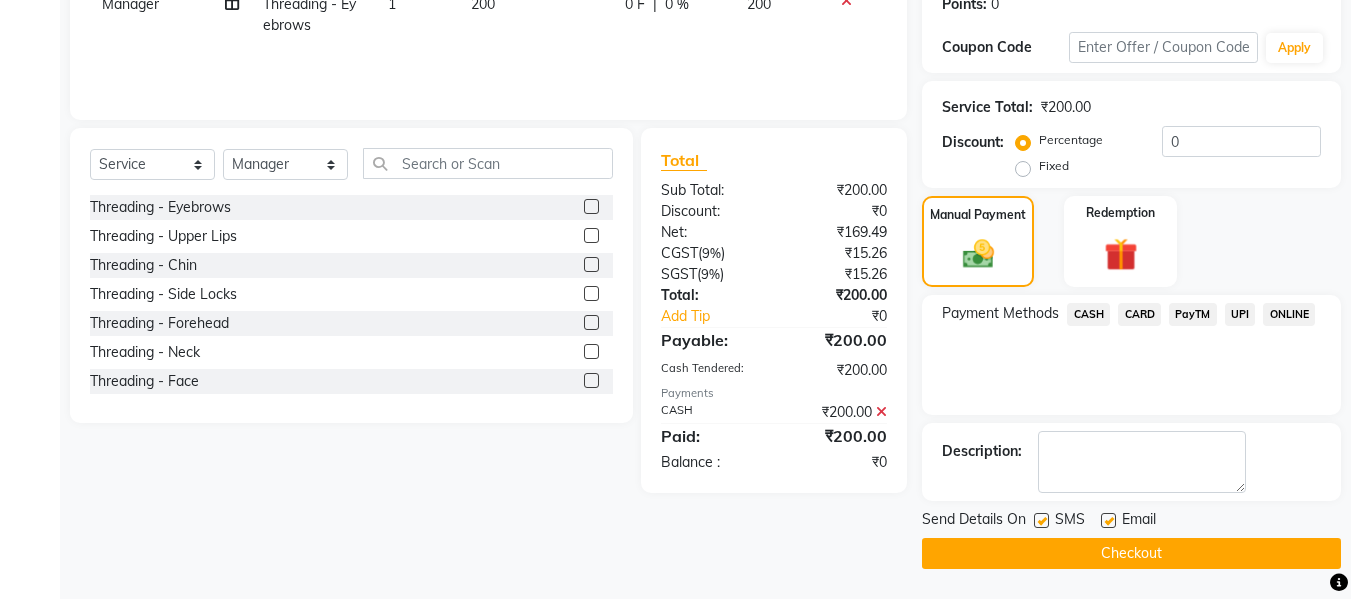 click on "Checkout" 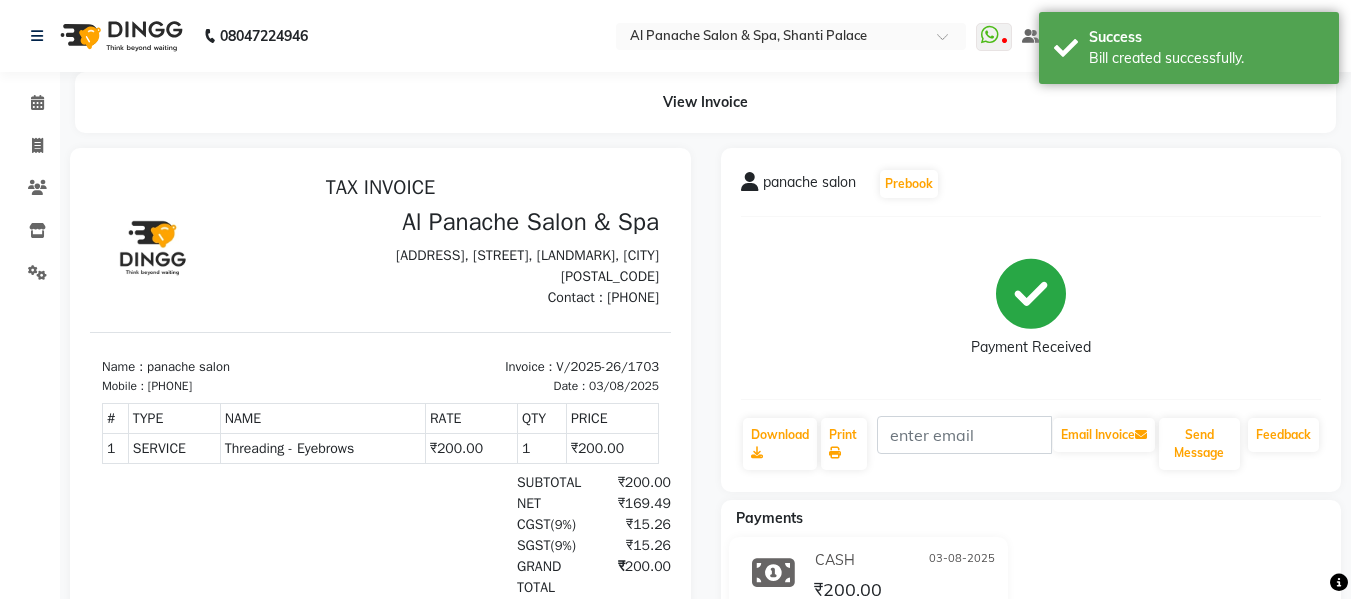 scroll, scrollTop: 0, scrollLeft: 0, axis: both 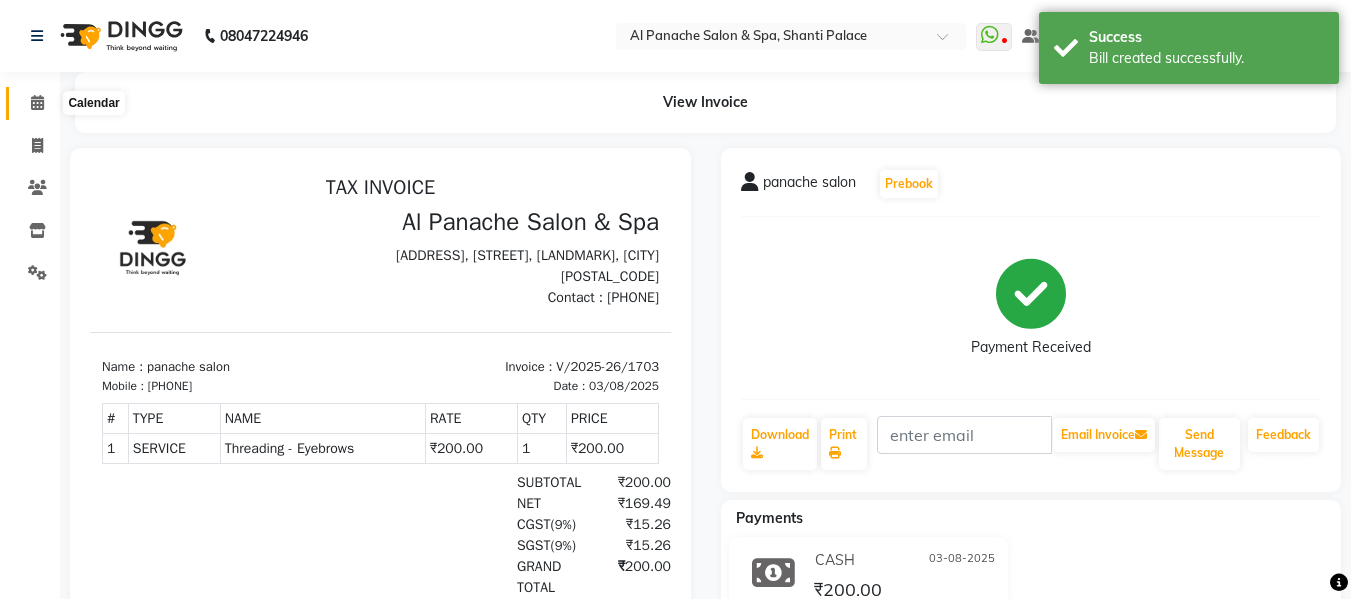 click 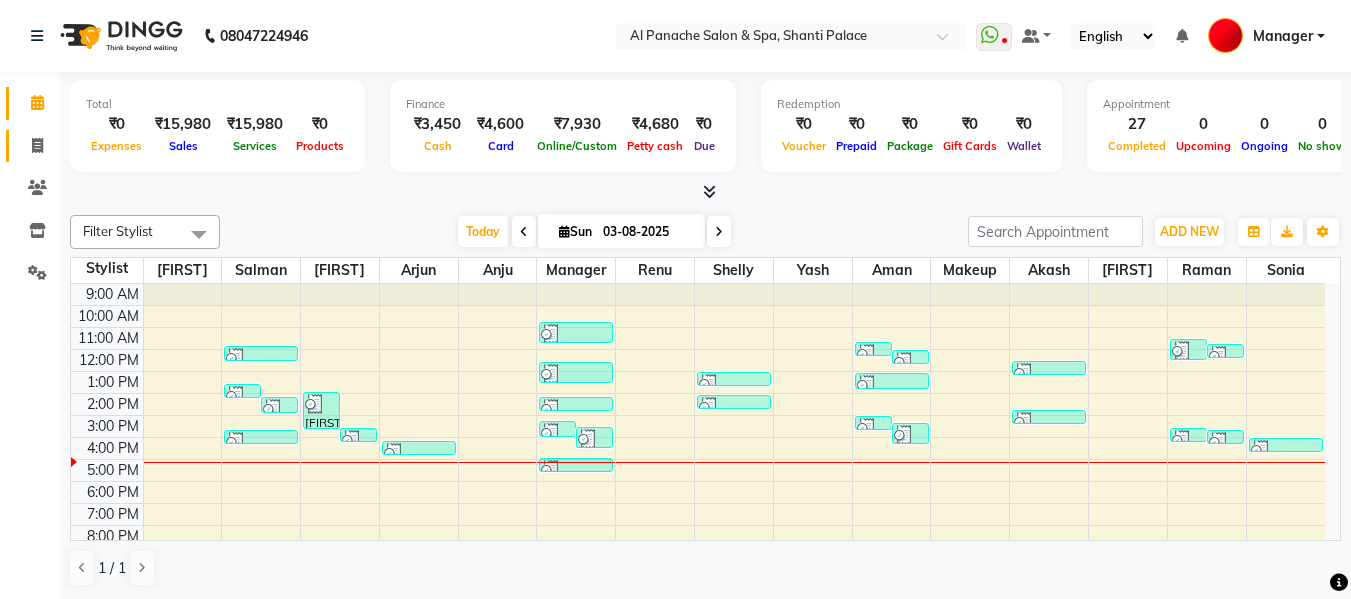 click on "Invoice" 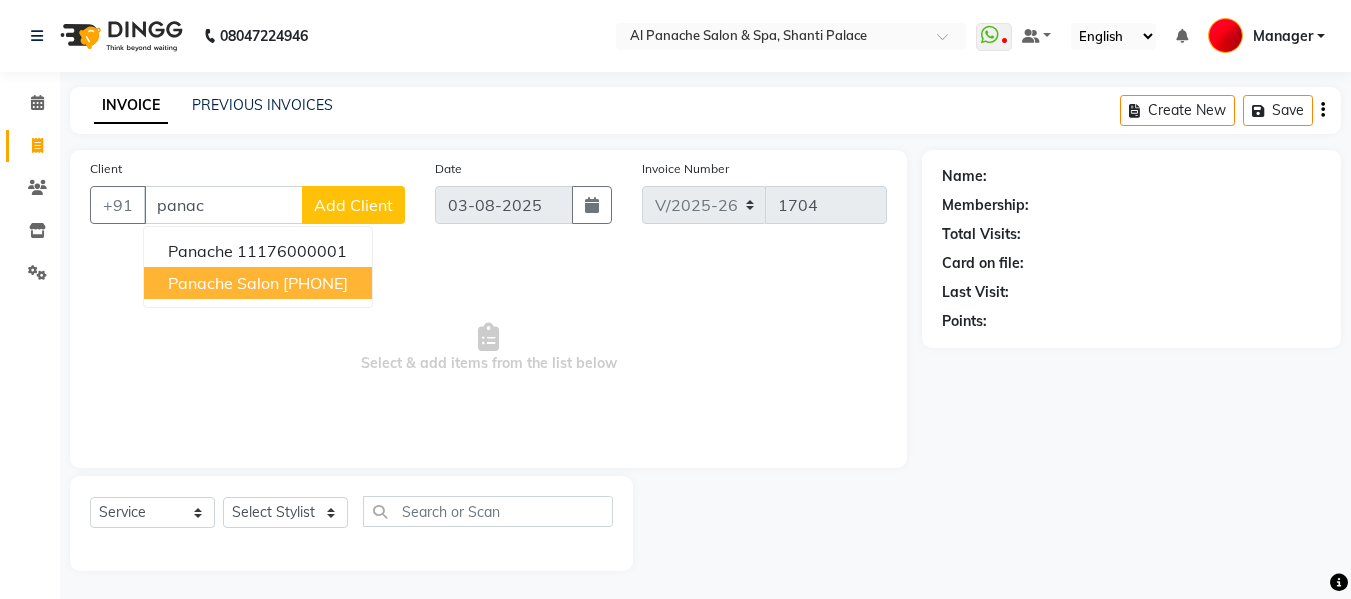 click on "[PHONE]" at bounding box center [315, 283] 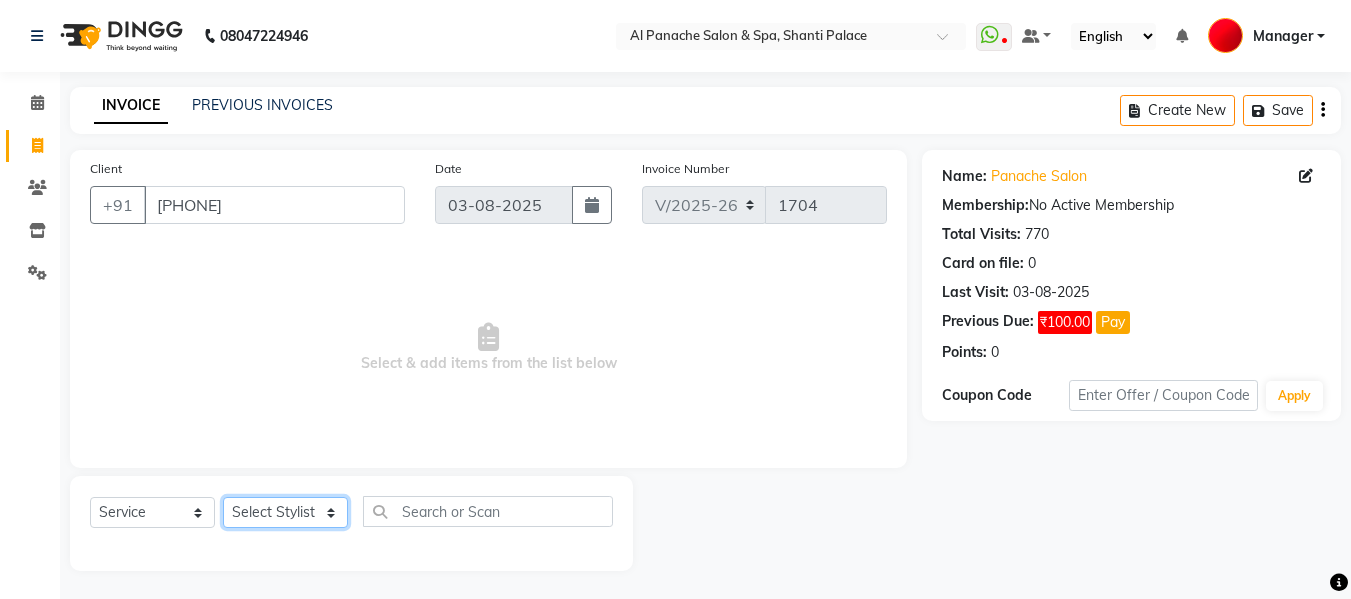 click on "Select Stylist Akash Aman anju Arjun AShu Bhavna Dhadwal Guneek Makeup Manager Raman Renu Salman Shelly shushma Sonia yash" 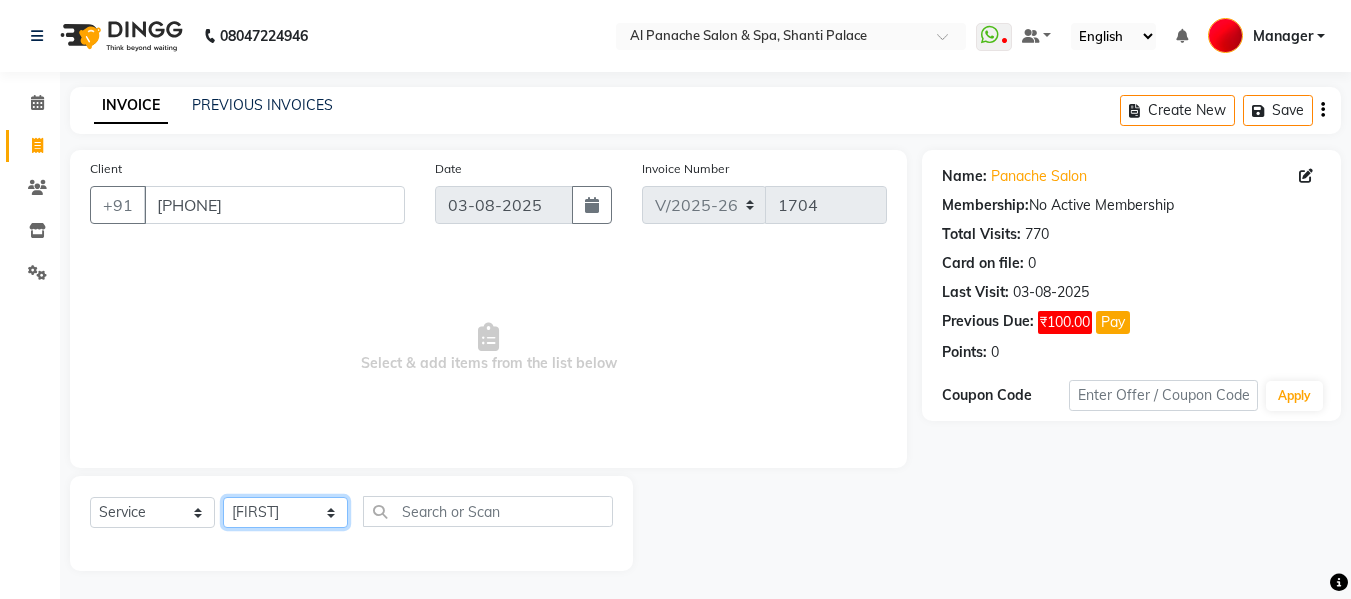click on "Select Stylist Akash Aman anju Arjun AShu Bhavna Dhadwal Guneek Makeup Manager Raman Renu Salman Shelly shushma Sonia yash" 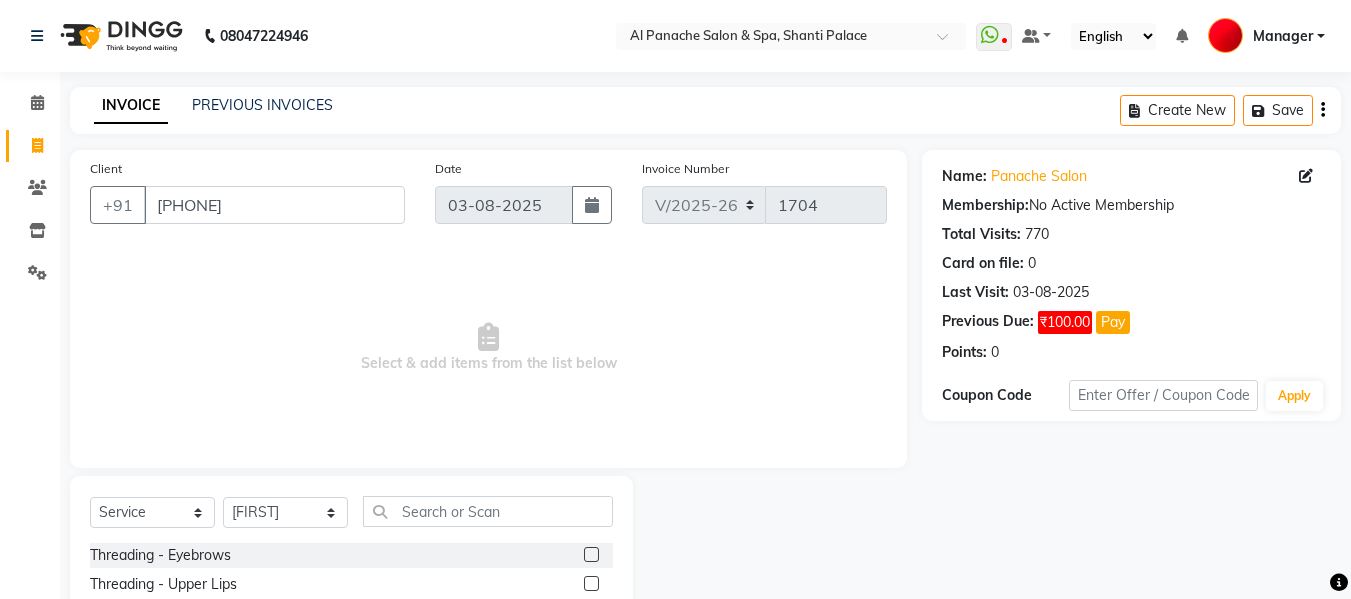 click 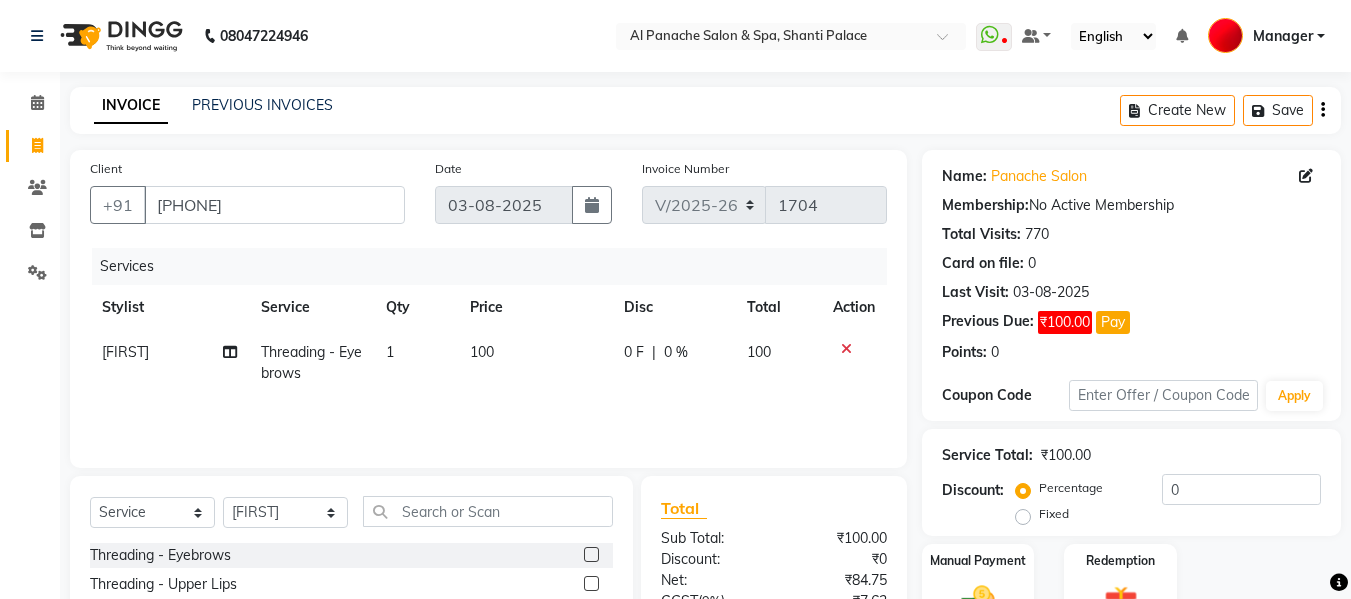 click 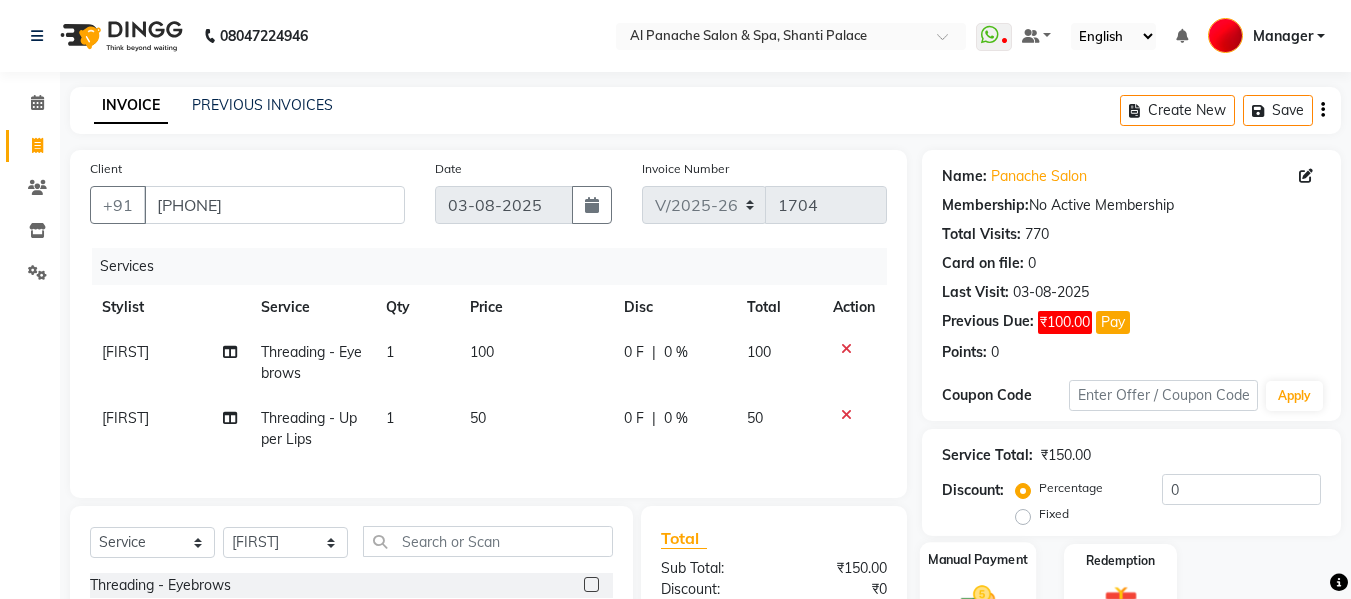 click on "Manual Payment" 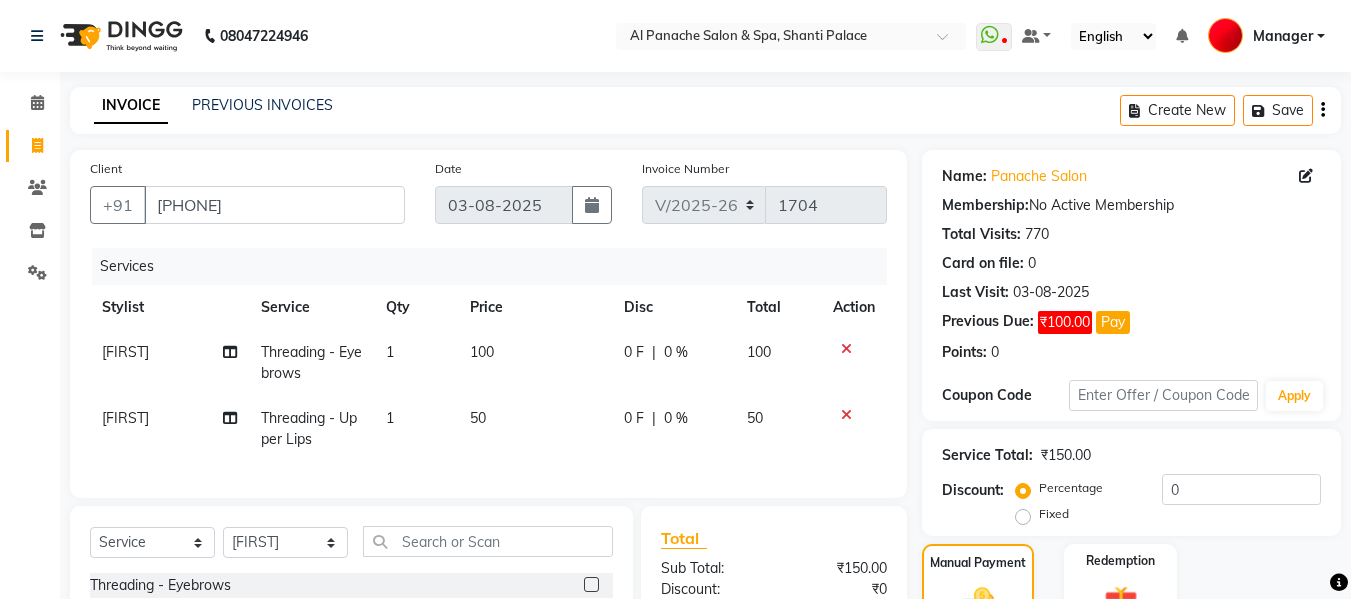 scroll, scrollTop: 247, scrollLeft: 0, axis: vertical 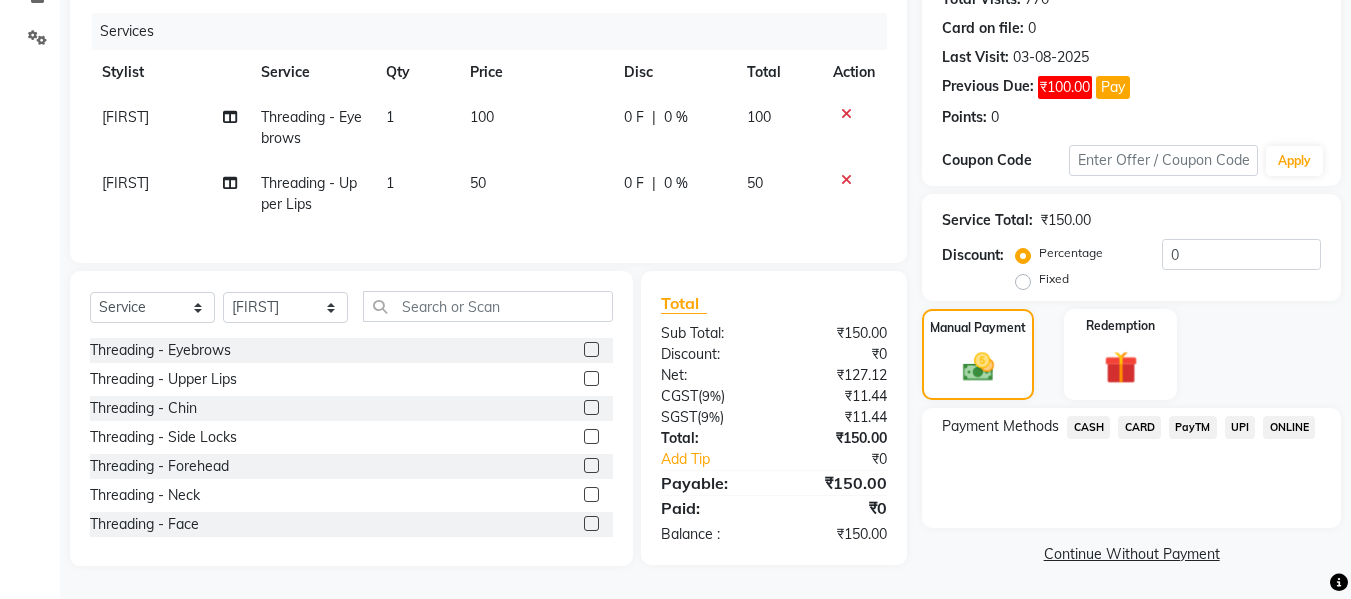 click on "UPI" 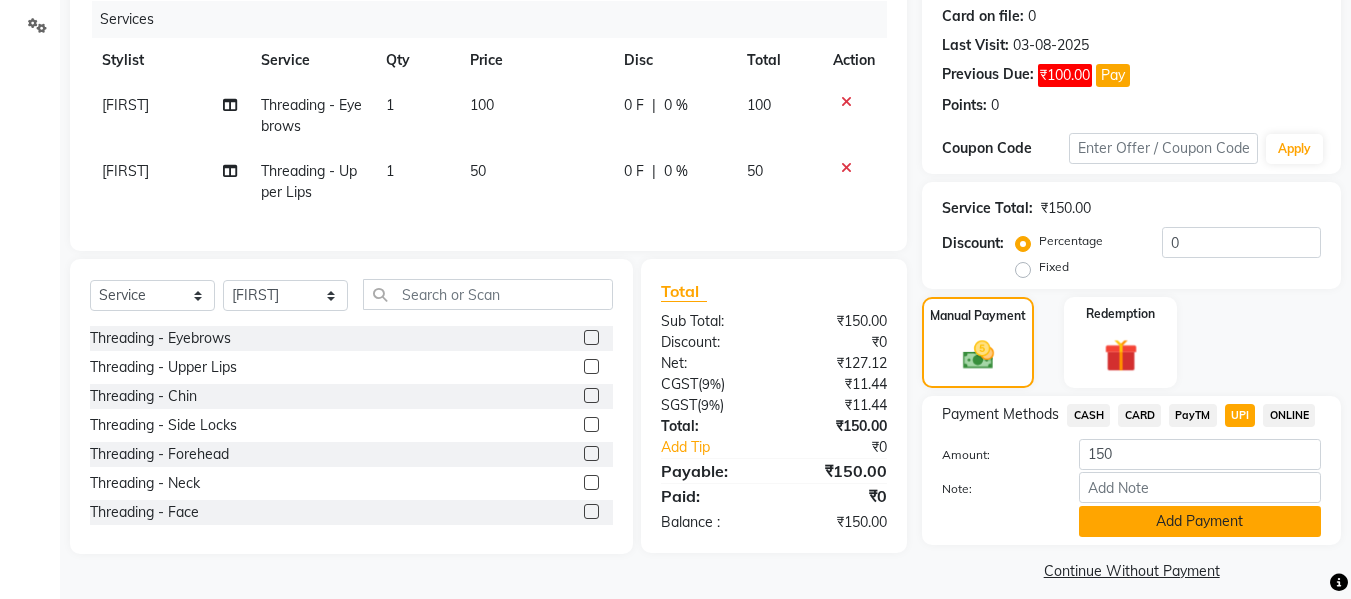 click on "Add Payment" 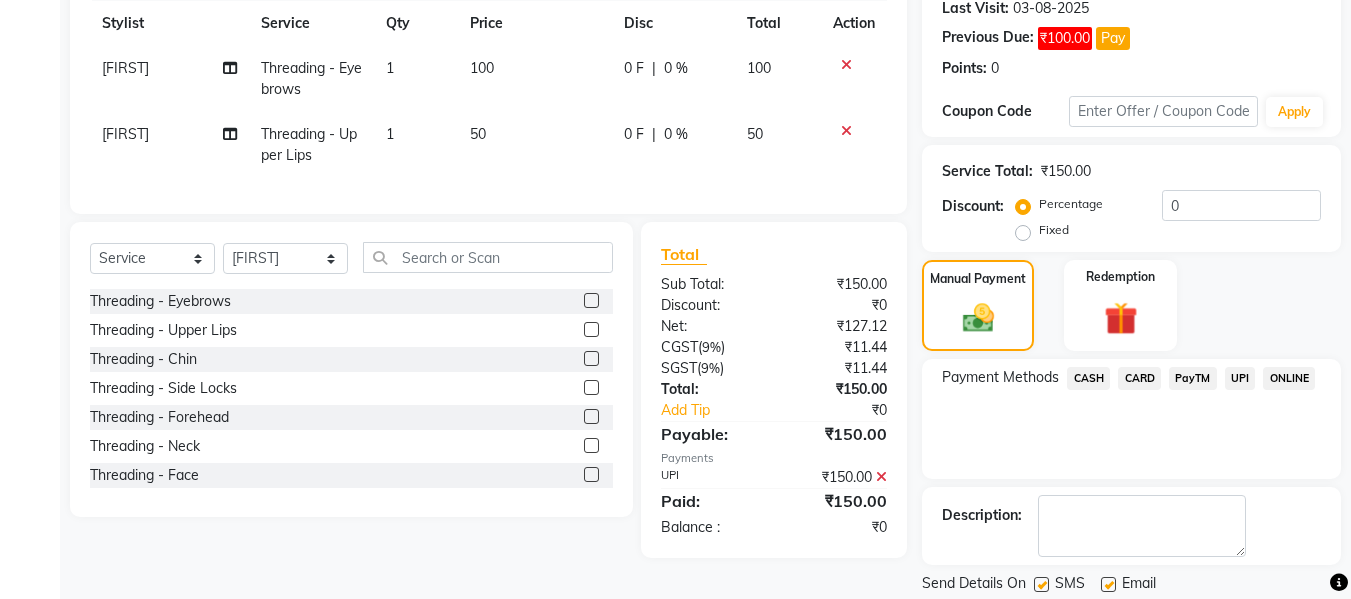 scroll, scrollTop: 348, scrollLeft: 0, axis: vertical 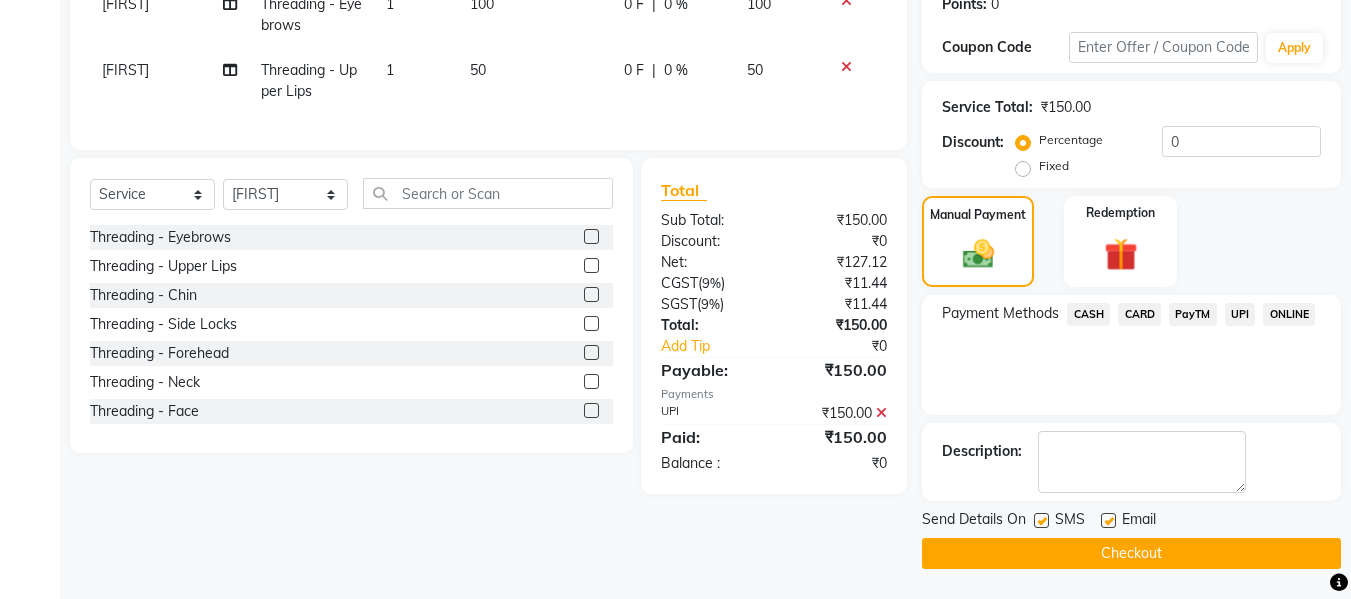 click on "Checkout" 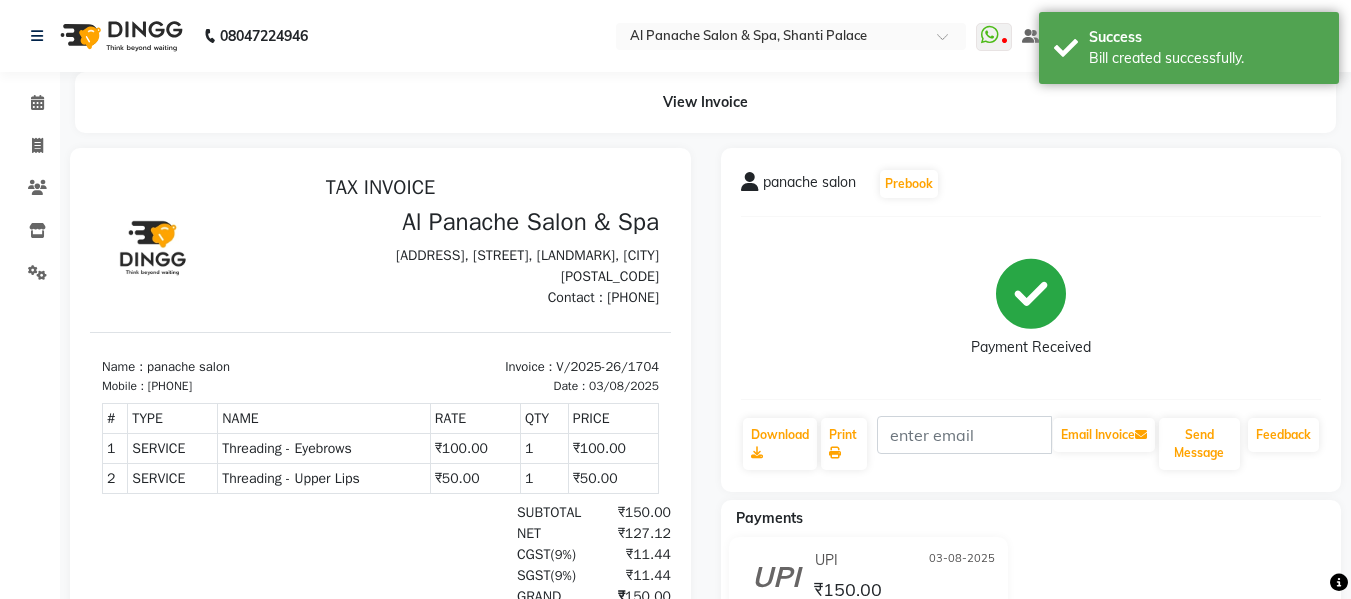 scroll, scrollTop: 0, scrollLeft: 0, axis: both 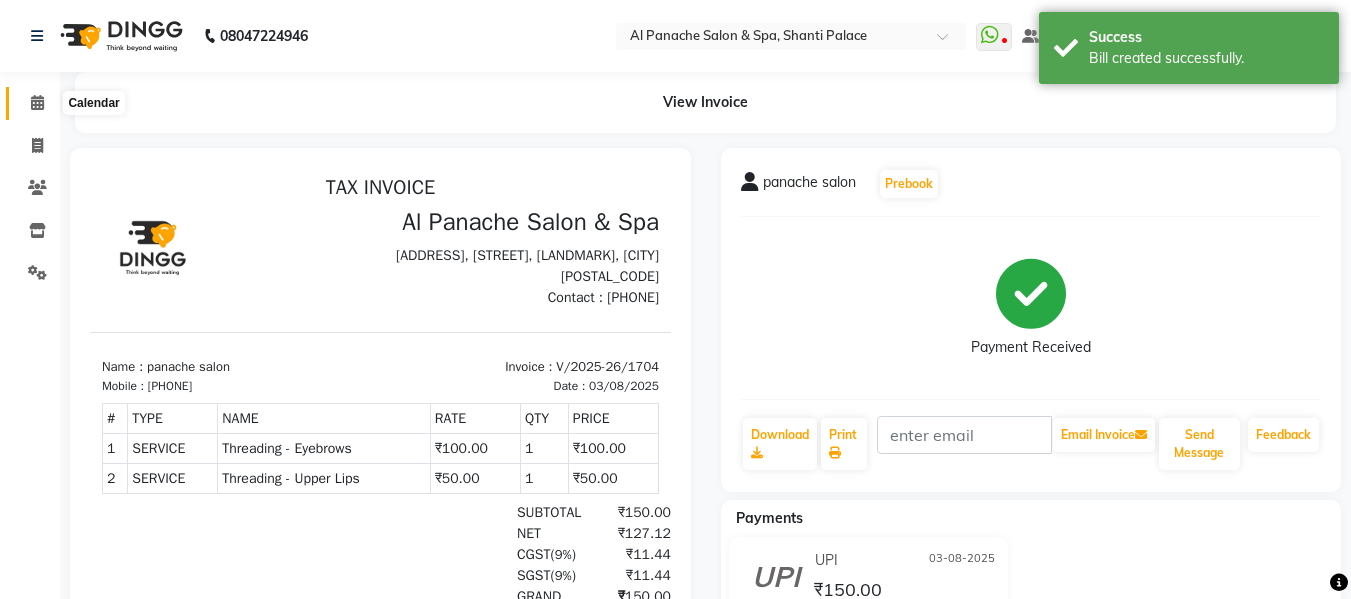 click 